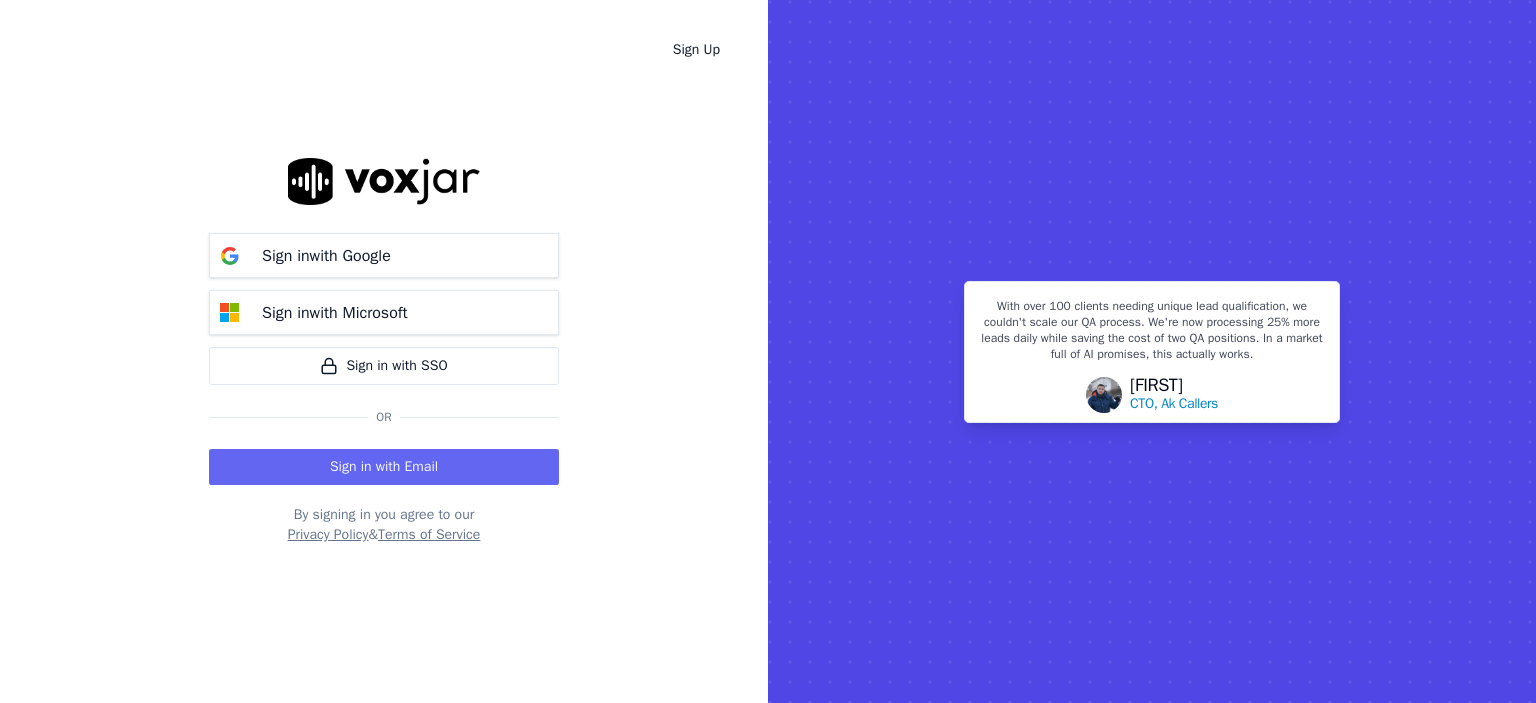 scroll, scrollTop: 0, scrollLeft: 0, axis: both 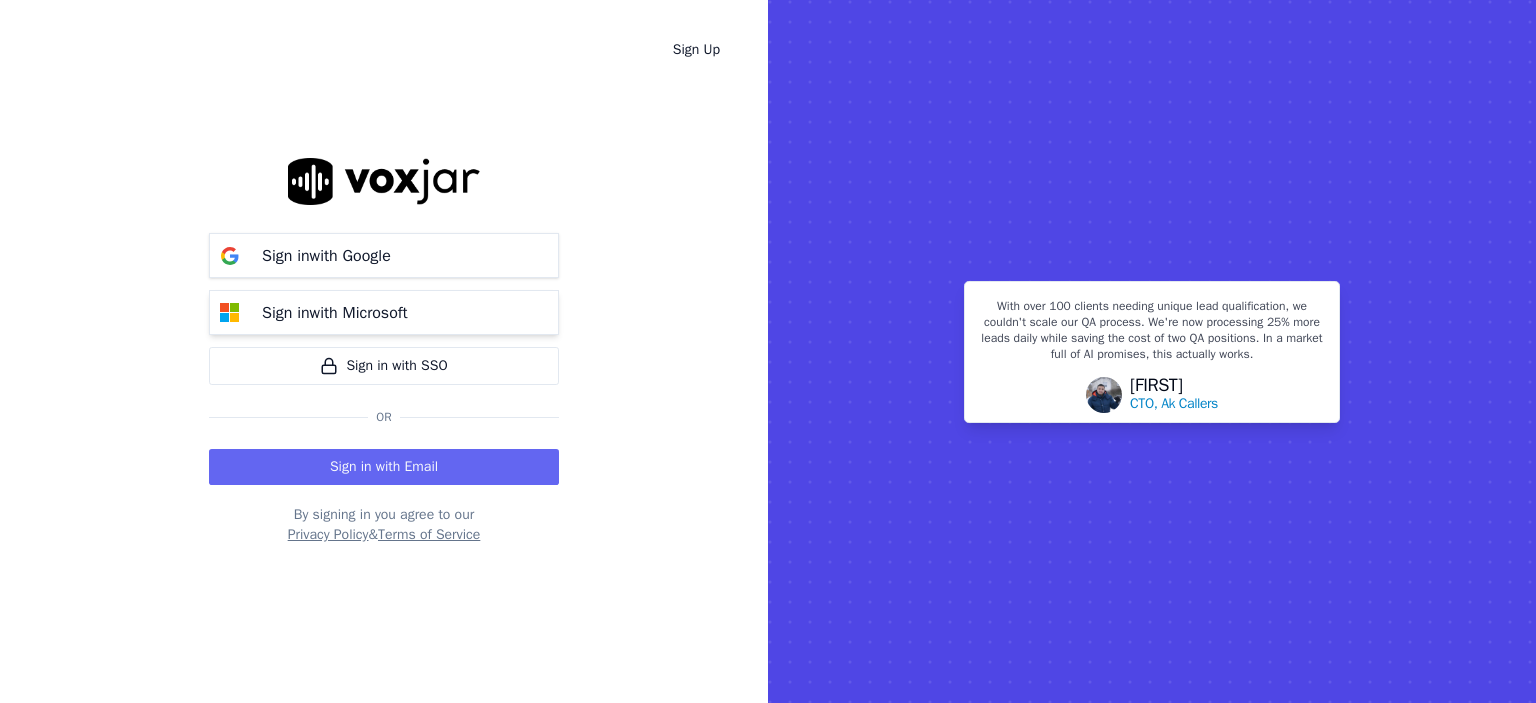 click on "Sign in  with Microsoft" at bounding box center (335, 313) 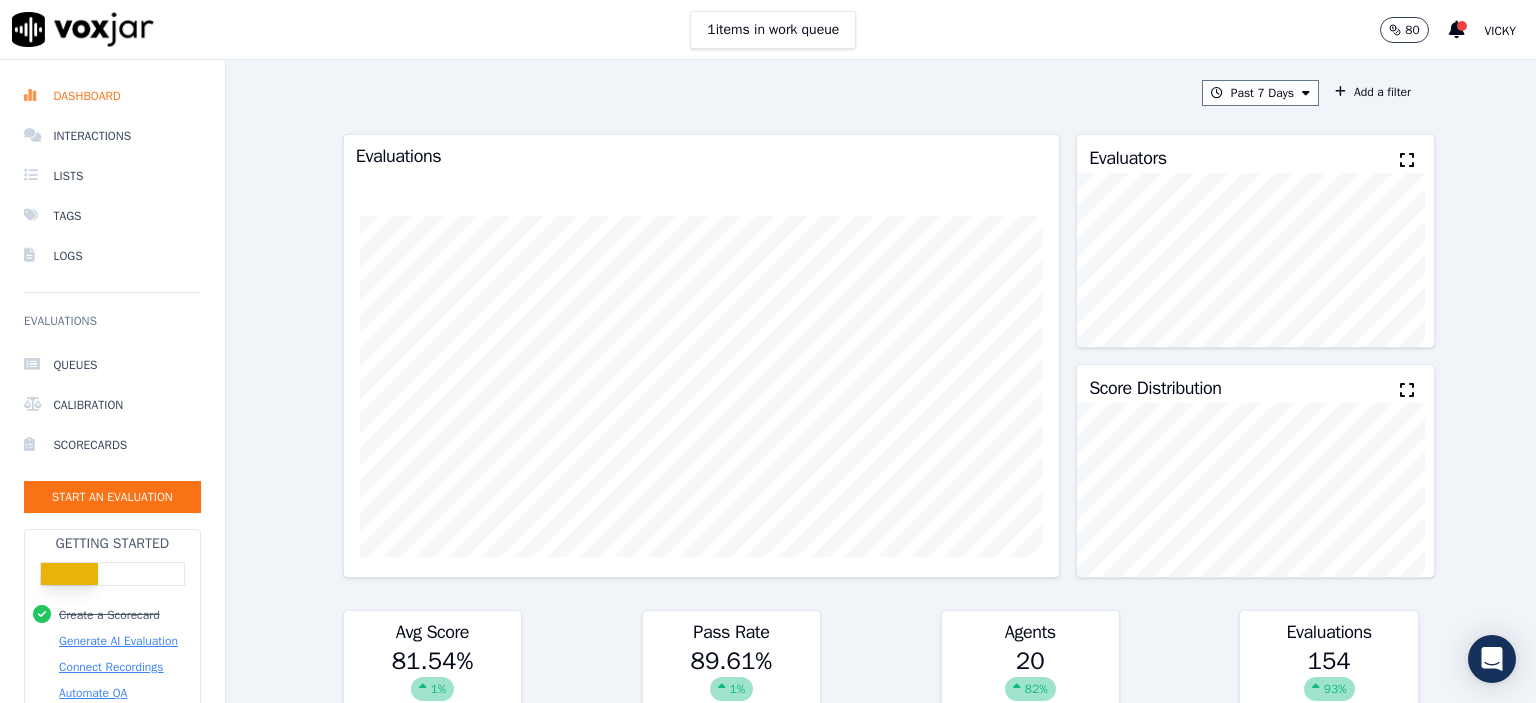scroll, scrollTop: 0, scrollLeft: 0, axis: both 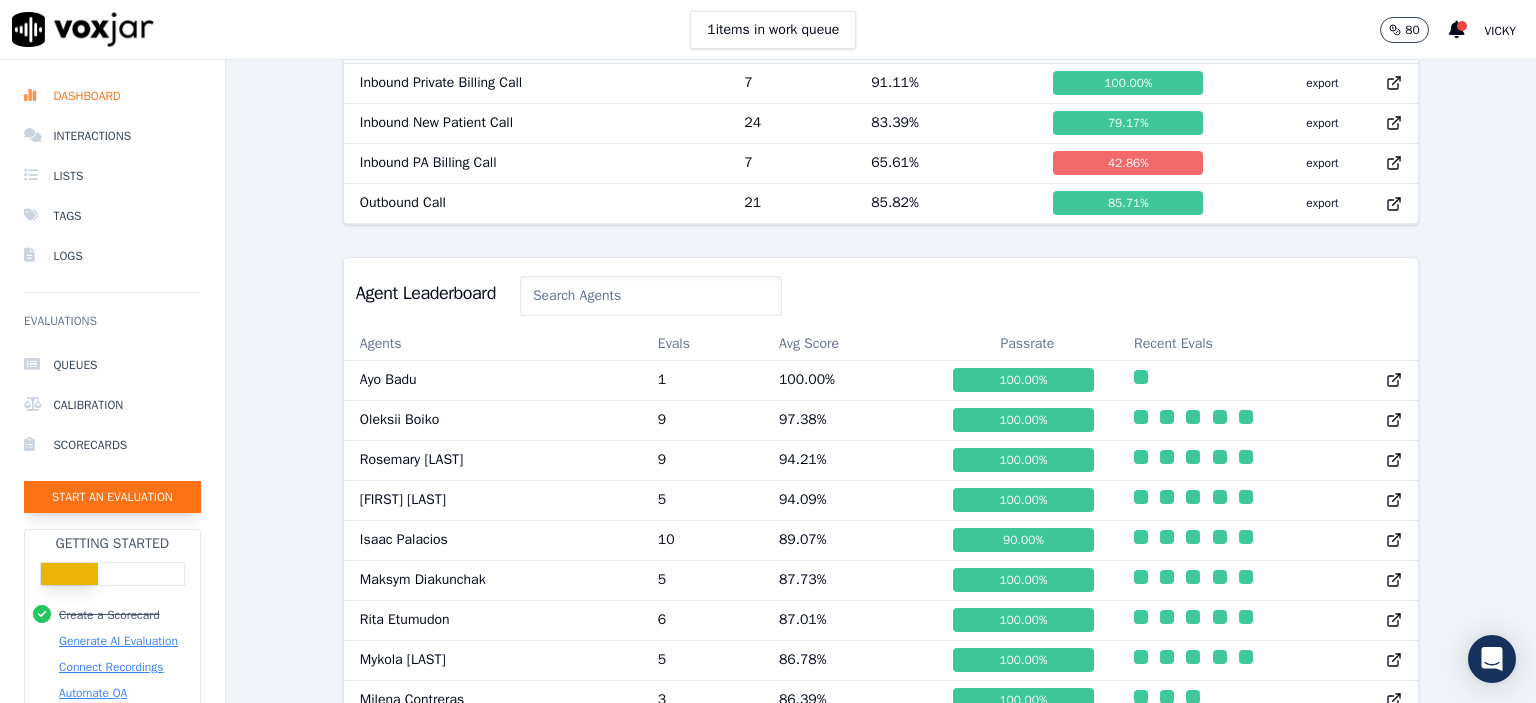 click on "Start an Evaluation" 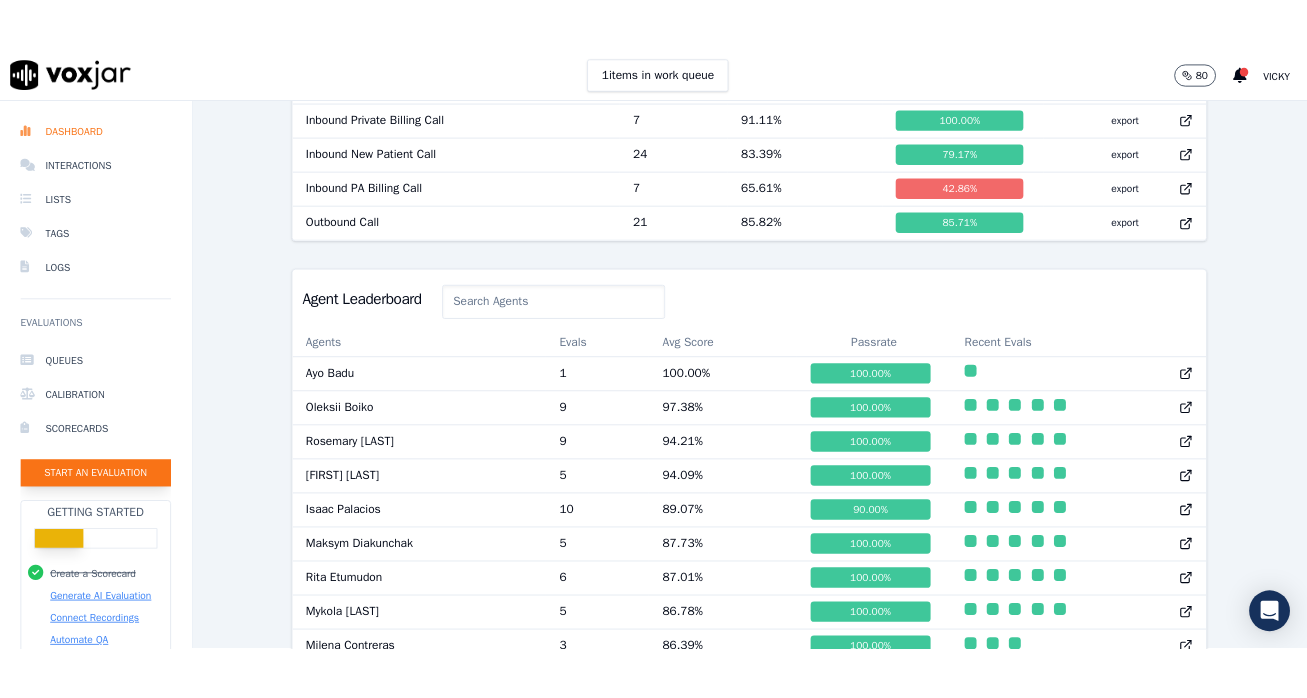 scroll, scrollTop: 122, scrollLeft: 0, axis: vertical 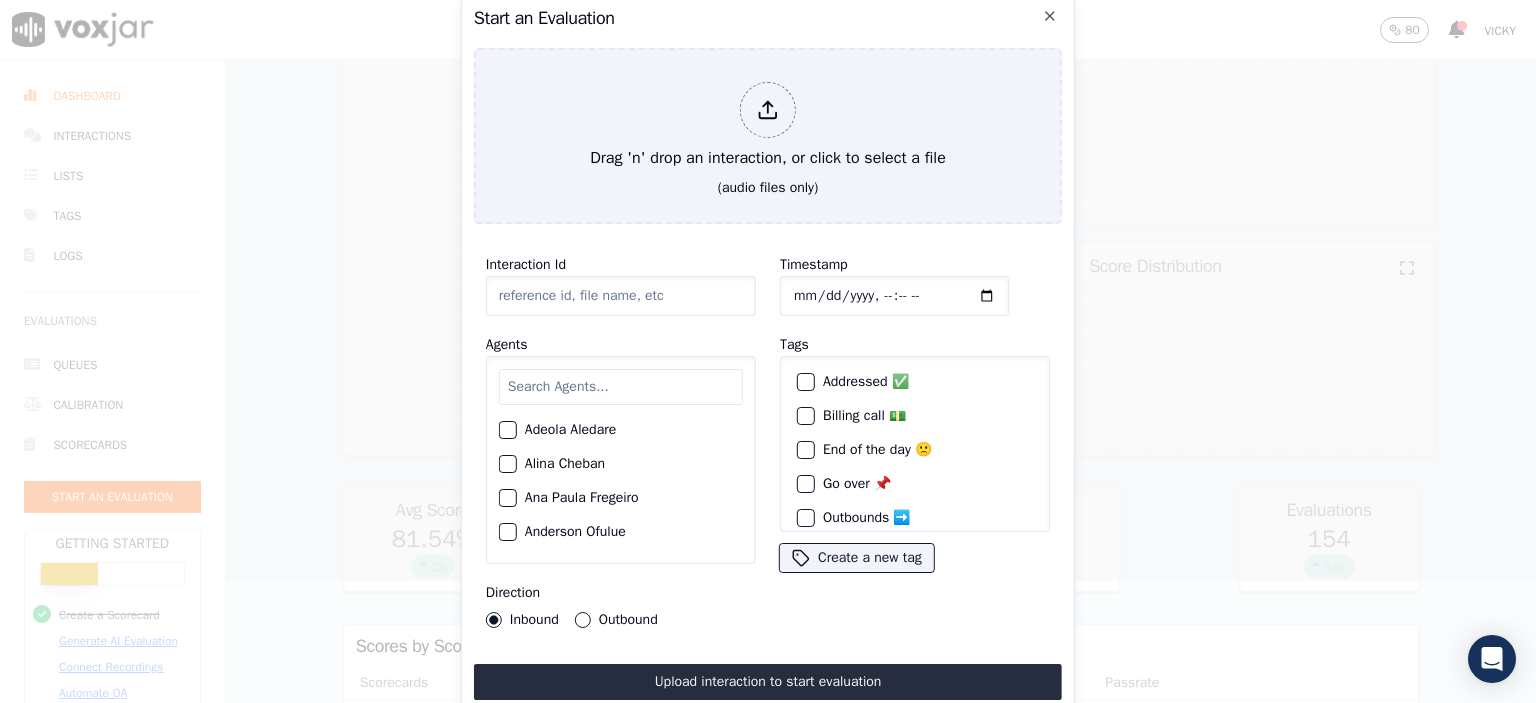 click on "Interaction Id" 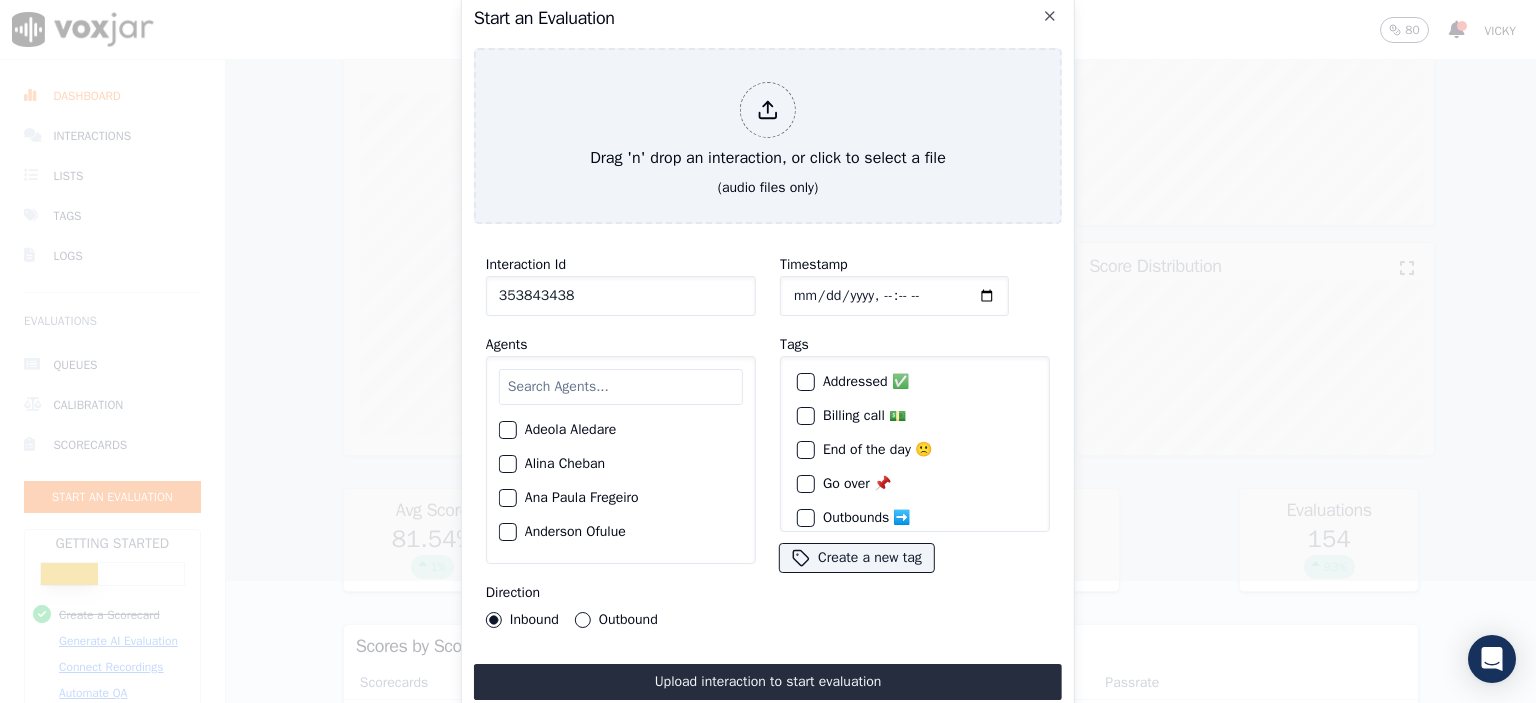 type on "353843438" 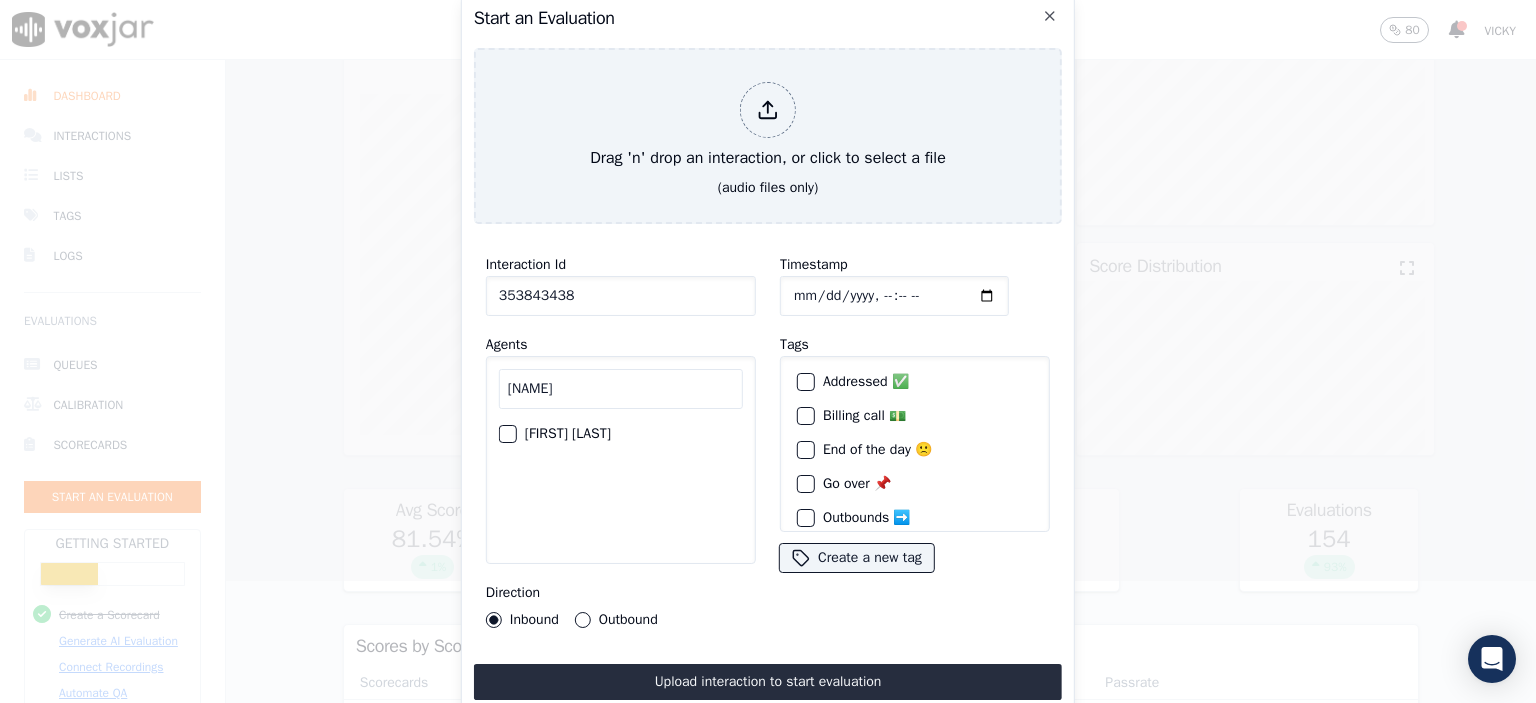 type on "[NAME]" 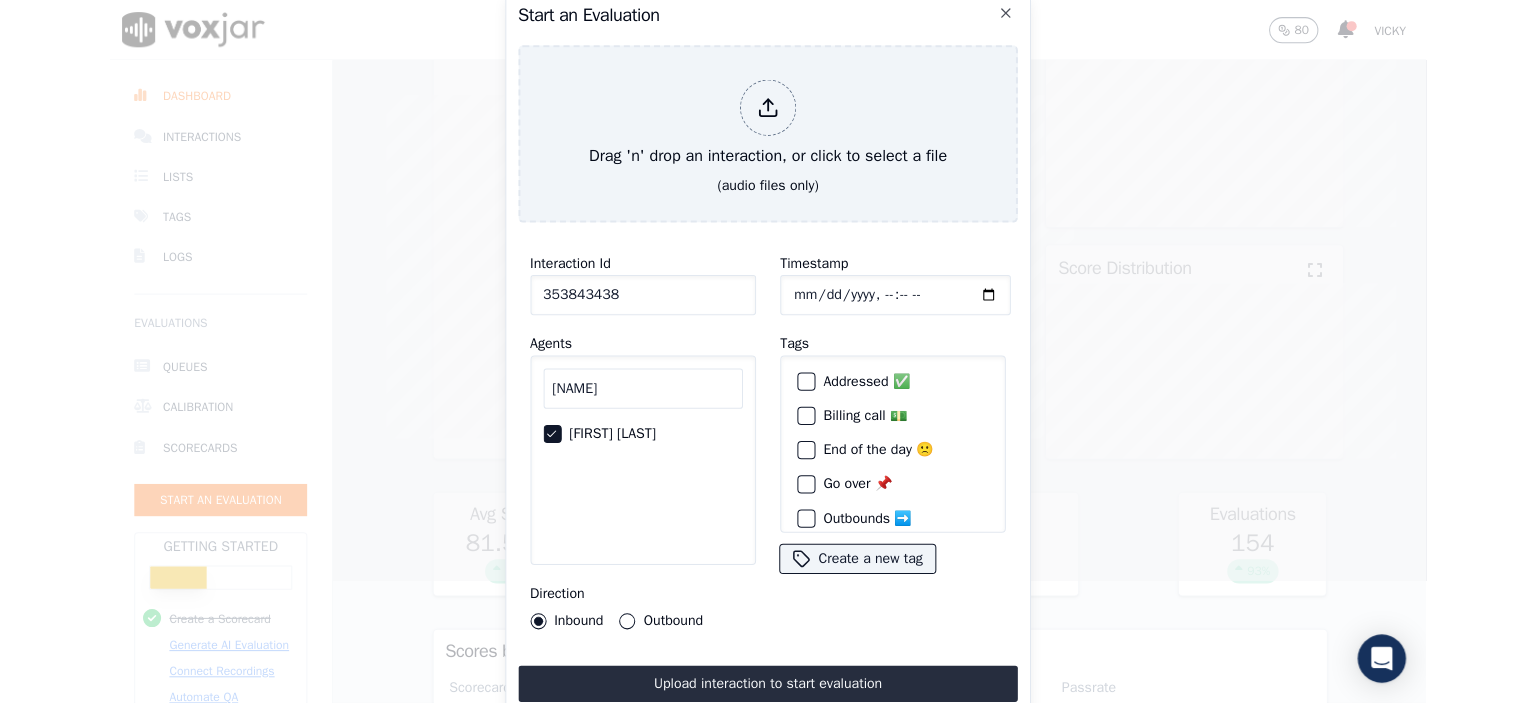 scroll, scrollTop: 95, scrollLeft: 0, axis: vertical 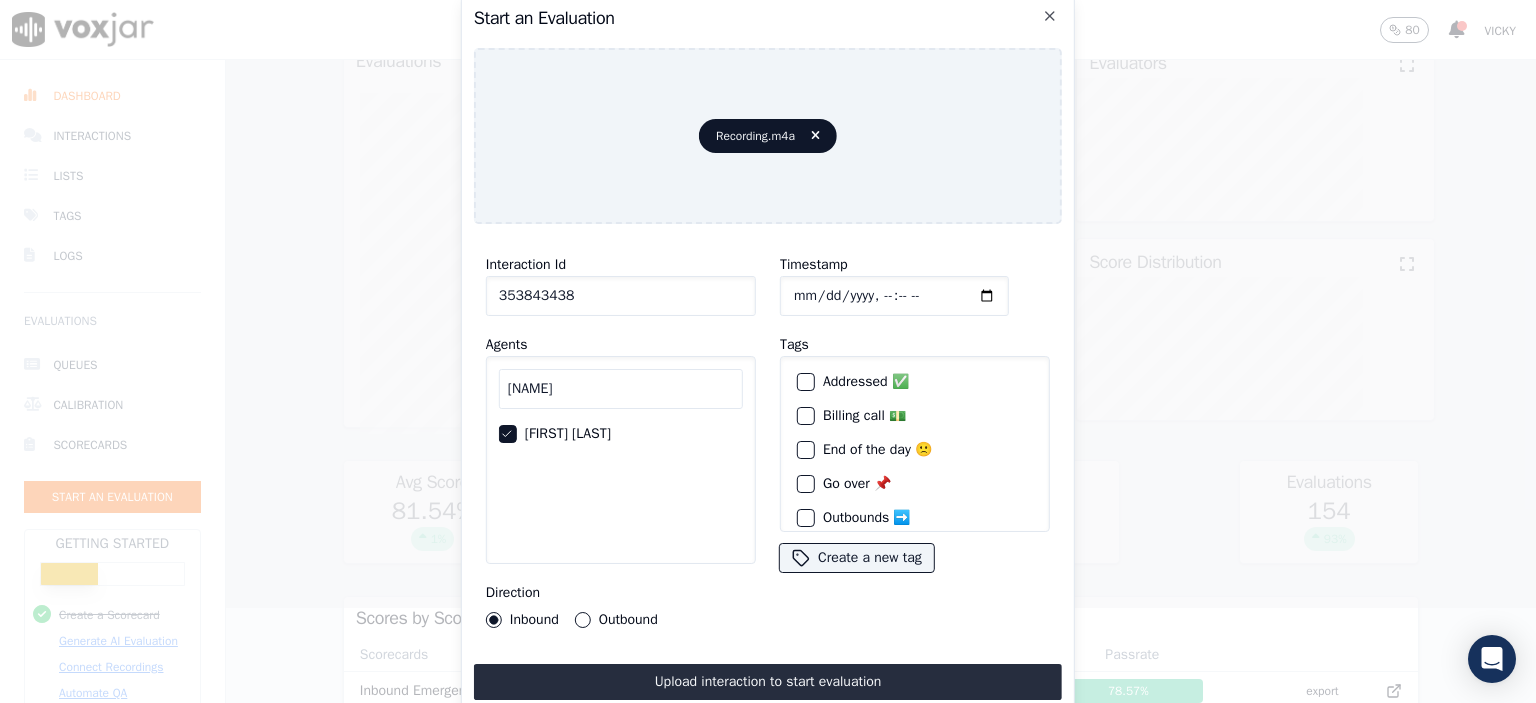 click on "Upload interaction to start evaluation" at bounding box center [768, 682] 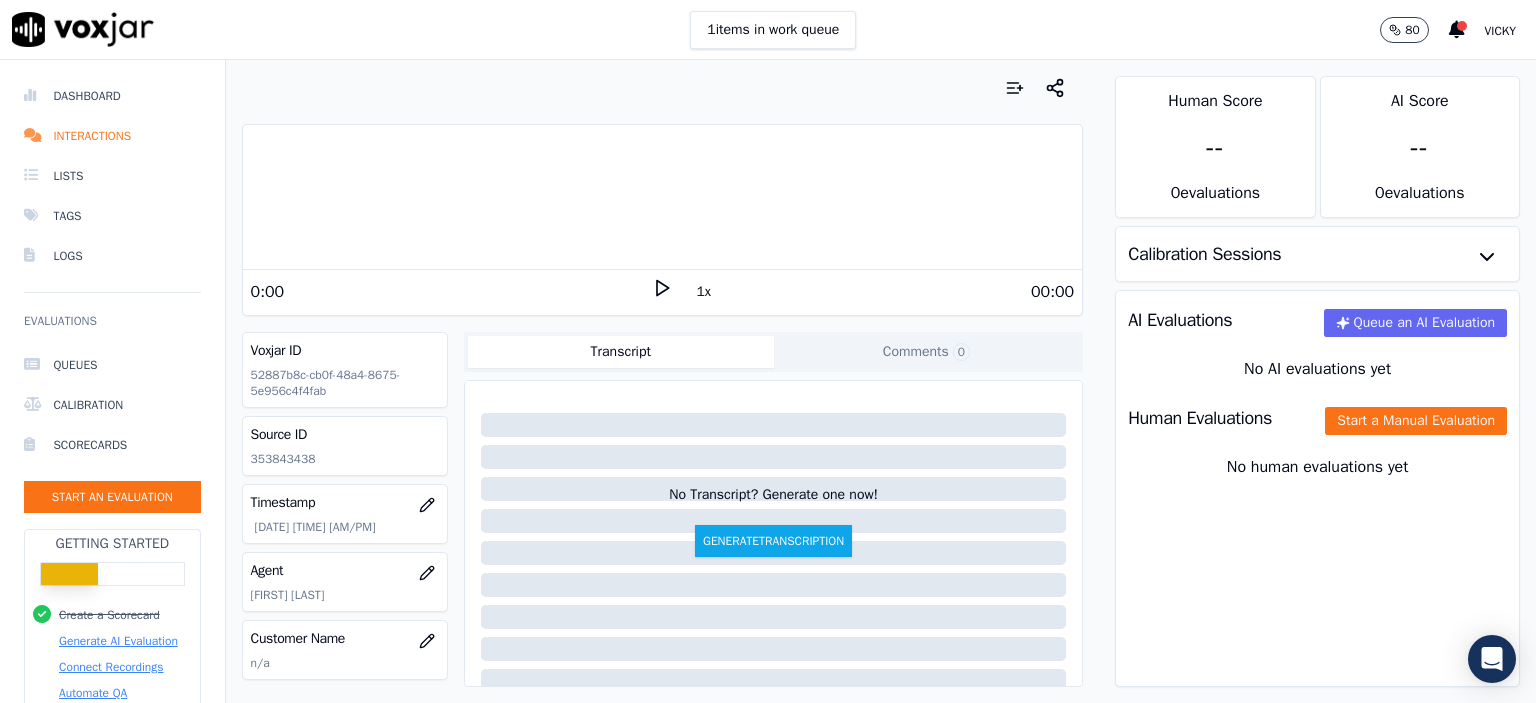 scroll, scrollTop: 0, scrollLeft: 0, axis: both 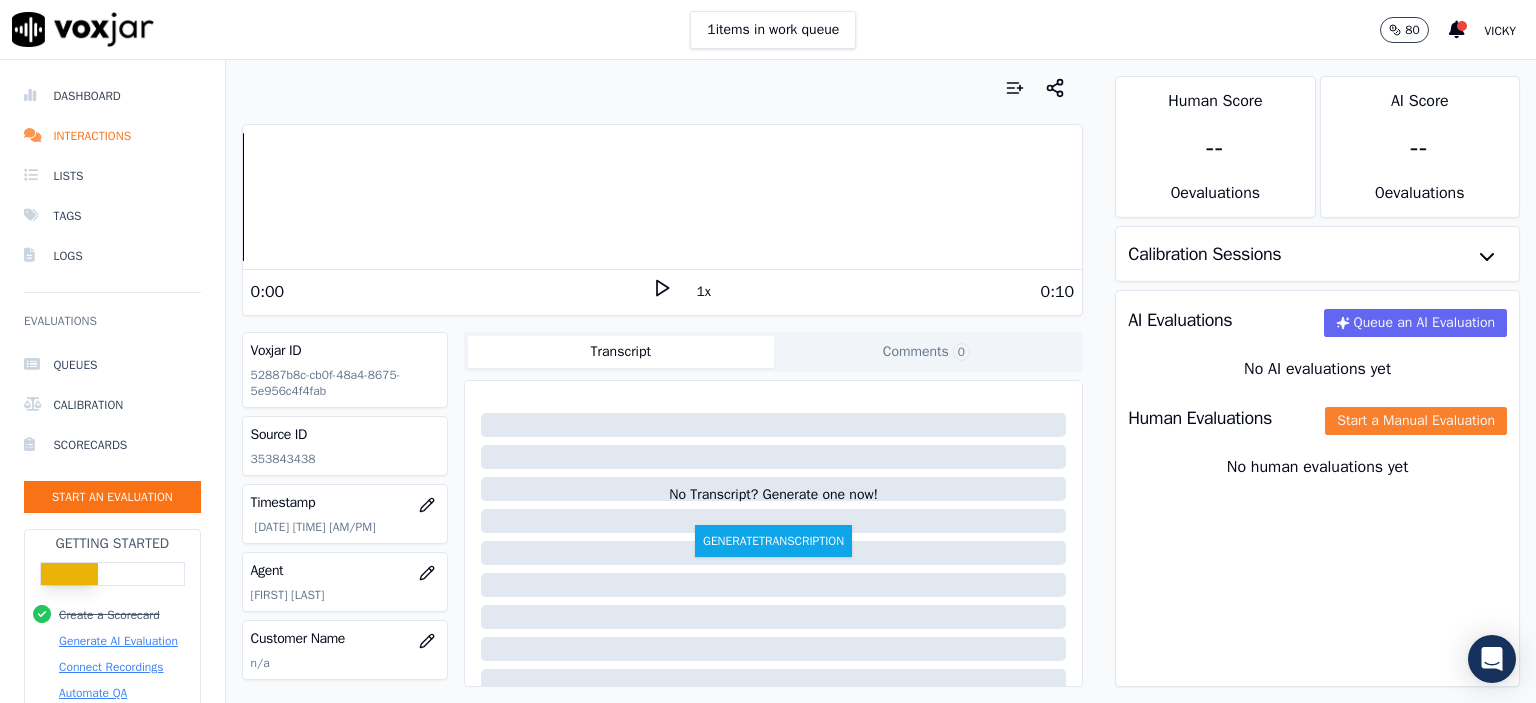 click on "Start a Manual Evaluation" 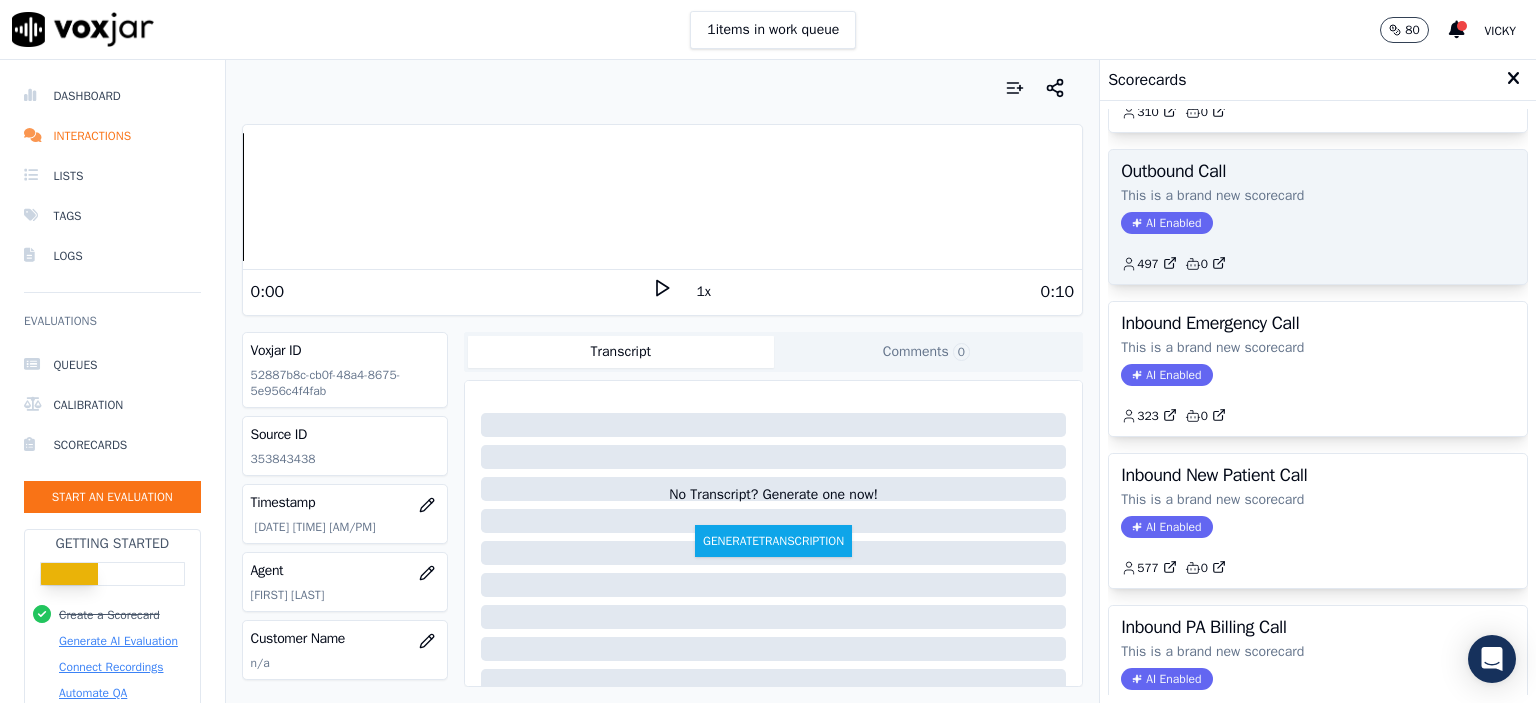 scroll, scrollTop: 400, scrollLeft: 0, axis: vertical 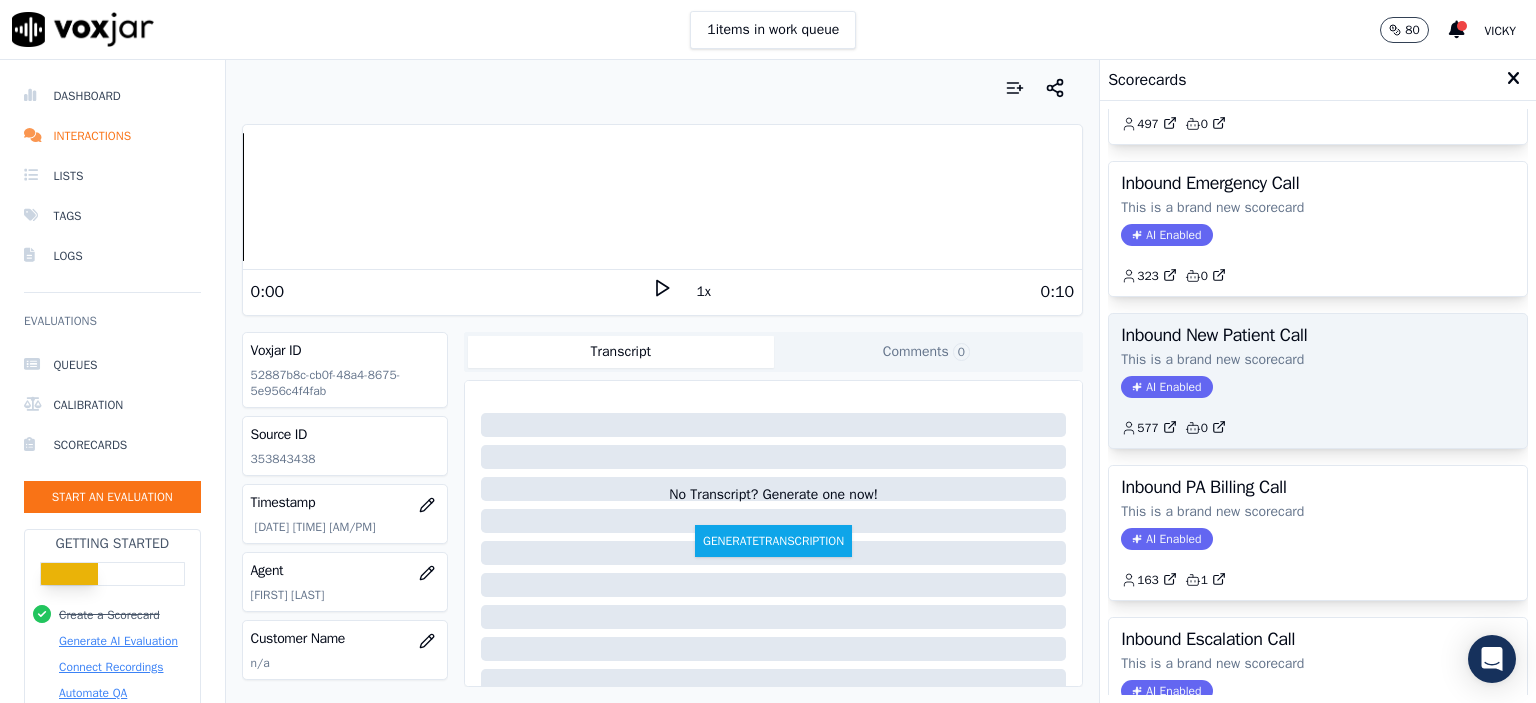 click on "AI Enabled" 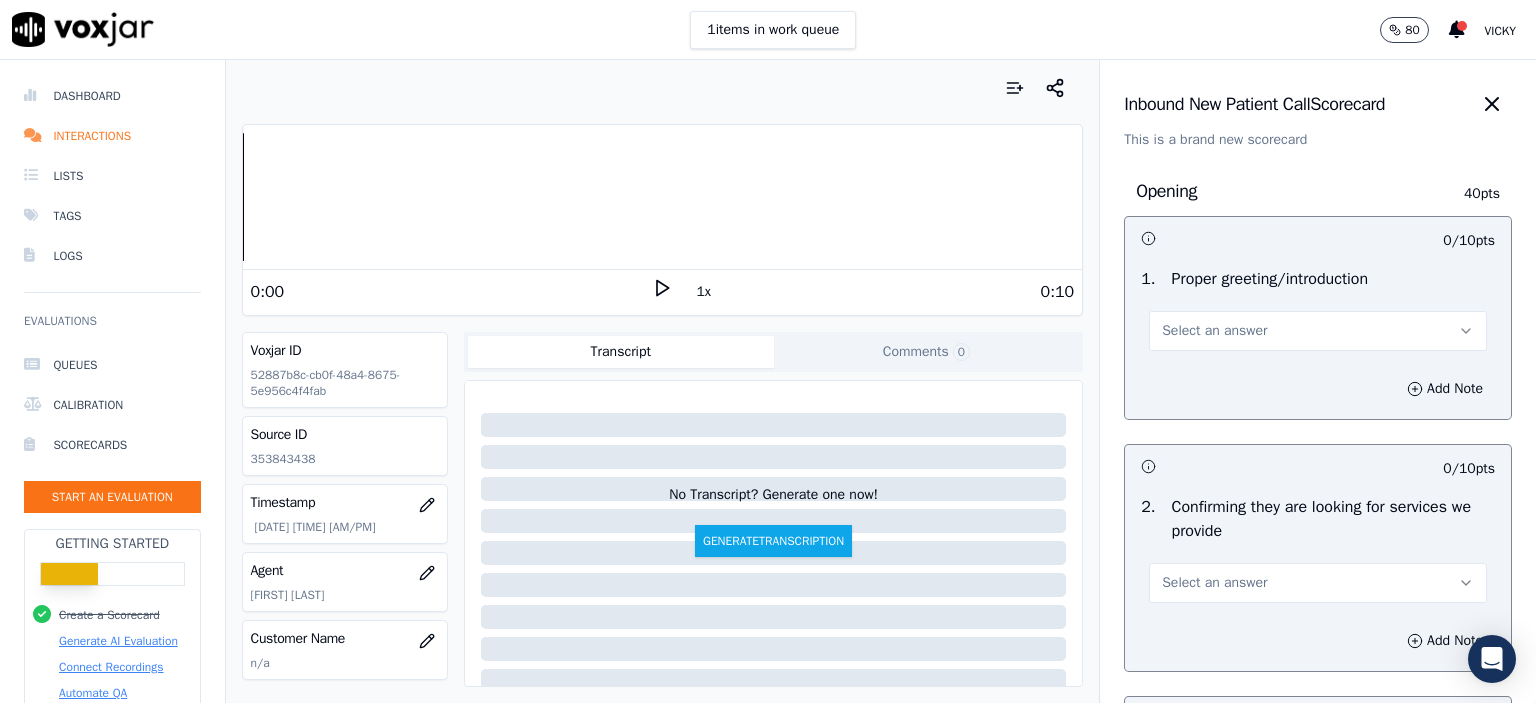 click on "Select an answer" at bounding box center [1318, 331] 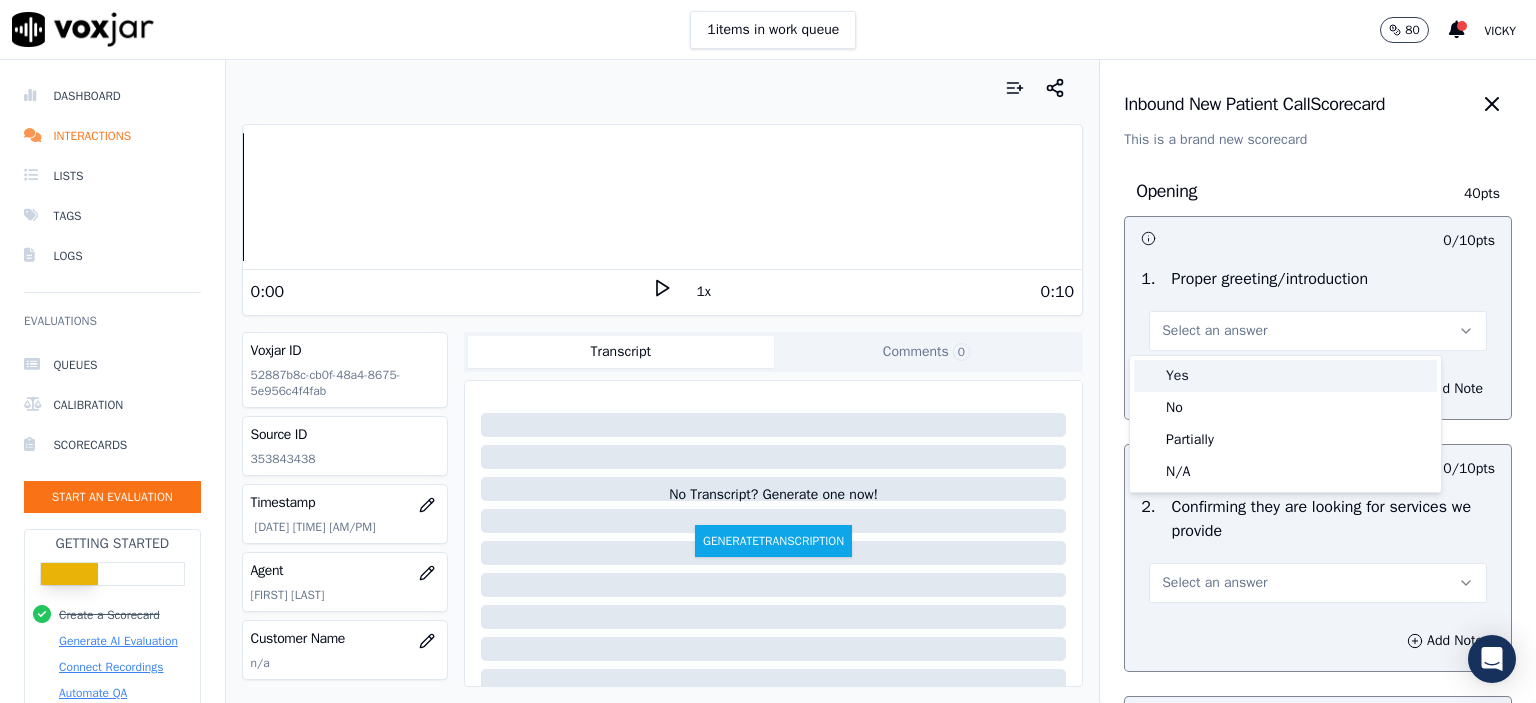 click on "Yes" at bounding box center [1285, 376] 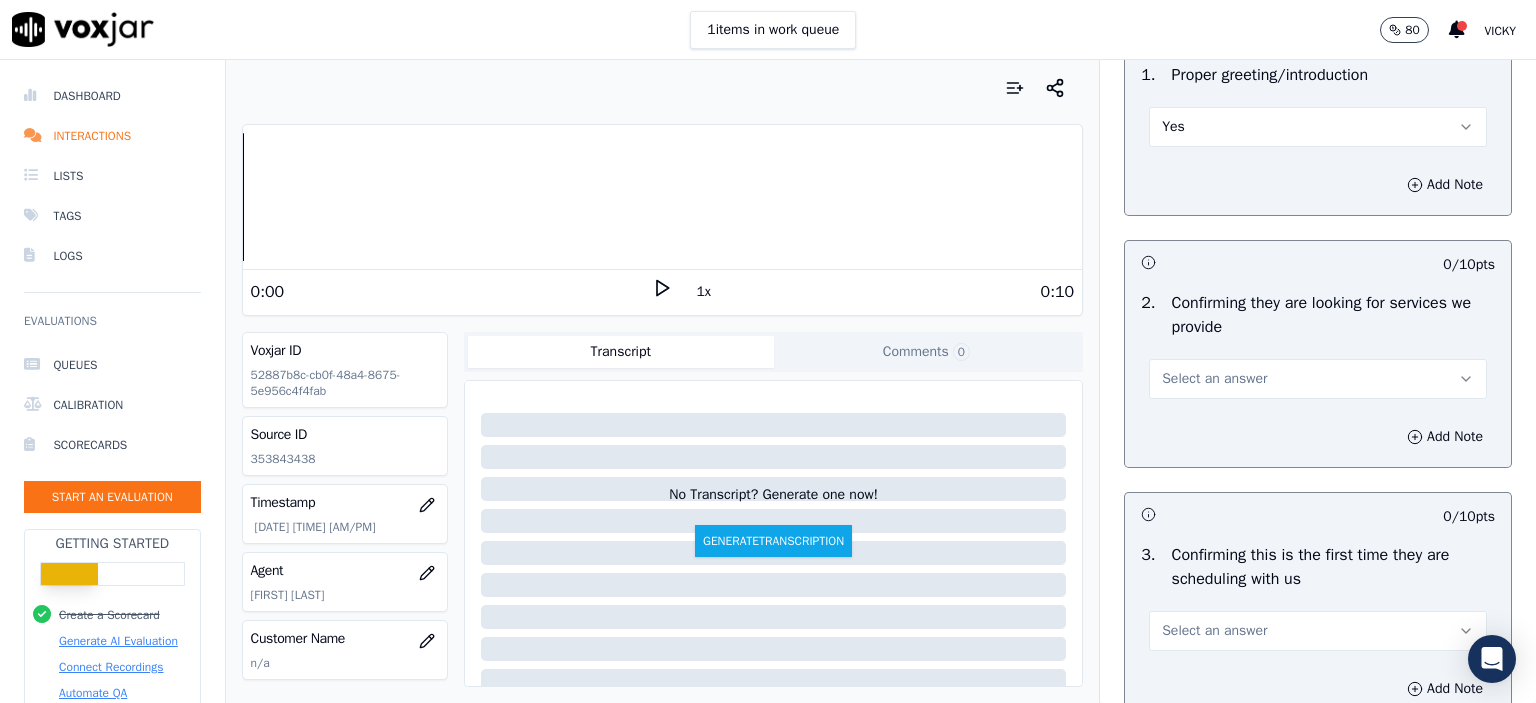 scroll, scrollTop: 300, scrollLeft: 0, axis: vertical 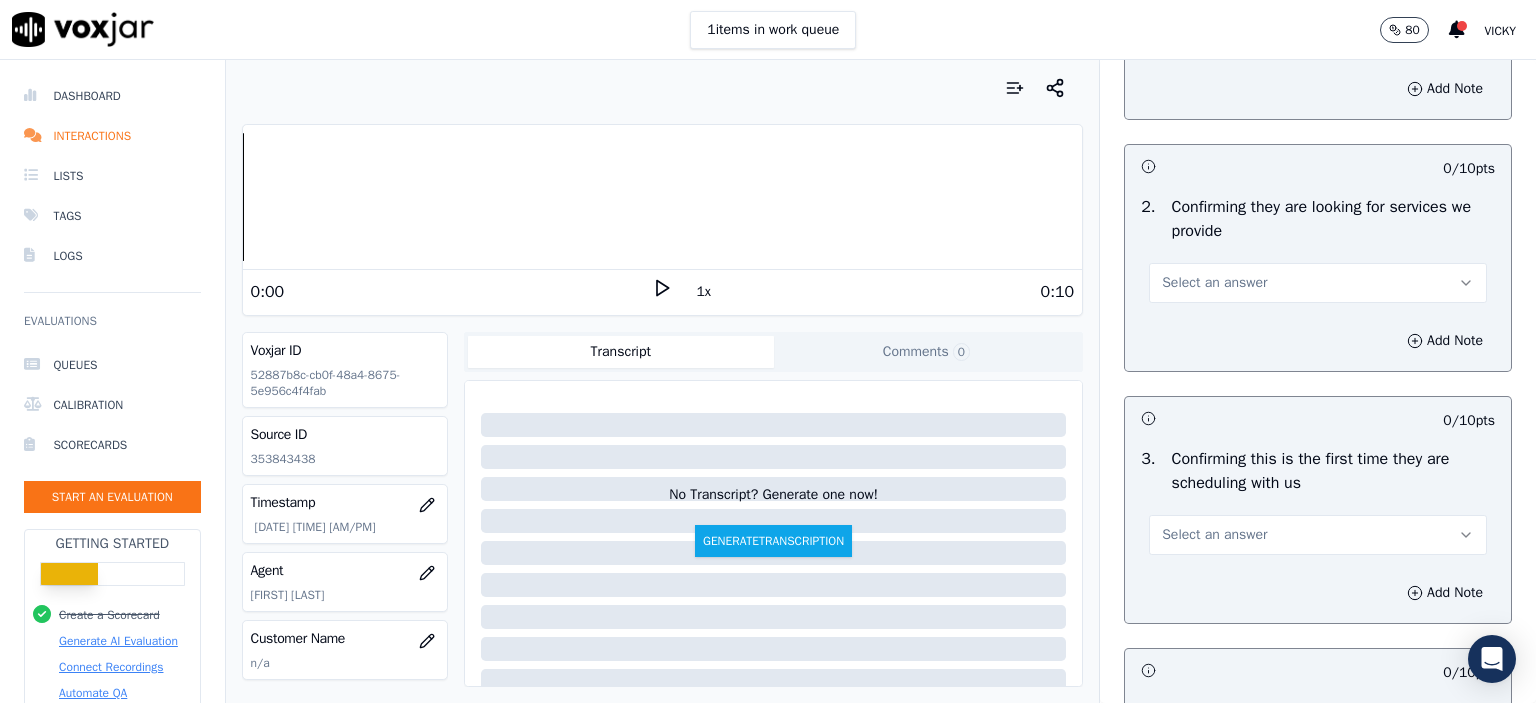 click on "Select an answer" at bounding box center [1318, 283] 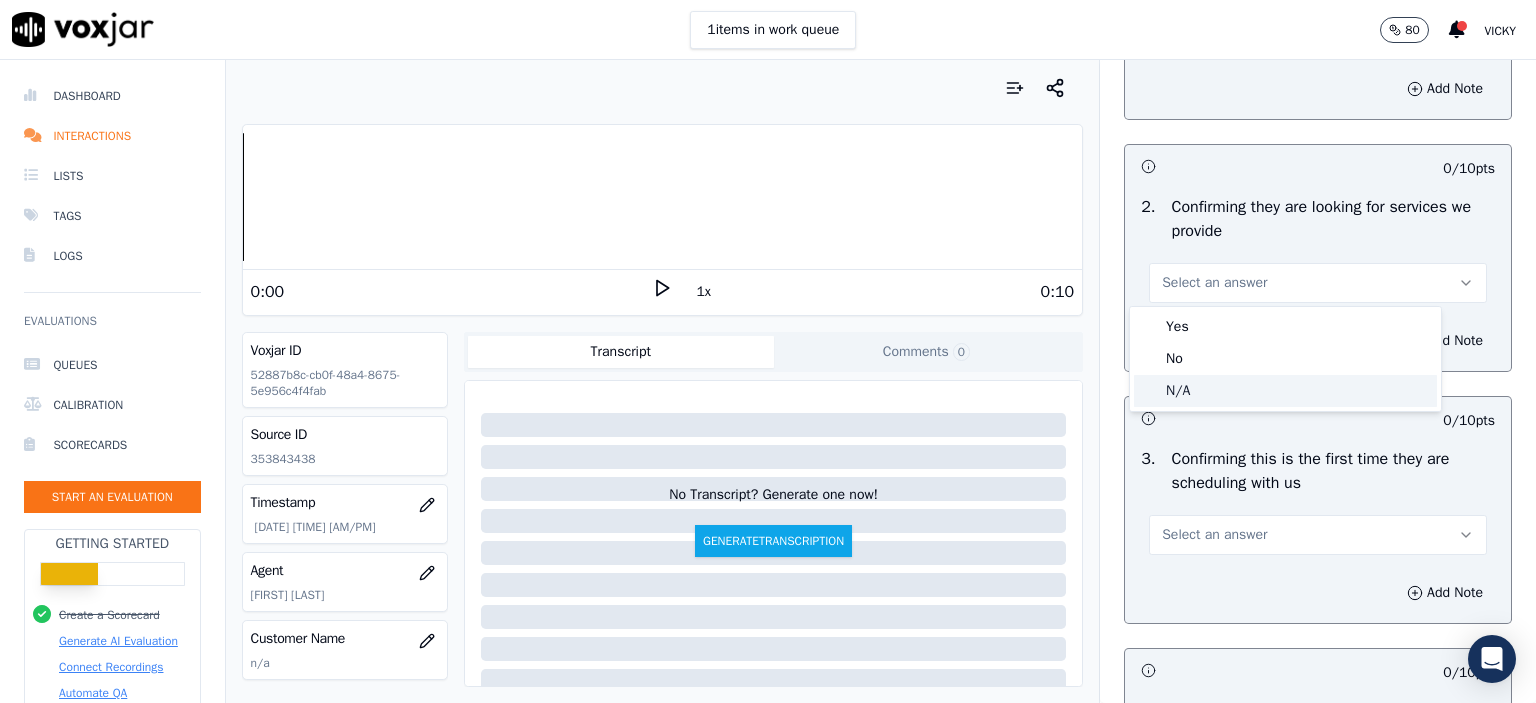 click on "N/A" 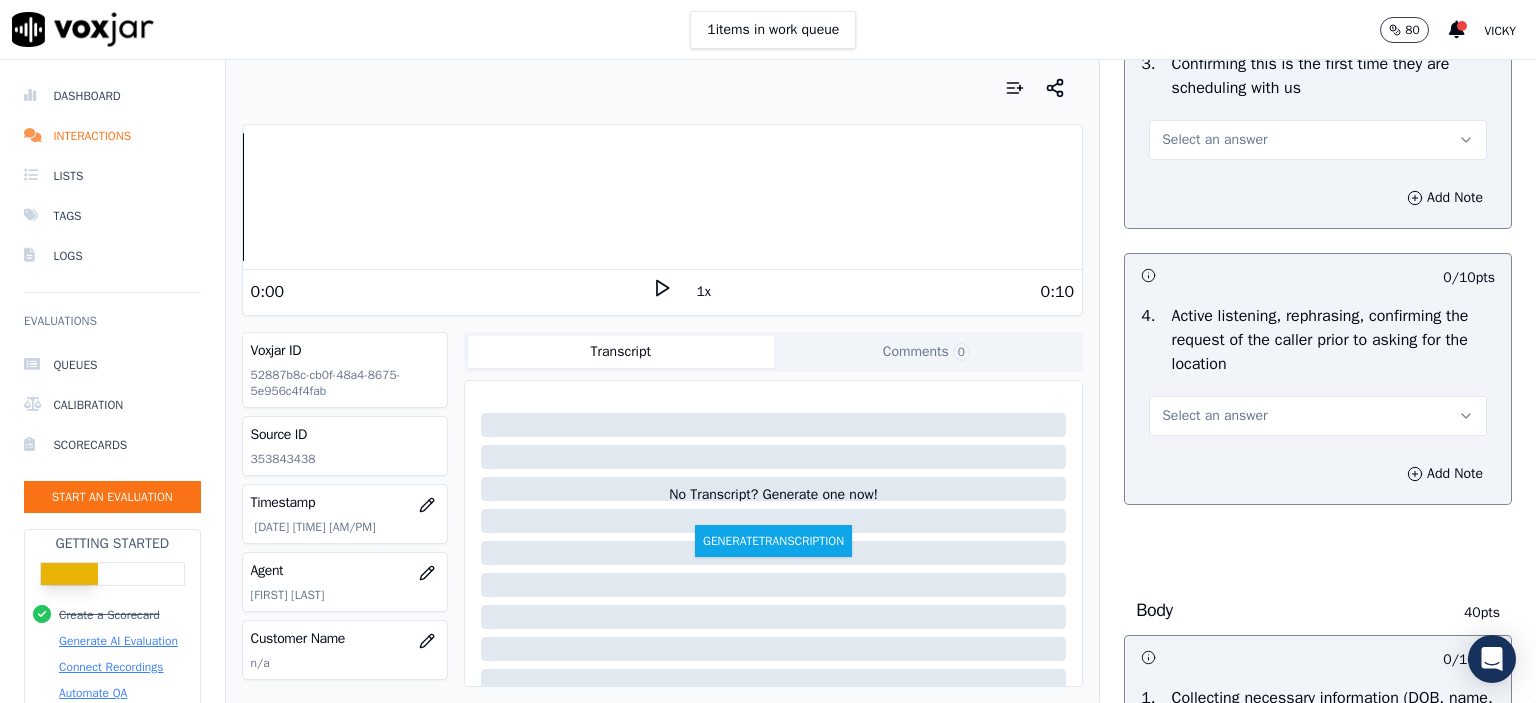 scroll, scrollTop: 700, scrollLeft: 0, axis: vertical 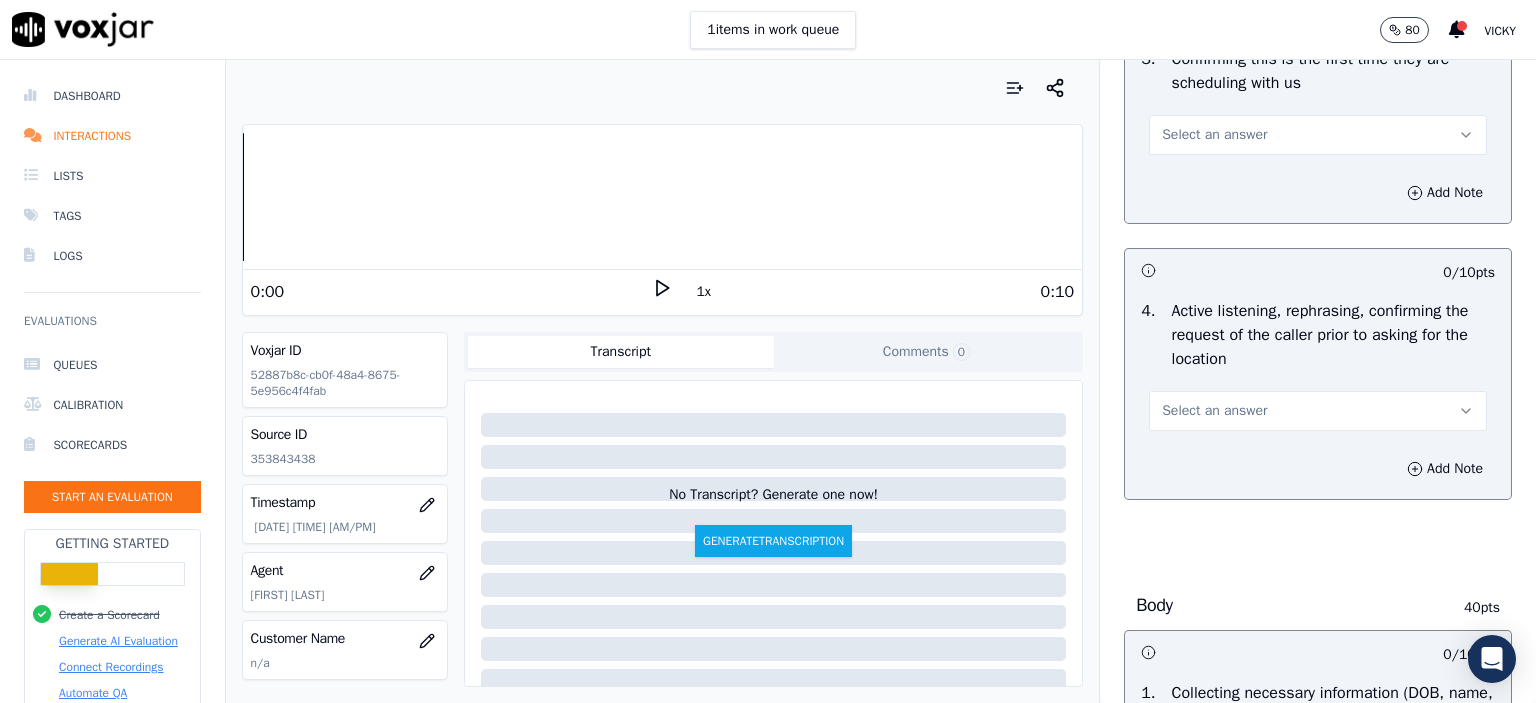 click on "Select an answer" at bounding box center [1318, 411] 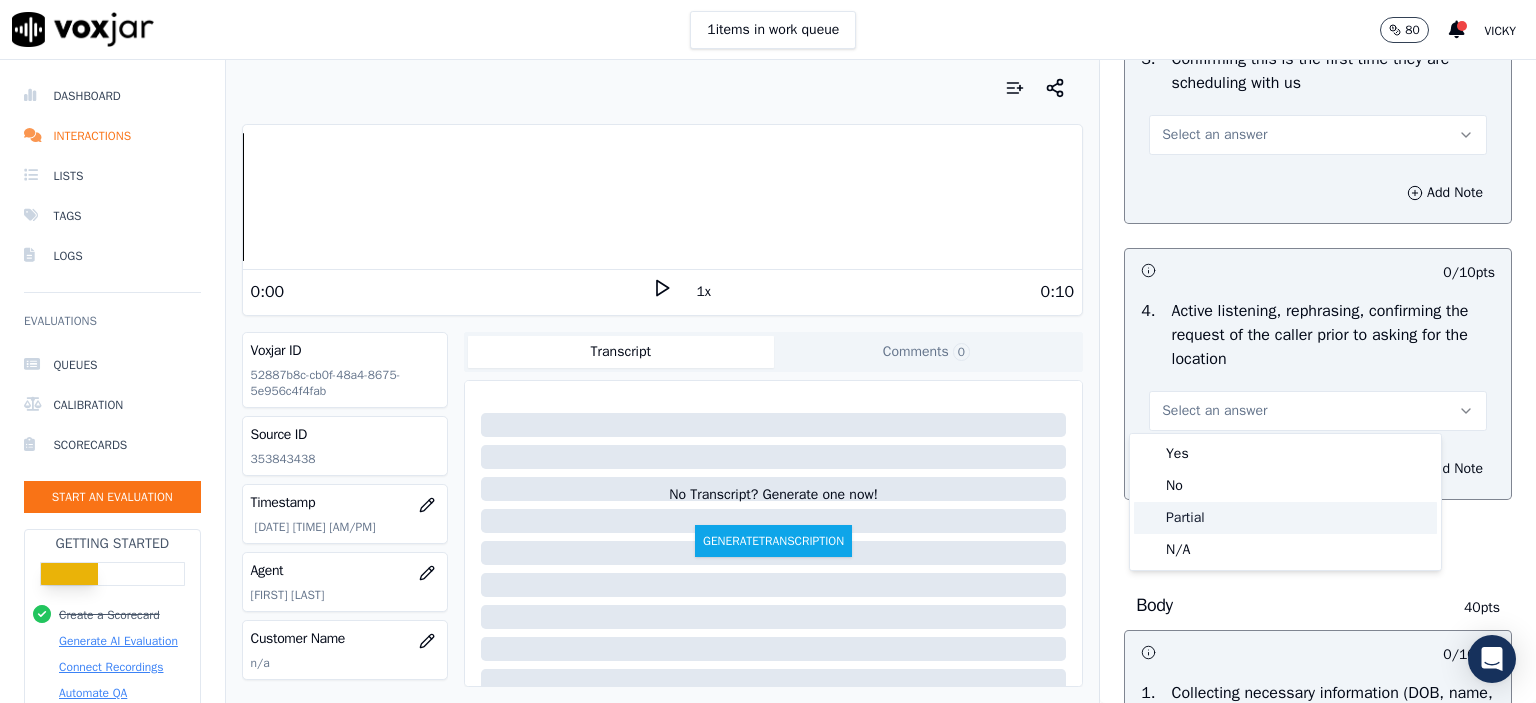 click on "Partial" 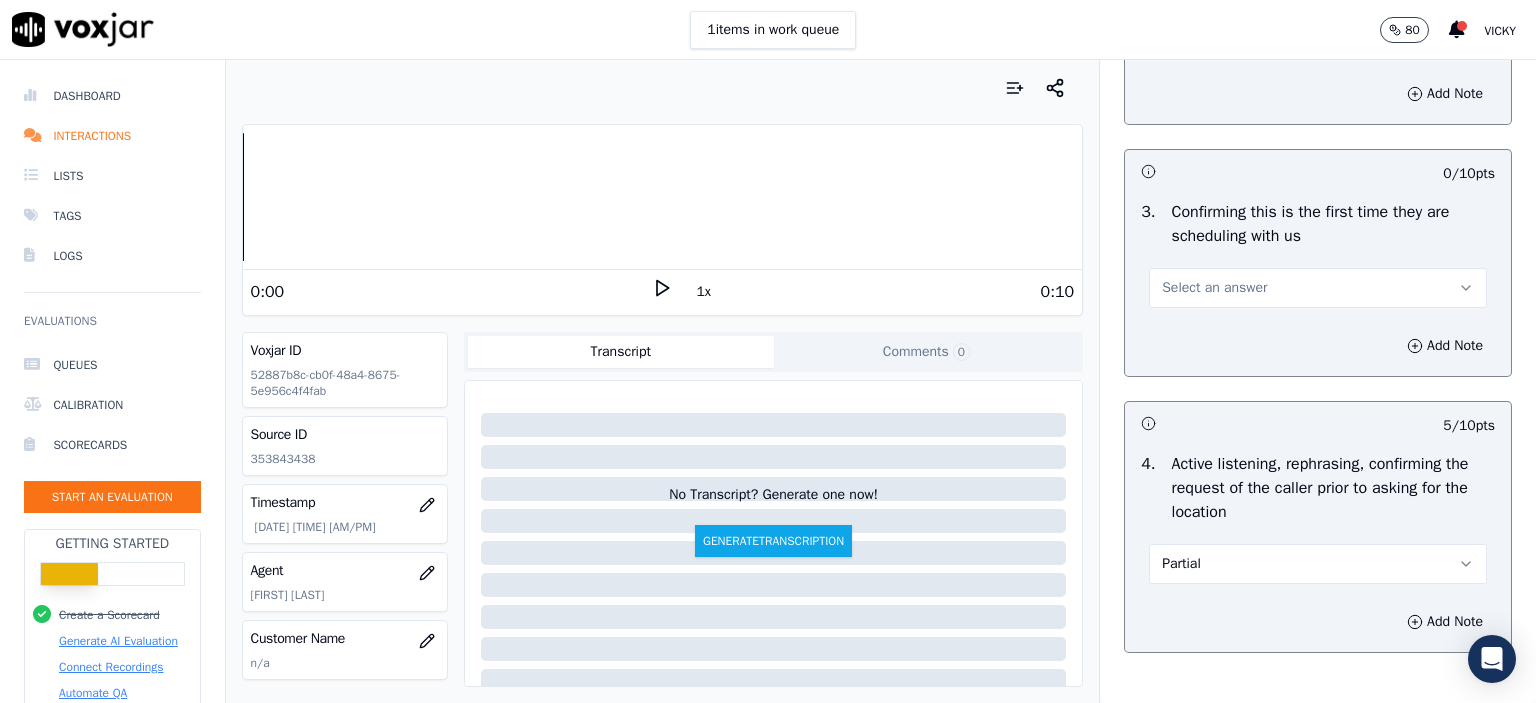 scroll, scrollTop: 500, scrollLeft: 0, axis: vertical 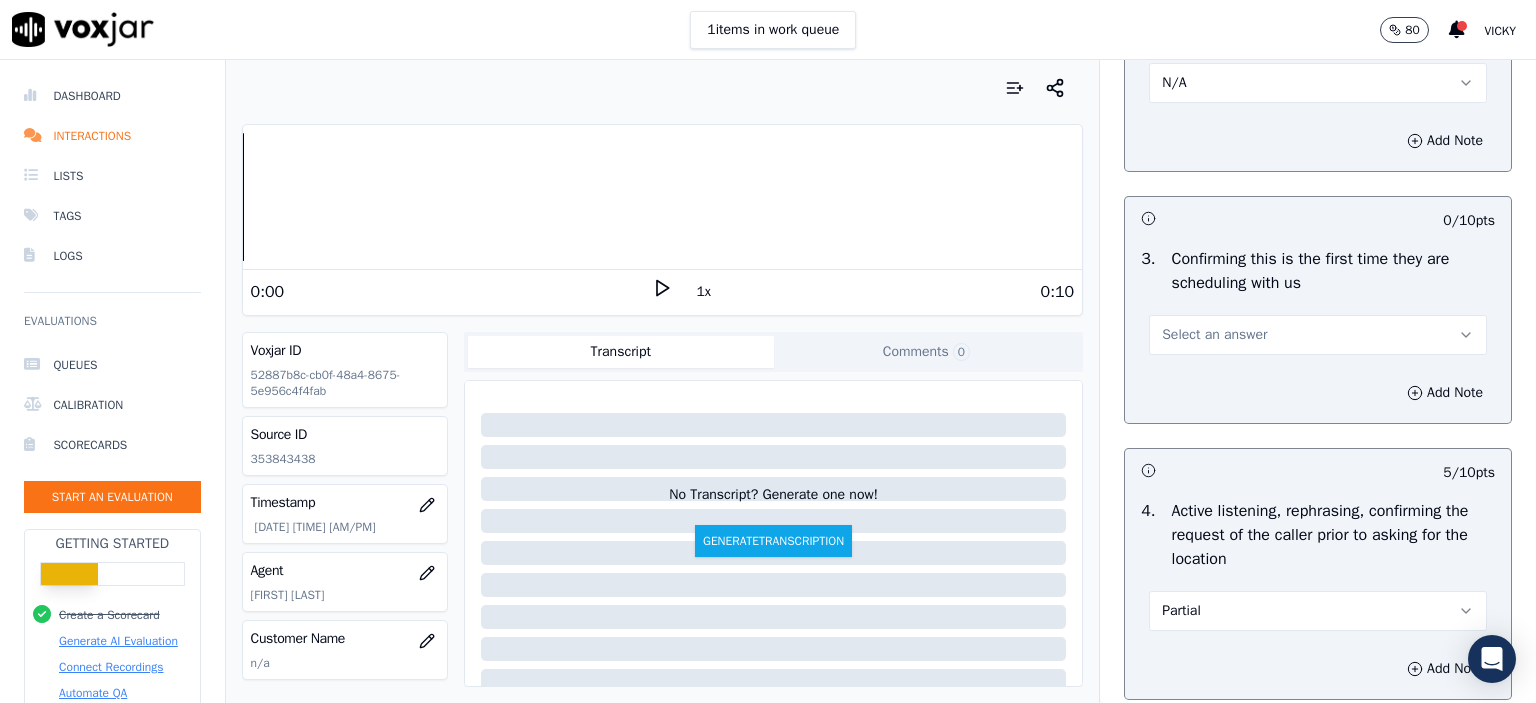 click on "Select an answer" at bounding box center (1214, 335) 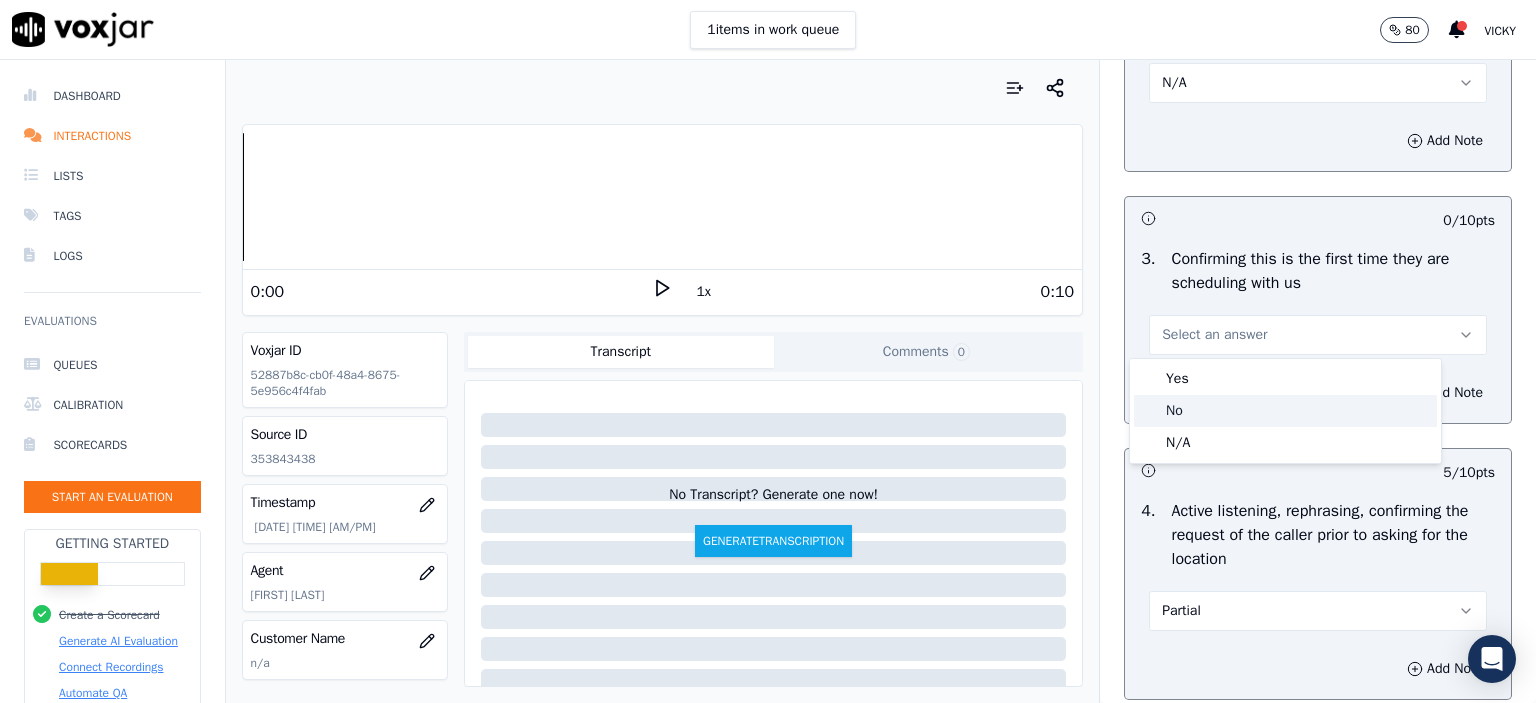 click on "No" 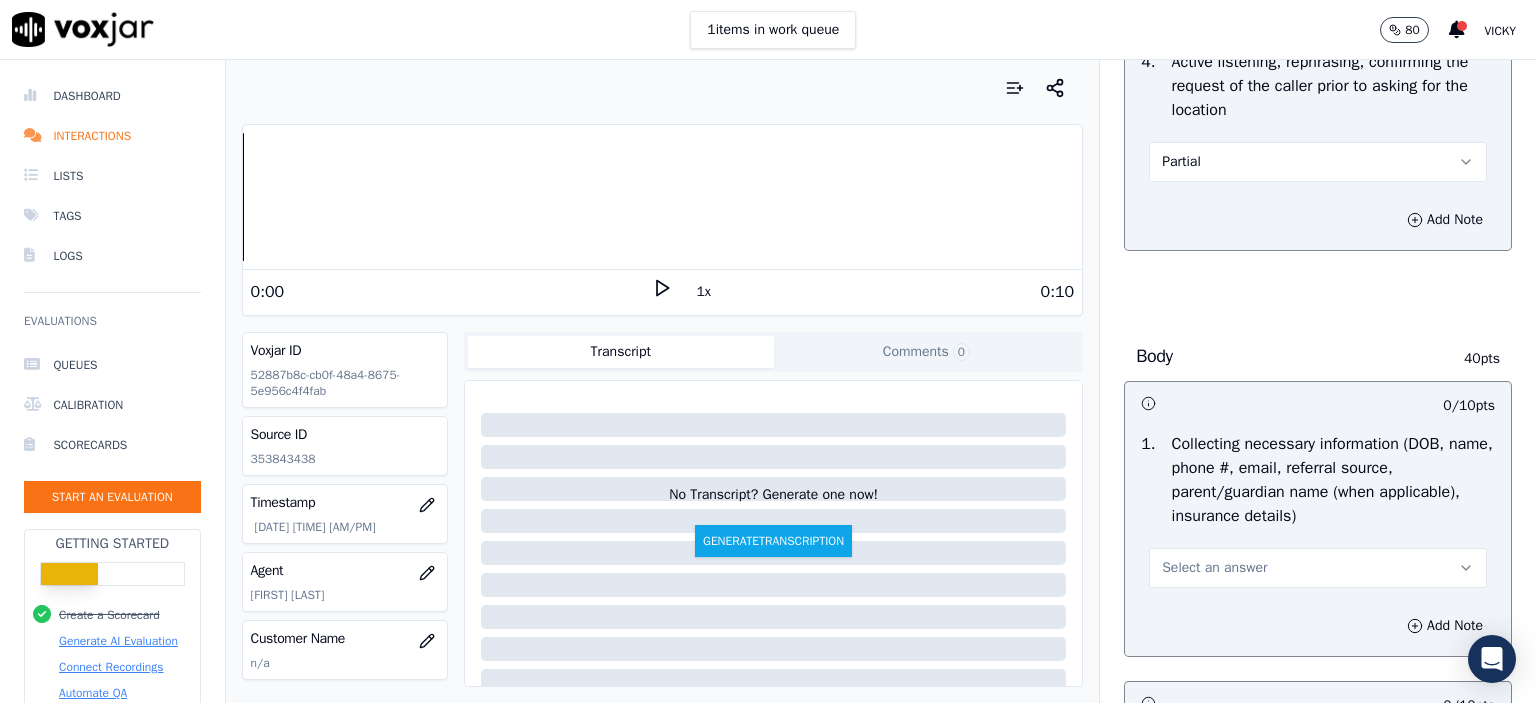 scroll, scrollTop: 1000, scrollLeft: 0, axis: vertical 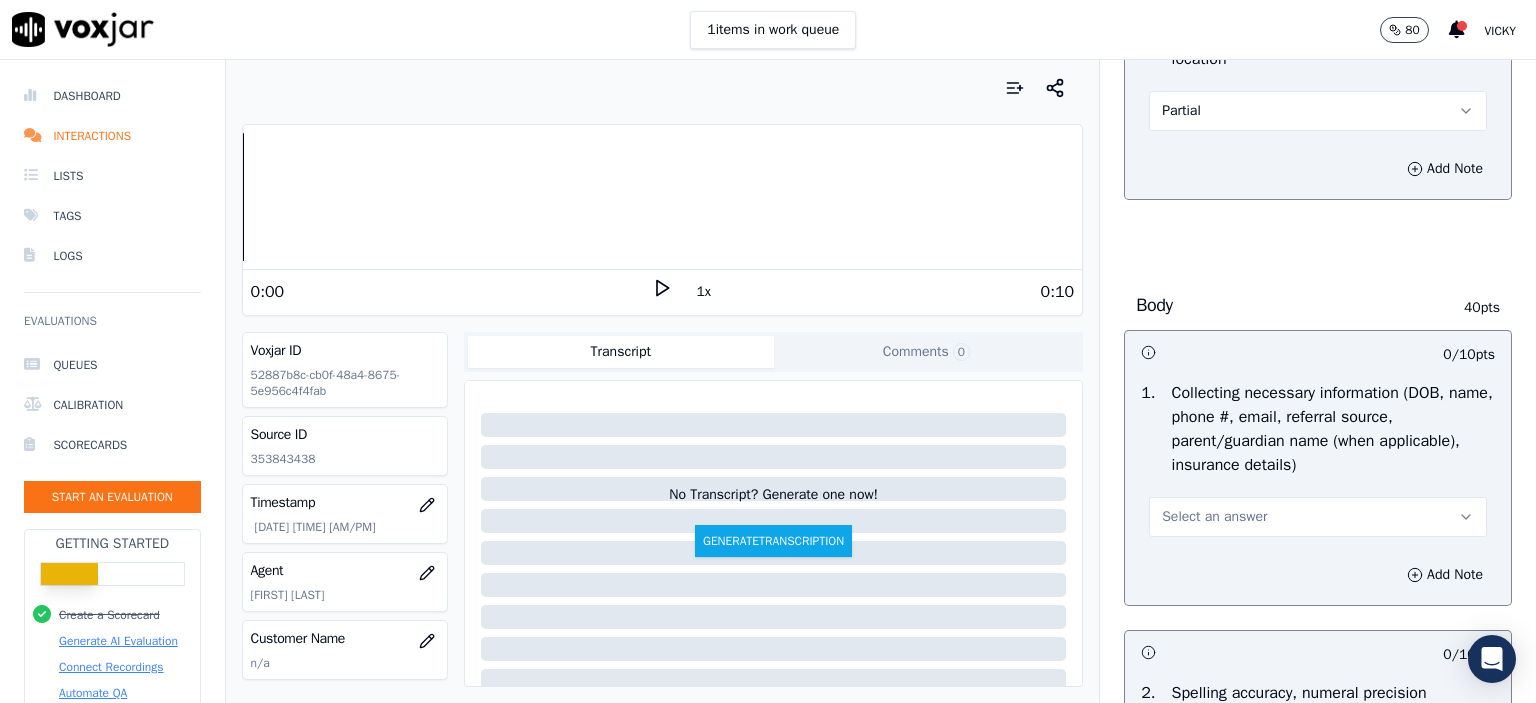 click on "Select an answer" at bounding box center (1318, 517) 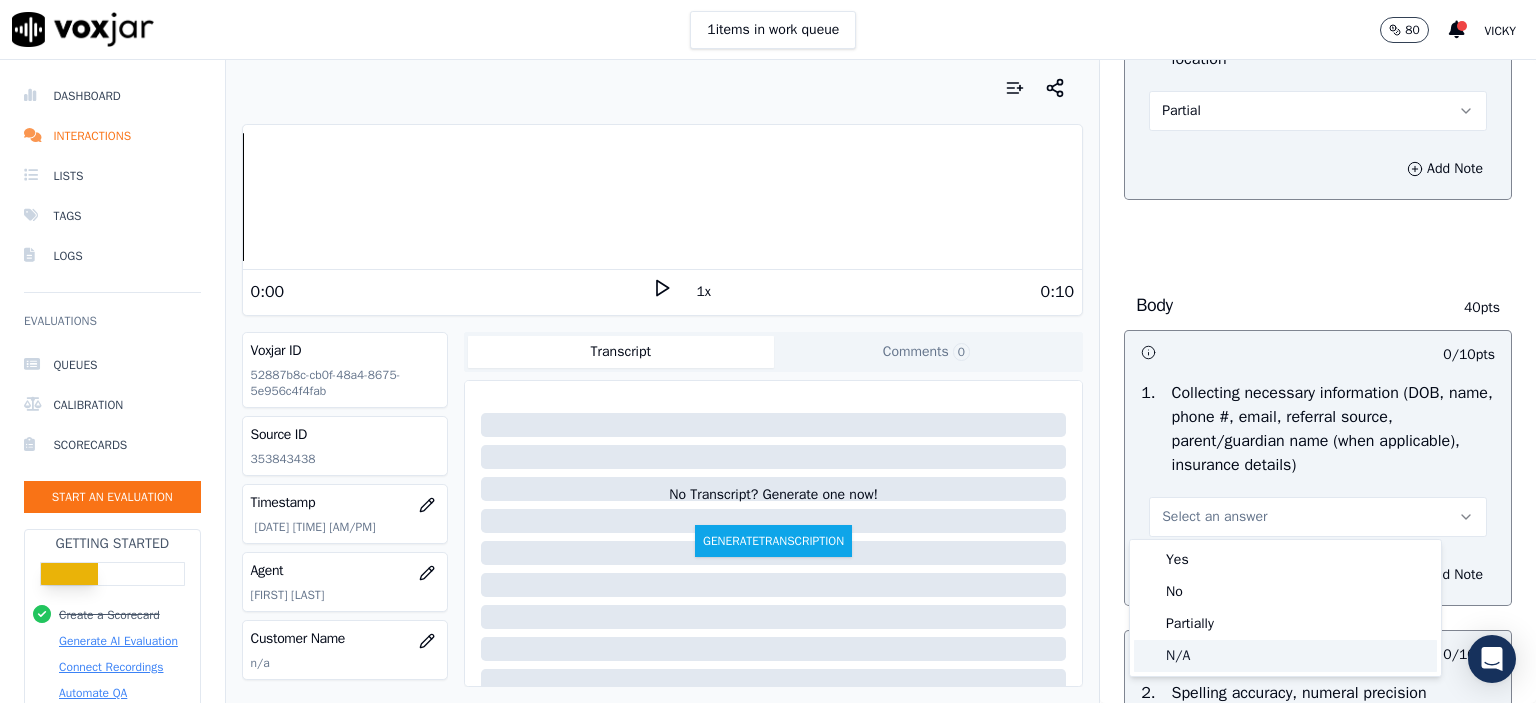click on "N/A" 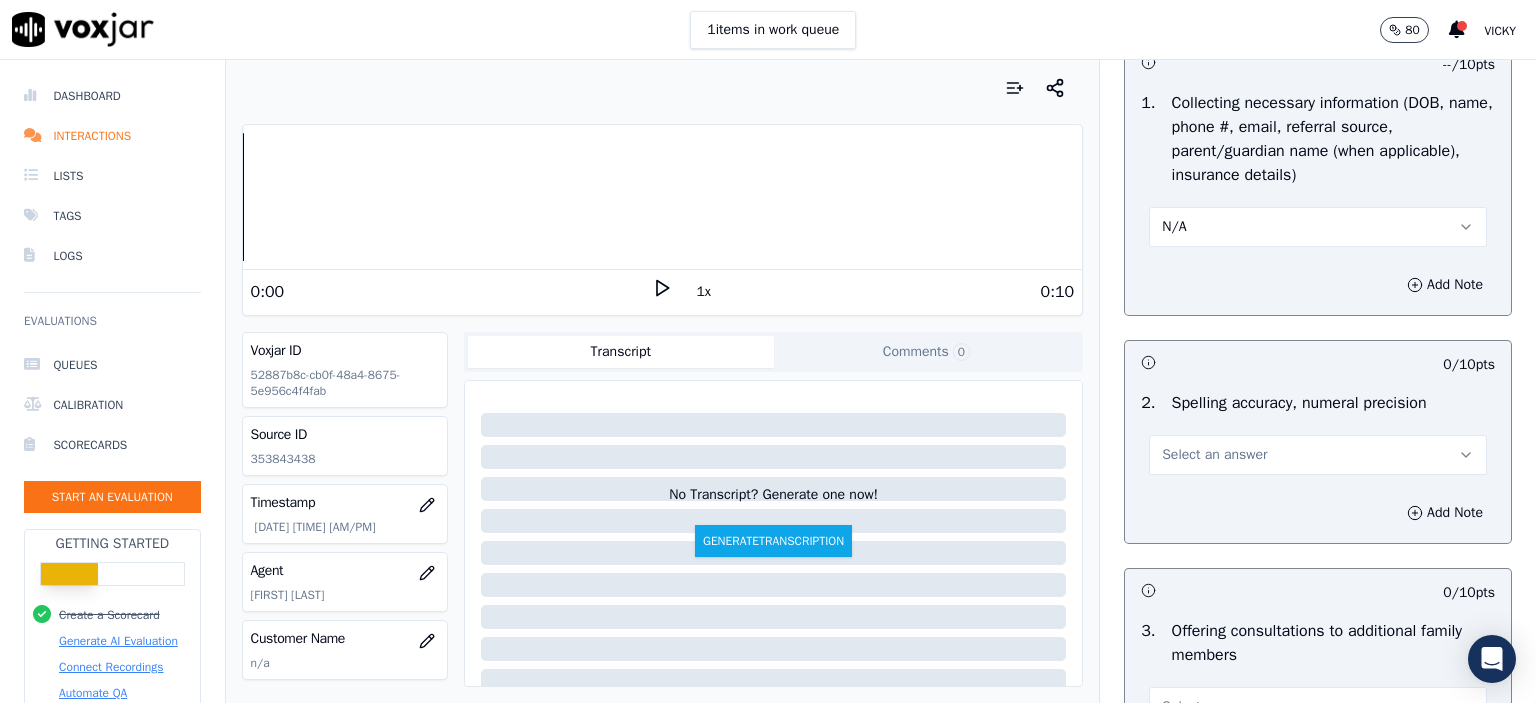 scroll, scrollTop: 1300, scrollLeft: 0, axis: vertical 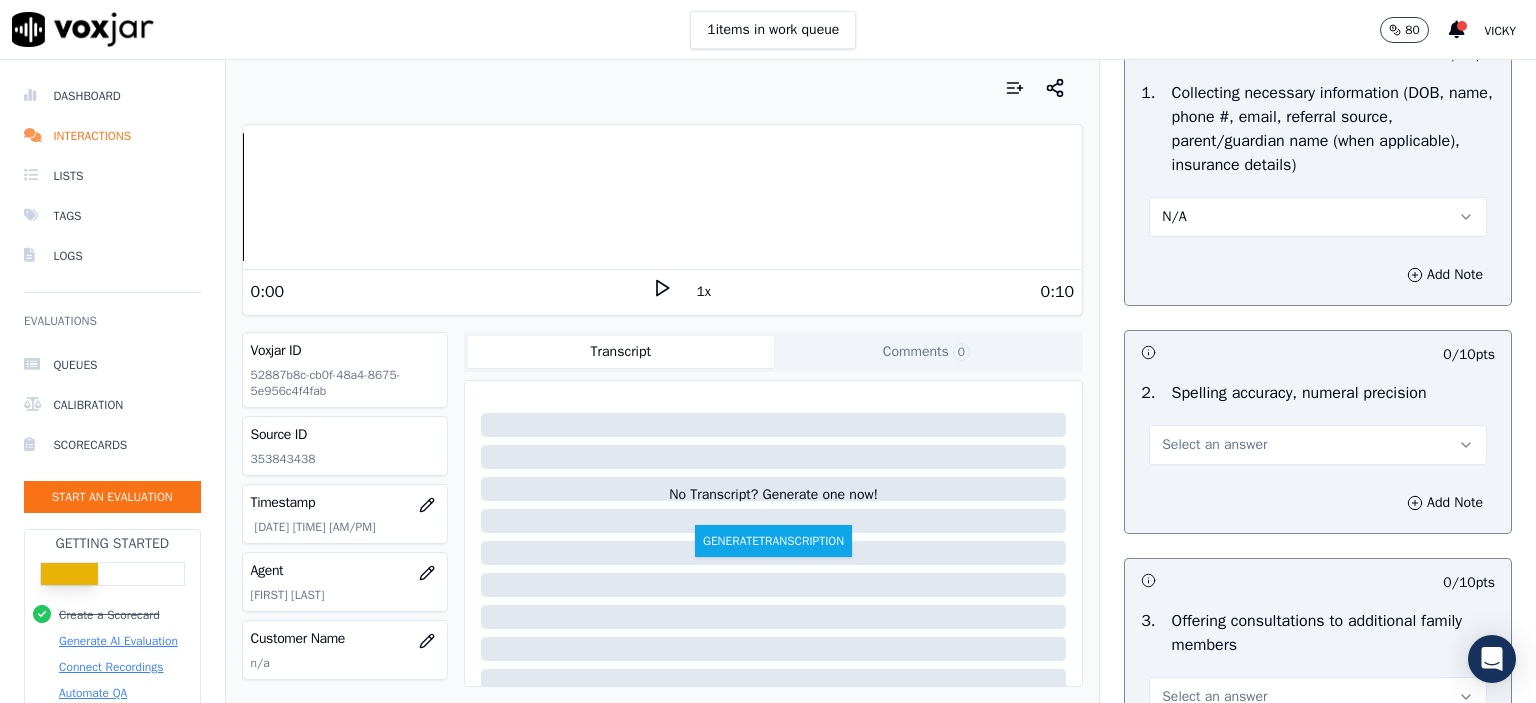 click on "N/A" at bounding box center [1318, 217] 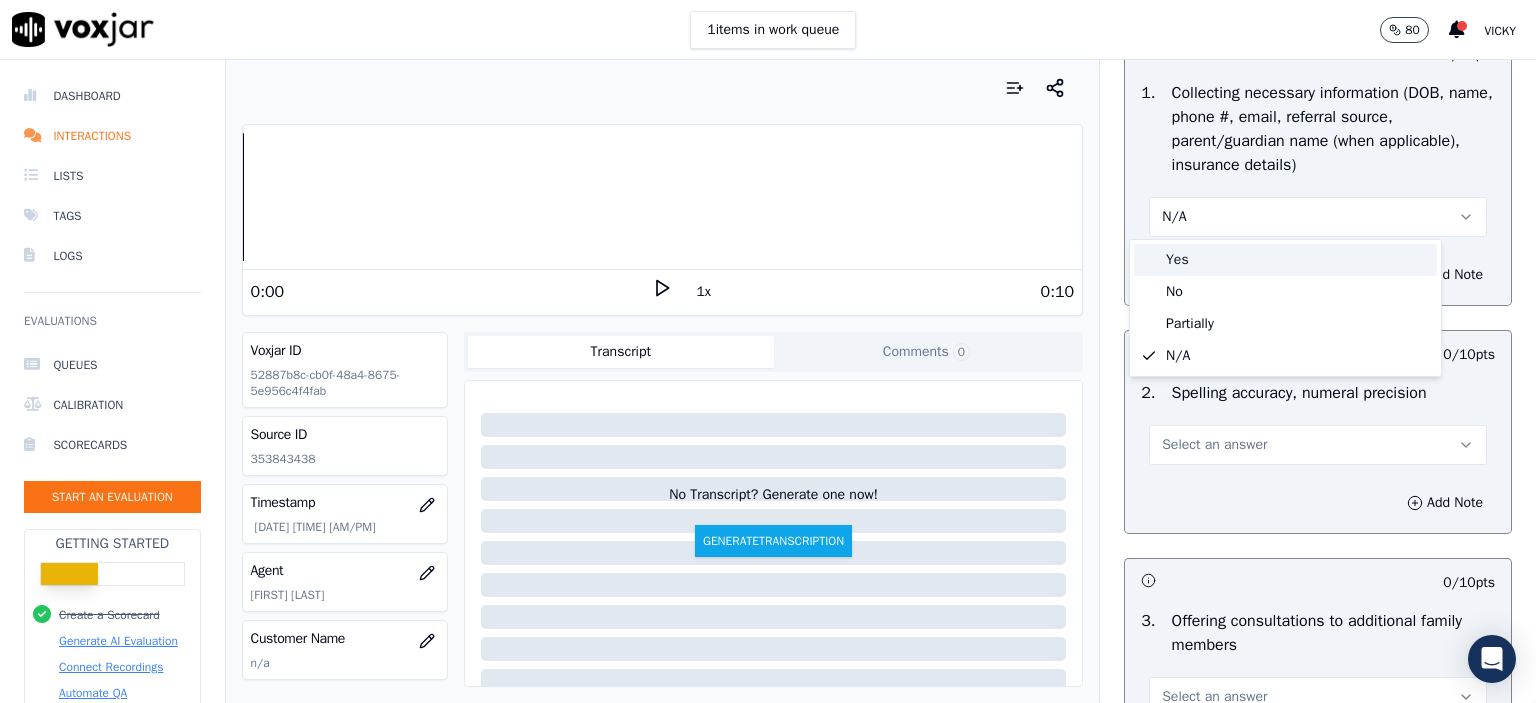 click on "Yes" at bounding box center [1285, 260] 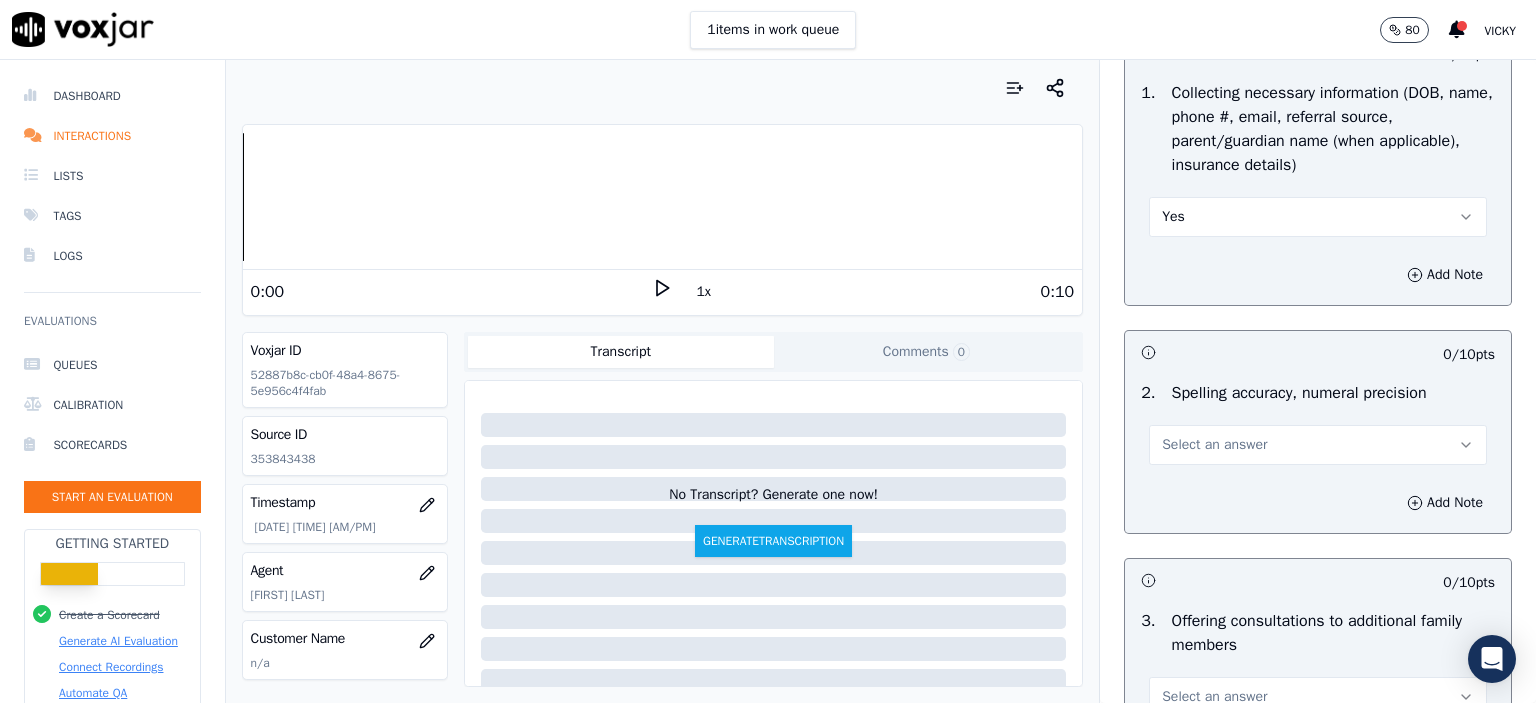 click on "Select an answer" at bounding box center [1318, 445] 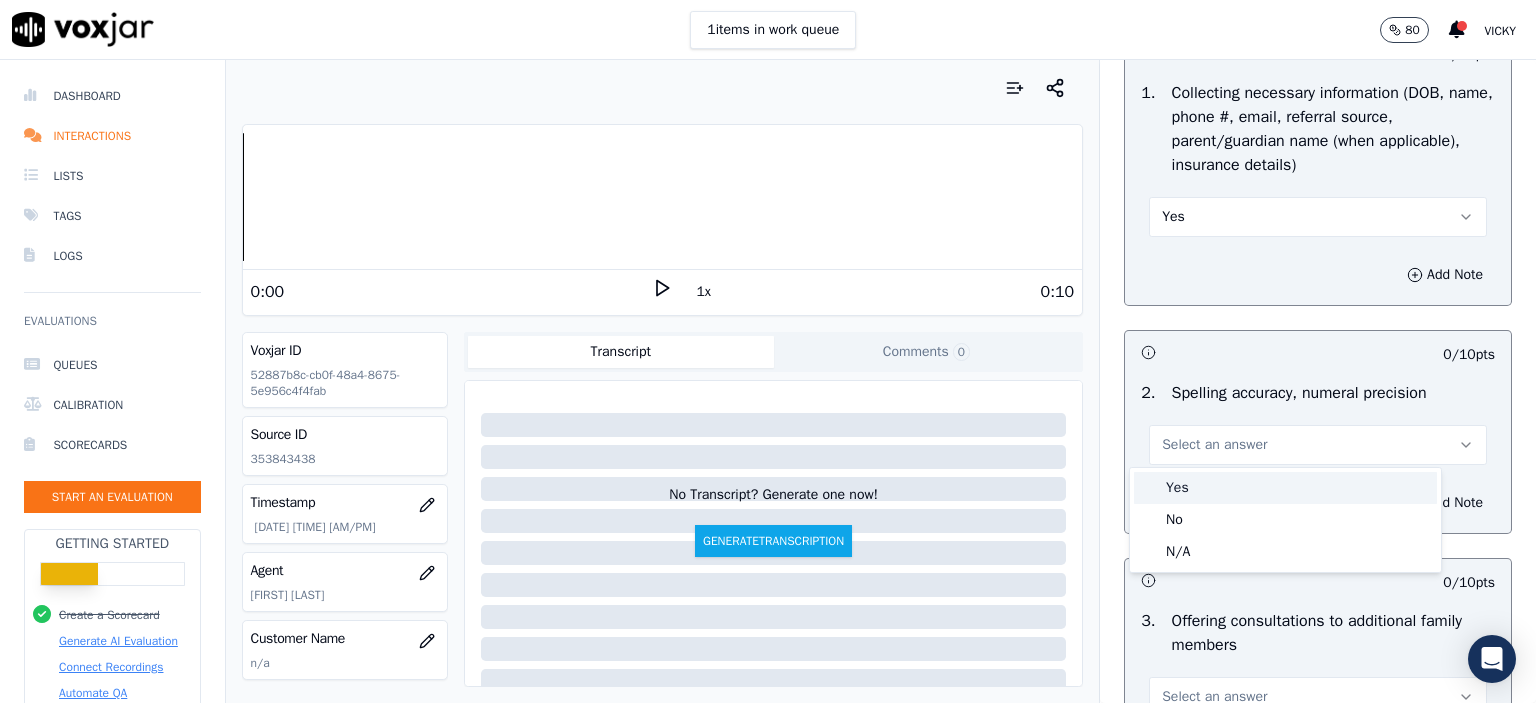 click on "Yes" at bounding box center (1285, 488) 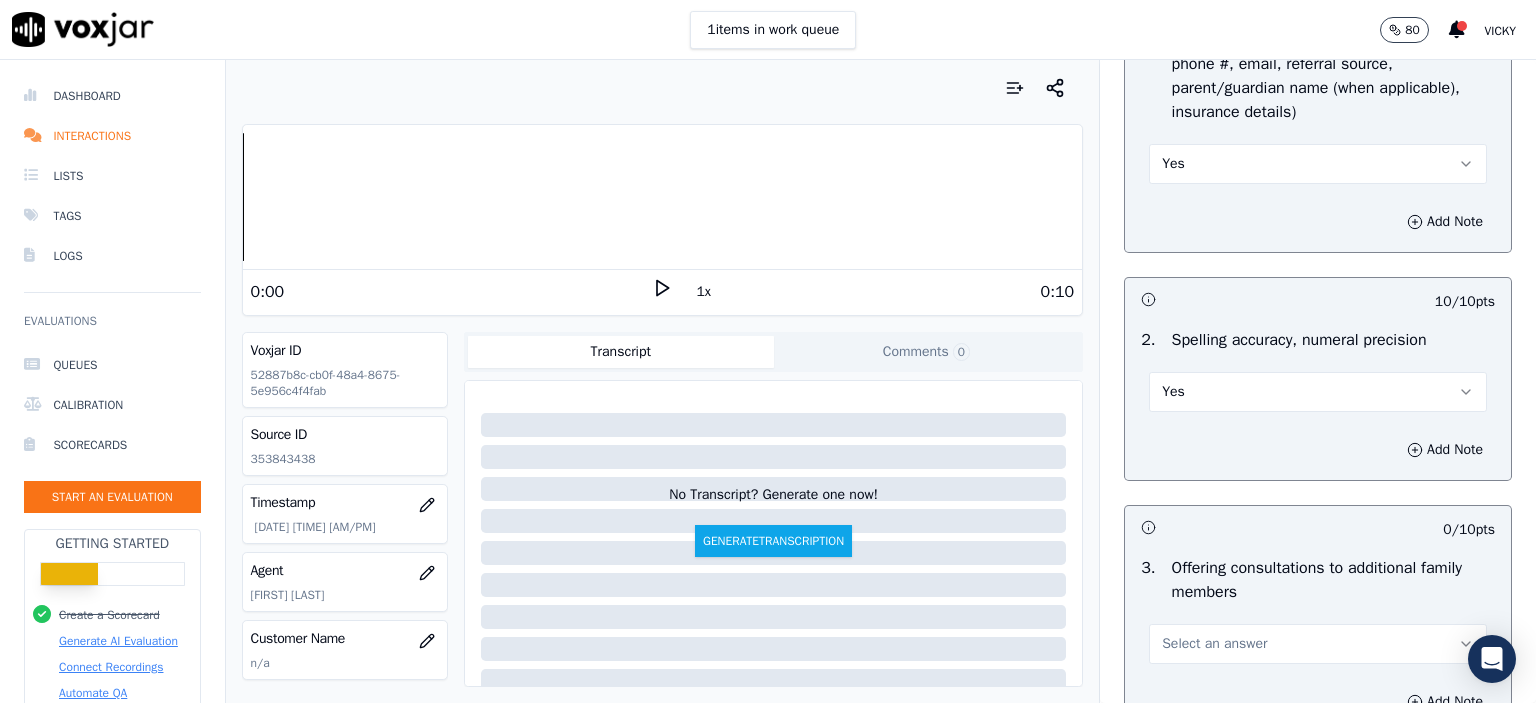 scroll, scrollTop: 1500, scrollLeft: 0, axis: vertical 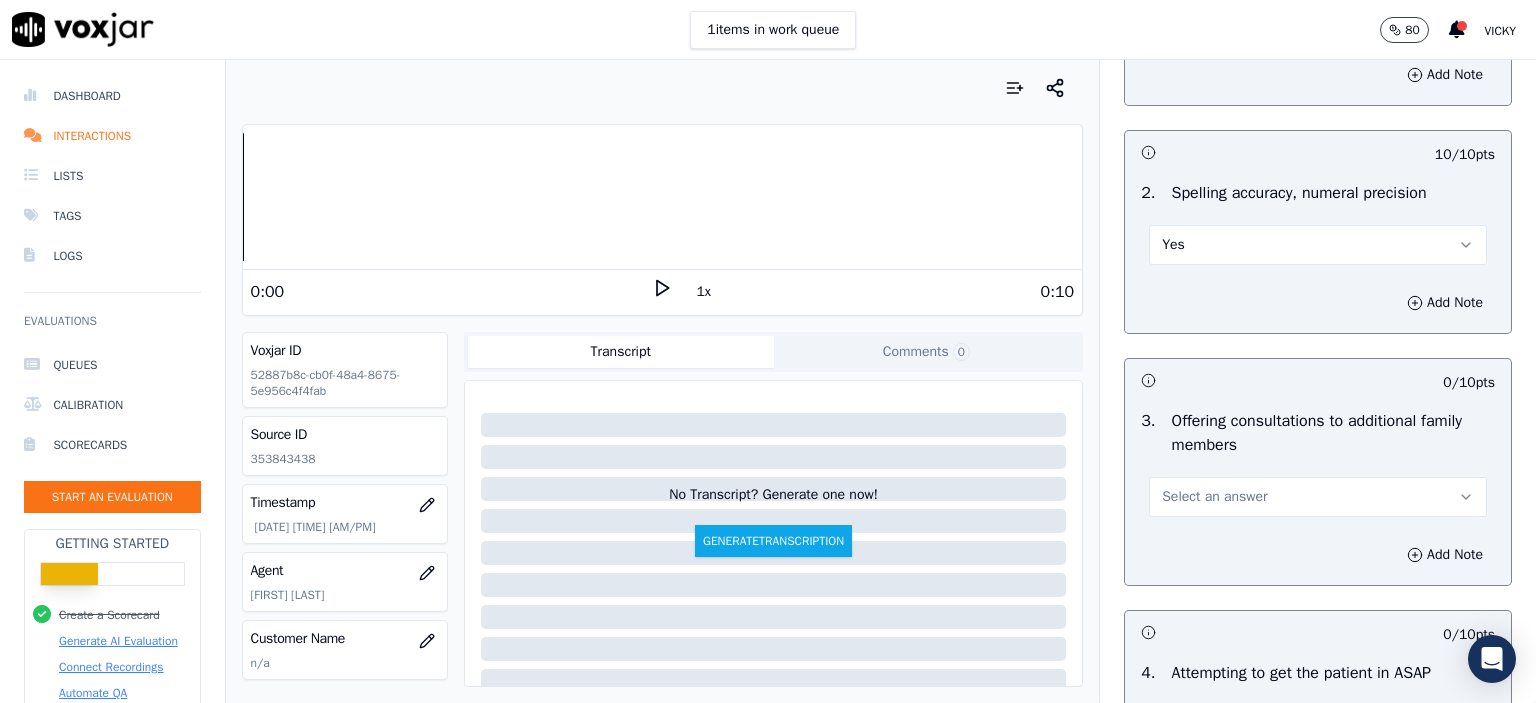 click on "Select an answer" at bounding box center [1318, 497] 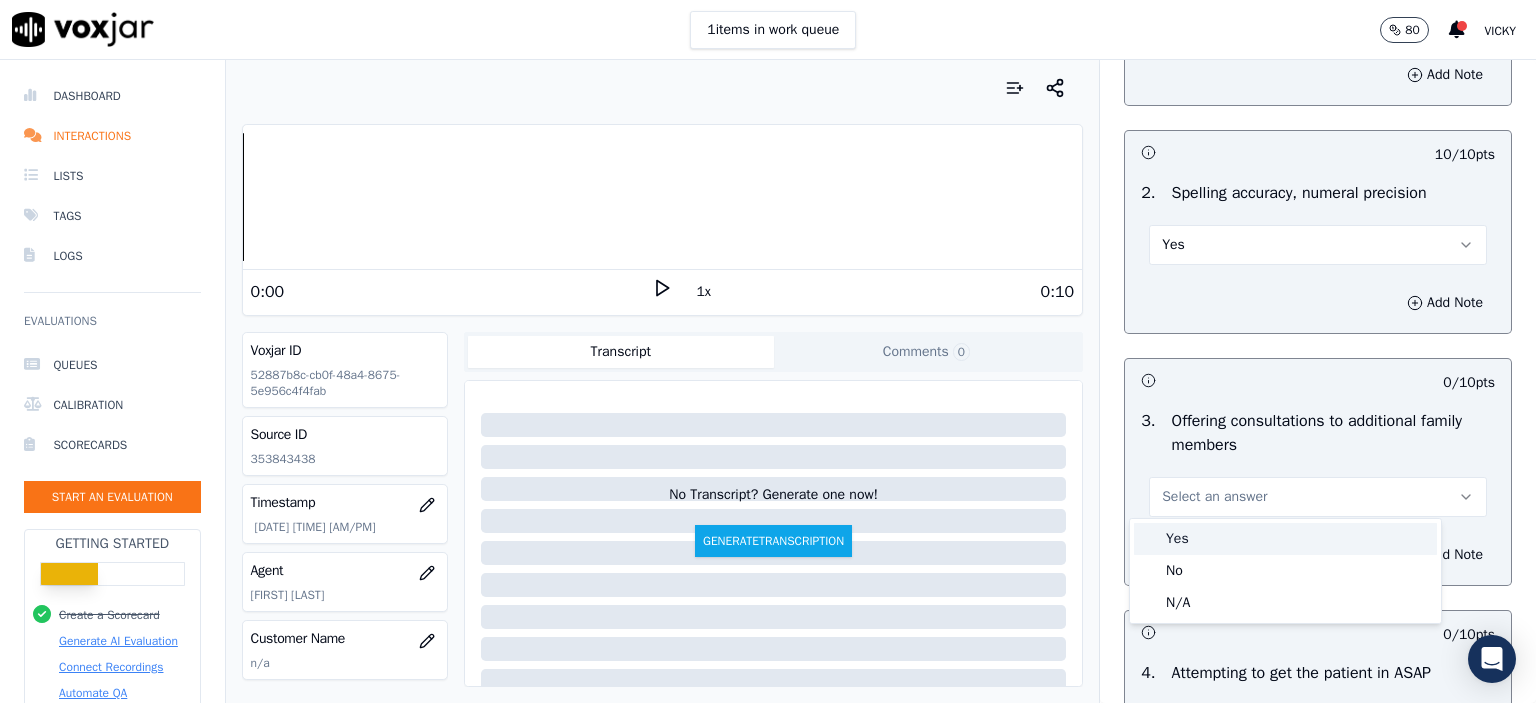 click on "No" 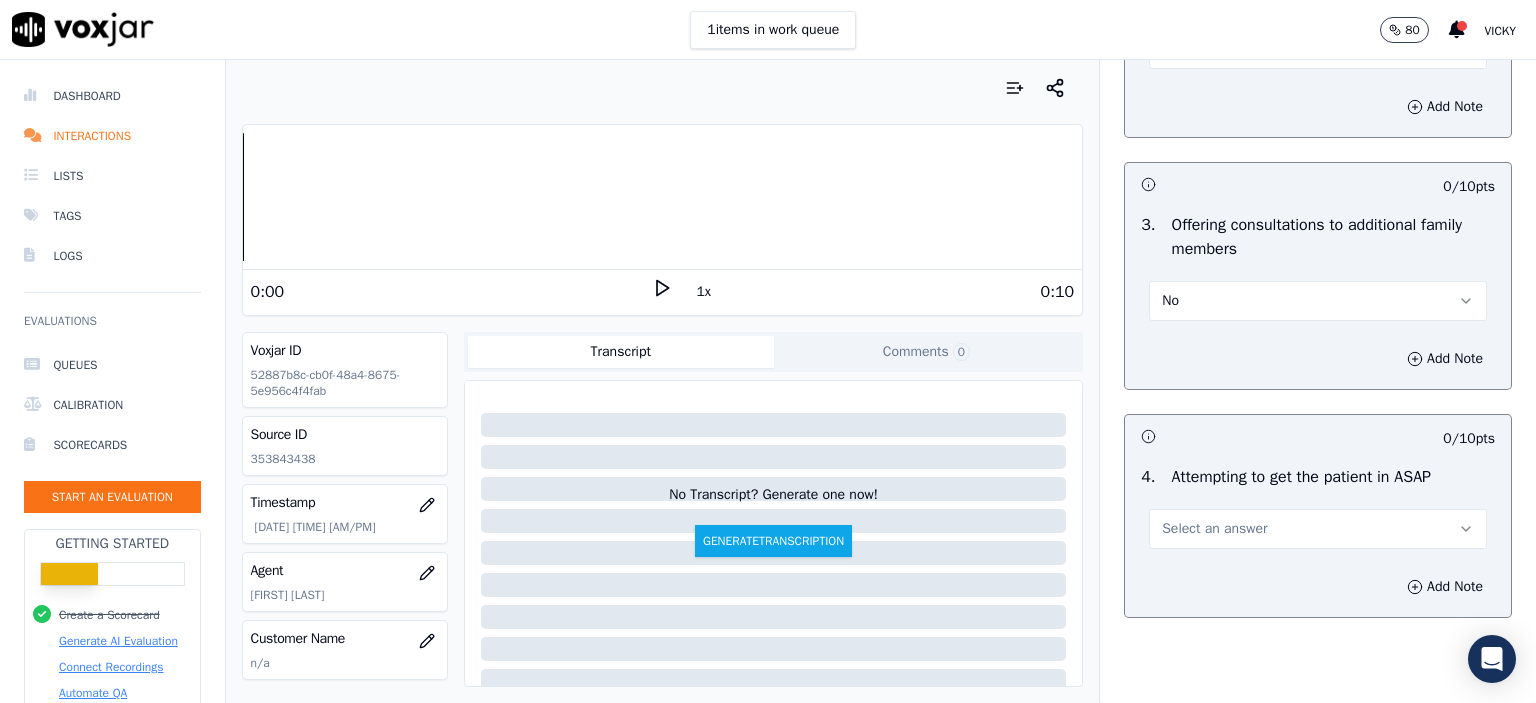 scroll, scrollTop: 1700, scrollLeft: 0, axis: vertical 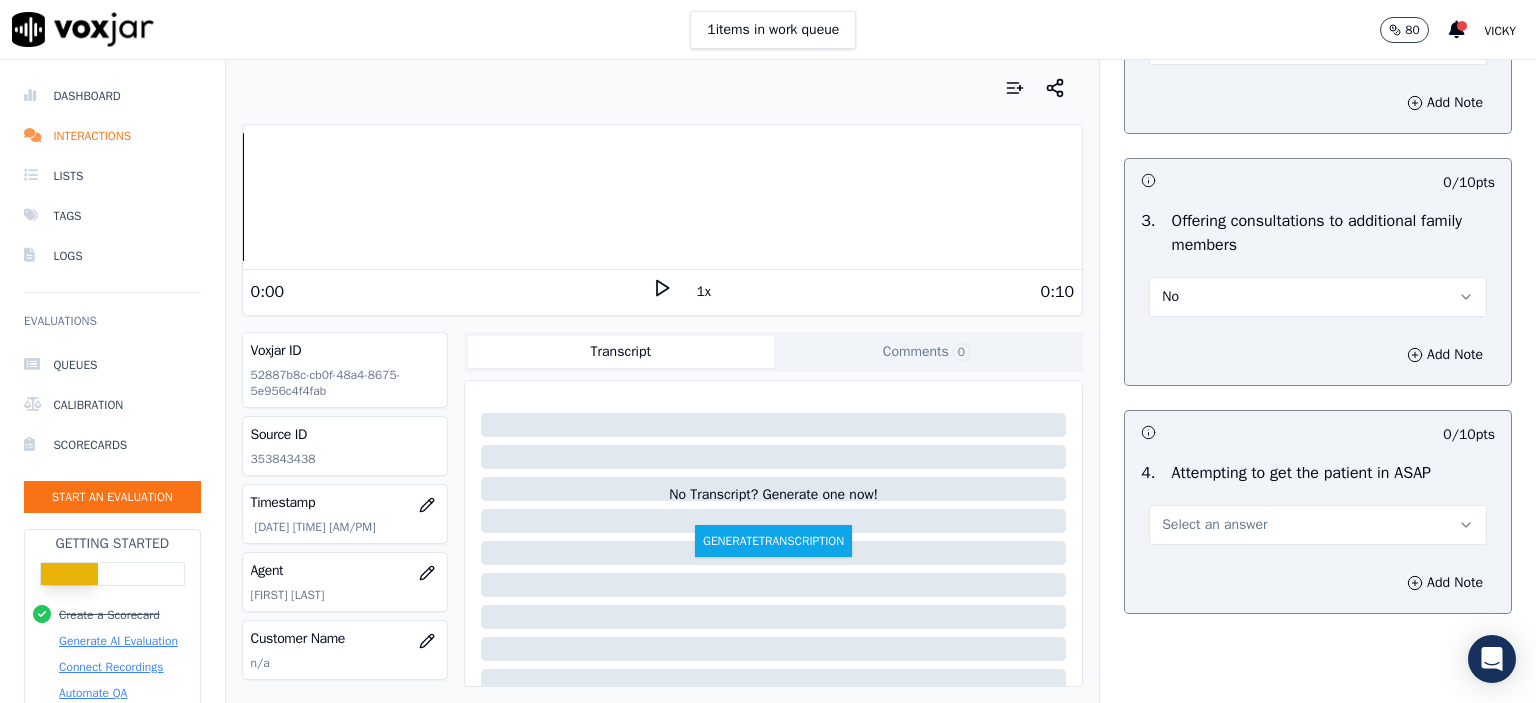 click on "Select an answer" at bounding box center [1318, 525] 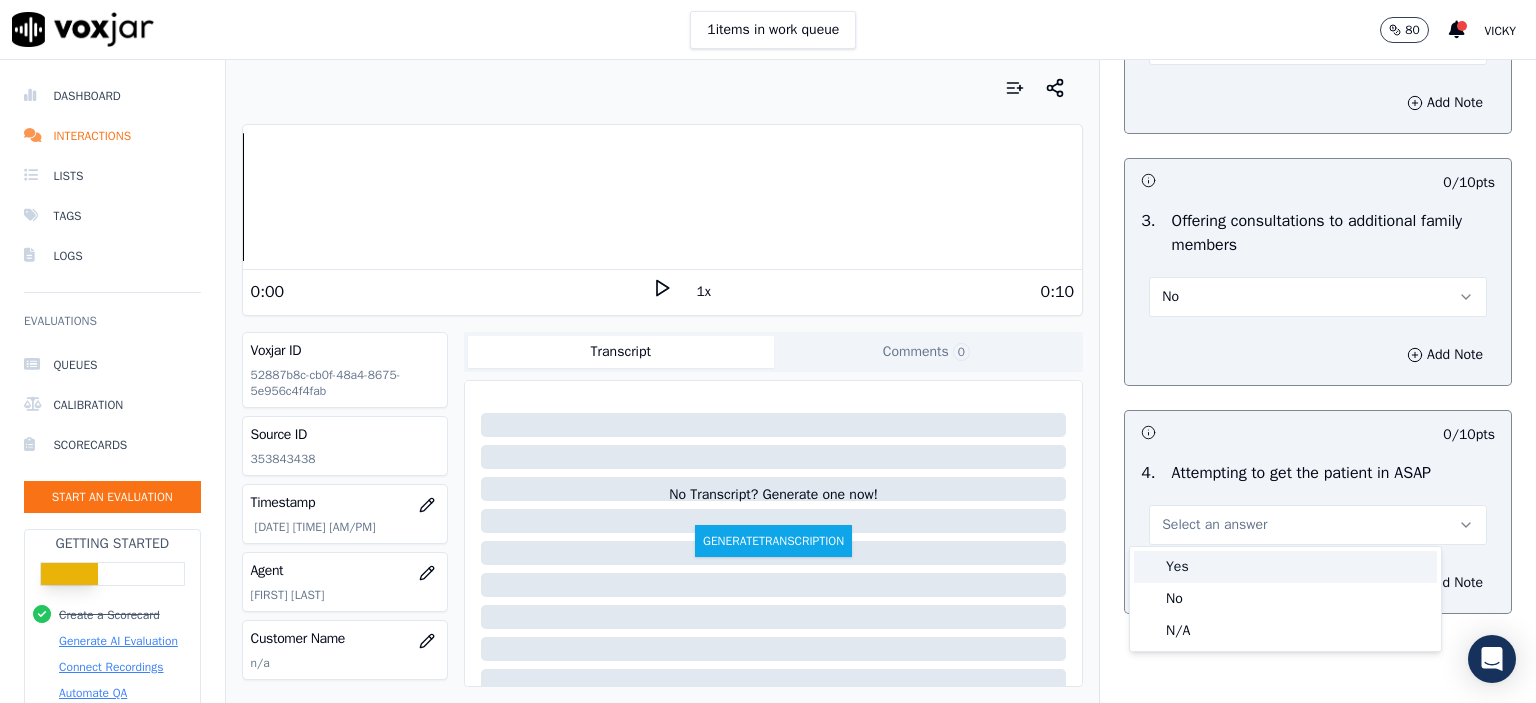 click on "Yes" at bounding box center (1285, 567) 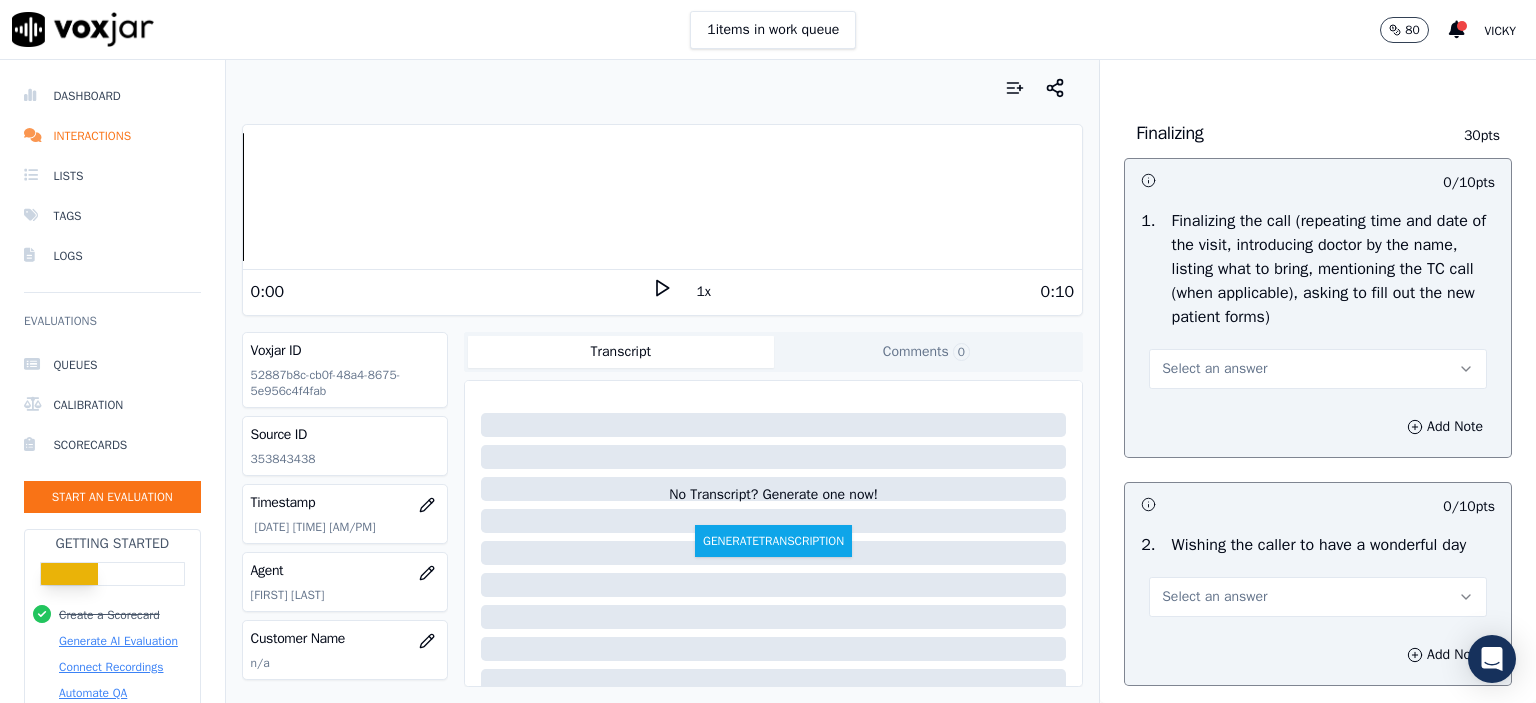 scroll, scrollTop: 2300, scrollLeft: 0, axis: vertical 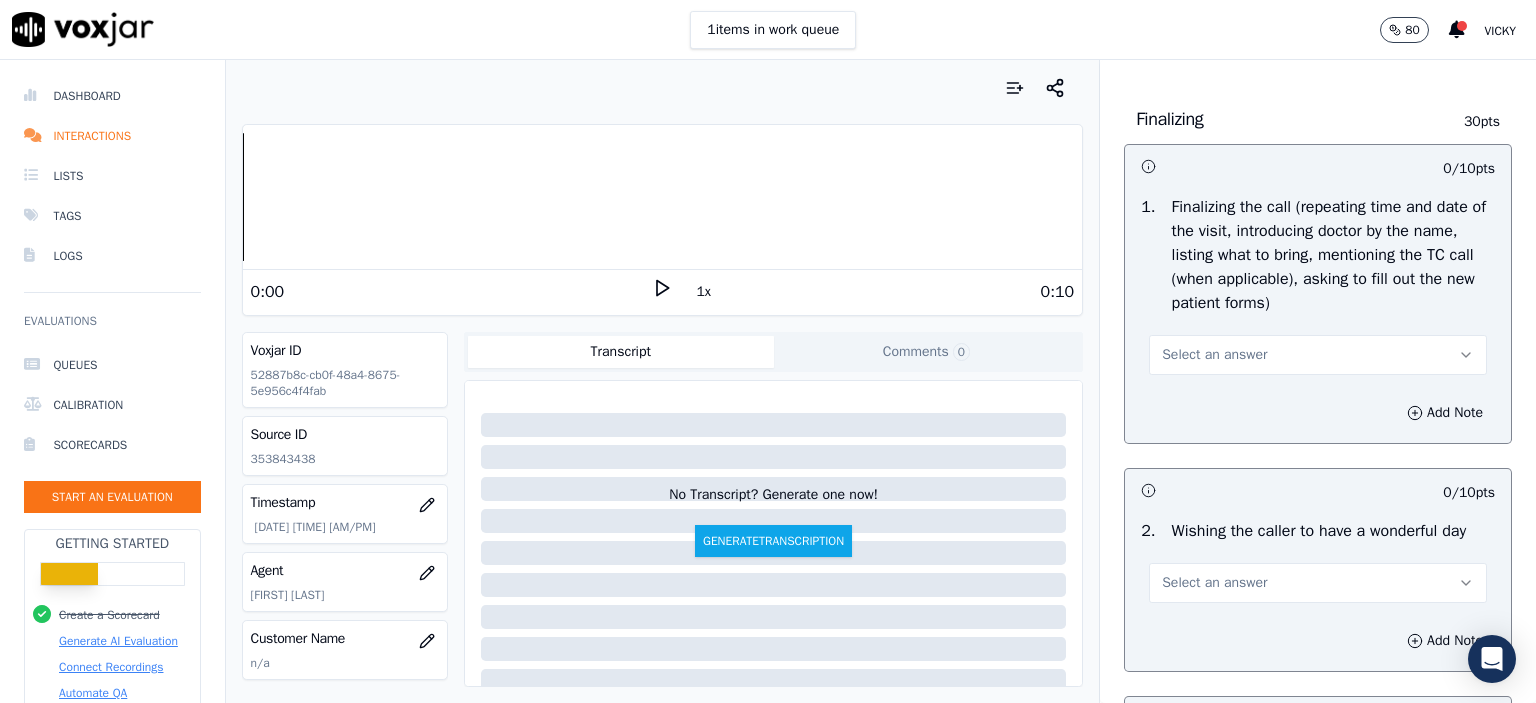 click on "Select an answer" at bounding box center [1318, 355] 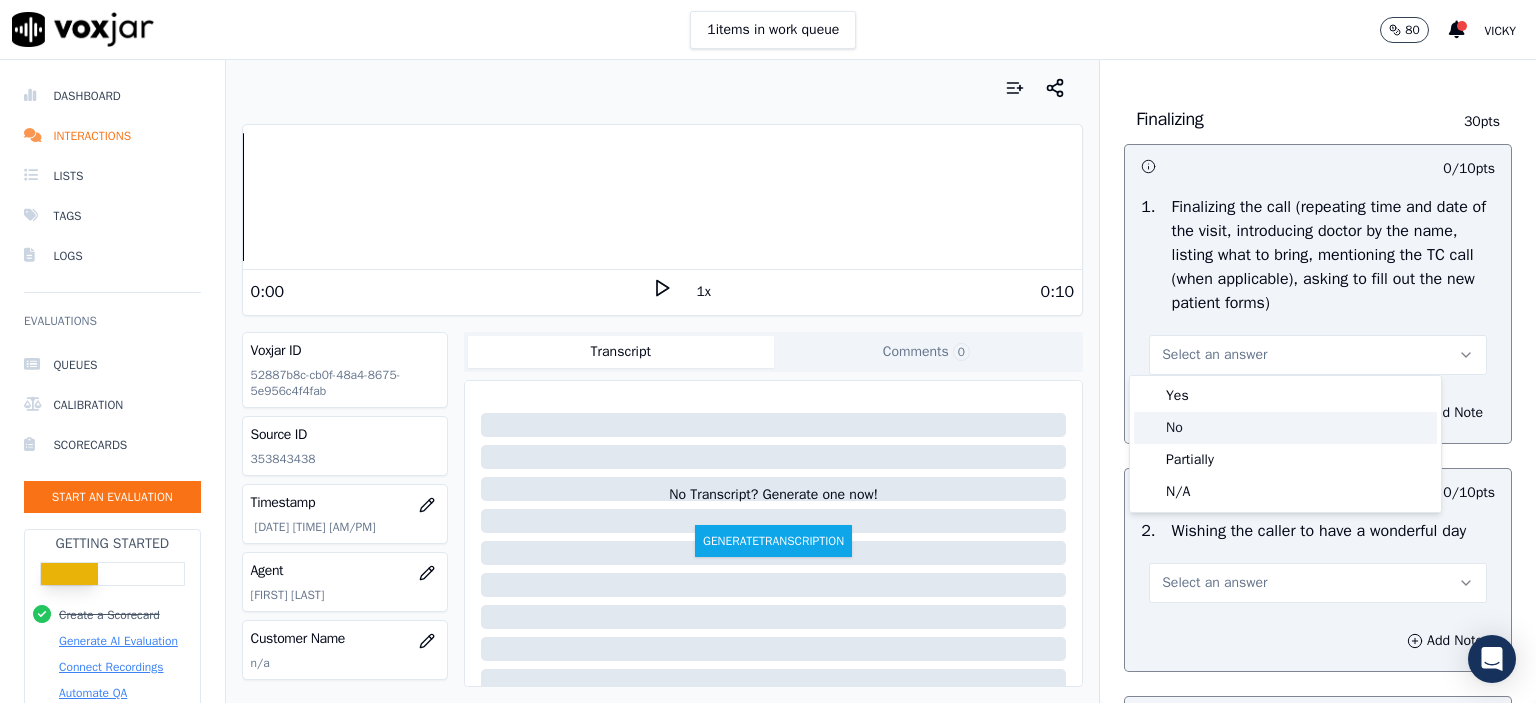 click on "No" 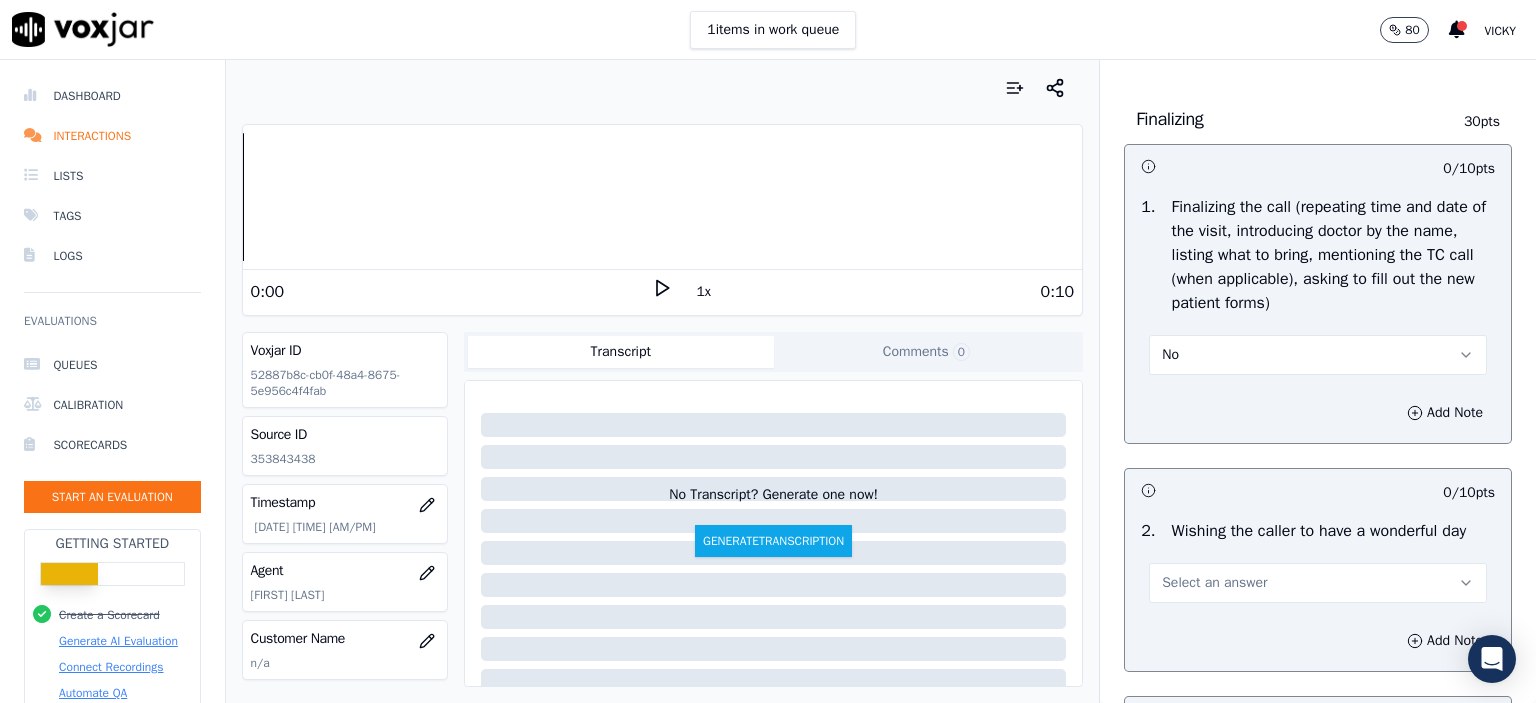 click on "Select an answer" at bounding box center [1214, 583] 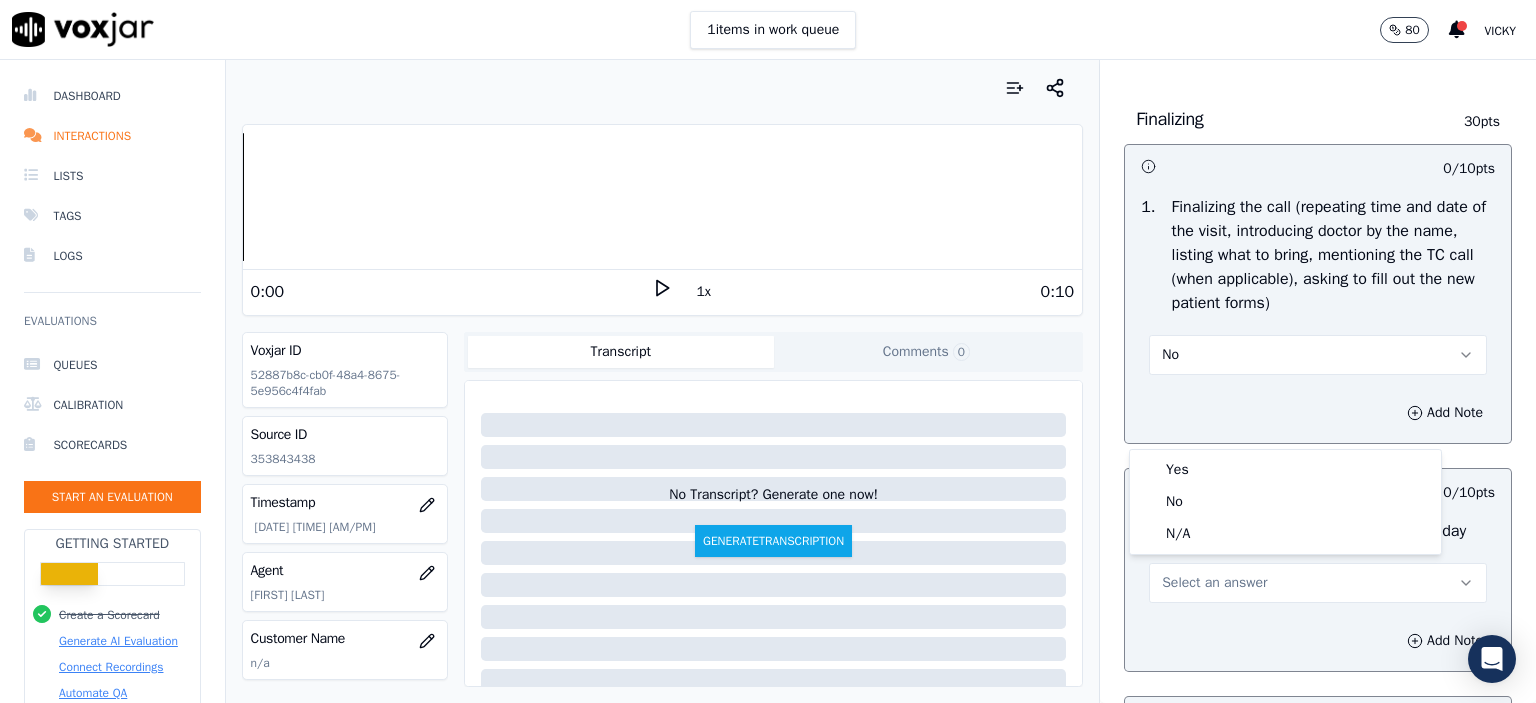 click on "Yes   No     N/A" at bounding box center (1285, 502) 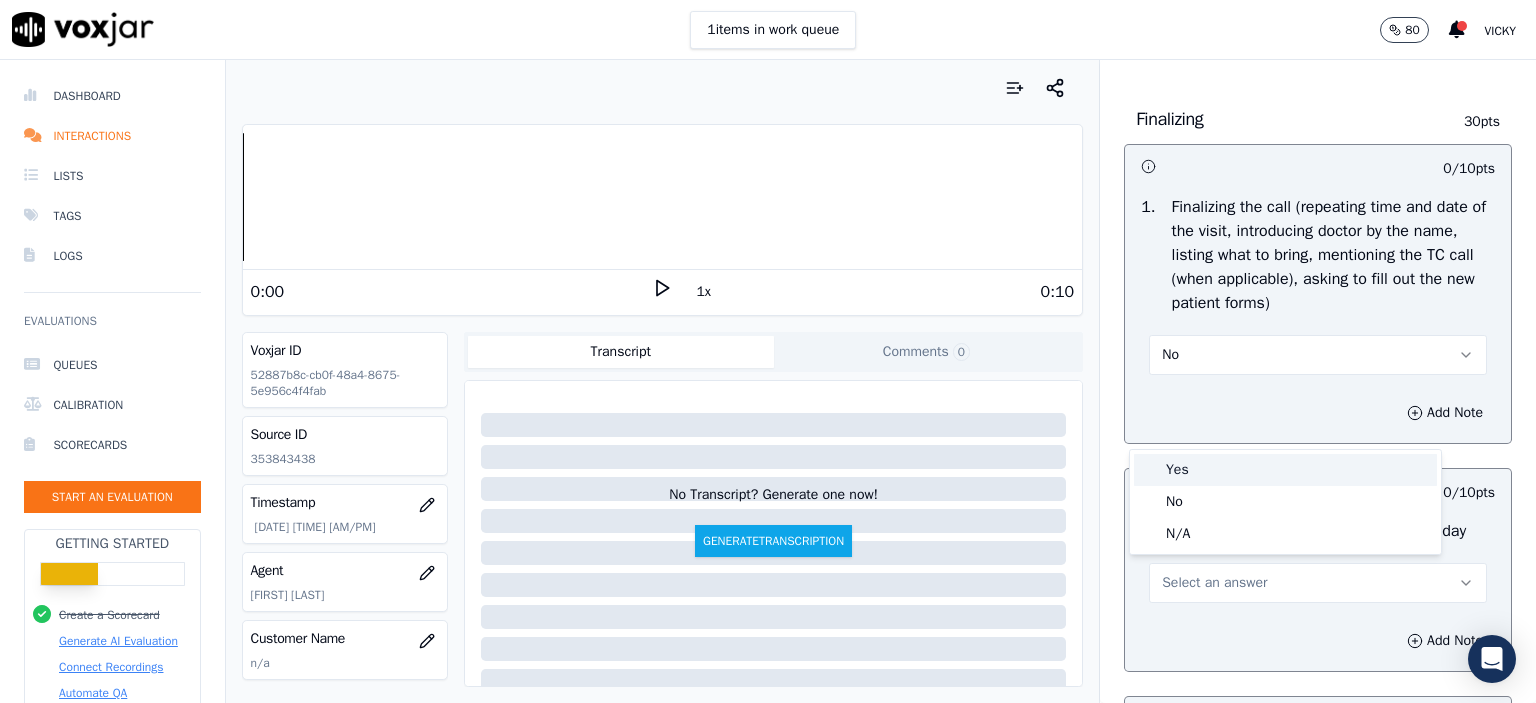 click on "Yes" at bounding box center [1285, 470] 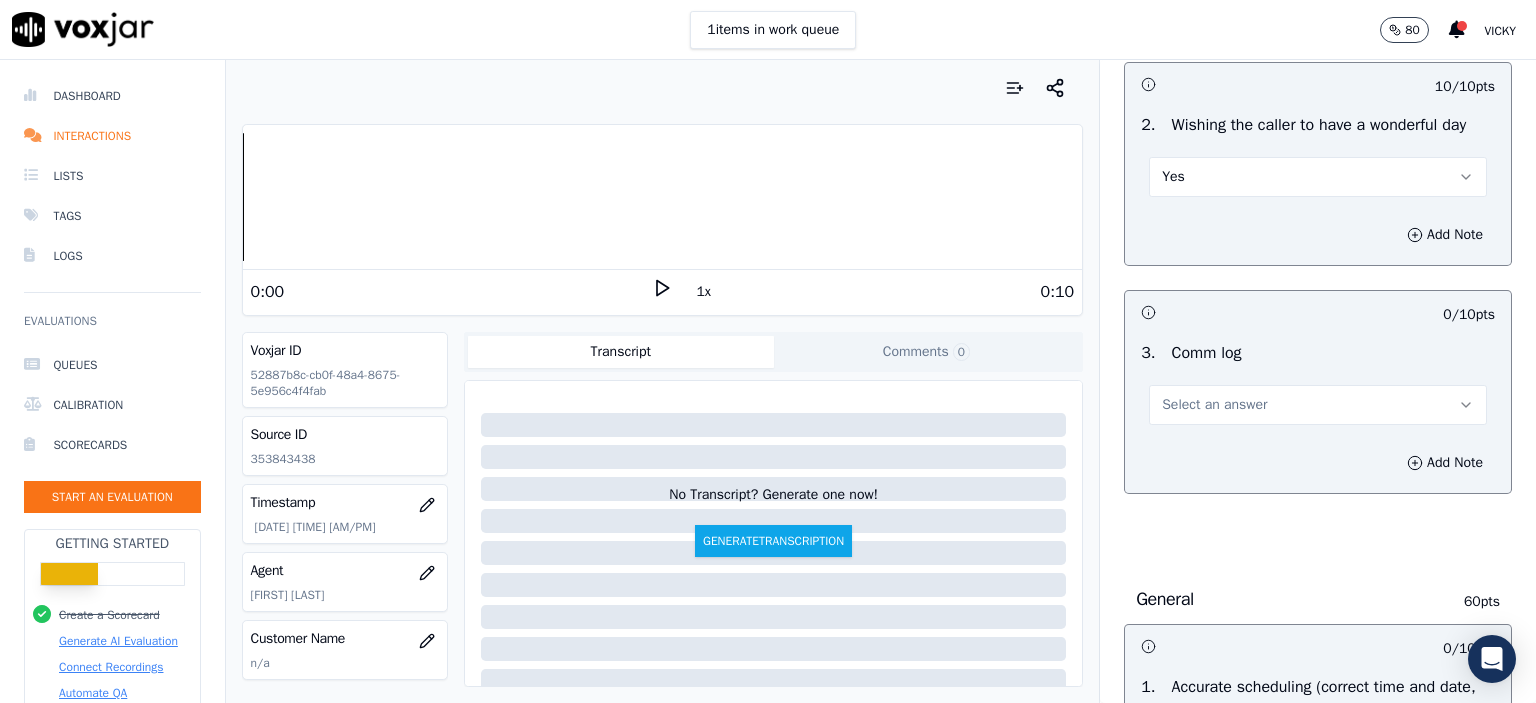 scroll, scrollTop: 2800, scrollLeft: 0, axis: vertical 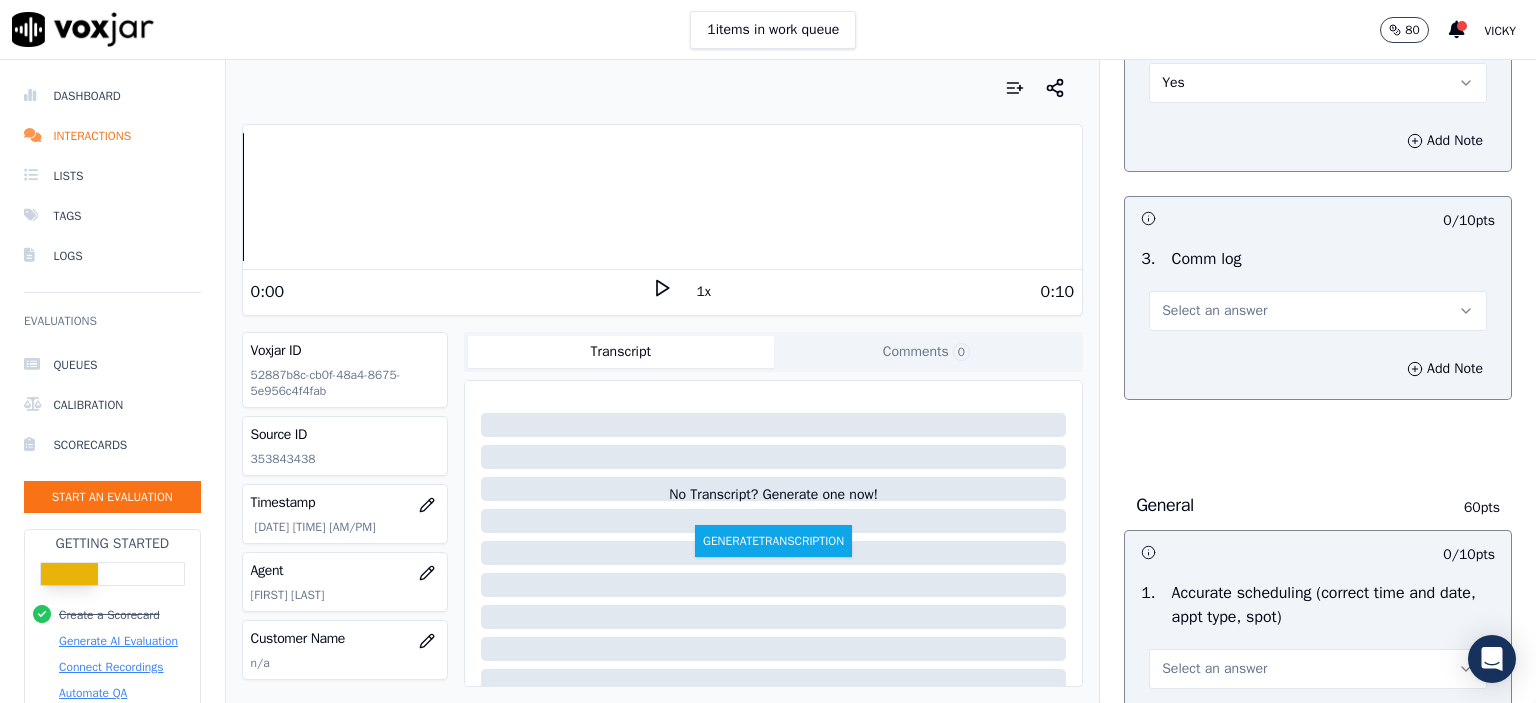 click on "Select an answer" at bounding box center (1214, 311) 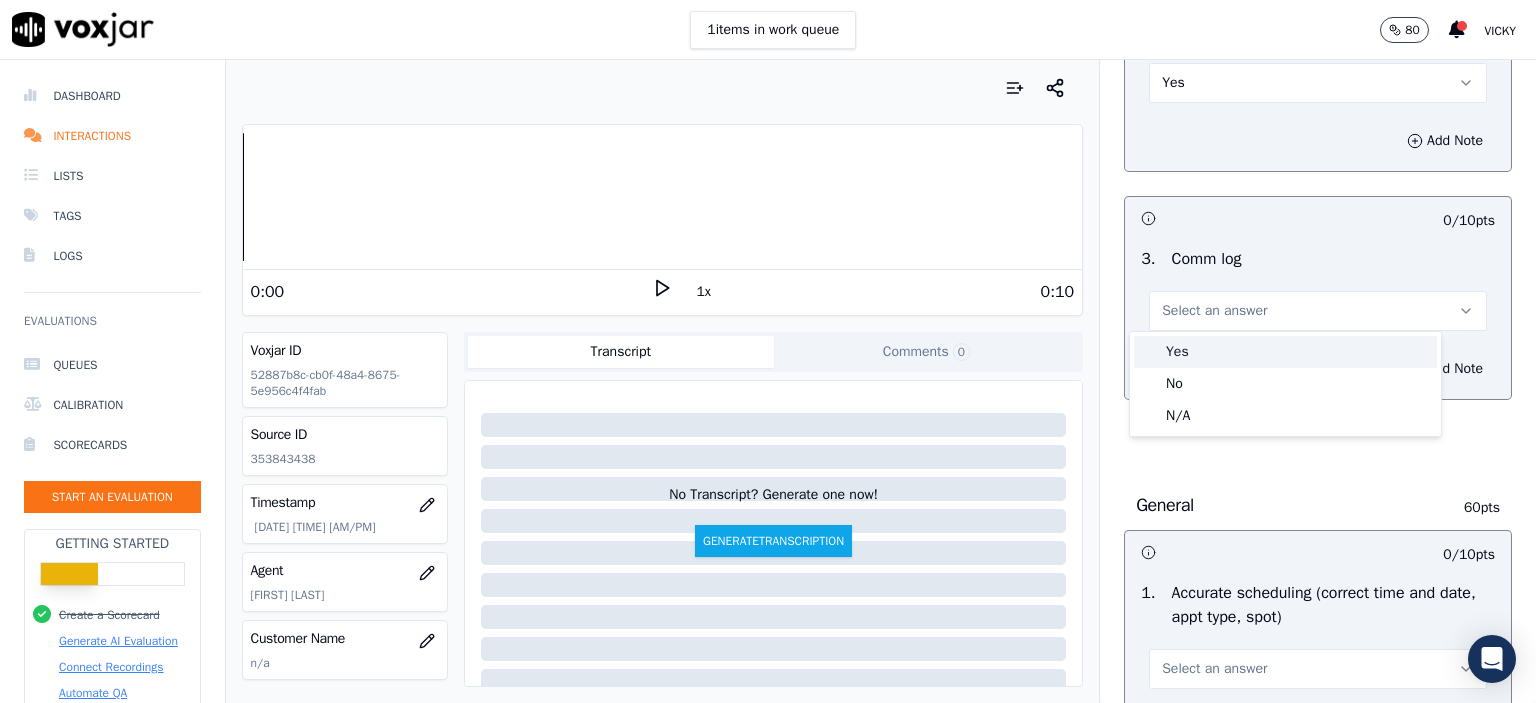 click on "Yes" at bounding box center [1285, 352] 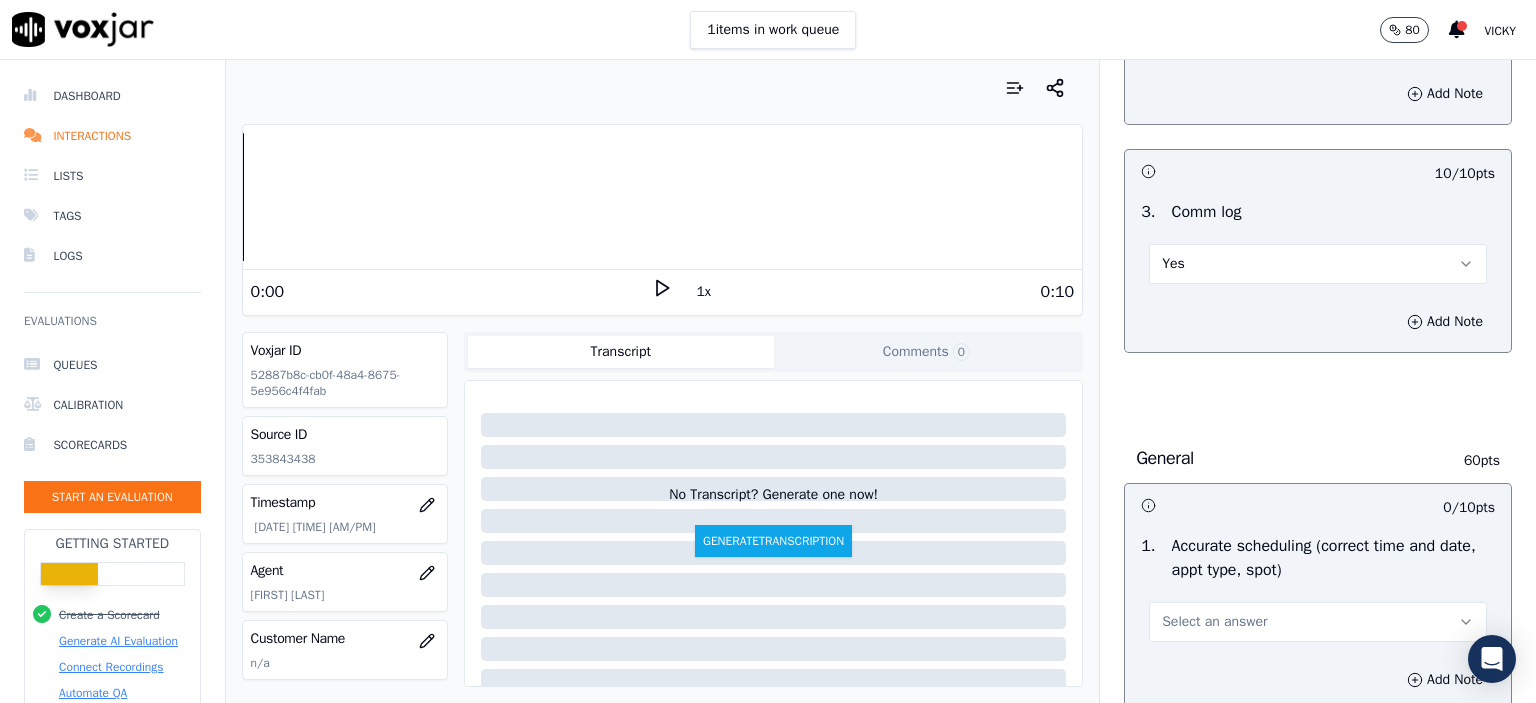 scroll, scrollTop: 3100, scrollLeft: 0, axis: vertical 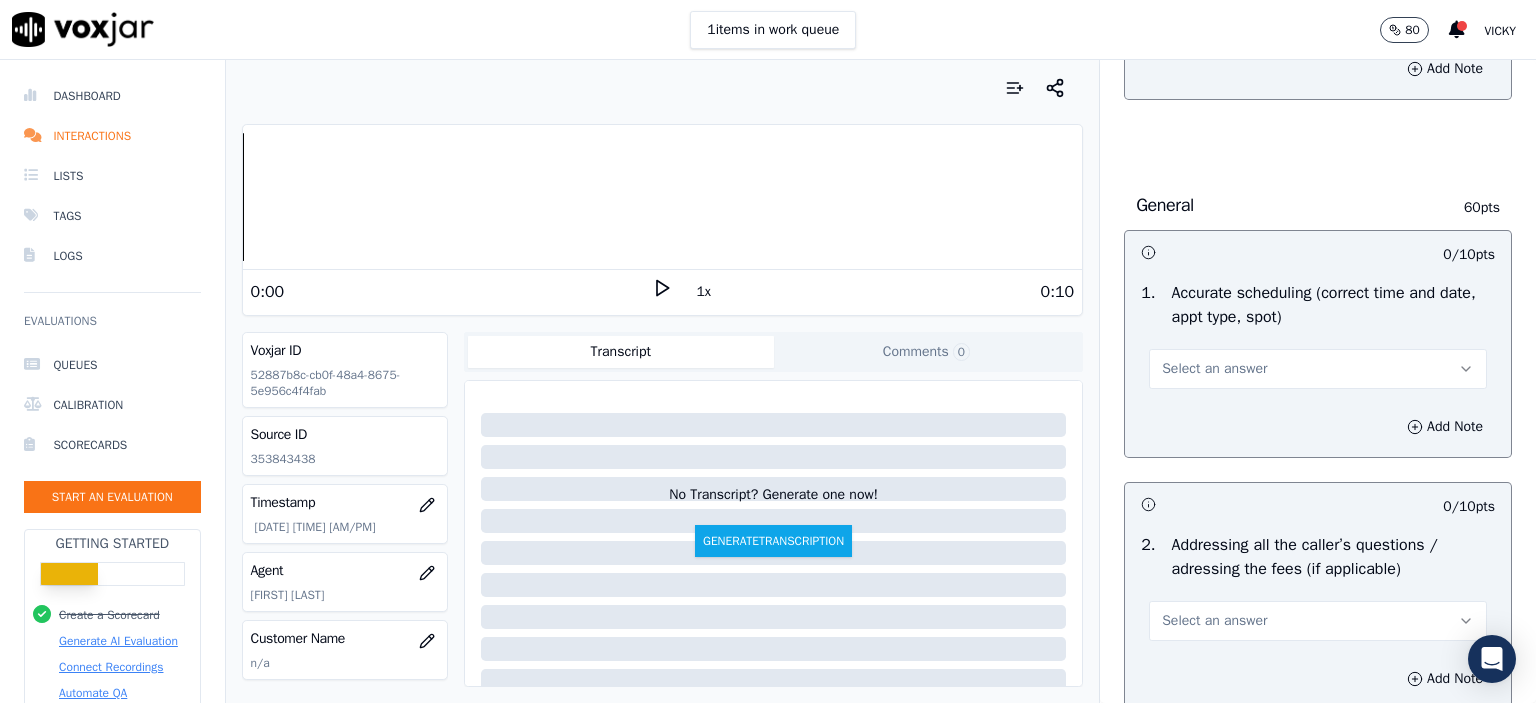 click on "Select an answer" at bounding box center (1214, 369) 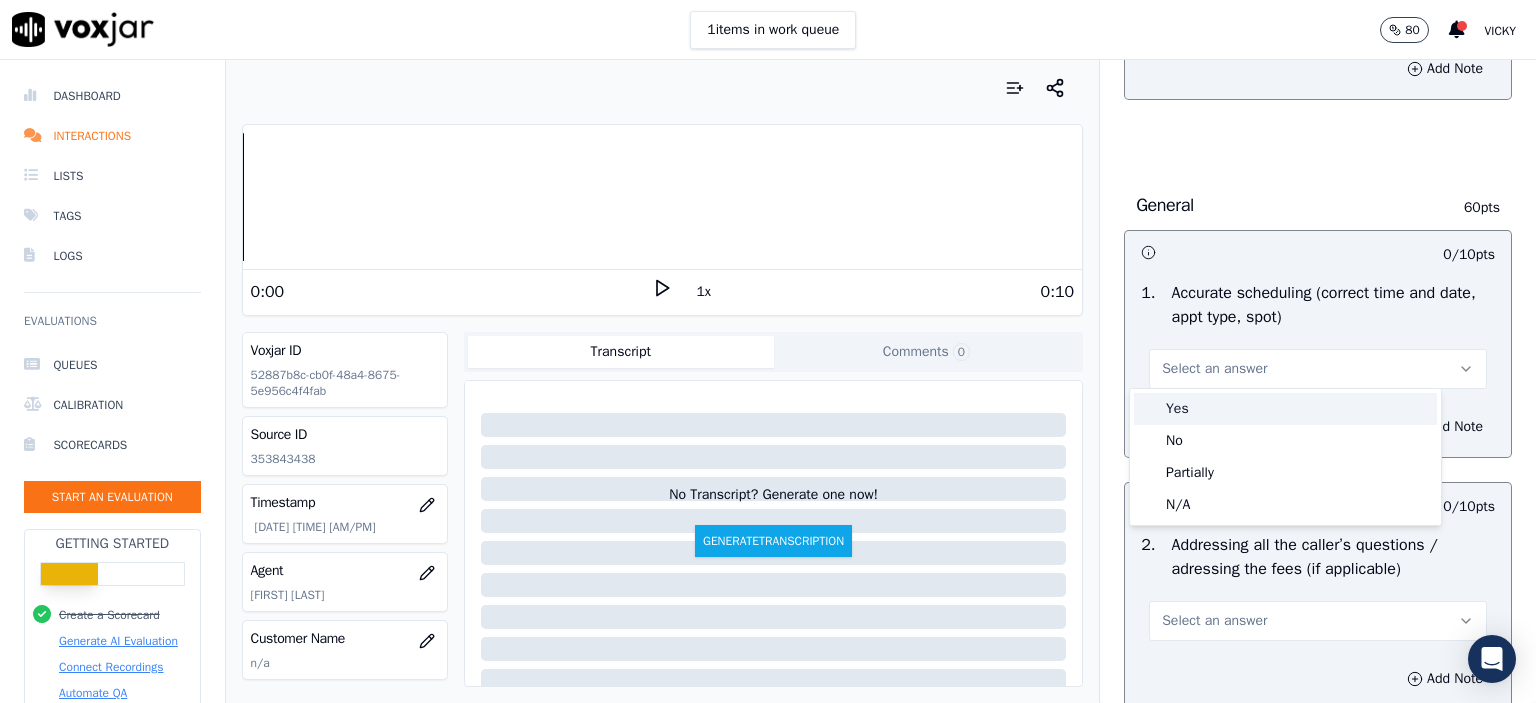 click on "Yes" at bounding box center (1285, 409) 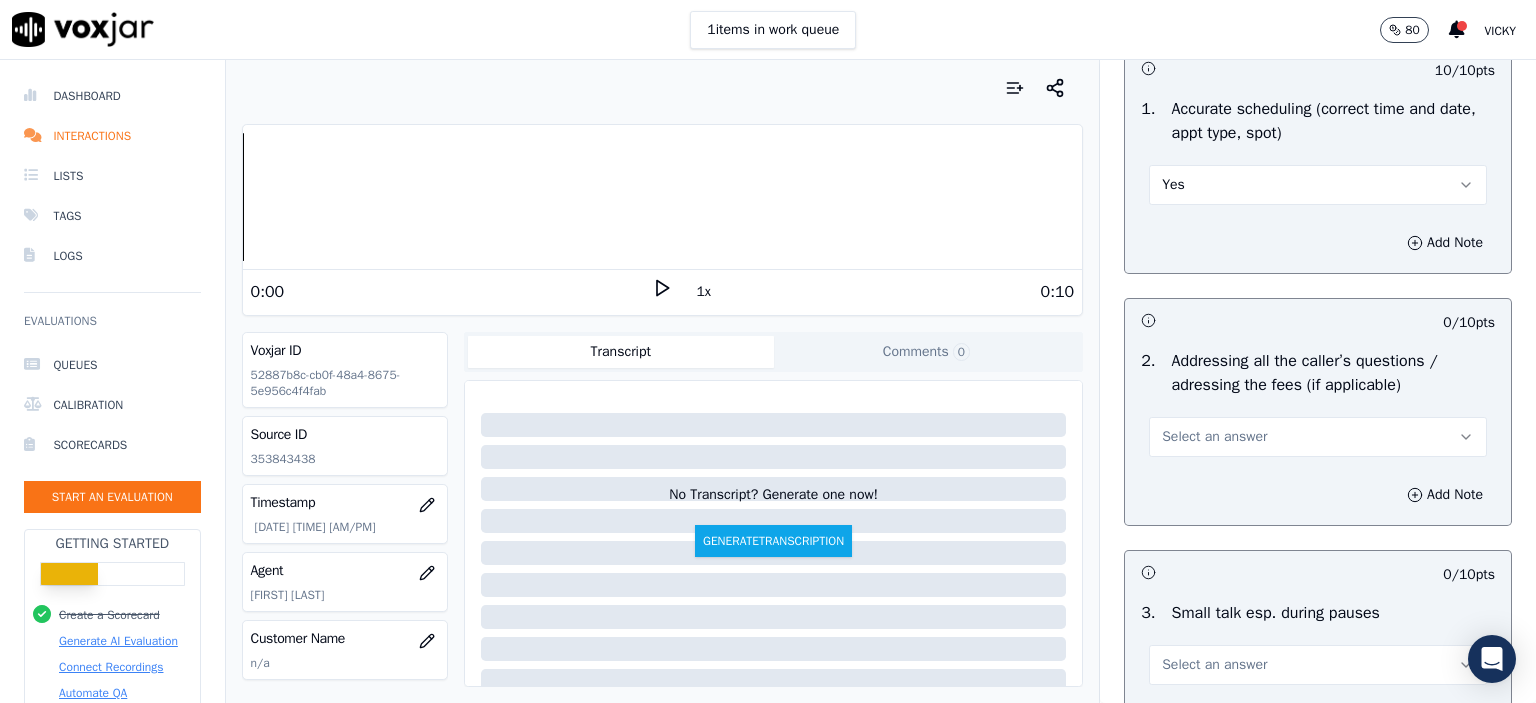 scroll, scrollTop: 3300, scrollLeft: 0, axis: vertical 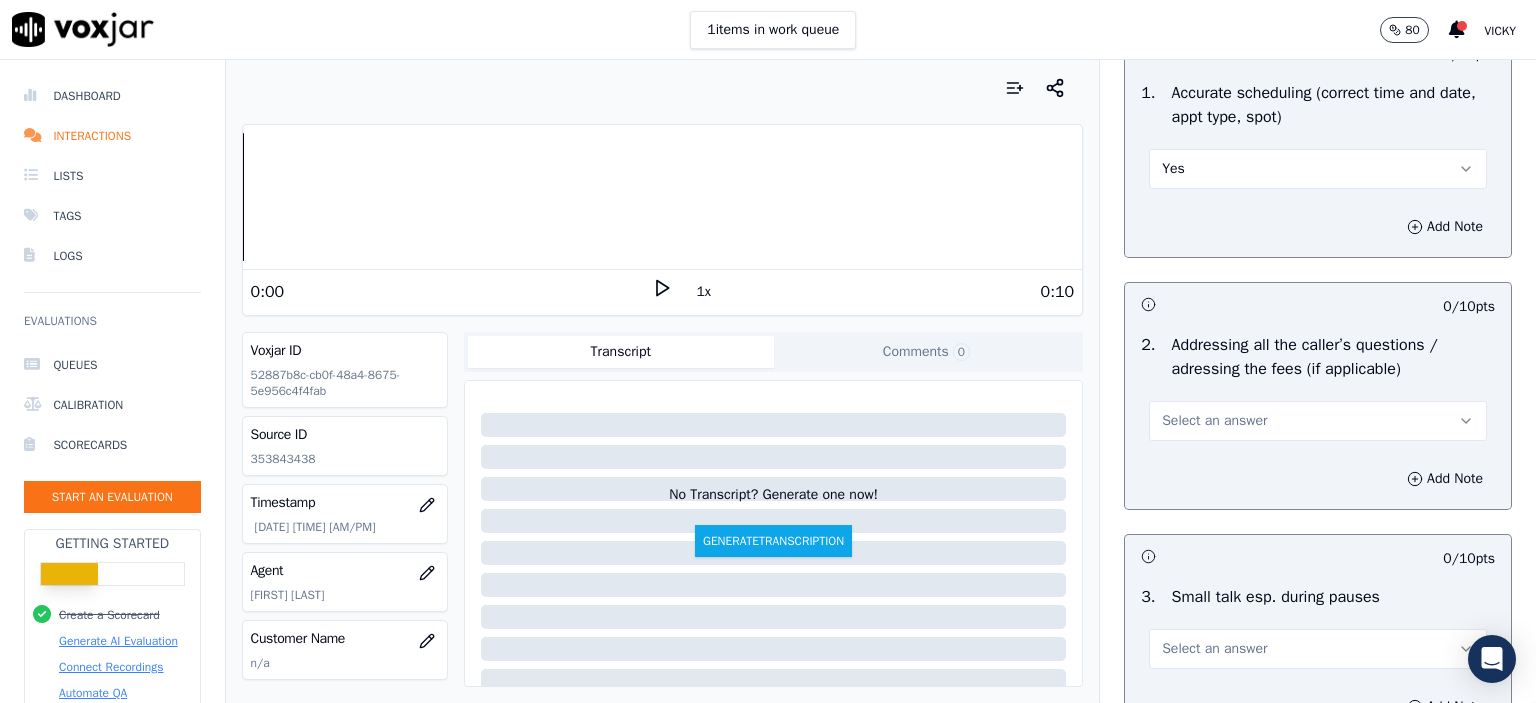 click on "Select an answer" at bounding box center [1318, 421] 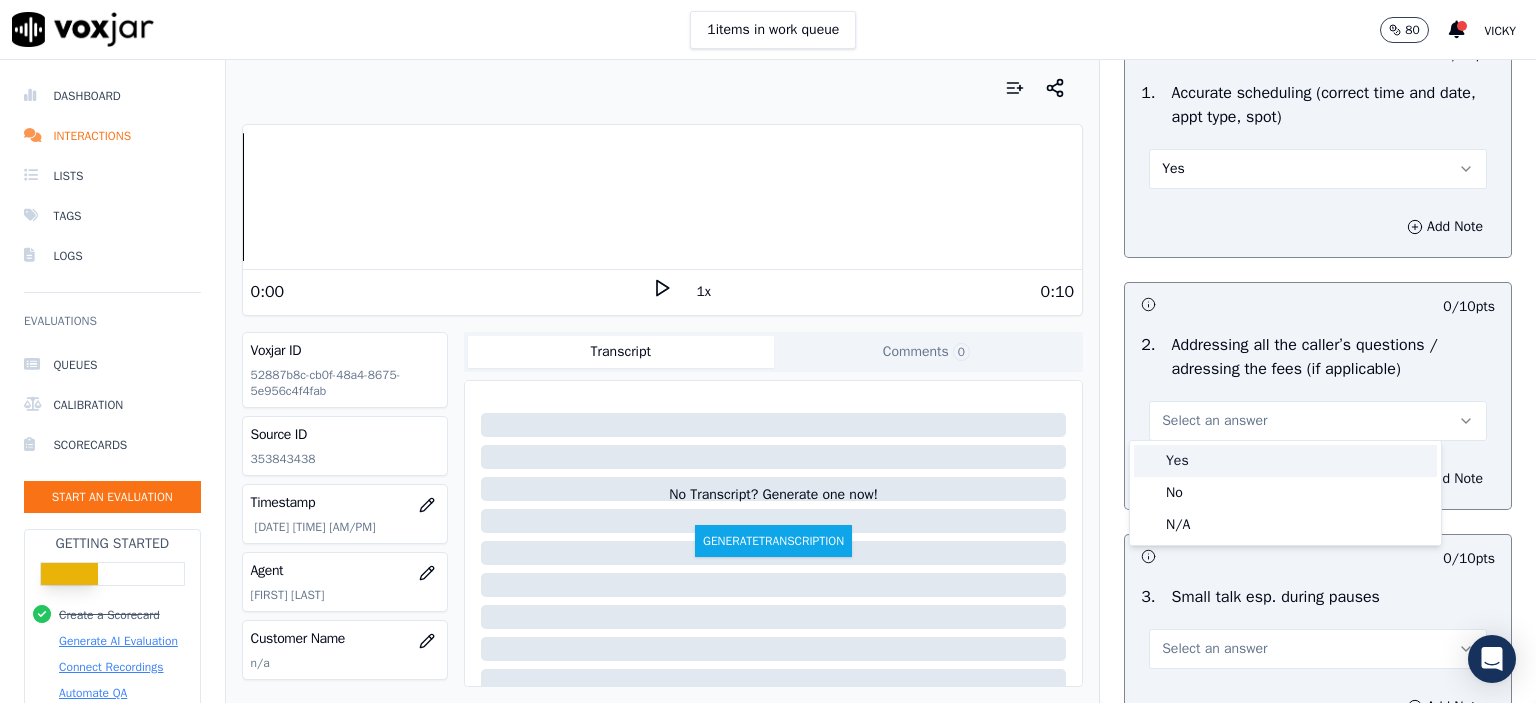 click on "Yes" at bounding box center [1285, 461] 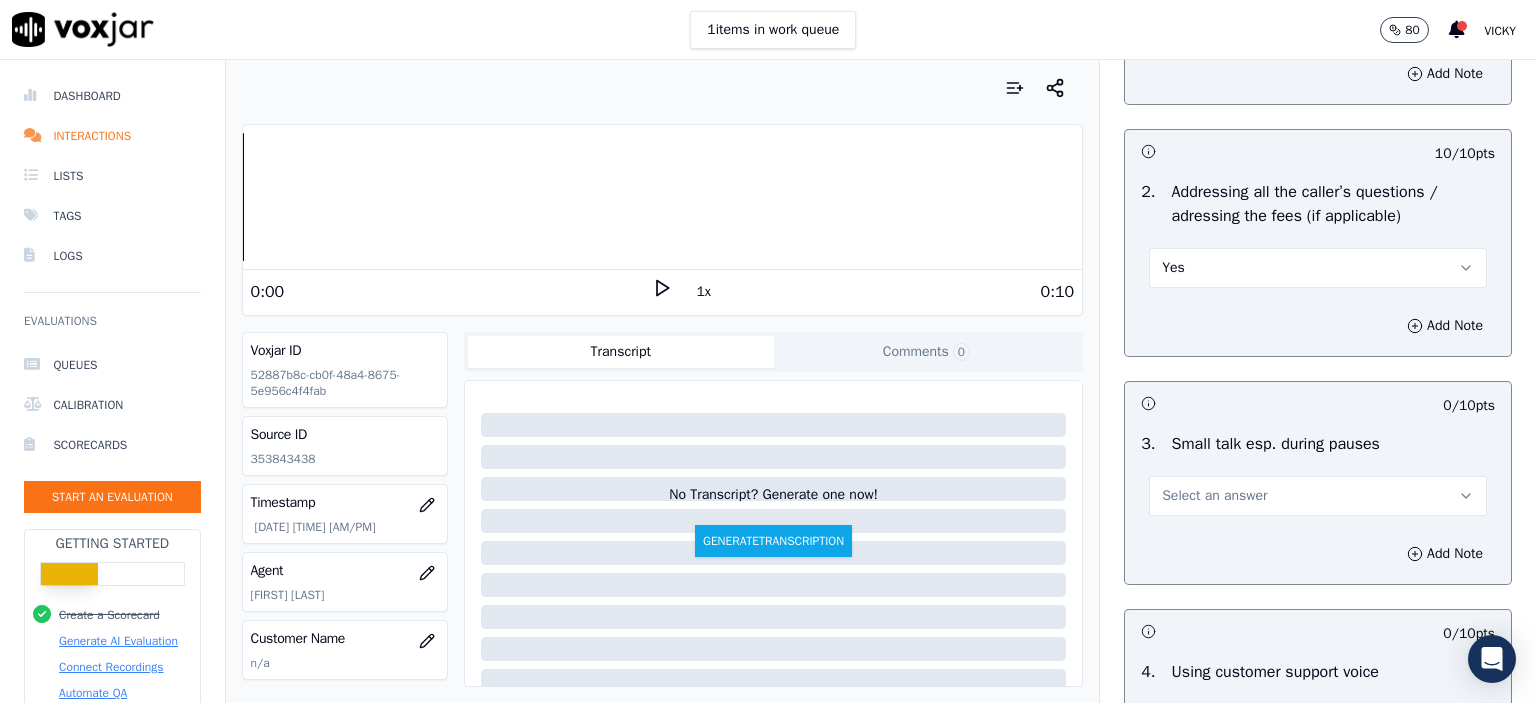 scroll, scrollTop: 3500, scrollLeft: 0, axis: vertical 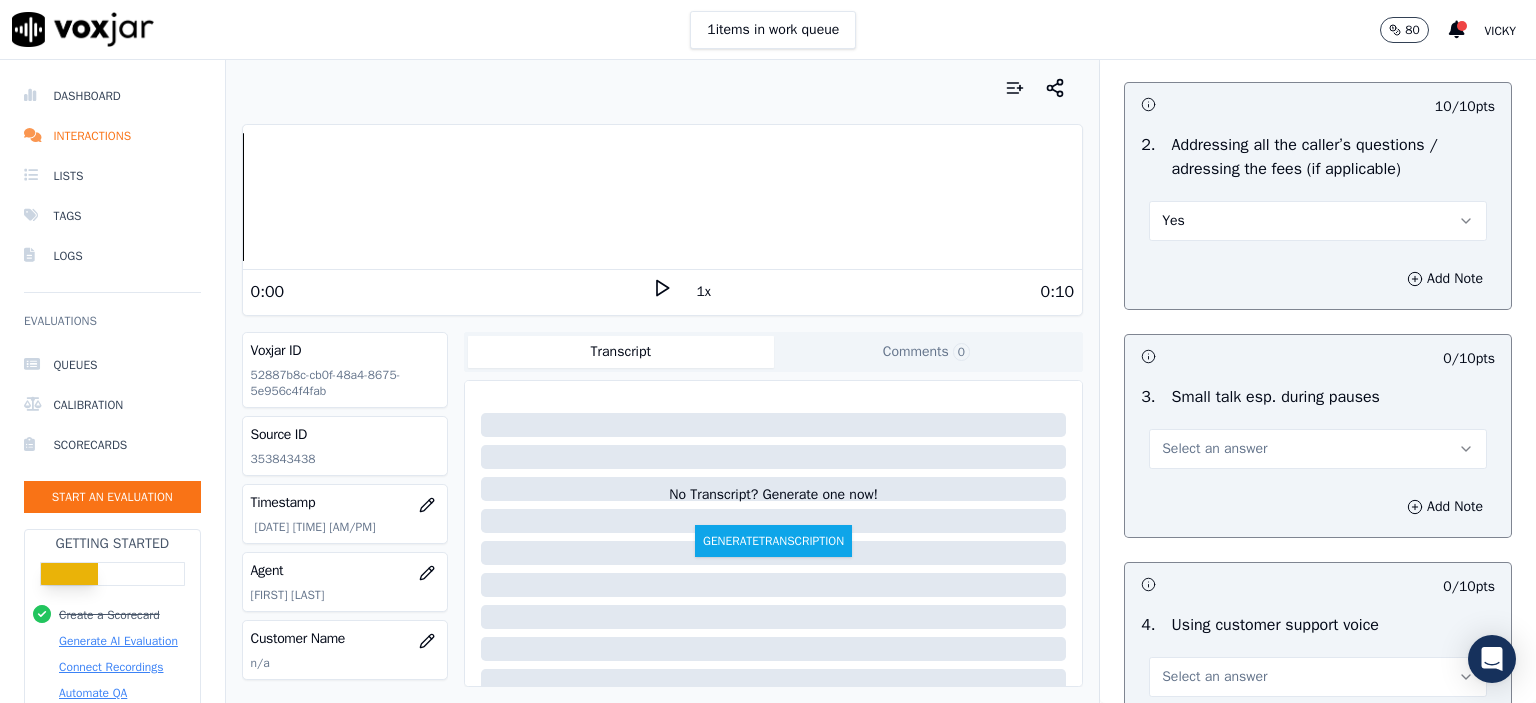 click on "Select an answer" at bounding box center (1214, 449) 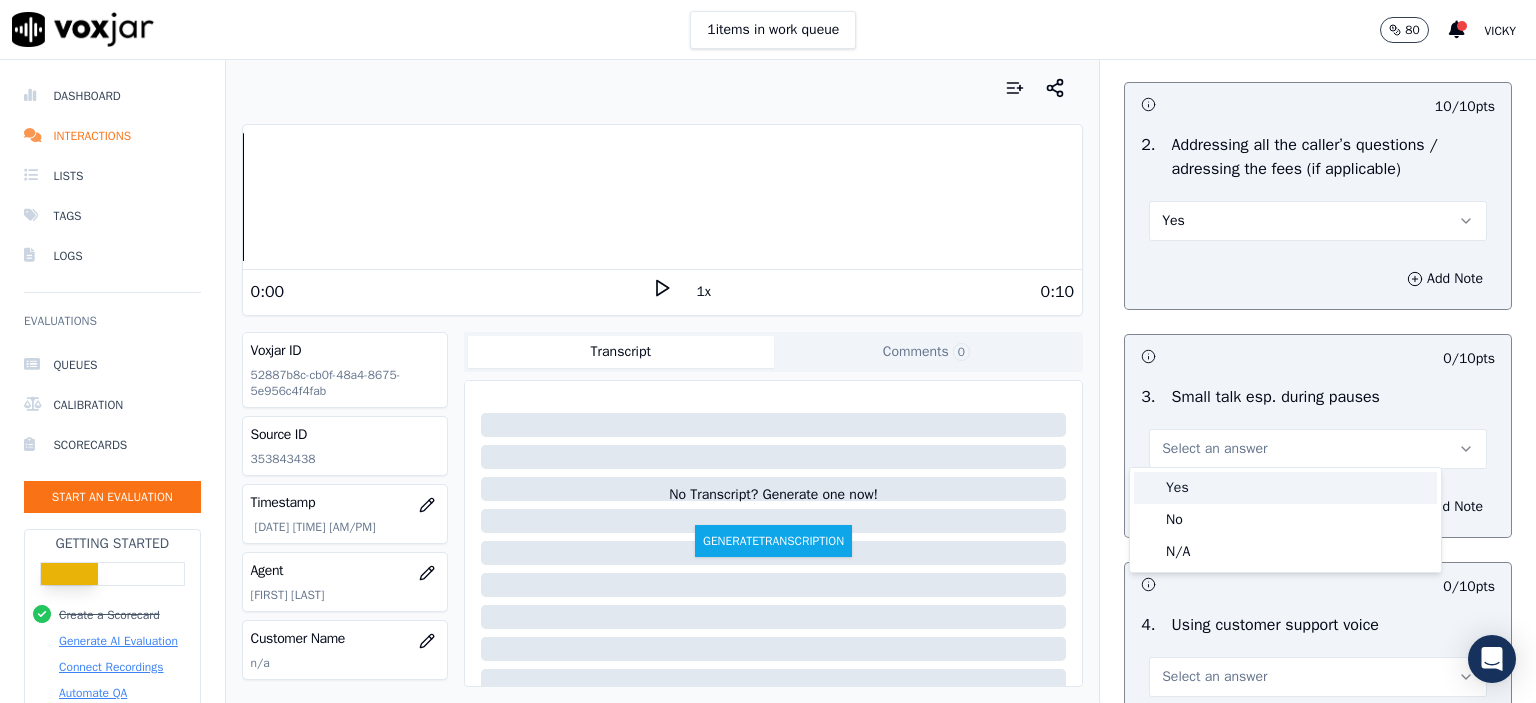 click on "Yes" at bounding box center [1285, 488] 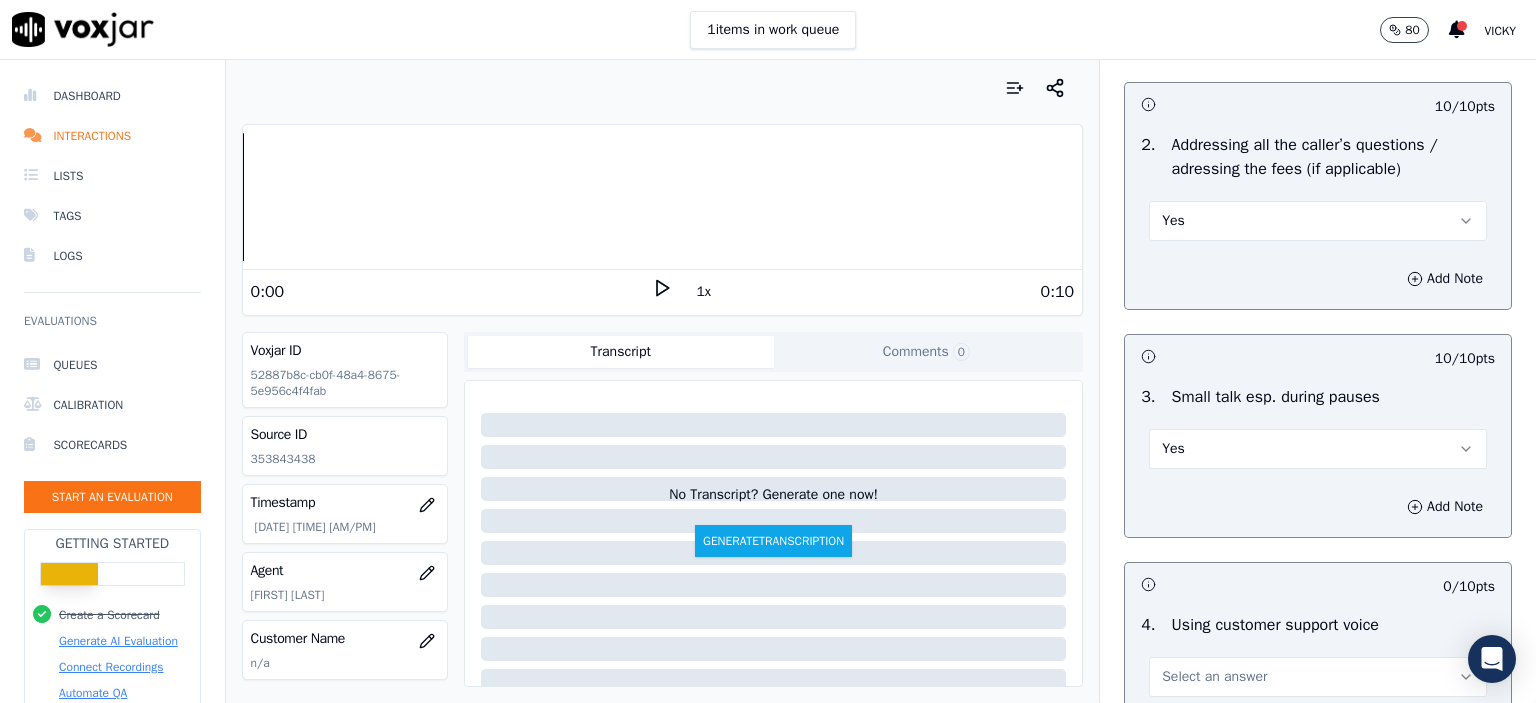 click on "Yes" at bounding box center (1318, 449) 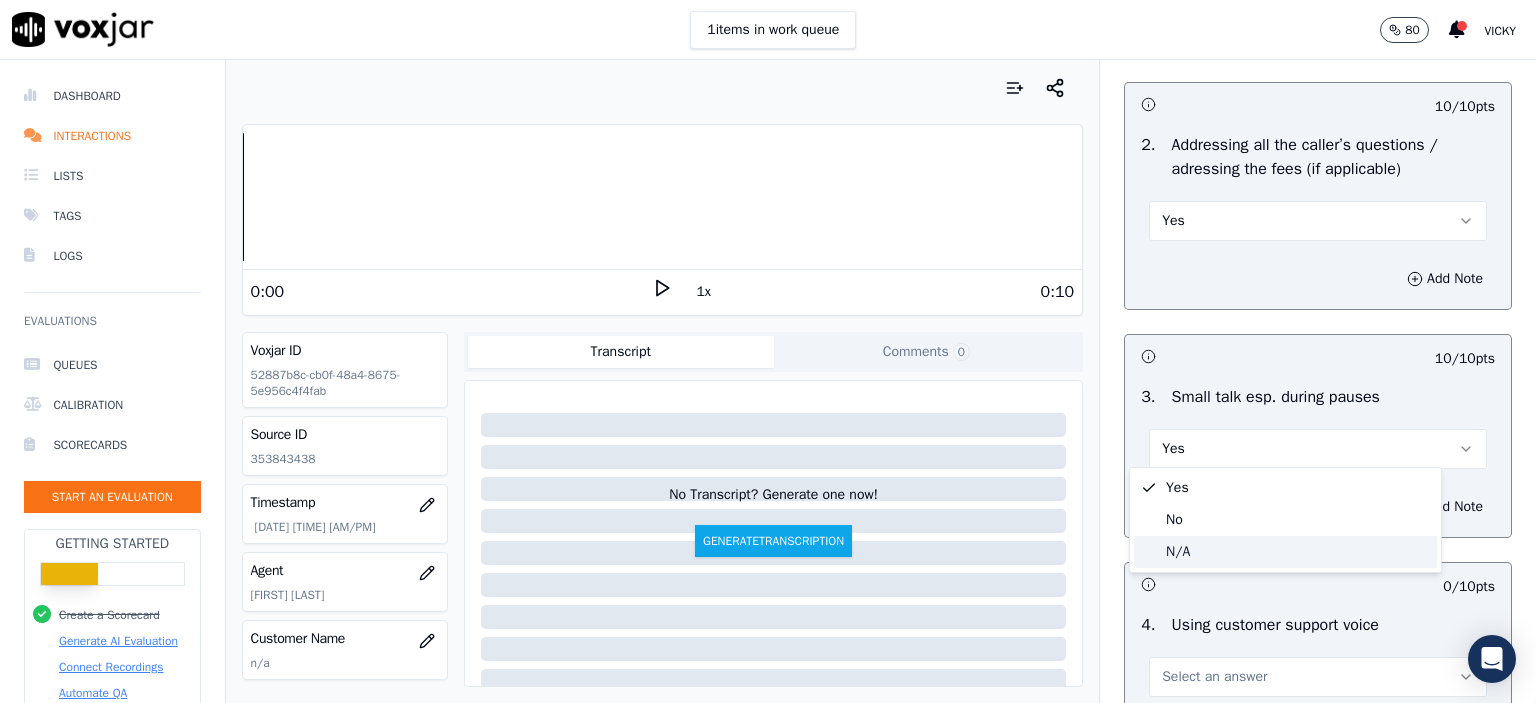 click on "N/A" 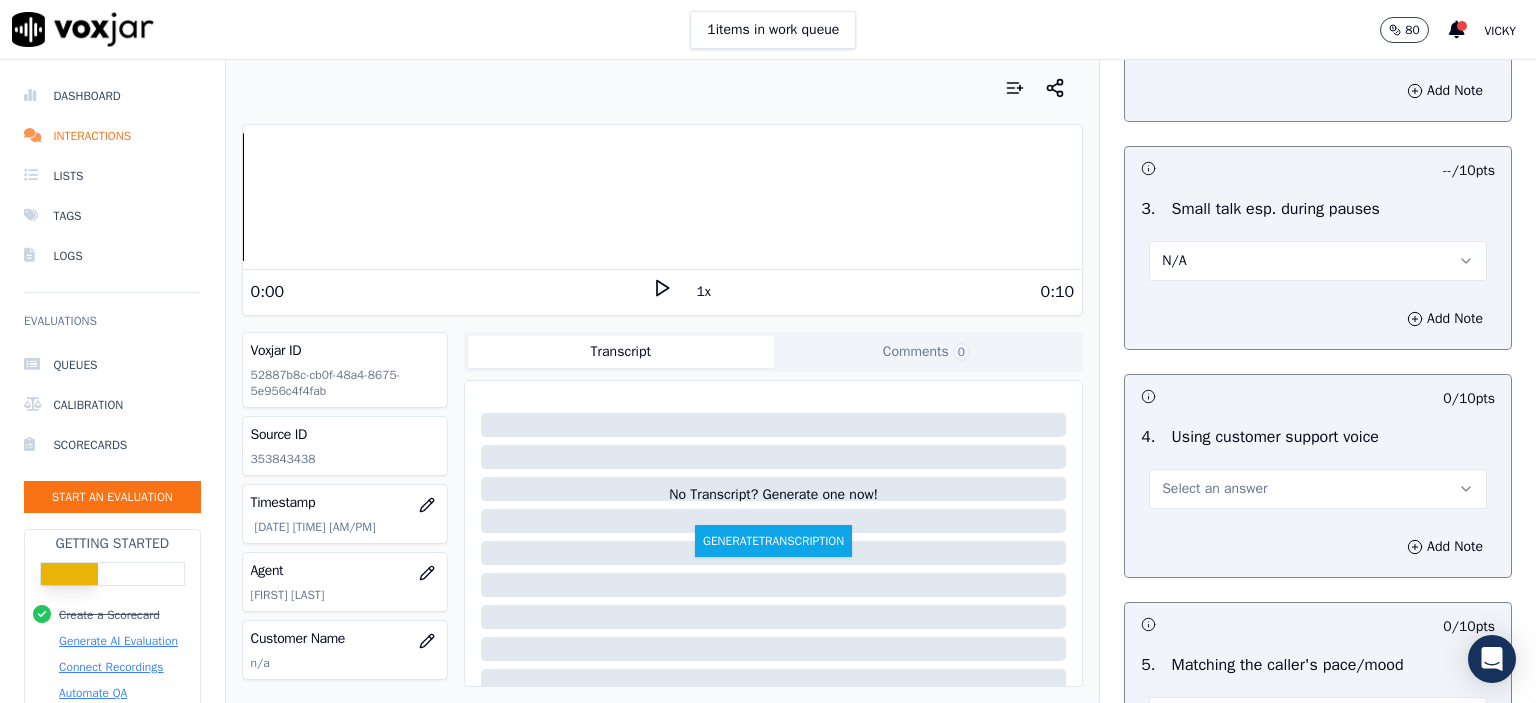 scroll, scrollTop: 3700, scrollLeft: 0, axis: vertical 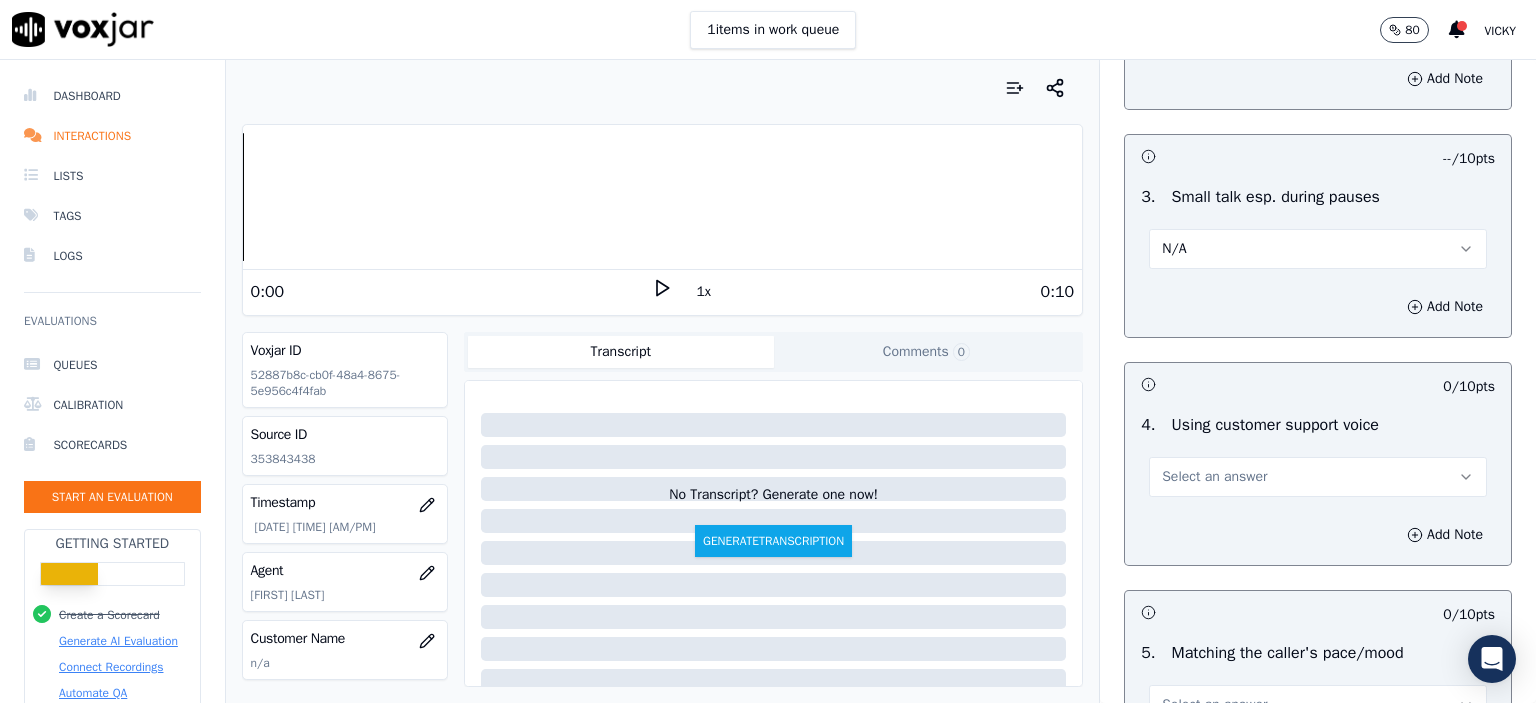 click on "Select an answer" at bounding box center (1318, 467) 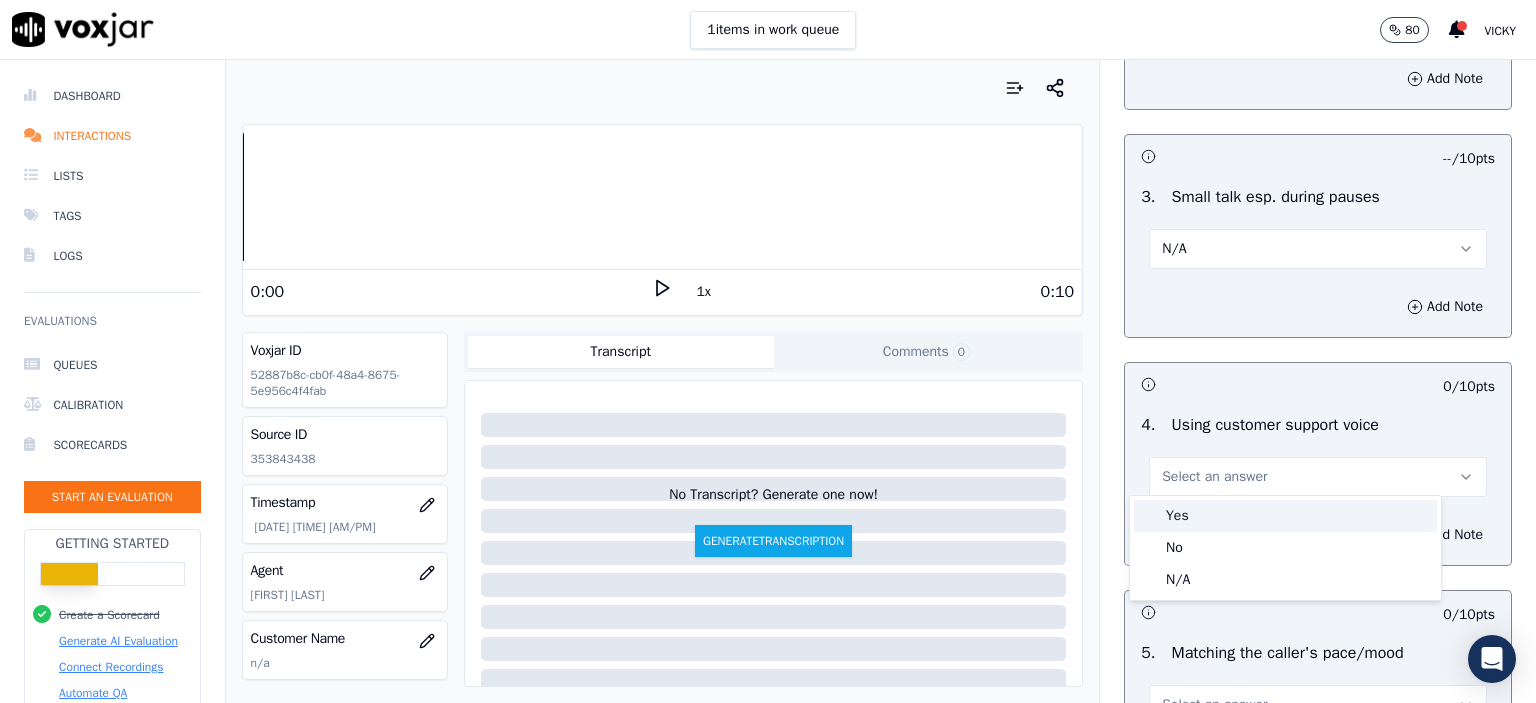 click on "Yes" at bounding box center [1285, 516] 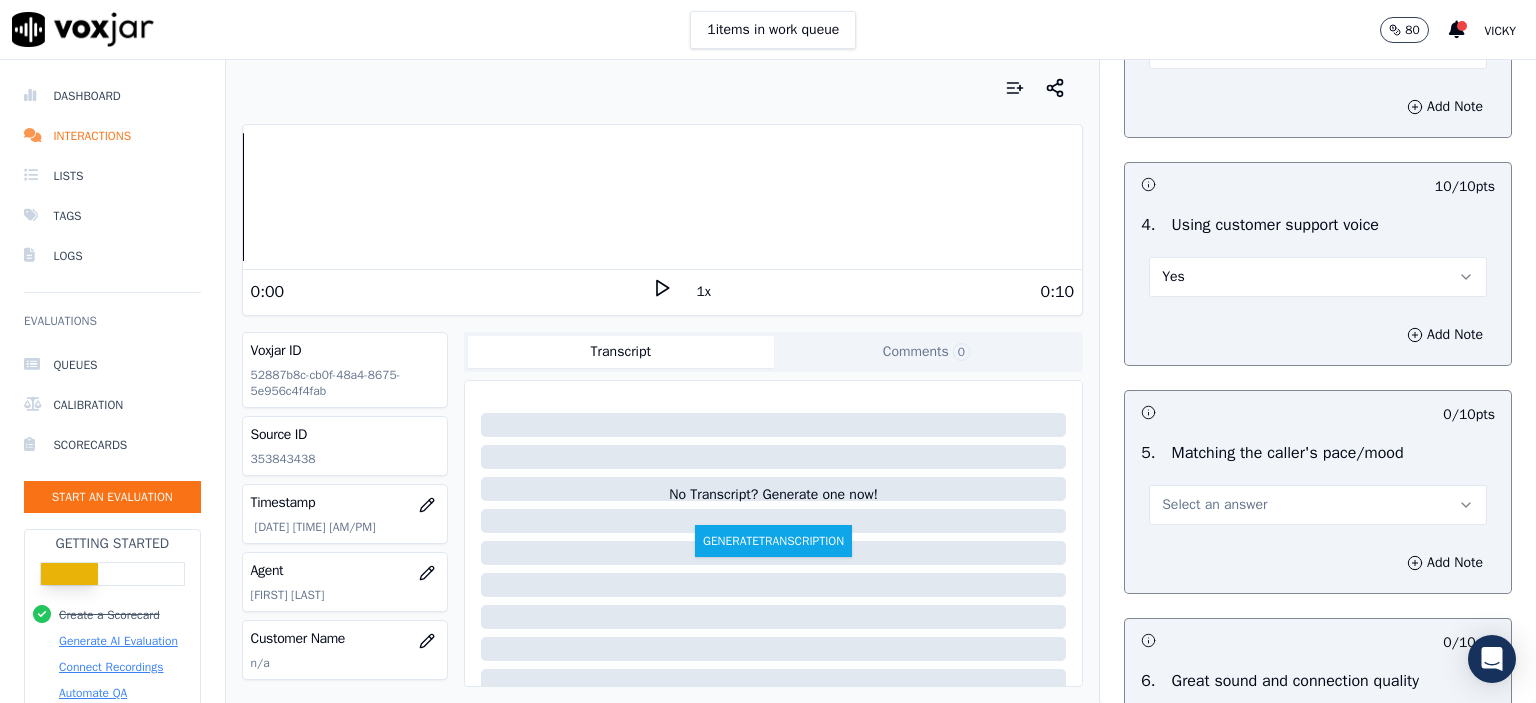 click on "Select an answer" at bounding box center (1318, 505) 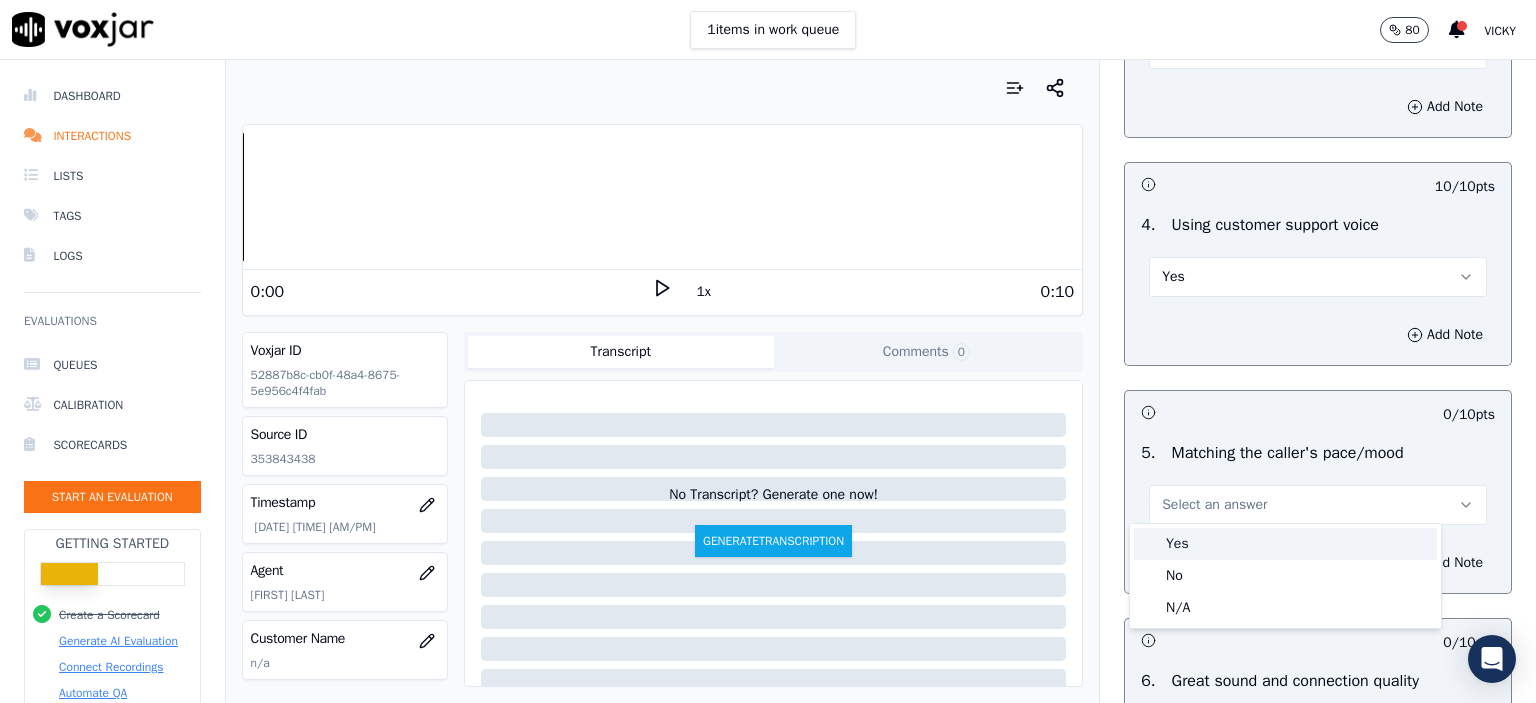 click on "Yes" at bounding box center (1285, 544) 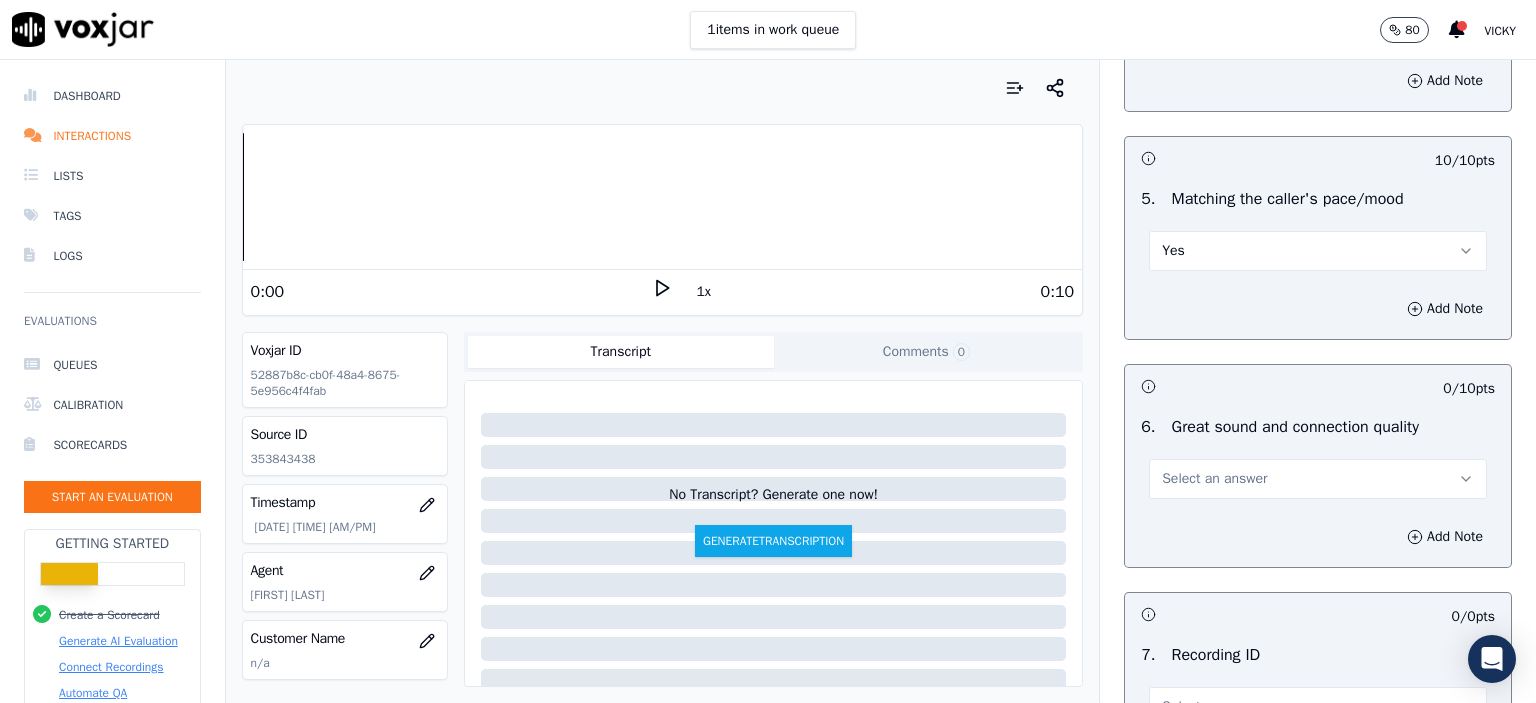 scroll, scrollTop: 4200, scrollLeft: 0, axis: vertical 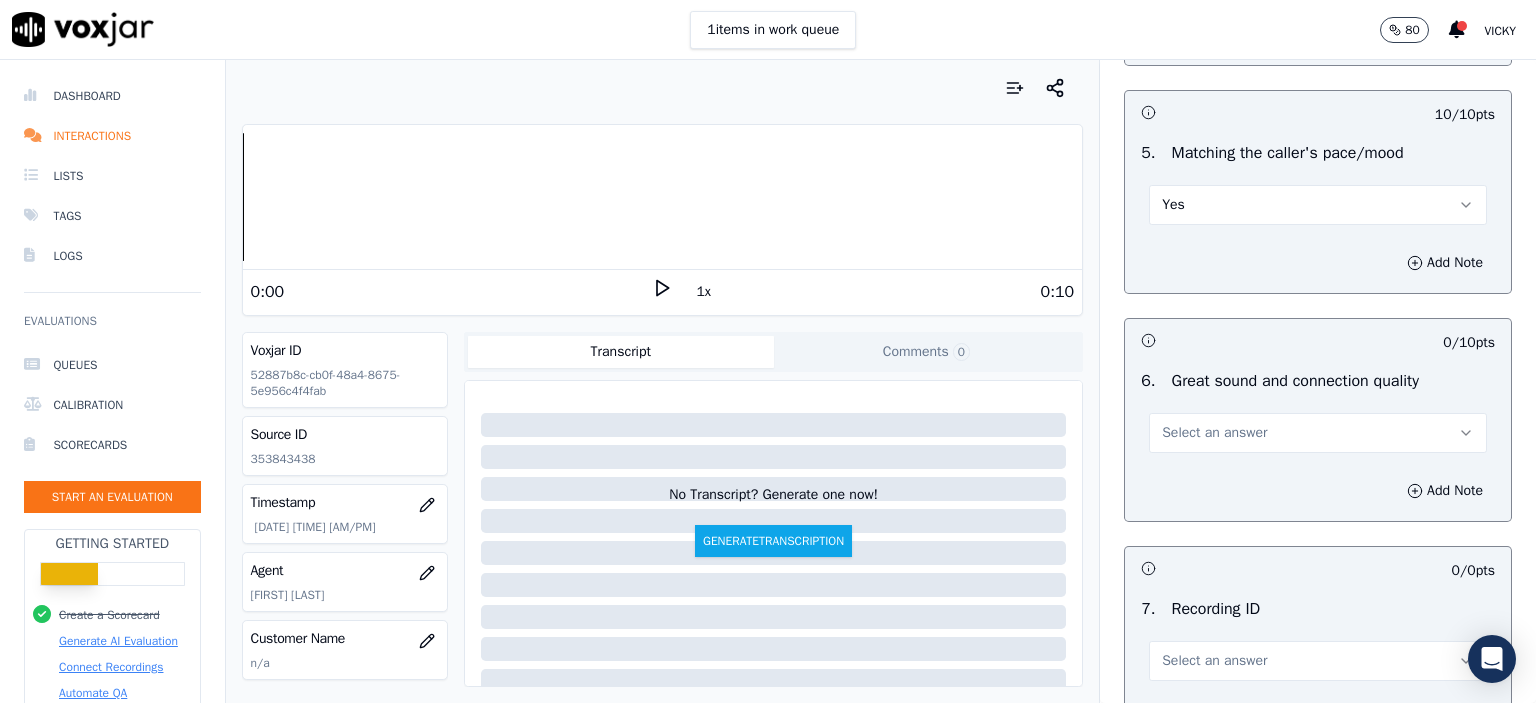 click on "Select an answer" at bounding box center [1318, 433] 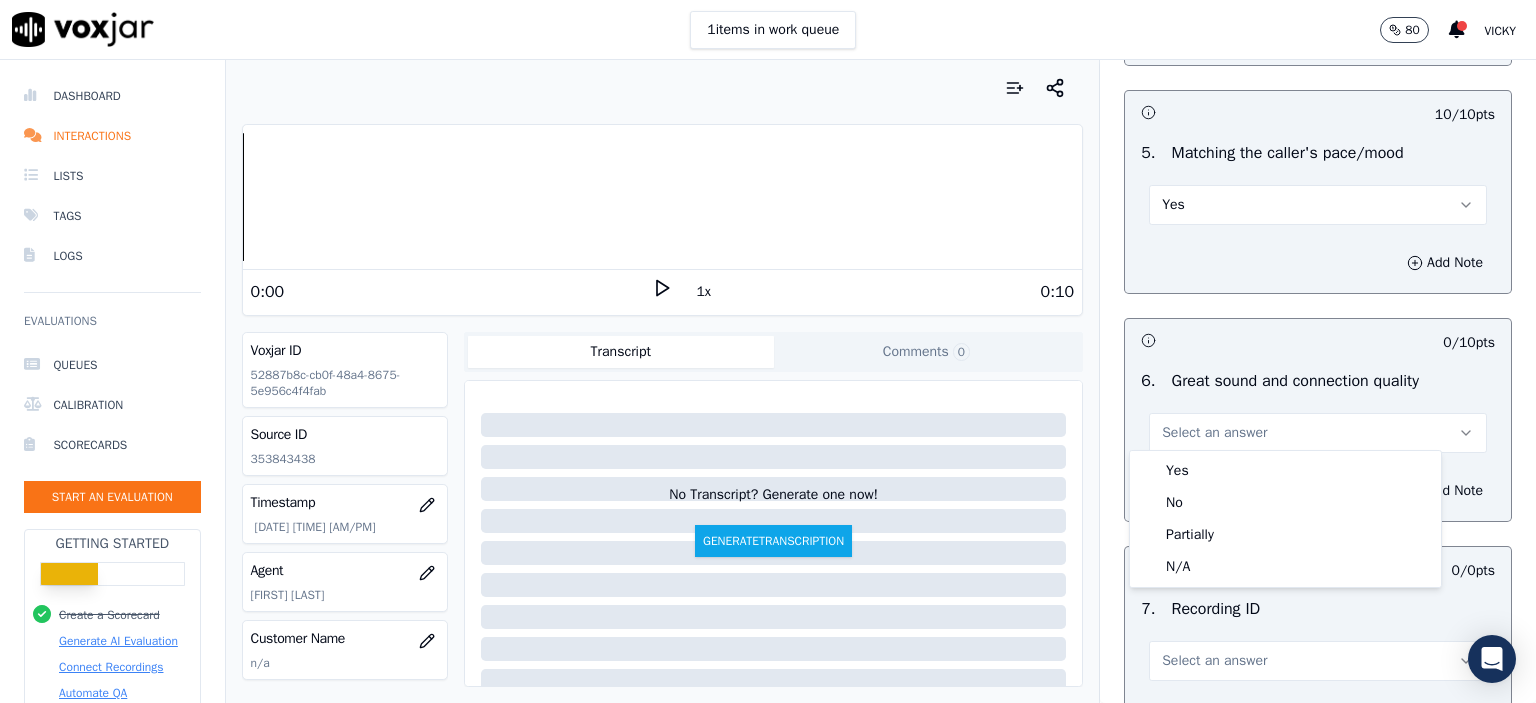 click on "Yes" at bounding box center [1285, 471] 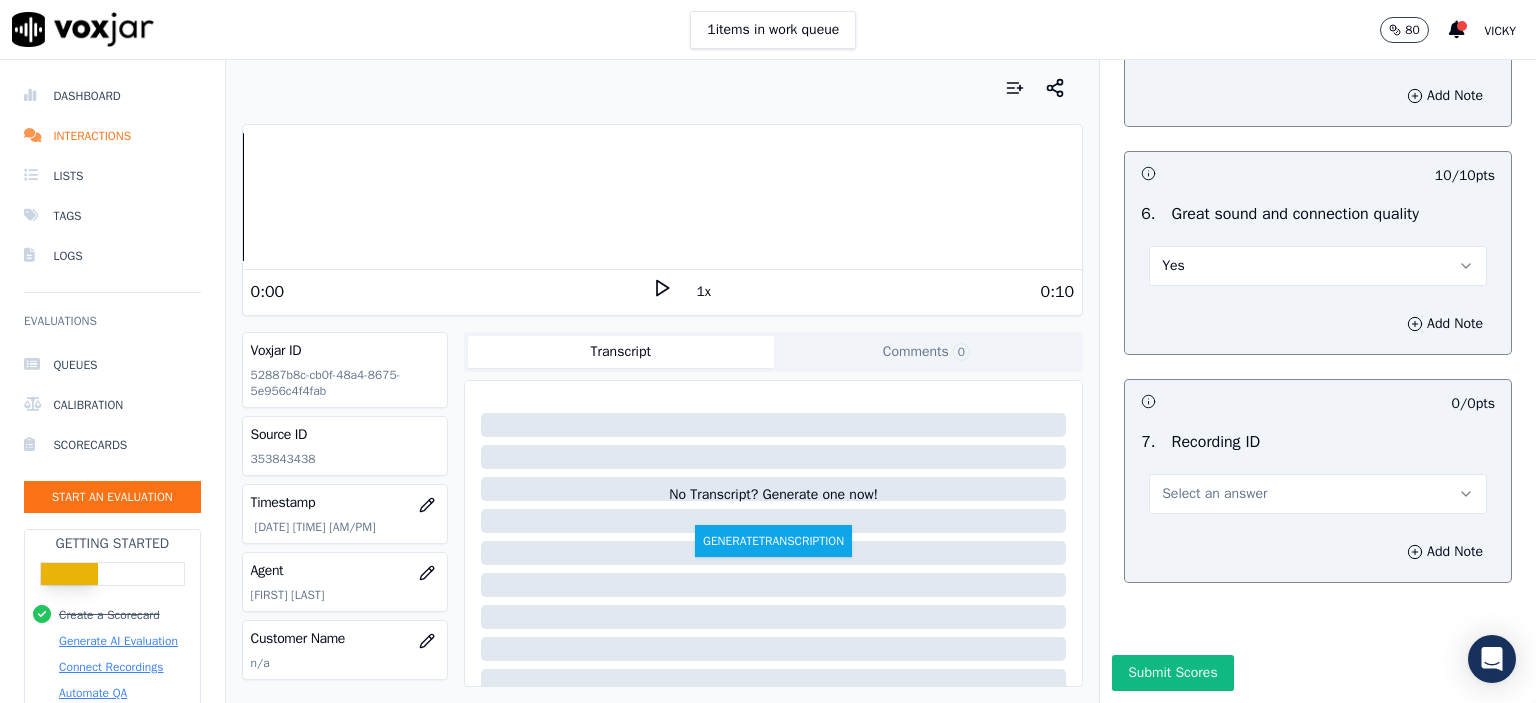 scroll, scrollTop: 4400, scrollLeft: 0, axis: vertical 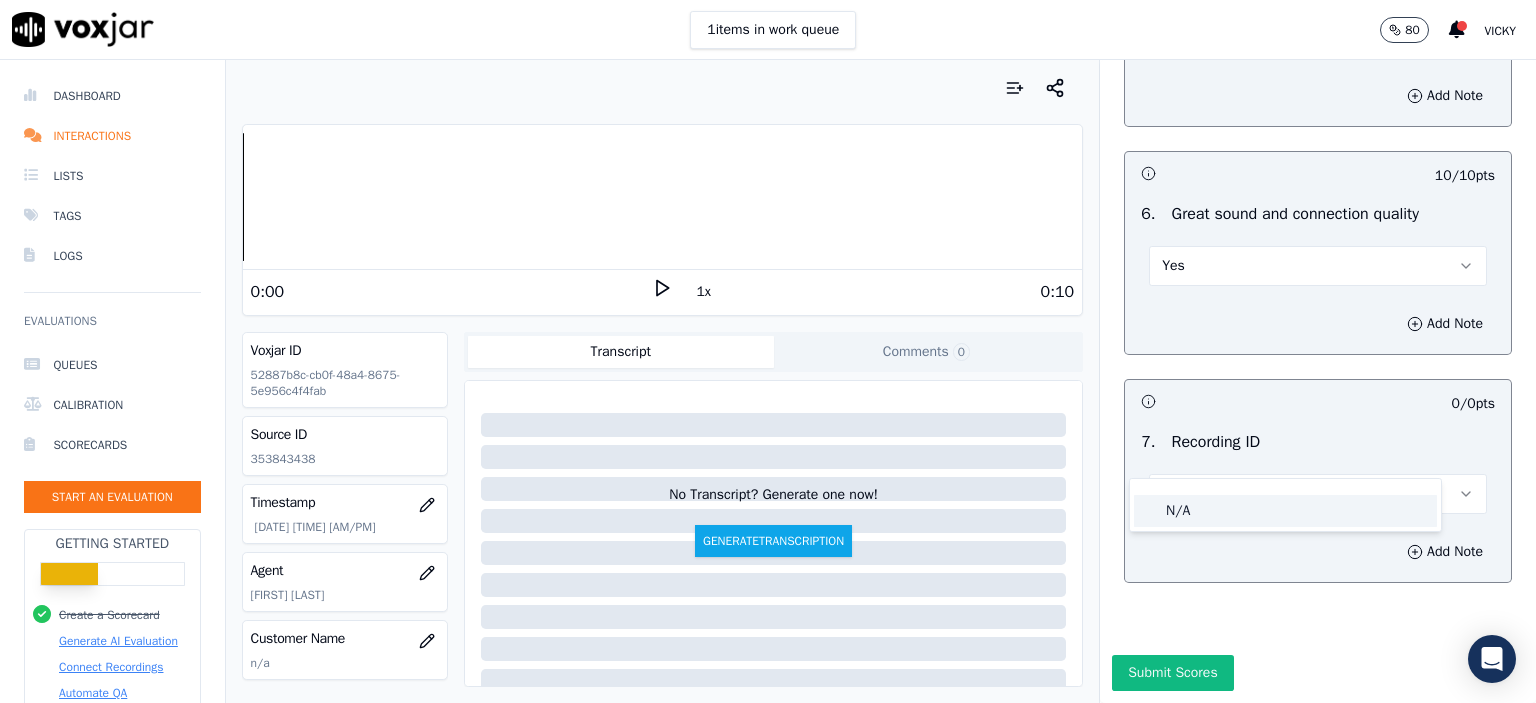 click on "N/A" 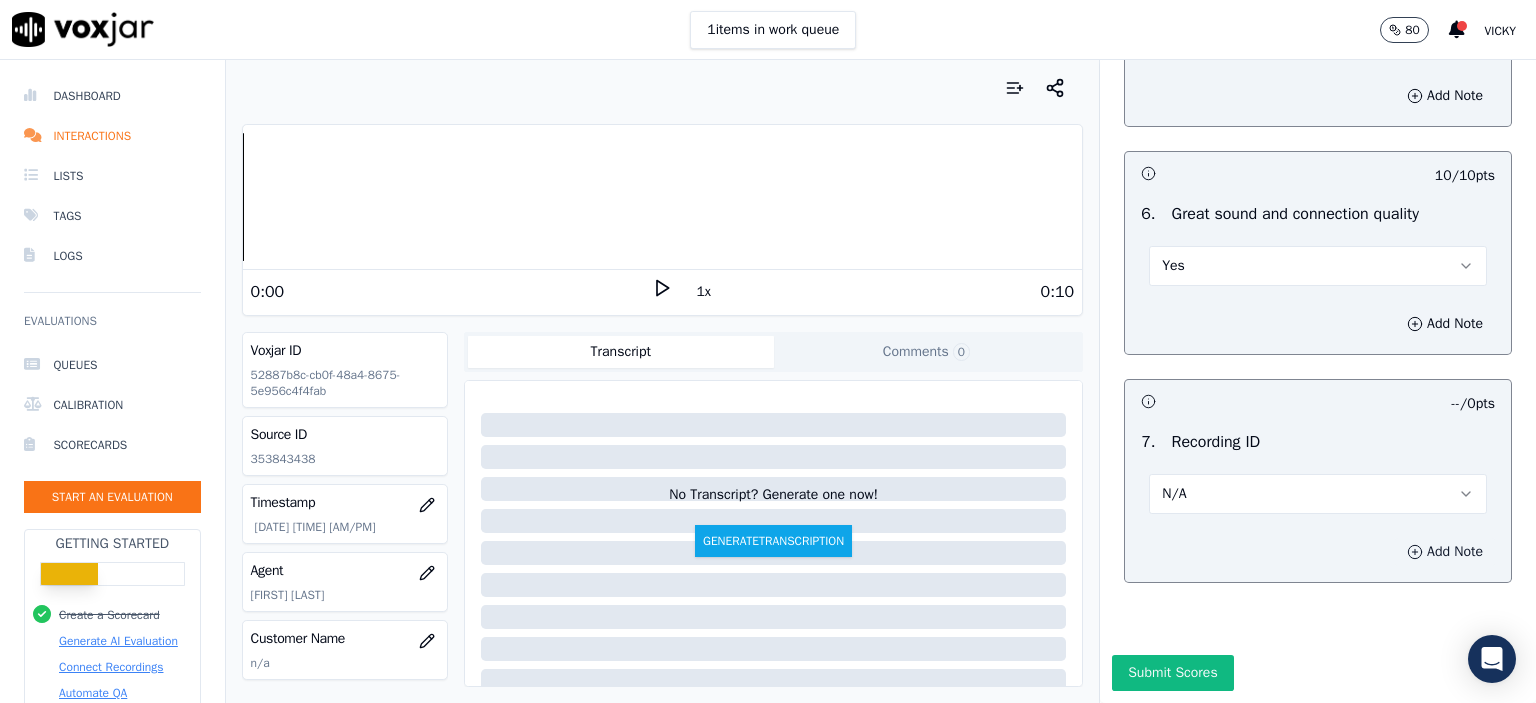 click on "Add Note" at bounding box center (1445, 552) 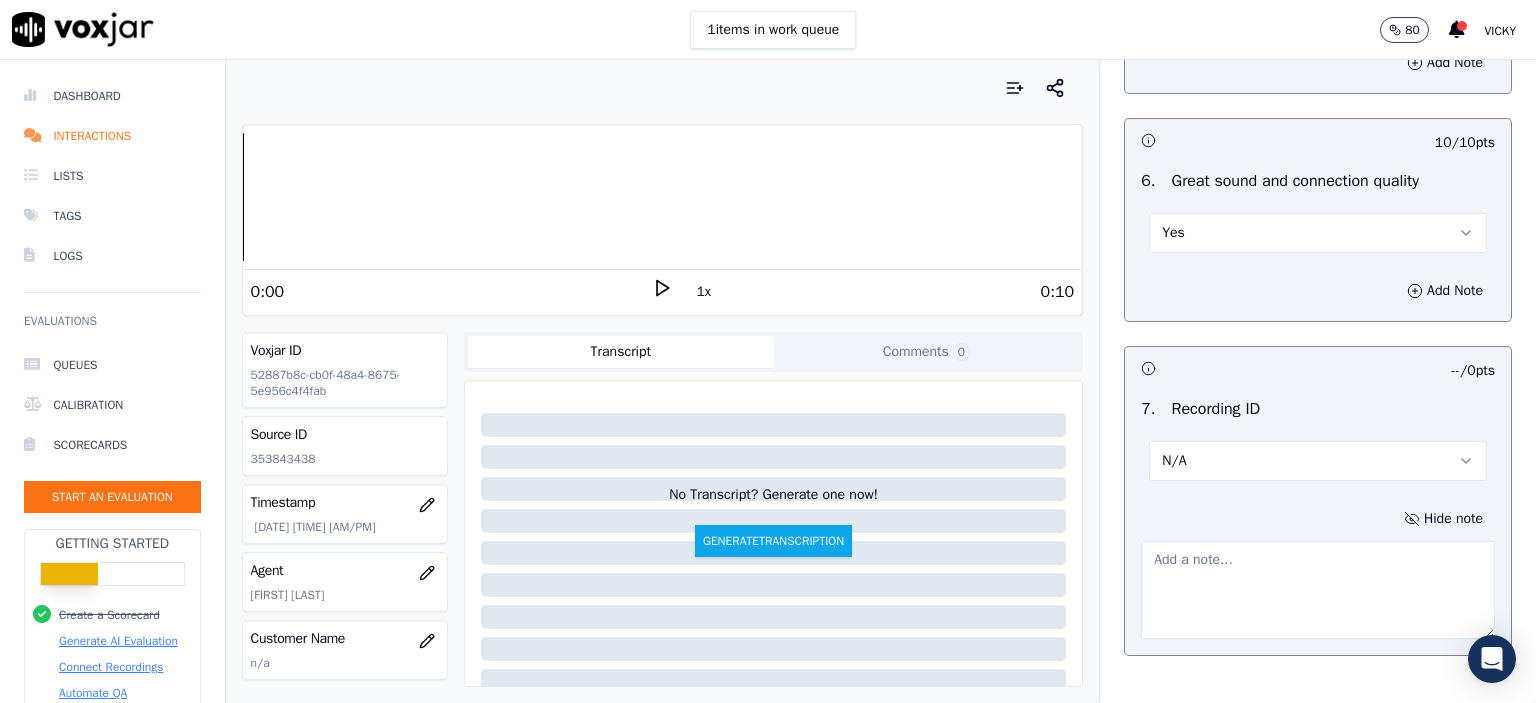 click on "353843438" 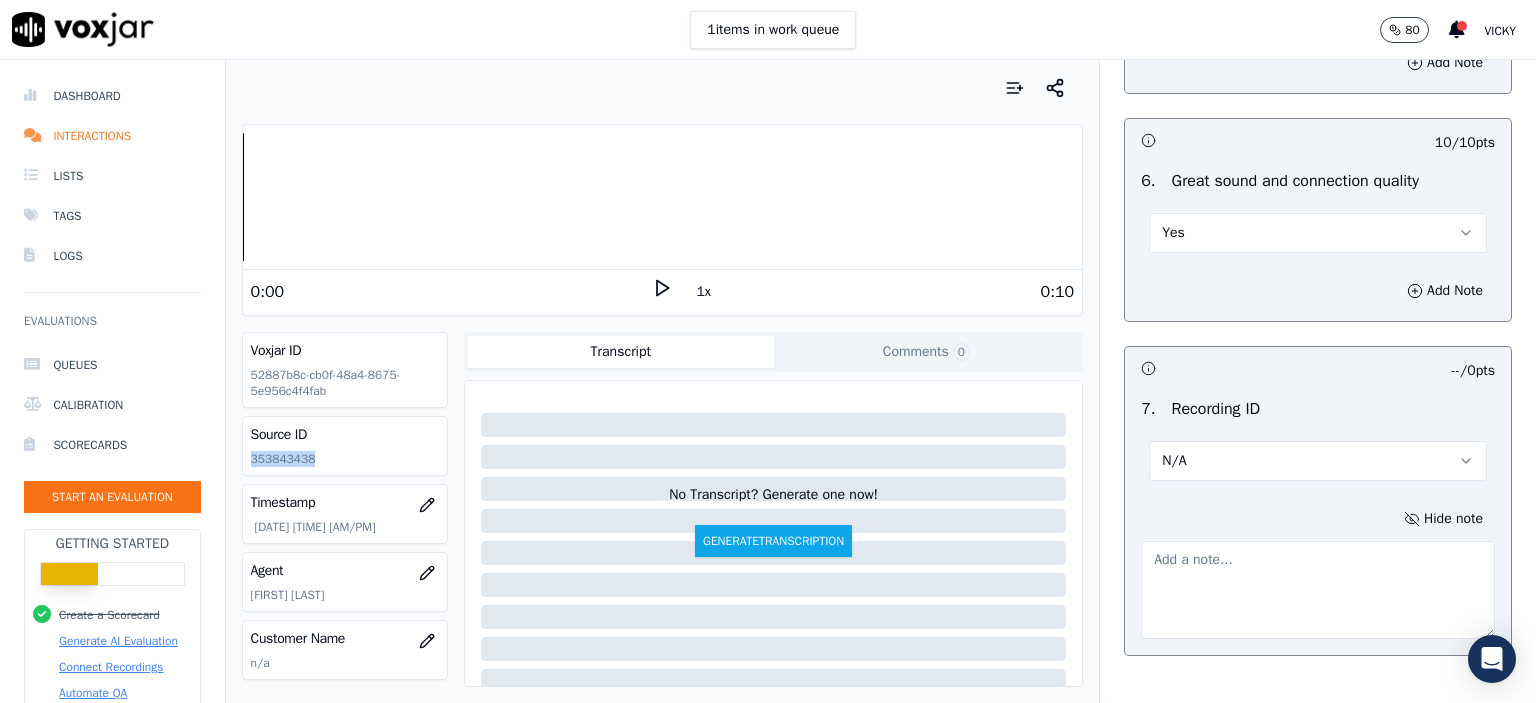 click on "353843438" 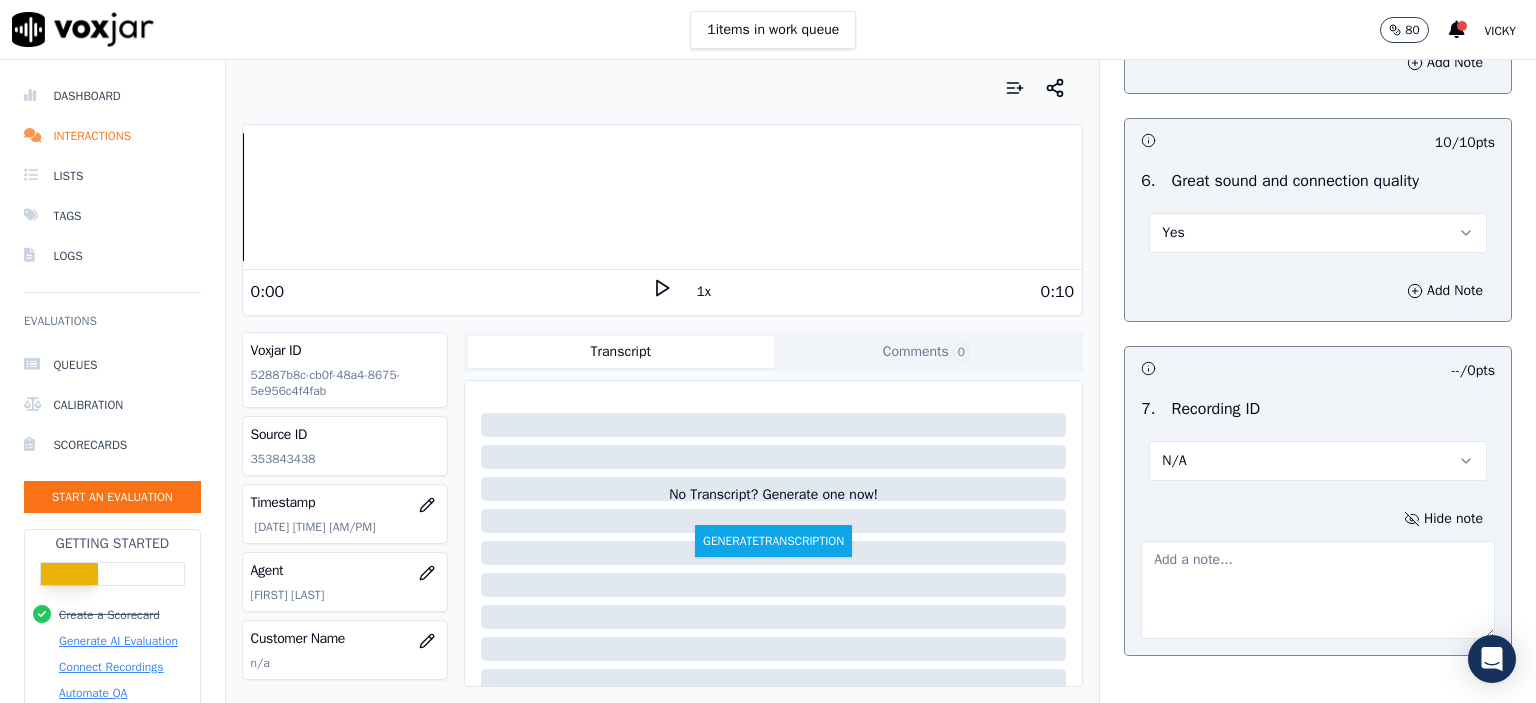 click at bounding box center [1318, 590] 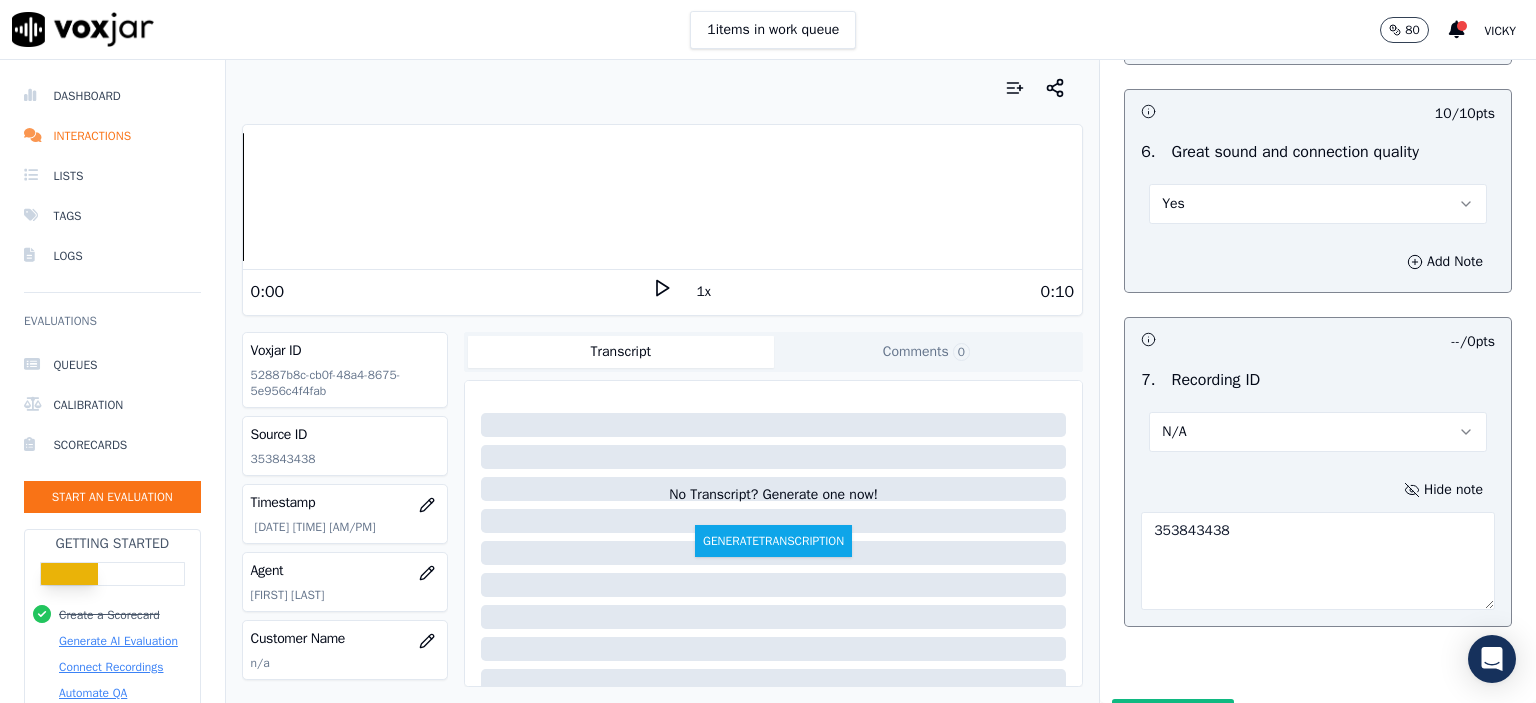 scroll, scrollTop: 4510, scrollLeft: 0, axis: vertical 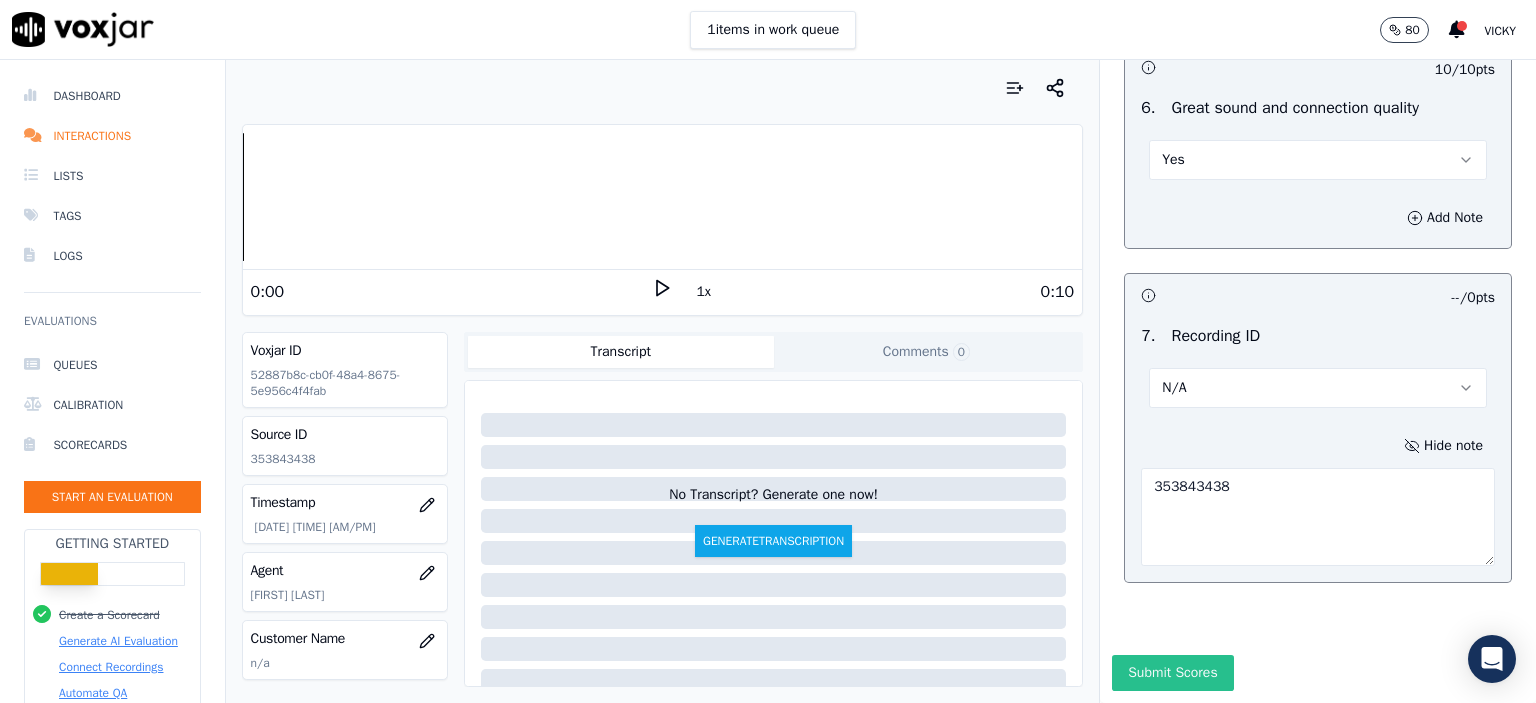 type on "353843438" 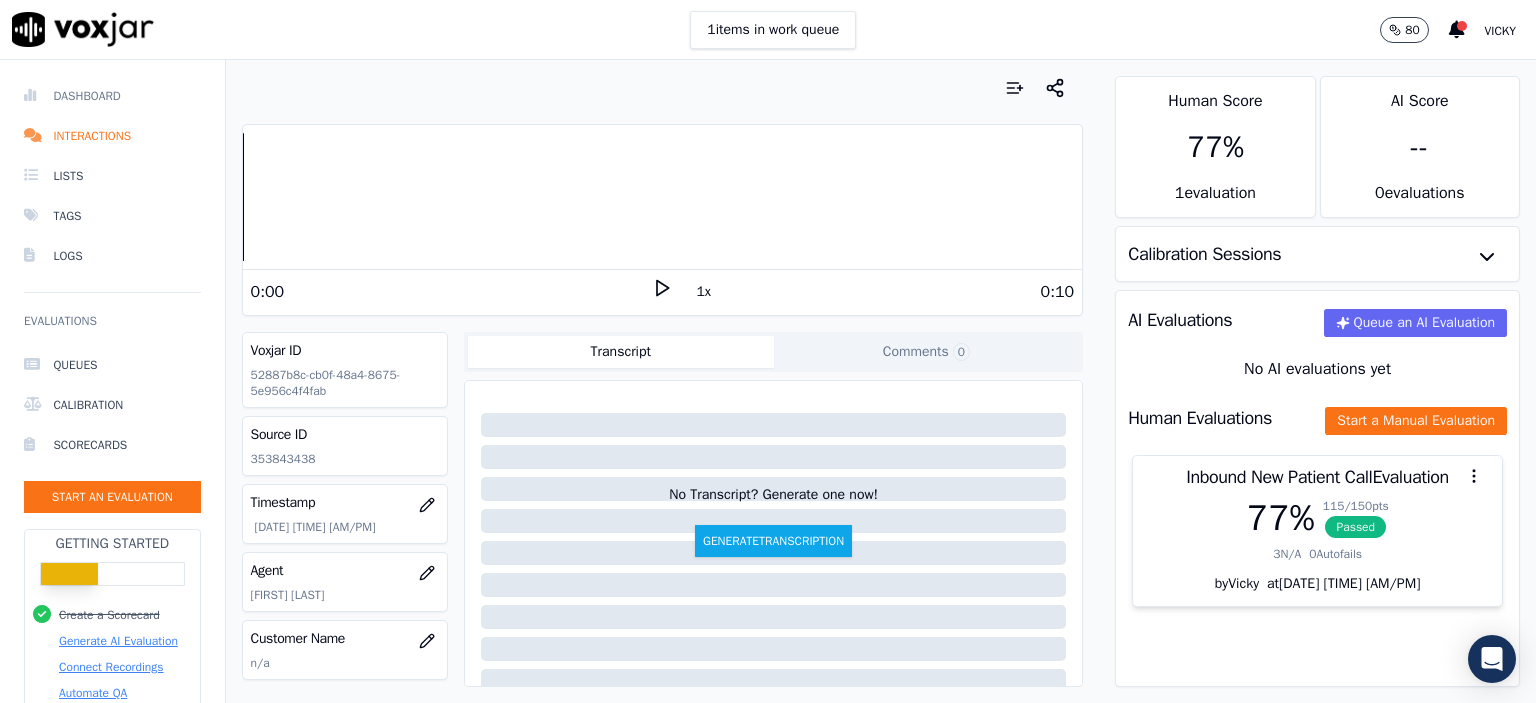 click on "Dashboard" at bounding box center (112, 96) 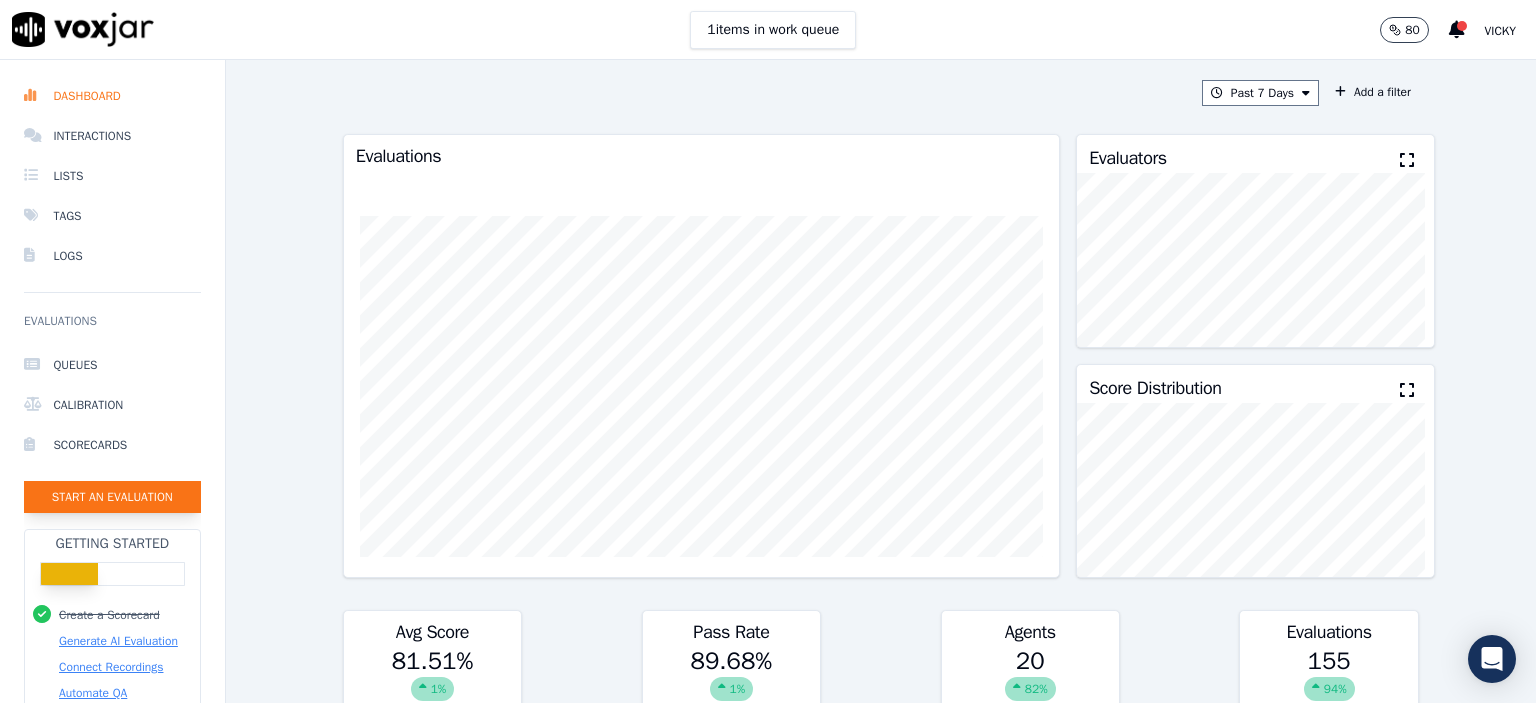 click on "Start an Evaluation" 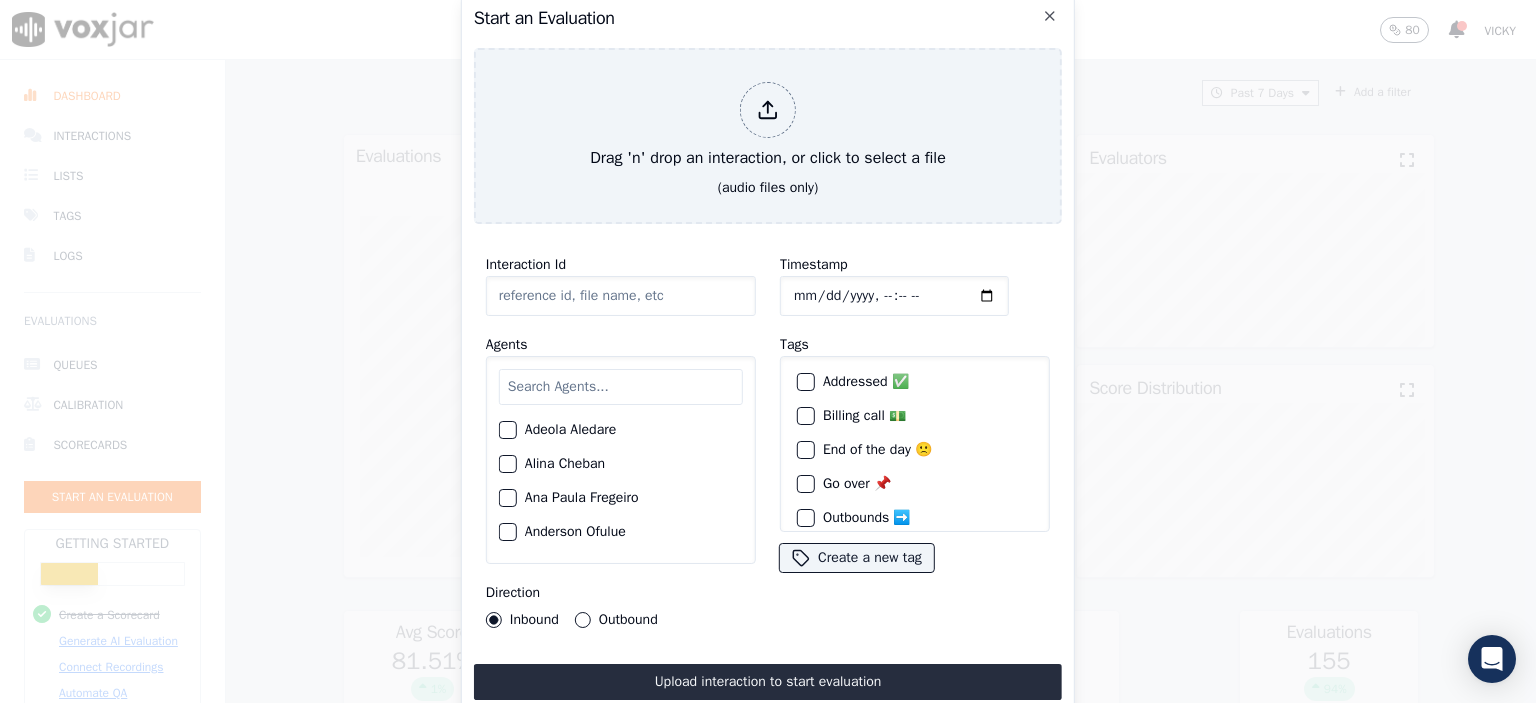 click on "Interaction Id" 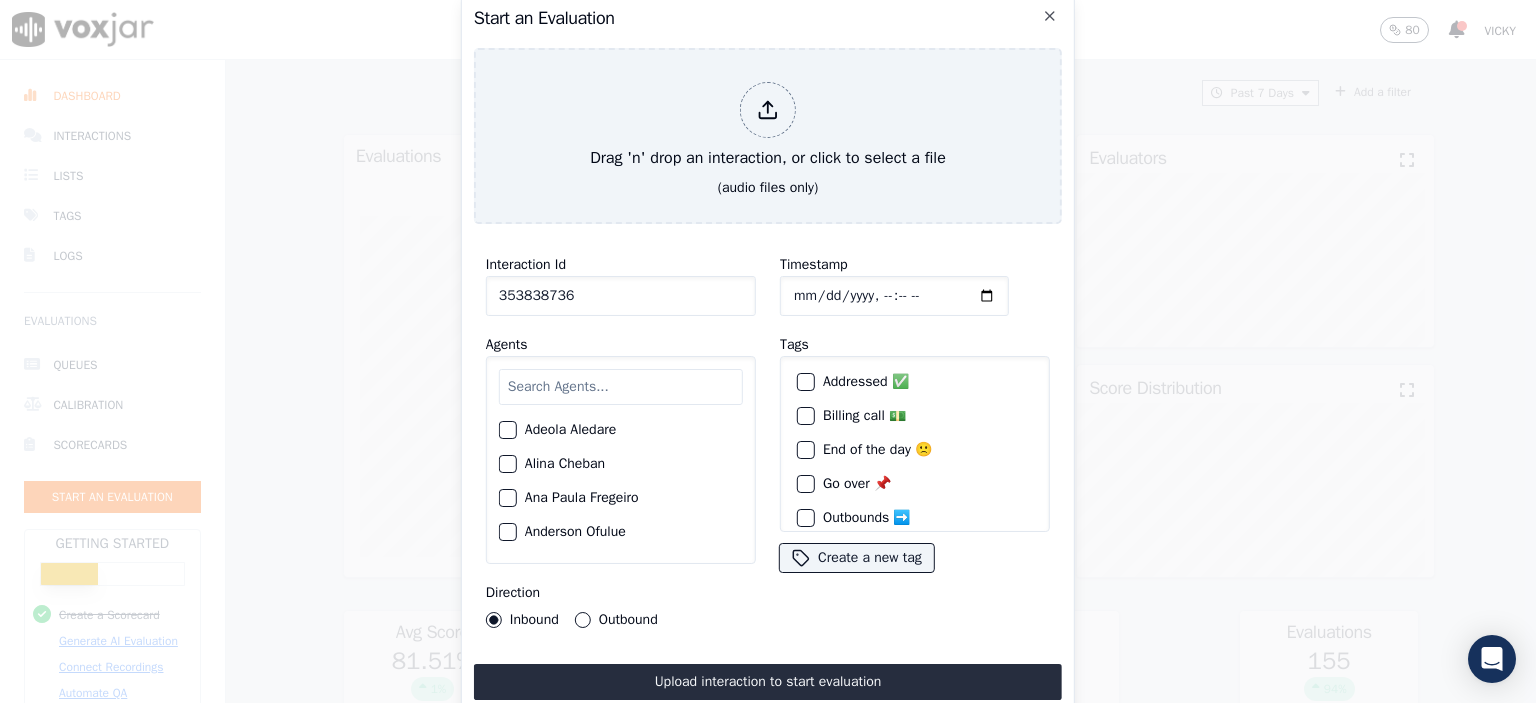 type on "353838736" 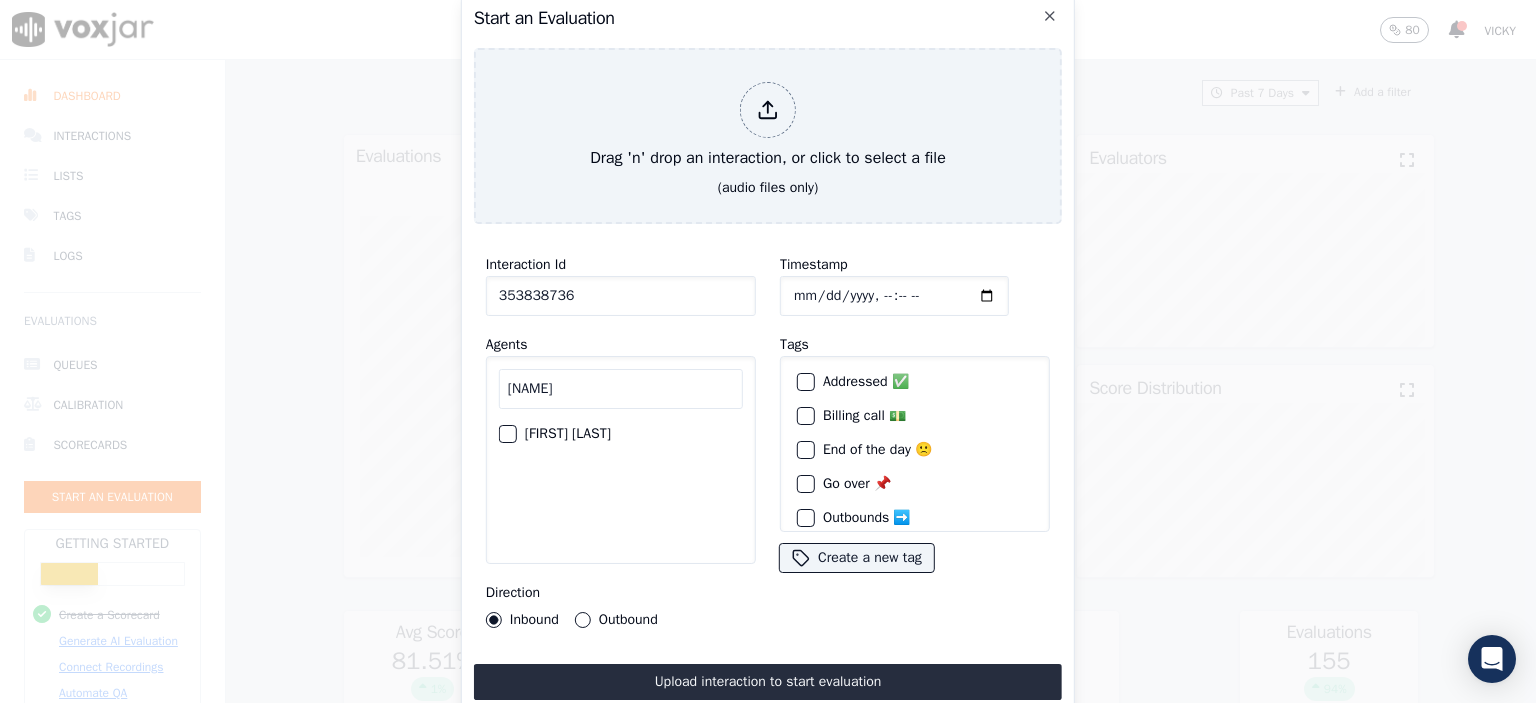 type on "[NAME]" 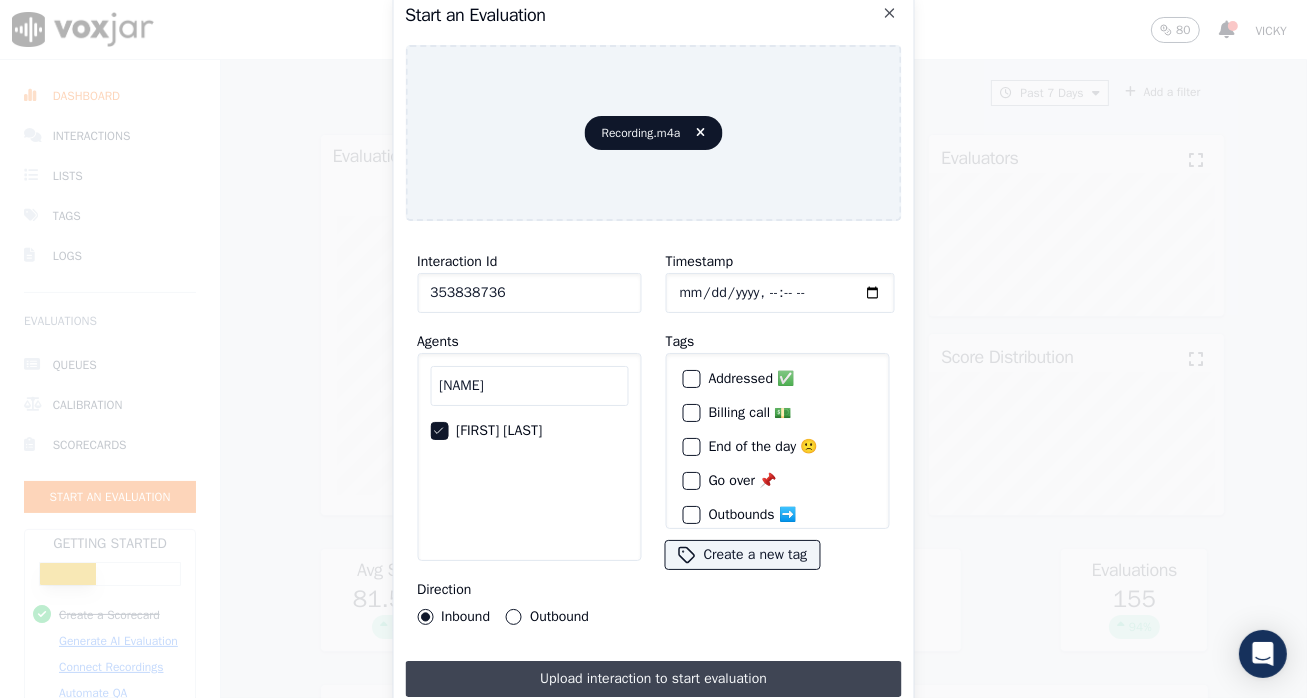 click on "Upload interaction to start evaluation" at bounding box center [653, 679] 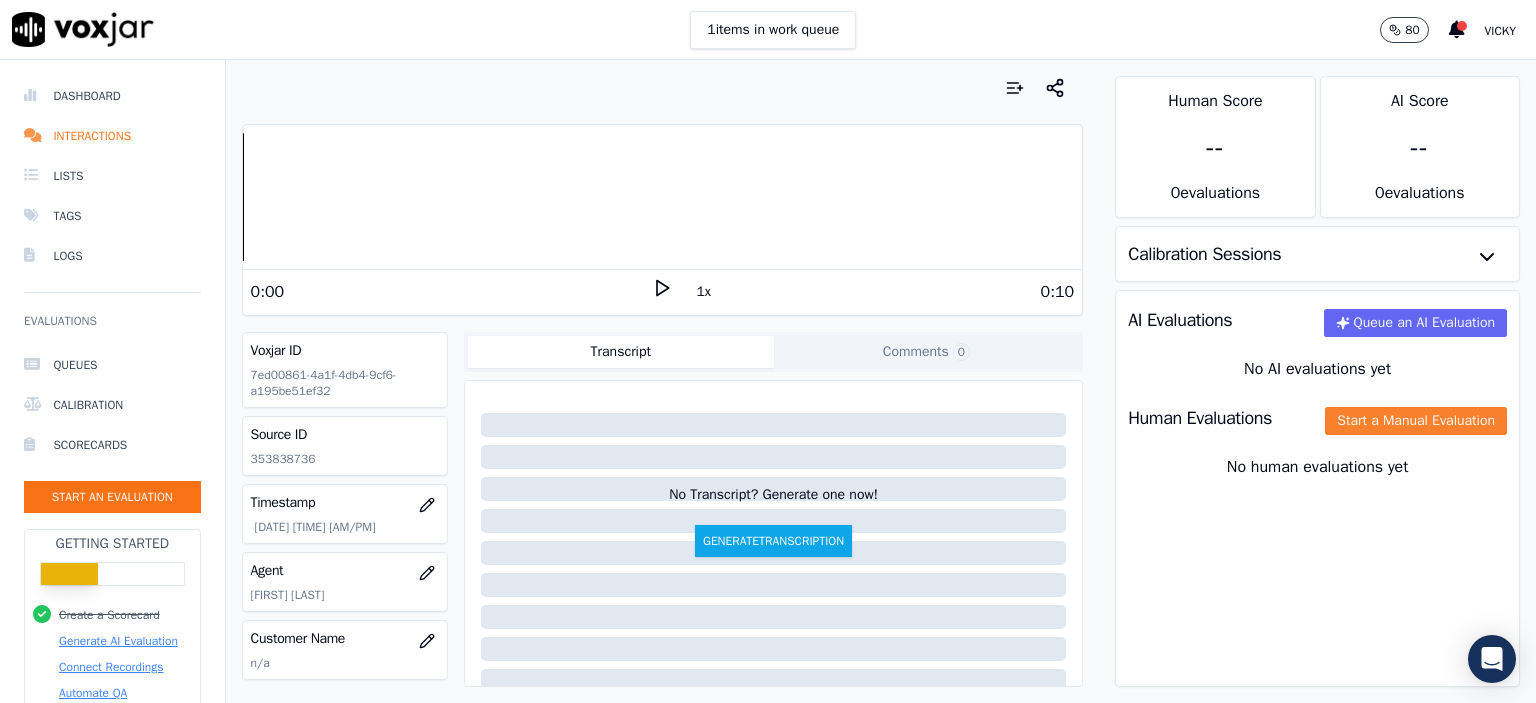 click on "Start a Manual Evaluation" 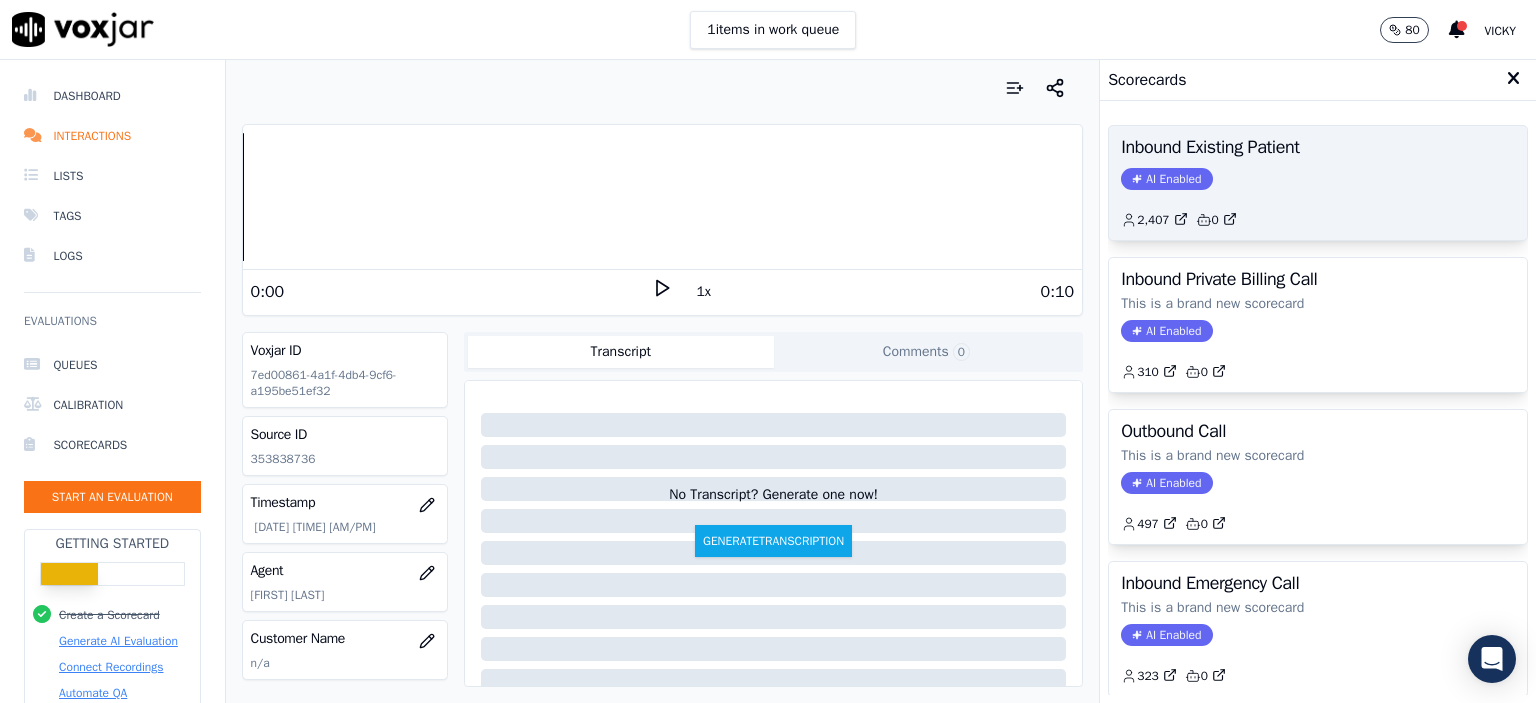 click on "2,407         0" 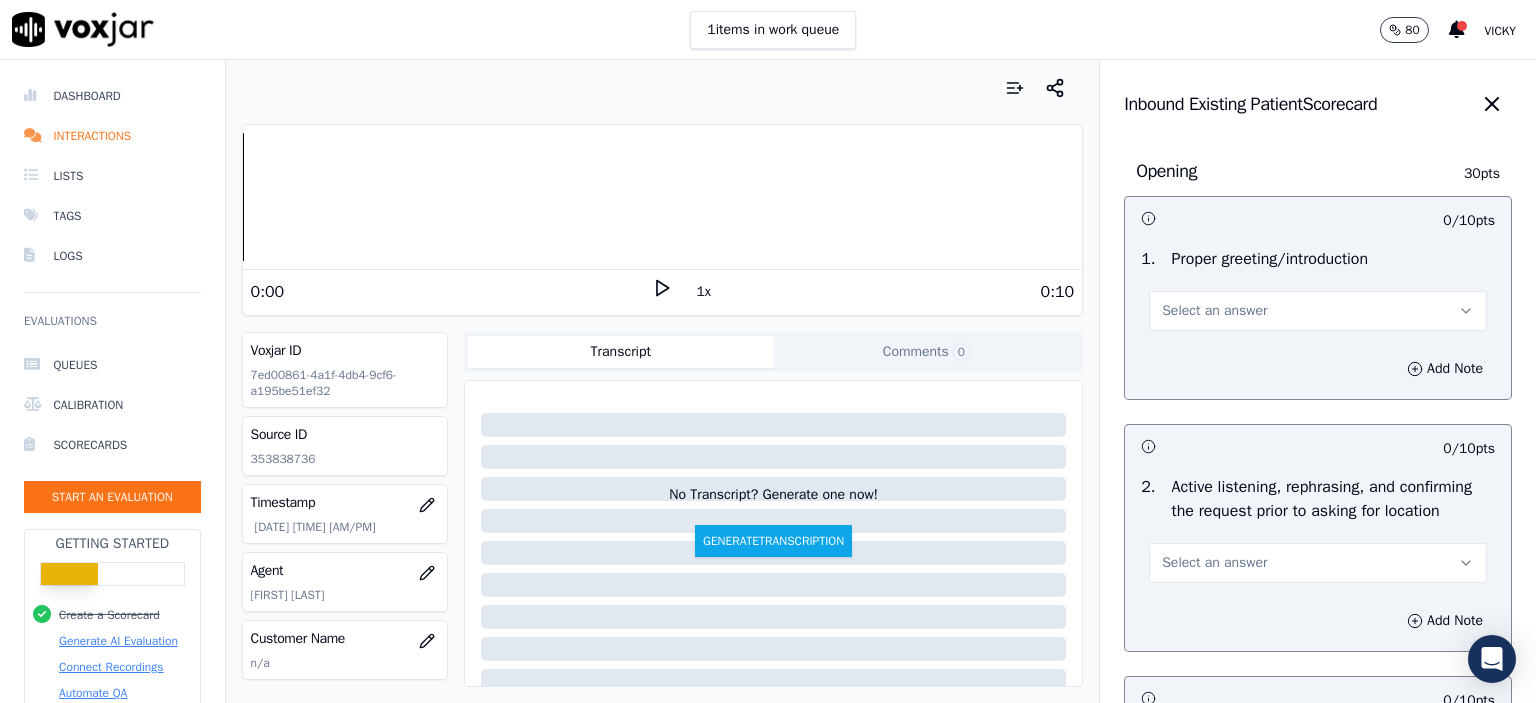 click on "Select an answer" at bounding box center [1318, 311] 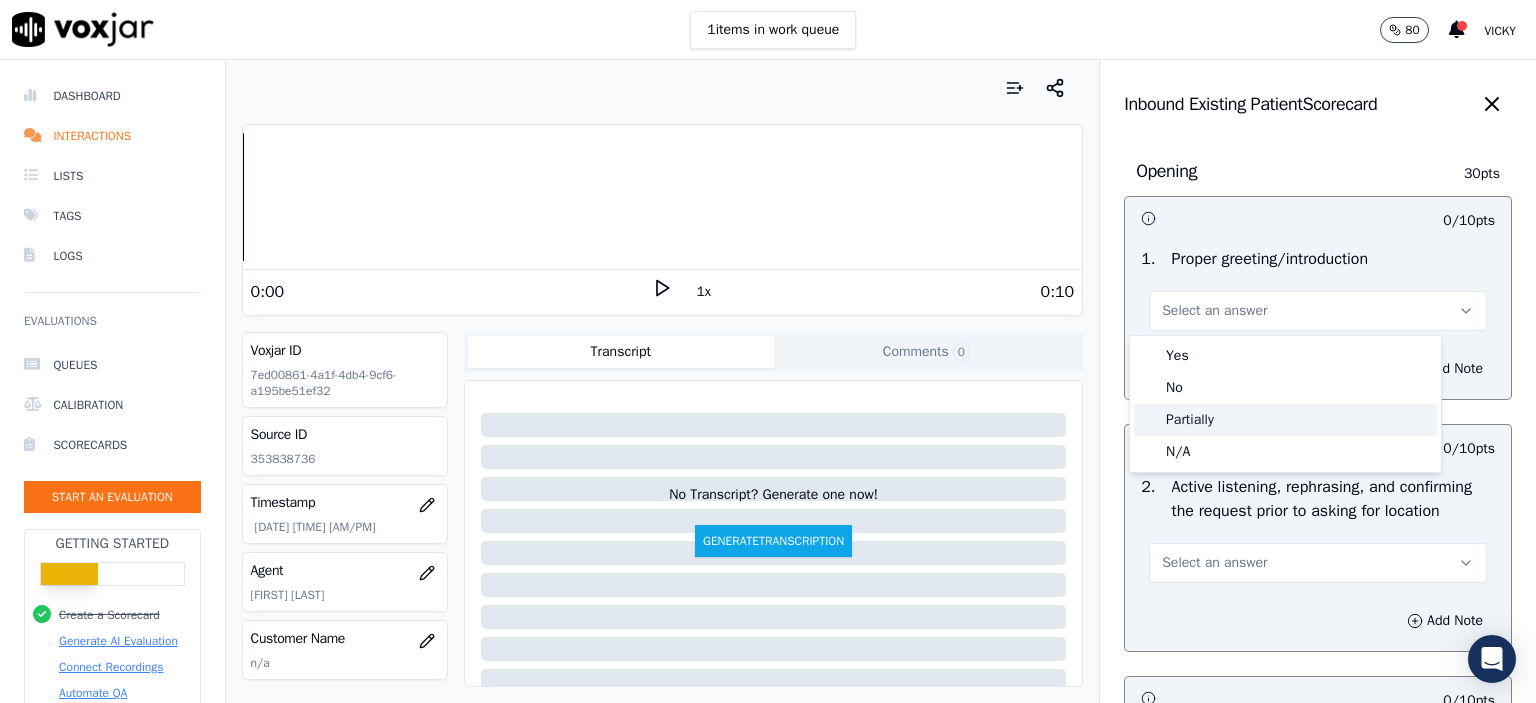 click on "Partially" 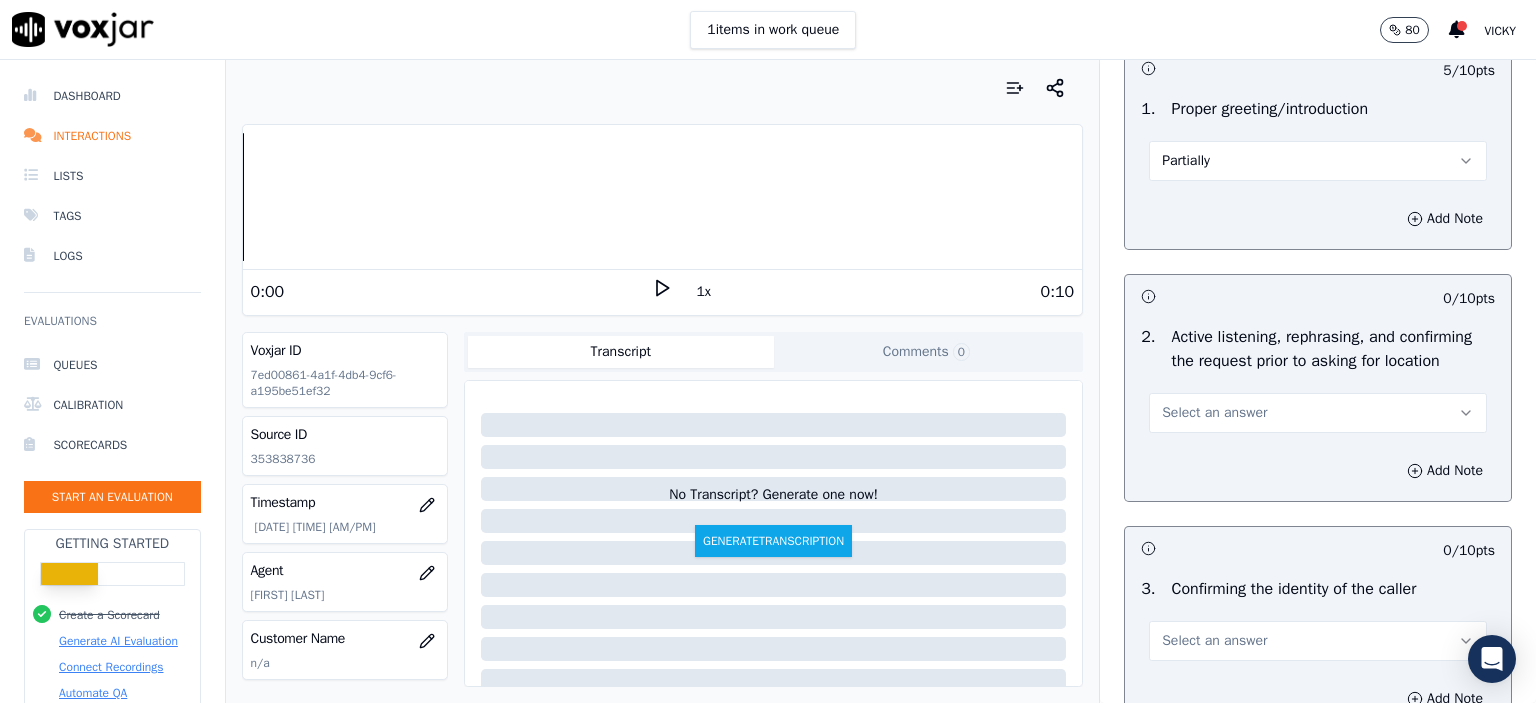 scroll, scrollTop: 200, scrollLeft: 0, axis: vertical 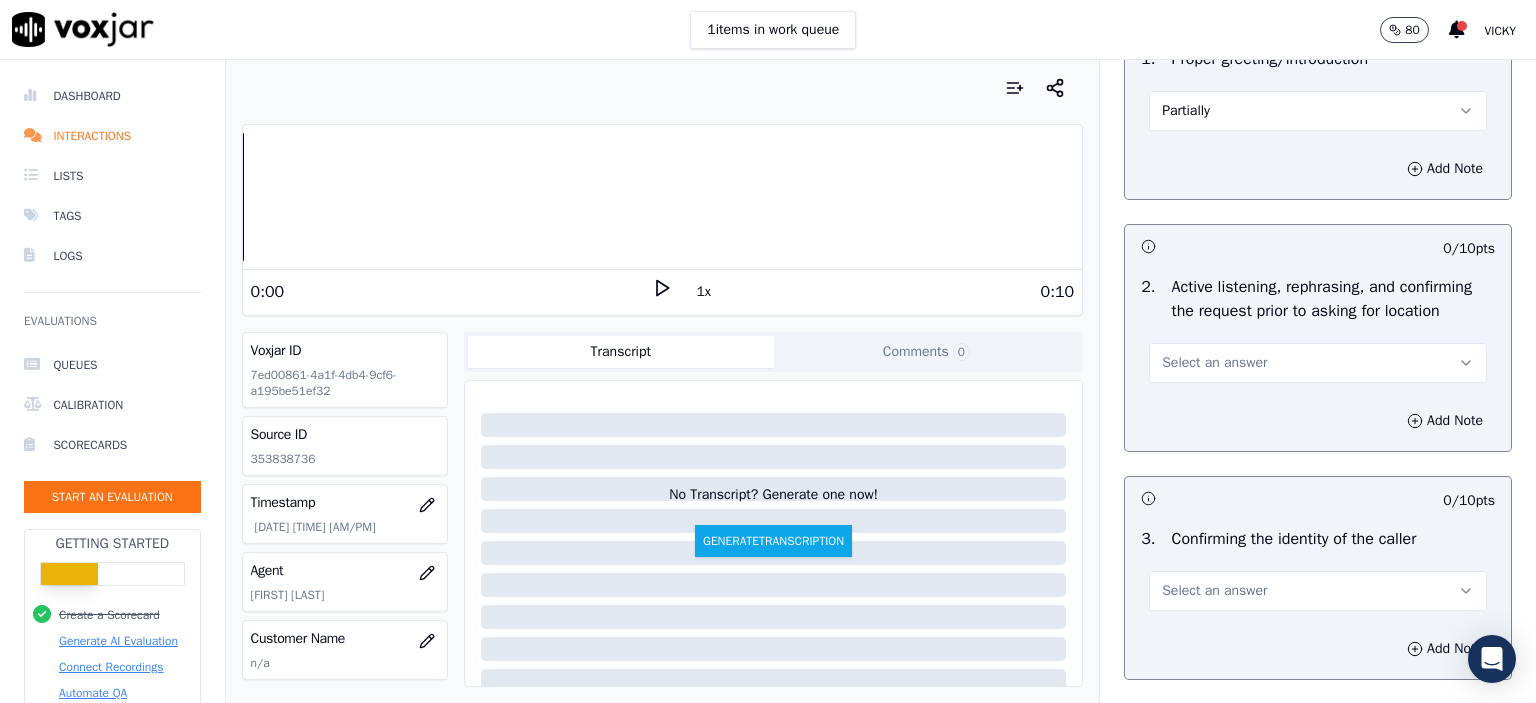 click on "Select an answer" at bounding box center [1214, 363] 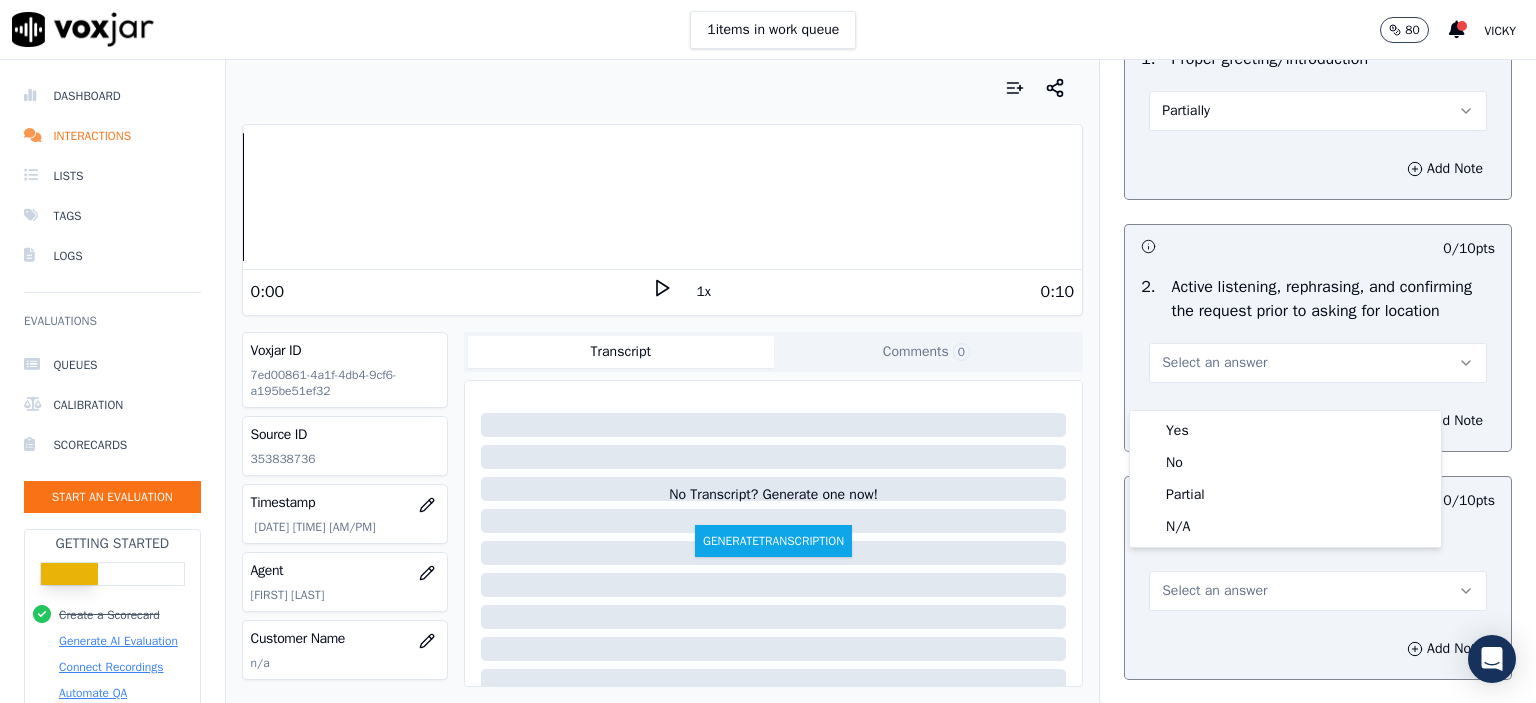 click on "Yes" at bounding box center (1285, 431) 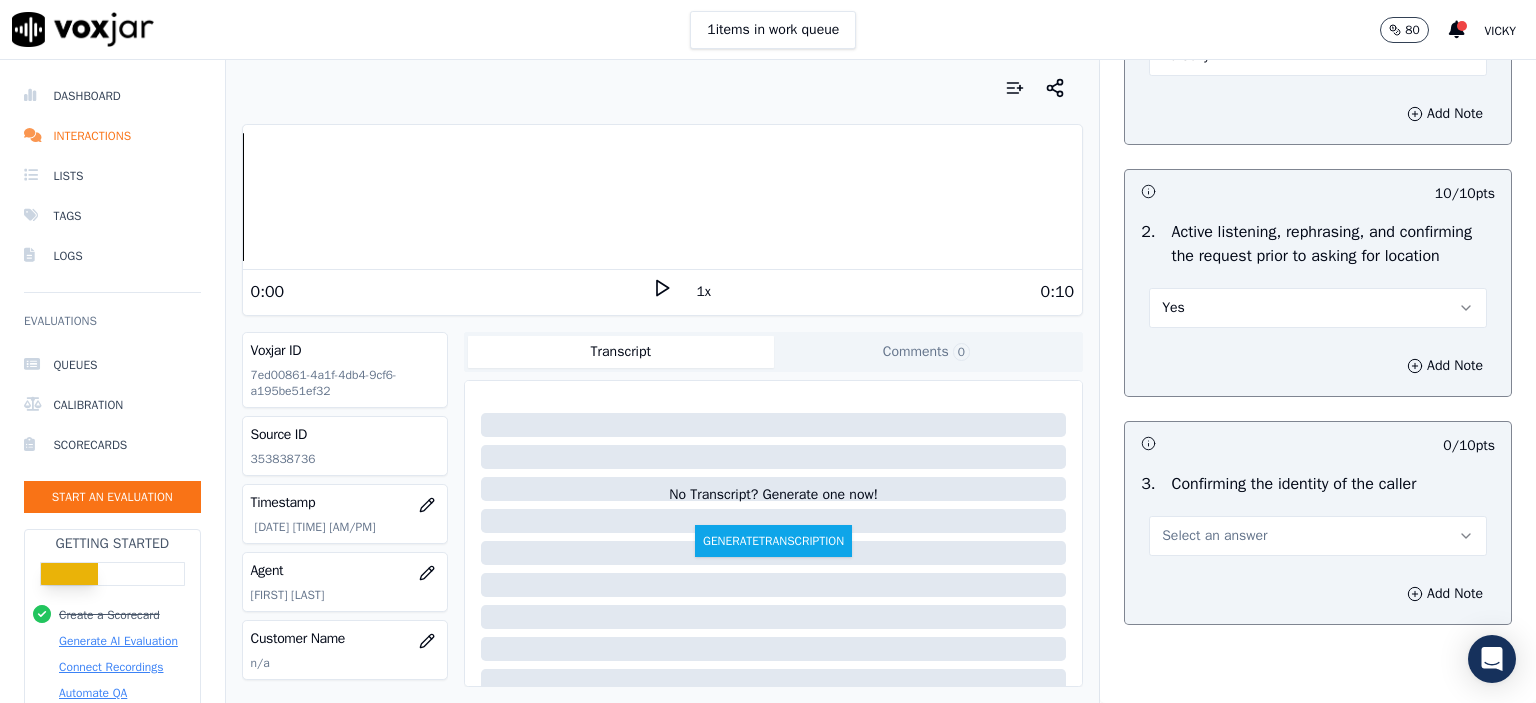 scroll, scrollTop: 400, scrollLeft: 0, axis: vertical 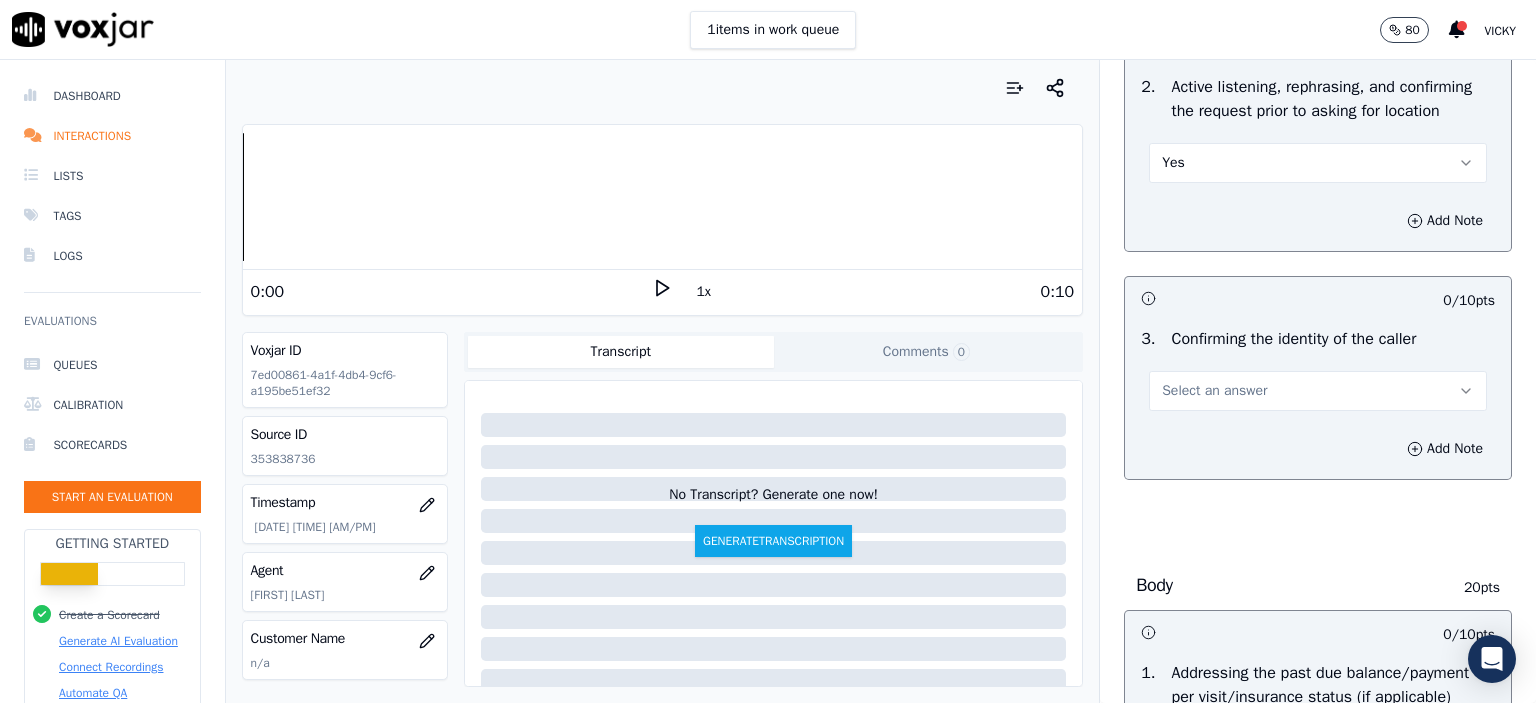 click on "Select an answer" at bounding box center [1318, 391] 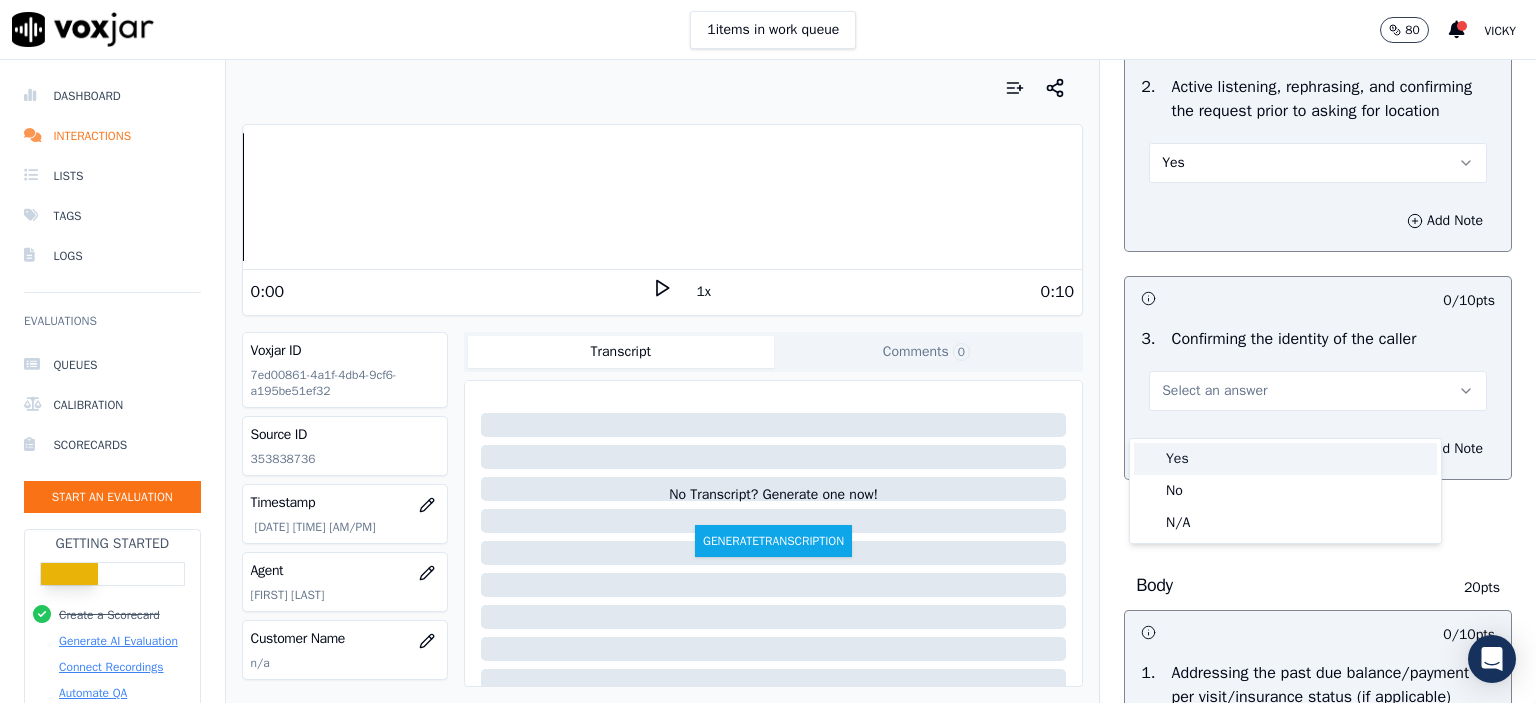 click on "Yes" at bounding box center (1285, 459) 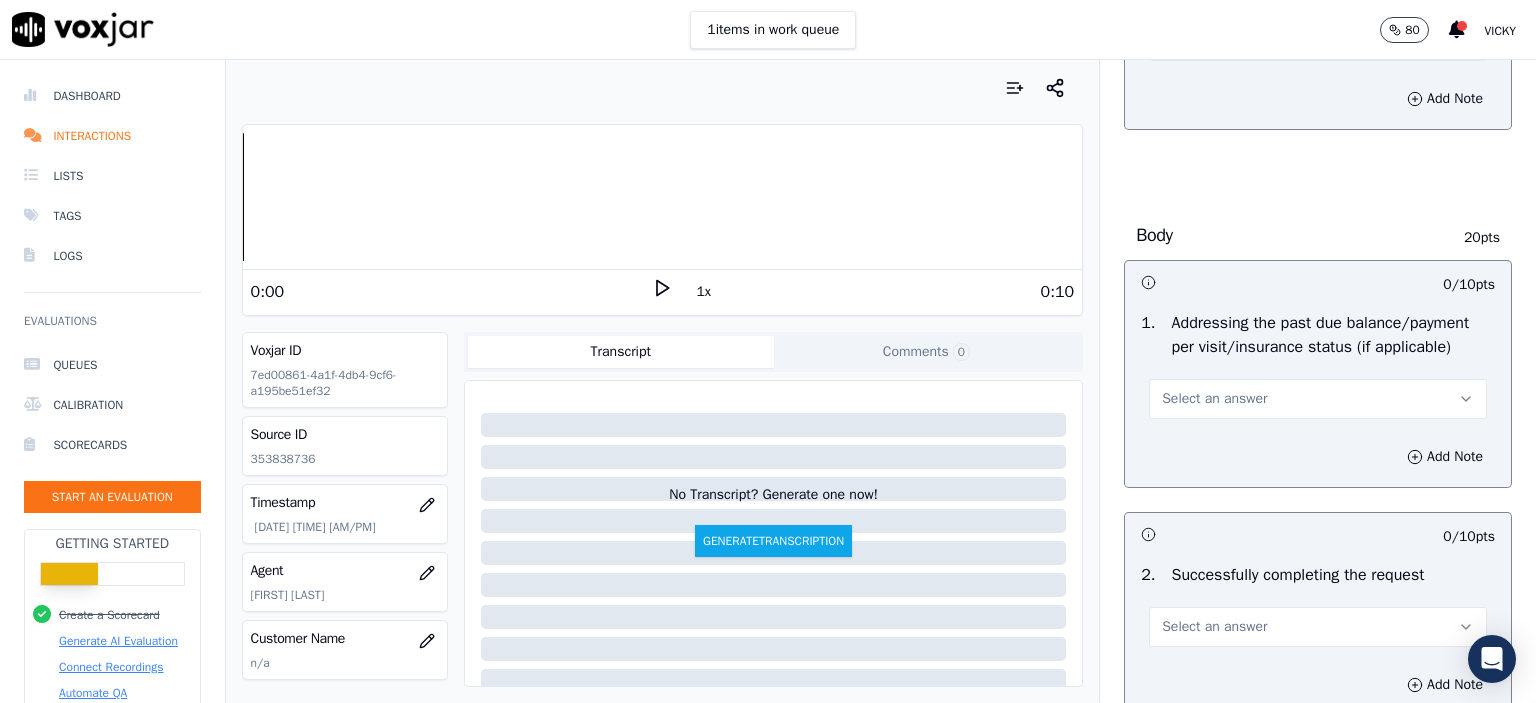 scroll, scrollTop: 800, scrollLeft: 0, axis: vertical 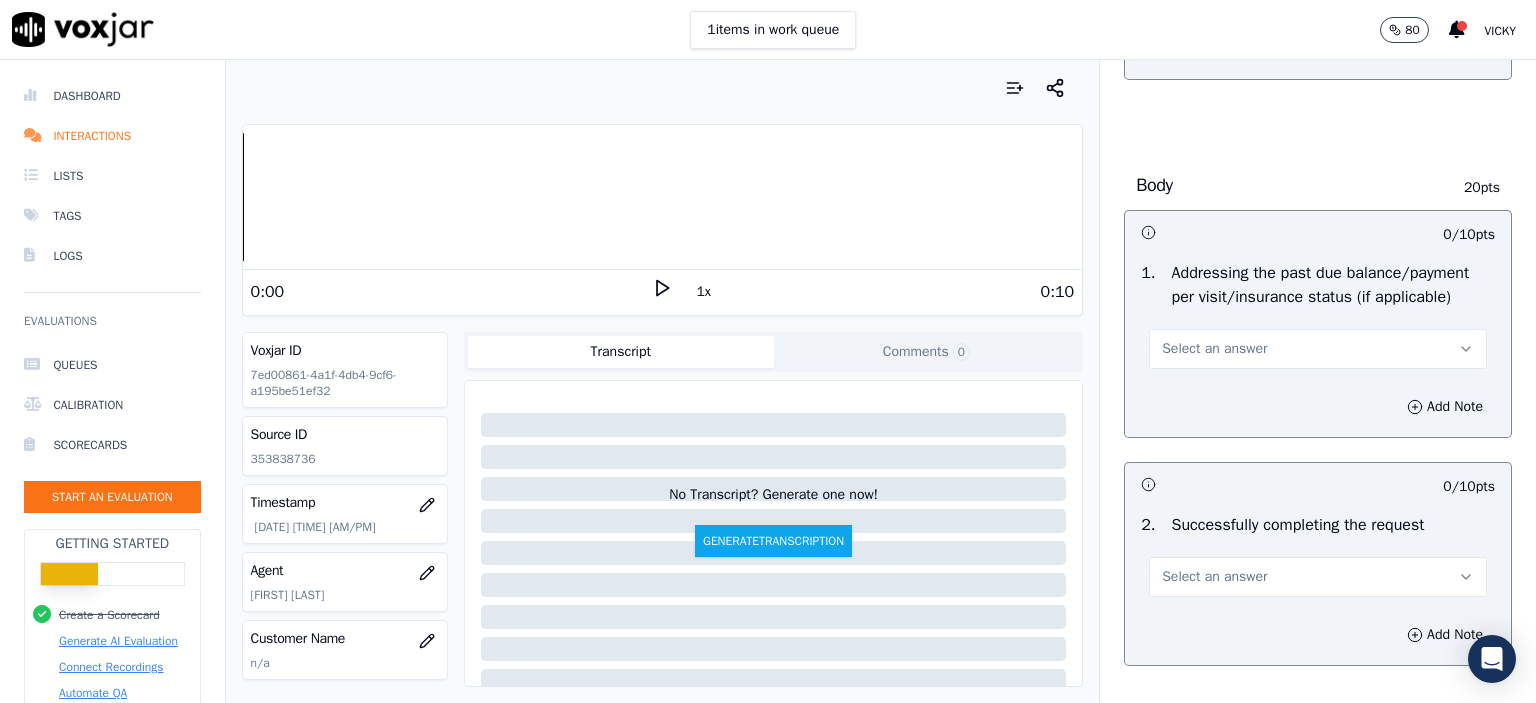 click on "Select an answer" at bounding box center [1318, 349] 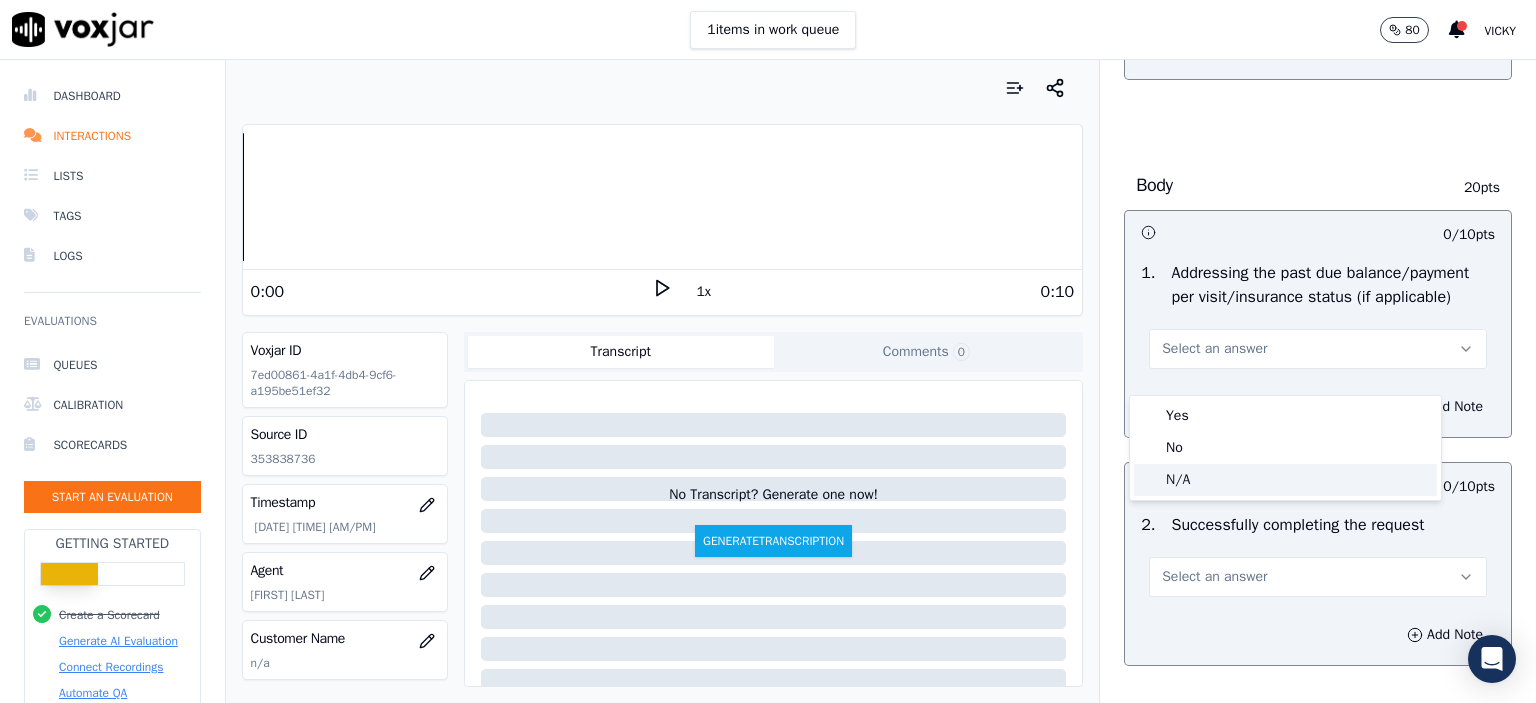 click on "N/A" 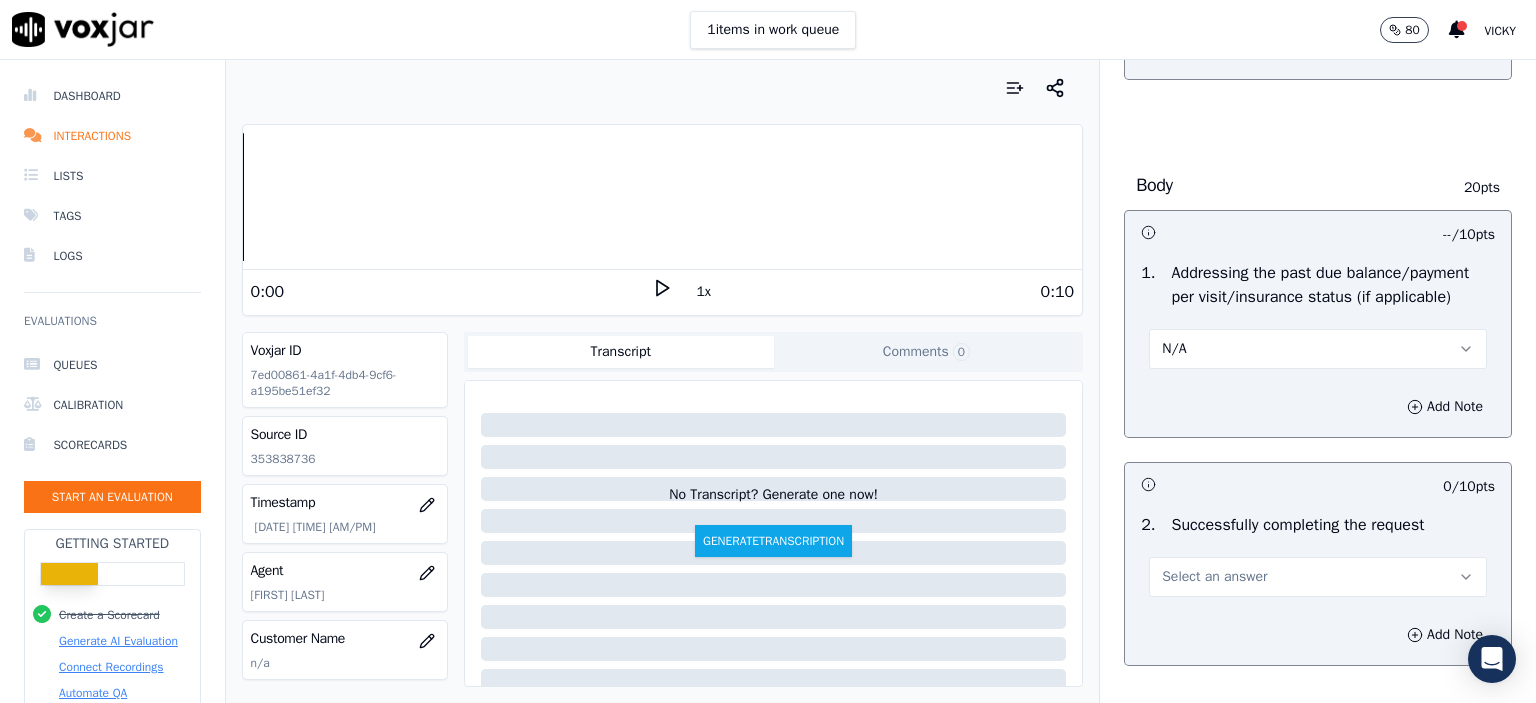 click on "Select an answer" at bounding box center (1318, 577) 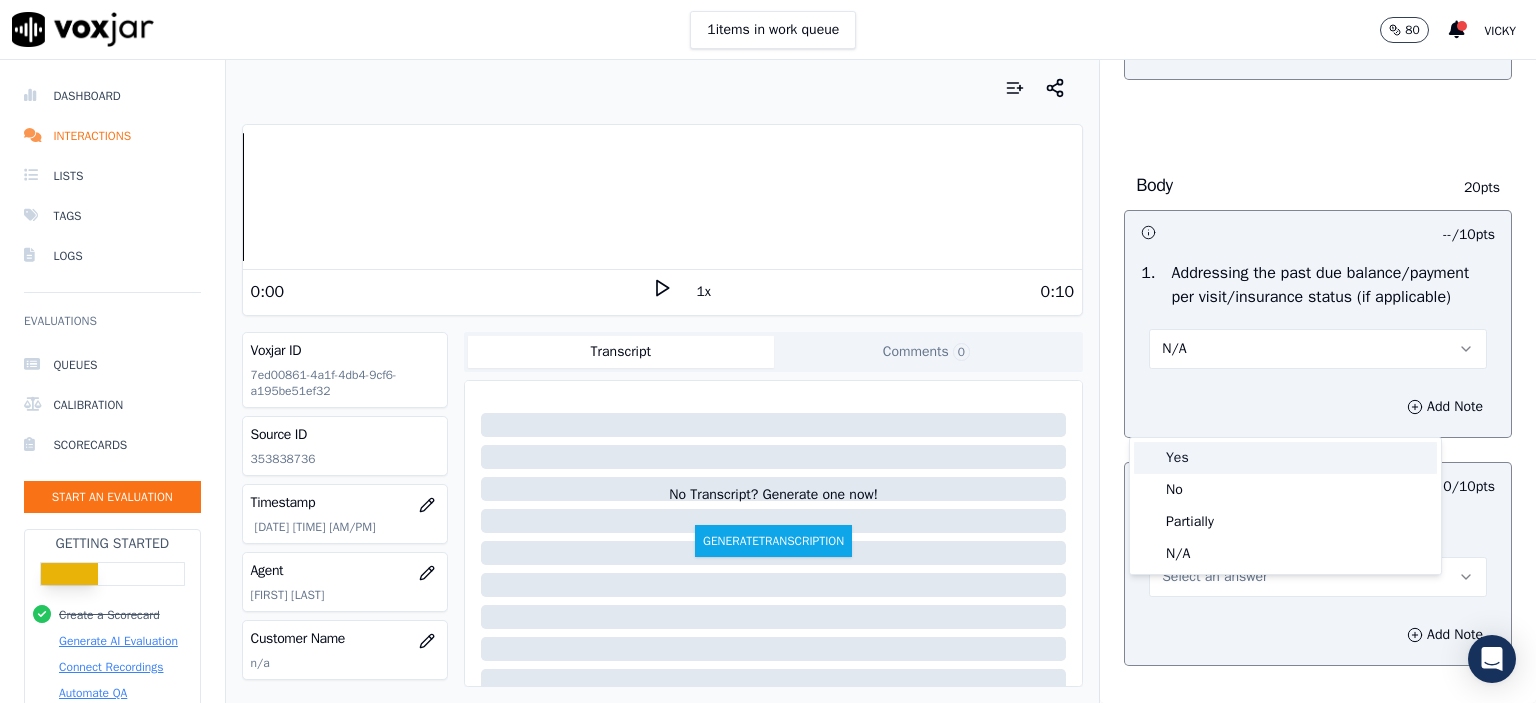 click on "Yes" at bounding box center (1285, 458) 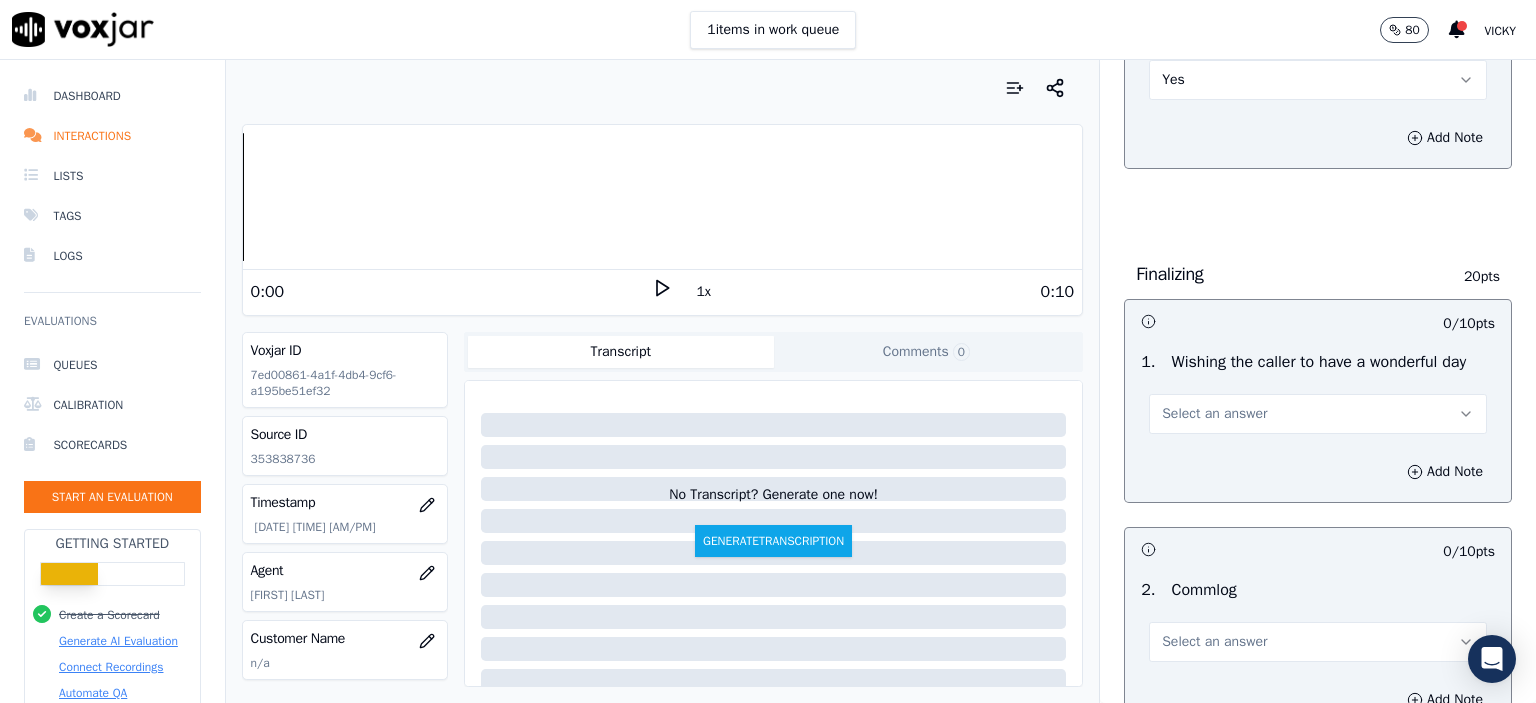 scroll, scrollTop: 1300, scrollLeft: 0, axis: vertical 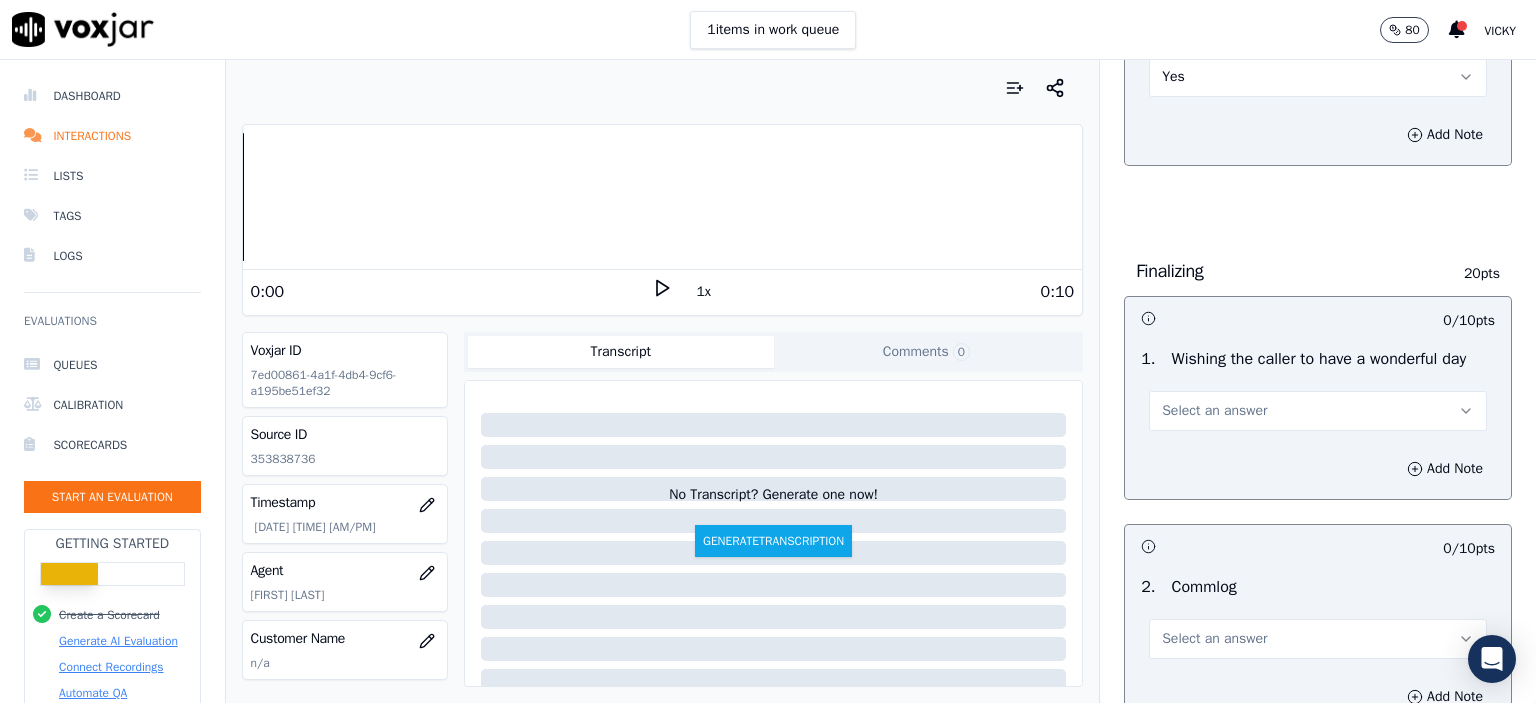 click on "Select an answer" at bounding box center [1214, 411] 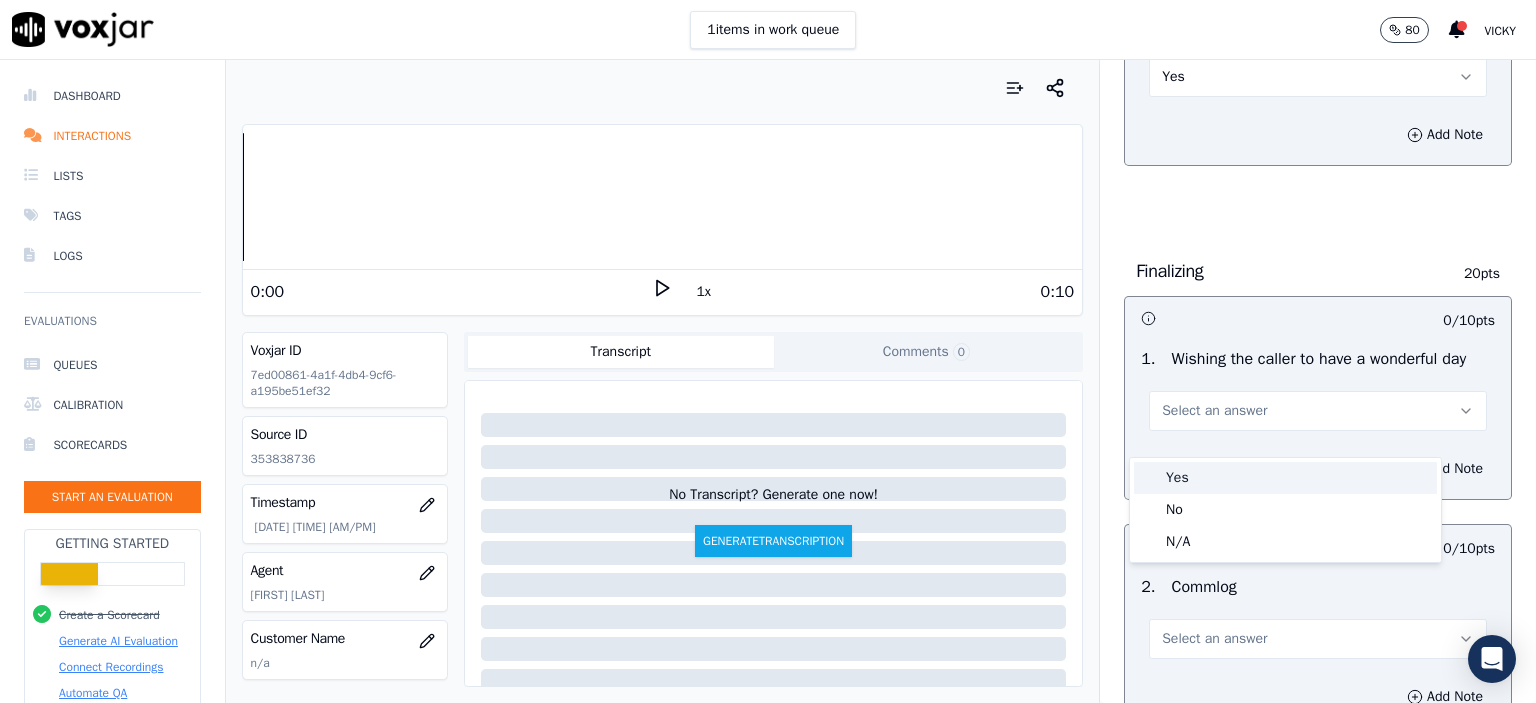 click on "Yes" at bounding box center (1285, 478) 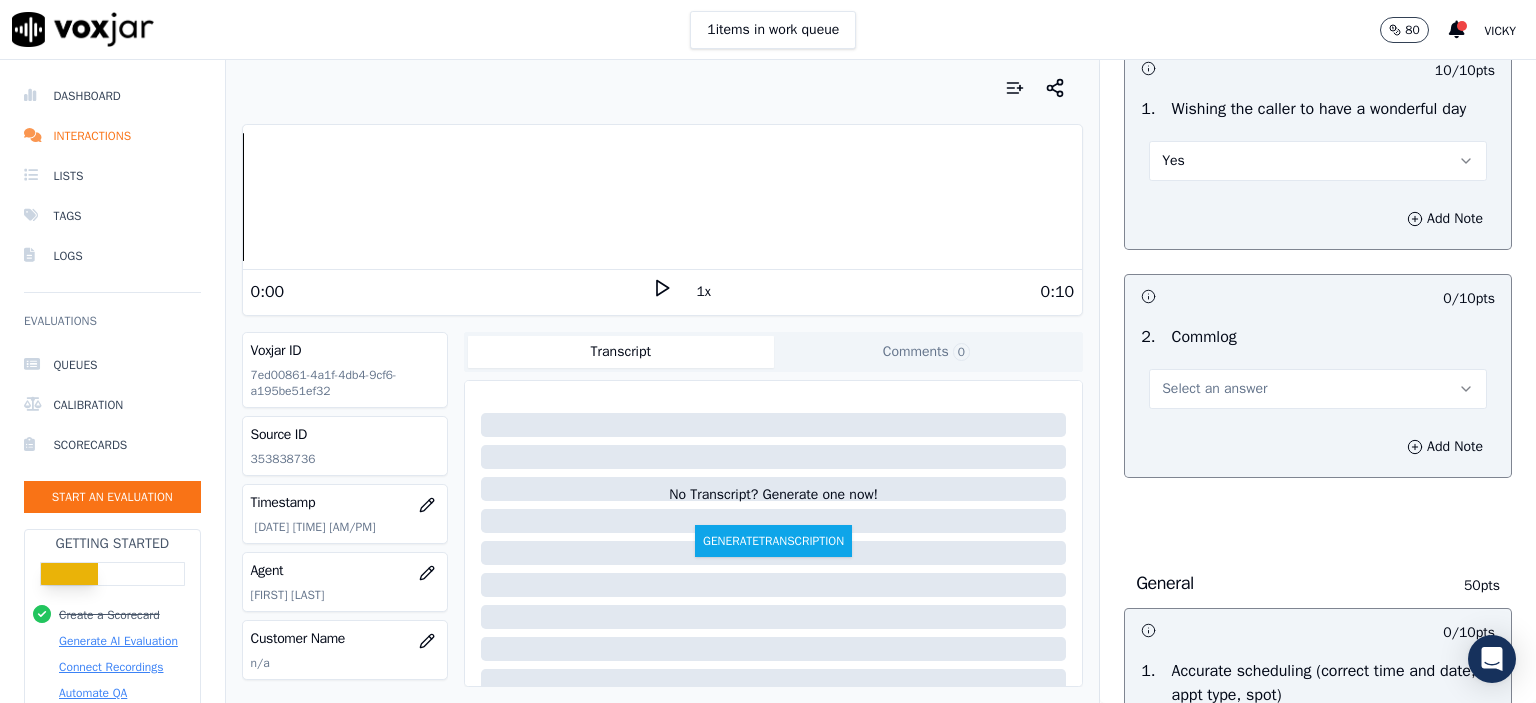 scroll, scrollTop: 1600, scrollLeft: 0, axis: vertical 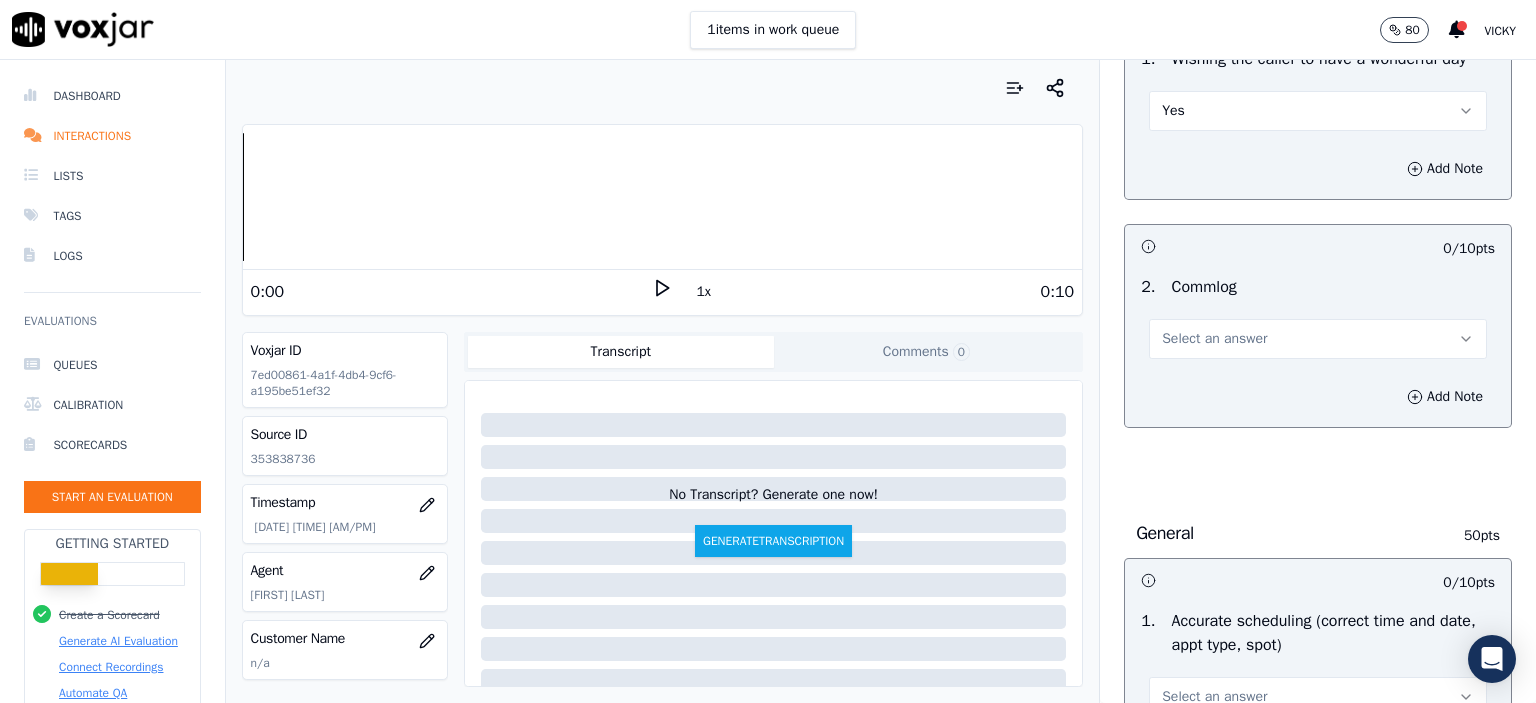 click on "Select an answer" at bounding box center (1214, 339) 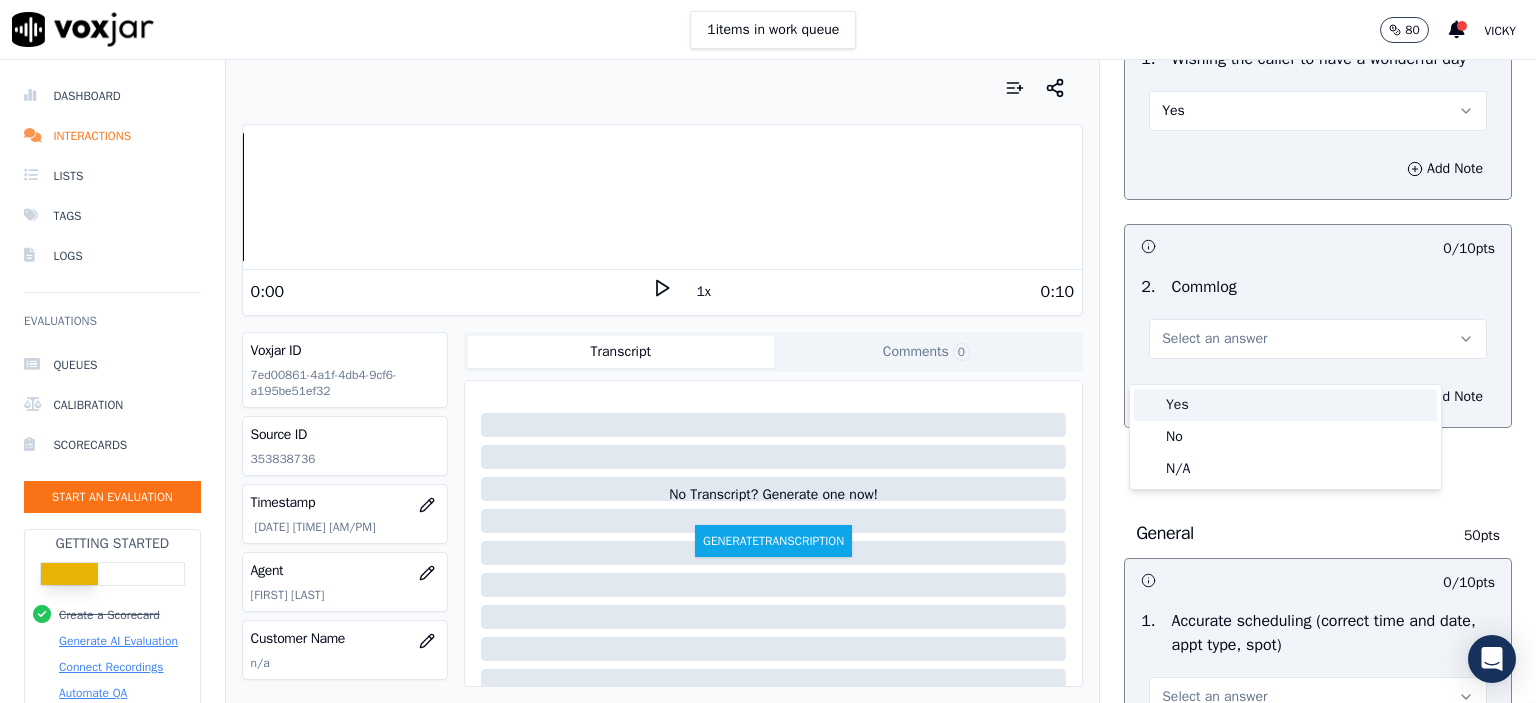 click on "Yes" at bounding box center (1285, 405) 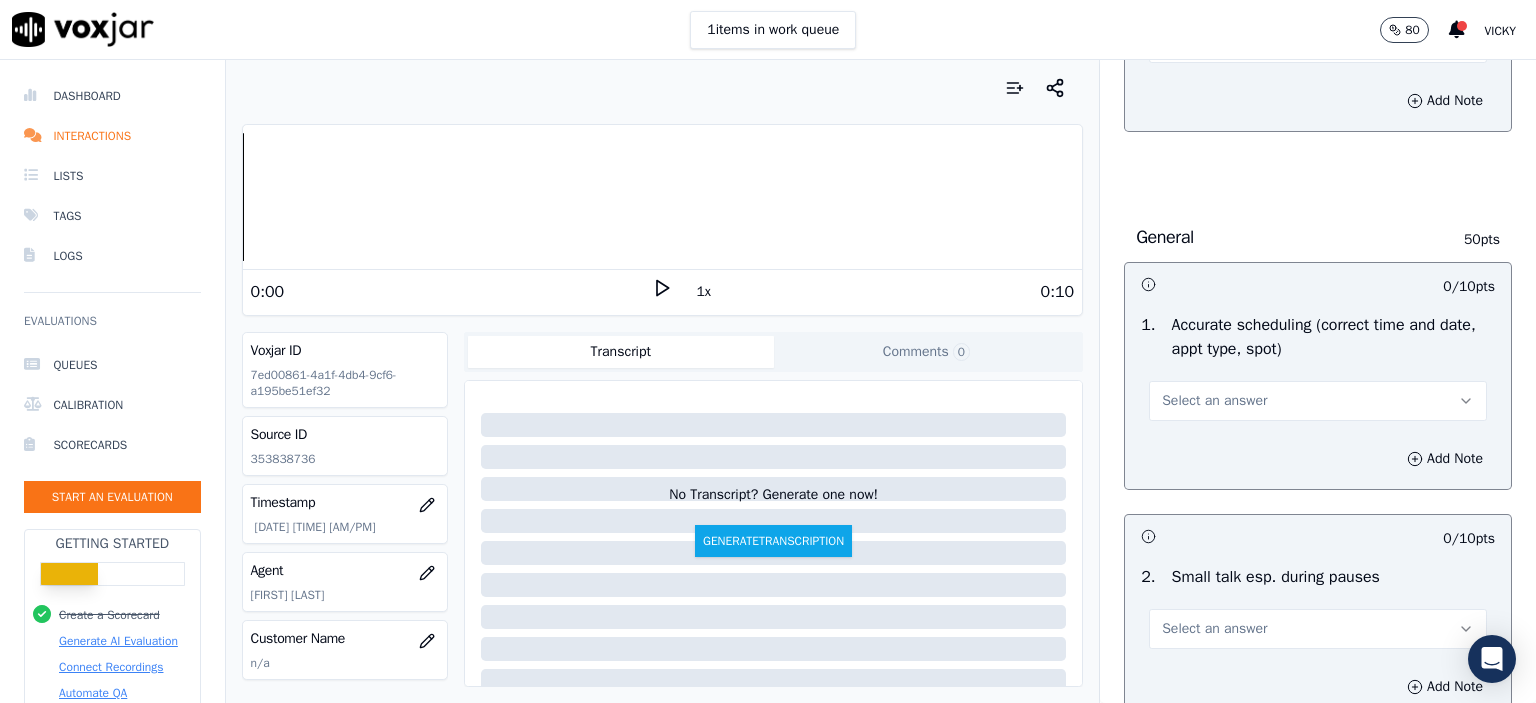 scroll, scrollTop: 1900, scrollLeft: 0, axis: vertical 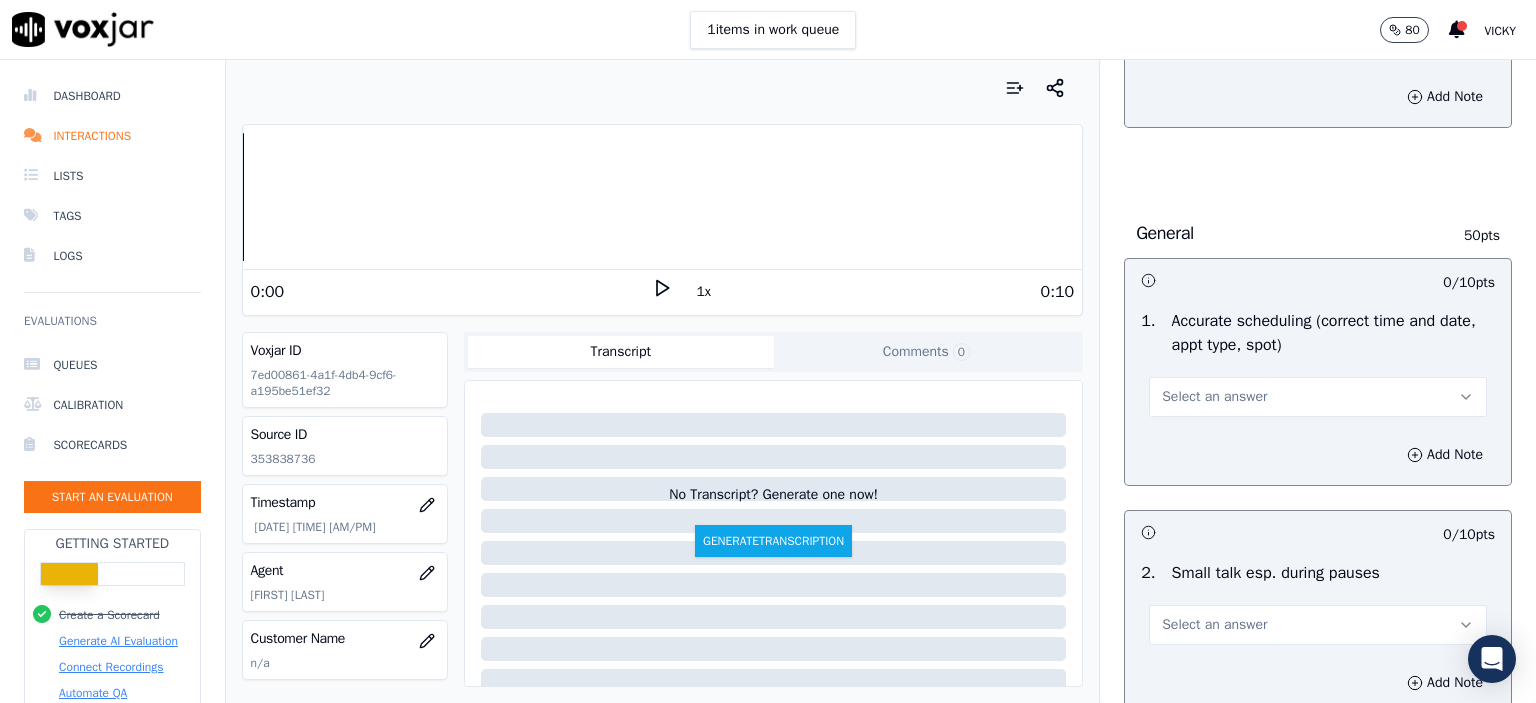 click on "Select an answer" at bounding box center [1214, 397] 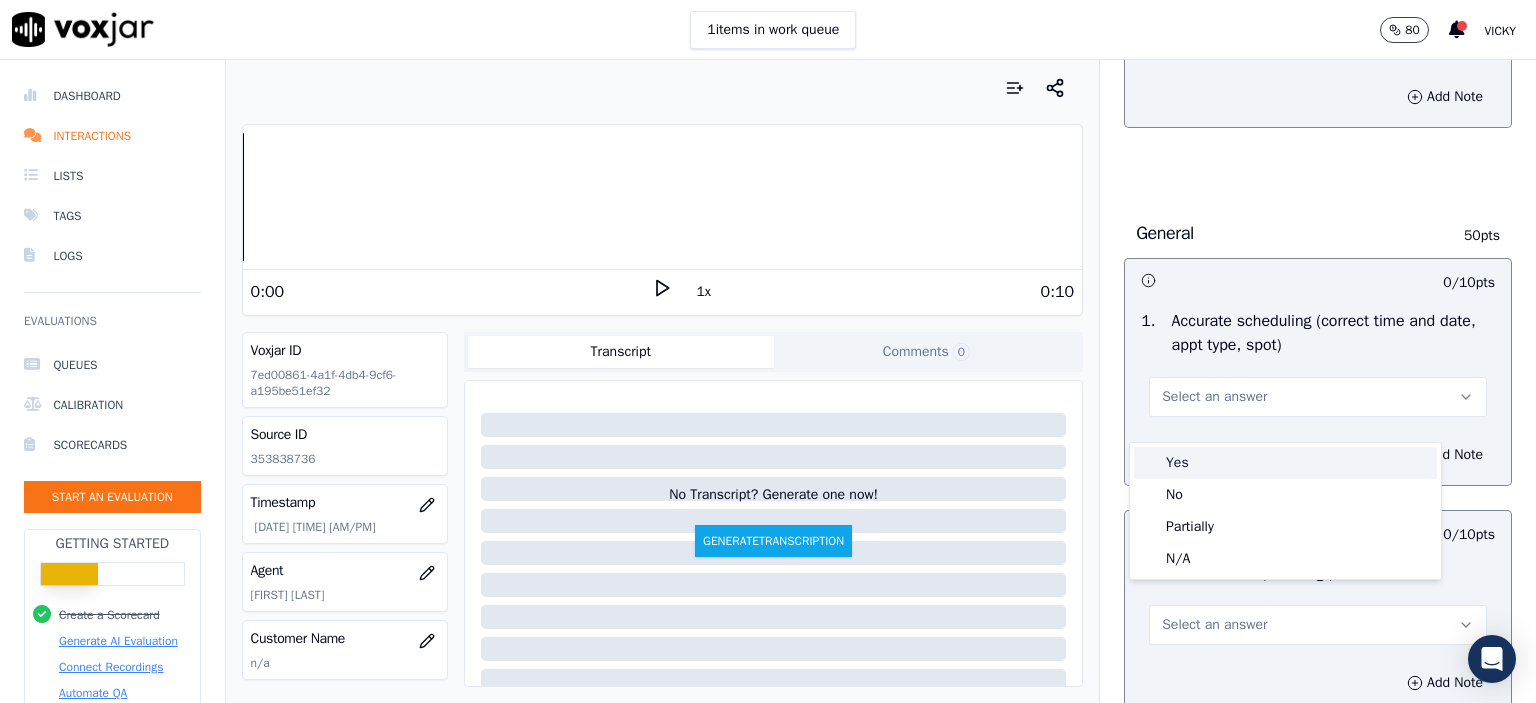 click on "Yes" at bounding box center [1285, 463] 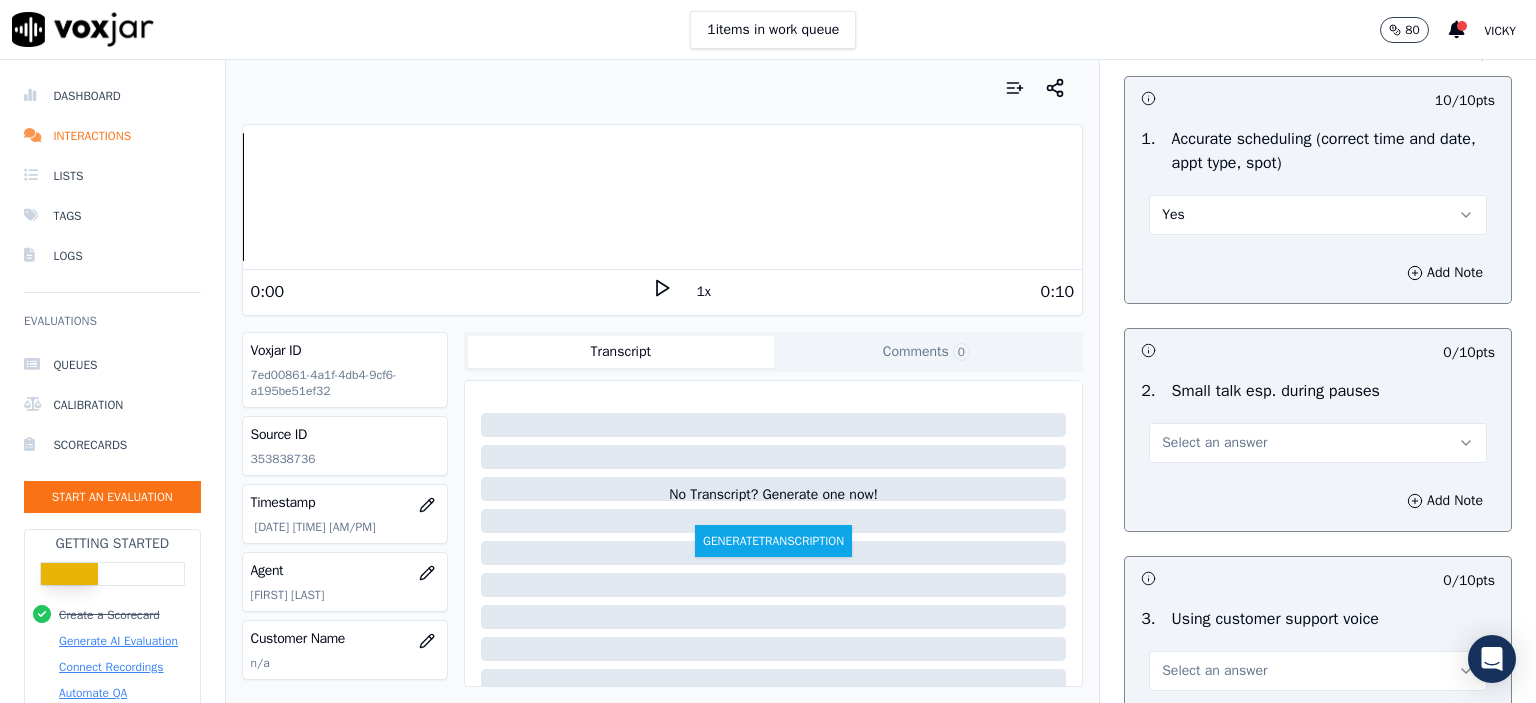 scroll, scrollTop: 2100, scrollLeft: 0, axis: vertical 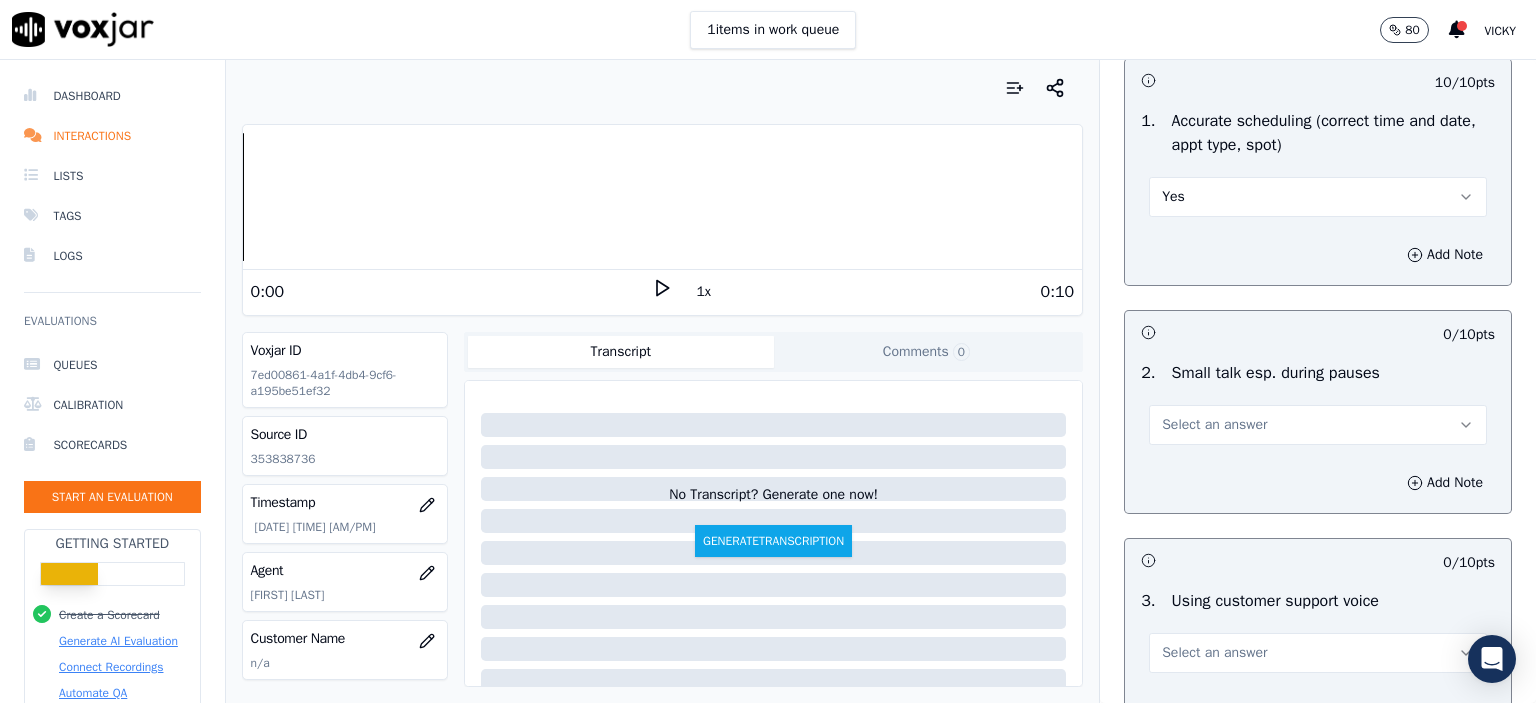 click on "Select an answer" at bounding box center (1318, 425) 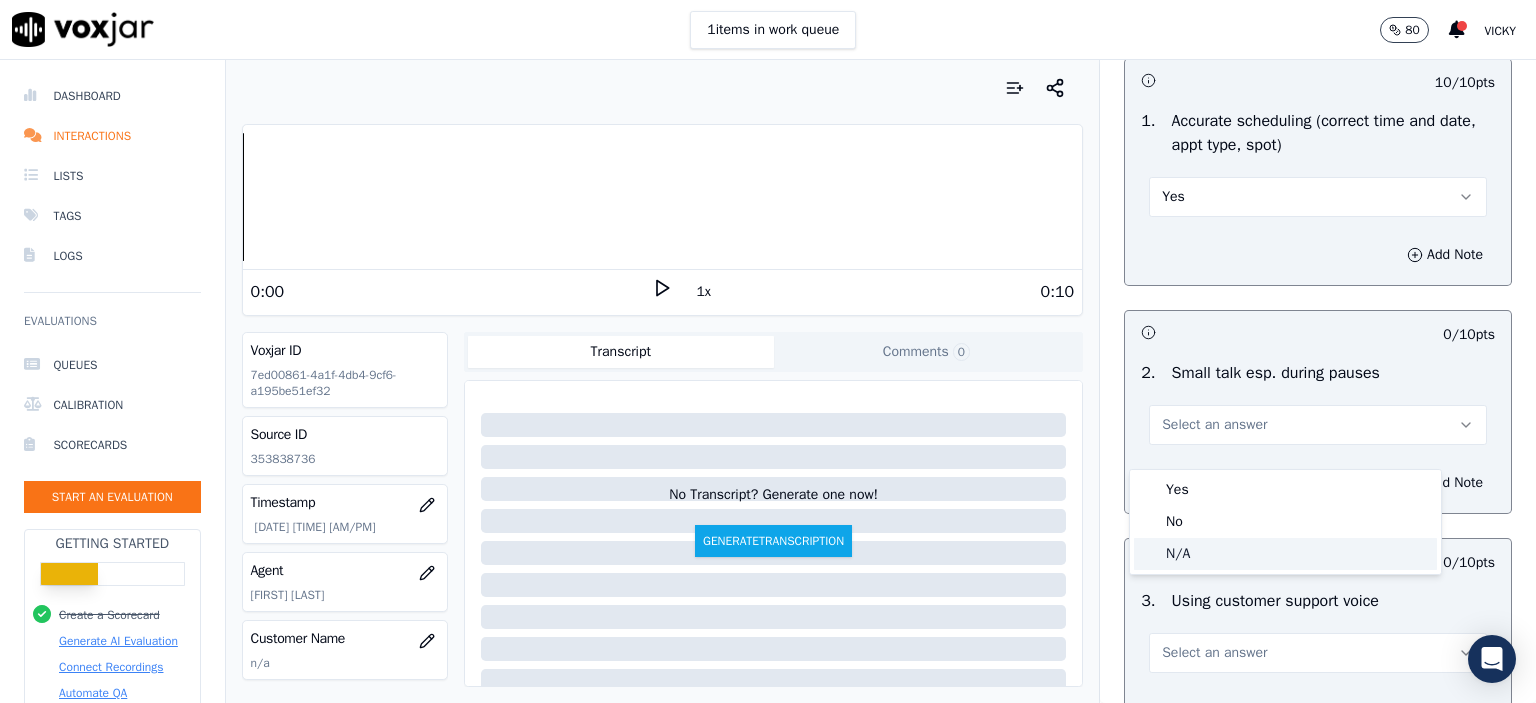 click on "N/A" 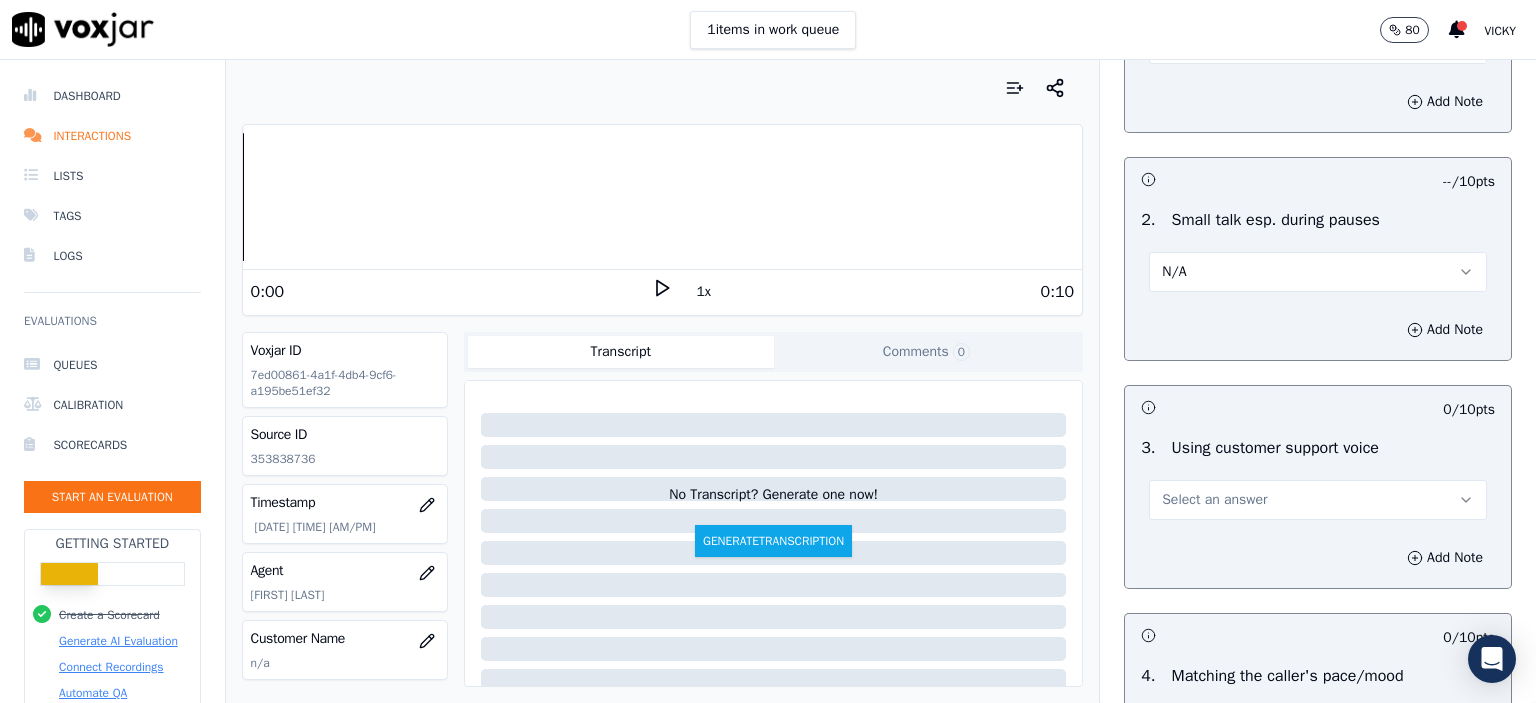 scroll, scrollTop: 2300, scrollLeft: 0, axis: vertical 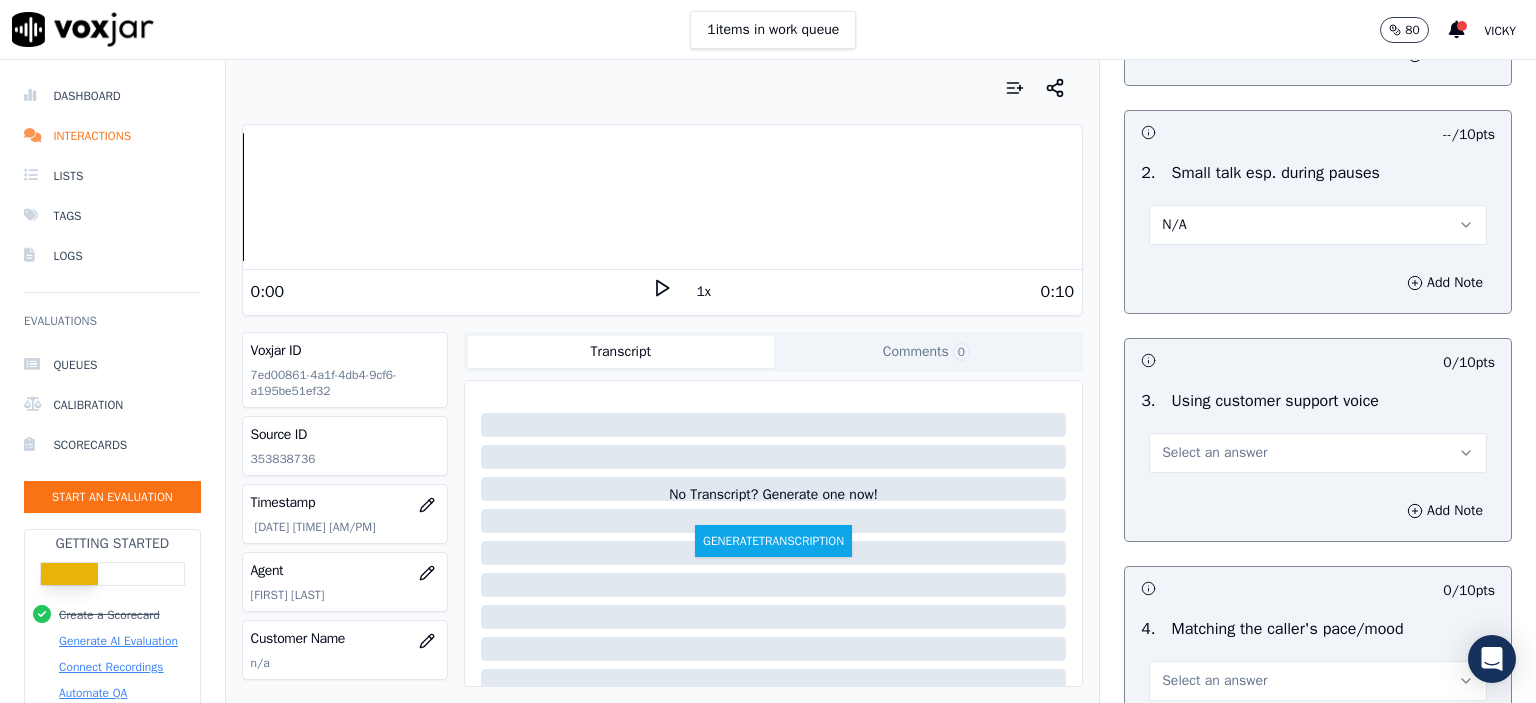 click on "Select an answer" at bounding box center [1318, 453] 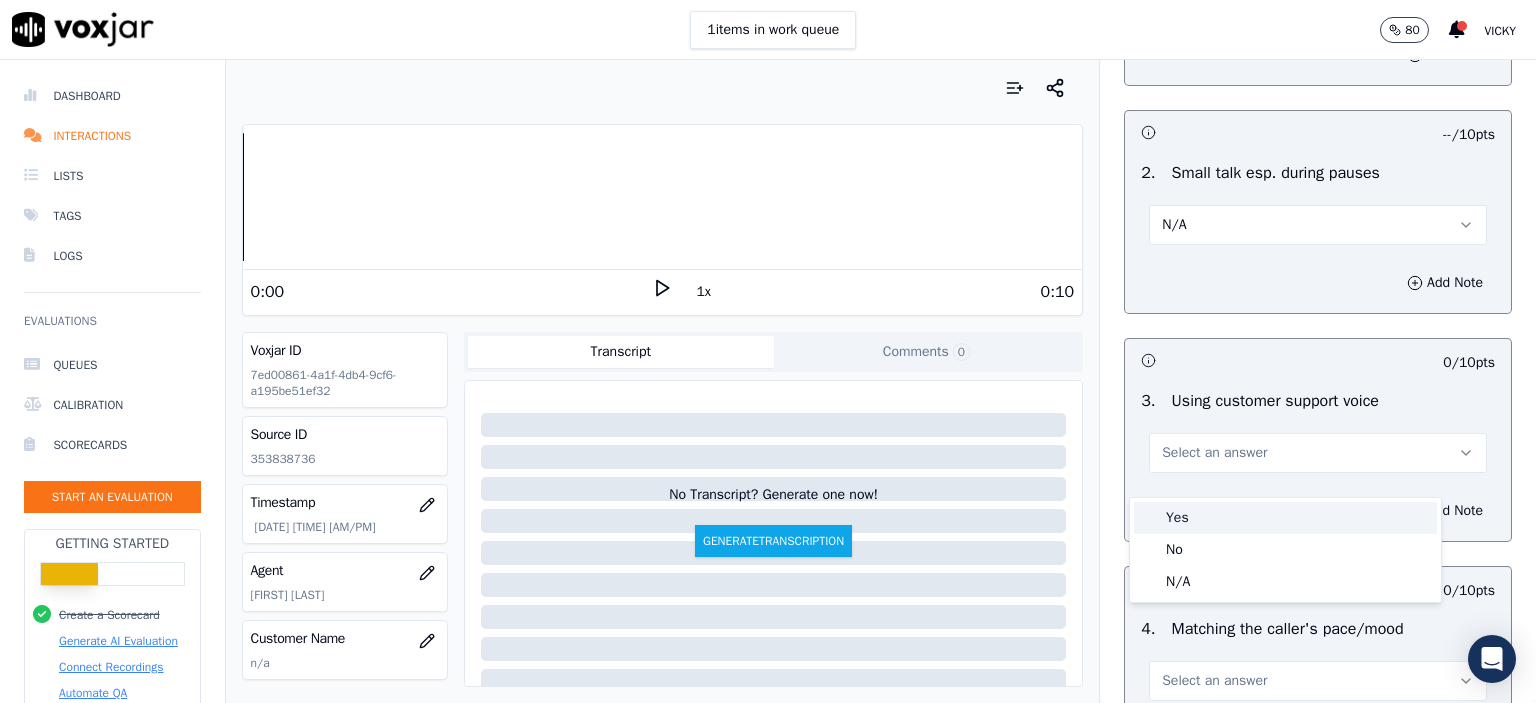 click on "Yes" at bounding box center (1285, 518) 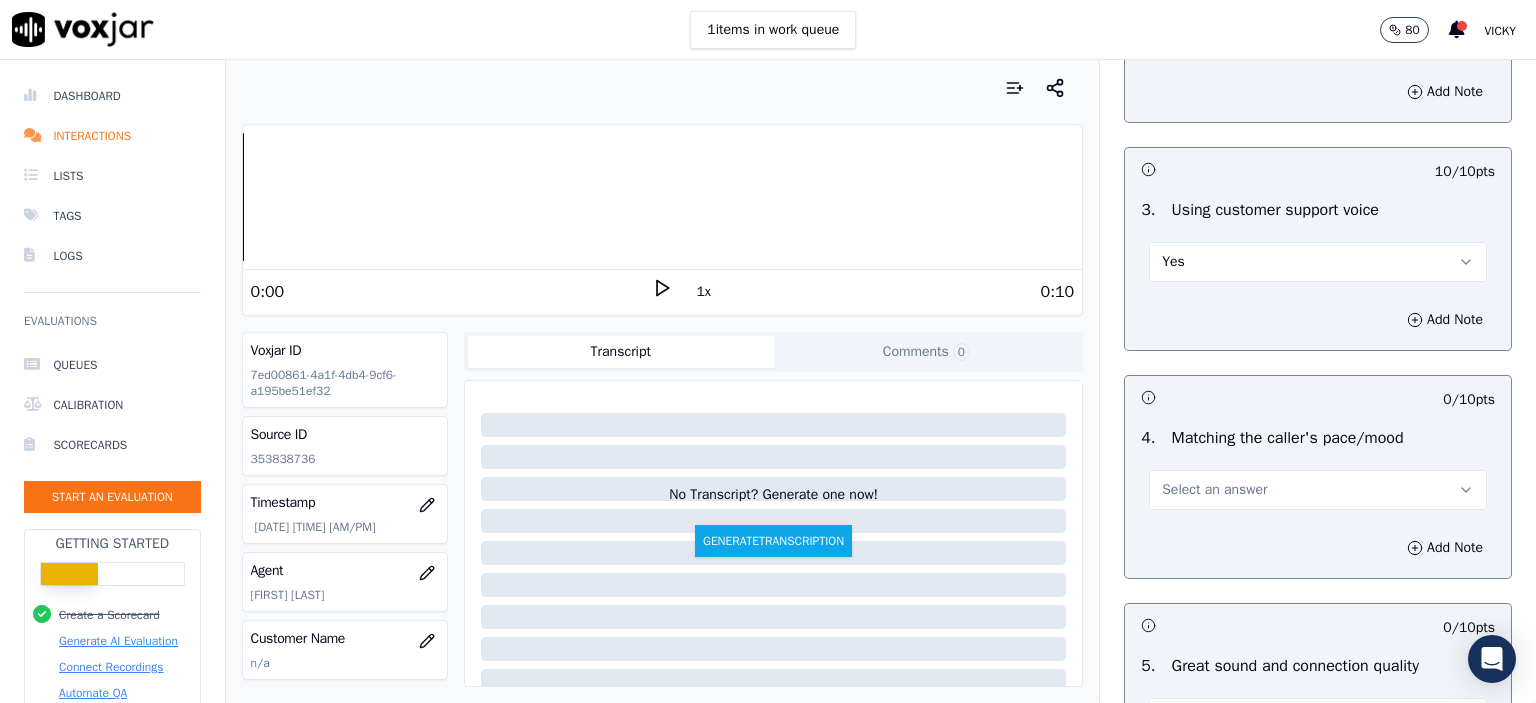 scroll, scrollTop: 2500, scrollLeft: 0, axis: vertical 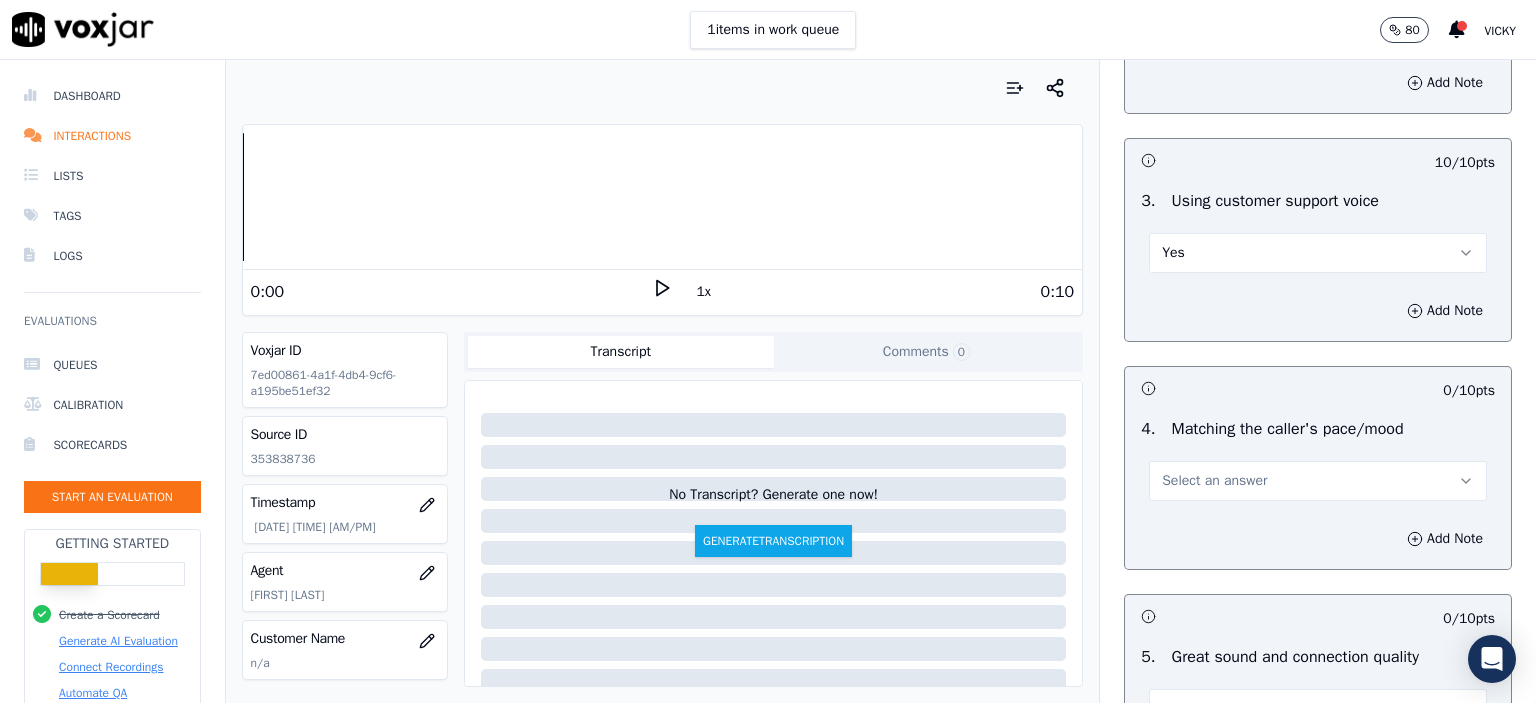 click on "4 .   Matching the caller's pace/mood    Select an answer" at bounding box center (1318, 459) 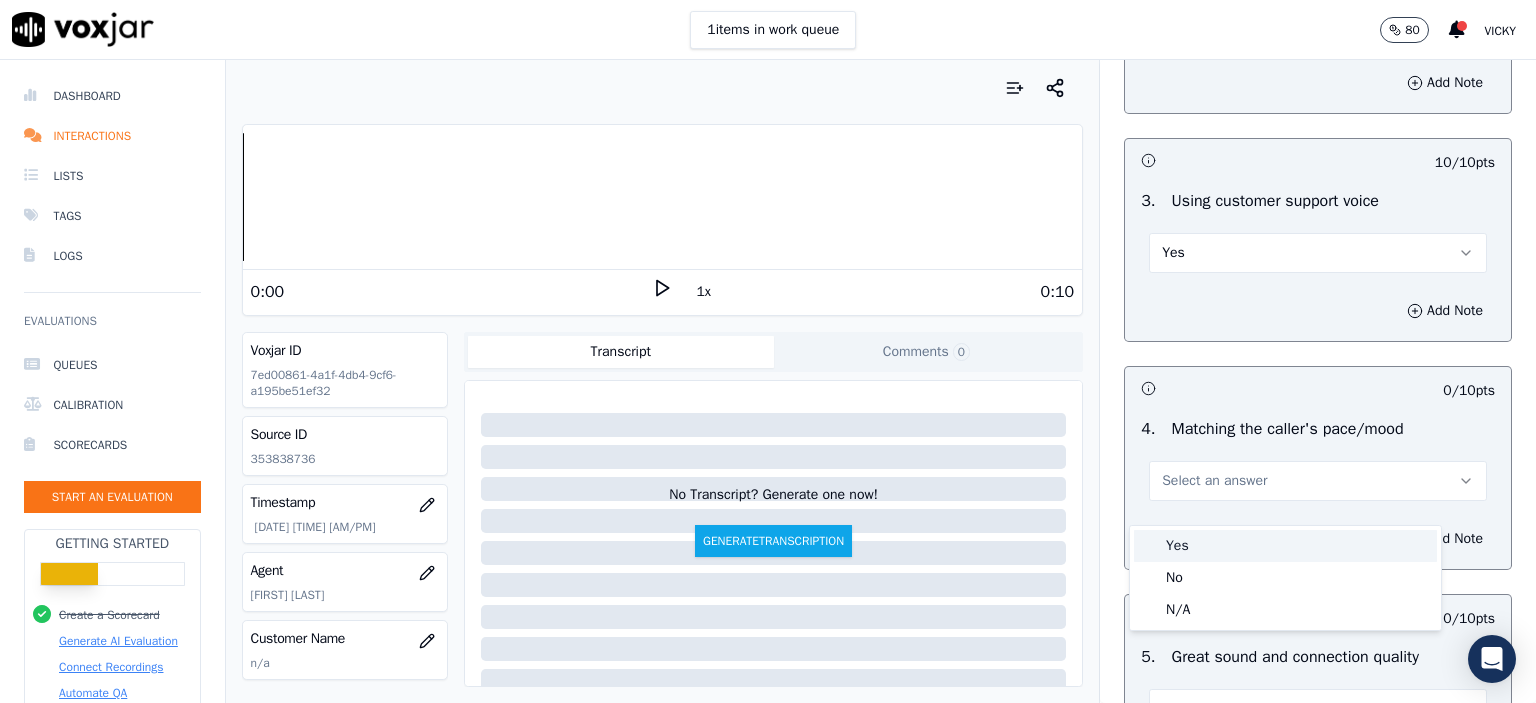 drag, startPoint x: 1289, startPoint y: 519, endPoint x: 1287, endPoint y: 539, distance: 20.09975 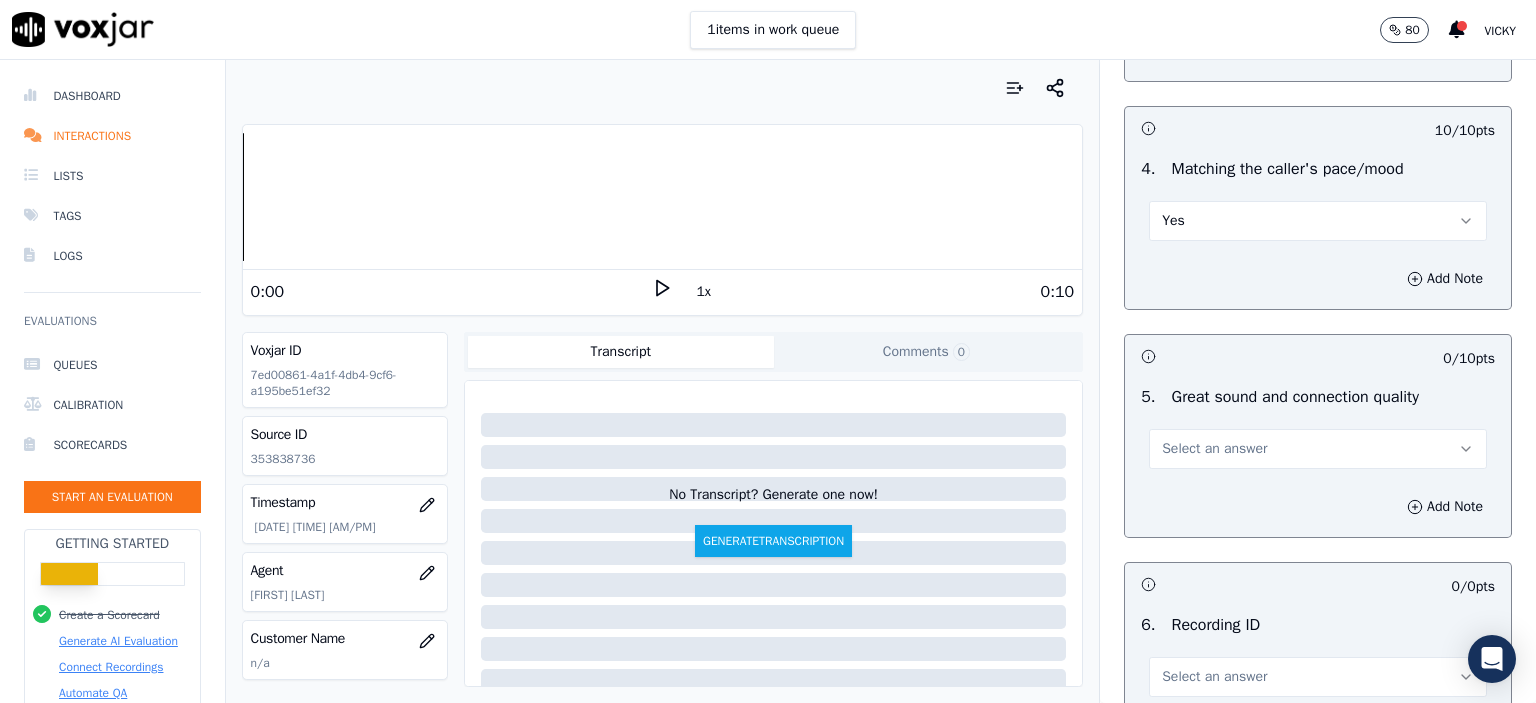 scroll, scrollTop: 2800, scrollLeft: 0, axis: vertical 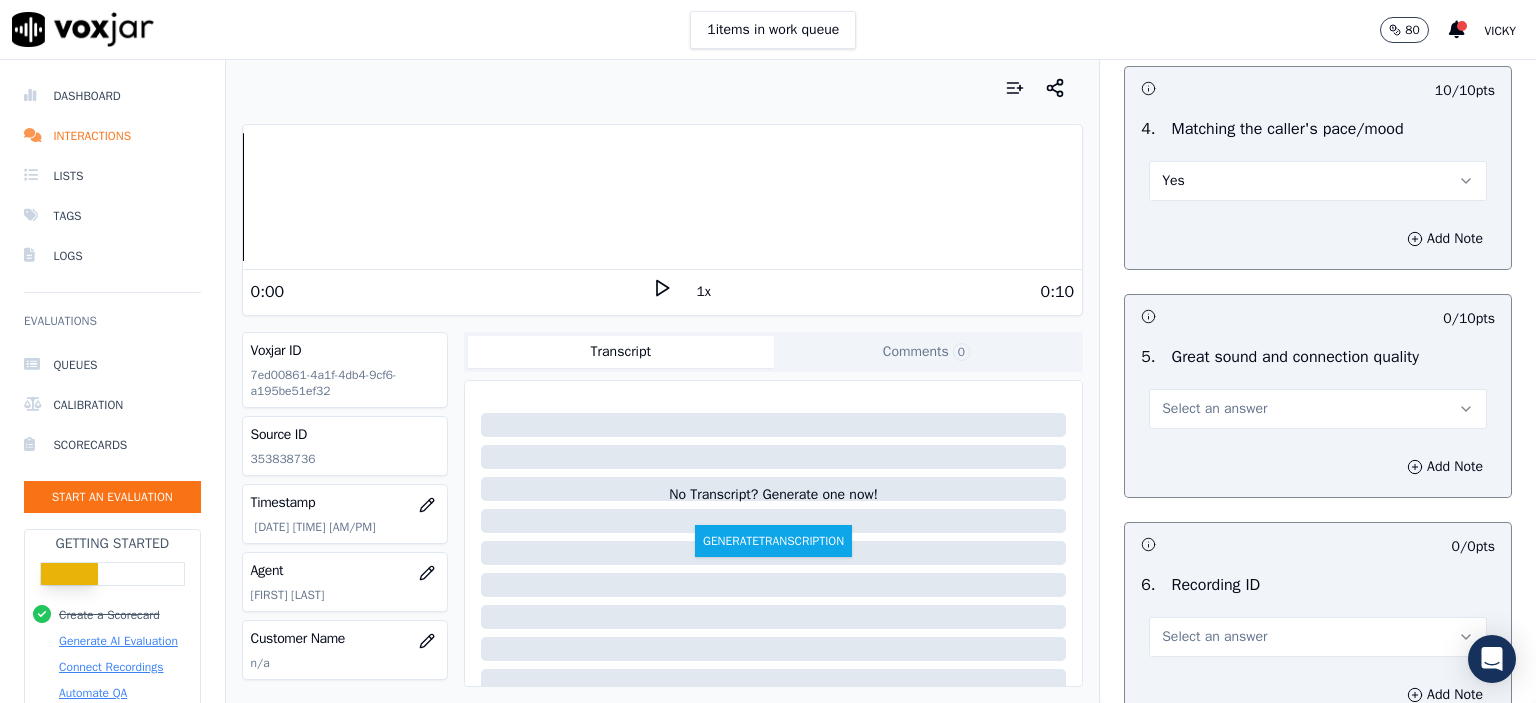 click on "Select an answer" at bounding box center [1318, 409] 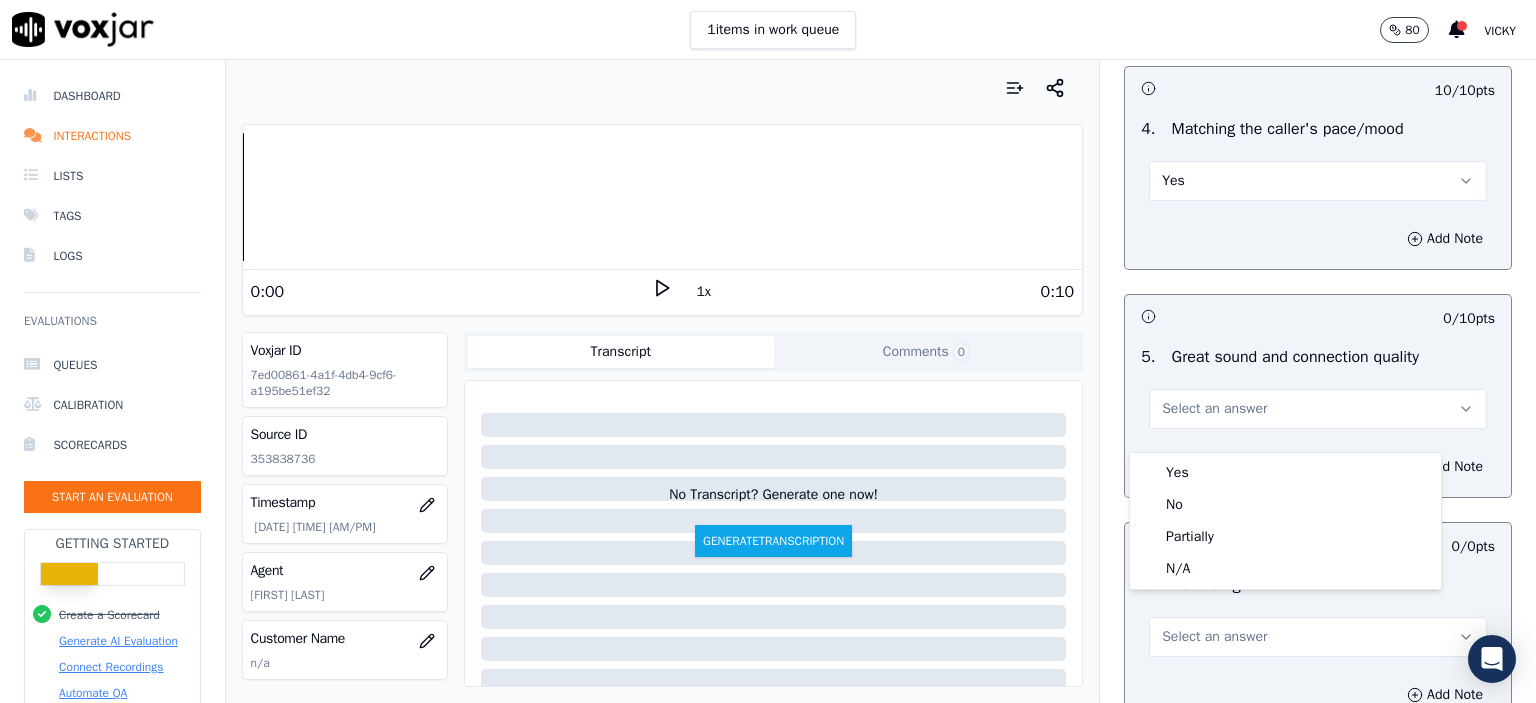 click on "Yes" at bounding box center [1285, 473] 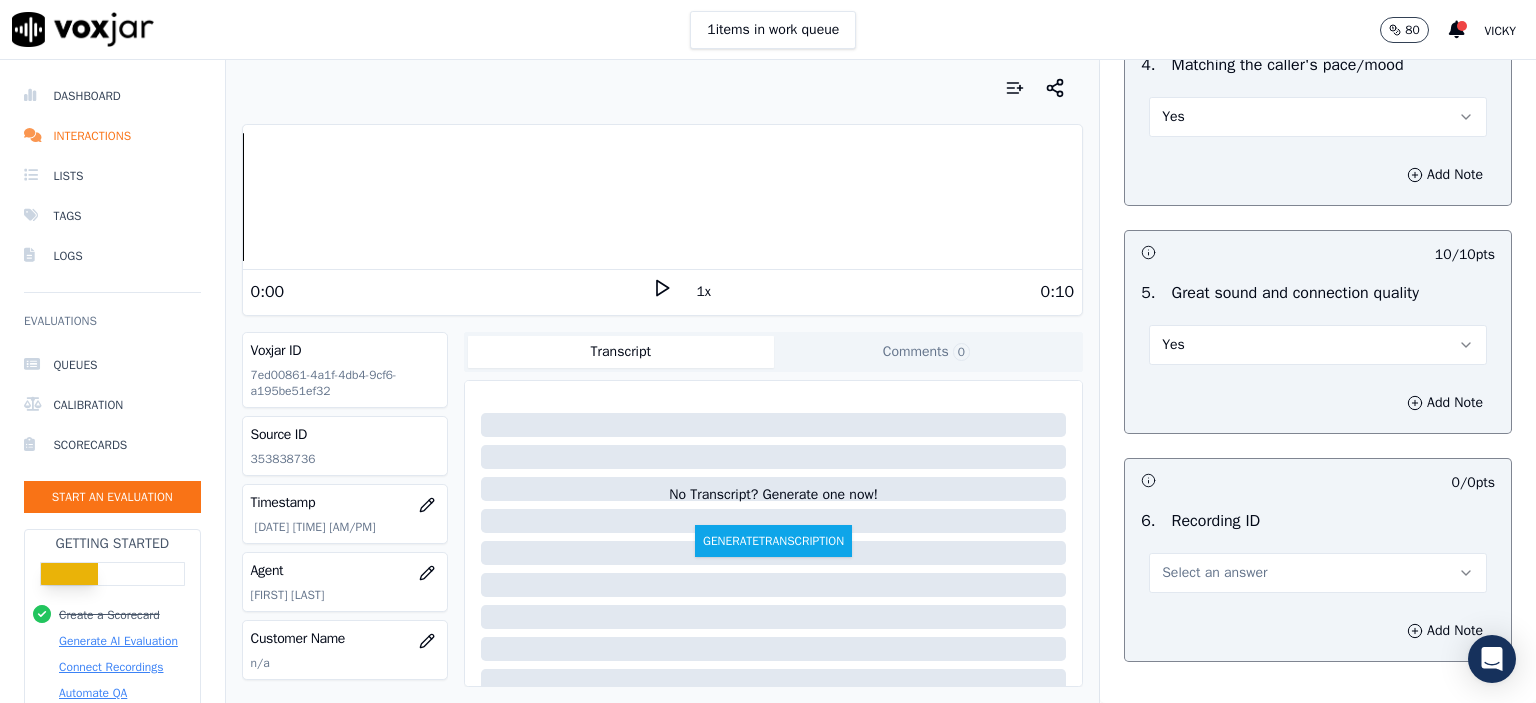 scroll, scrollTop: 3007, scrollLeft: 0, axis: vertical 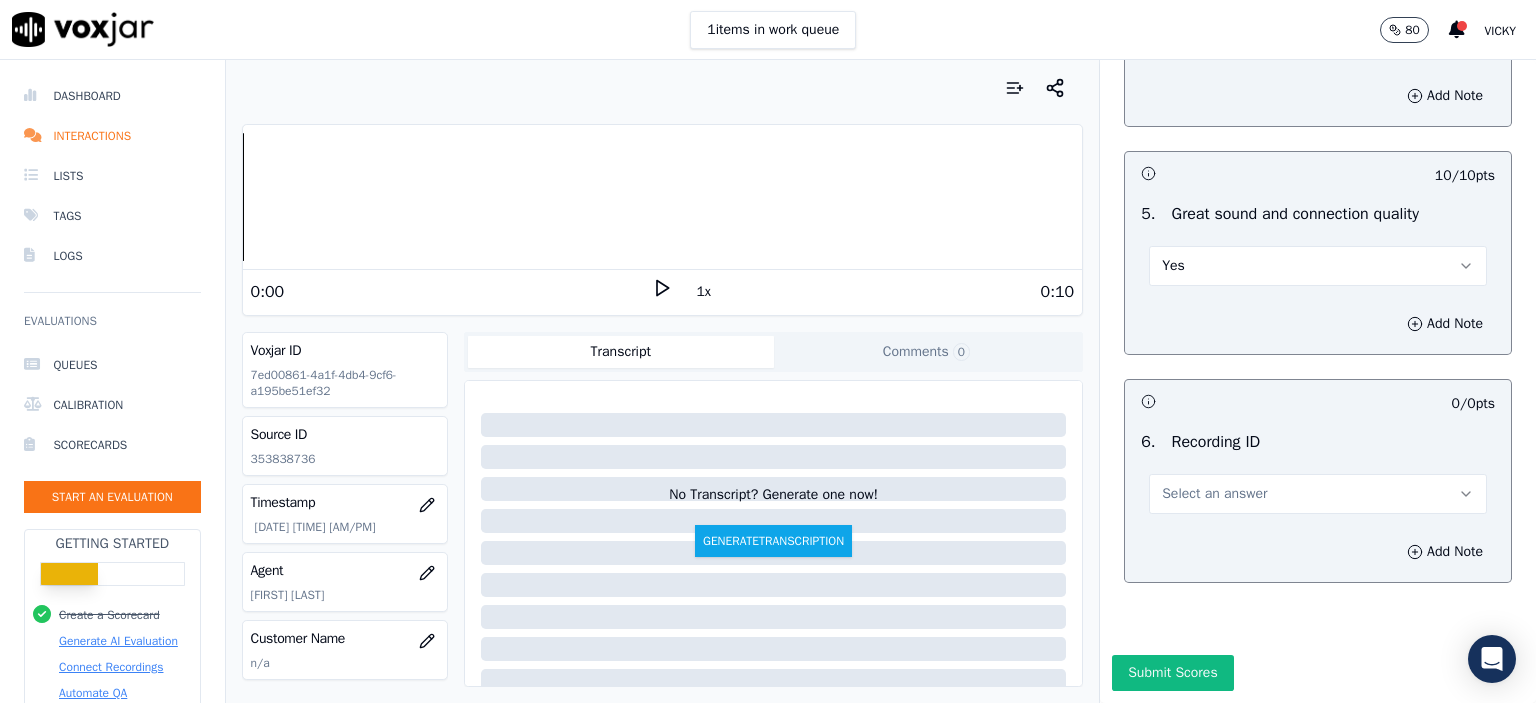 click on "Select an answer" at bounding box center [1318, 494] 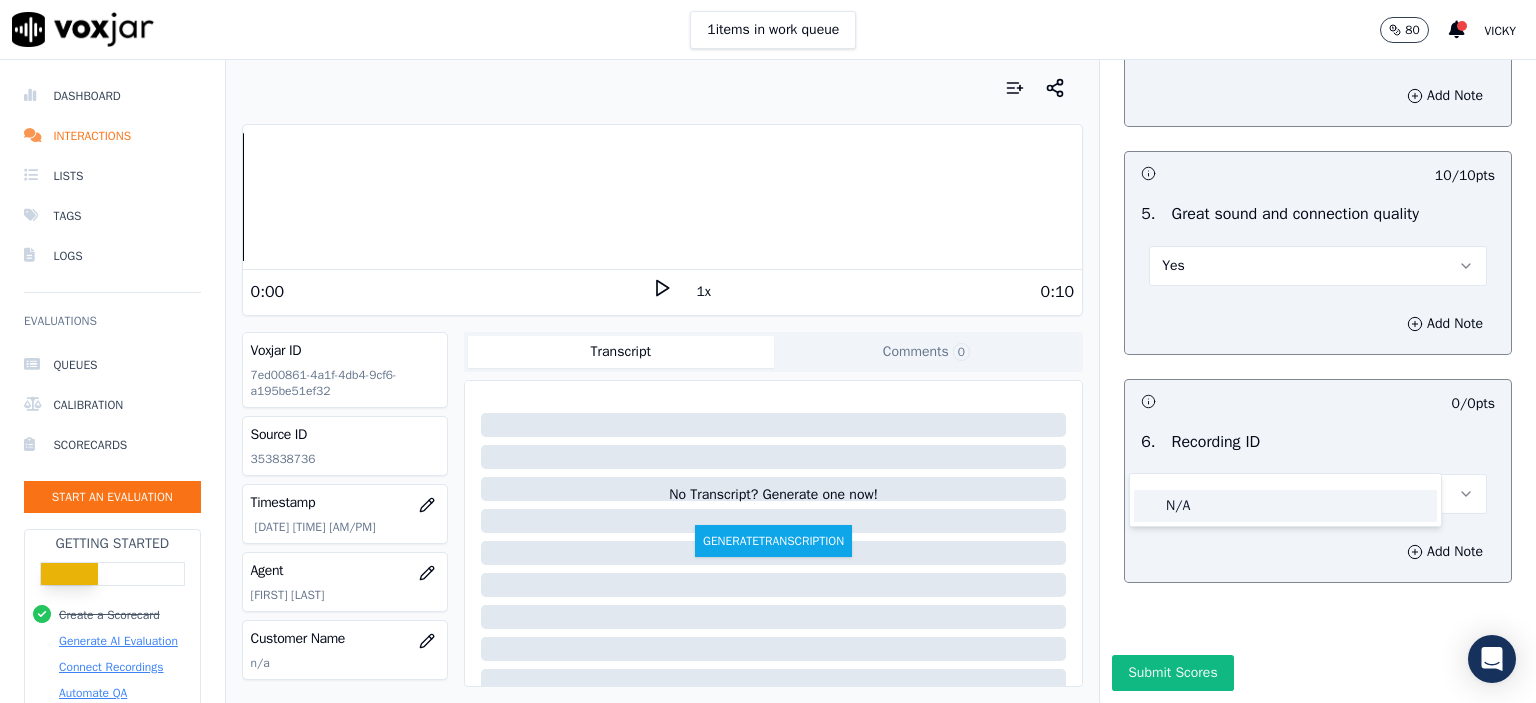 click on "N/A" 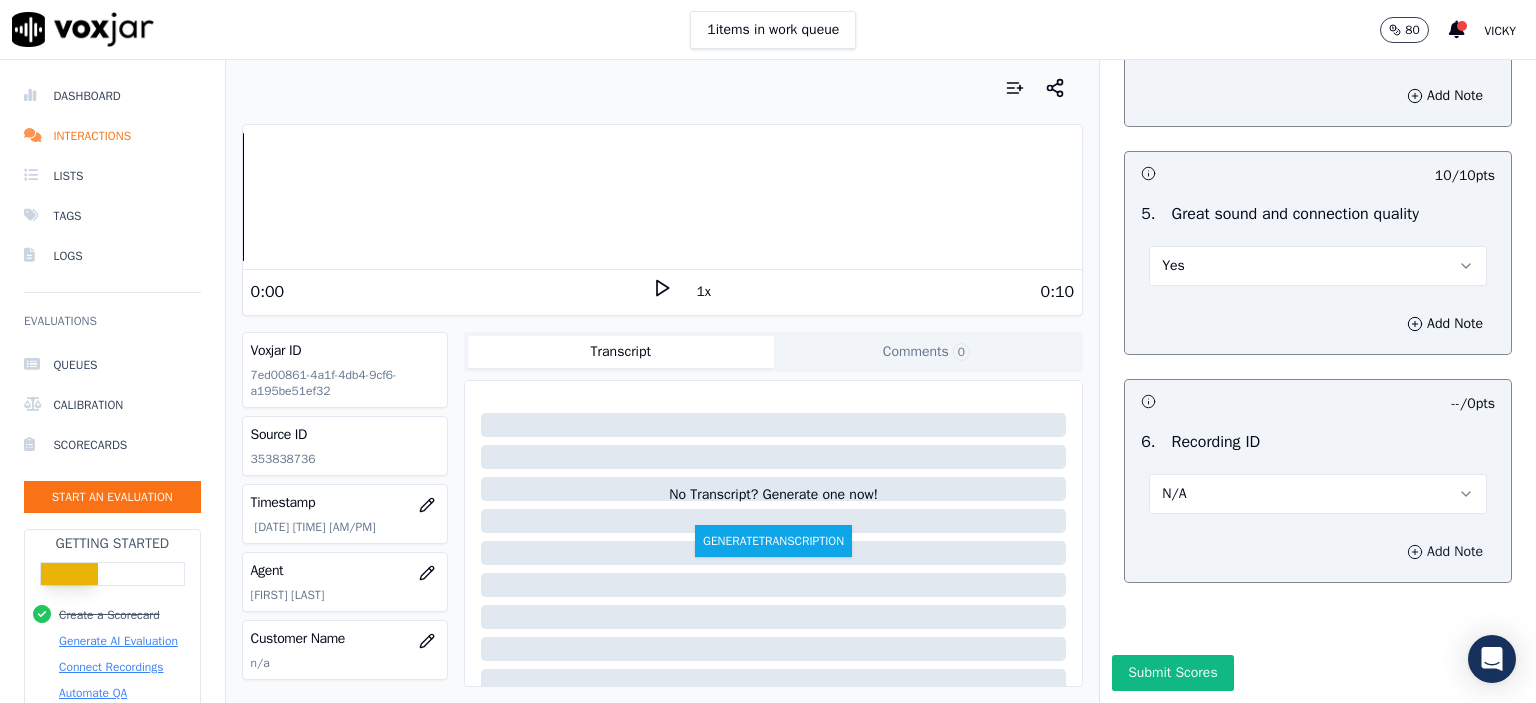click on "Add Note" at bounding box center (1445, 552) 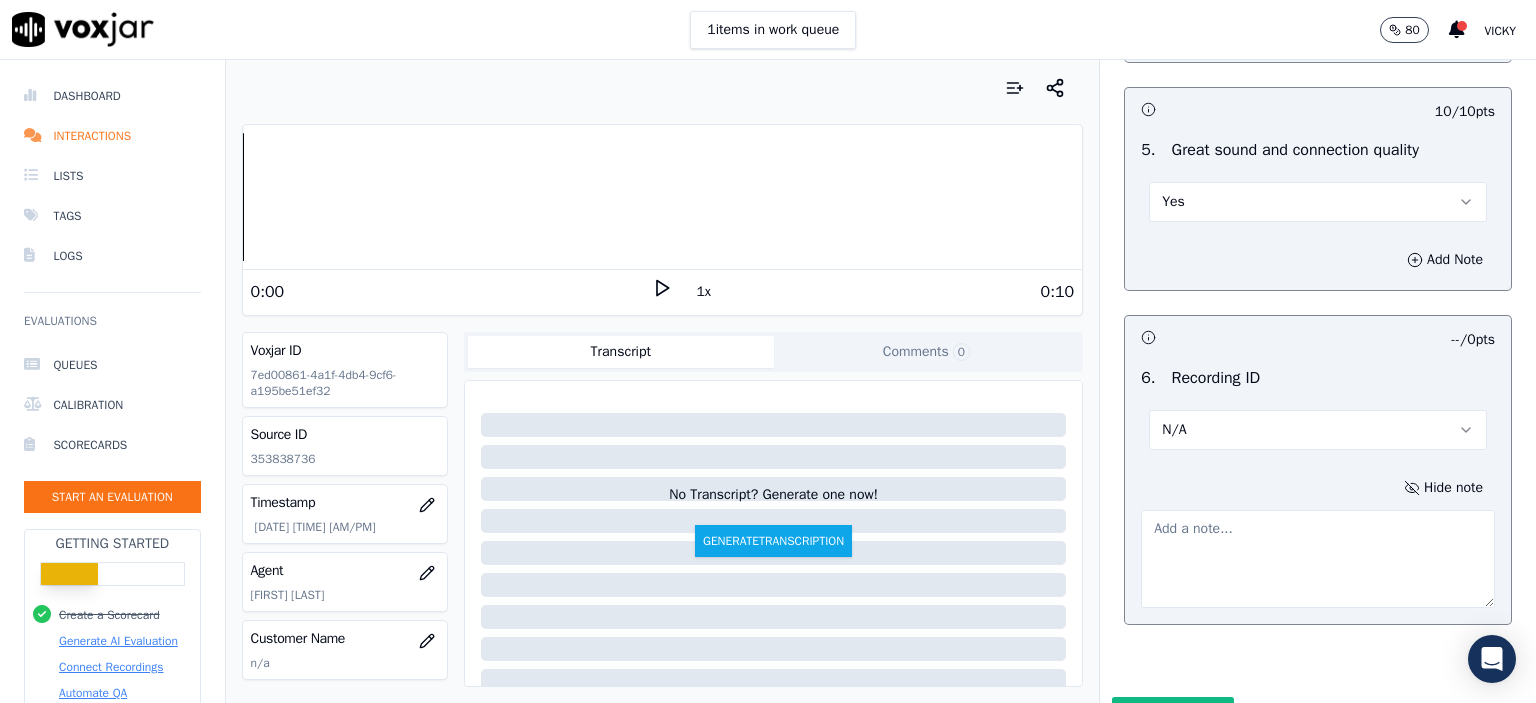 click on "353838736" 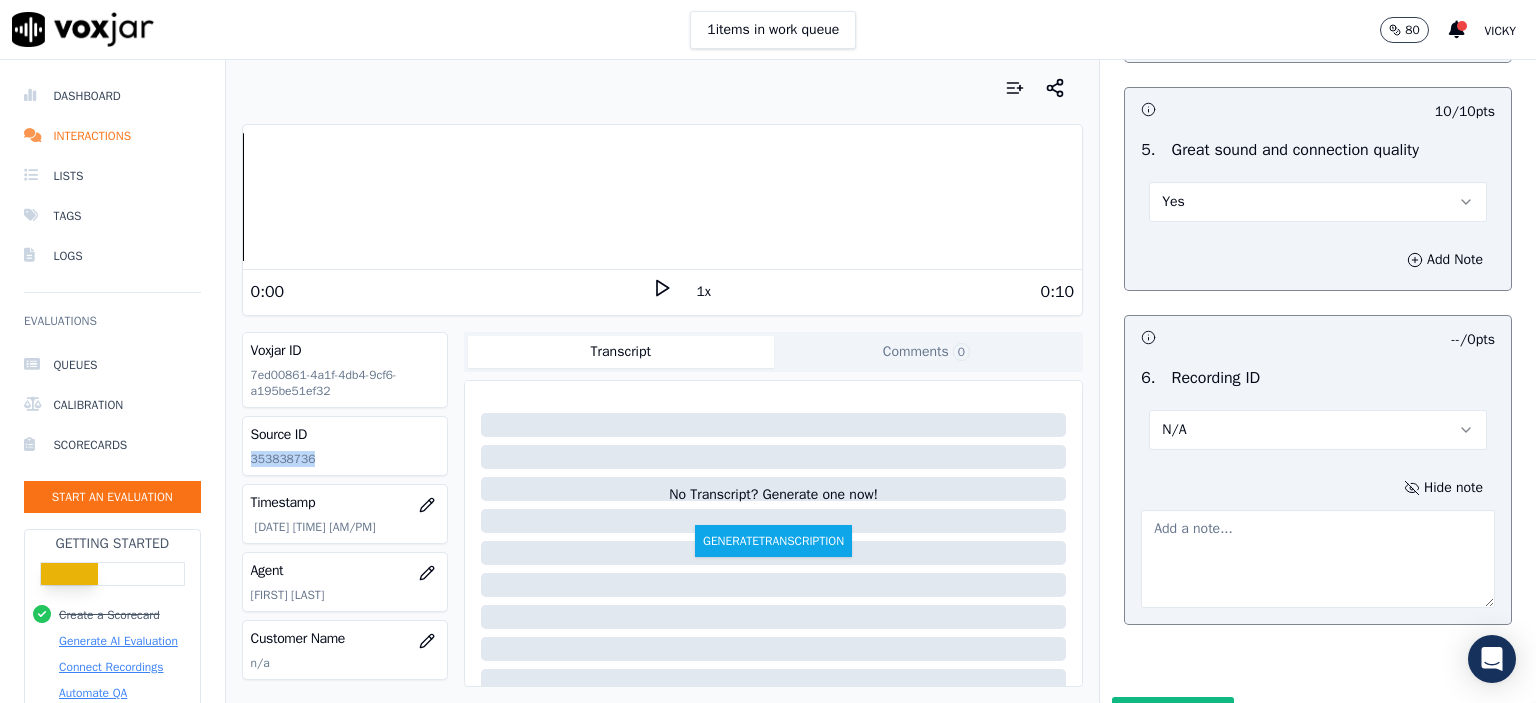 click on "353838736" 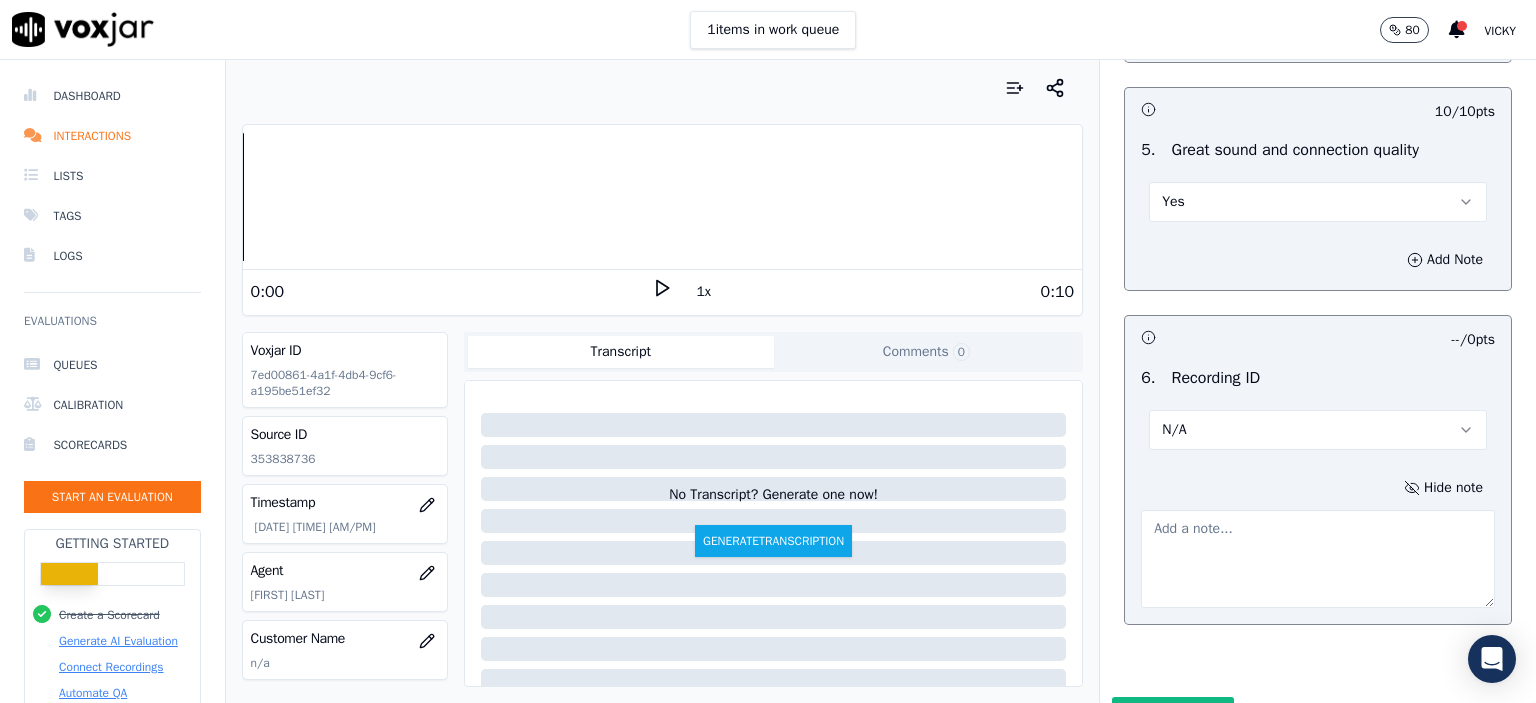 click at bounding box center (1318, 559) 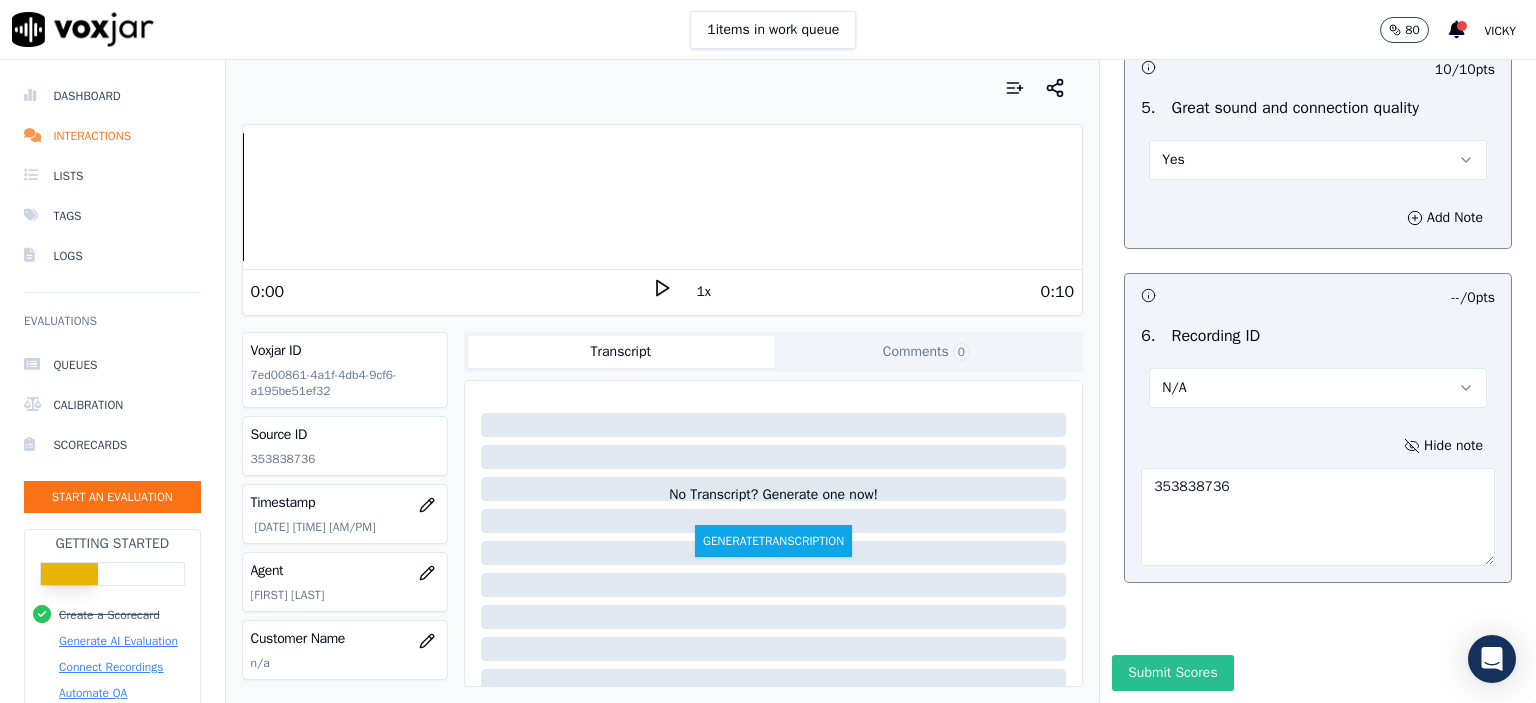 scroll, scrollTop: 3112, scrollLeft: 0, axis: vertical 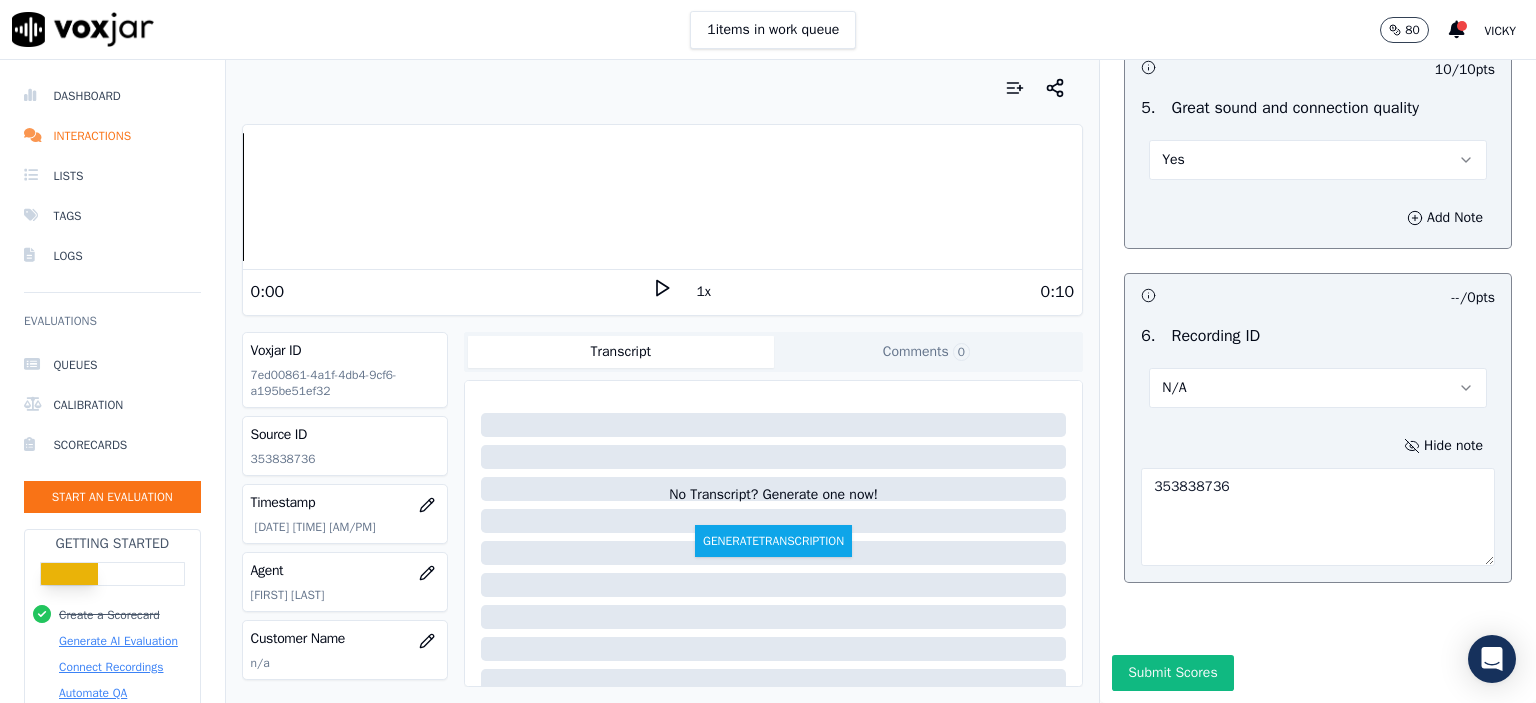 click on "Submit Scores" at bounding box center [1172, 673] 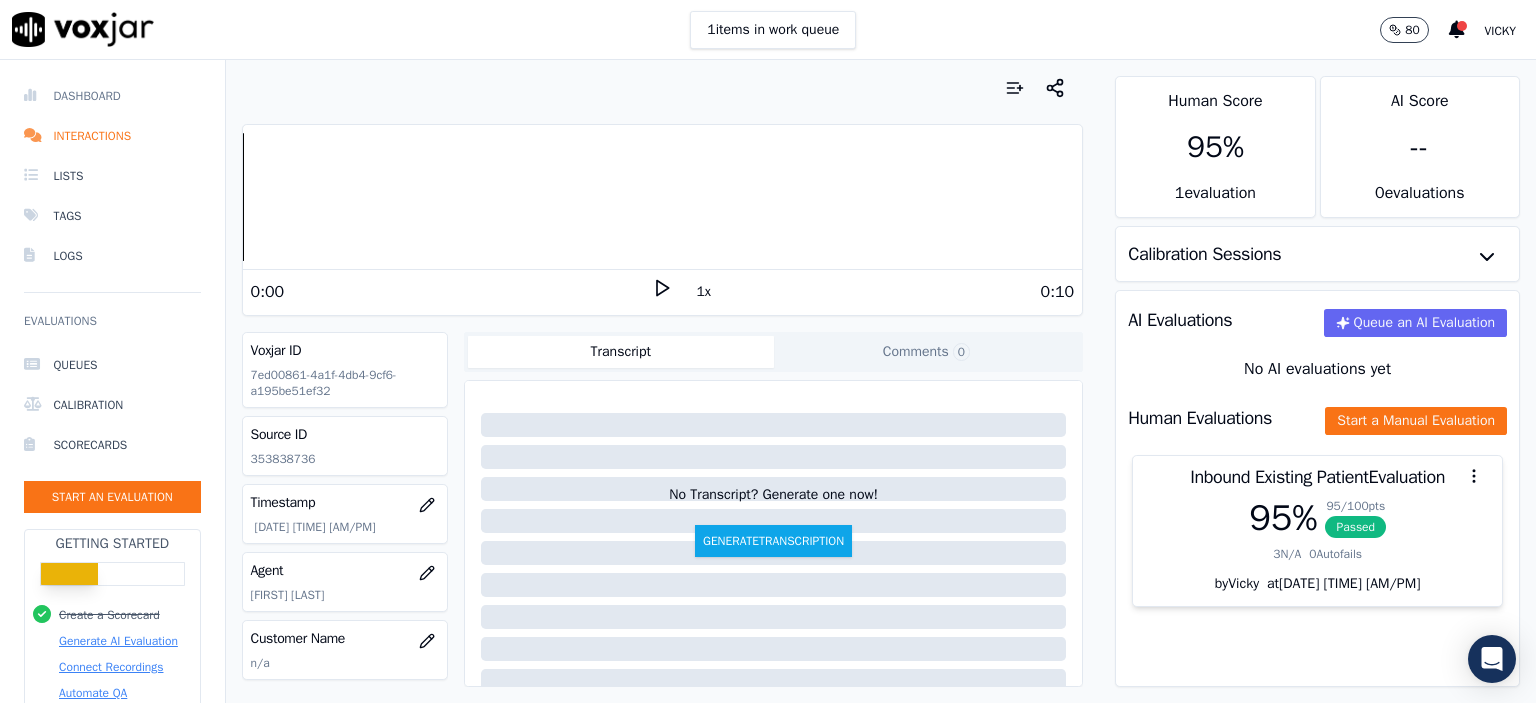 click on "Dashboard" at bounding box center [112, 96] 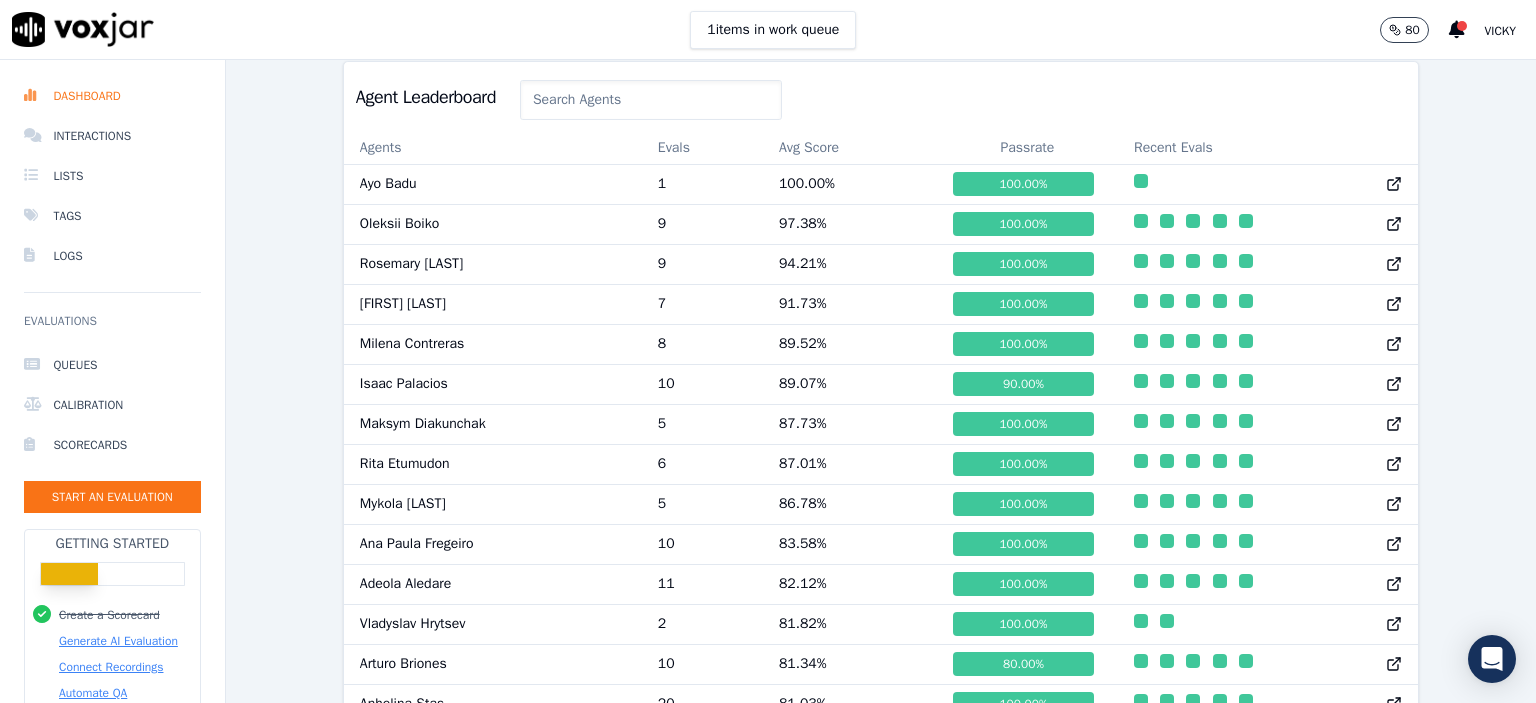 scroll, scrollTop: 900, scrollLeft: 0, axis: vertical 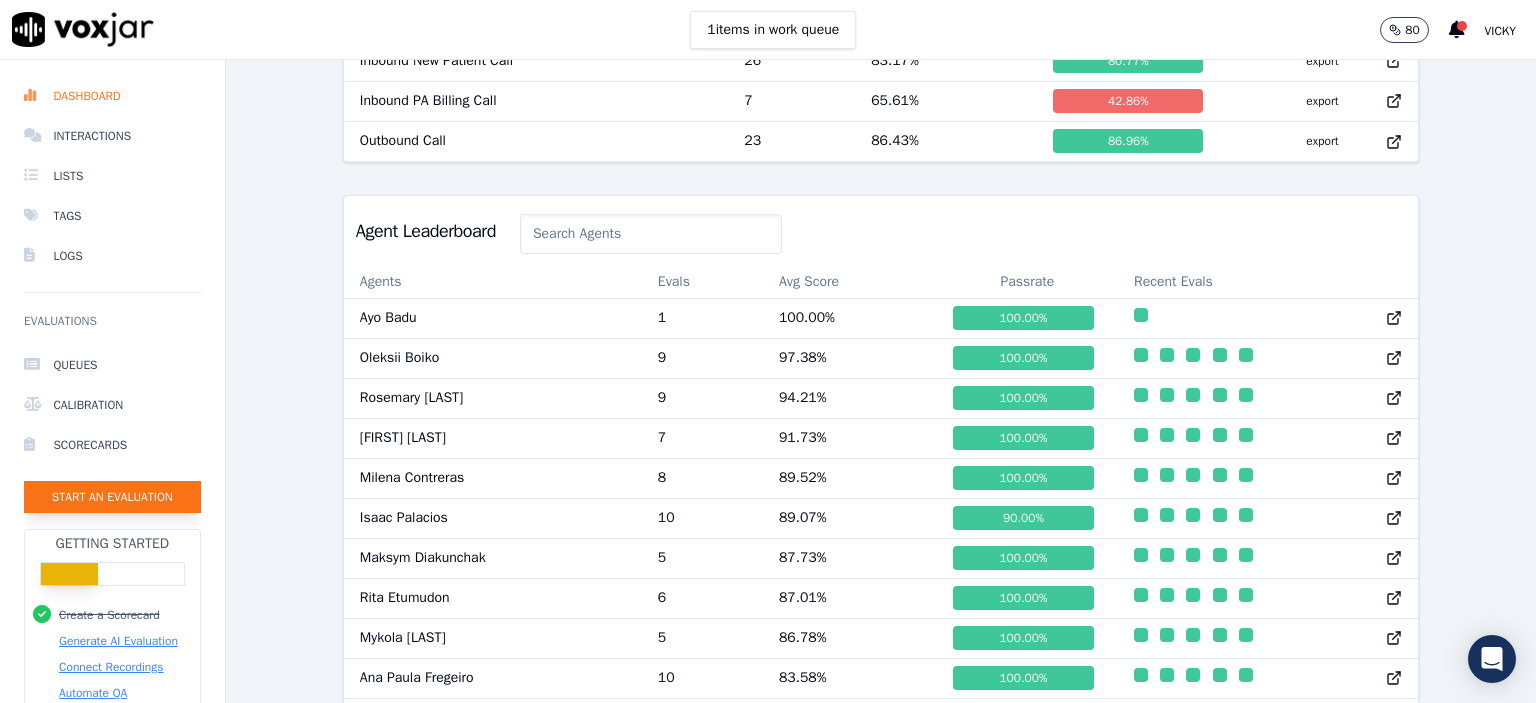 click on "Start an Evaluation" 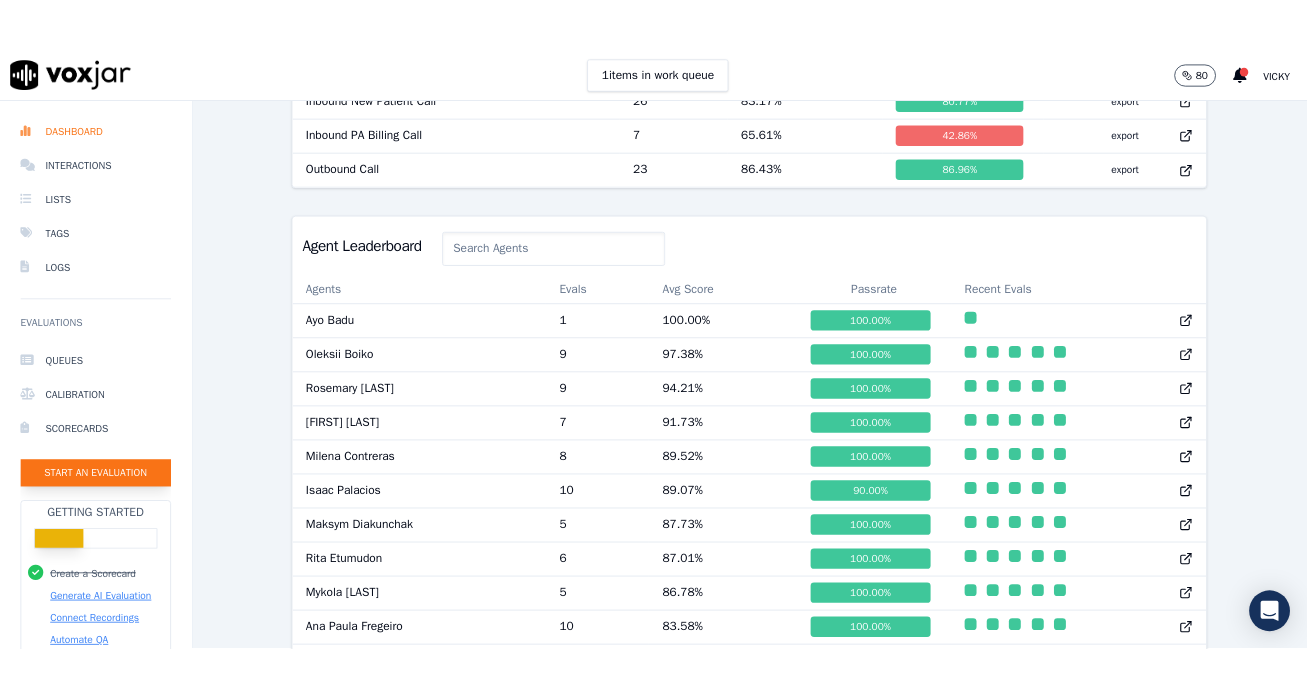 scroll, scrollTop: 122, scrollLeft: 0, axis: vertical 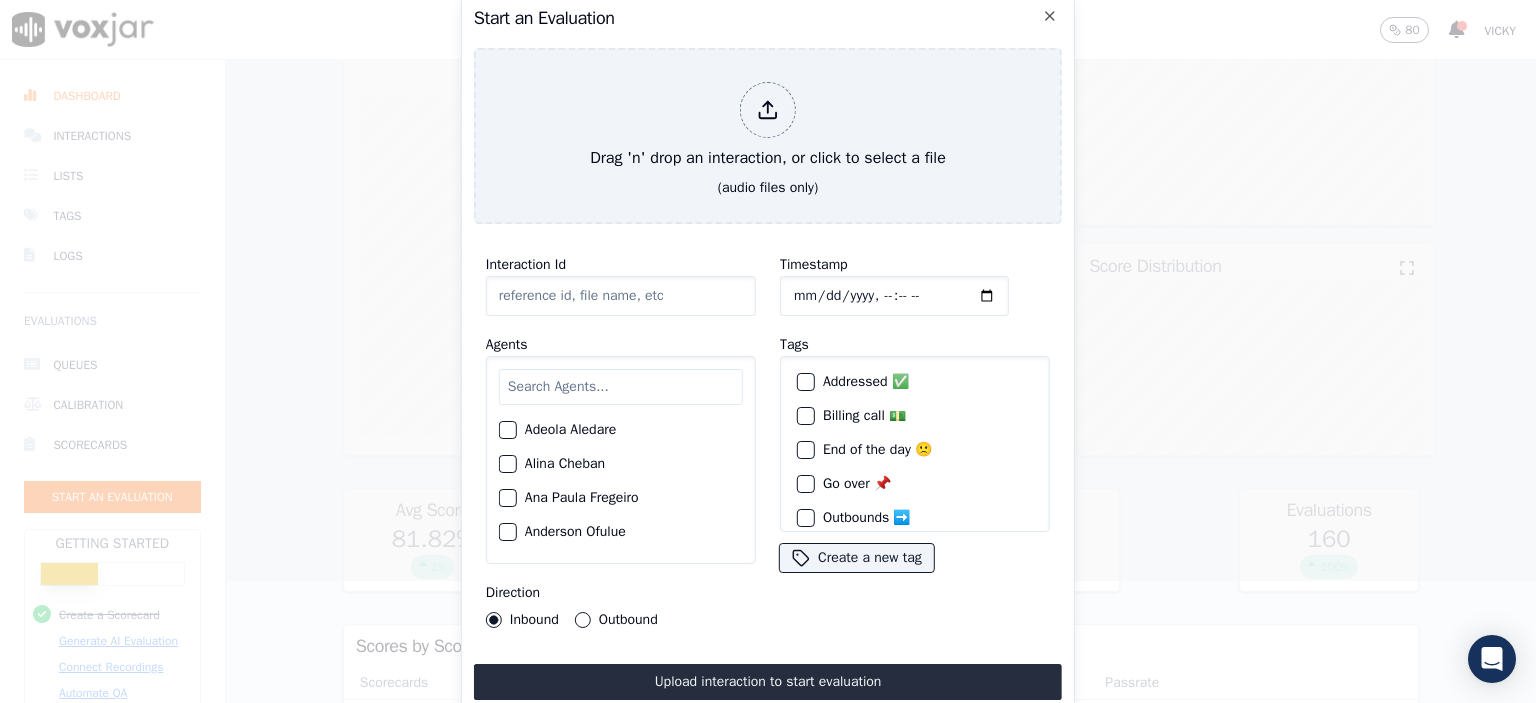 click on "Interaction Id" 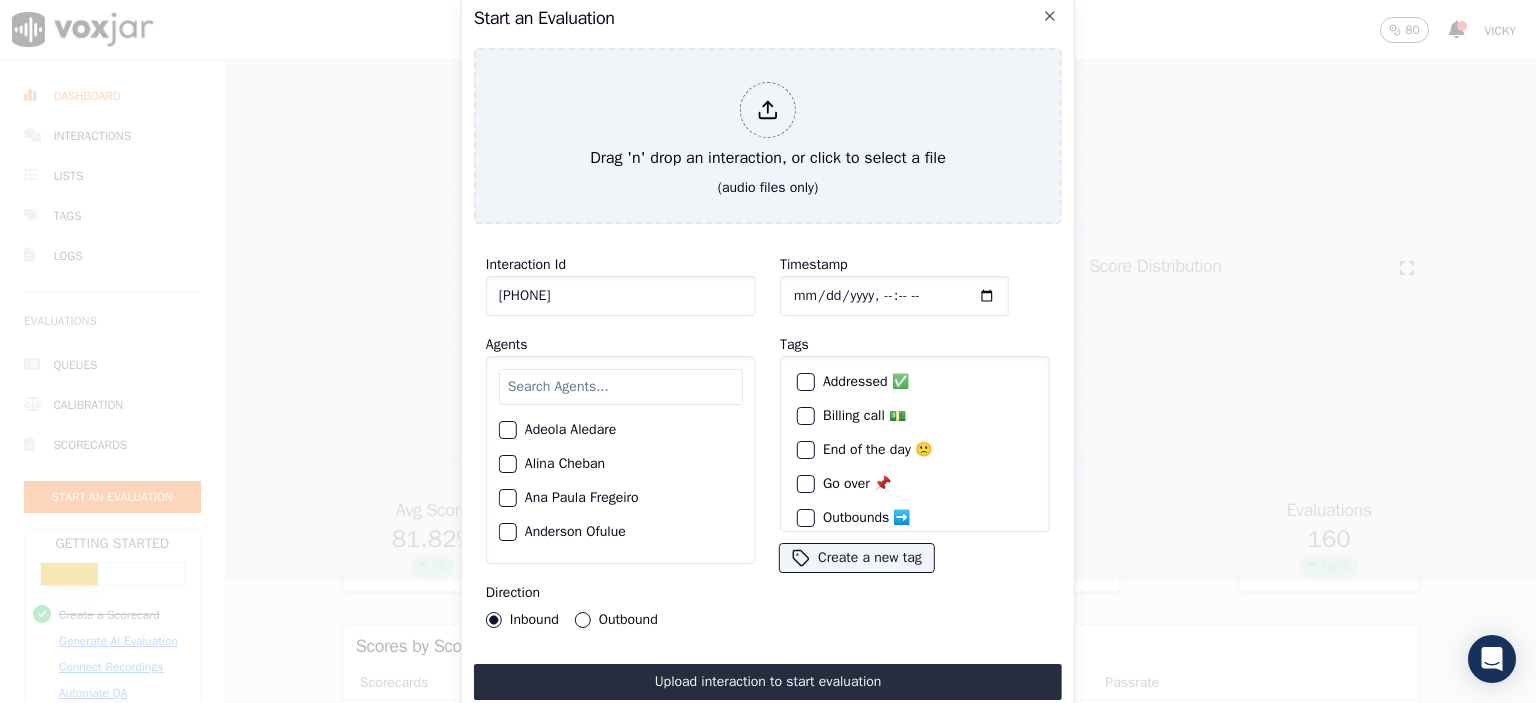 drag, startPoint x: 597, startPoint y: 290, endPoint x: 429, endPoint y: 283, distance: 168.14577 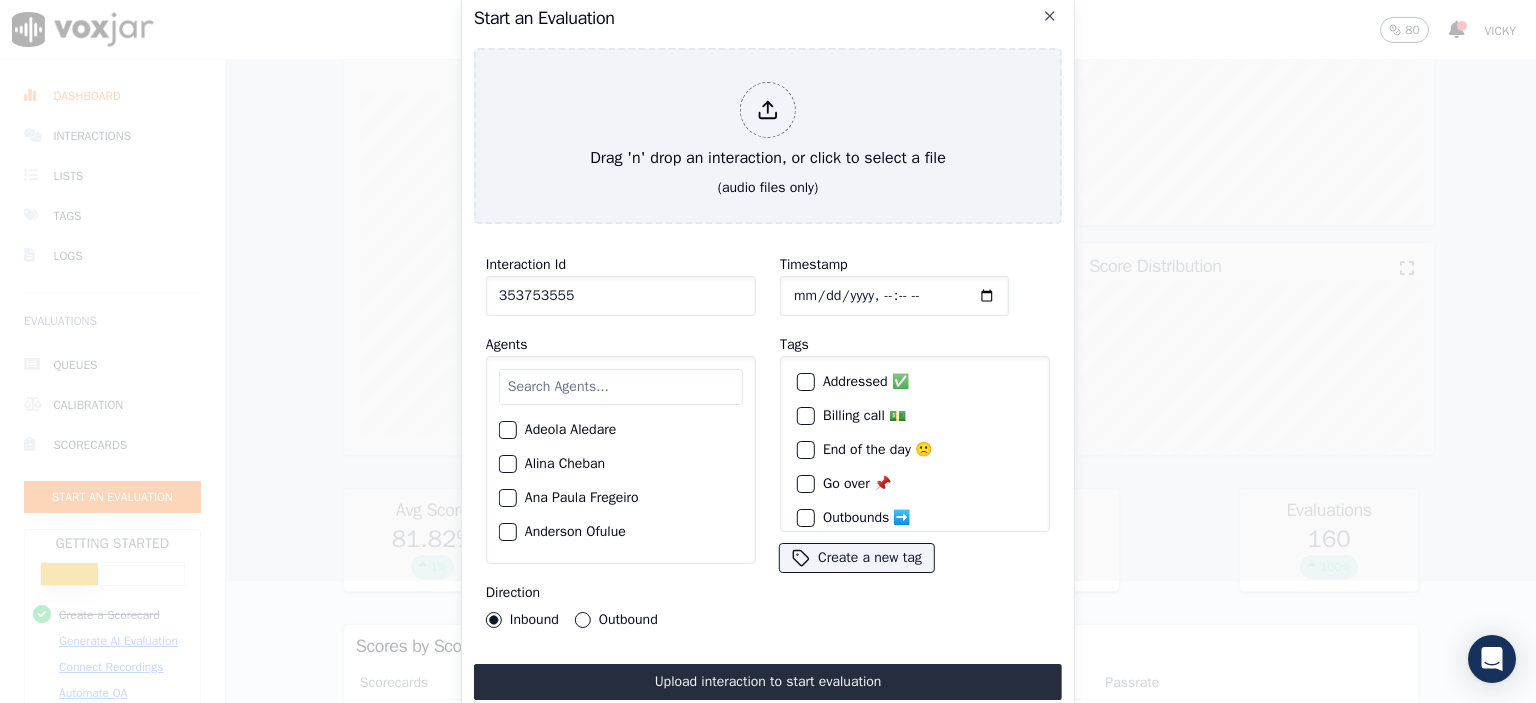 type on "353753555" 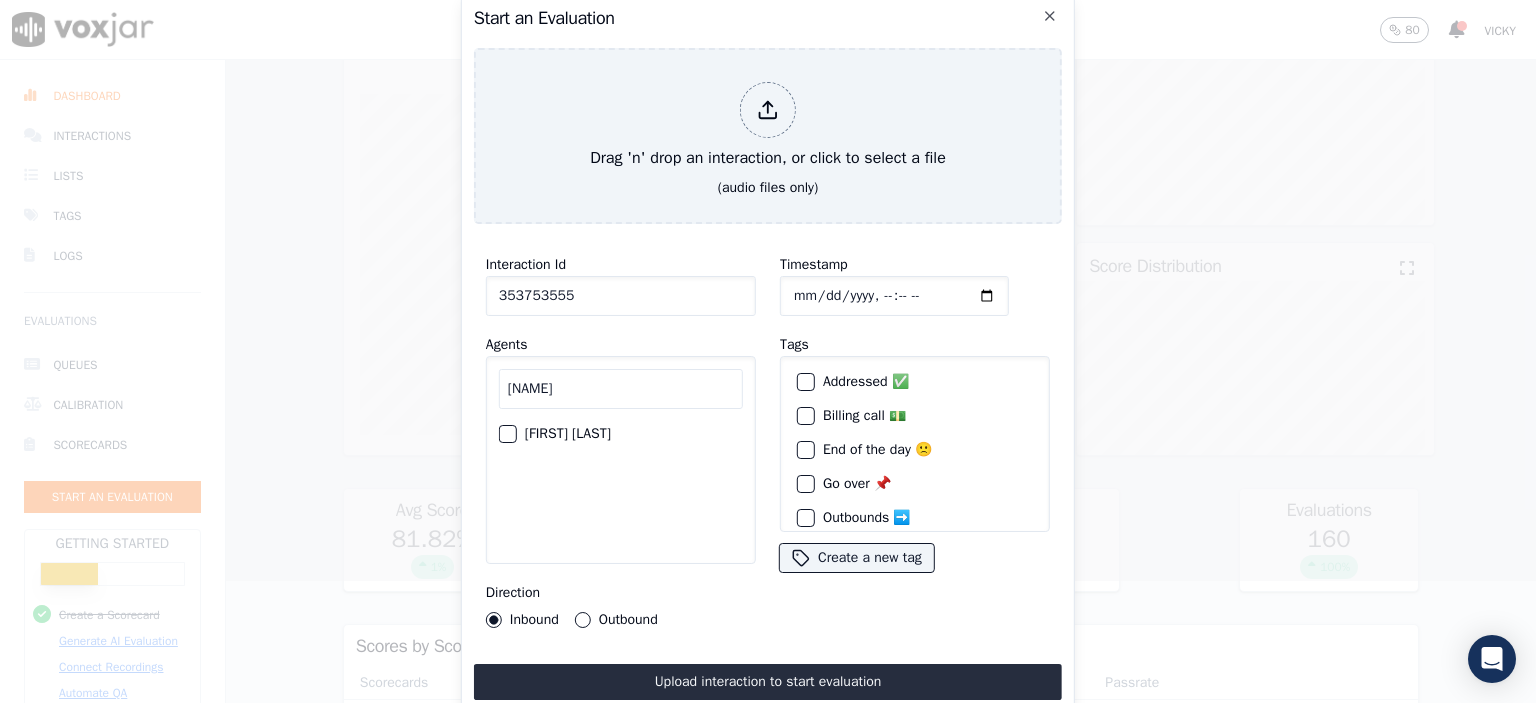 type on "[NAME]" 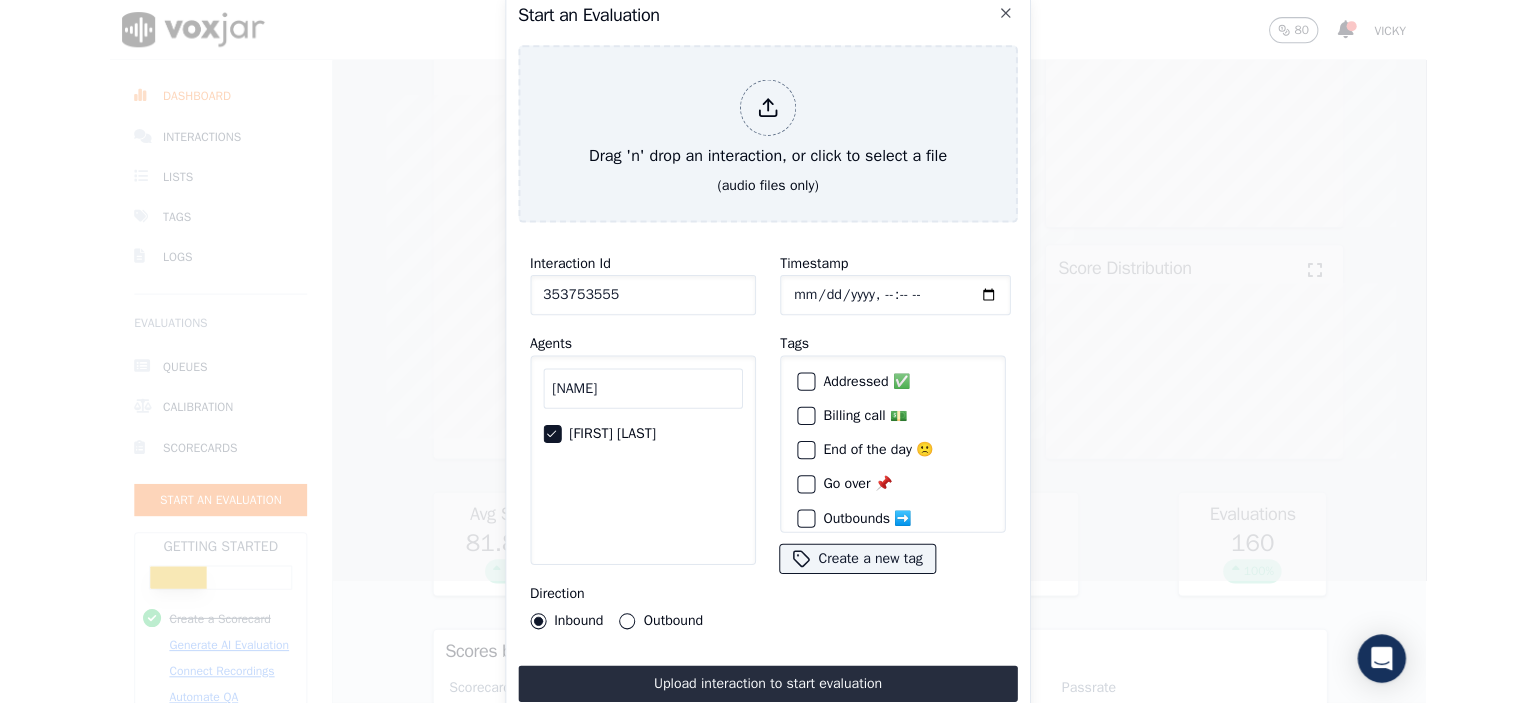 scroll, scrollTop: 91, scrollLeft: 0, axis: vertical 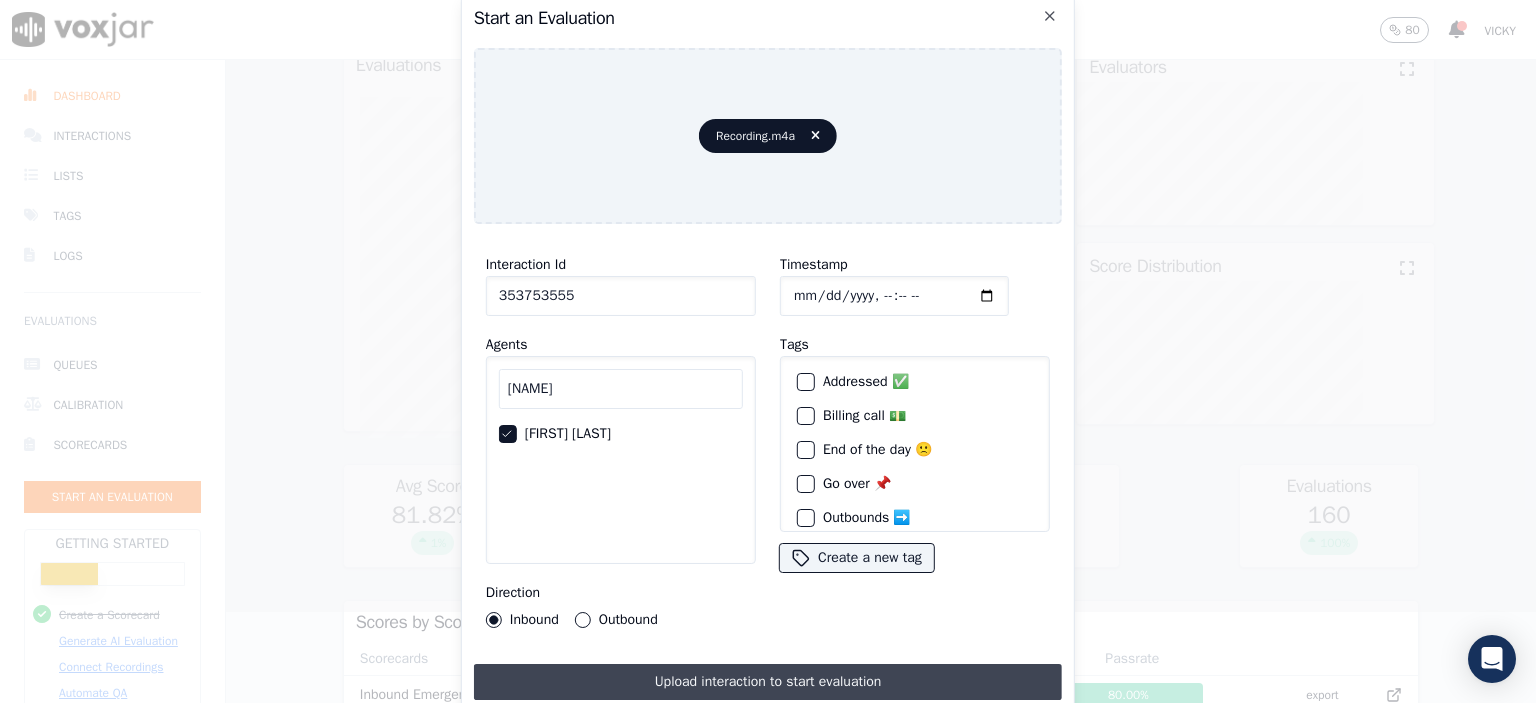click on "Upload interaction to start evaluation" at bounding box center (768, 682) 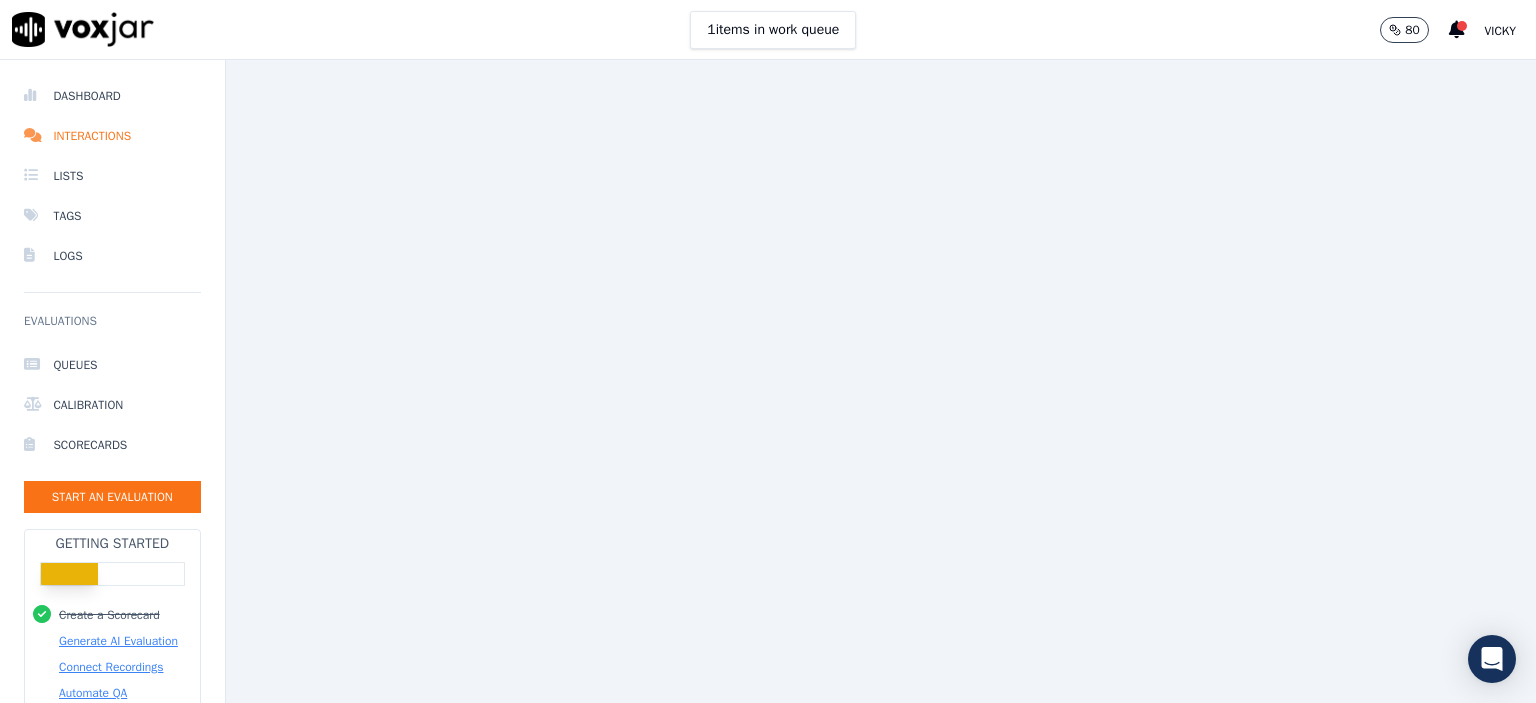 scroll, scrollTop: 0, scrollLeft: 0, axis: both 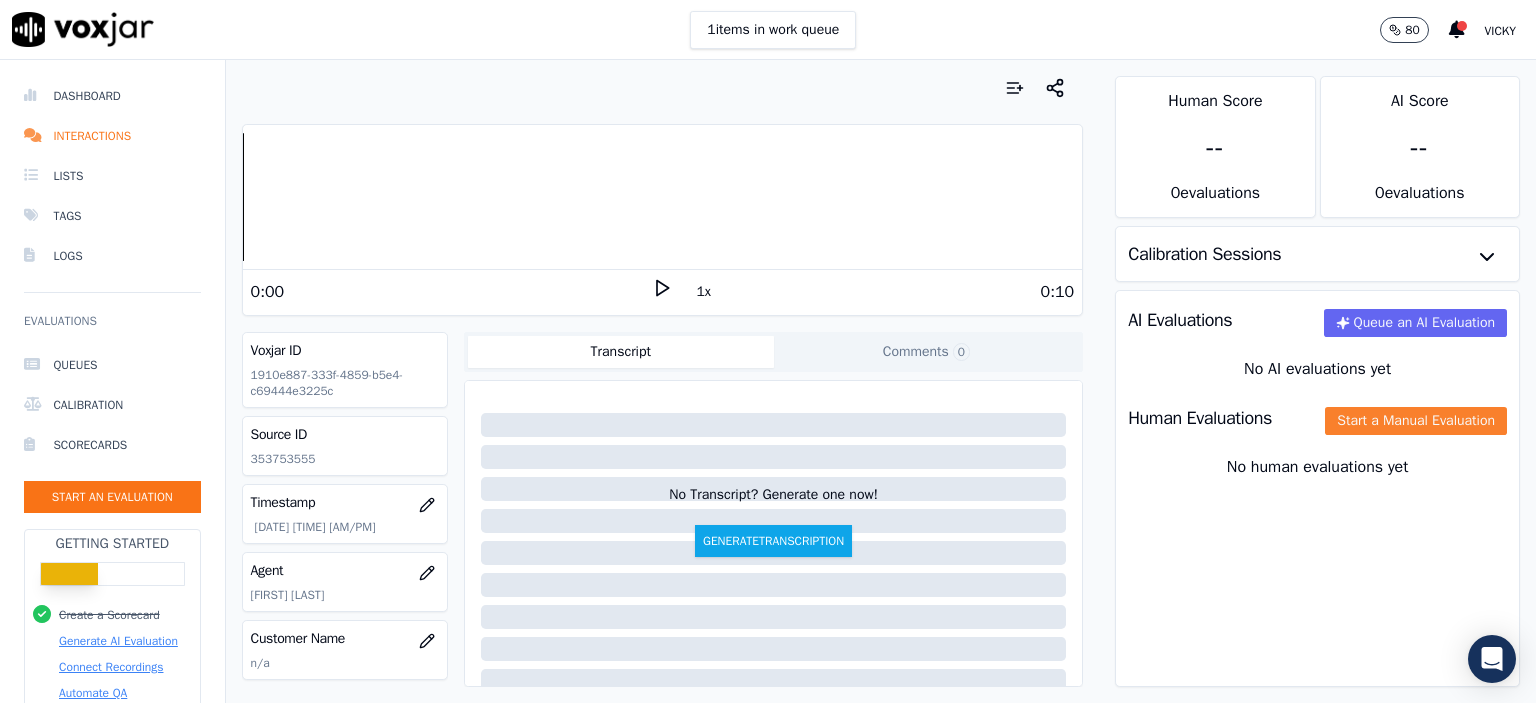 click on "Start a Manual Evaluation" 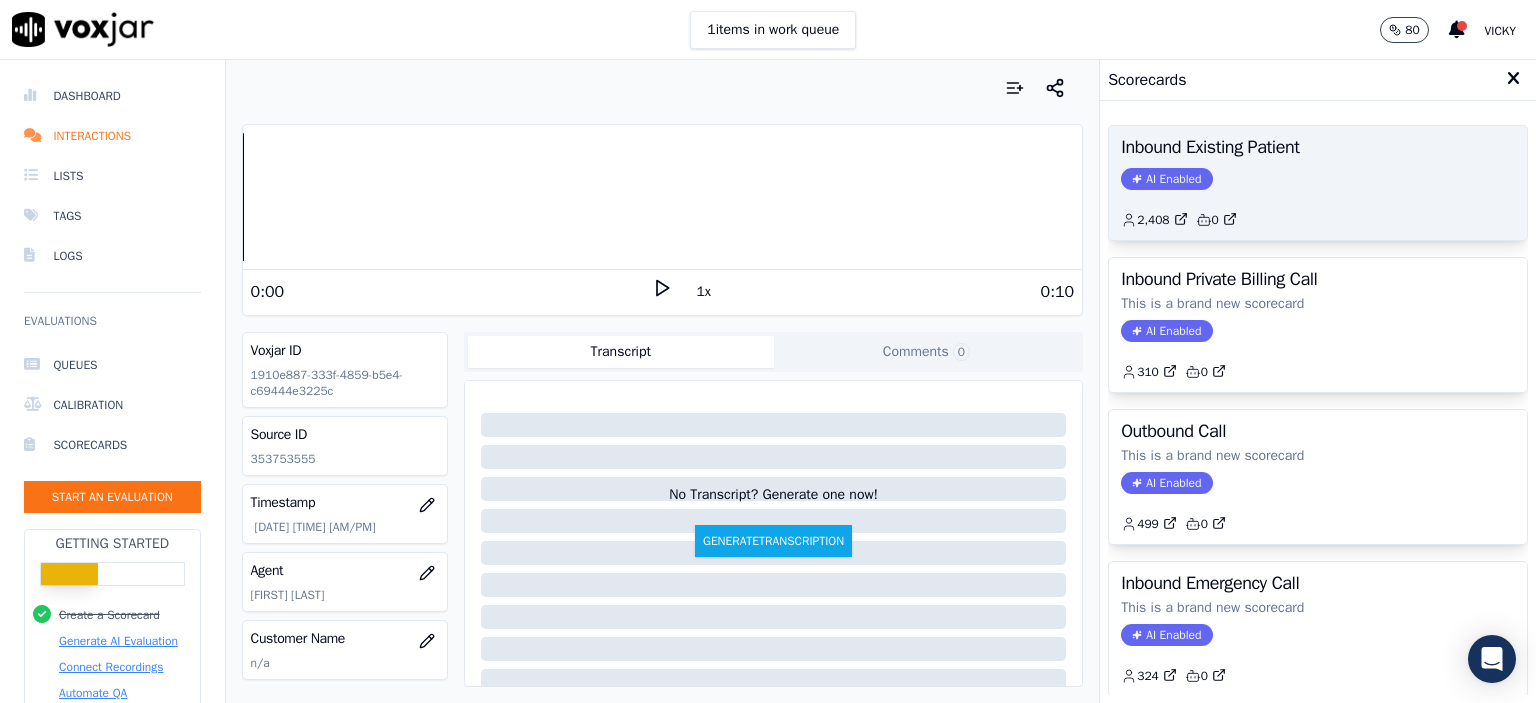 click on "2,408         0" 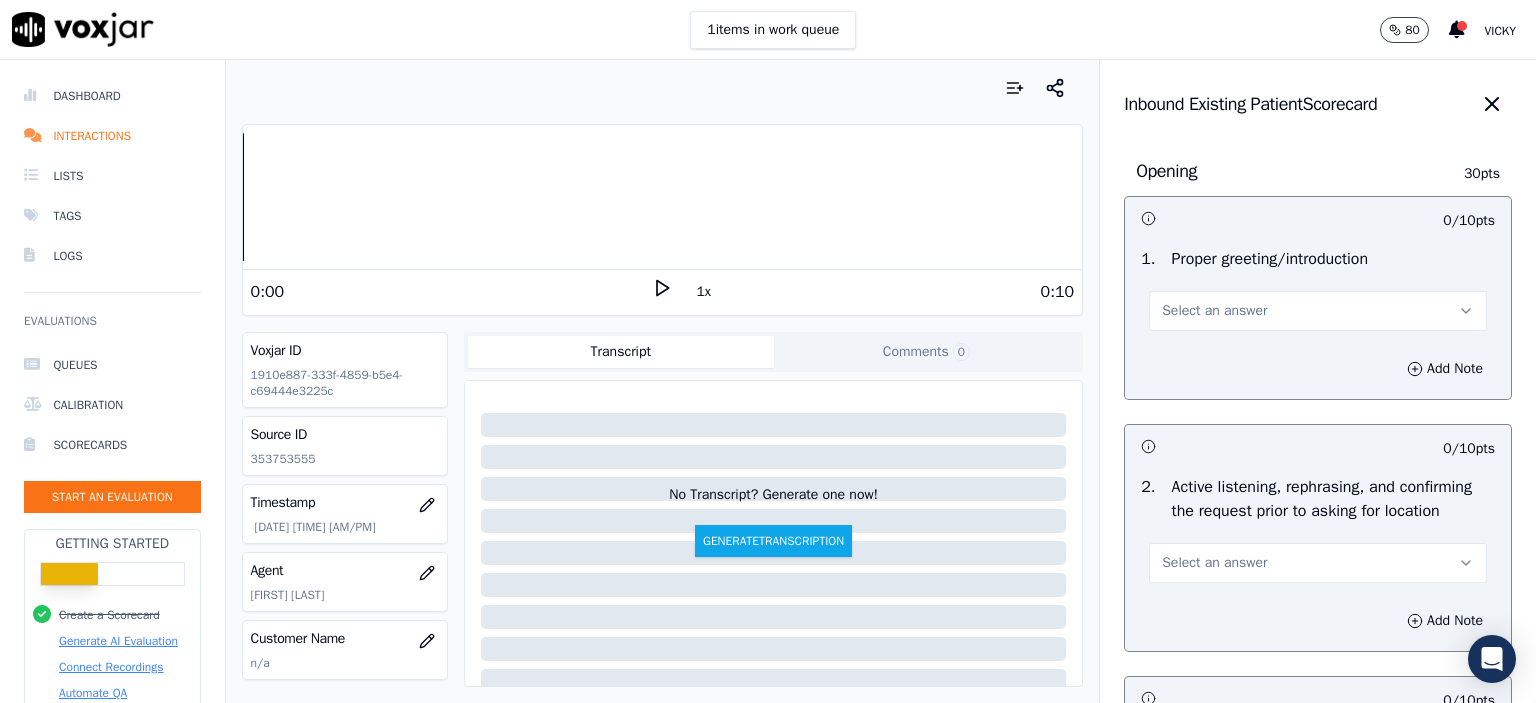 click on "Select an answer" at bounding box center [1318, 311] 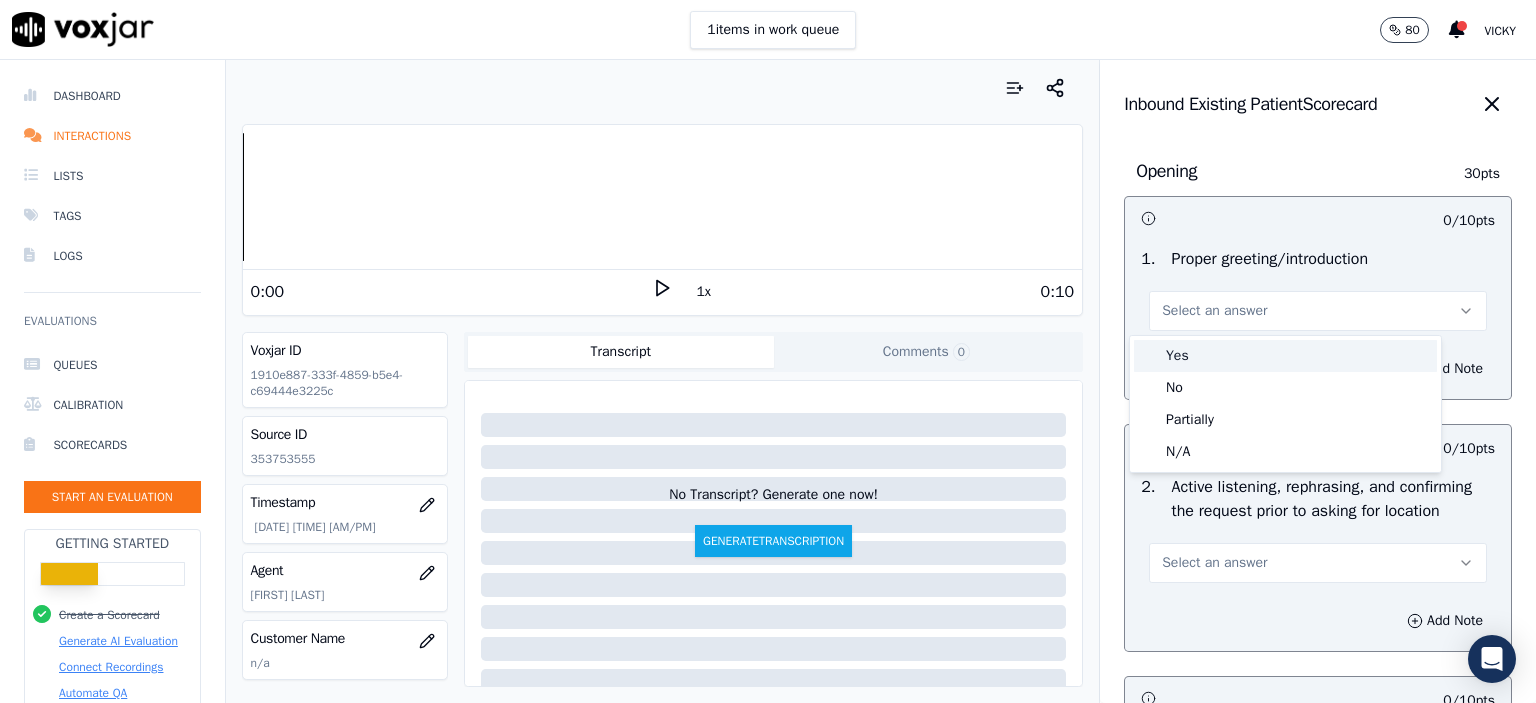 click on "Yes" at bounding box center [1285, 356] 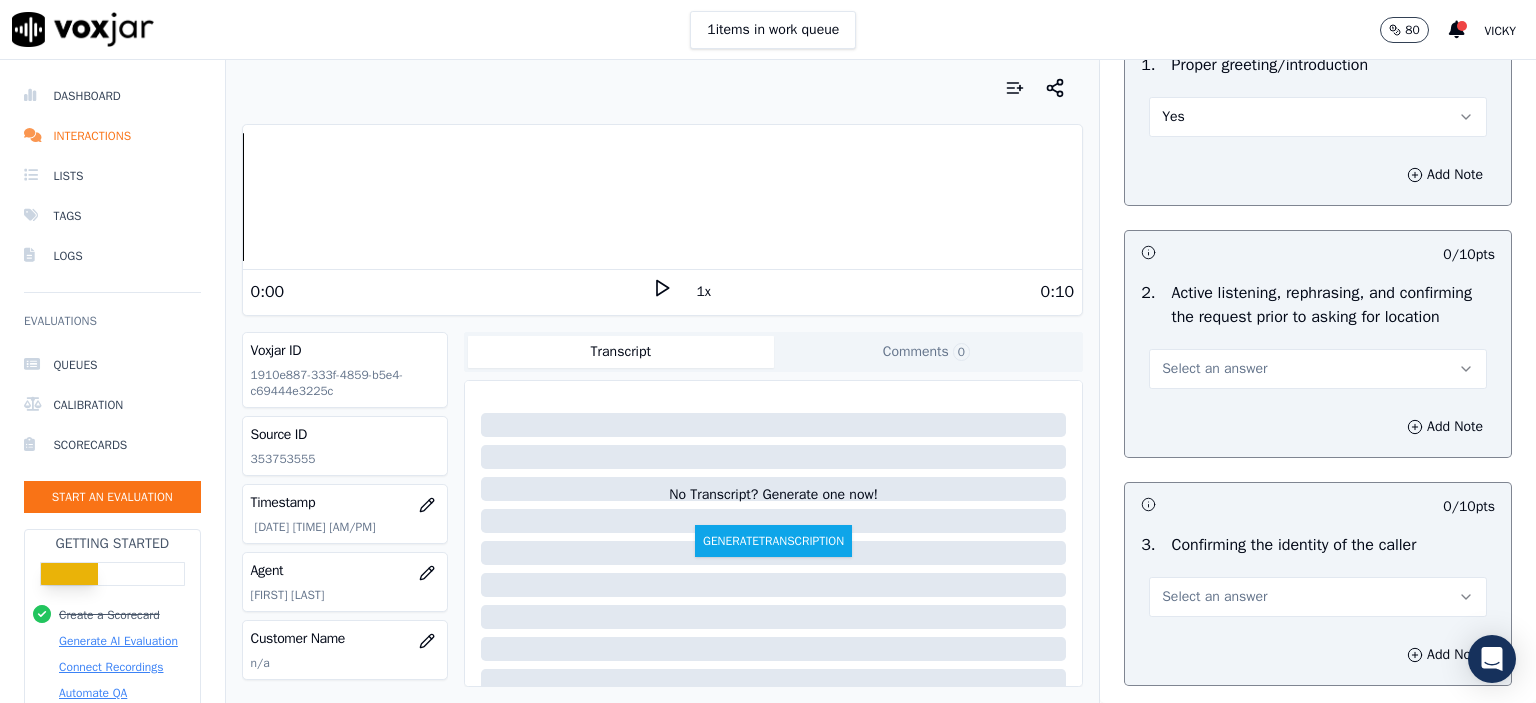 scroll, scrollTop: 200, scrollLeft: 0, axis: vertical 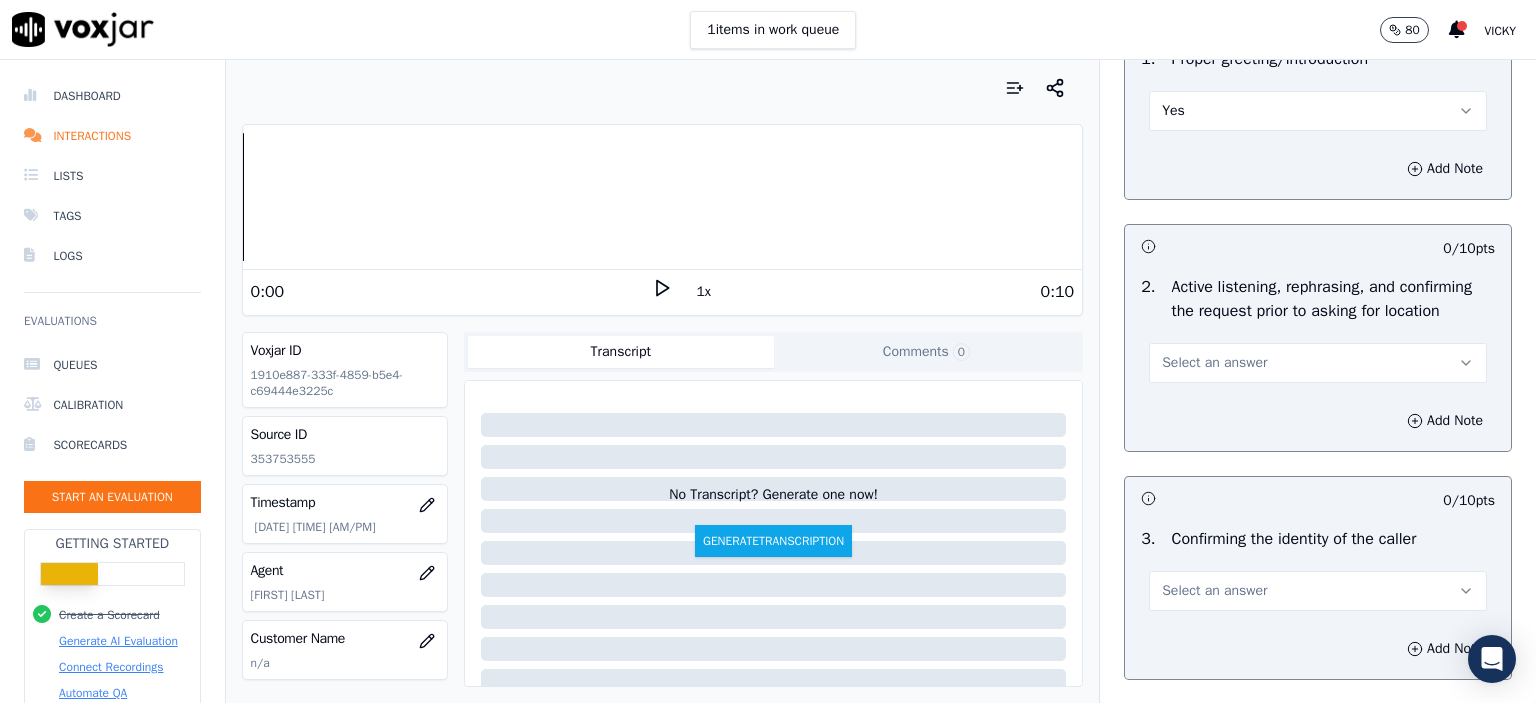 click on "Select an answer" at bounding box center [1318, 363] 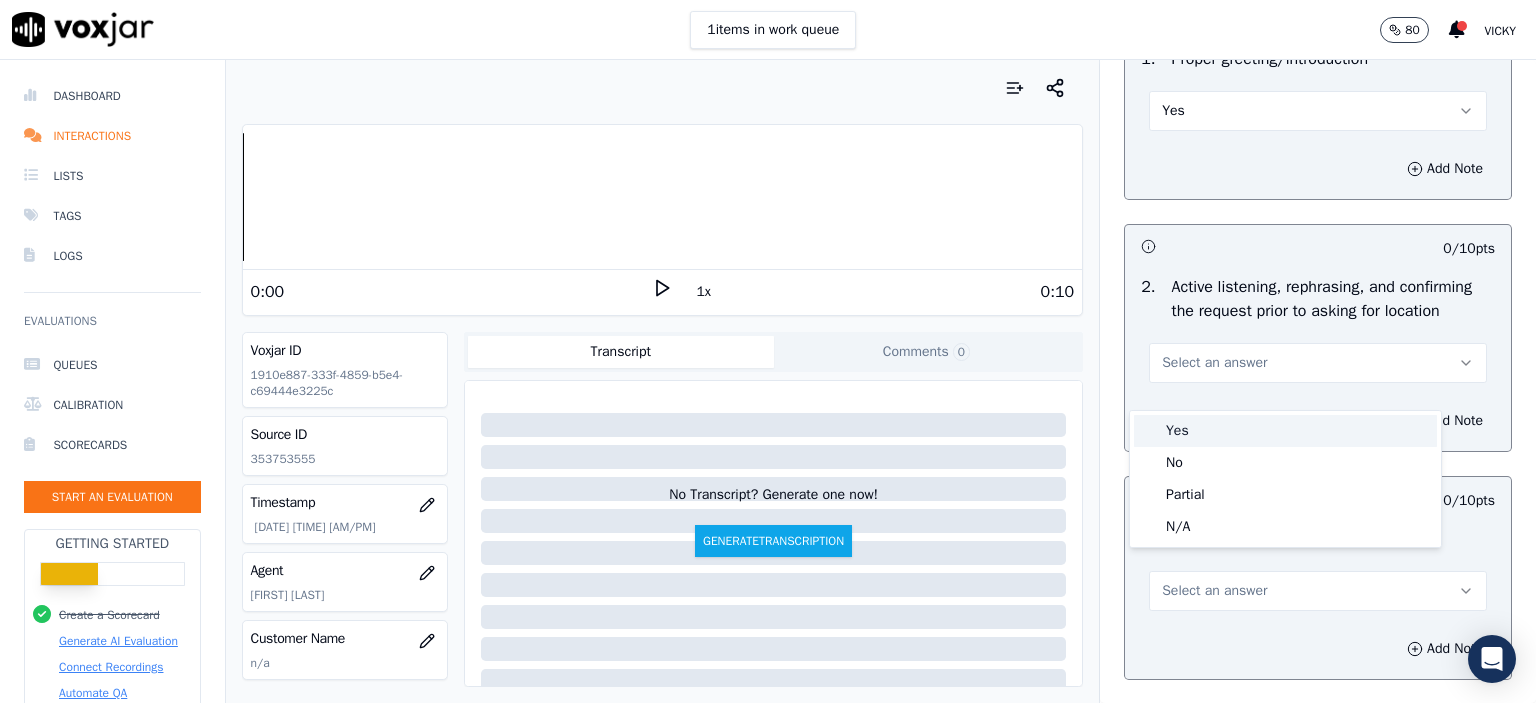 click on "Yes" at bounding box center [1285, 431] 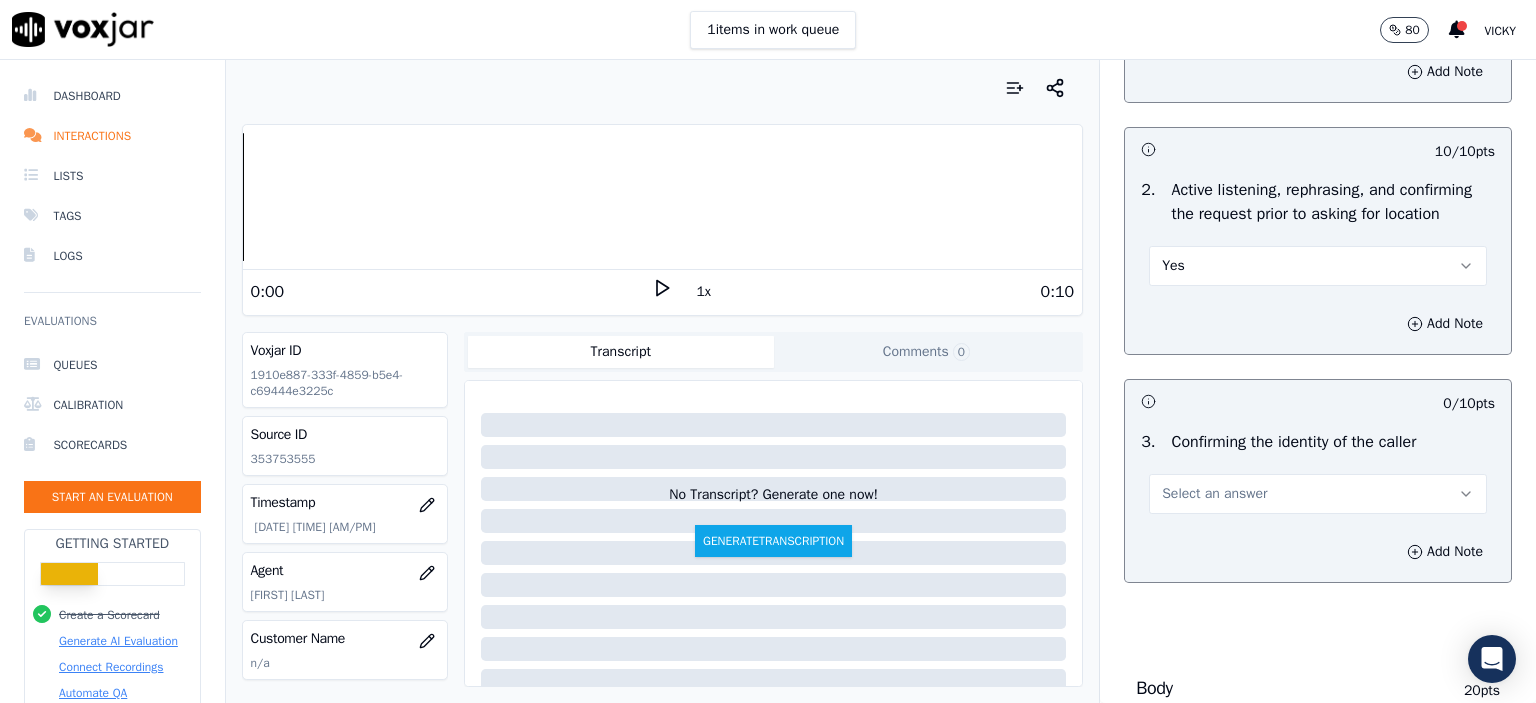 scroll, scrollTop: 300, scrollLeft: 0, axis: vertical 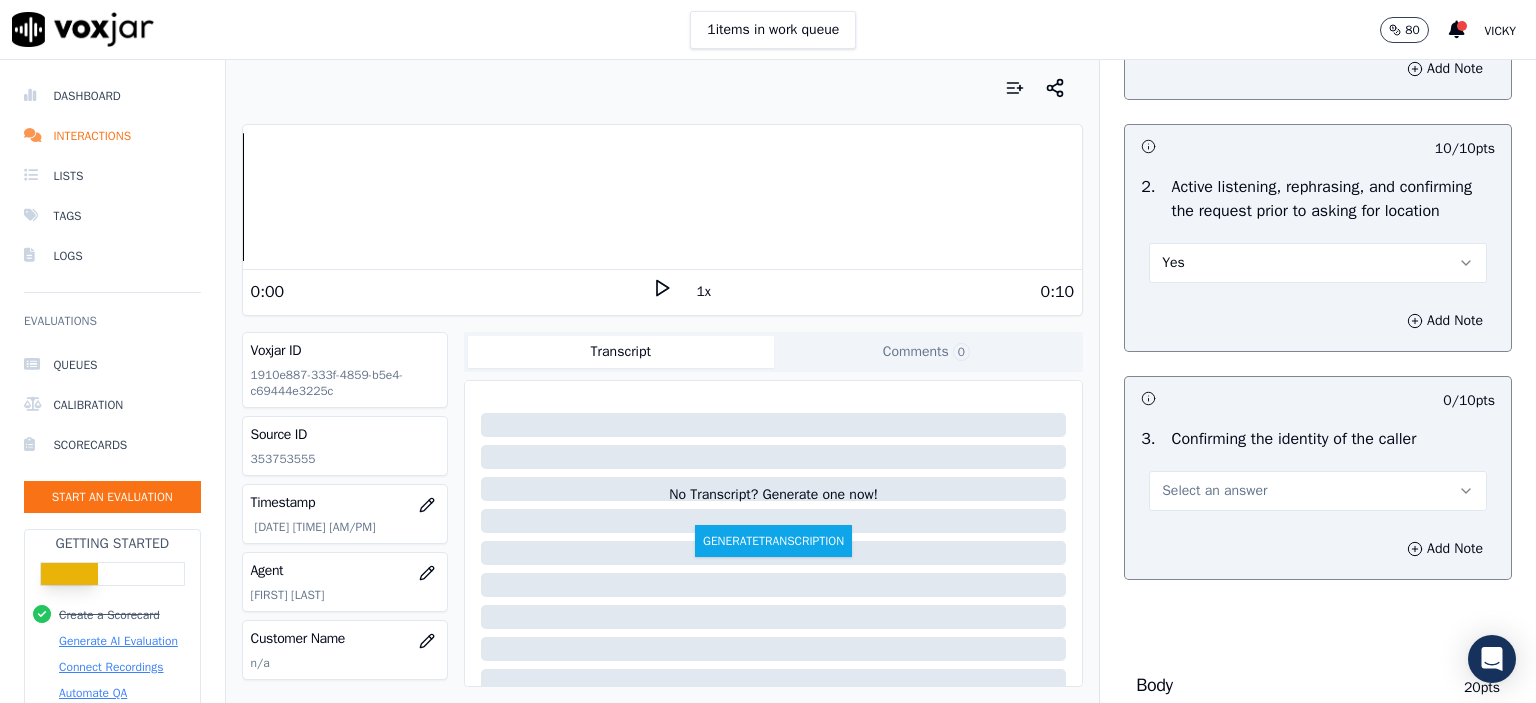 click on "Select an answer" at bounding box center [1318, 491] 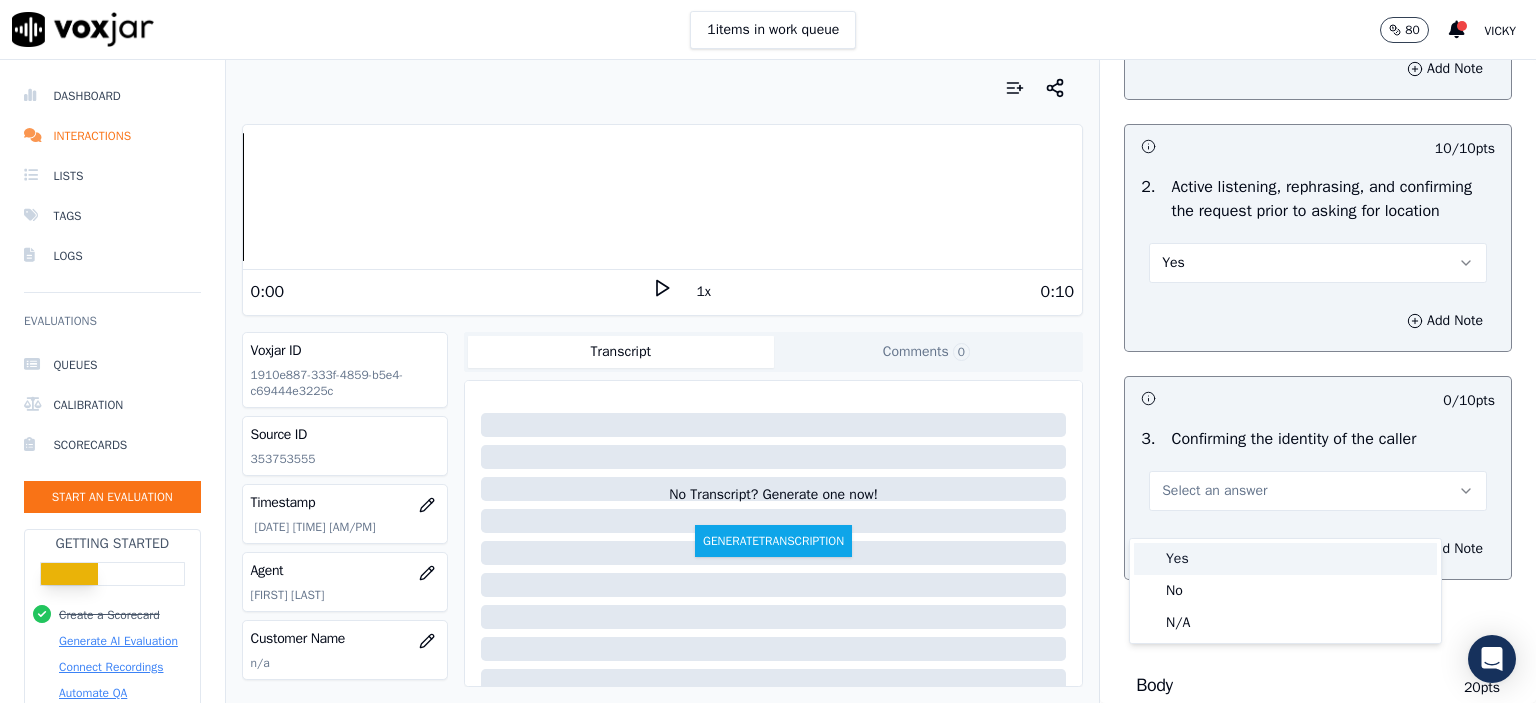 click on "Yes" at bounding box center [1285, 559] 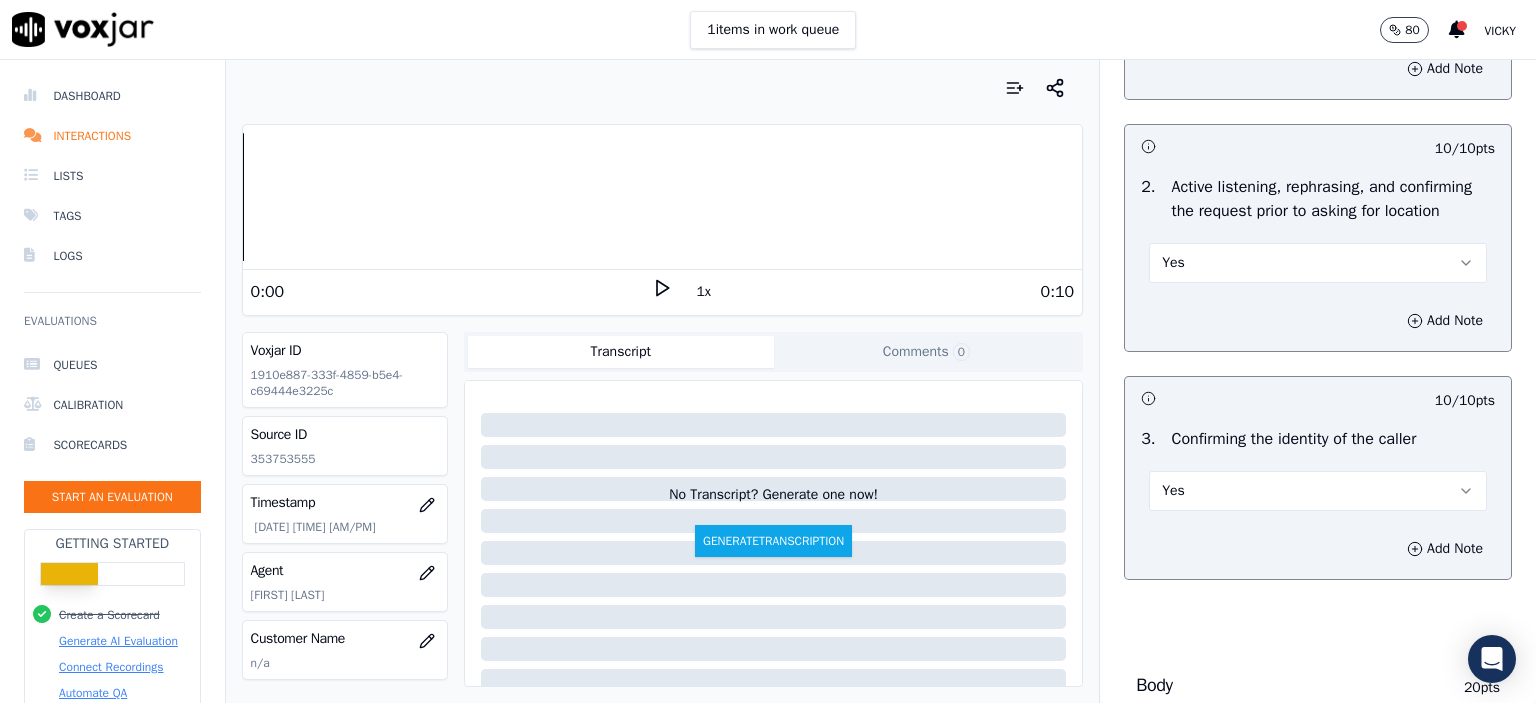 click on "Yes" at bounding box center (1318, 491) 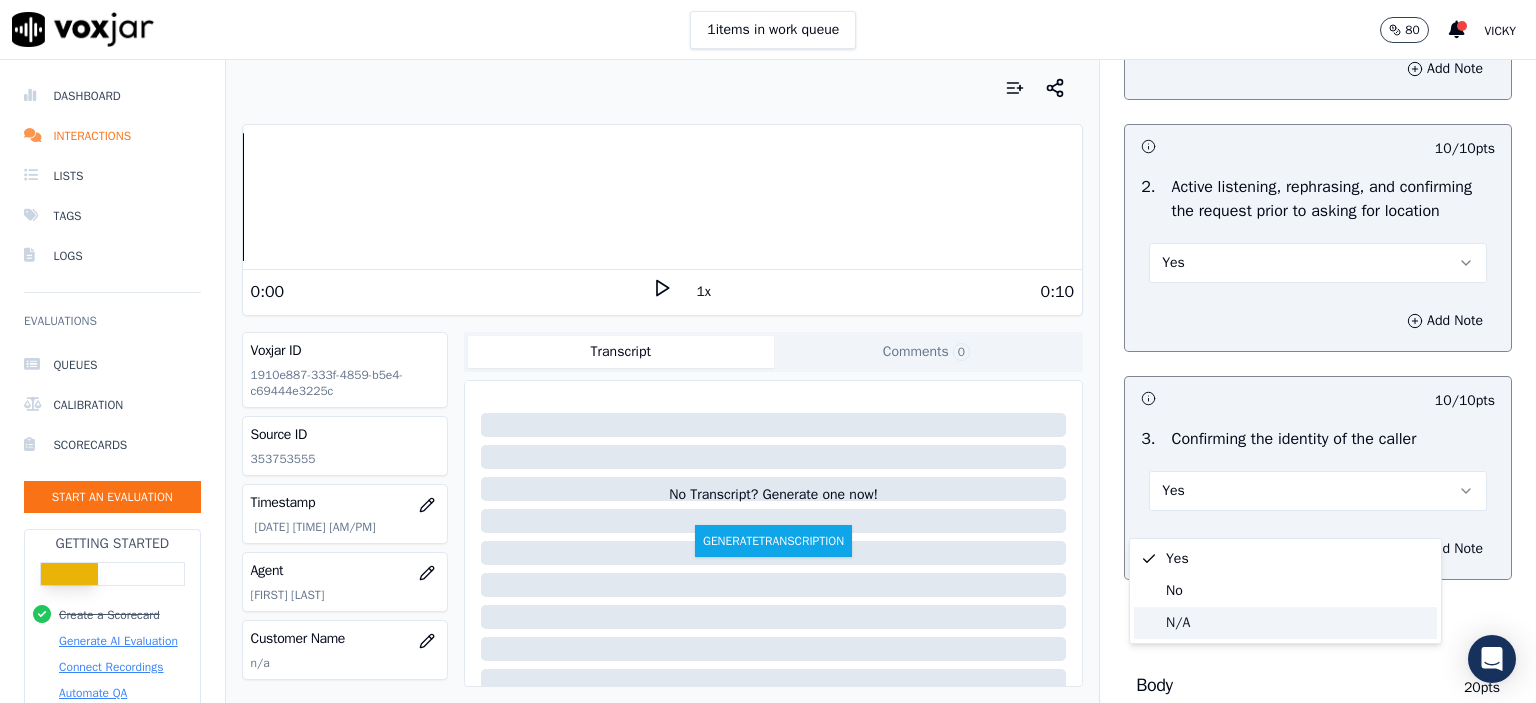 click on "N/A" 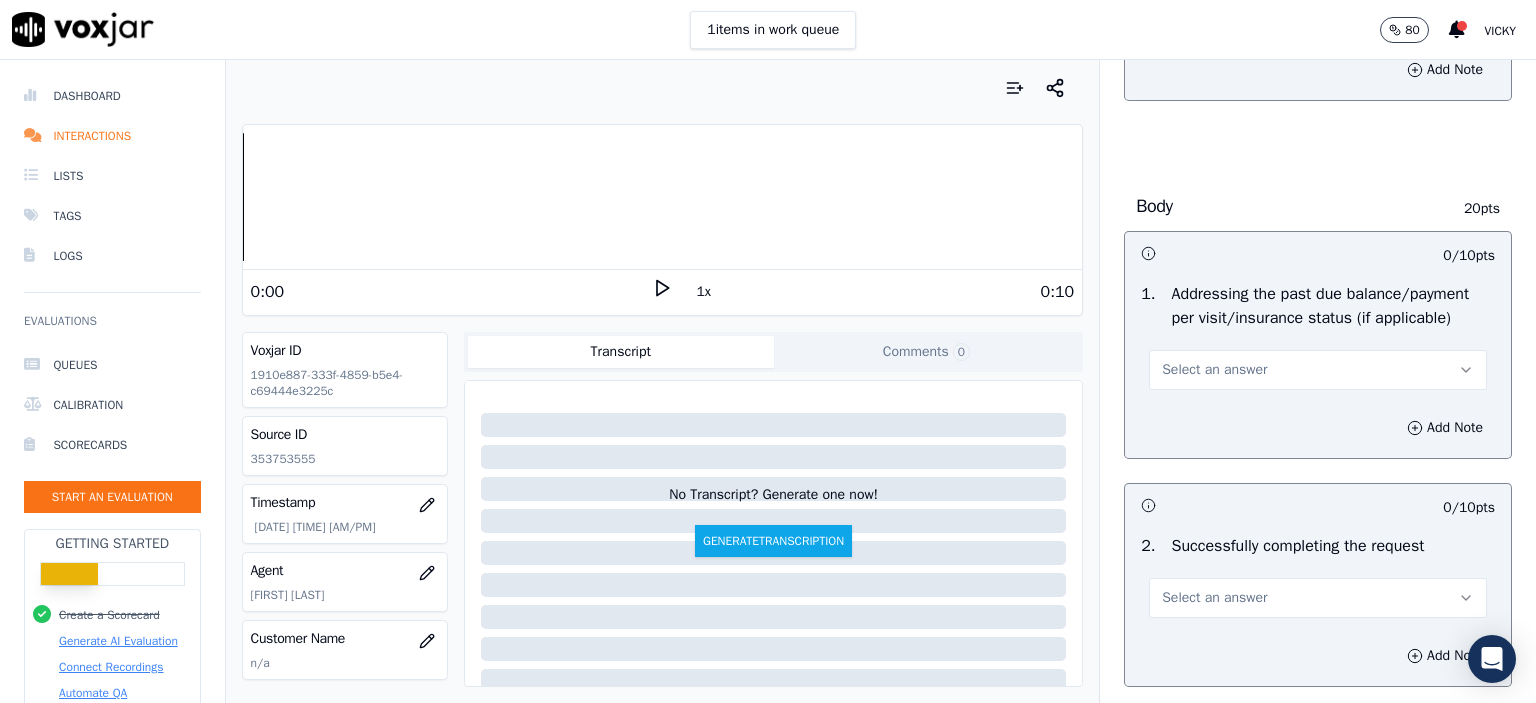 scroll, scrollTop: 800, scrollLeft: 0, axis: vertical 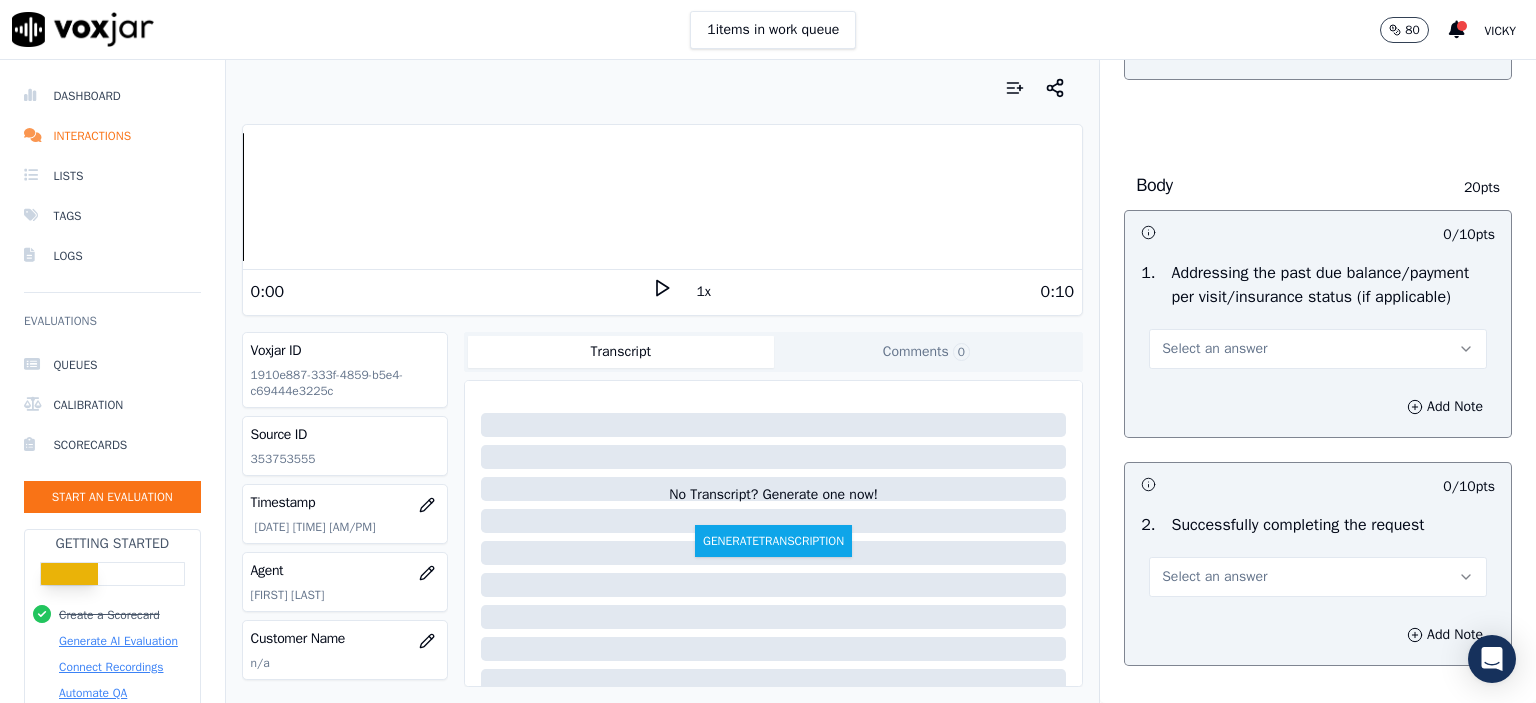 click on "Select an answer" at bounding box center (1214, 349) 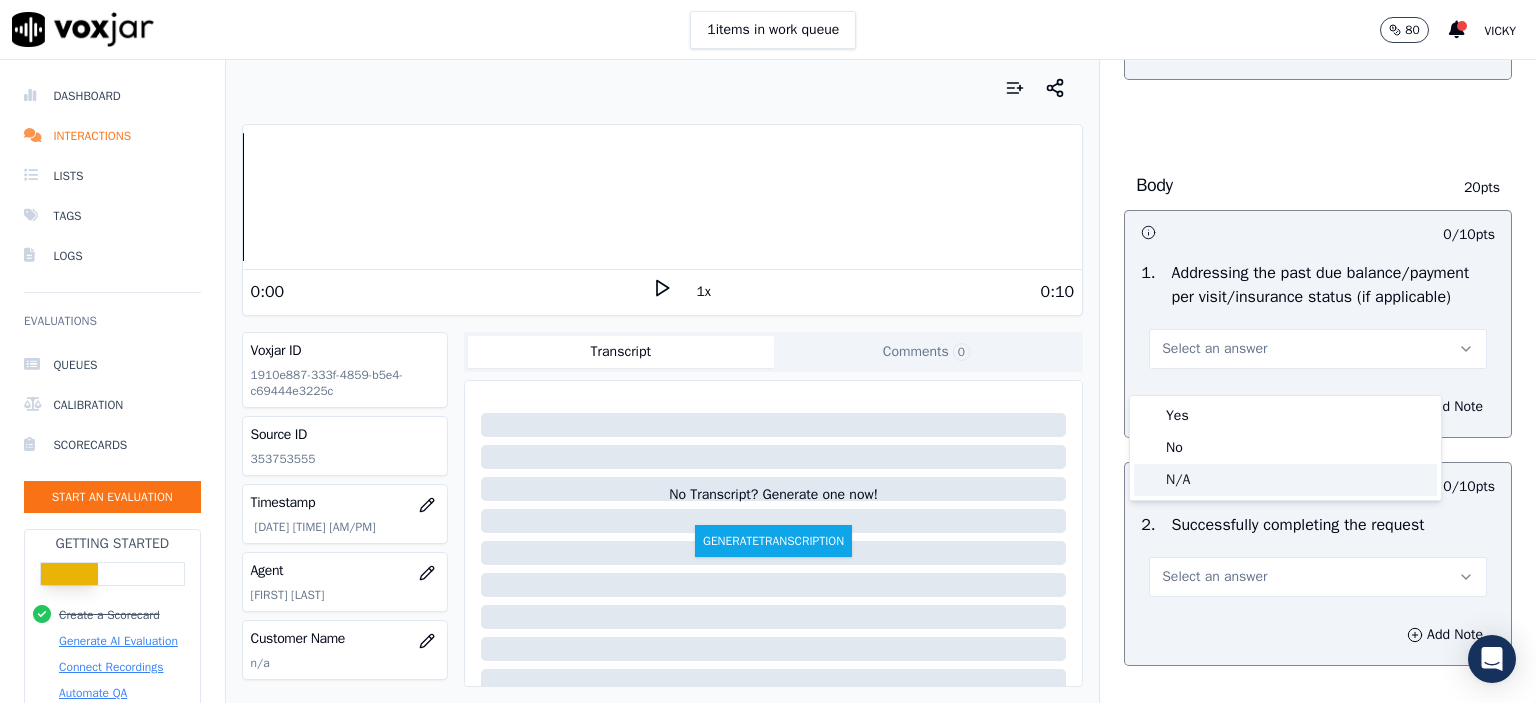 click on "N/A" 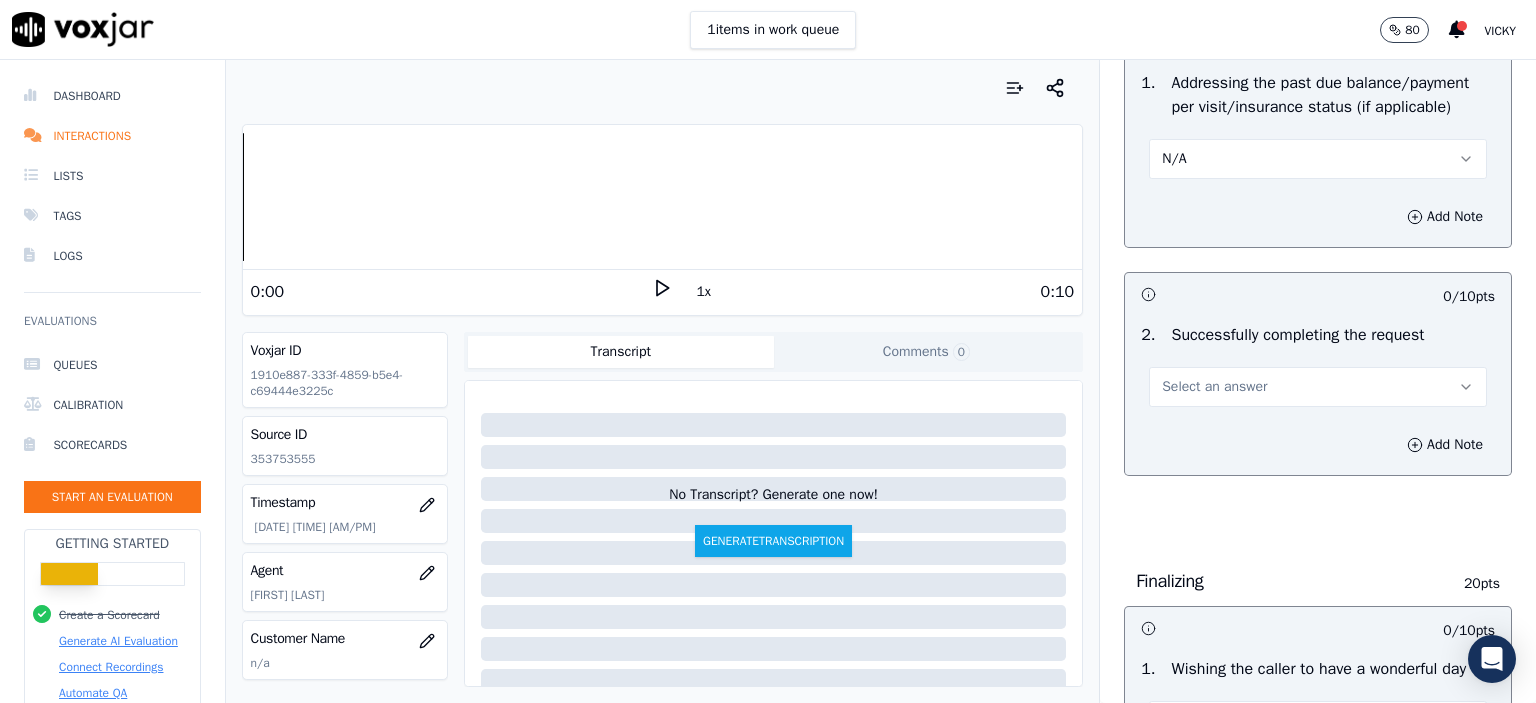 scroll, scrollTop: 1000, scrollLeft: 0, axis: vertical 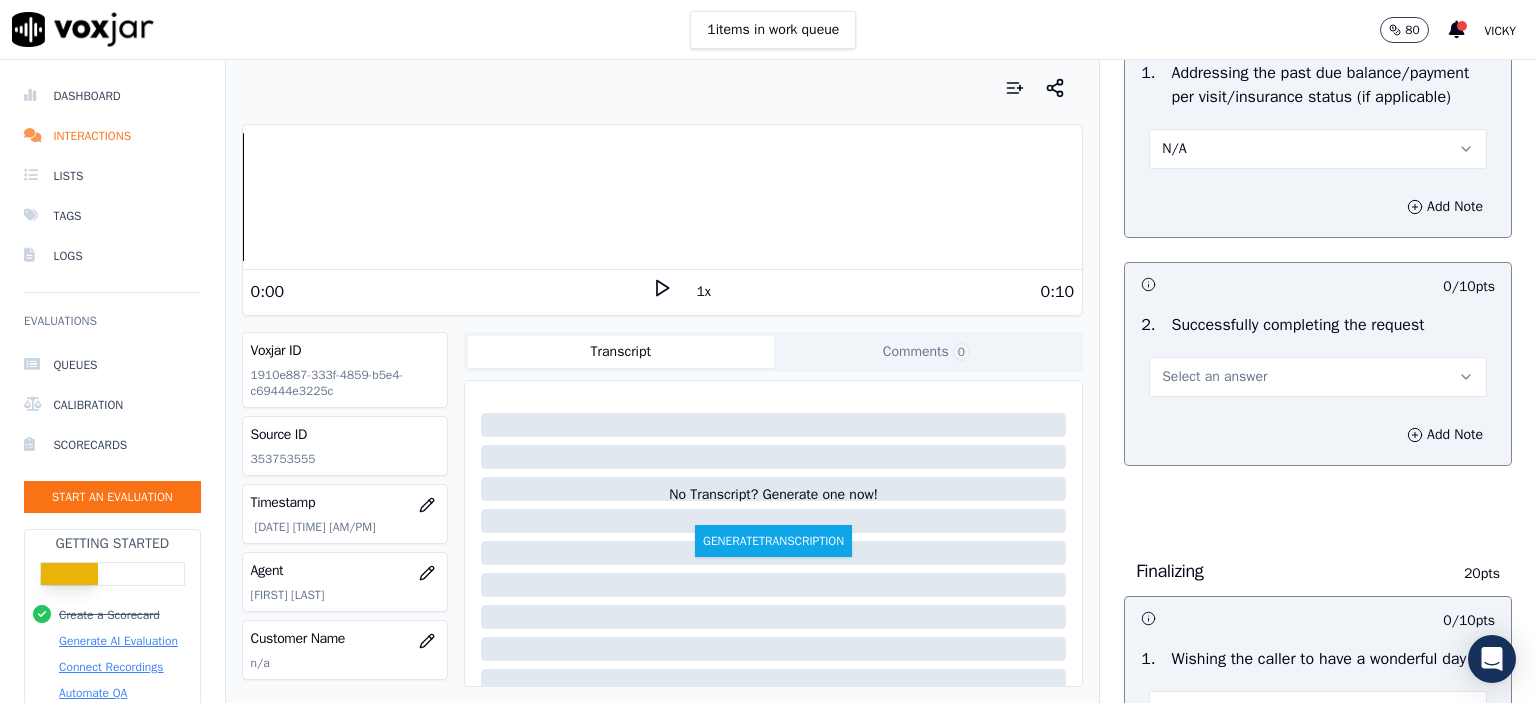 click on "Select an answer" at bounding box center (1214, 377) 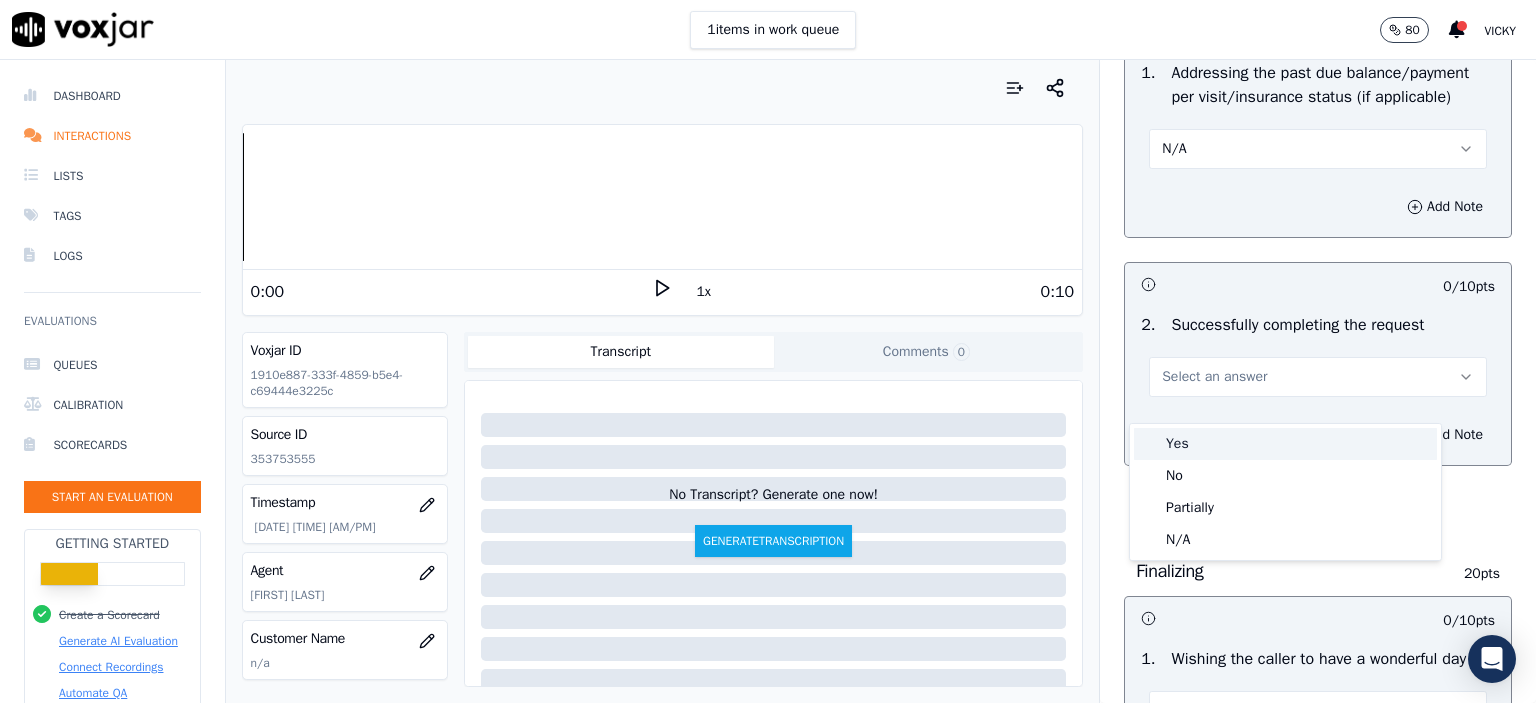 click on "Yes" at bounding box center (1285, 444) 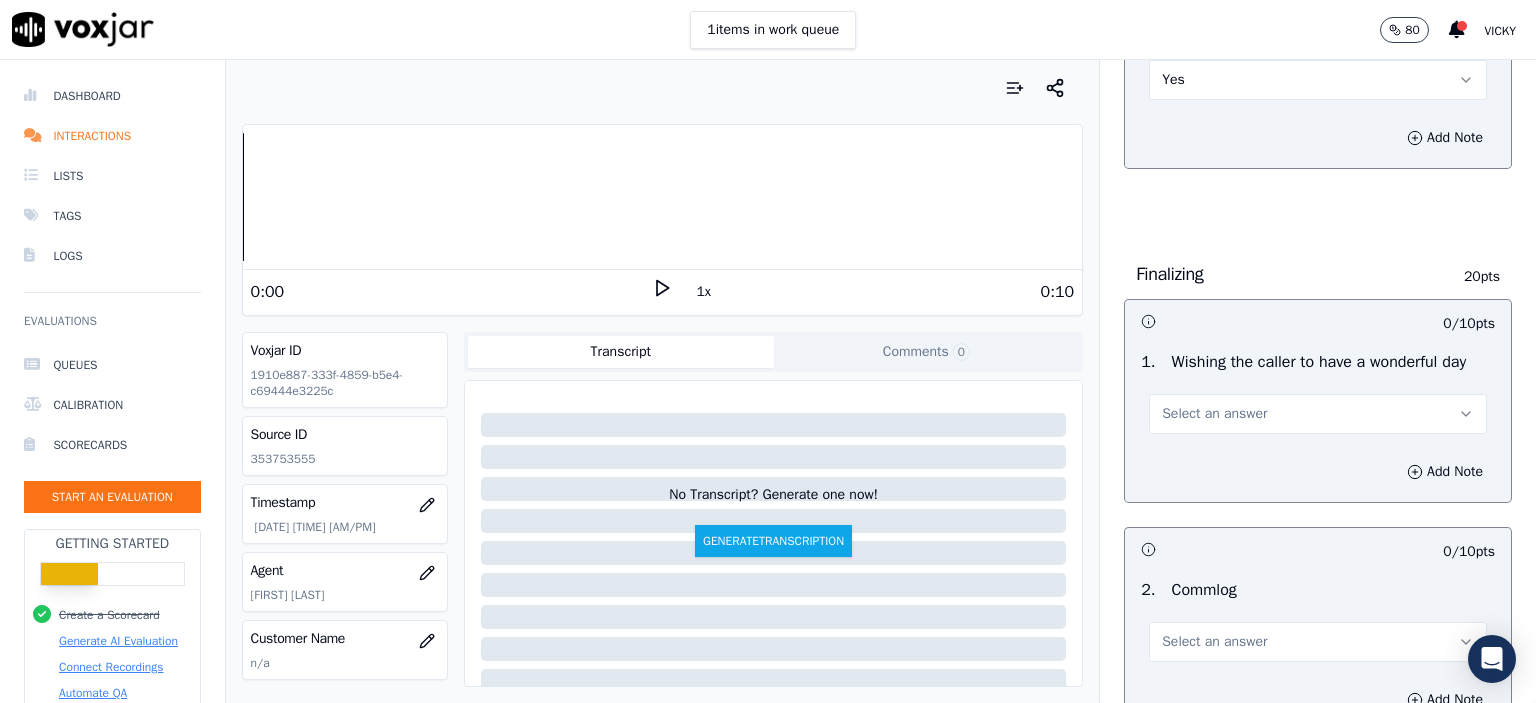 scroll, scrollTop: 1300, scrollLeft: 0, axis: vertical 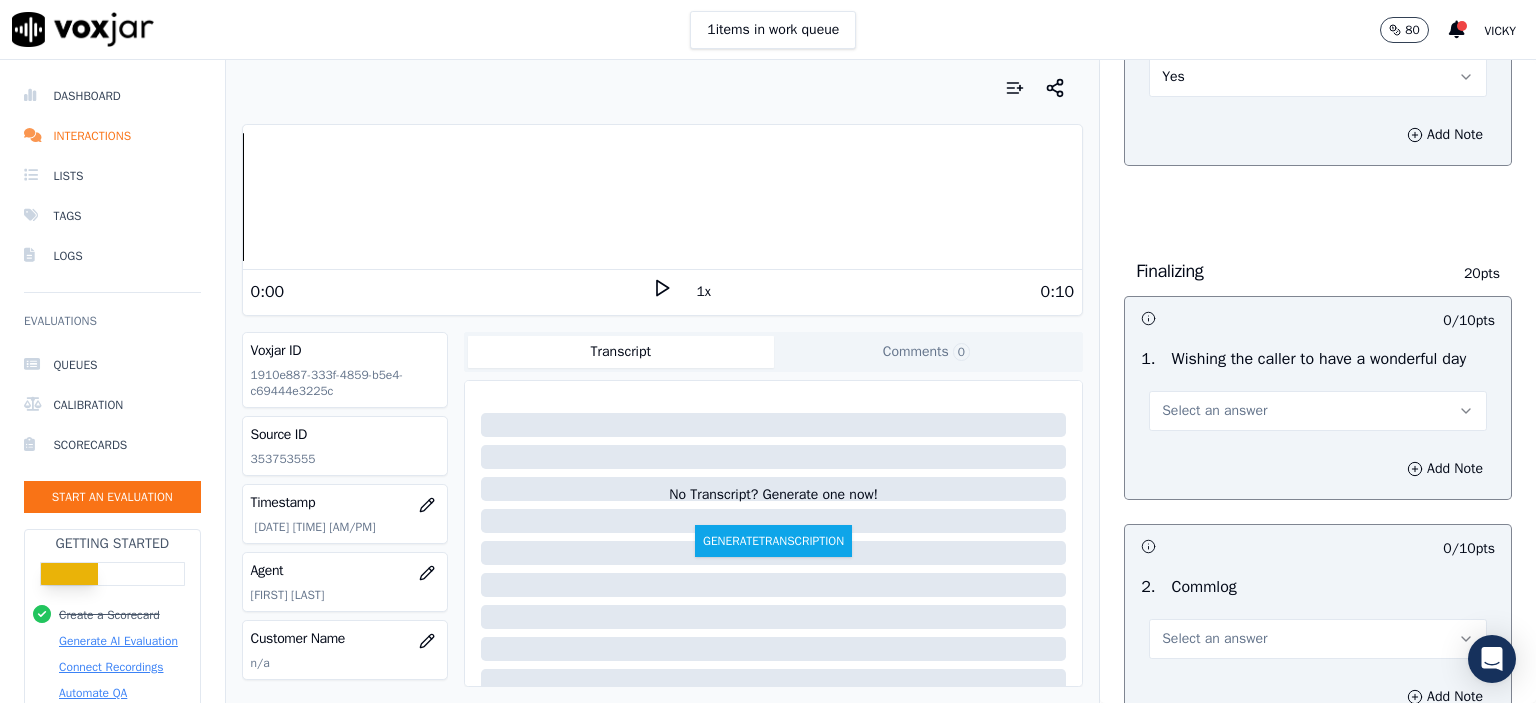 click on "Select an answer" at bounding box center (1318, 411) 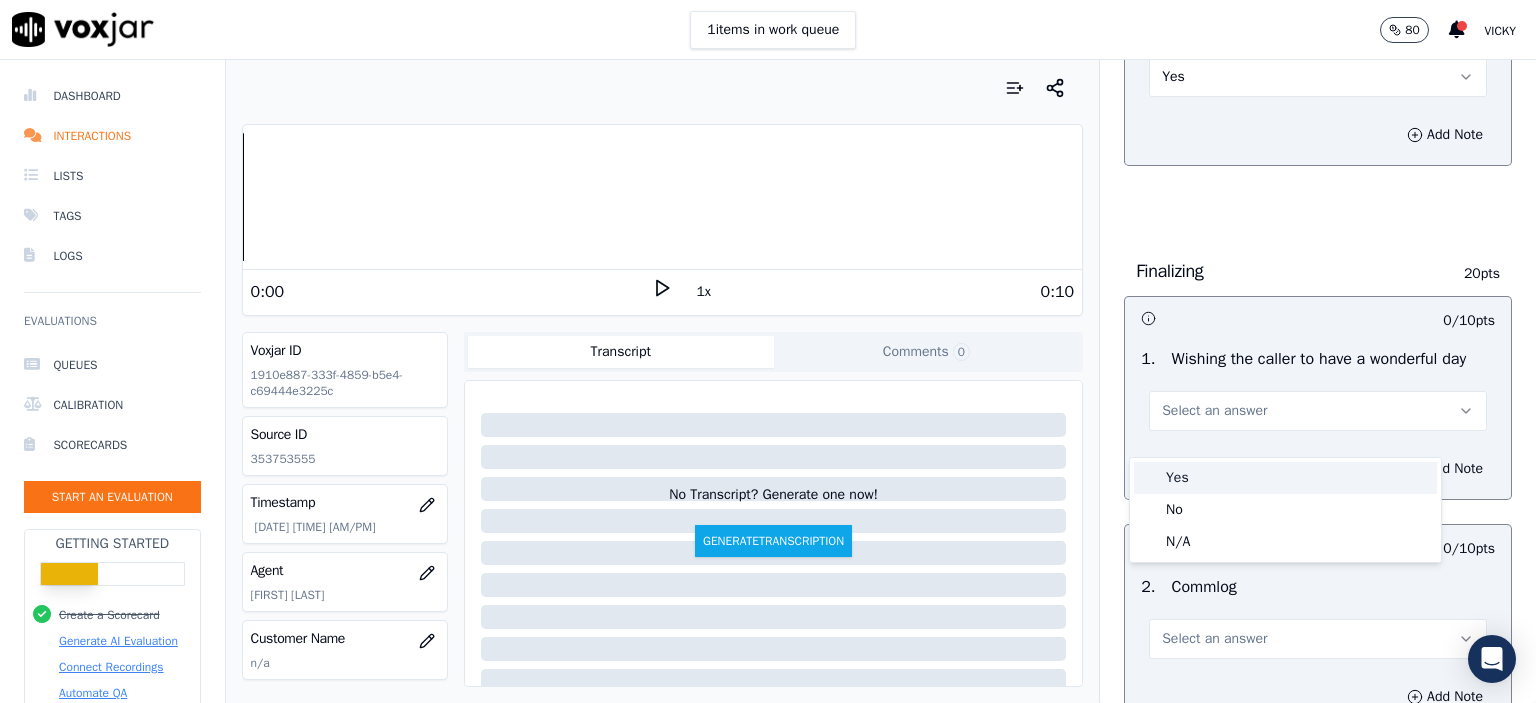click on "Yes" at bounding box center [1285, 478] 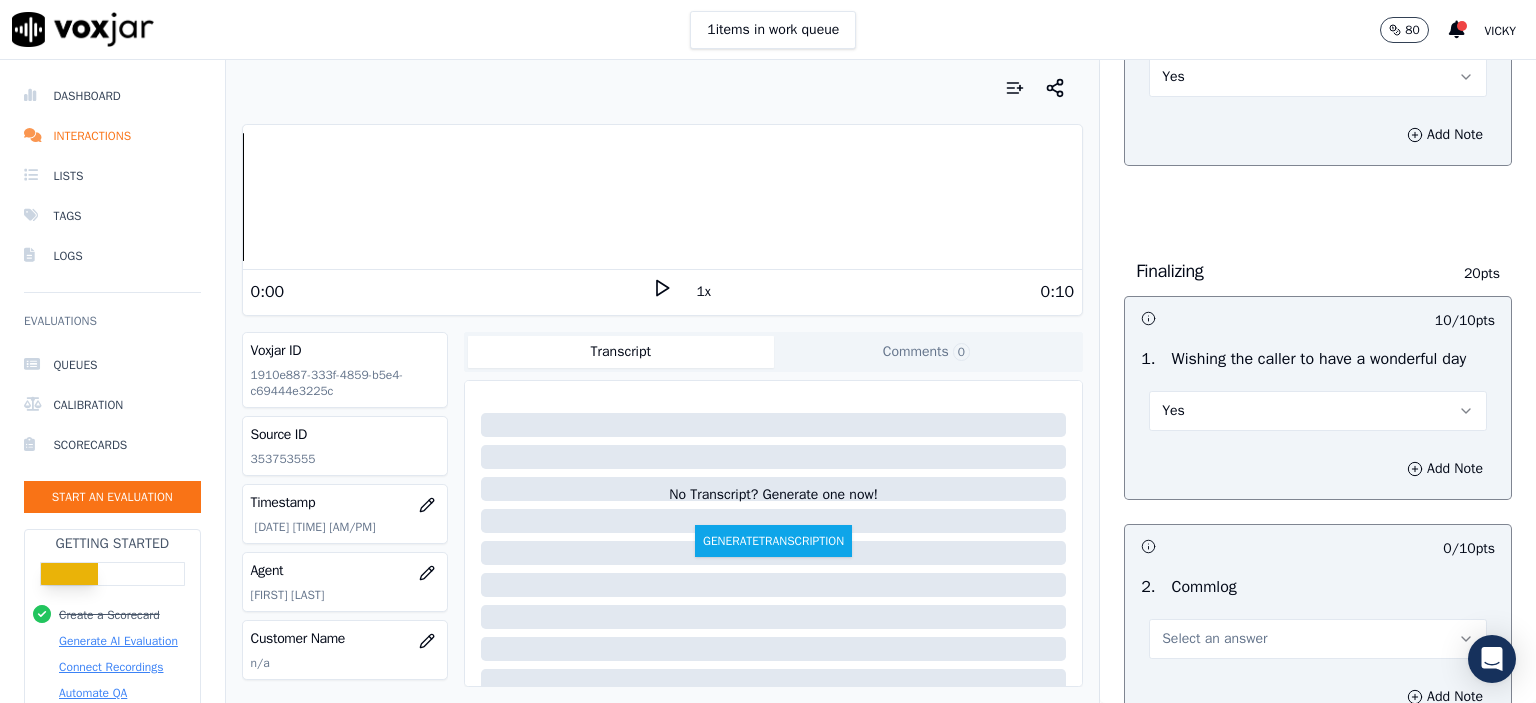 scroll, scrollTop: 1600, scrollLeft: 0, axis: vertical 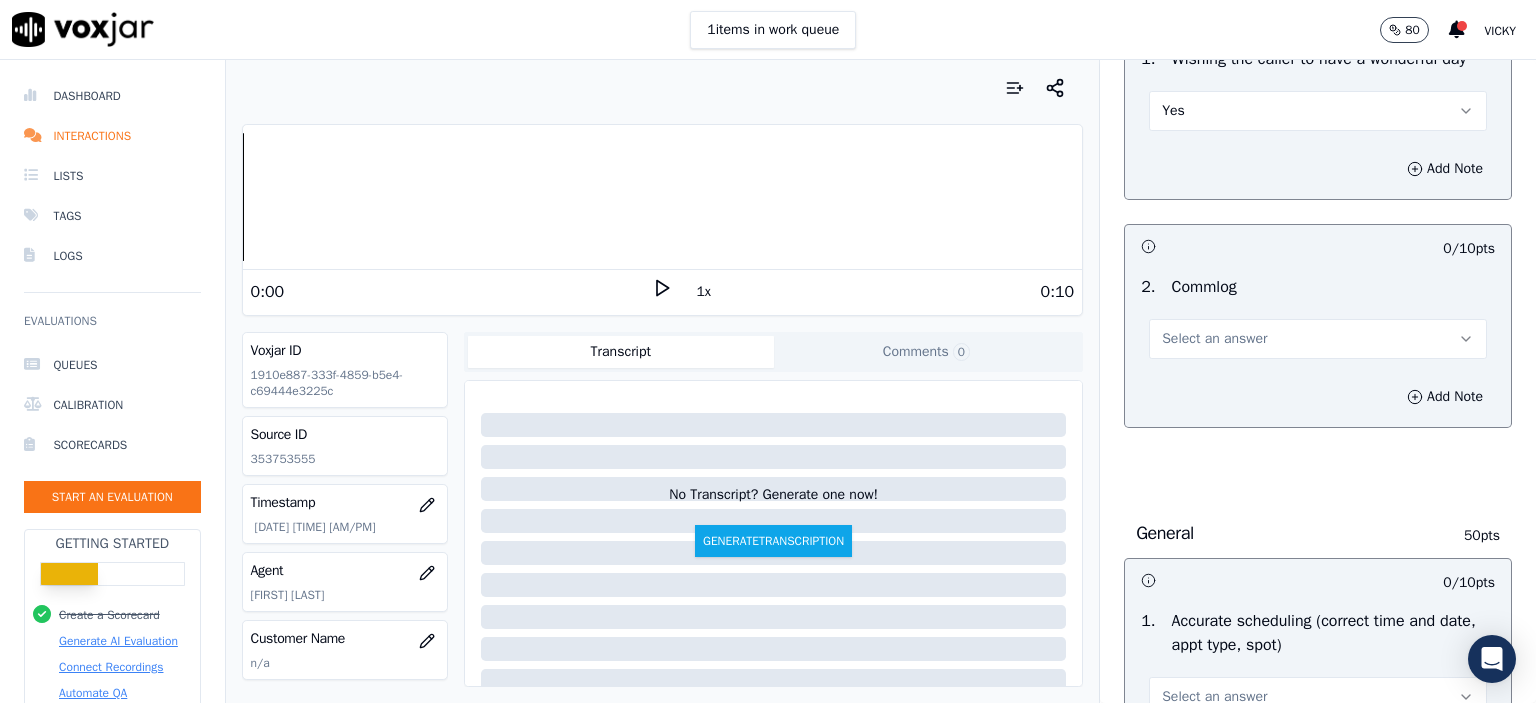 click on "2 .   Commlog    Select an answer" at bounding box center [1318, 317] 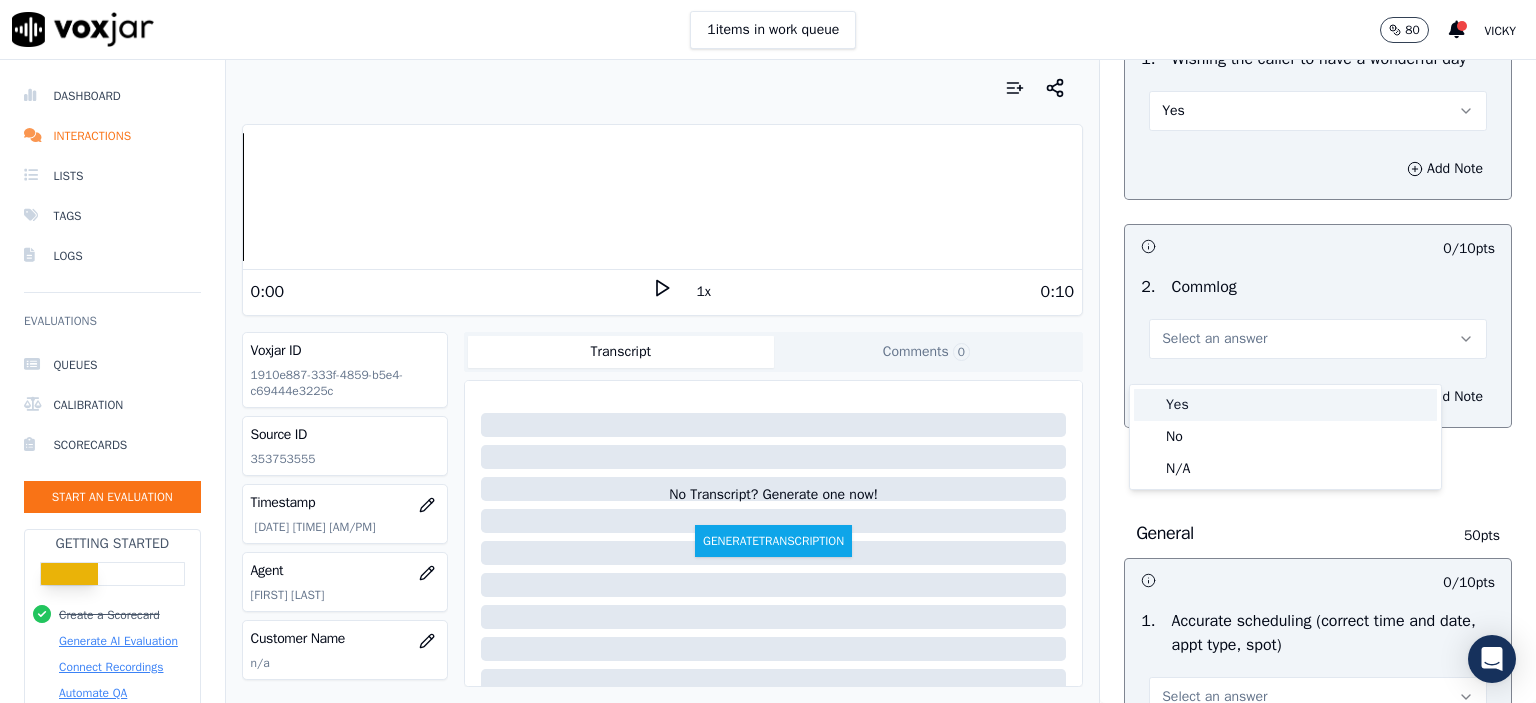 click on "Yes" at bounding box center (1285, 405) 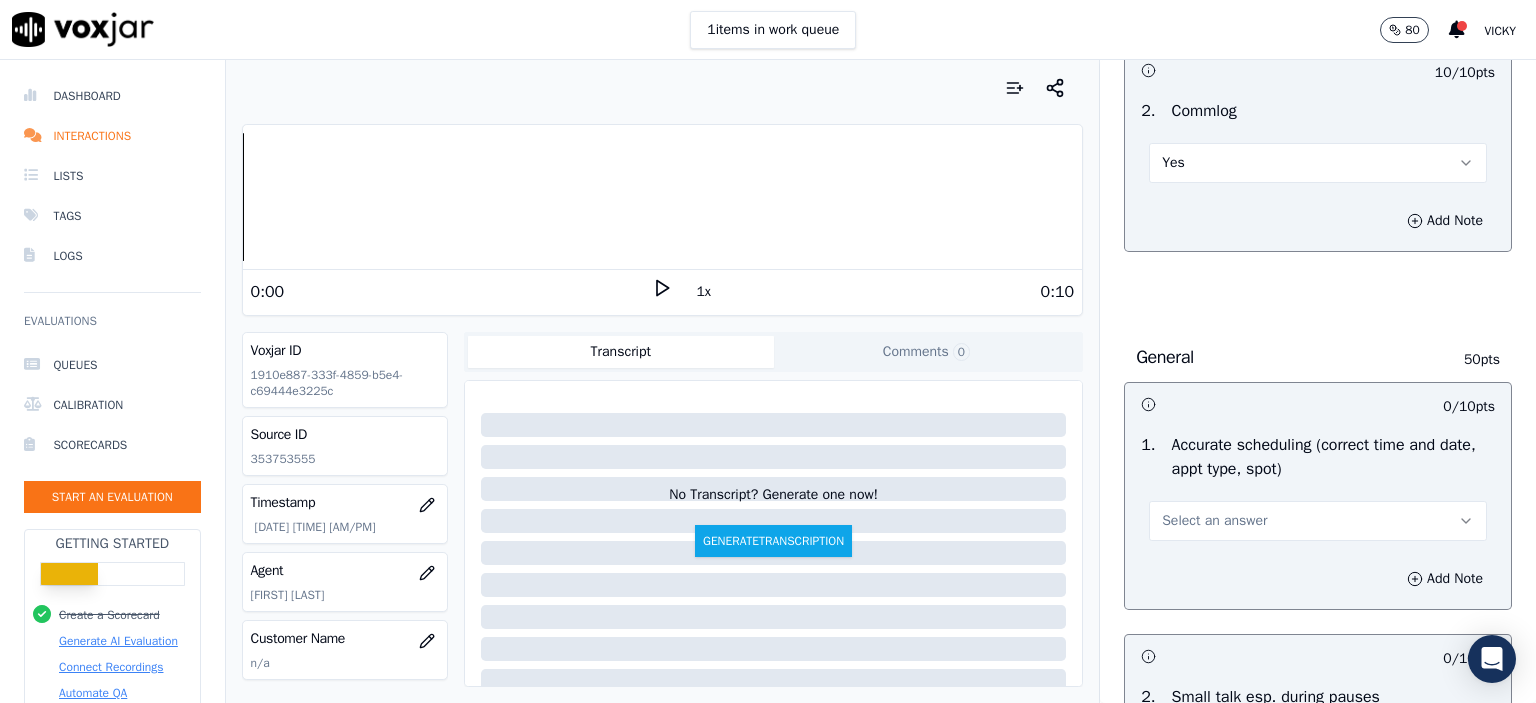scroll, scrollTop: 1900, scrollLeft: 0, axis: vertical 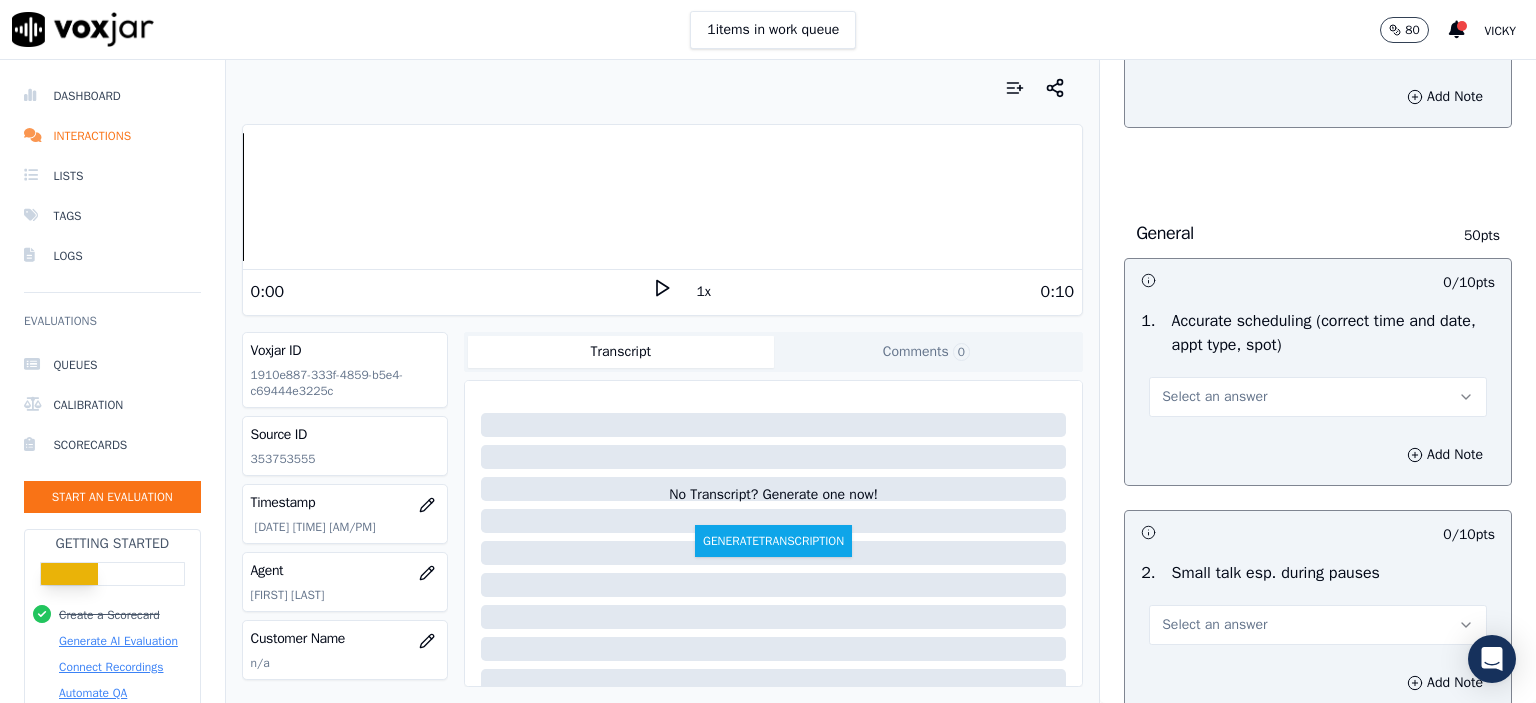 click on "Select an answer" at bounding box center [1318, 397] 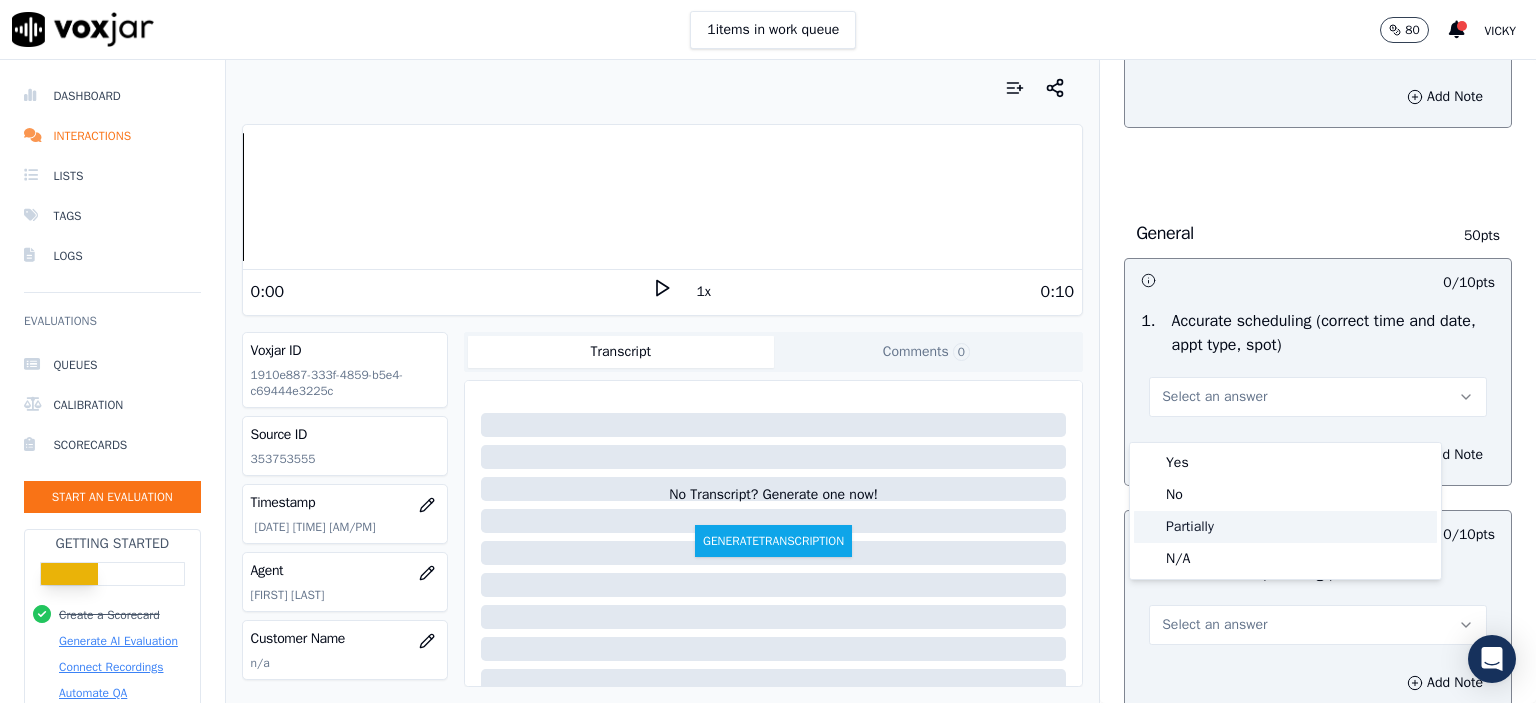 click on "Partially" 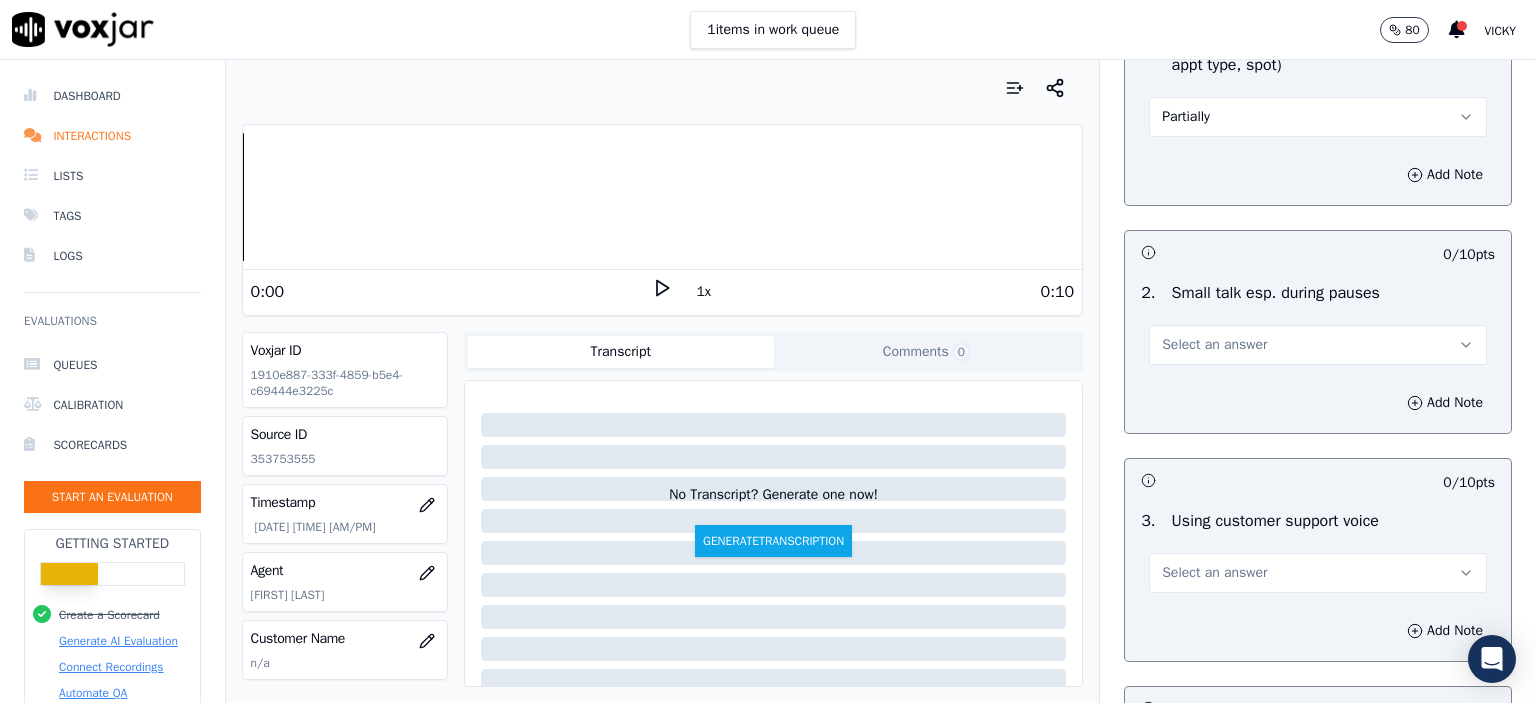 scroll, scrollTop: 2200, scrollLeft: 0, axis: vertical 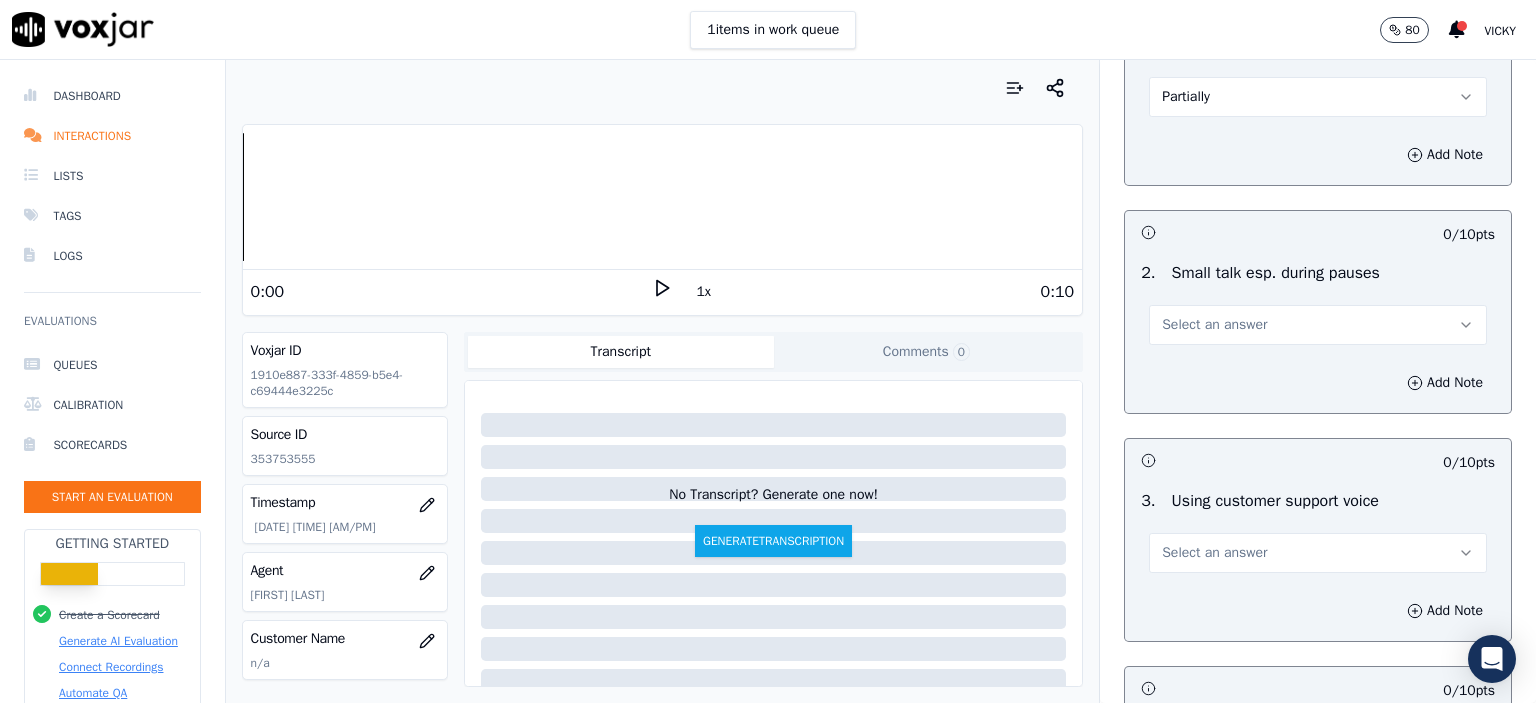 click on "Select an answer" at bounding box center (1214, 325) 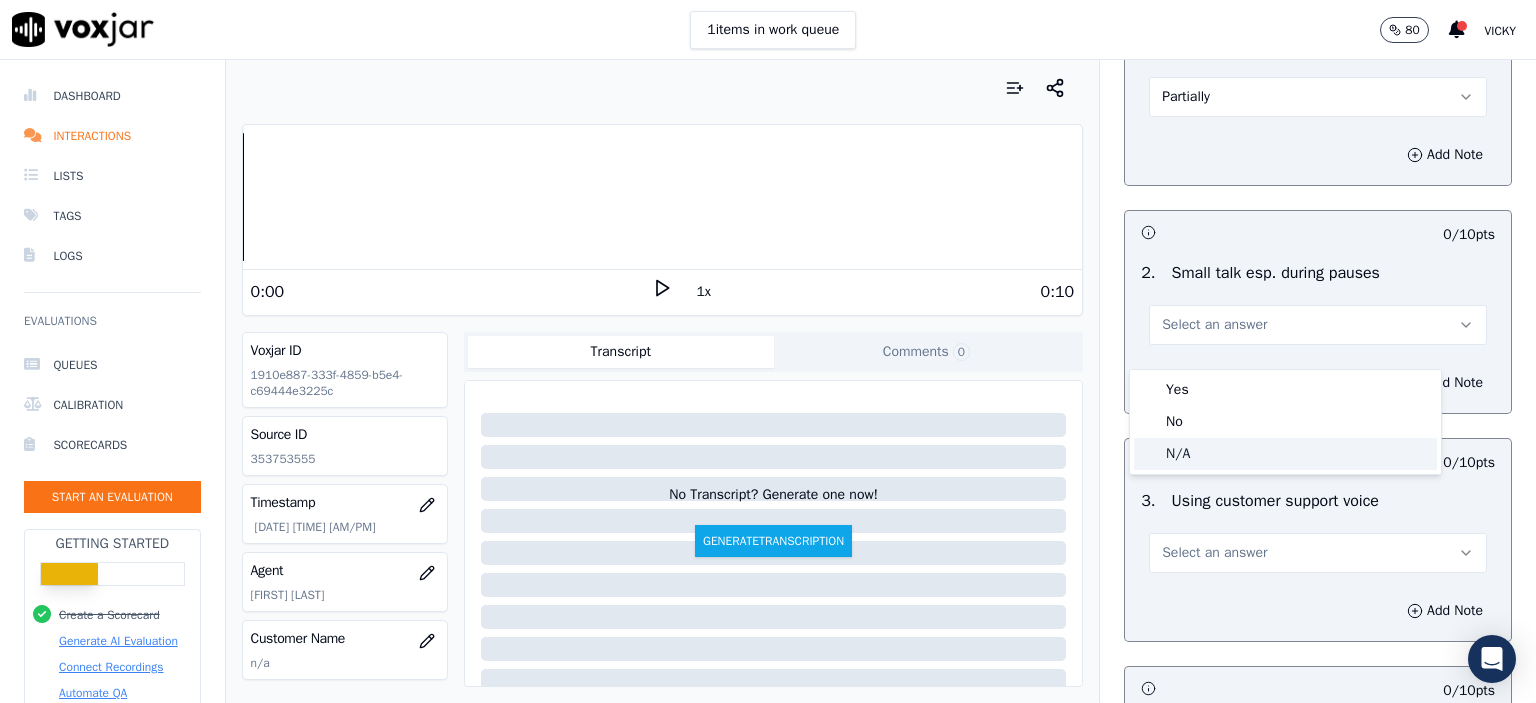 click on "N/A" 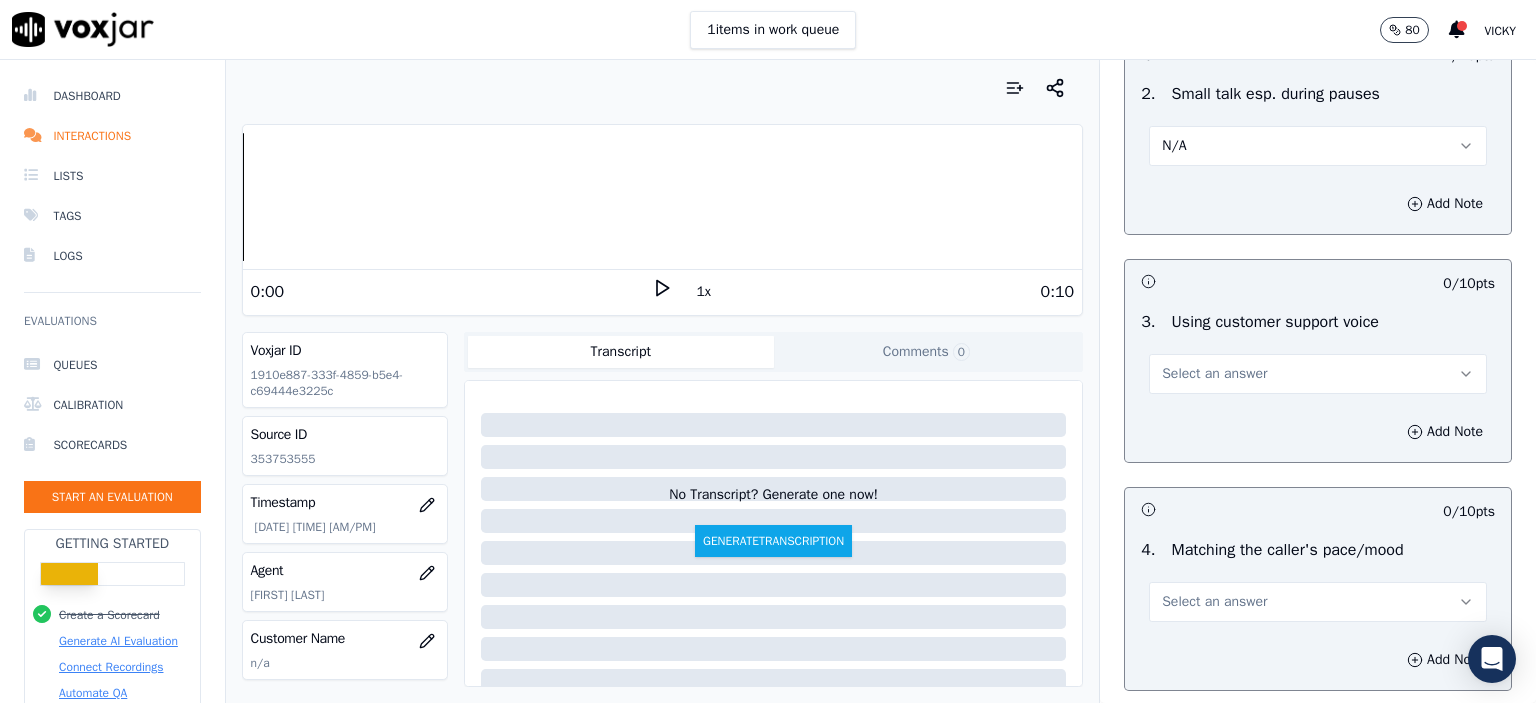 scroll, scrollTop: 2400, scrollLeft: 0, axis: vertical 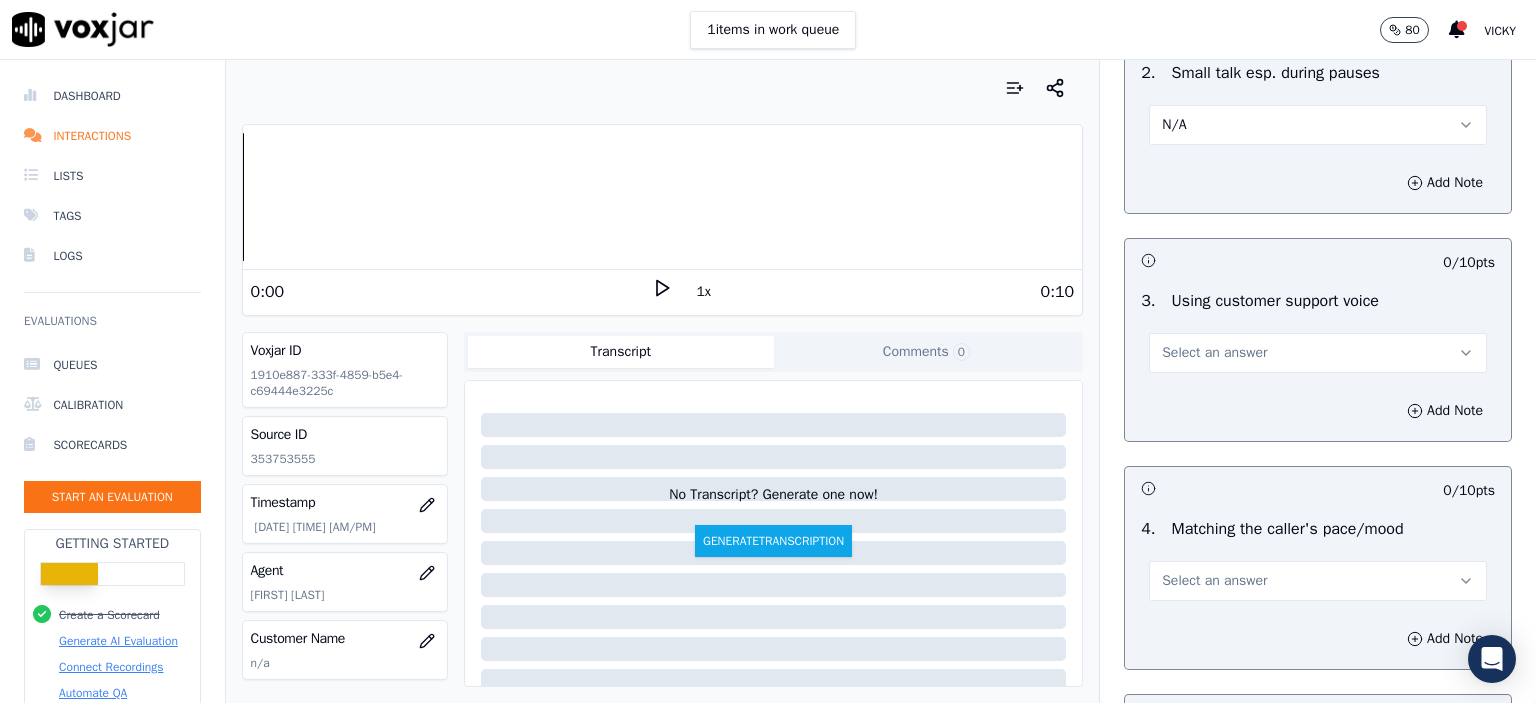 click on "Select an answer" at bounding box center (1214, 353) 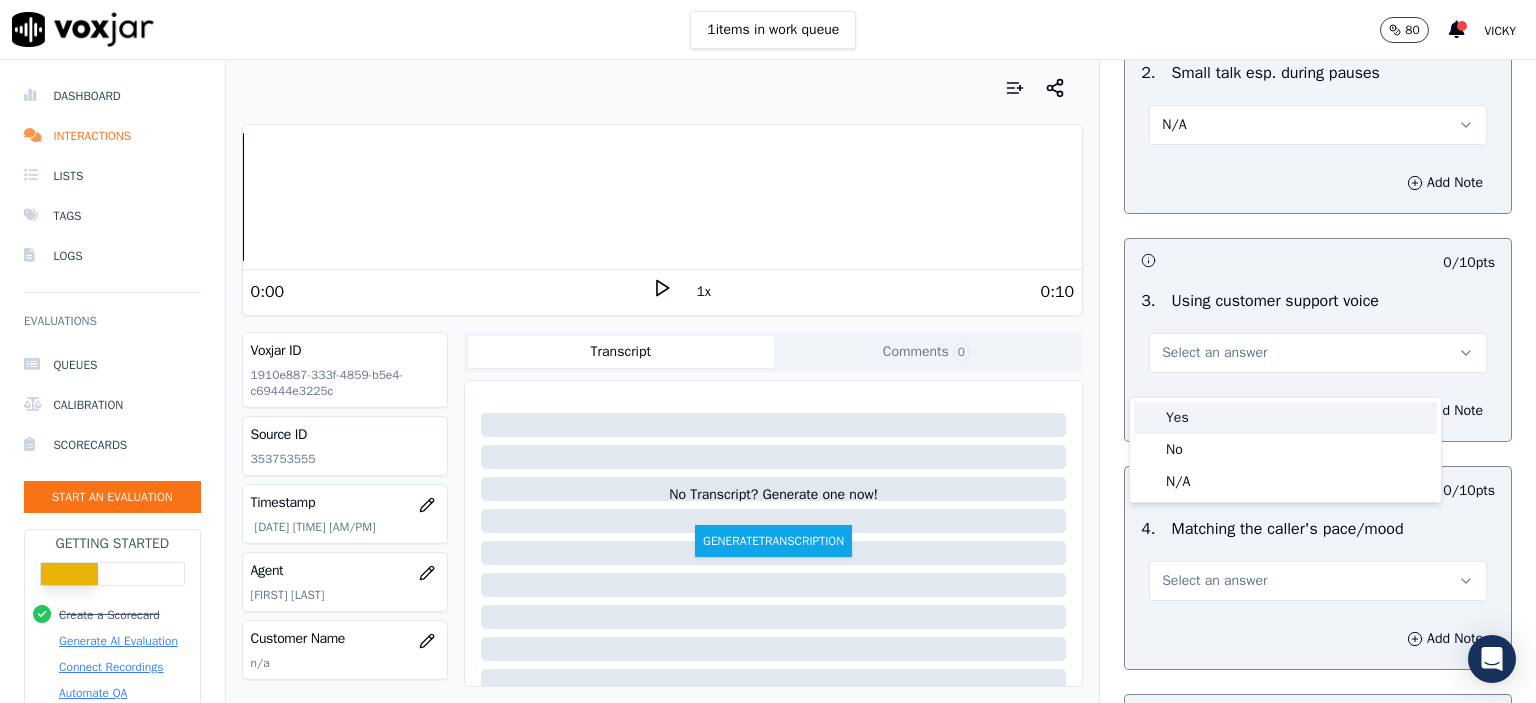 click on "Yes" at bounding box center [1285, 418] 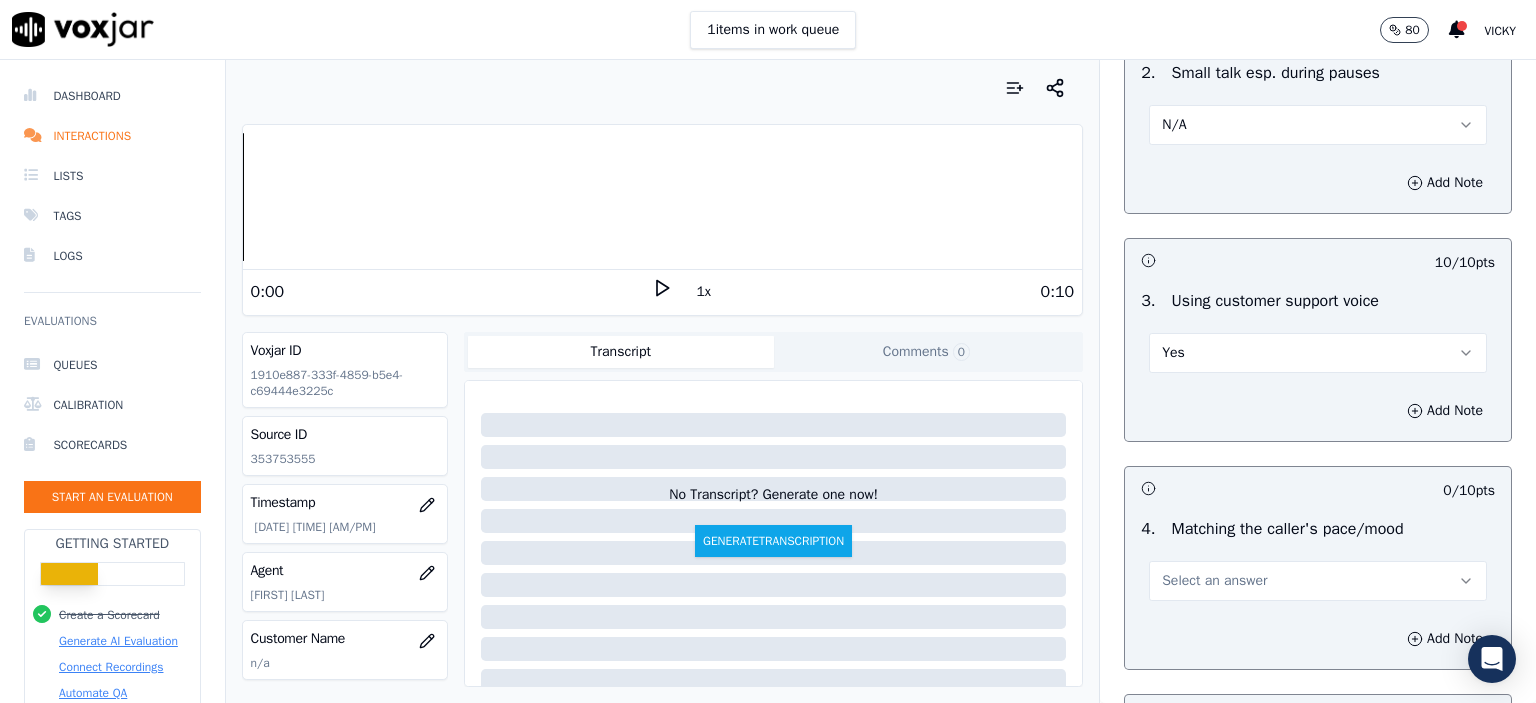 click on "Select an answer" at bounding box center (1214, 581) 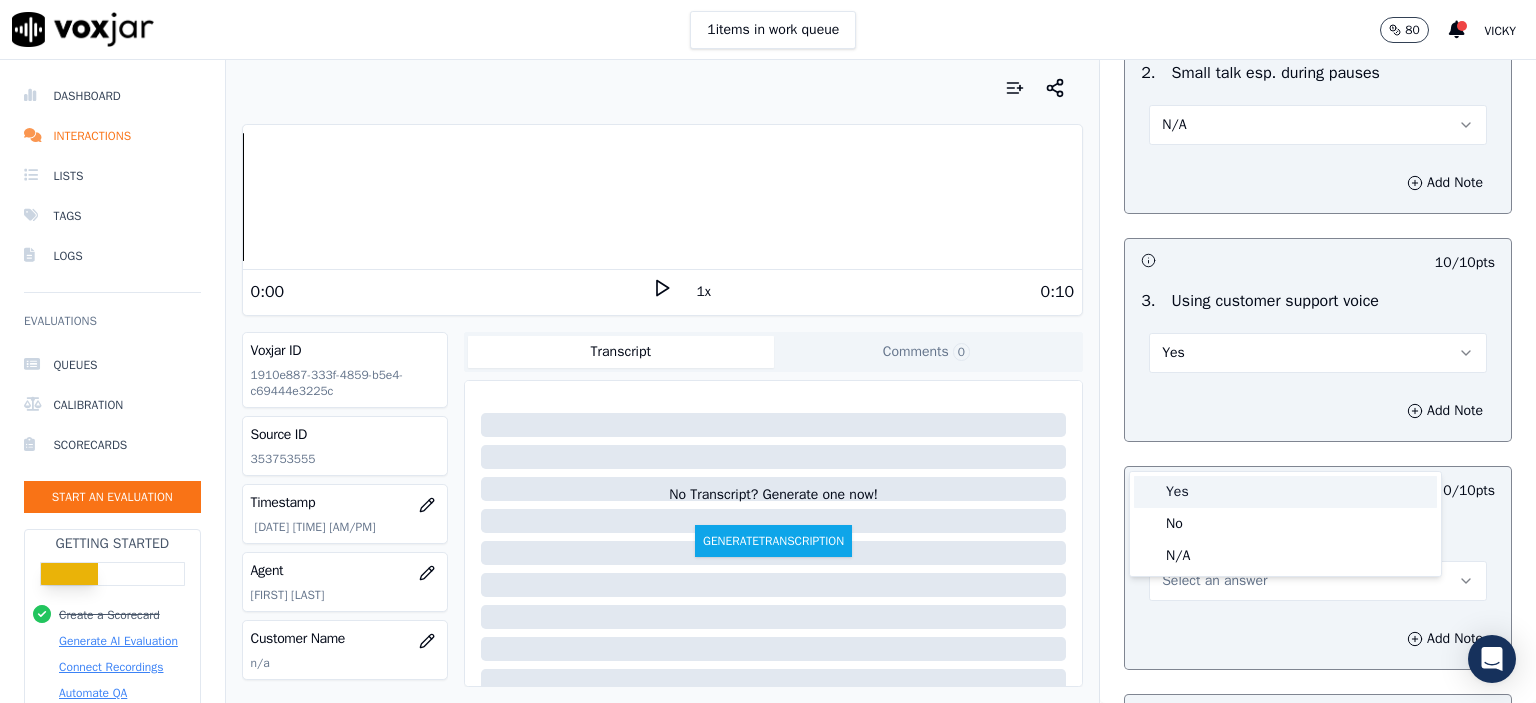 click on "Yes" at bounding box center [1285, 492] 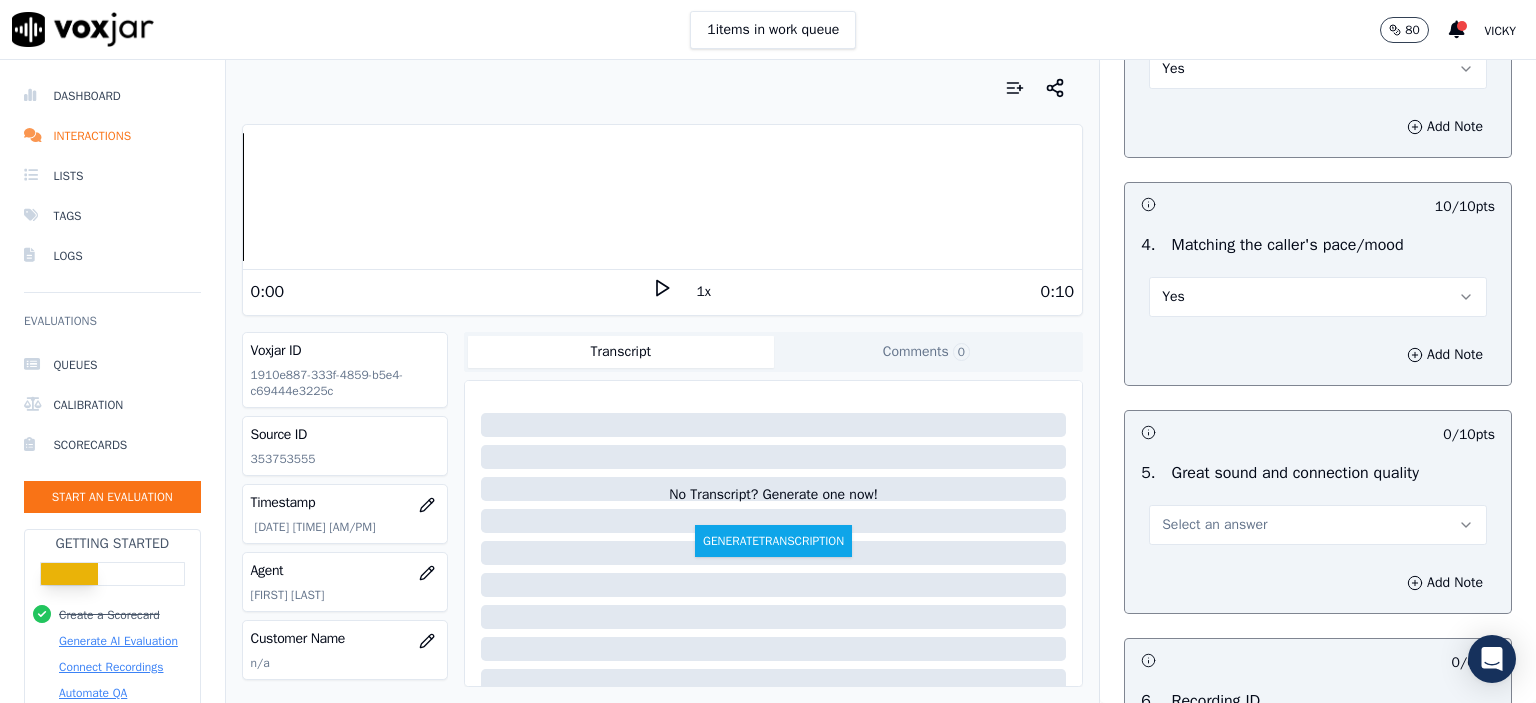 scroll, scrollTop: 2700, scrollLeft: 0, axis: vertical 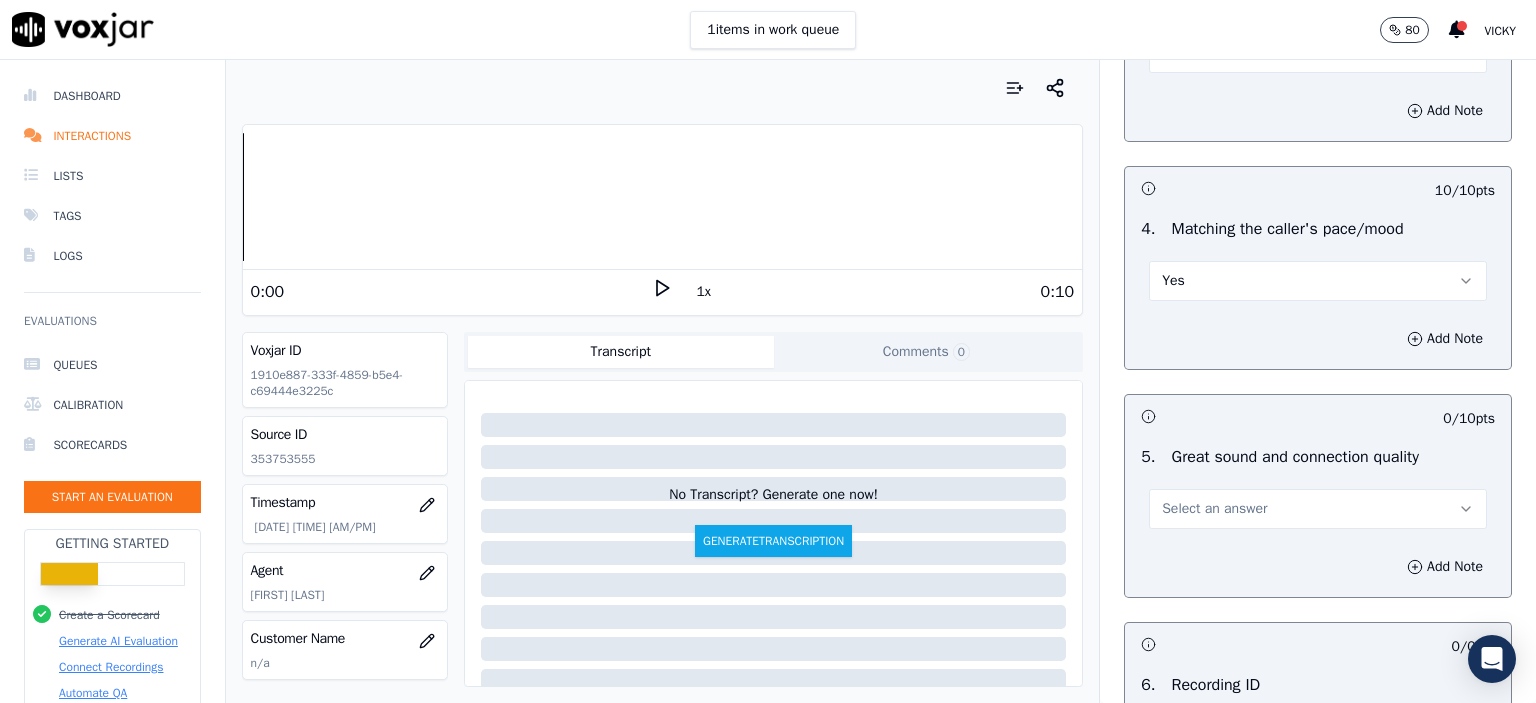 click on "Select an answer" at bounding box center (1214, 509) 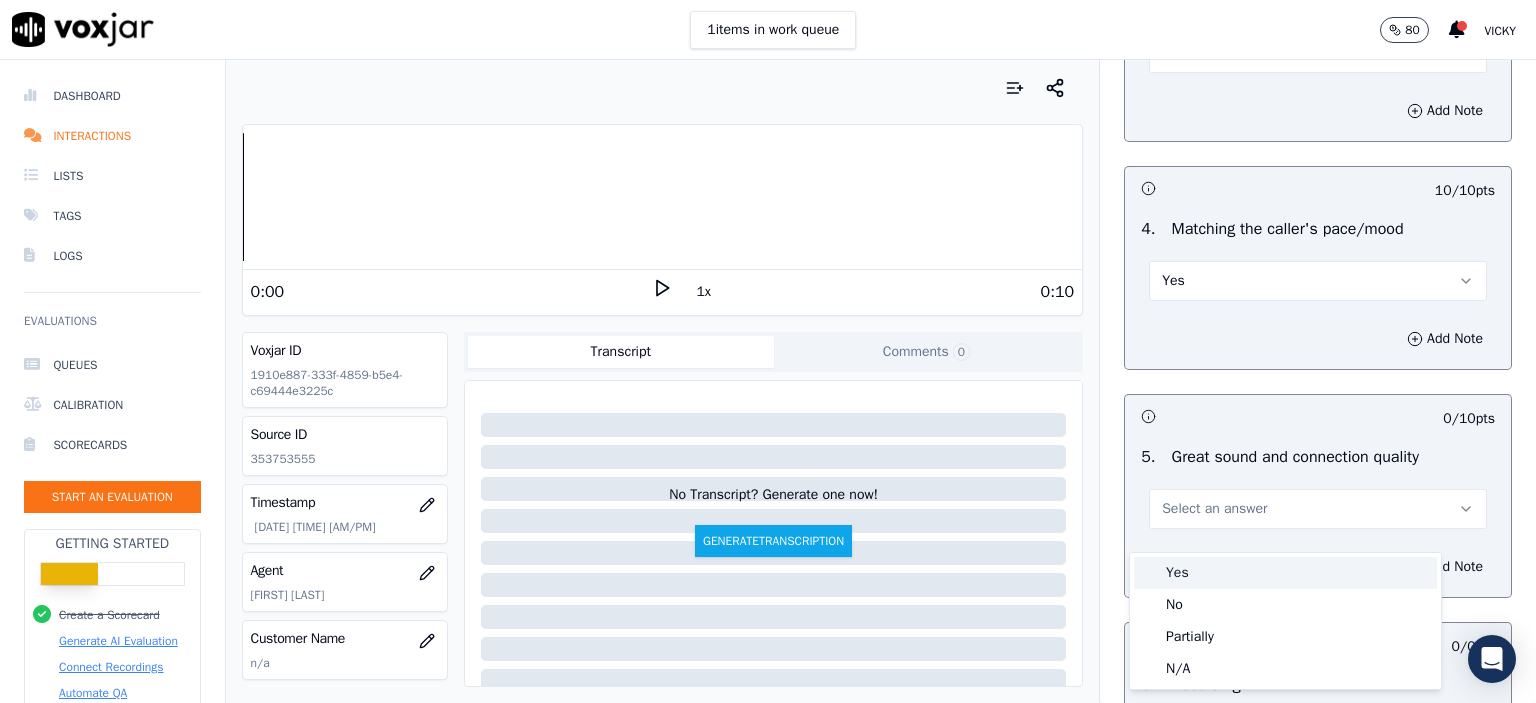 click on "Yes" at bounding box center [1285, 573] 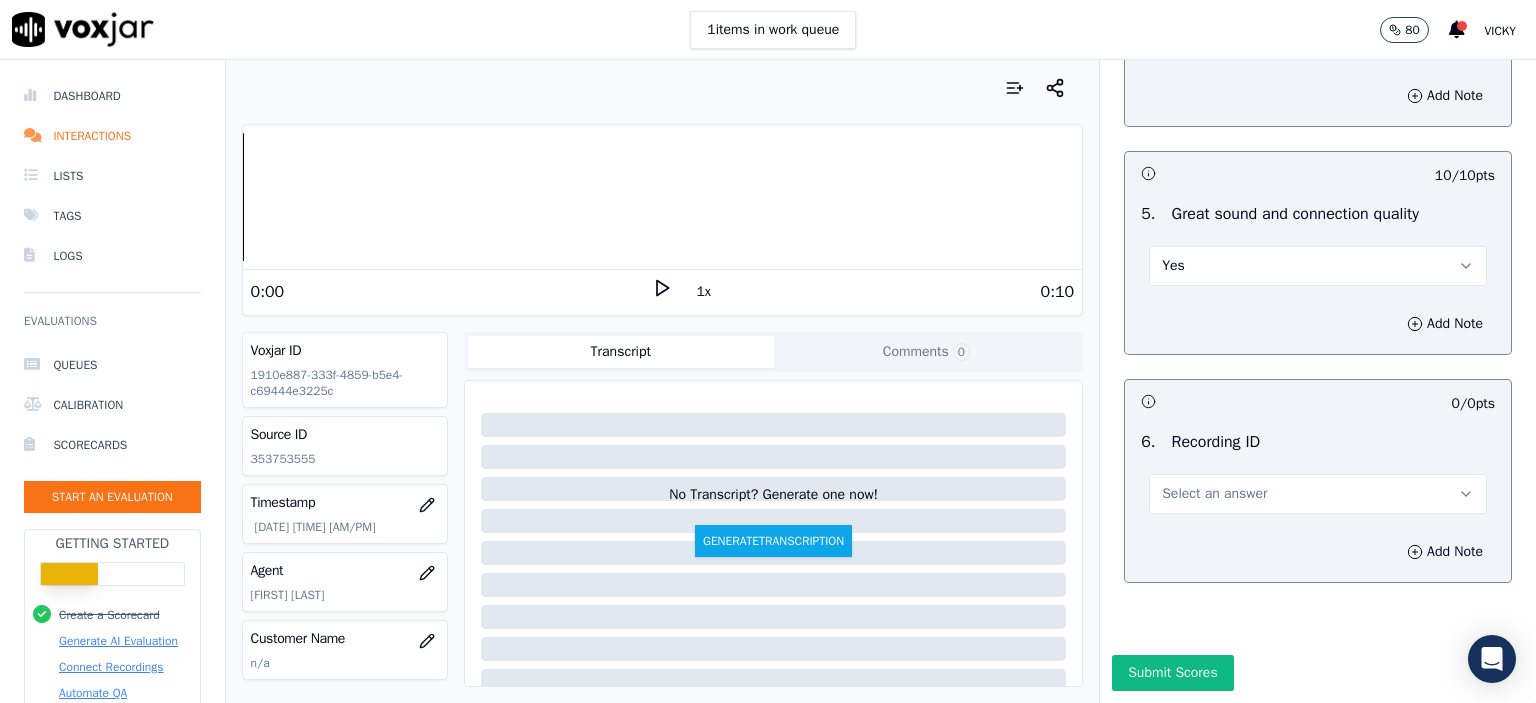 scroll, scrollTop: 3000, scrollLeft: 0, axis: vertical 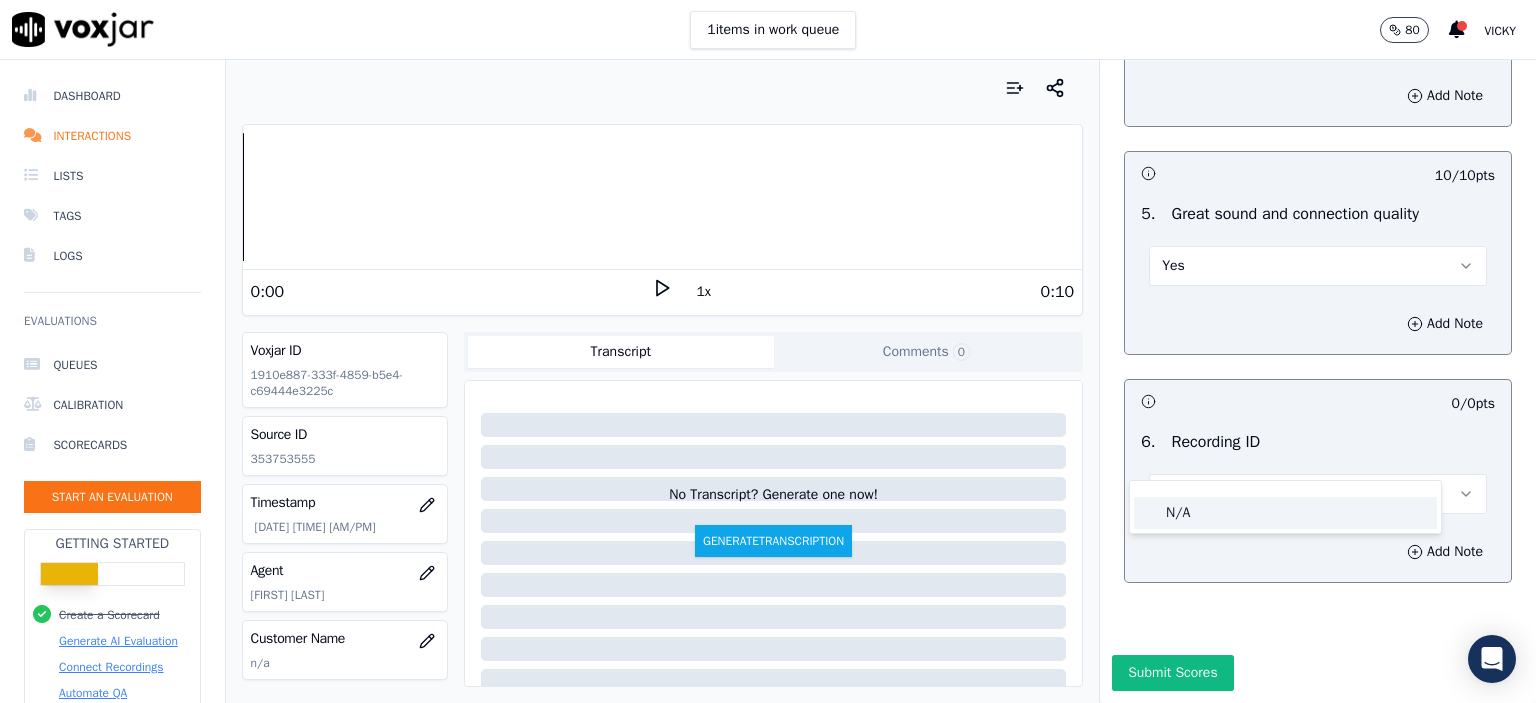 click on "N/A" 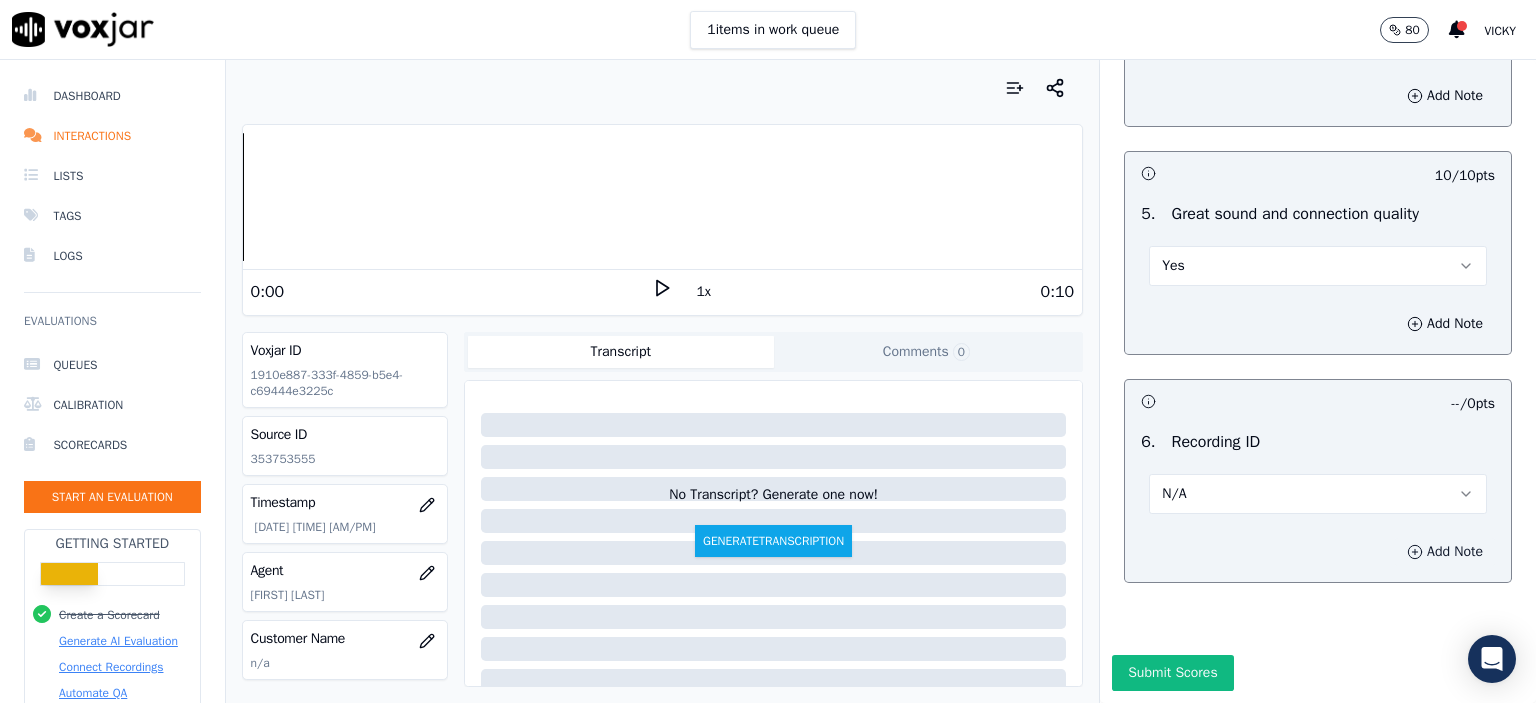 click on "Add Note" at bounding box center [1445, 552] 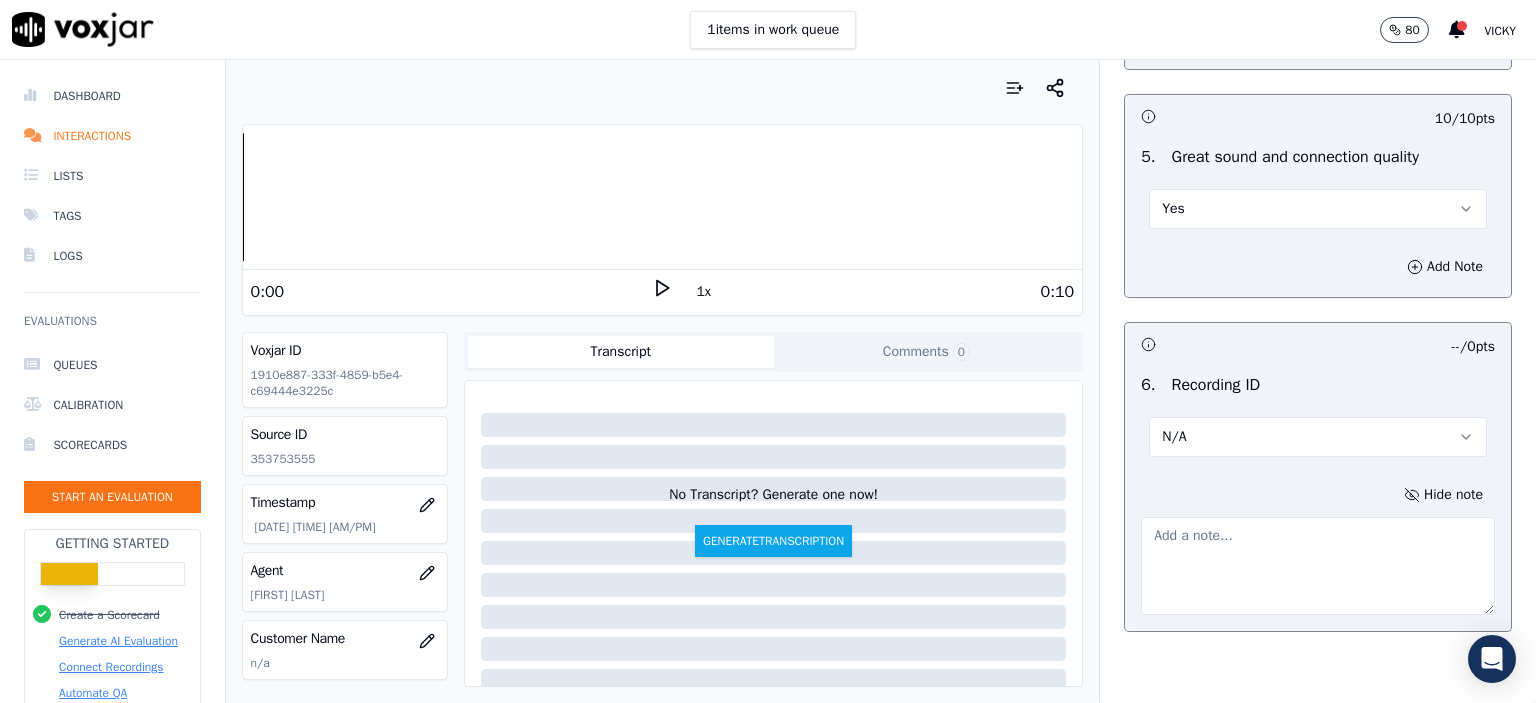 click on "353753555" 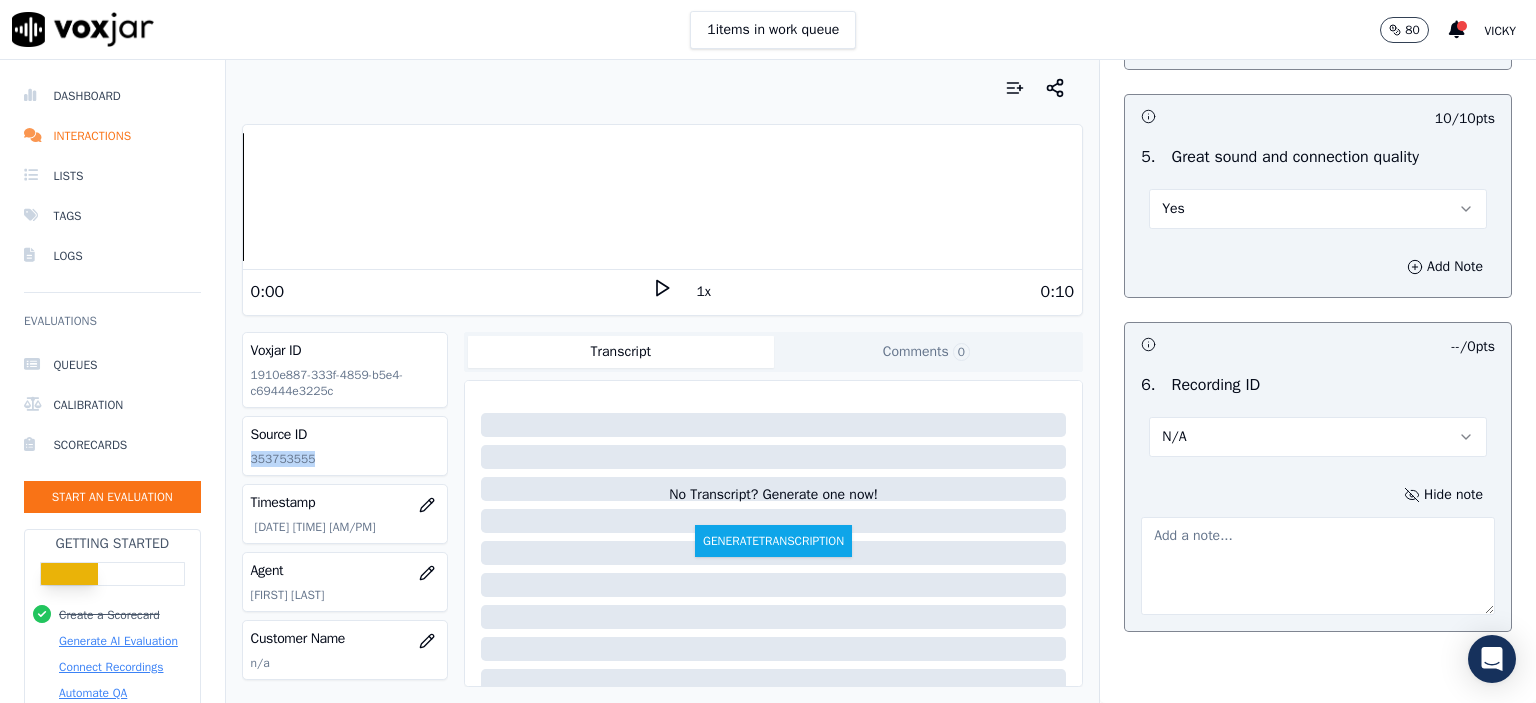 click on "353753555" 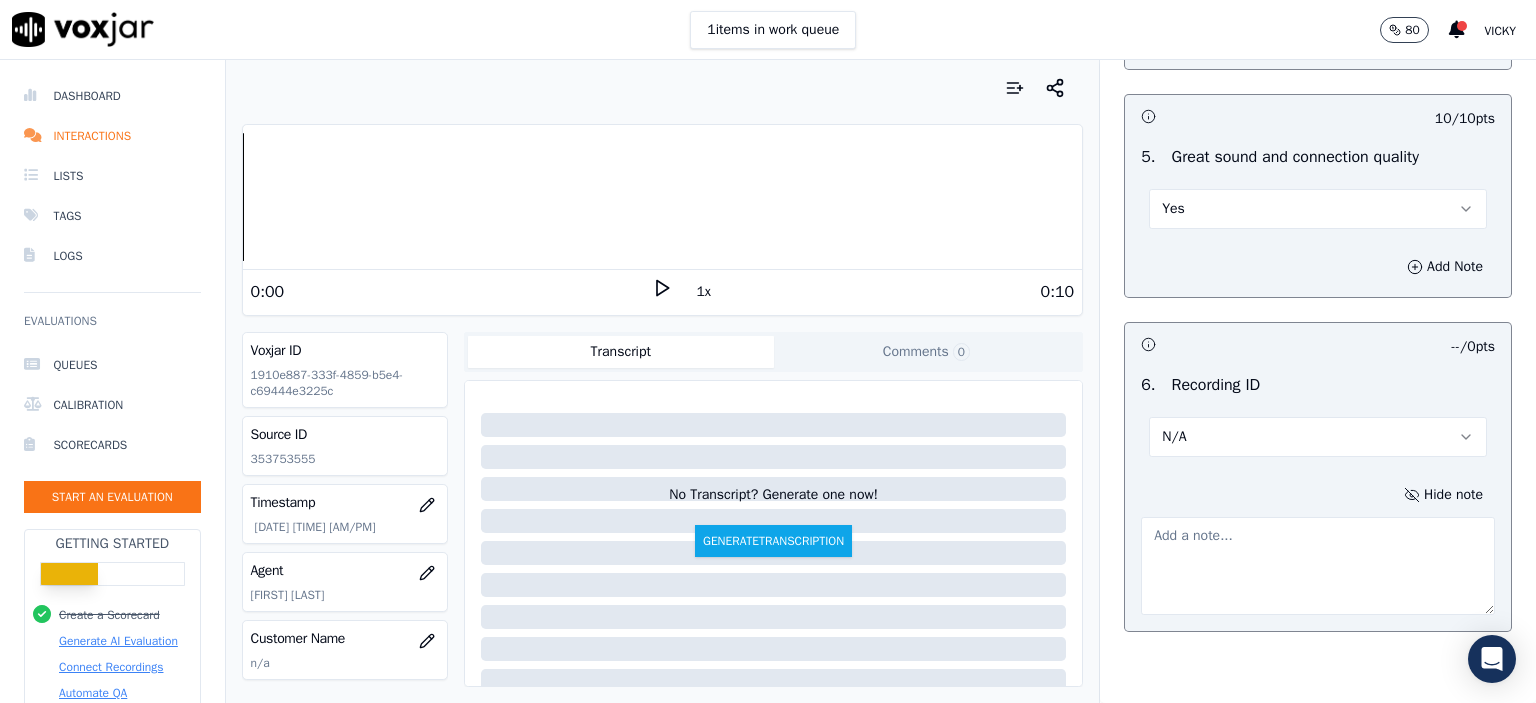 click at bounding box center (1318, 566) 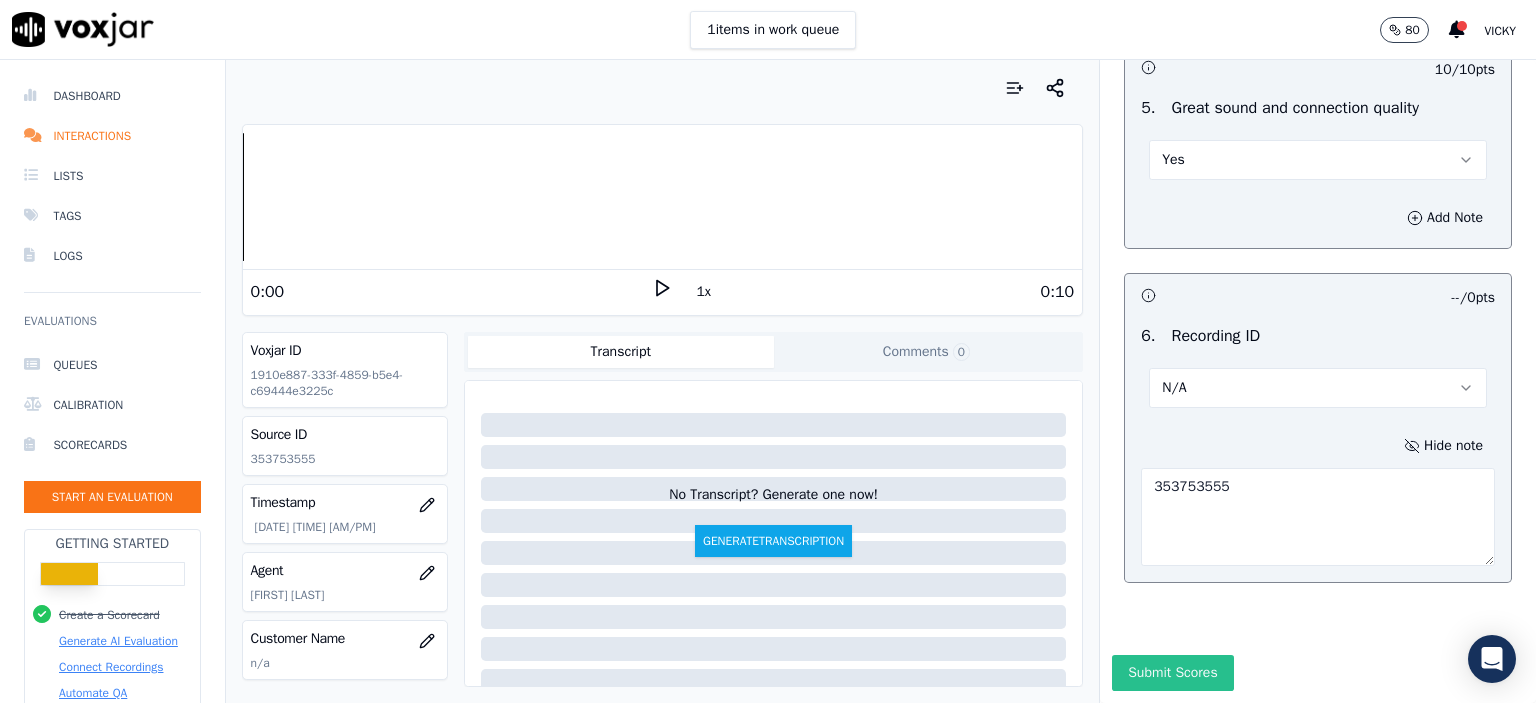 scroll, scrollTop: 3112, scrollLeft: 0, axis: vertical 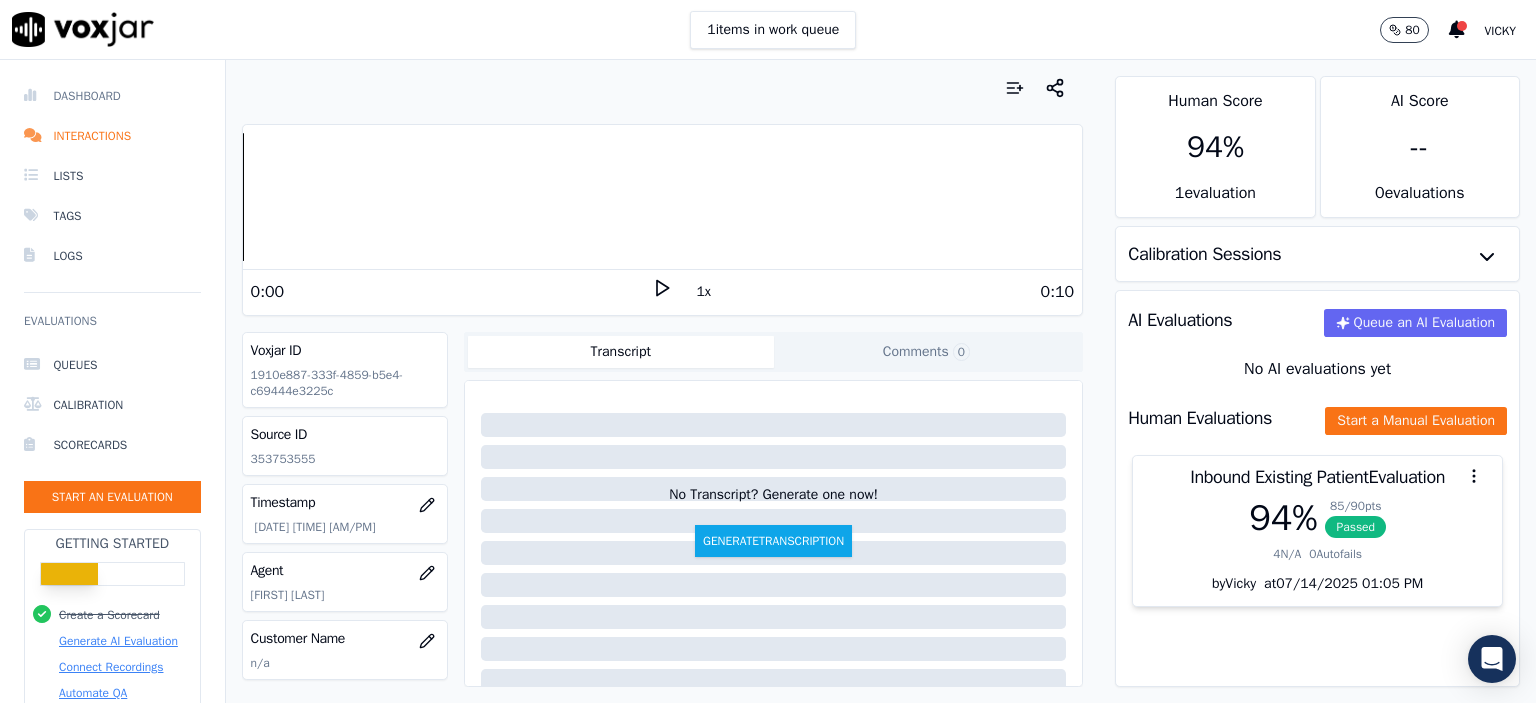 click on "Dashboard" at bounding box center [112, 96] 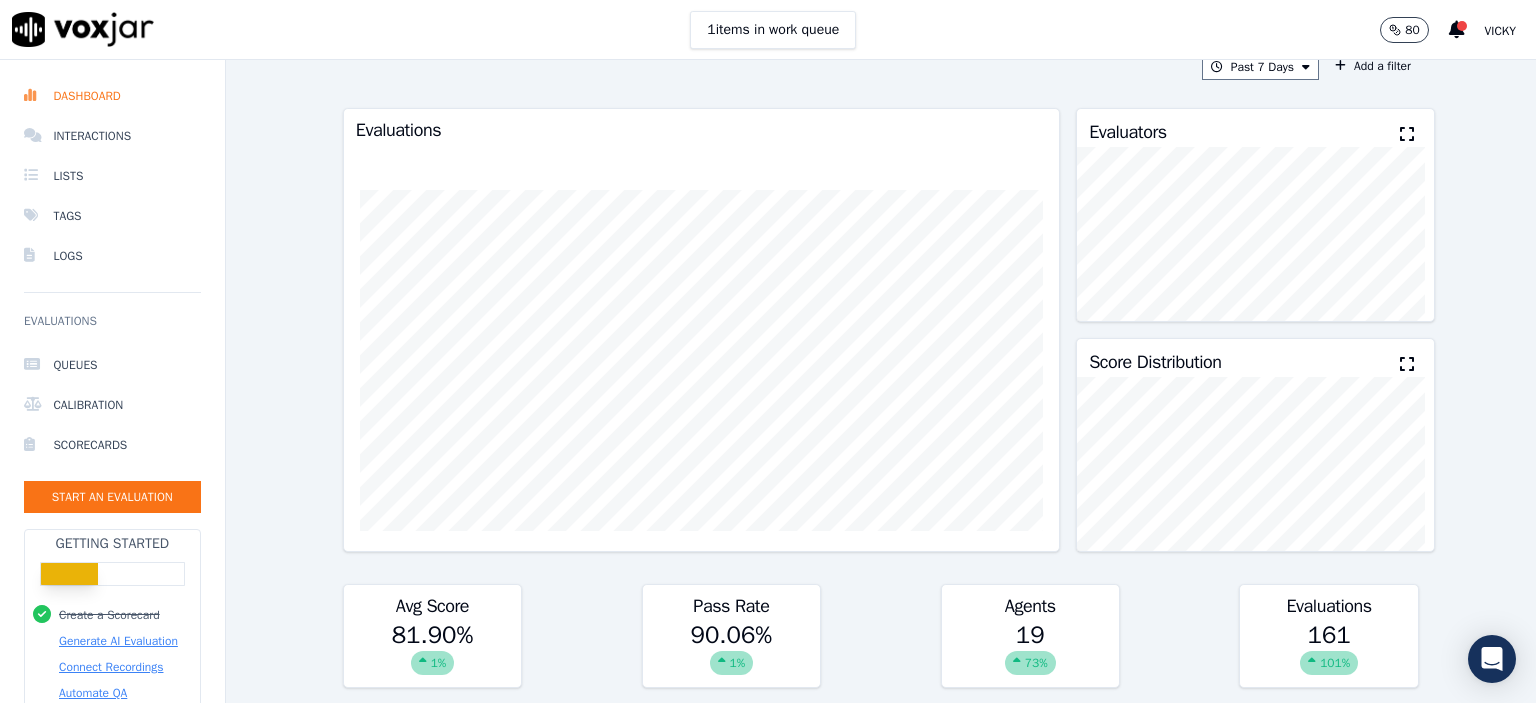 scroll, scrollTop: 24, scrollLeft: 0, axis: vertical 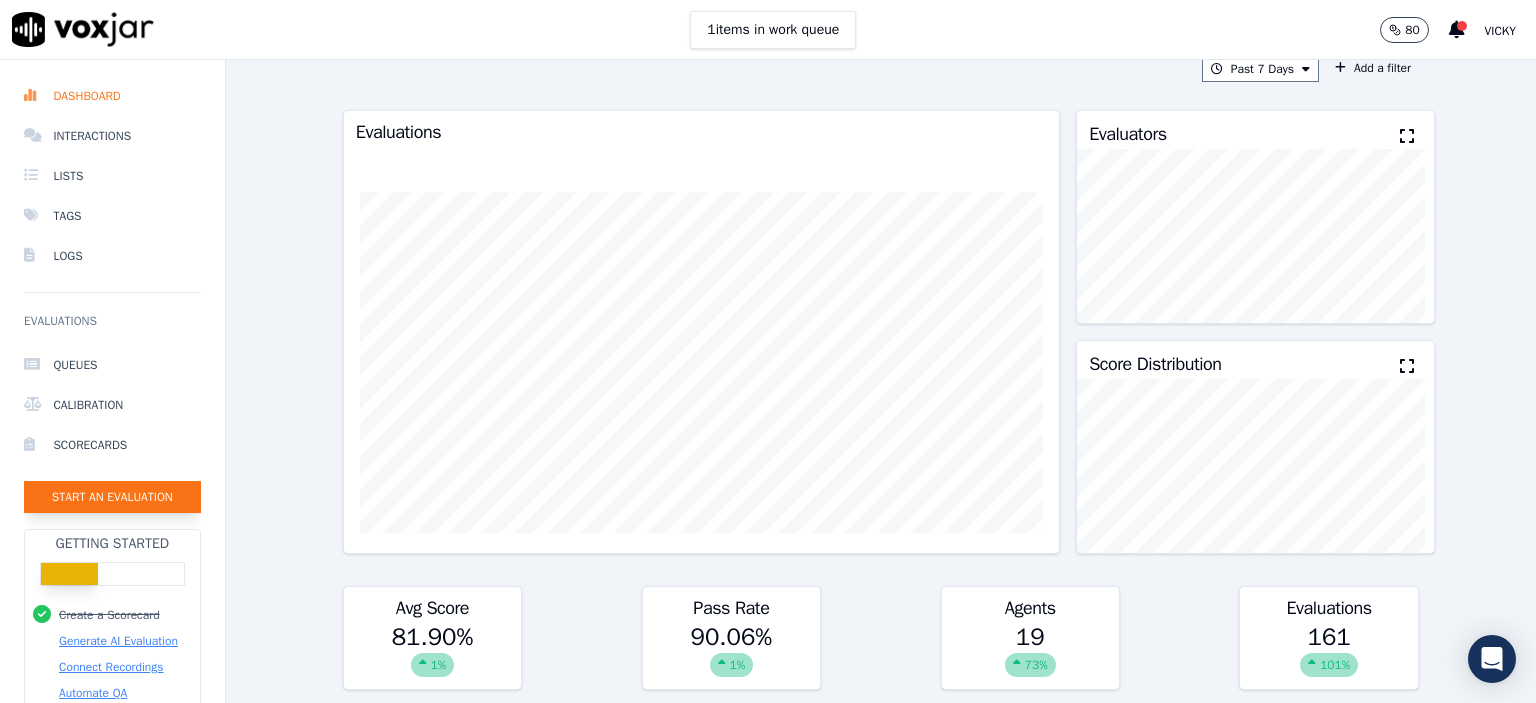 click on "Start an Evaluation" 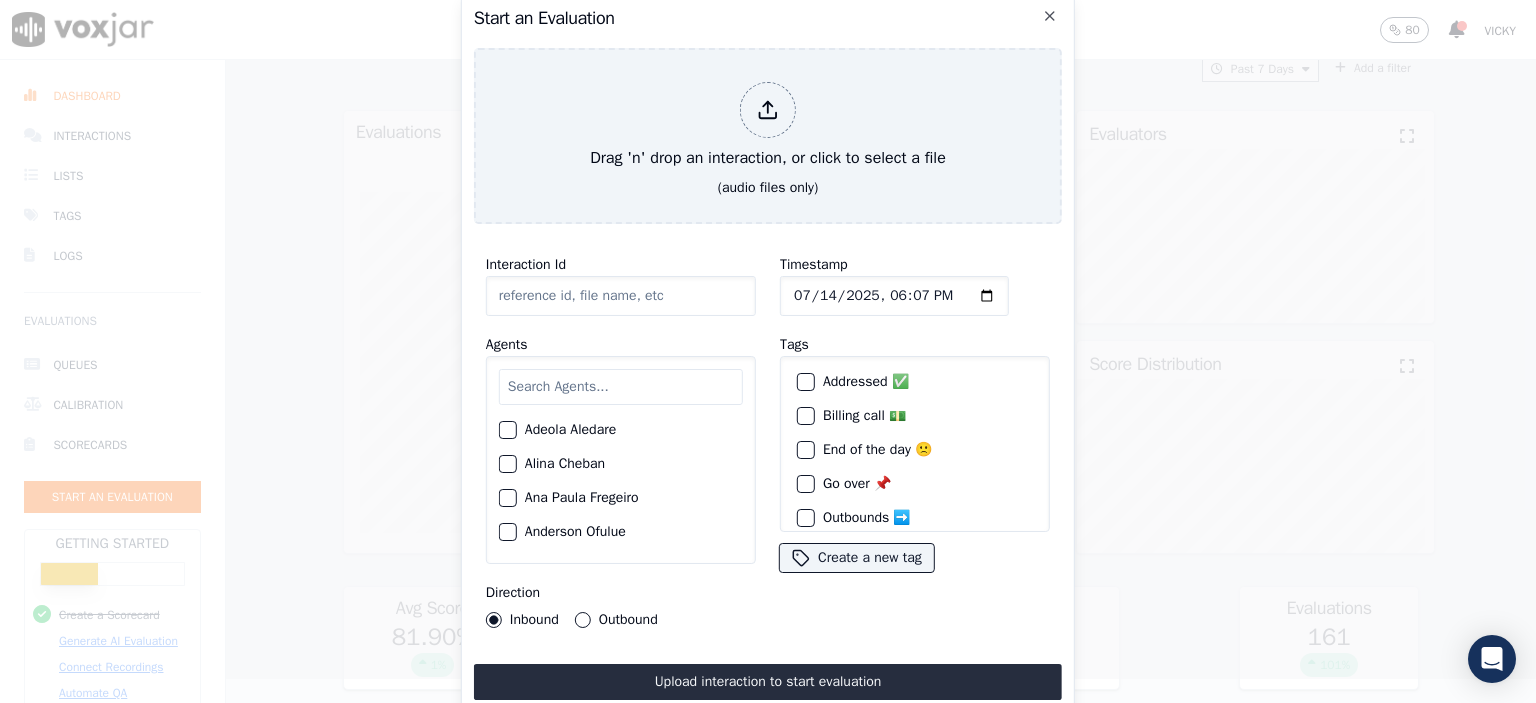 click on "Interaction Id" 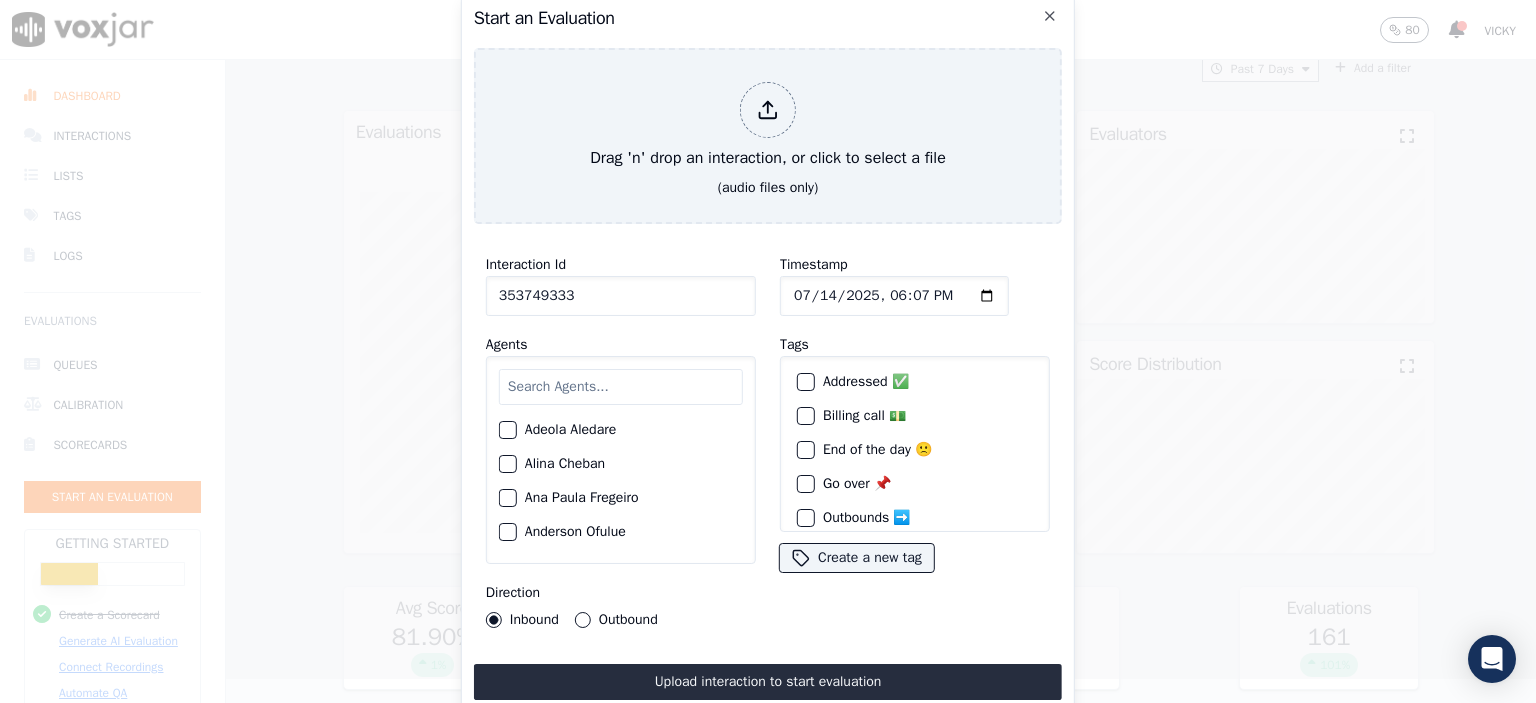 type on "353749333" 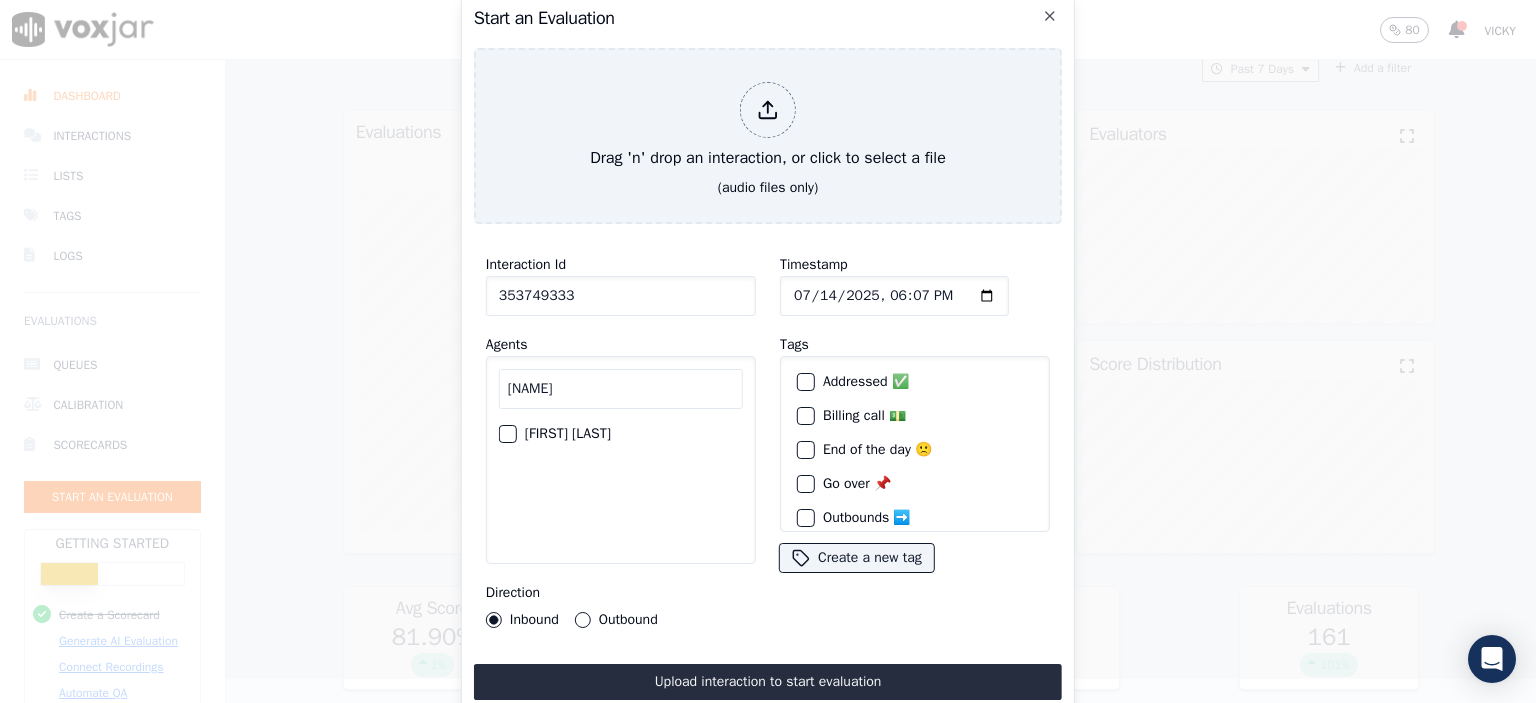 type on "[NAME]" 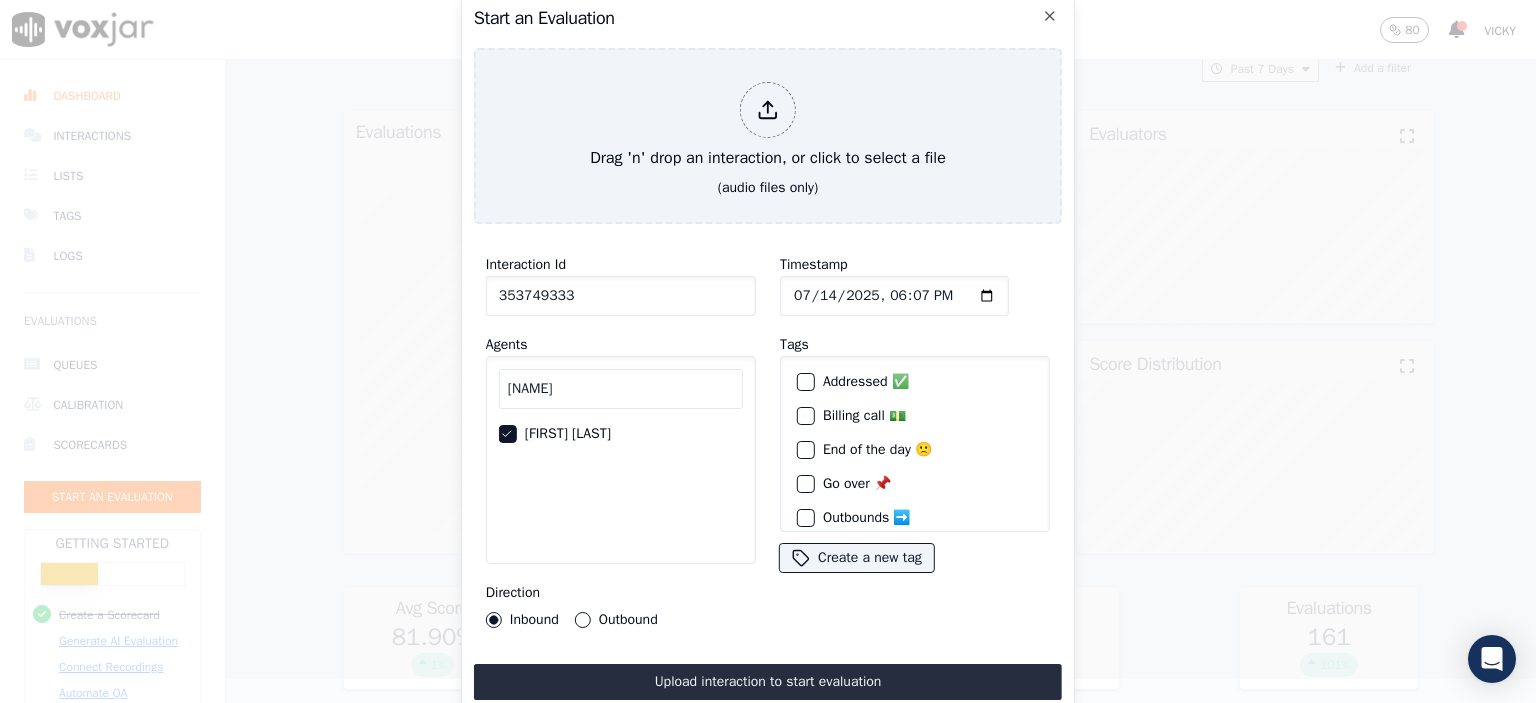 click on "Timestamp" 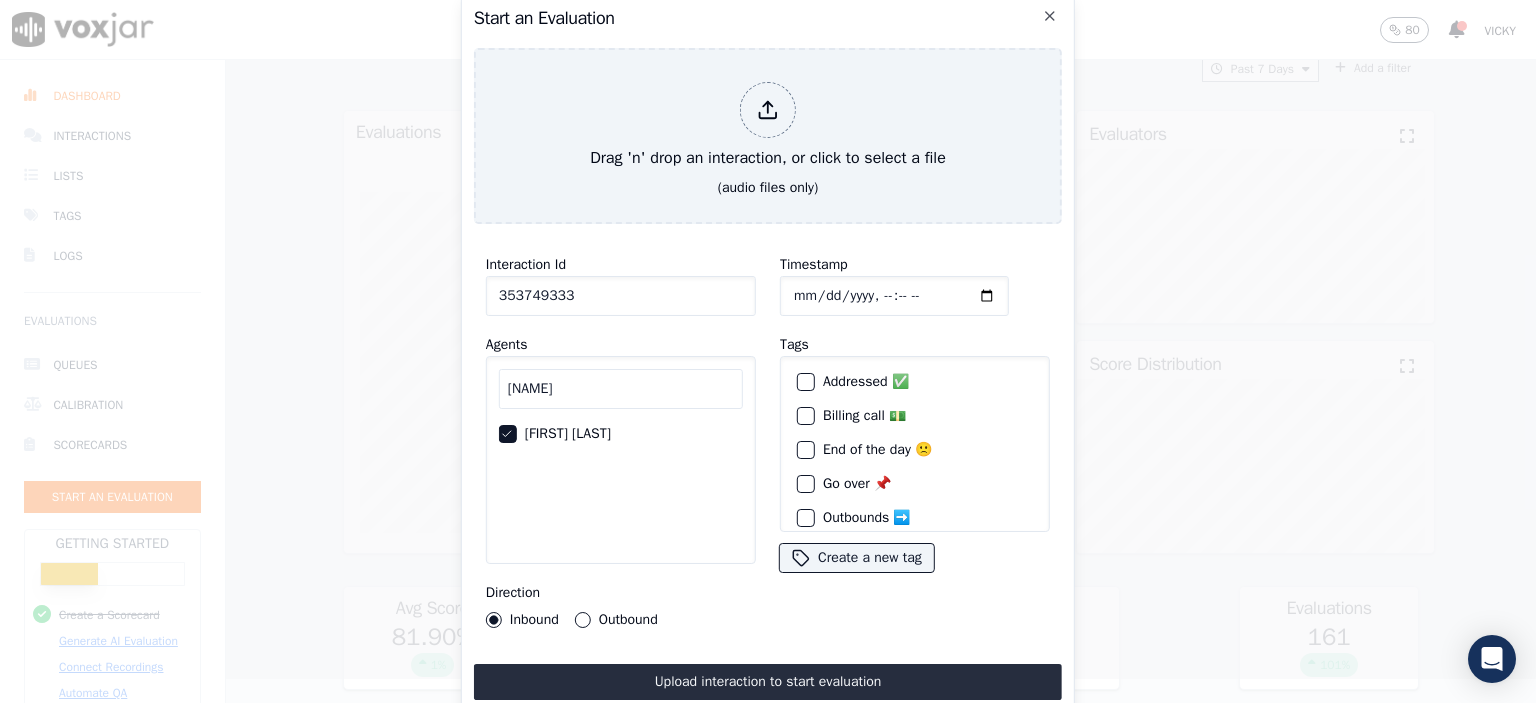 type on "[DATE]T15:29" 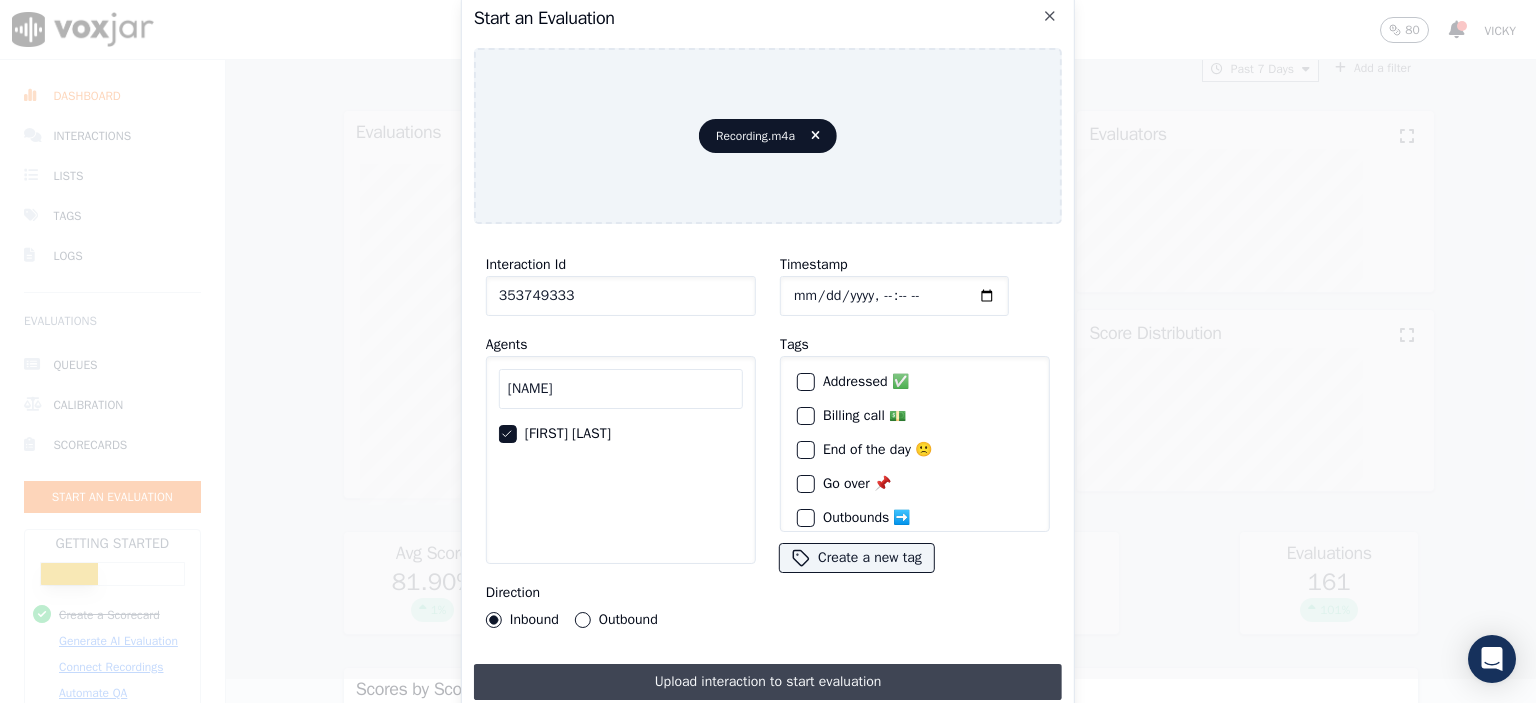 click on "Upload interaction to start evaluation" at bounding box center [768, 682] 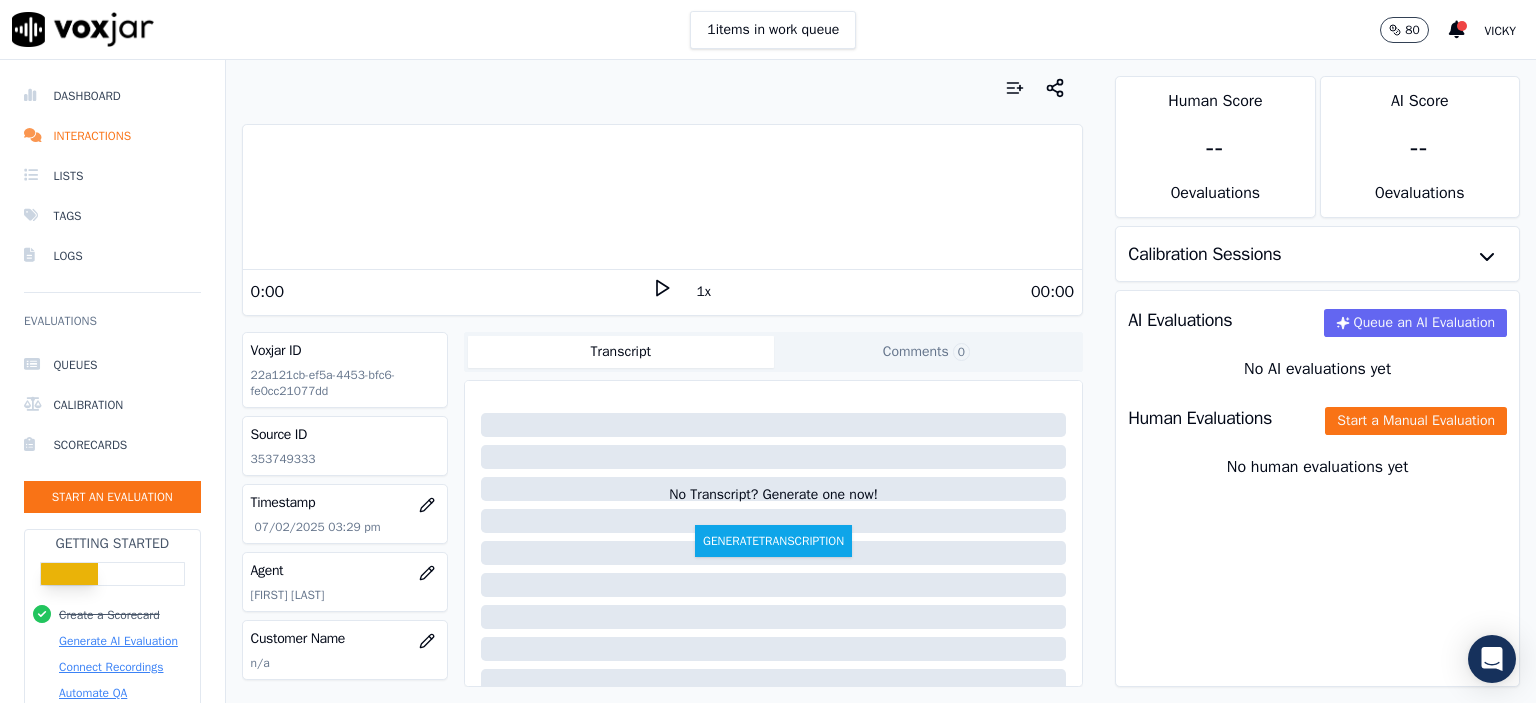 scroll, scrollTop: 0, scrollLeft: 0, axis: both 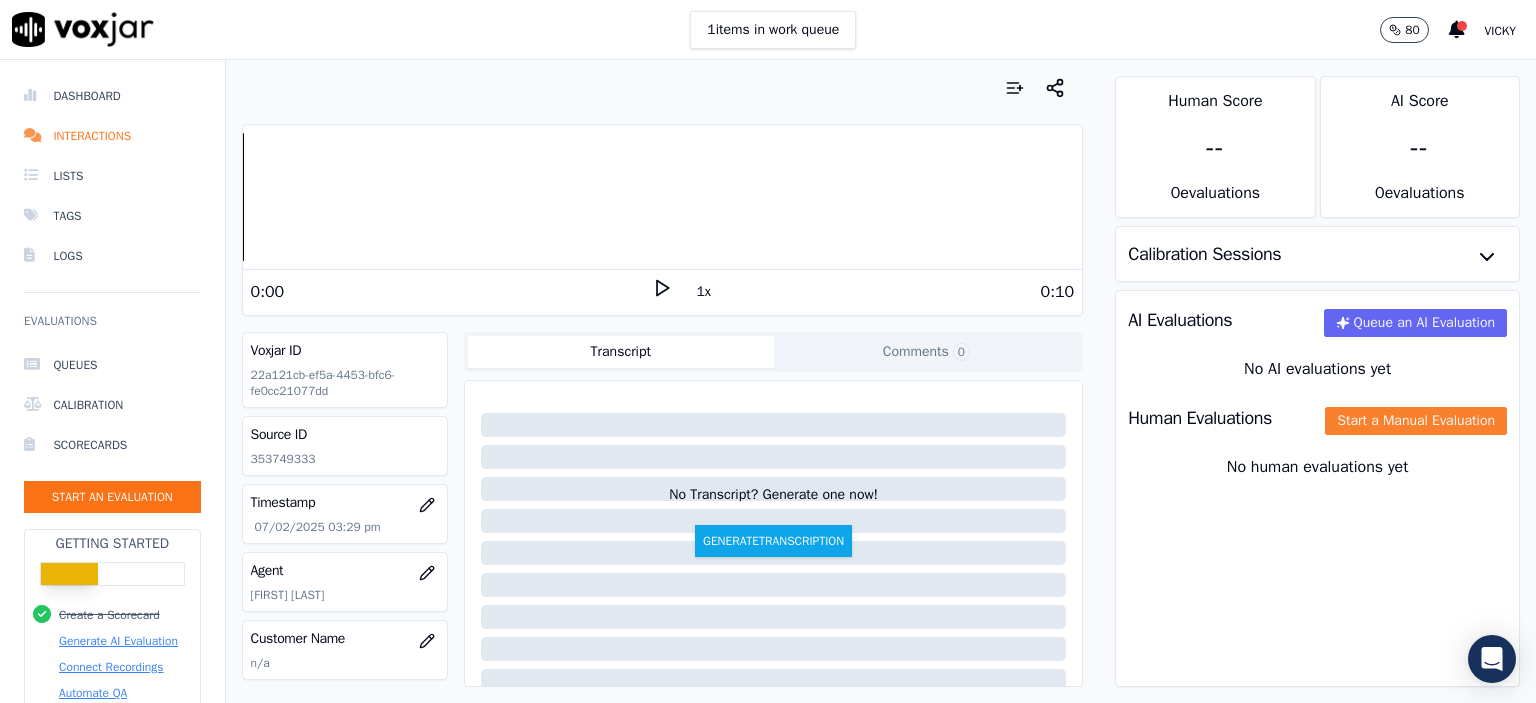 click on "Start a Manual Evaluation" 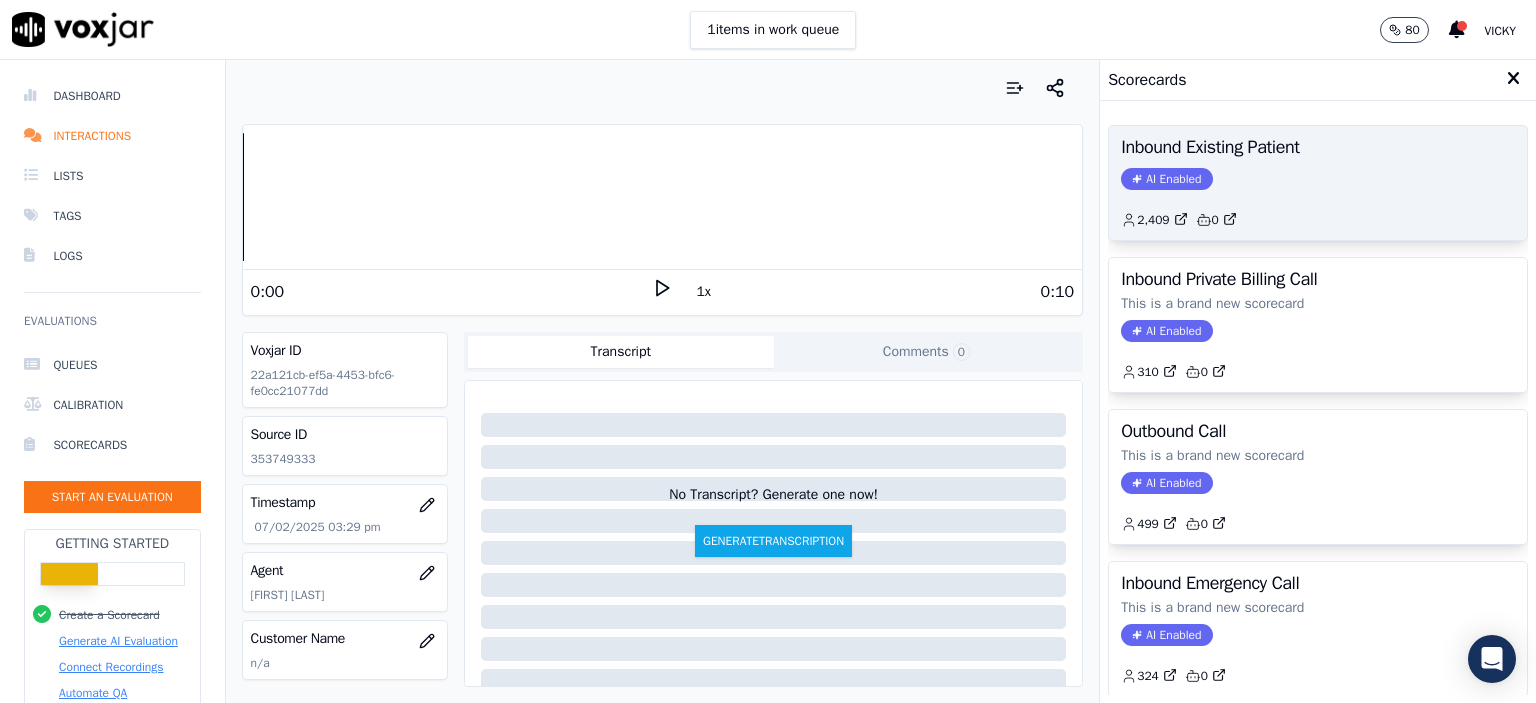 click on "2,409         0" 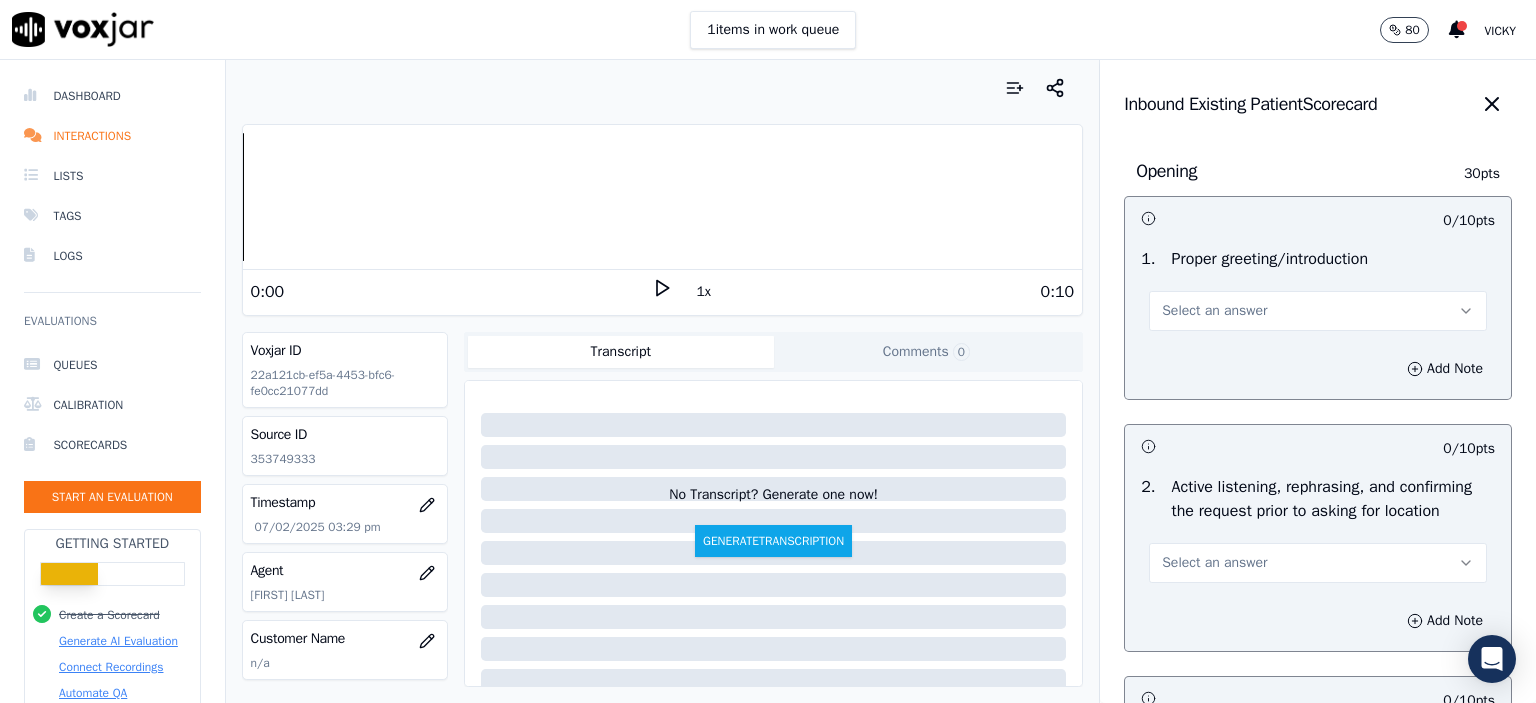 click on "Select an answer" at bounding box center [1214, 311] 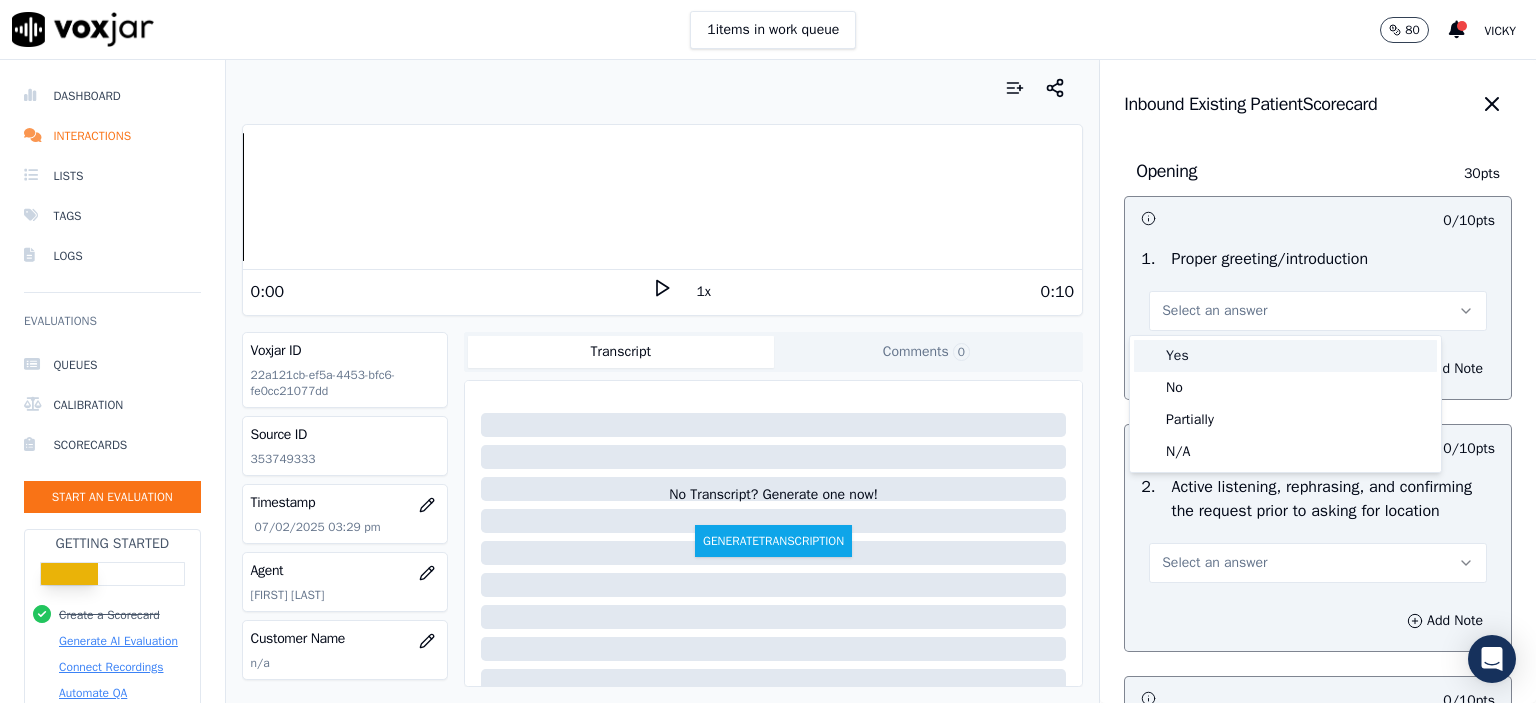click on "Yes" at bounding box center (1285, 356) 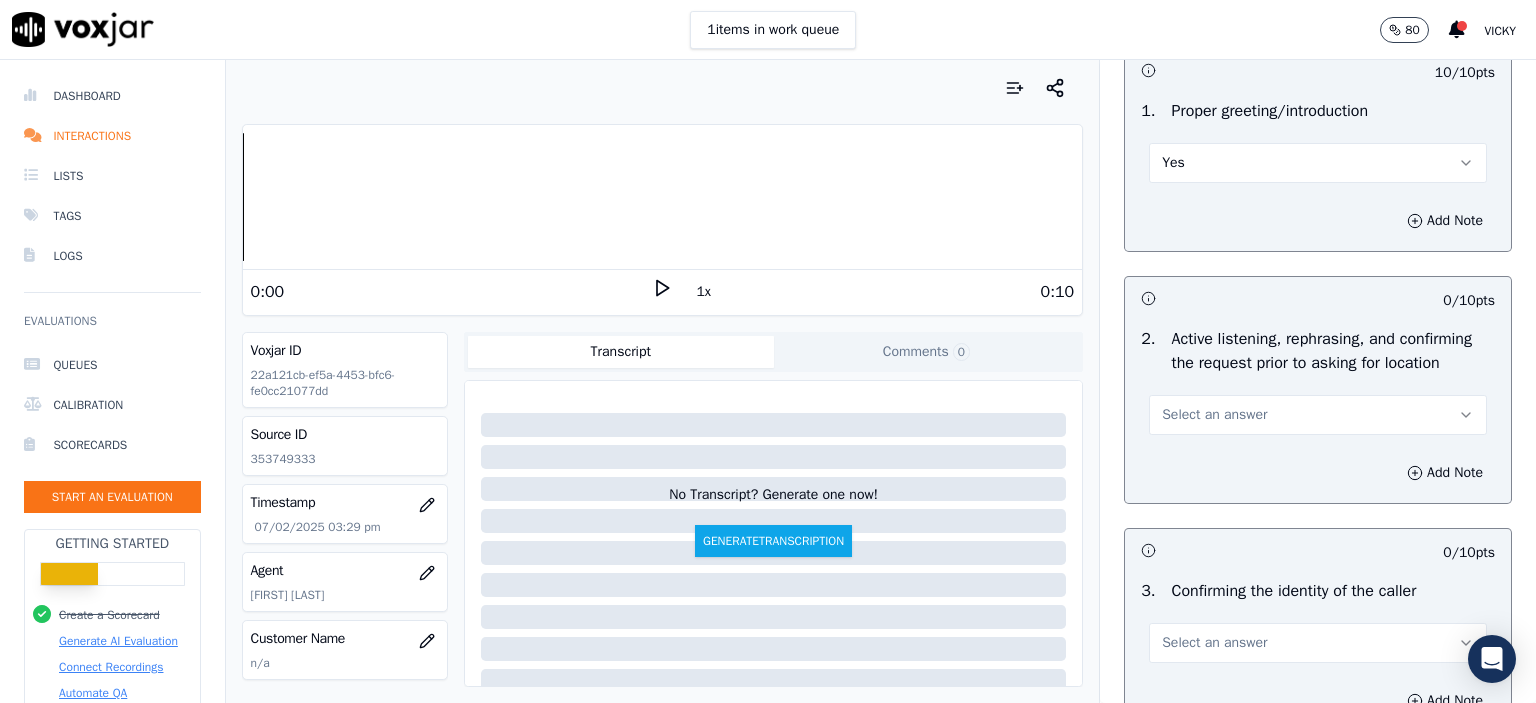 scroll, scrollTop: 200, scrollLeft: 0, axis: vertical 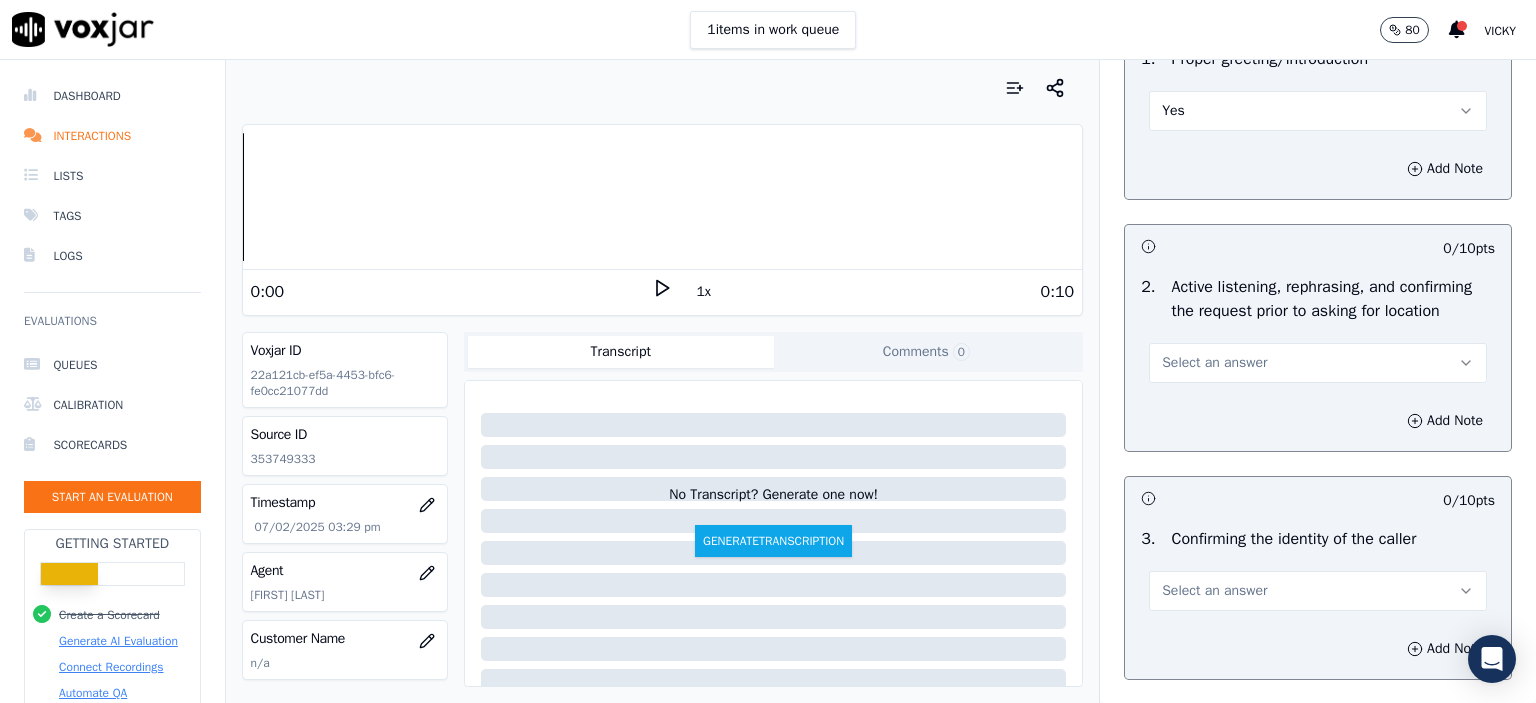 click on "Select an answer" at bounding box center (1318, 363) 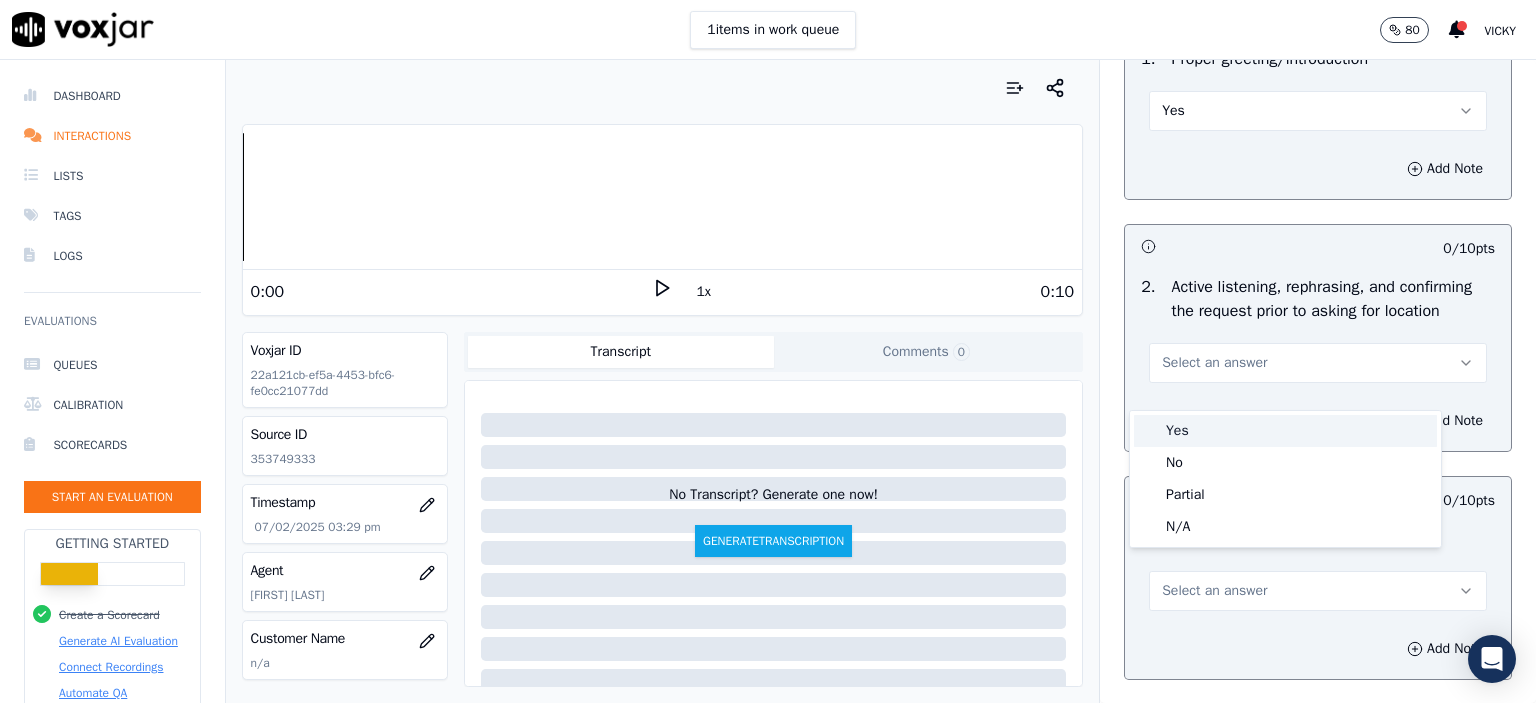 click on "Yes" at bounding box center (1285, 431) 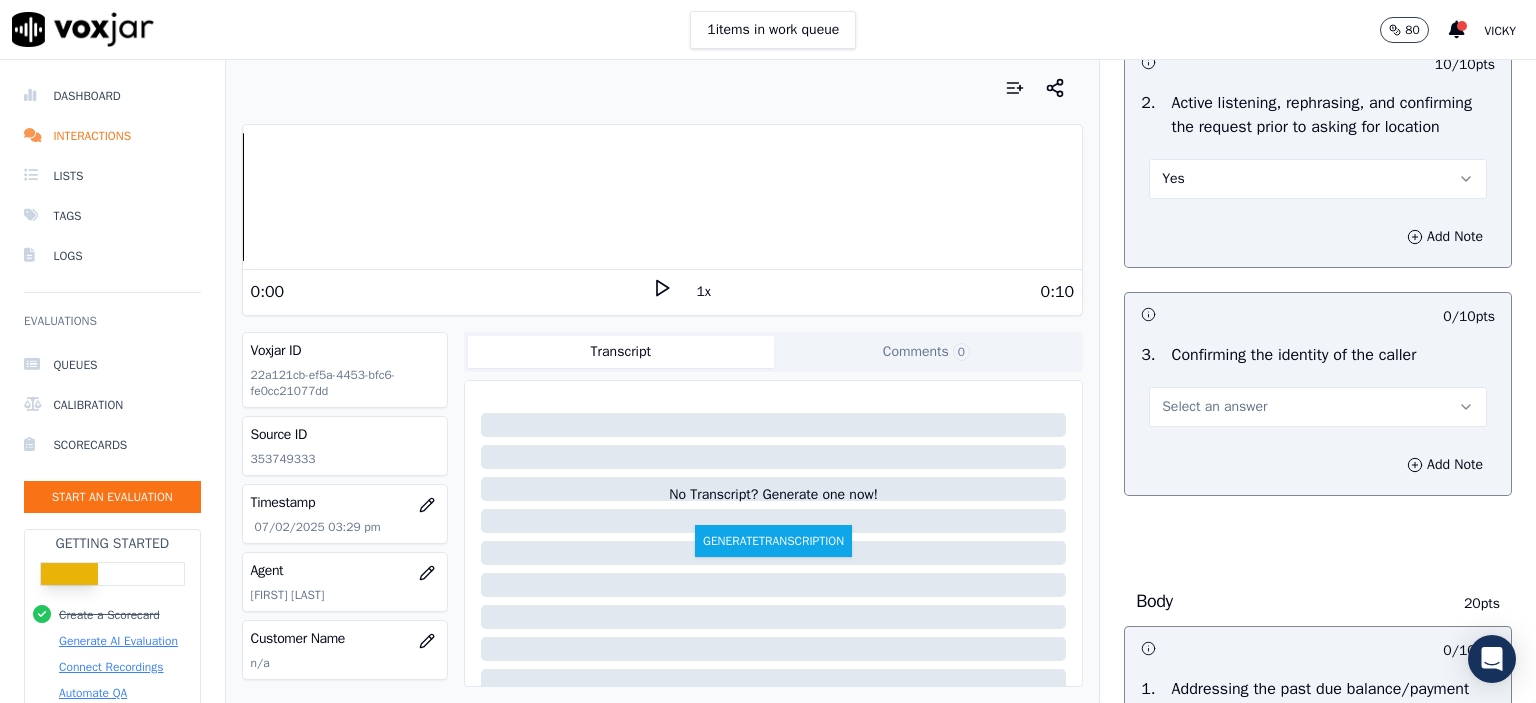 scroll, scrollTop: 400, scrollLeft: 0, axis: vertical 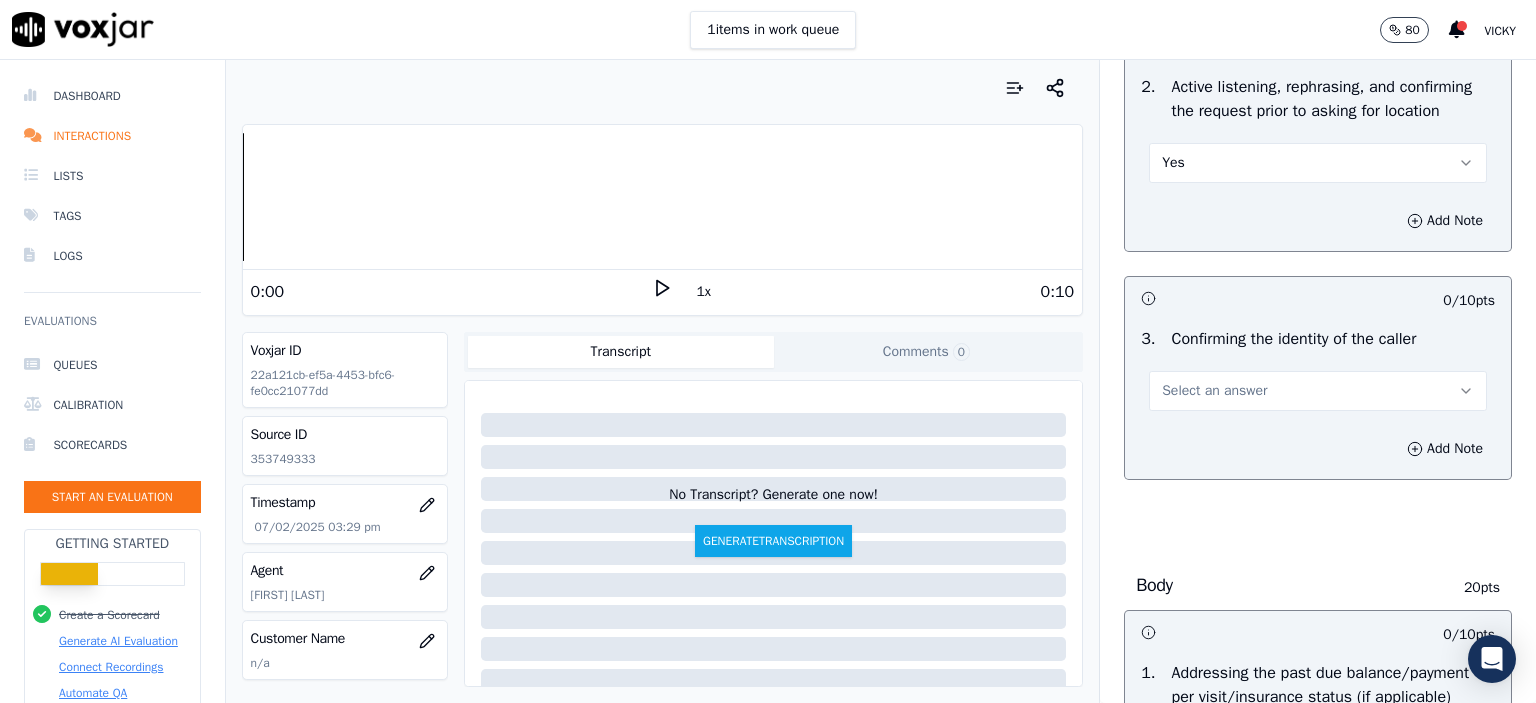 click on "Select an answer" at bounding box center (1214, 391) 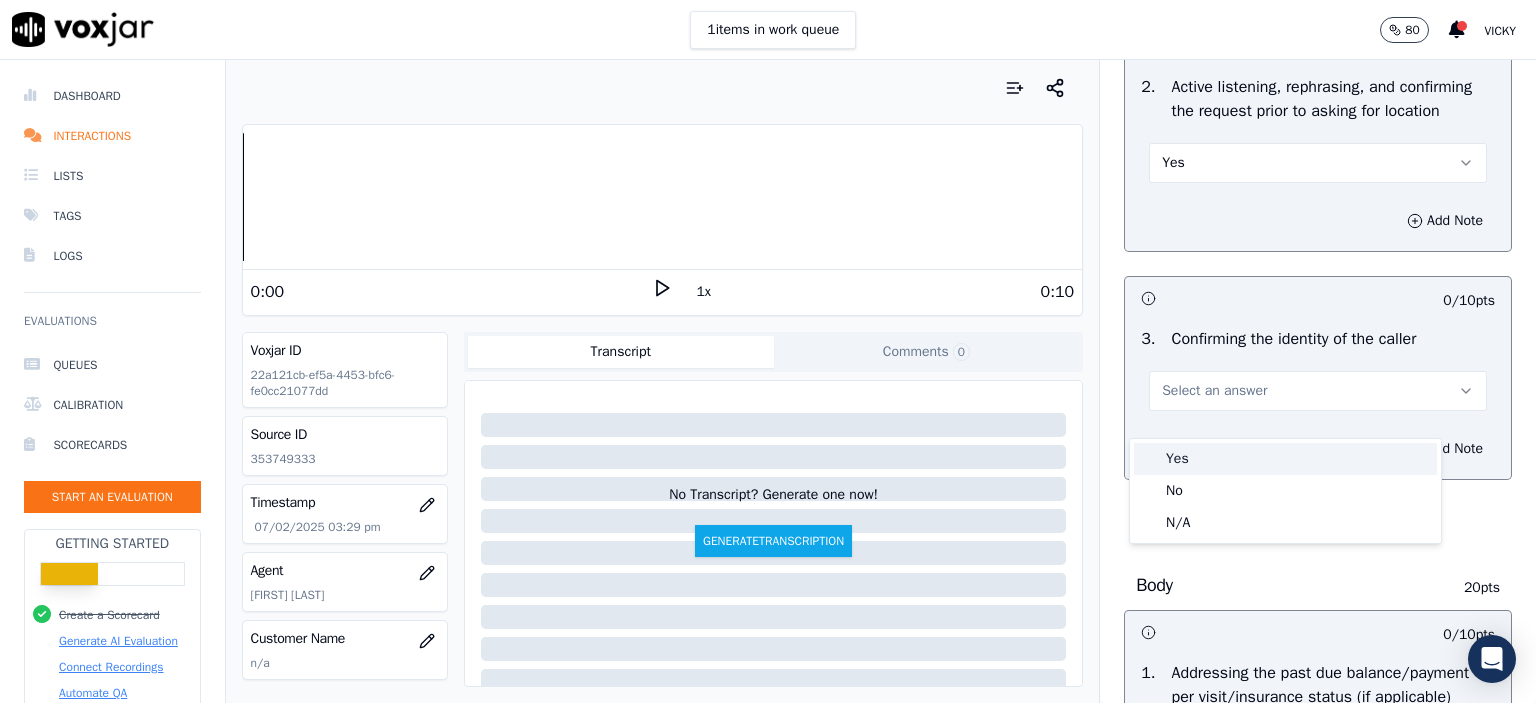 click on "Yes" at bounding box center [1285, 459] 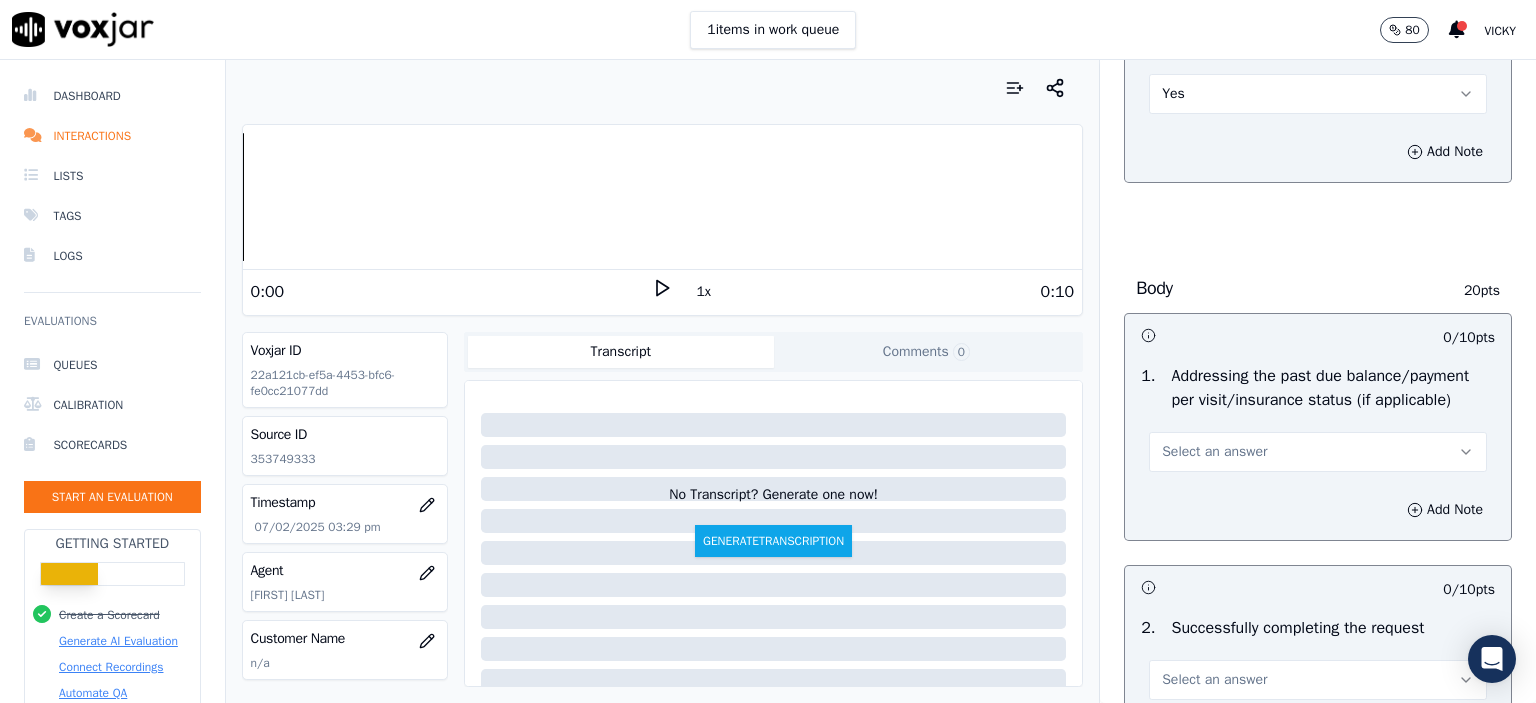 scroll, scrollTop: 700, scrollLeft: 0, axis: vertical 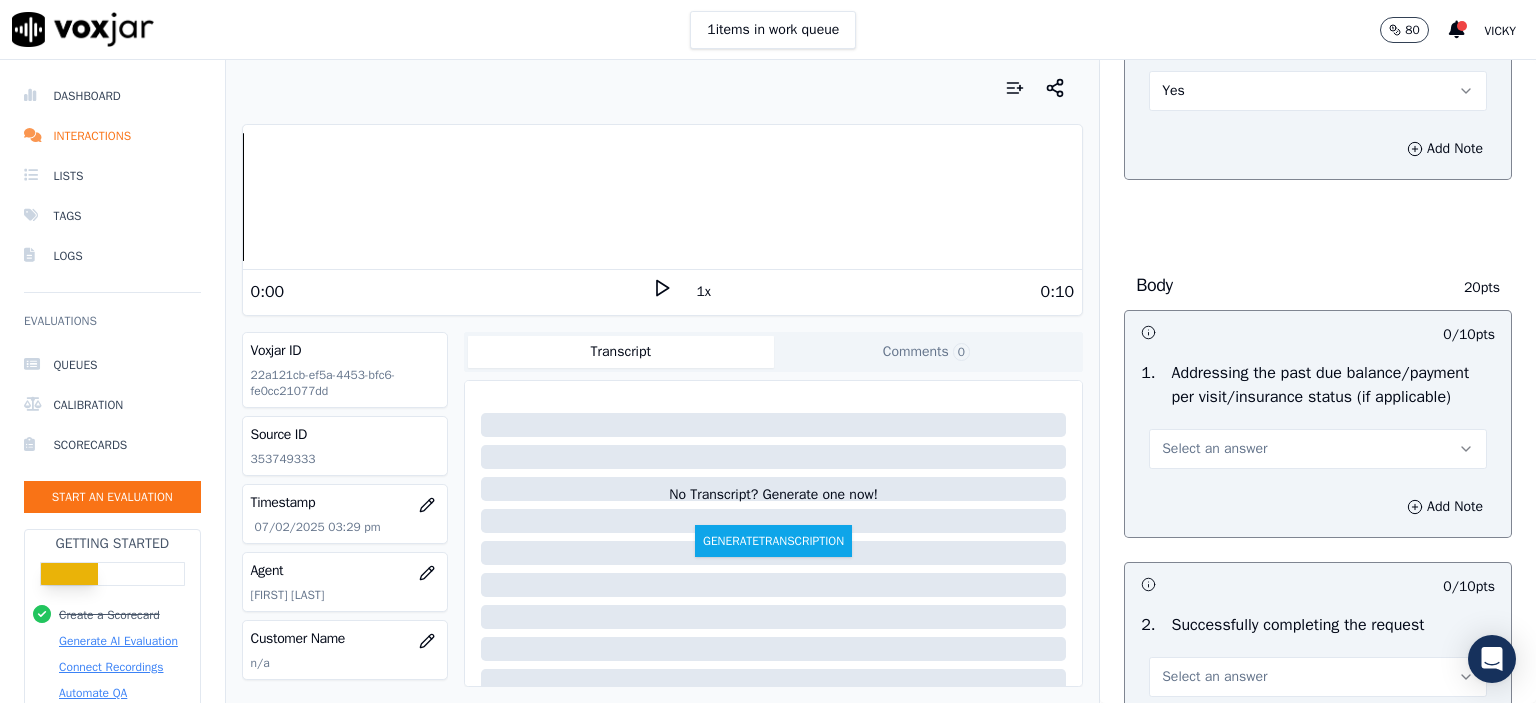 click on "Select an answer" at bounding box center [1318, 449] 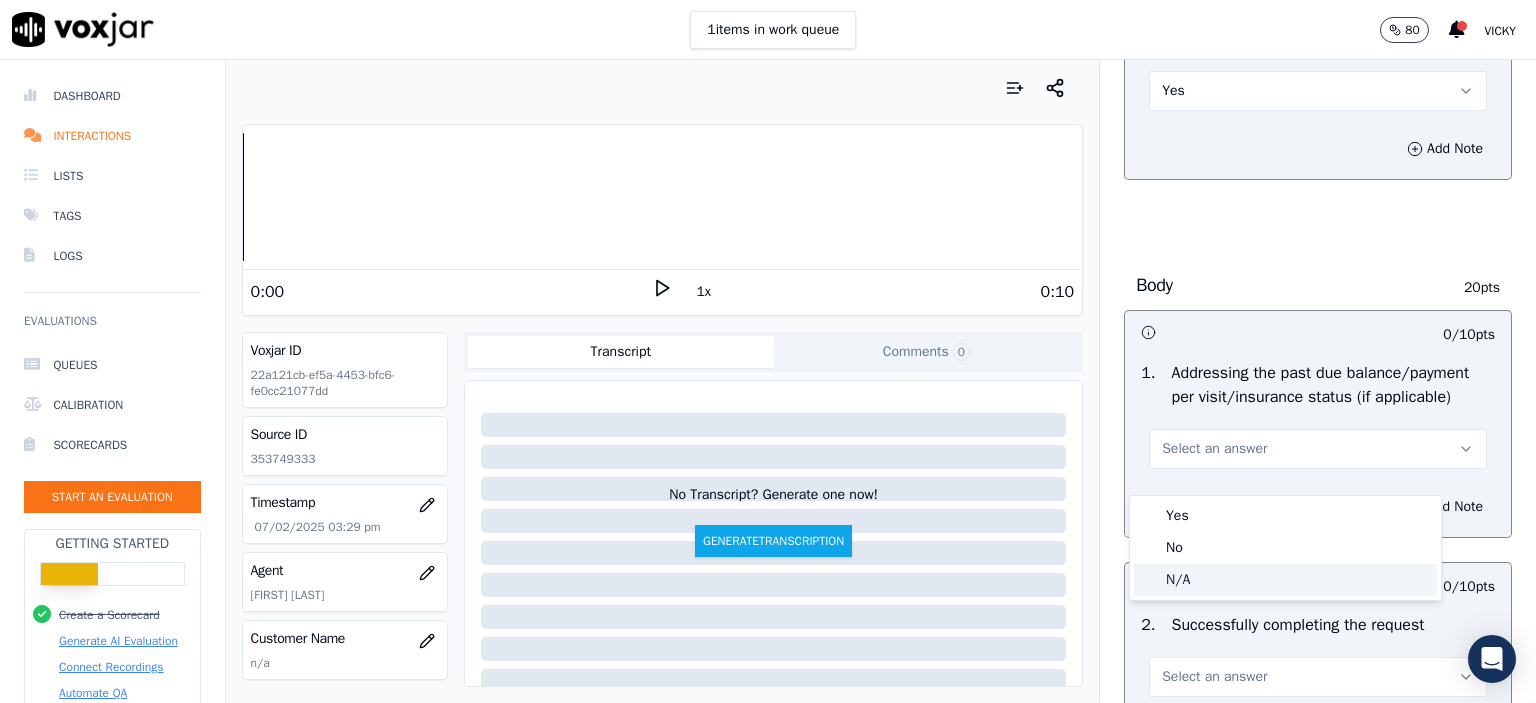 click on "N/A" 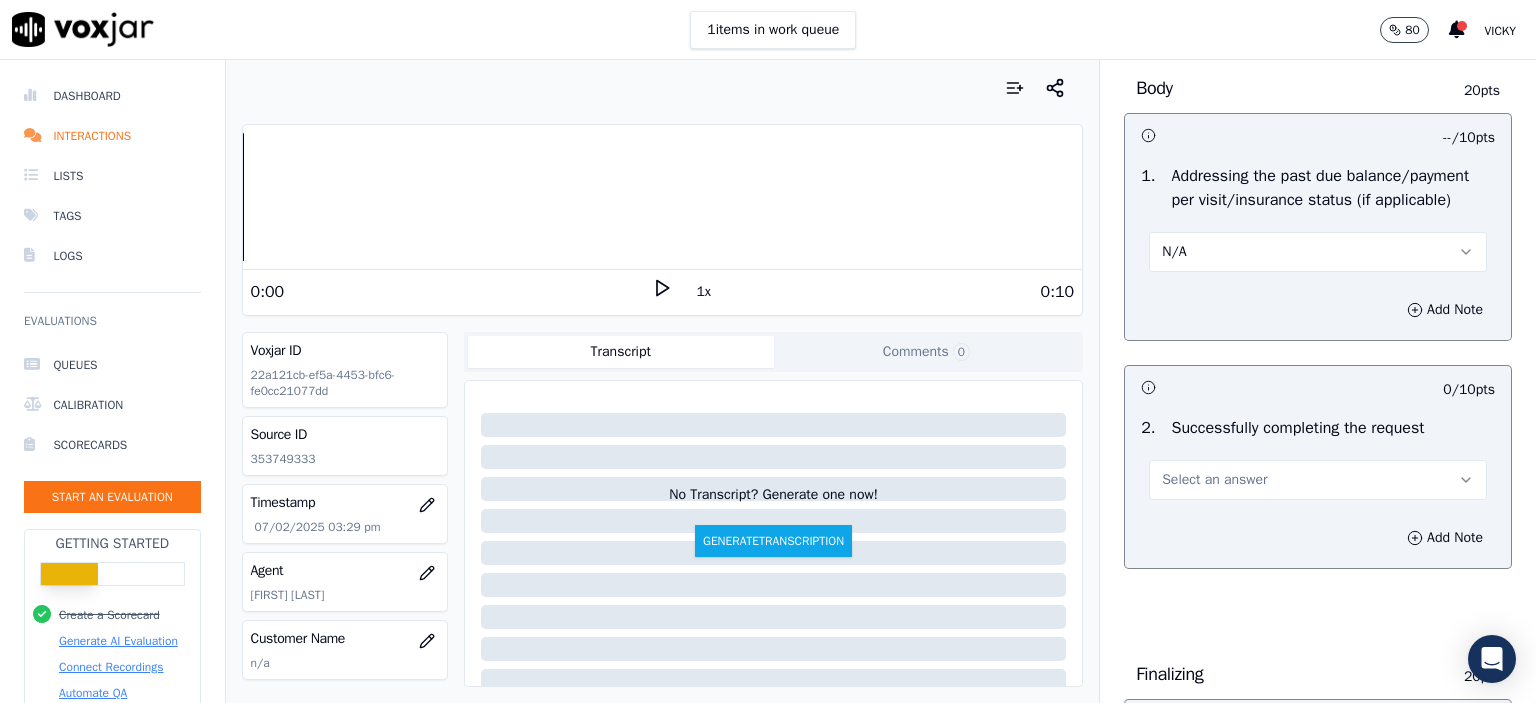 scroll, scrollTop: 900, scrollLeft: 0, axis: vertical 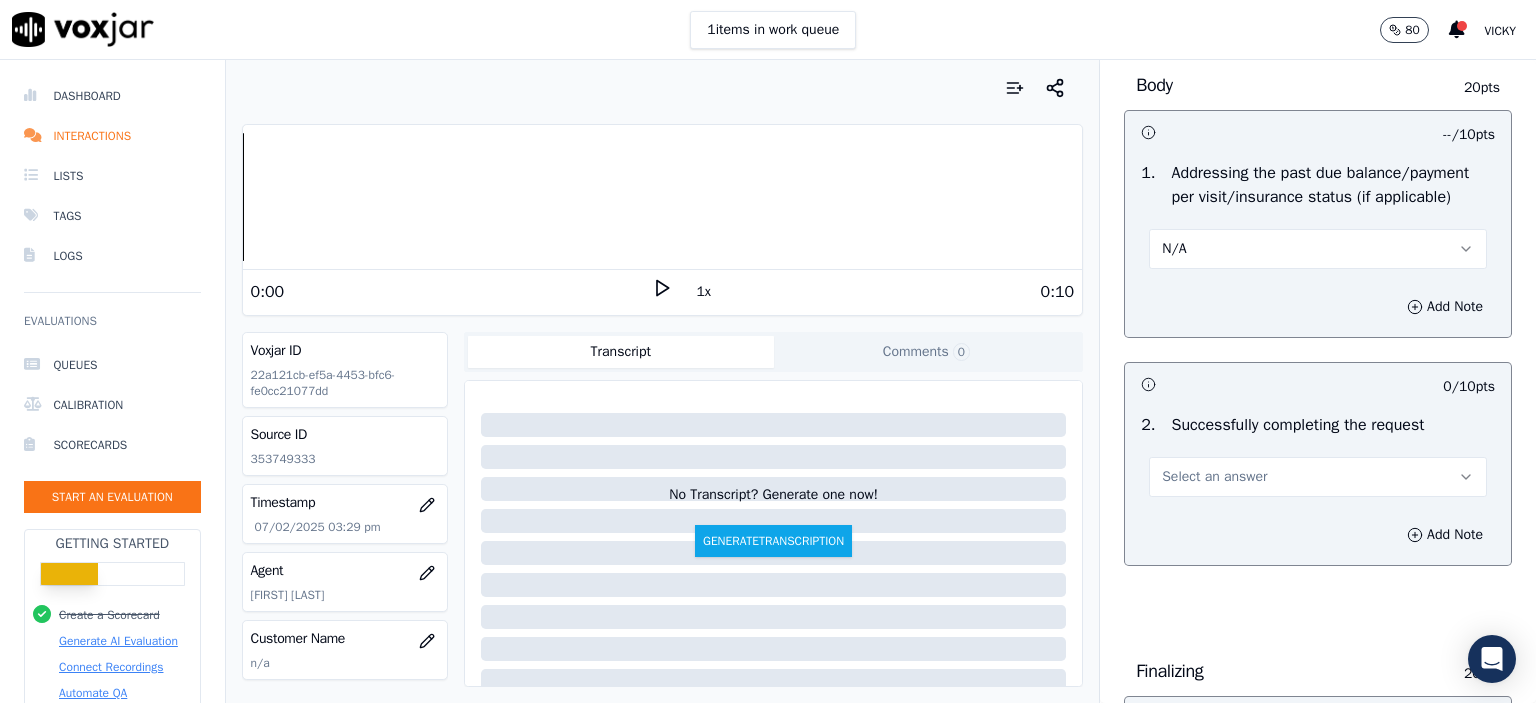 click on "N/A" at bounding box center (1318, 249) 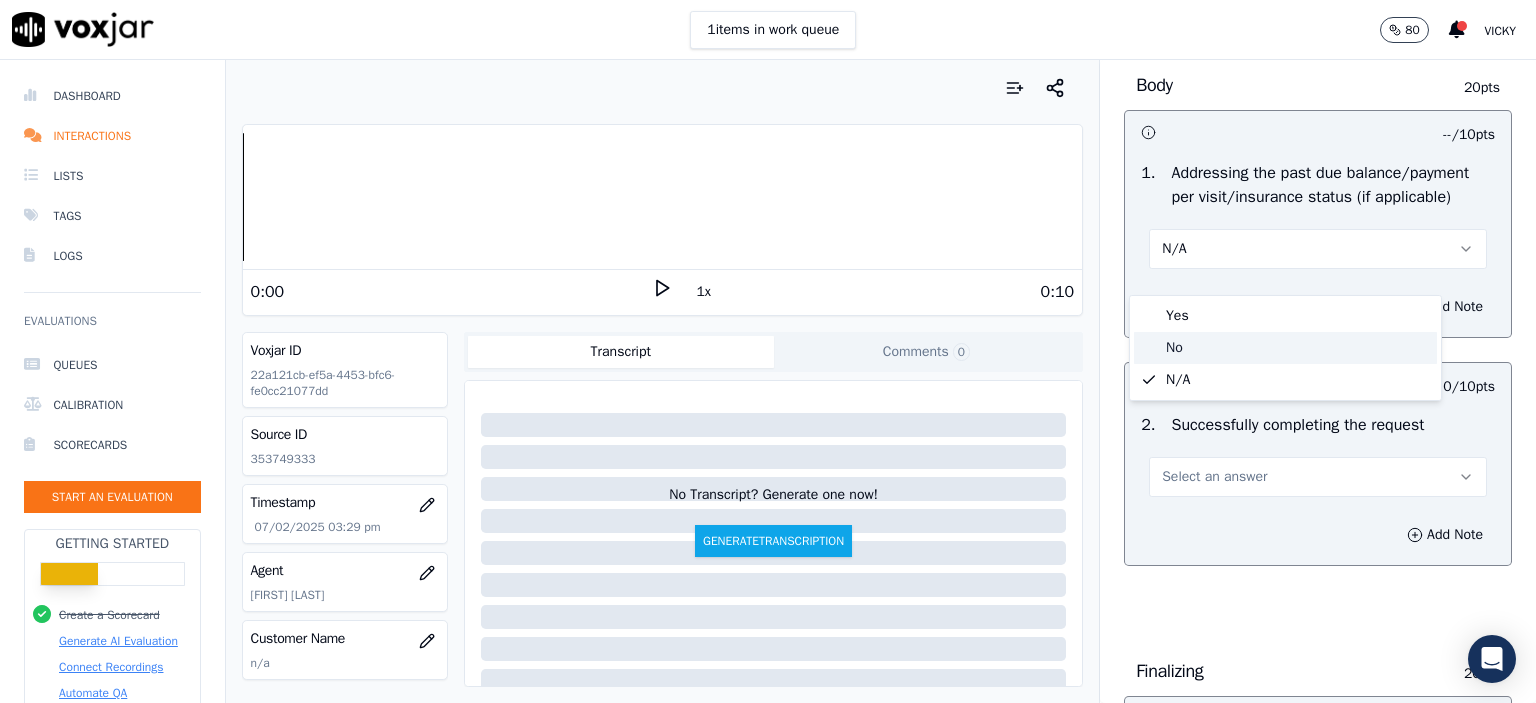 click on "No" 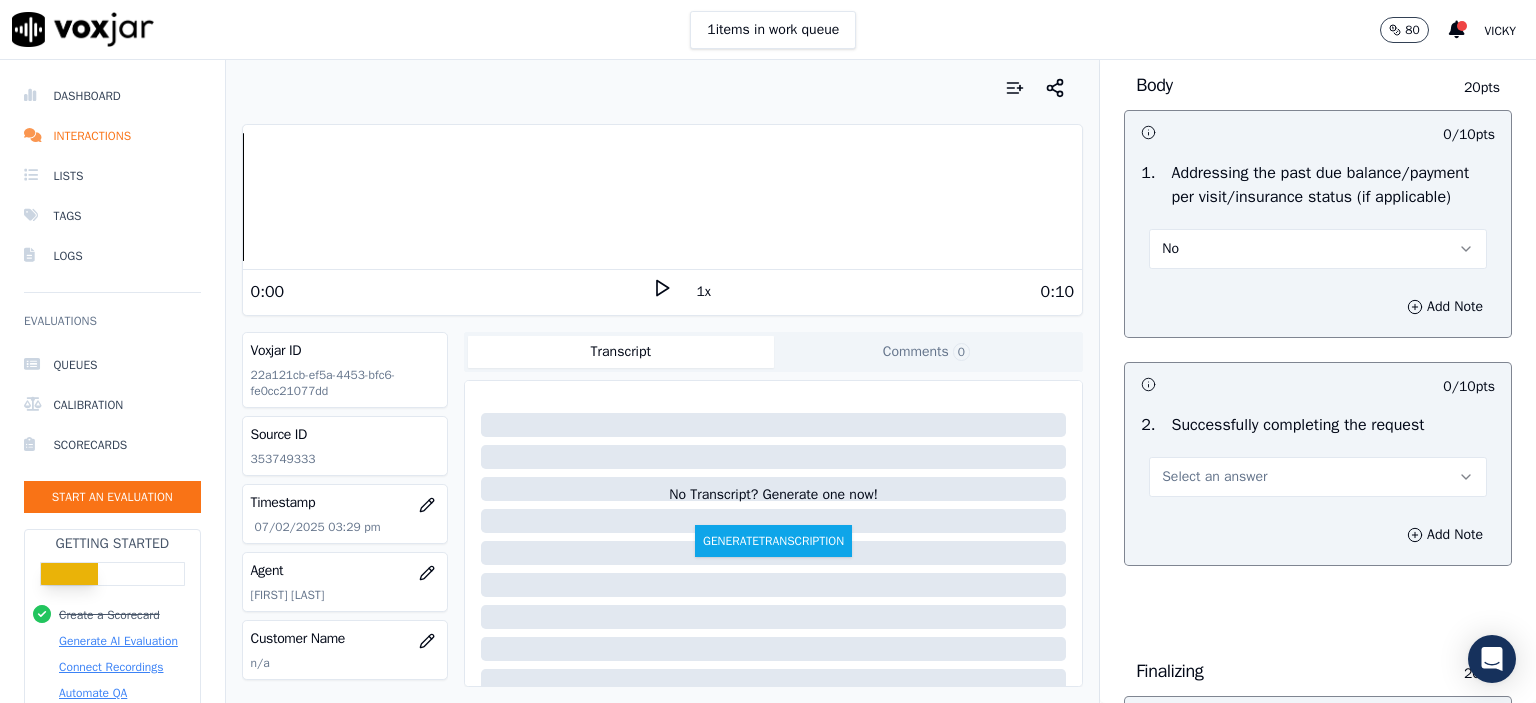 click on "Select an answer" at bounding box center (1214, 477) 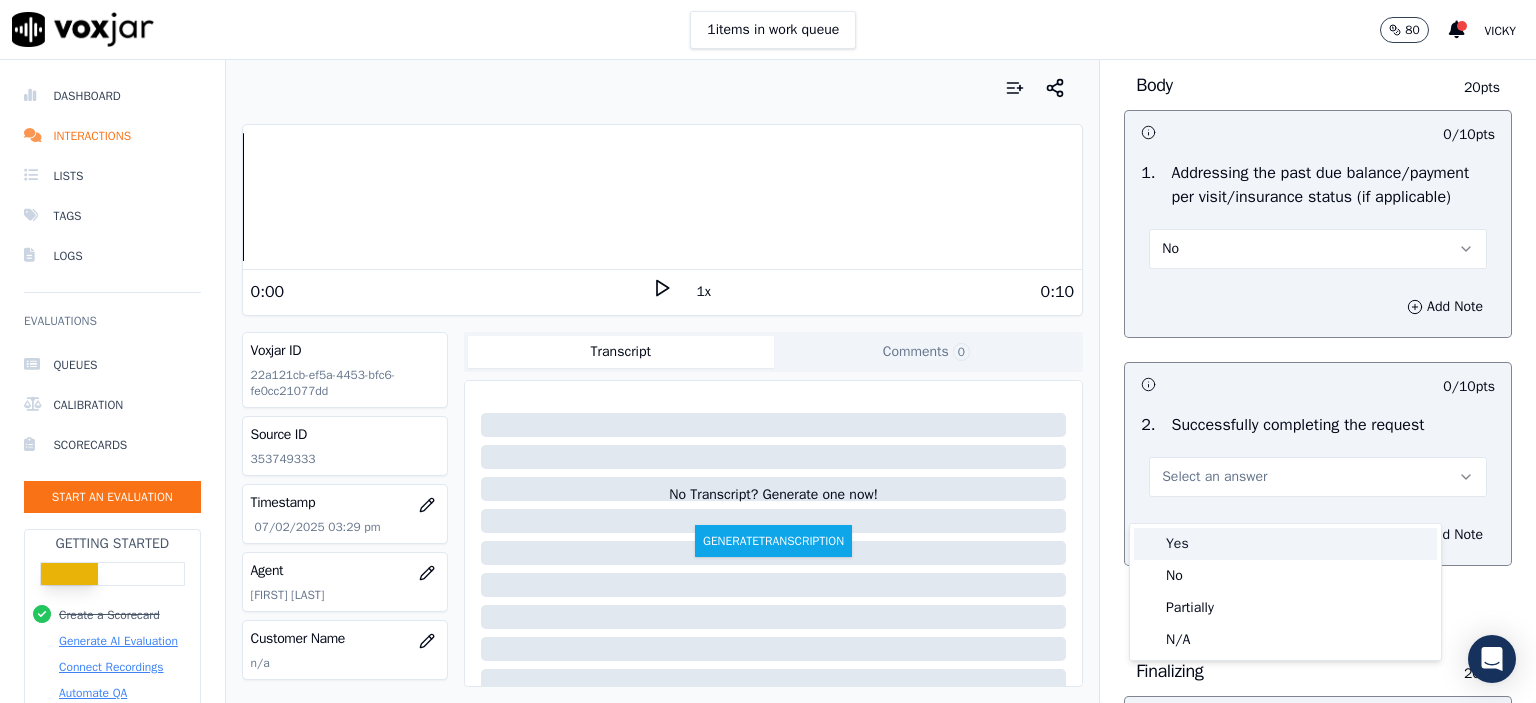 click on "Yes" at bounding box center (1285, 544) 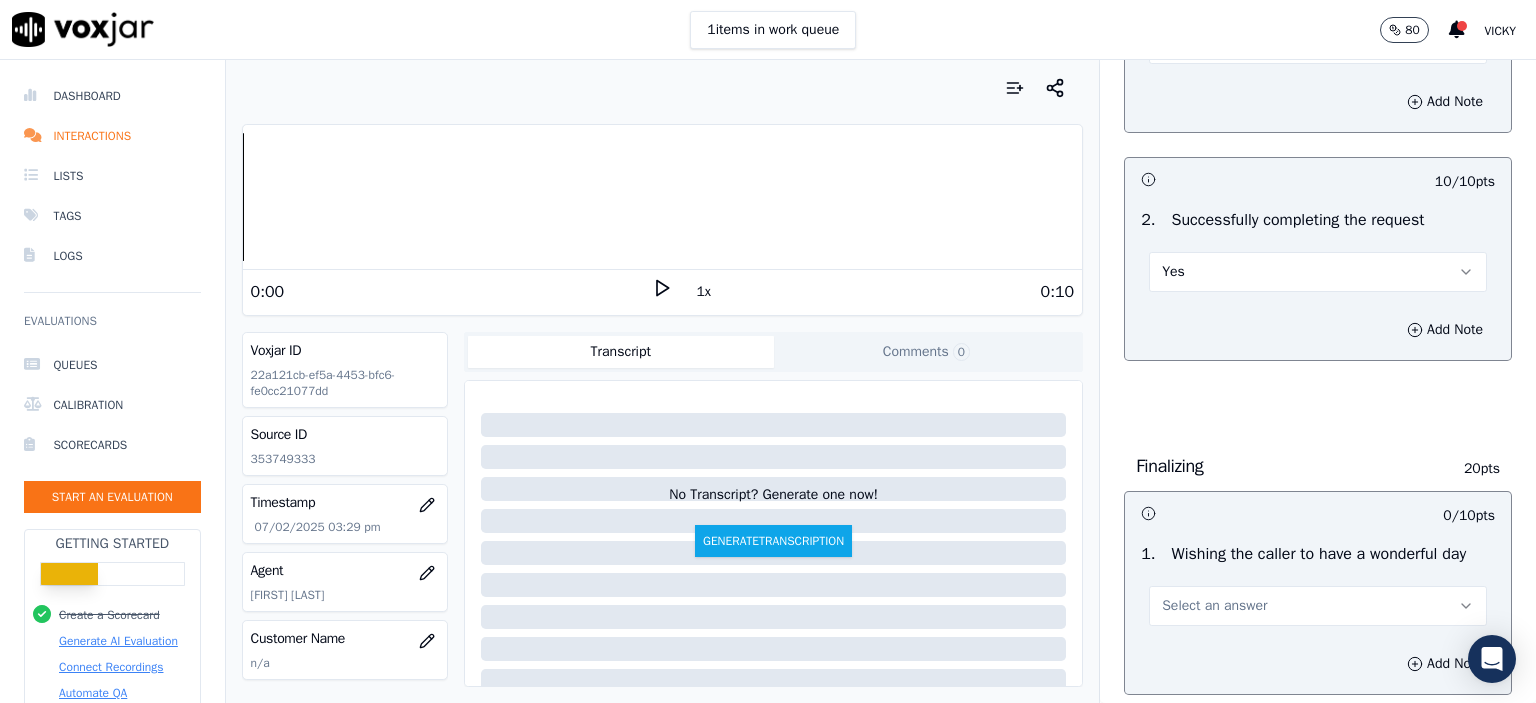 scroll, scrollTop: 1300, scrollLeft: 0, axis: vertical 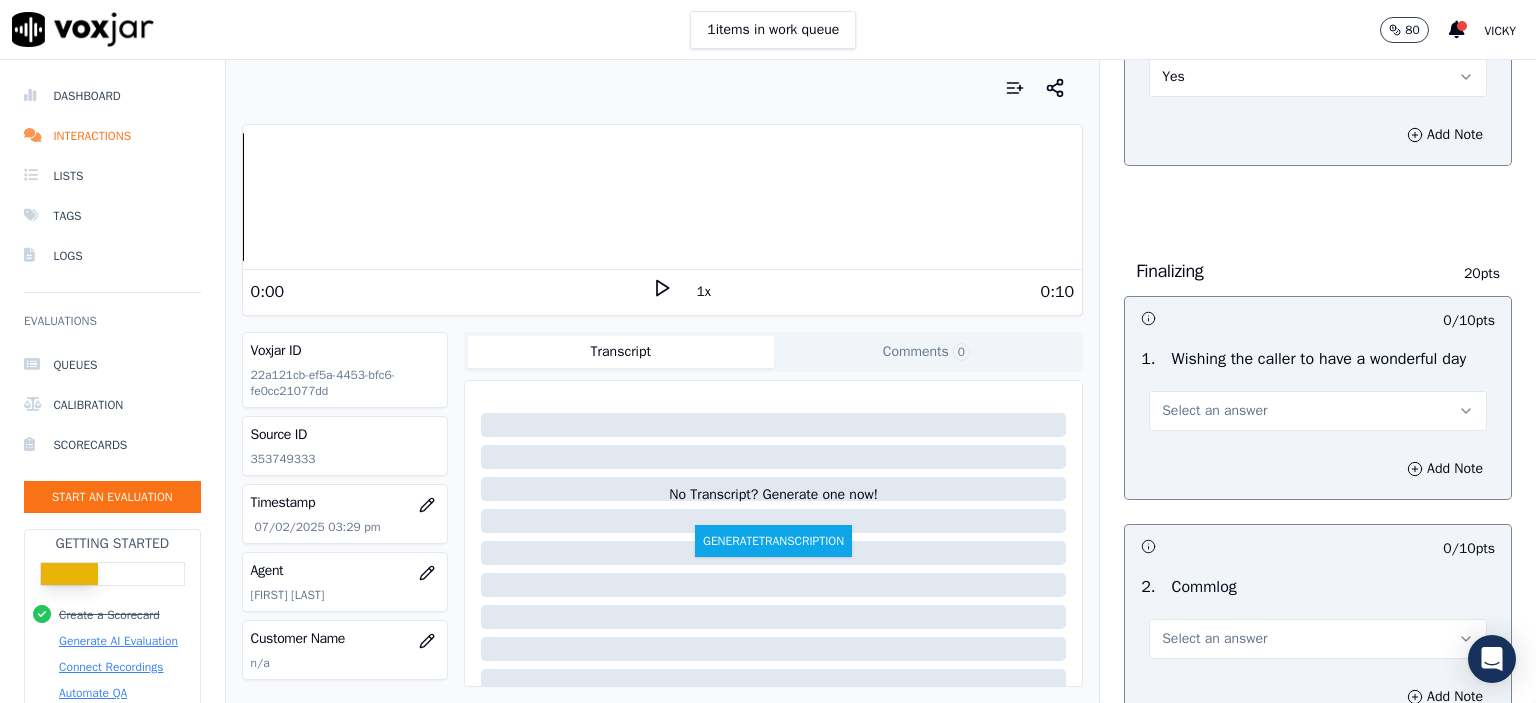 click on "1 .   Wishing the caller to have a wonderful day    Select an answer" at bounding box center [1318, 389] 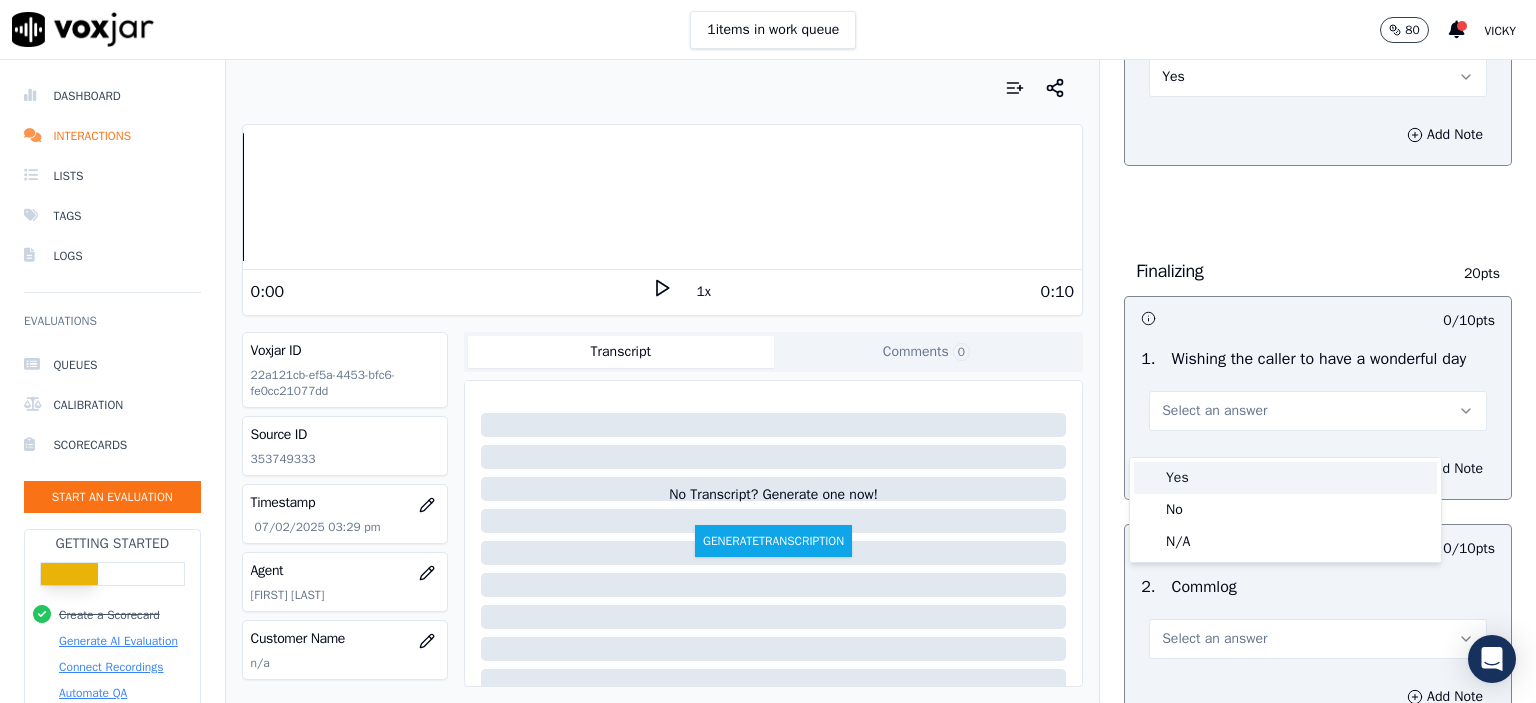 click on "Yes" at bounding box center (1285, 478) 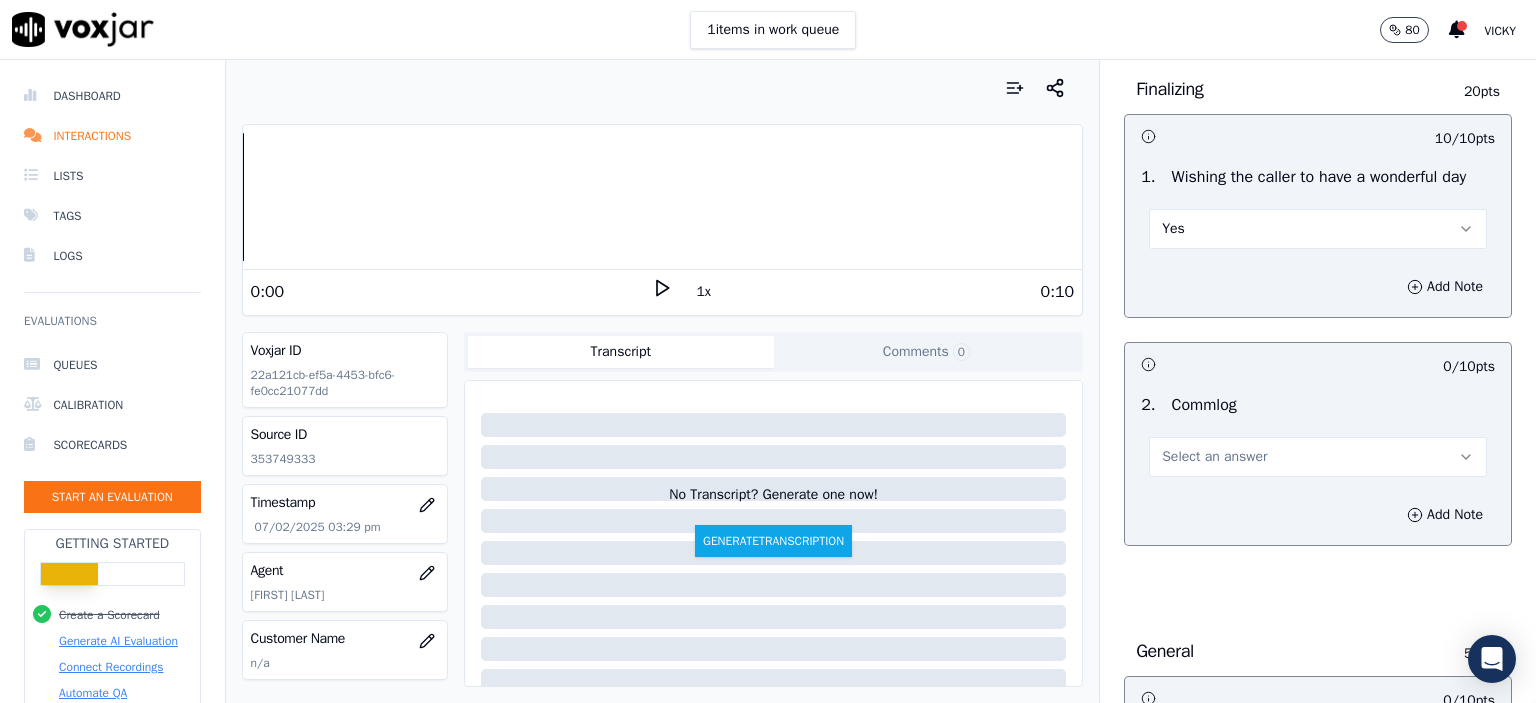 scroll, scrollTop: 1500, scrollLeft: 0, axis: vertical 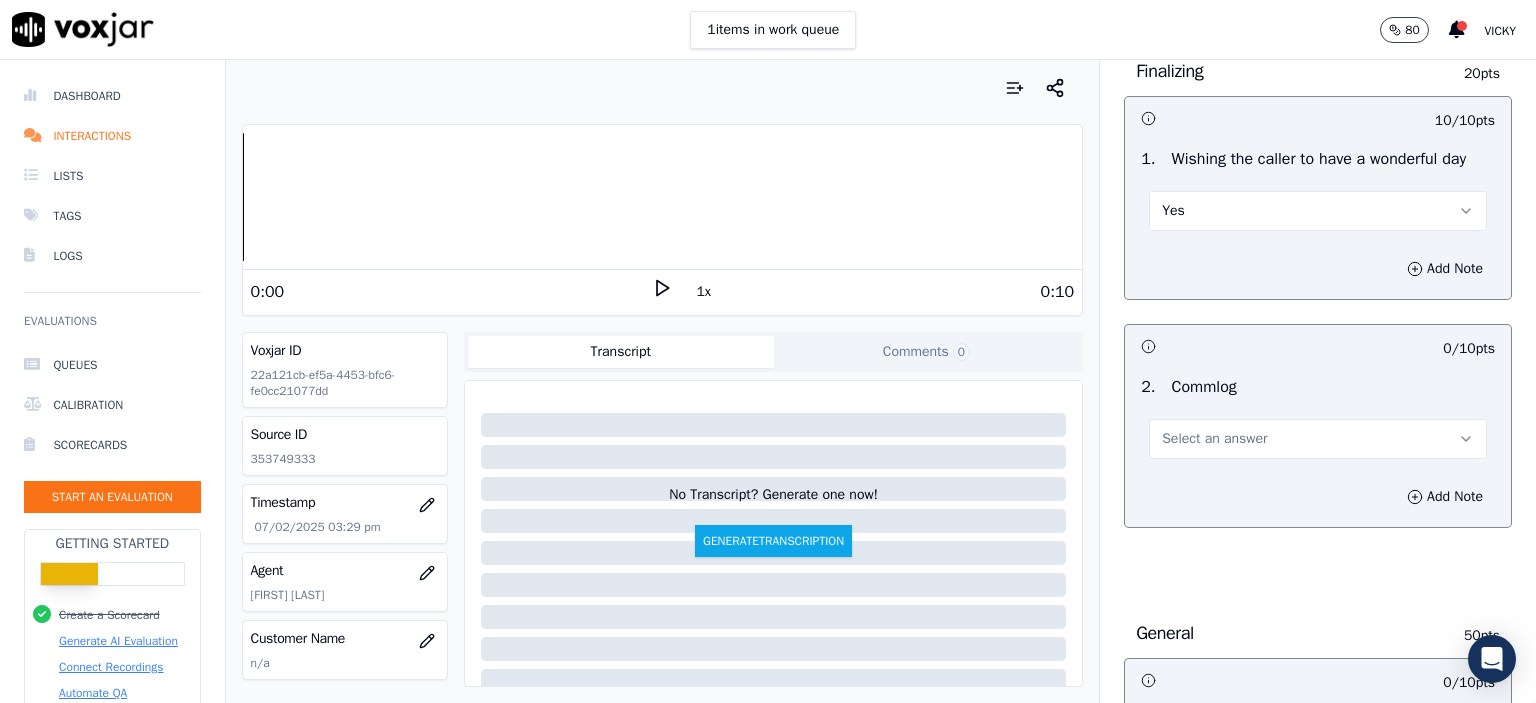 click on "Select an answer" at bounding box center [1214, 439] 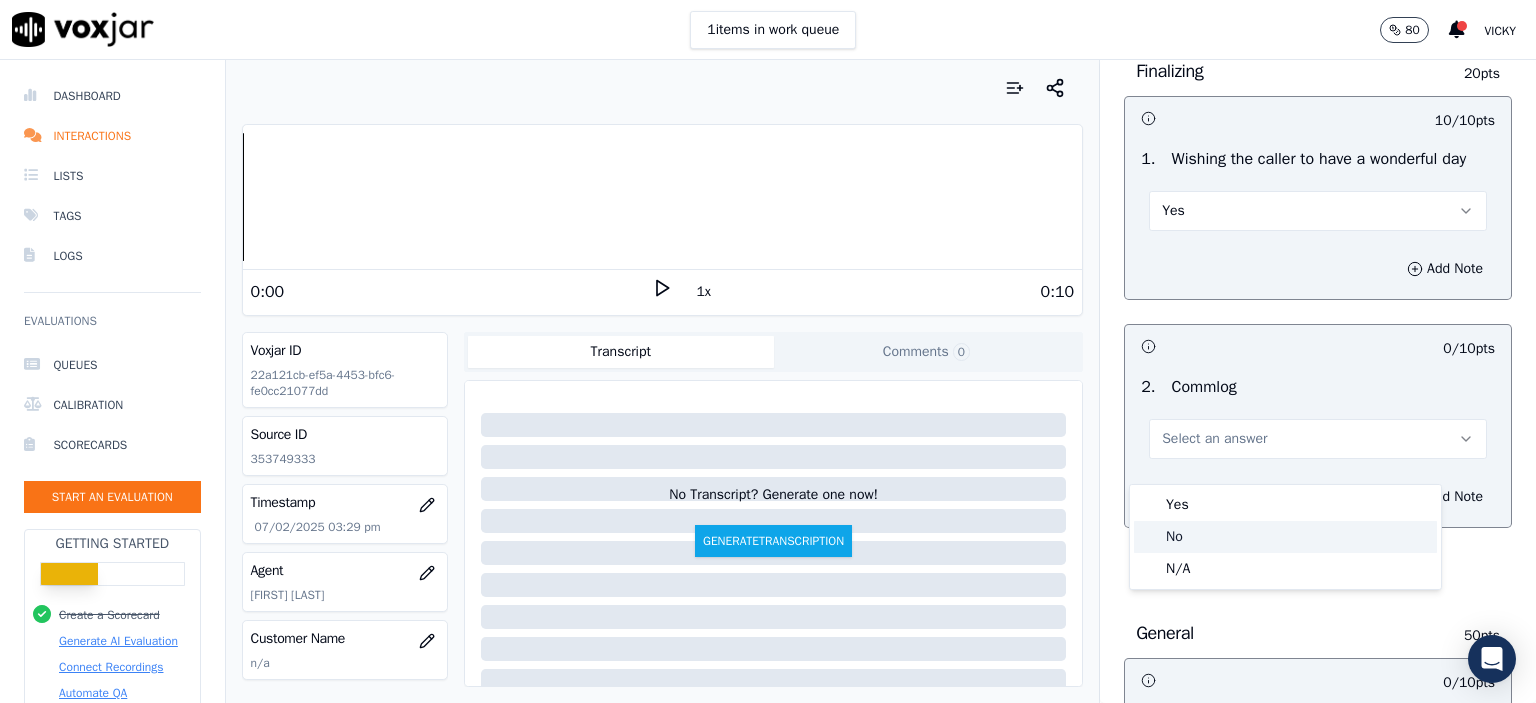 click on "No" 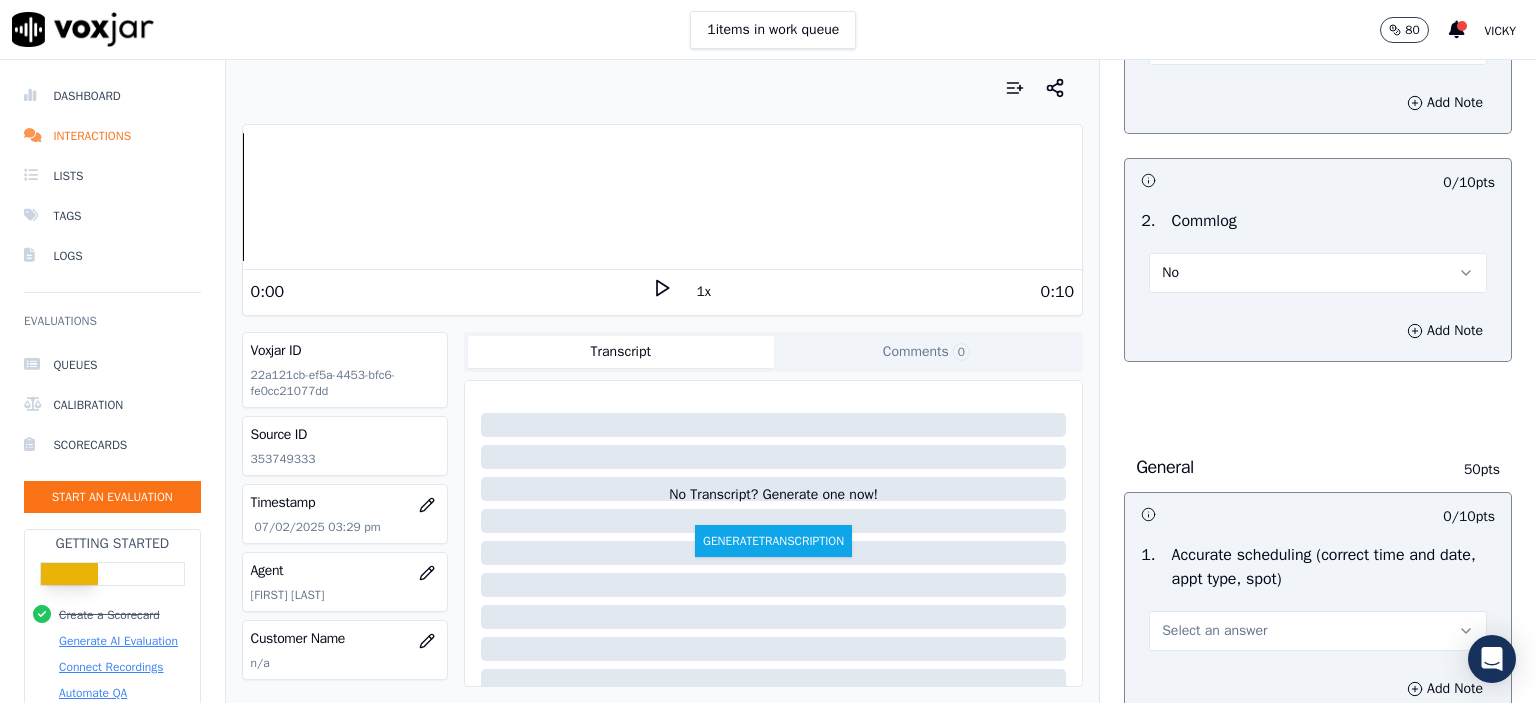 scroll, scrollTop: 1800, scrollLeft: 0, axis: vertical 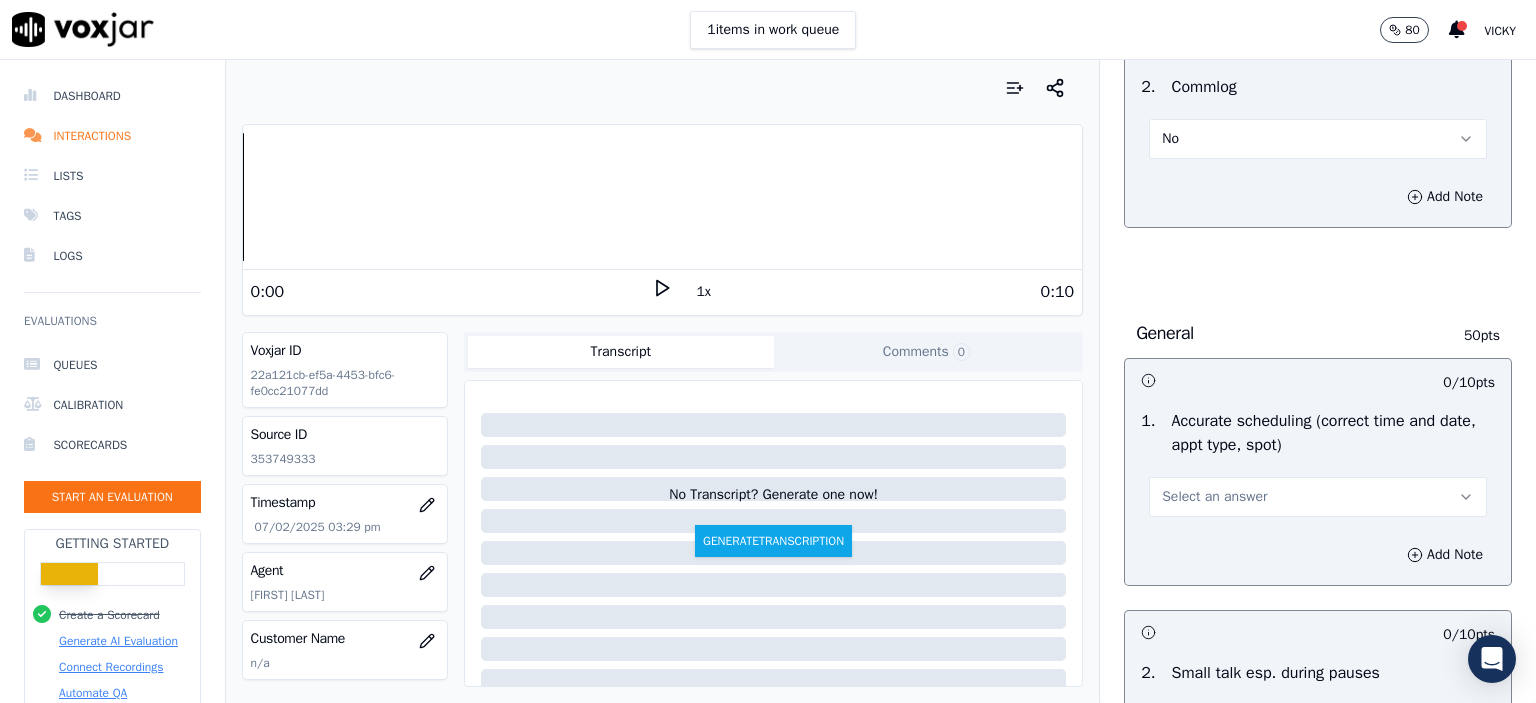 click on "Select an answer" at bounding box center (1318, 497) 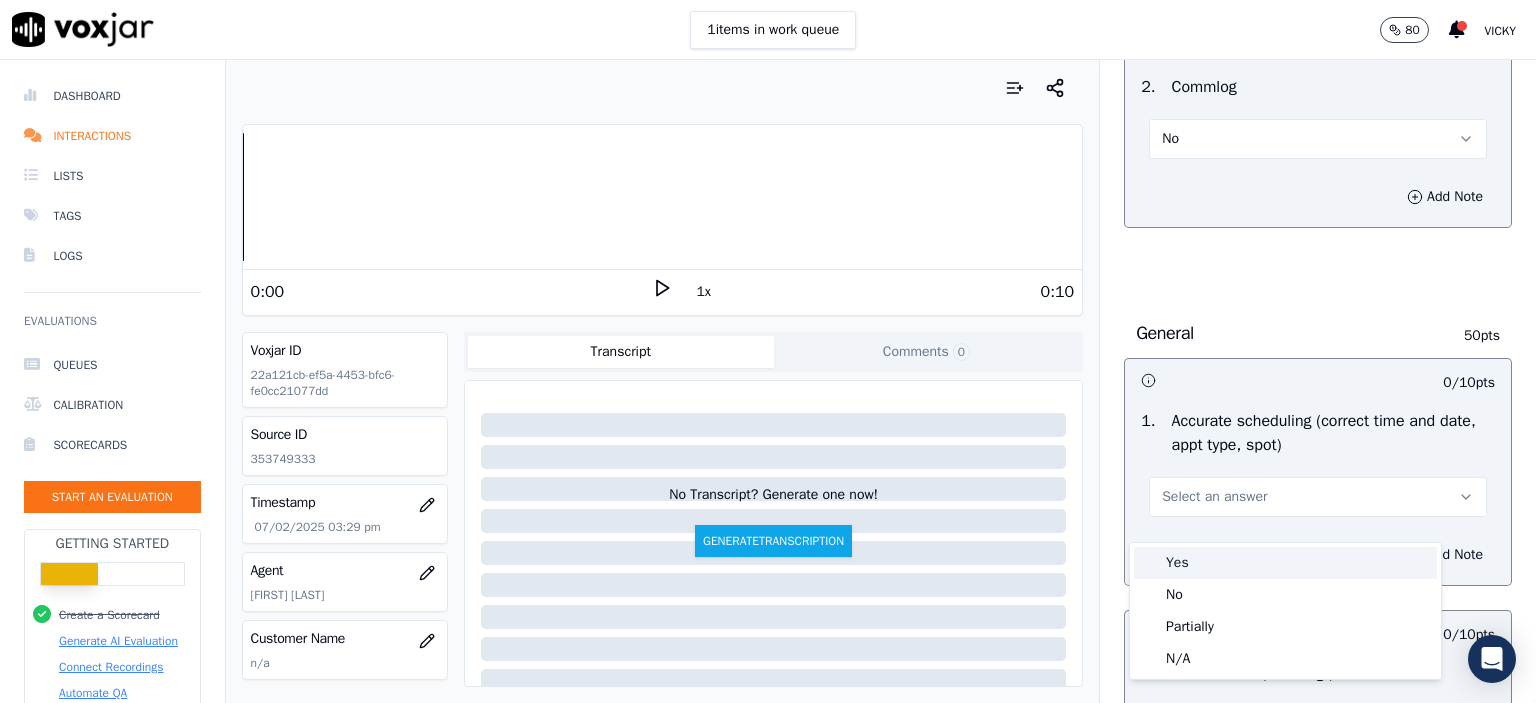 click on "Yes" at bounding box center (1285, 563) 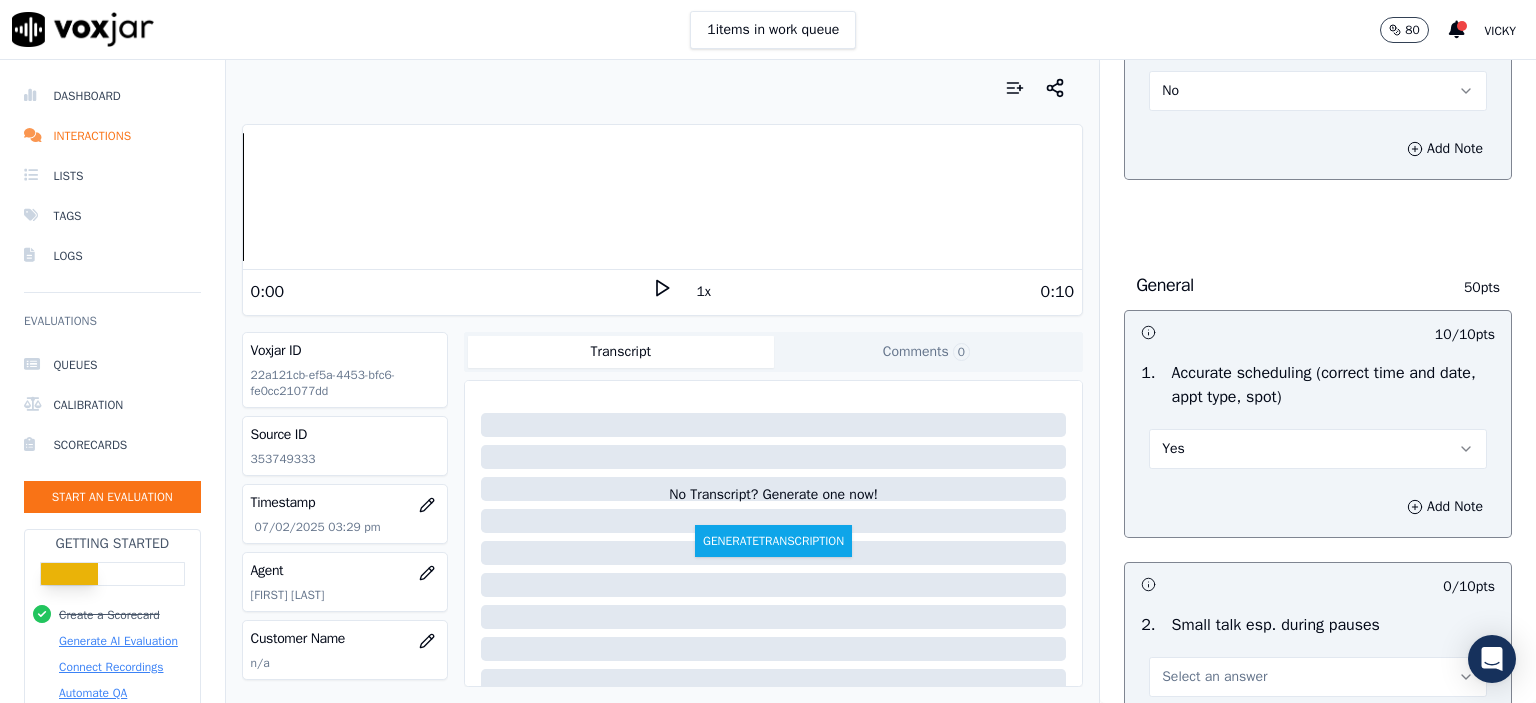 scroll, scrollTop: 2100, scrollLeft: 0, axis: vertical 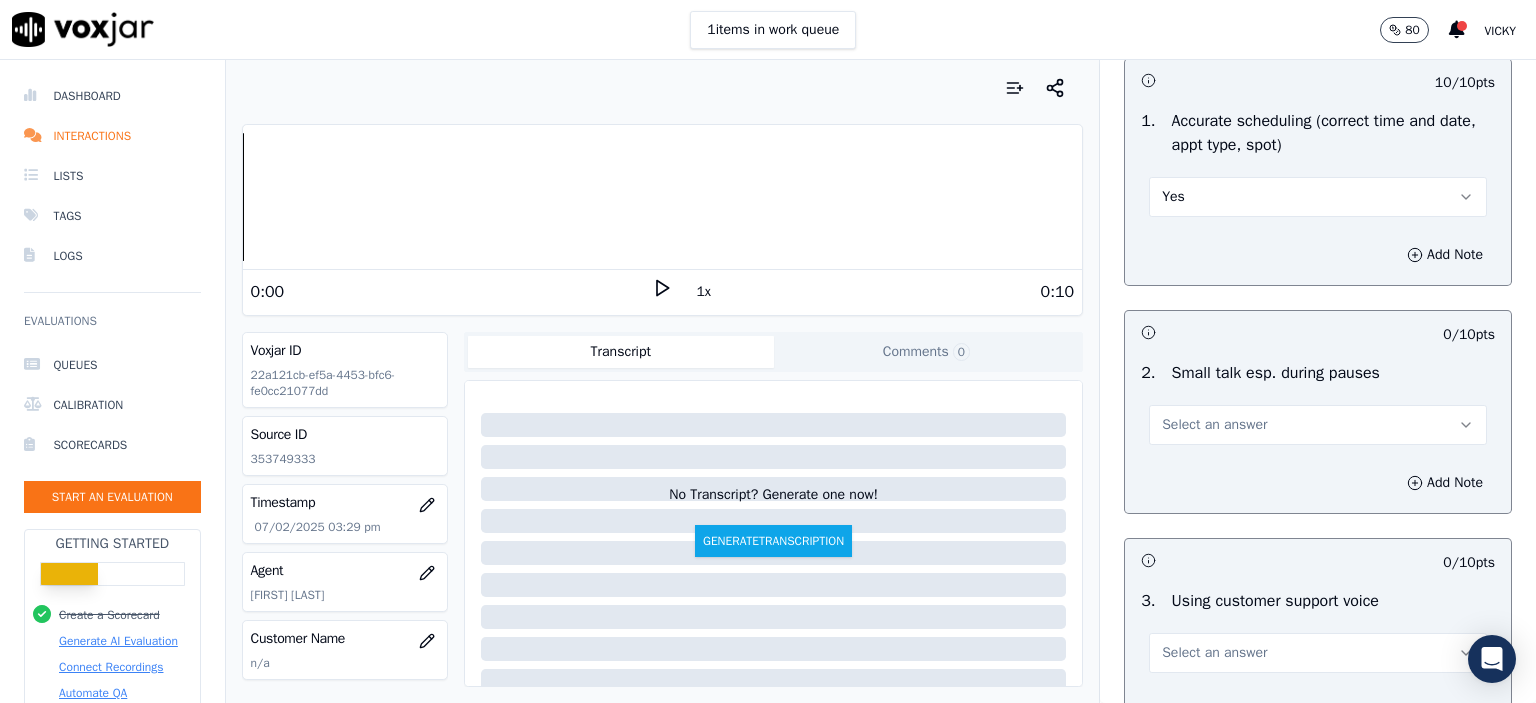 click on "Select an answer" at bounding box center [1214, 425] 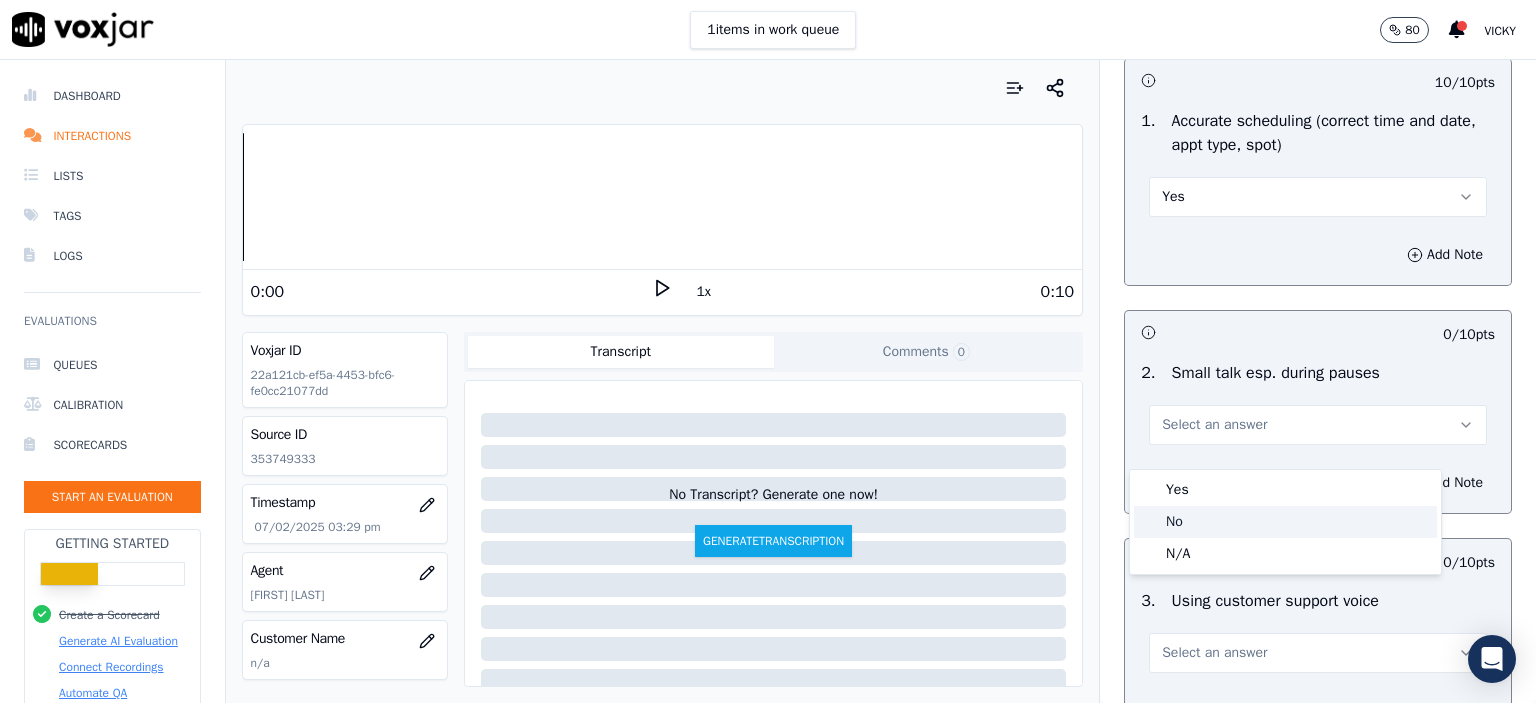 click on "No" 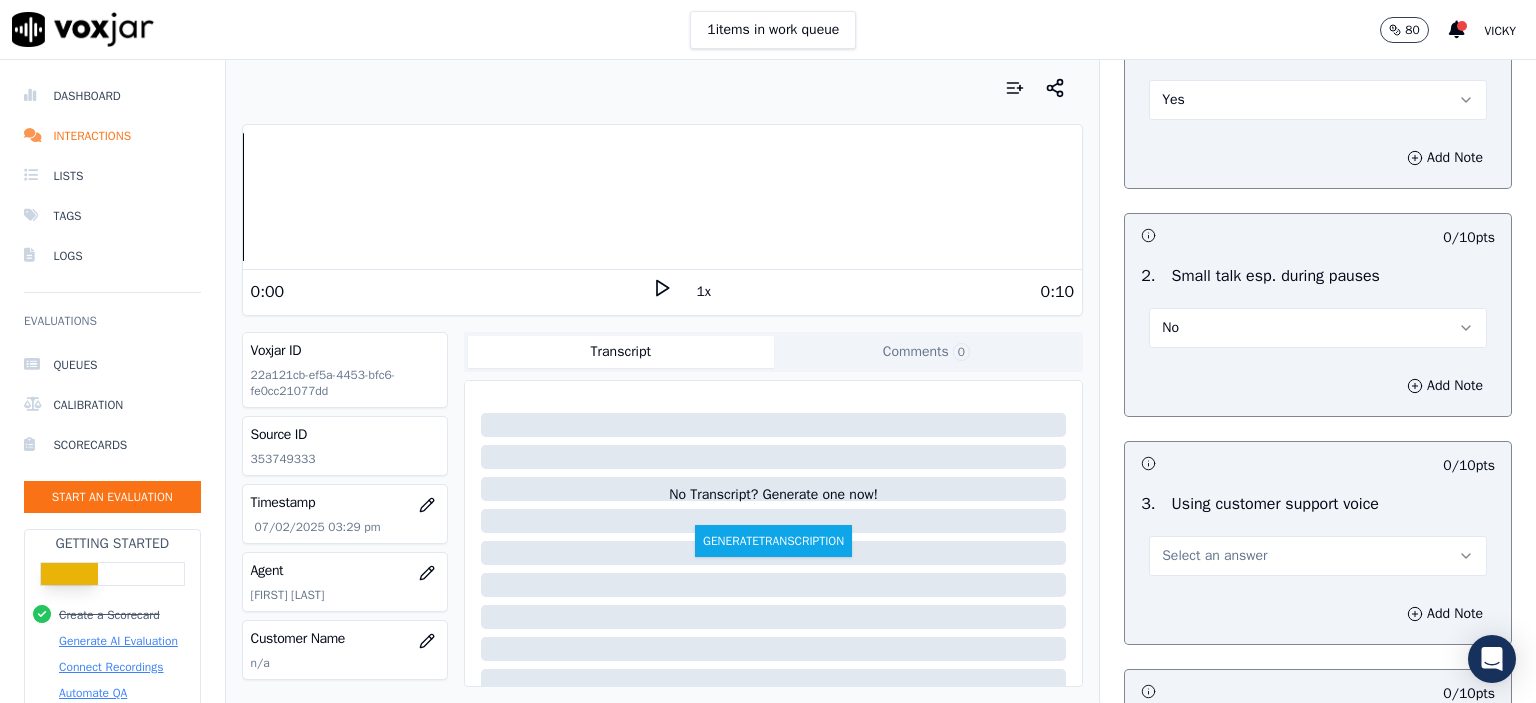 scroll, scrollTop: 2200, scrollLeft: 0, axis: vertical 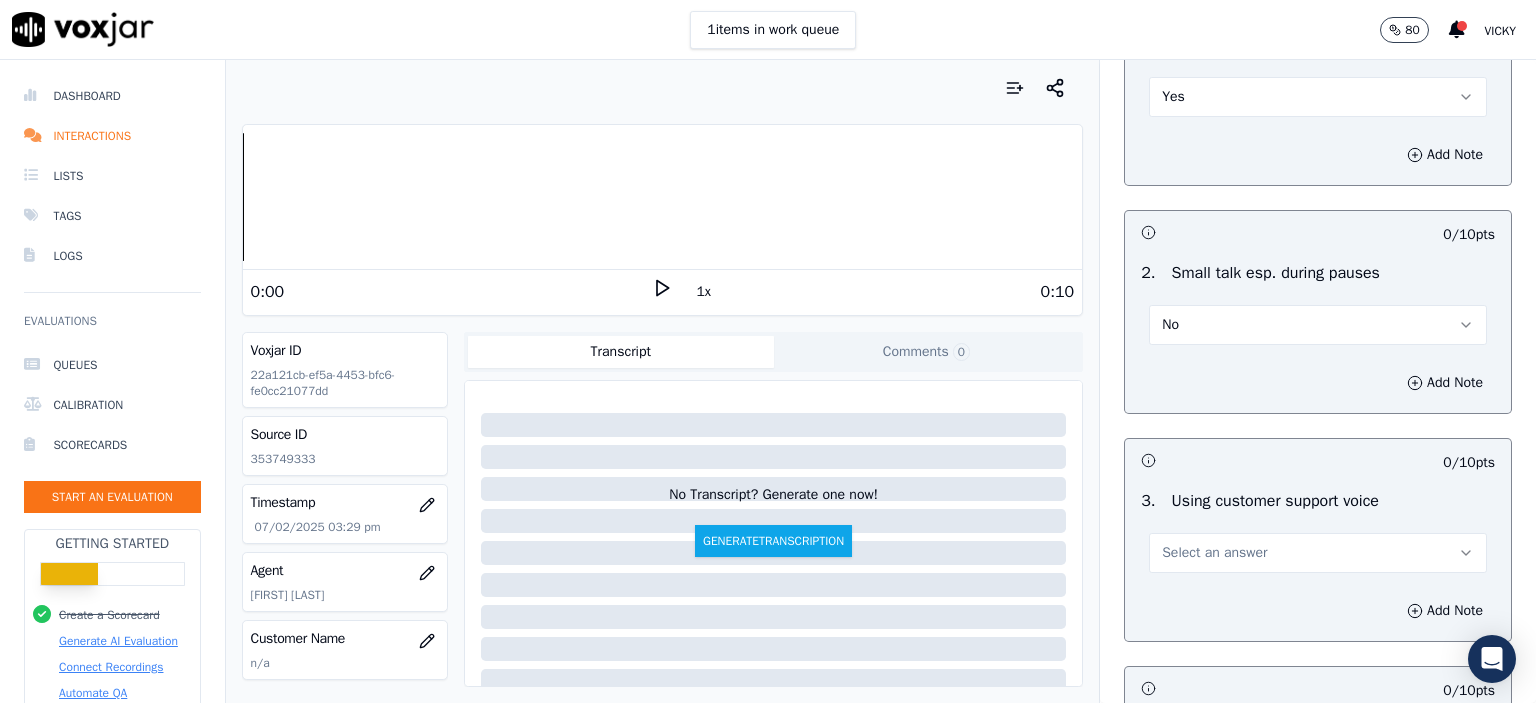 click on "Select an answer" at bounding box center (1318, 553) 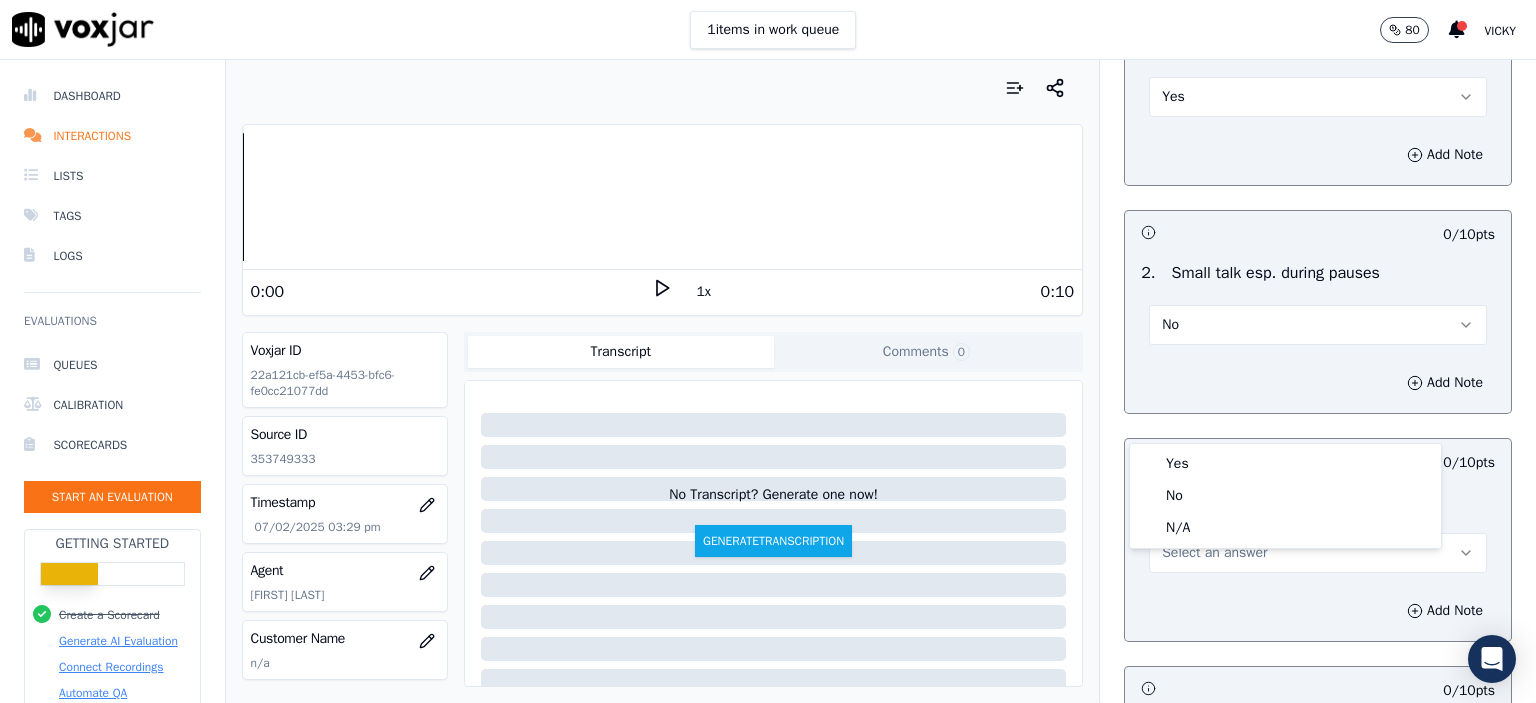 click on "Add Note" at bounding box center [1318, 611] 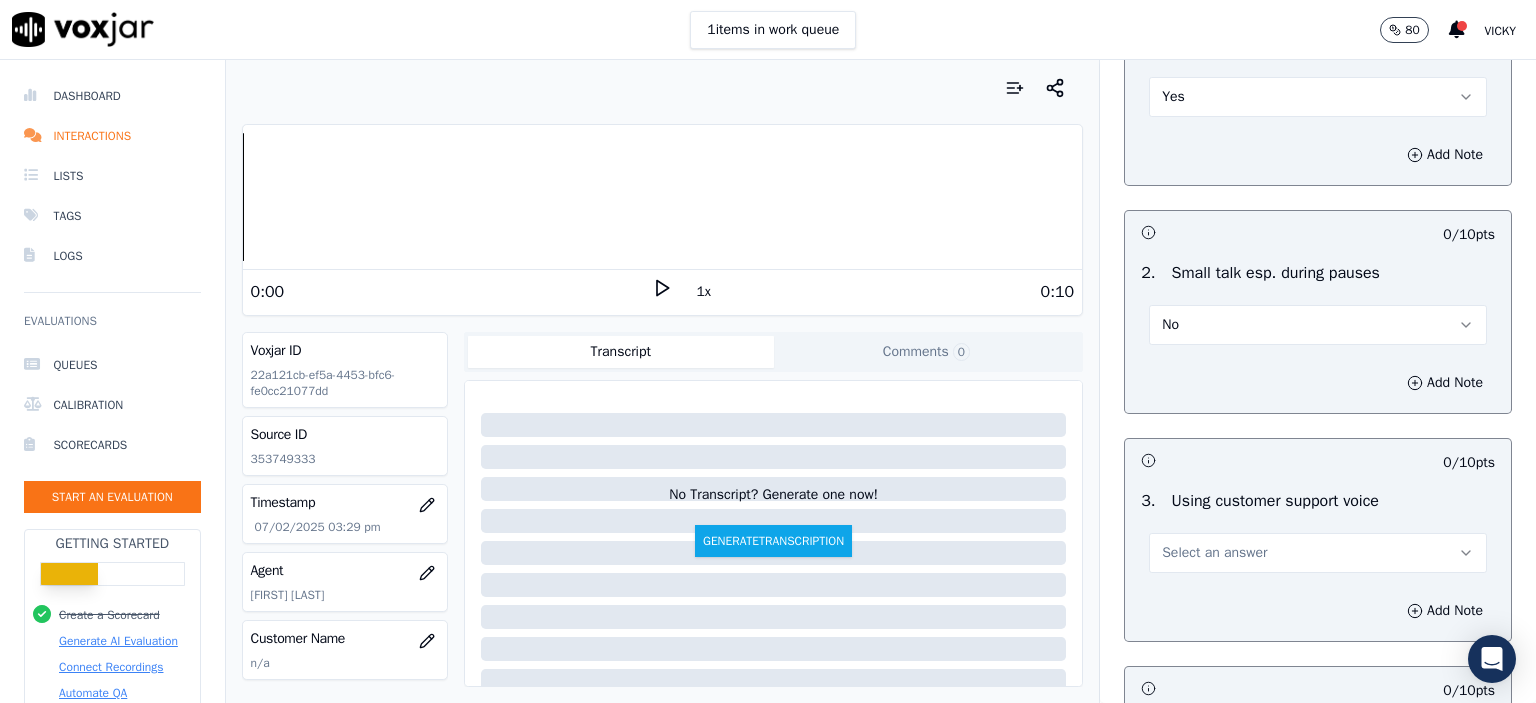 click on "Select an answer" at bounding box center [1318, 553] 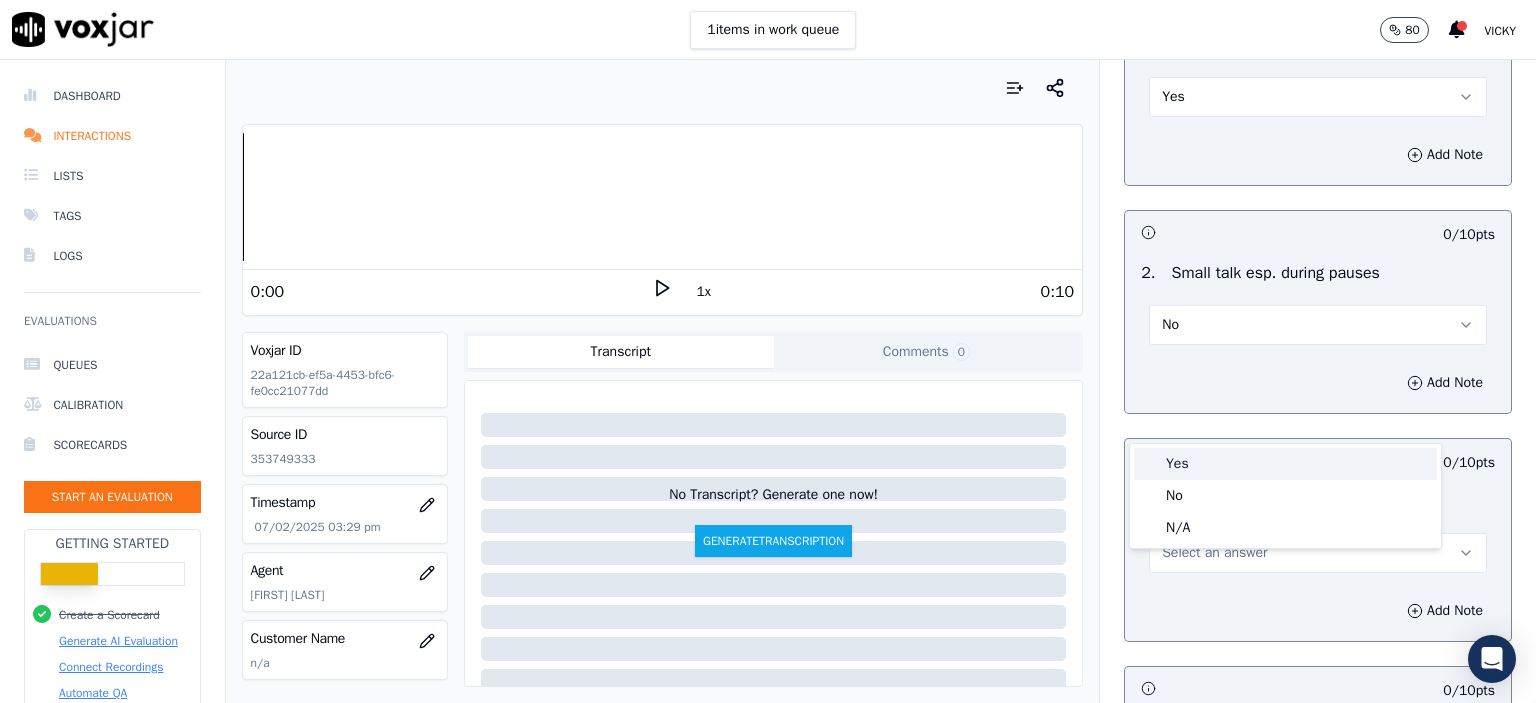 click on "Yes" at bounding box center (1285, 464) 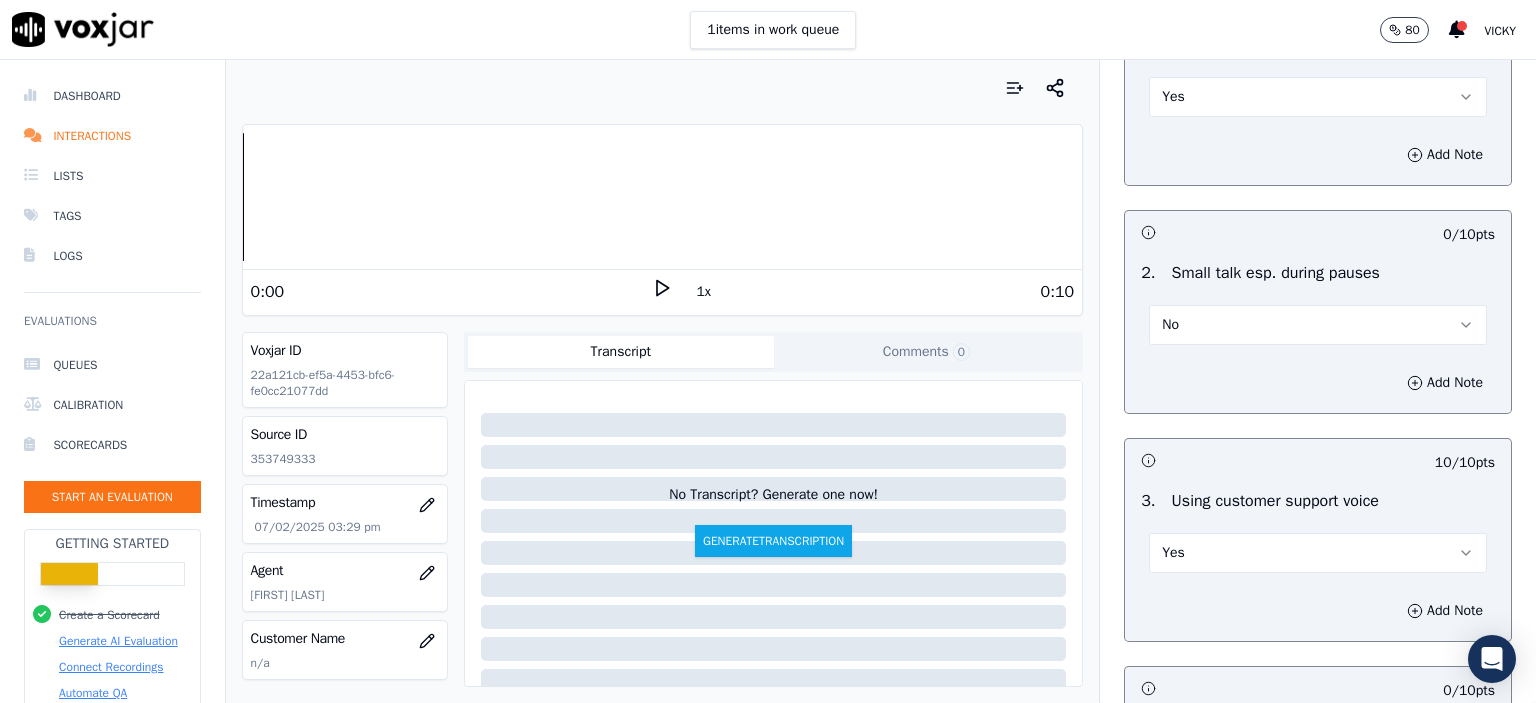 scroll, scrollTop: 2500, scrollLeft: 0, axis: vertical 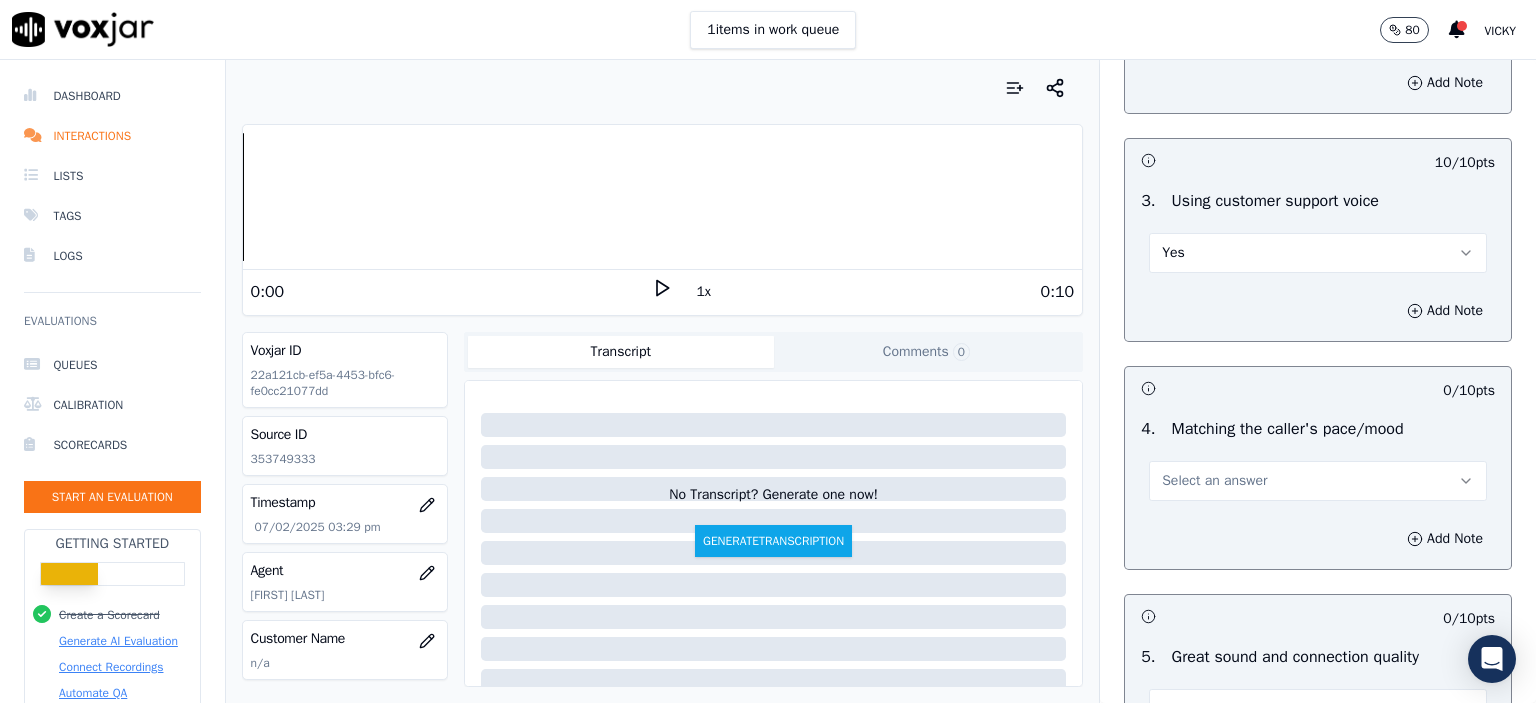 click on "Select an answer" at bounding box center (1214, 481) 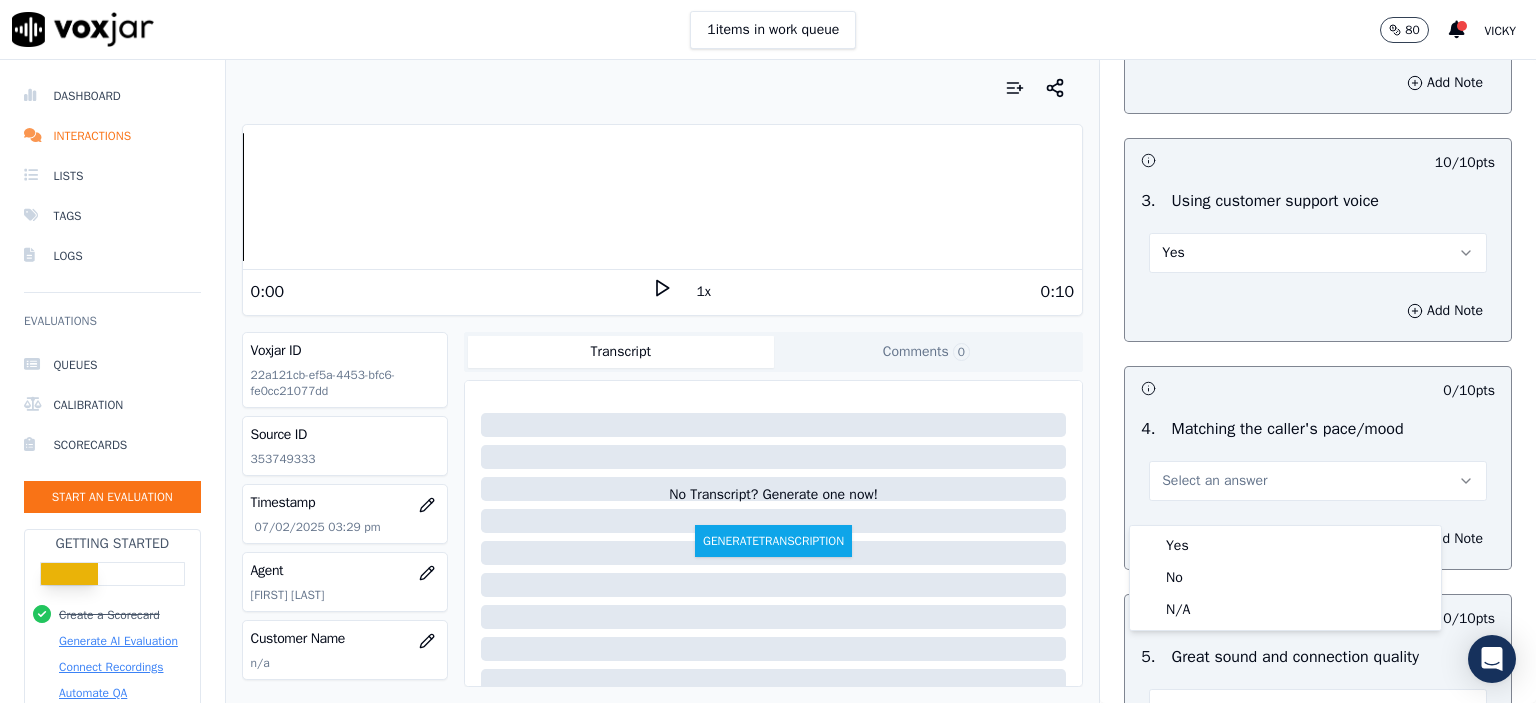 click on "Yes" at bounding box center [1285, 546] 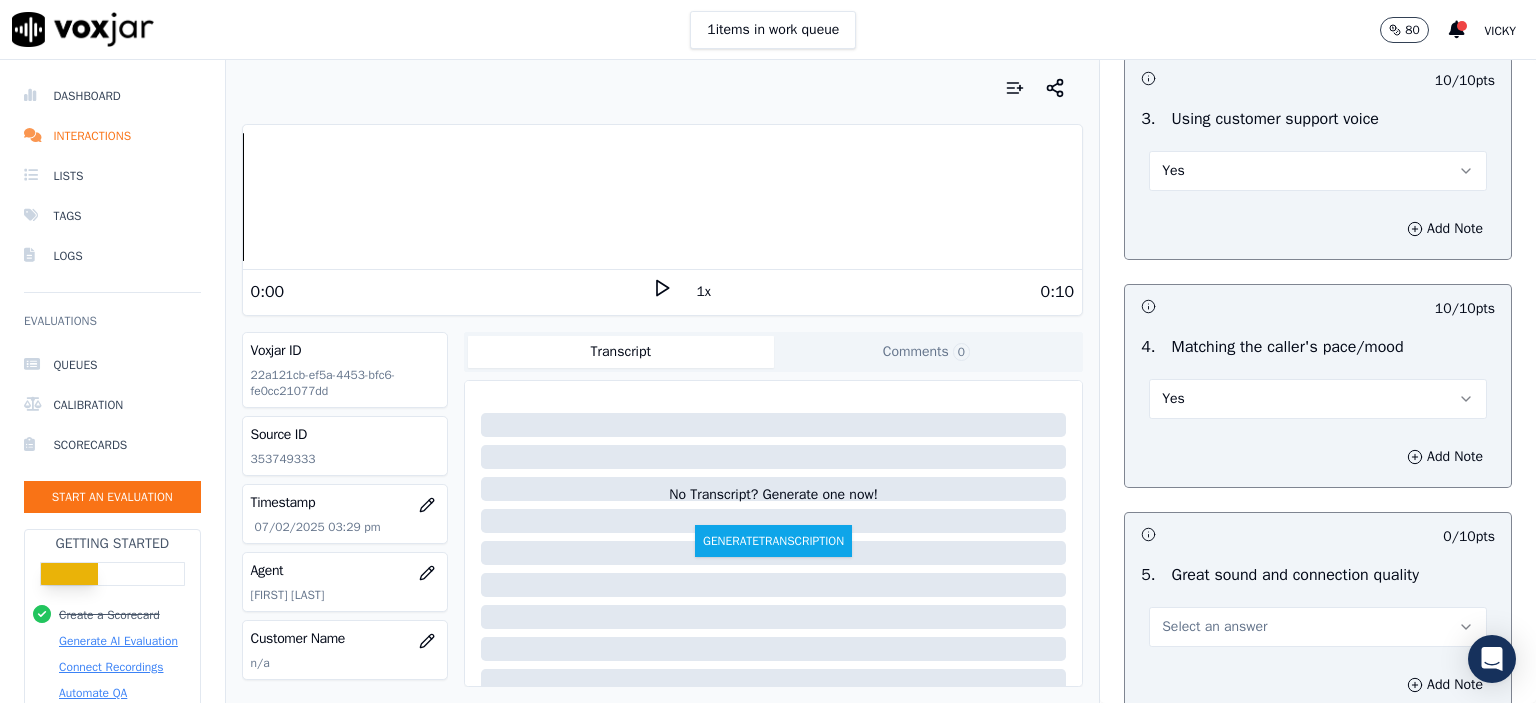 scroll, scrollTop: 2900, scrollLeft: 0, axis: vertical 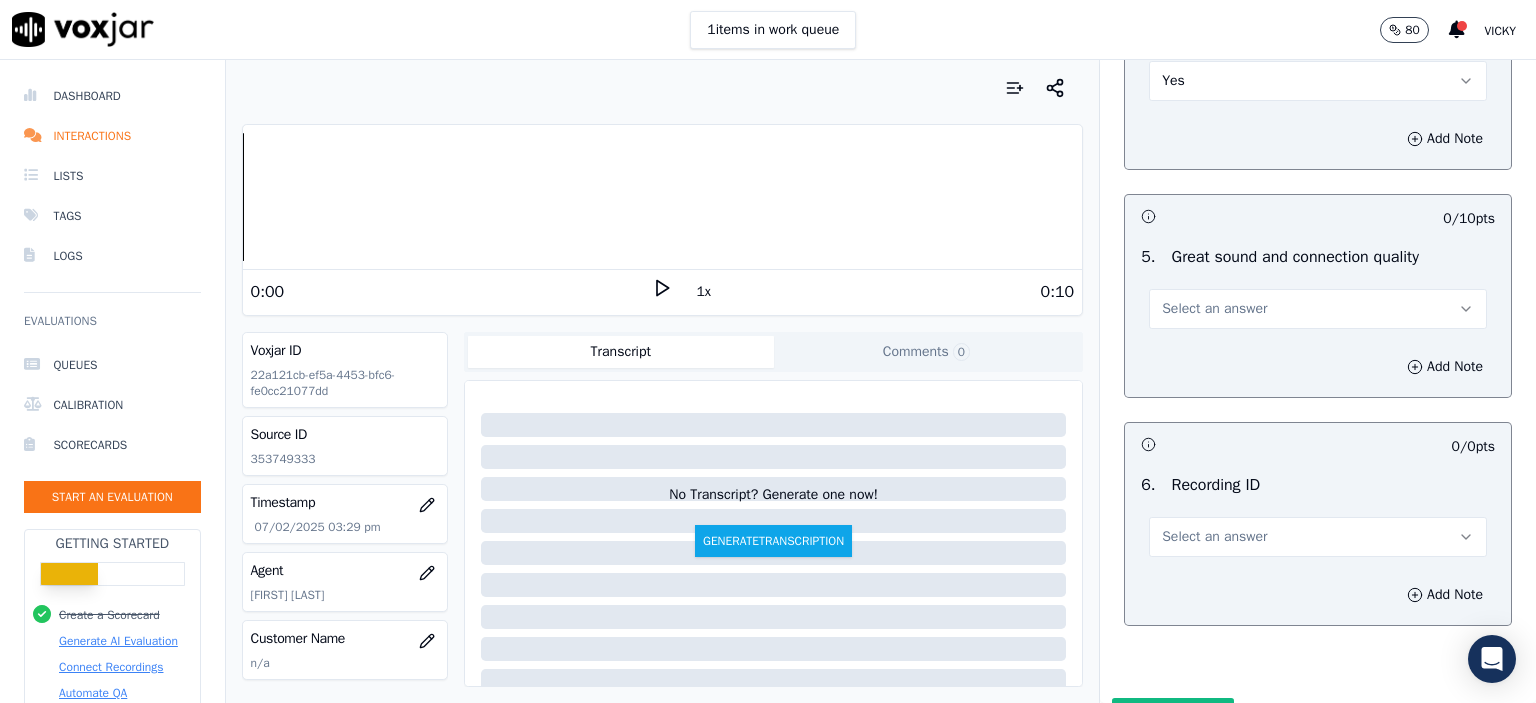 click on "Select an answer" at bounding box center (1214, 309) 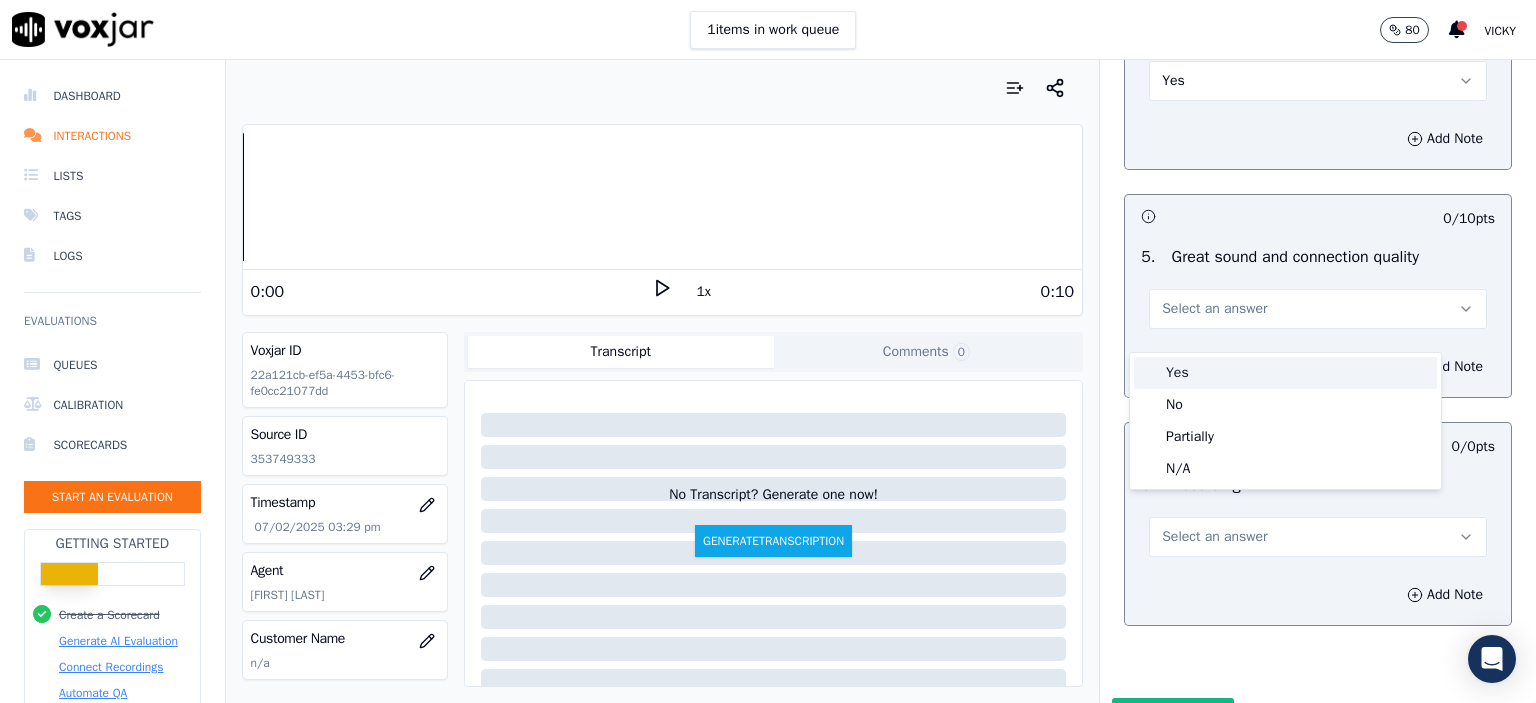 click on "Yes" at bounding box center (1285, 373) 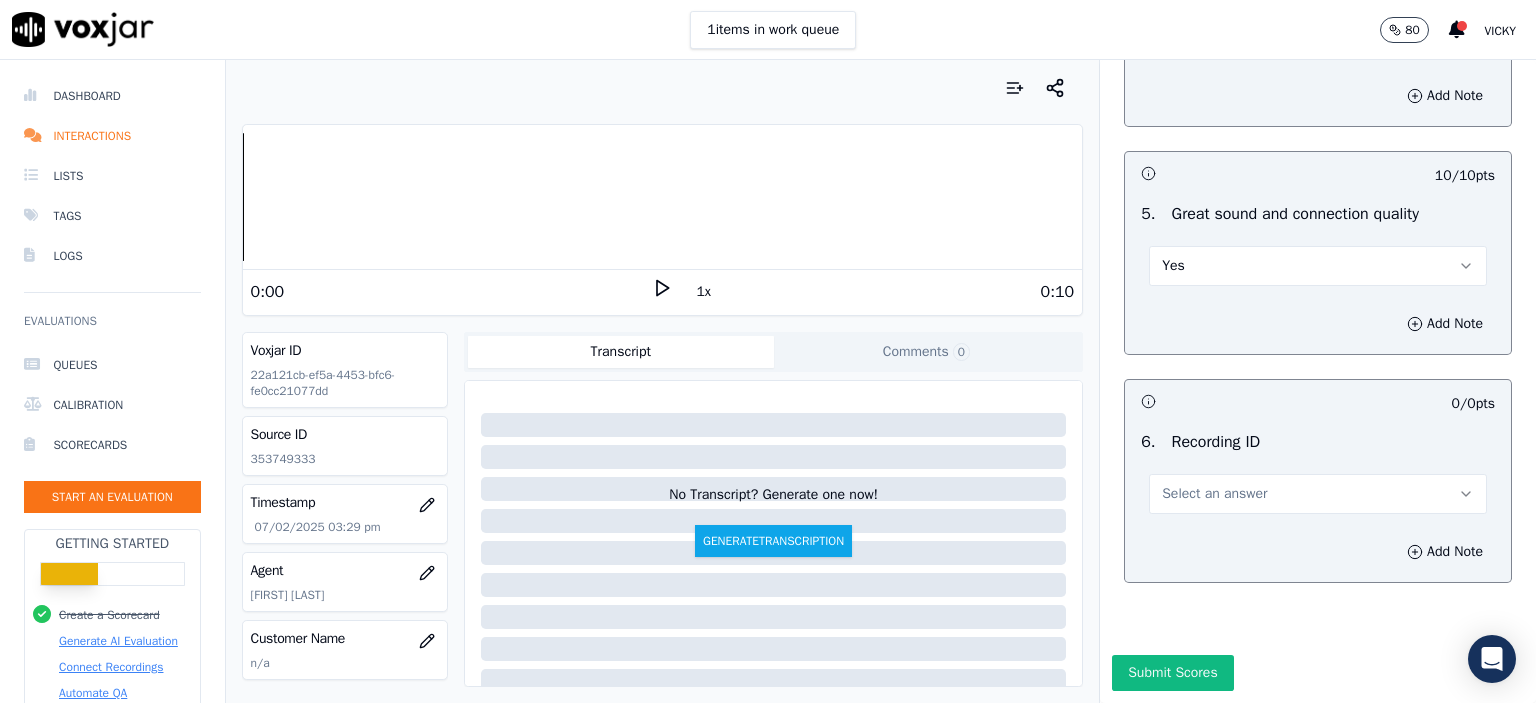 scroll, scrollTop: 3000, scrollLeft: 0, axis: vertical 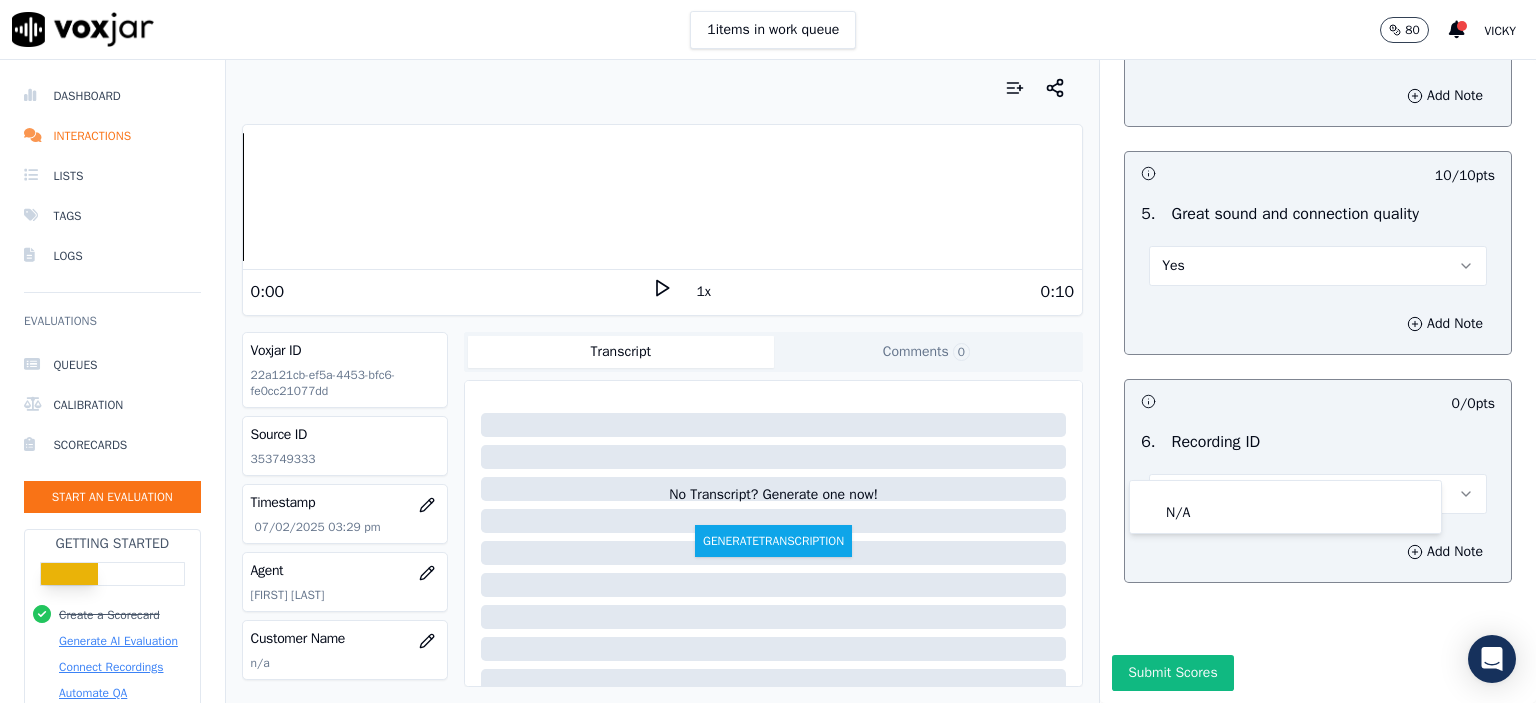 click on "N/A" at bounding box center [1285, 507] 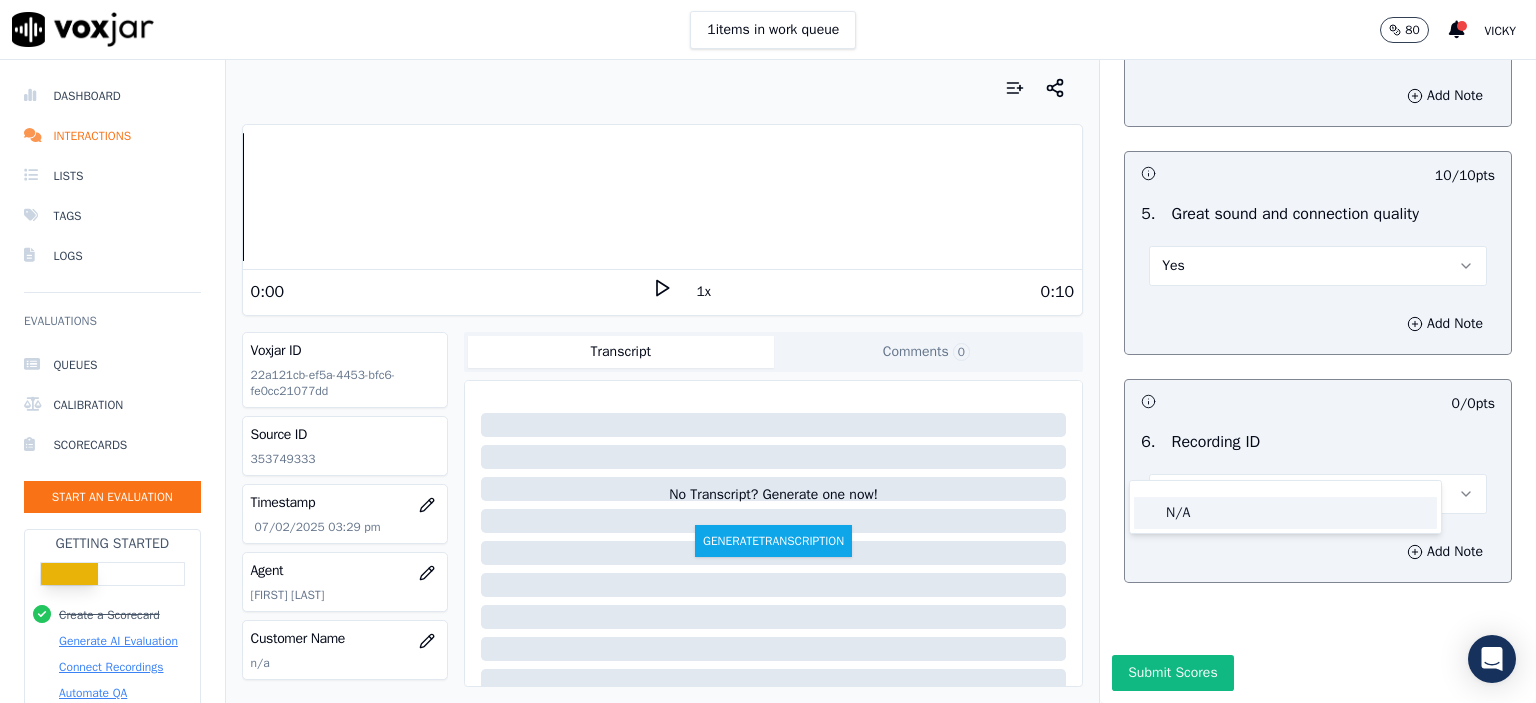 click on "N/A" 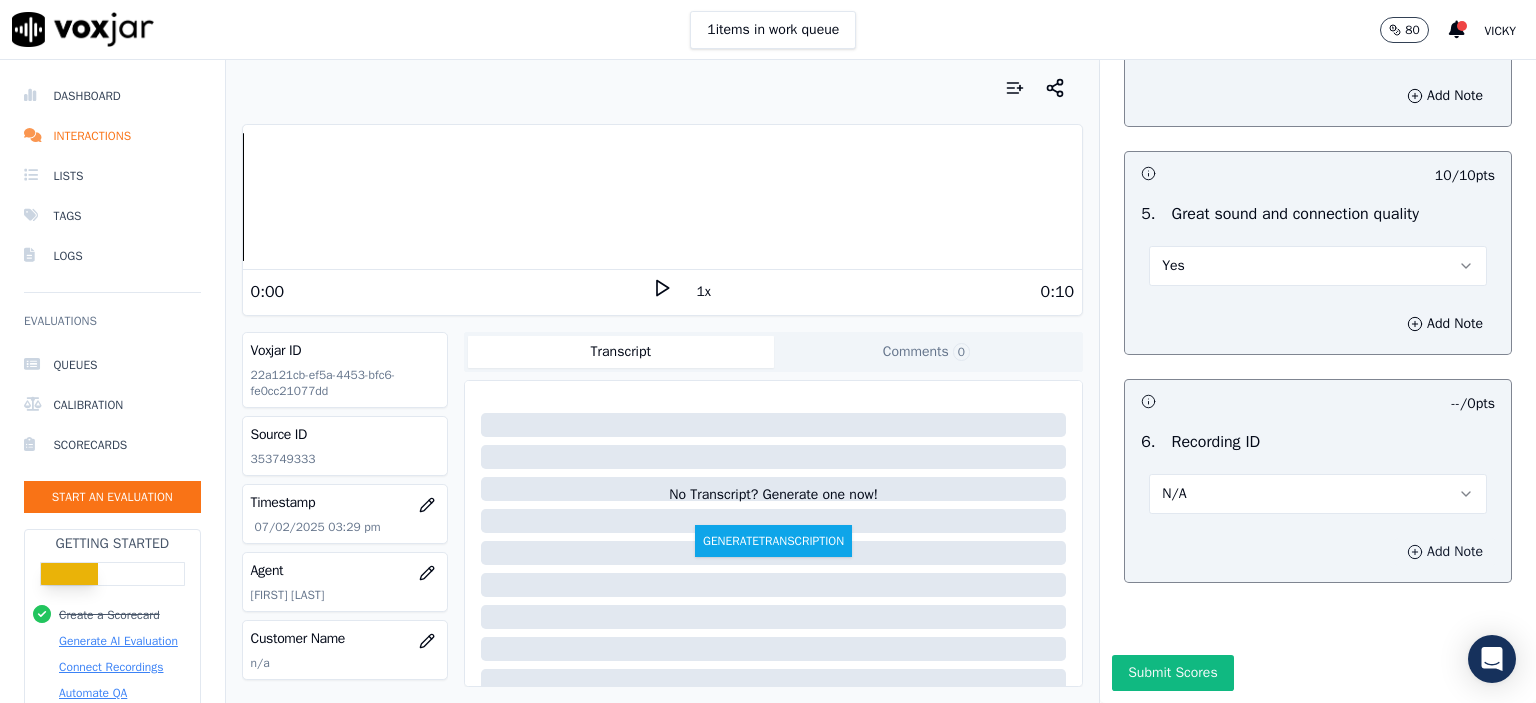 click on "Add Note" at bounding box center (1445, 552) 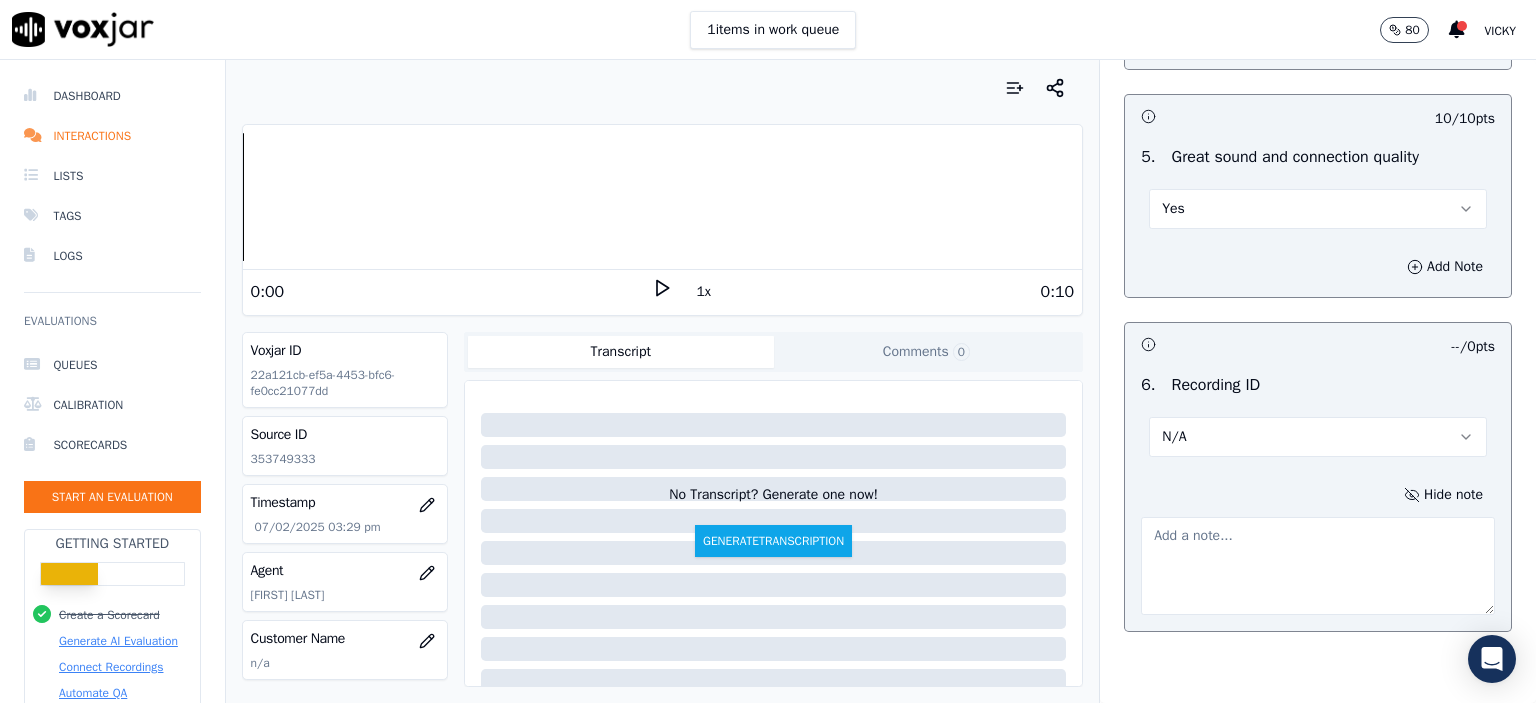click on "353749333" 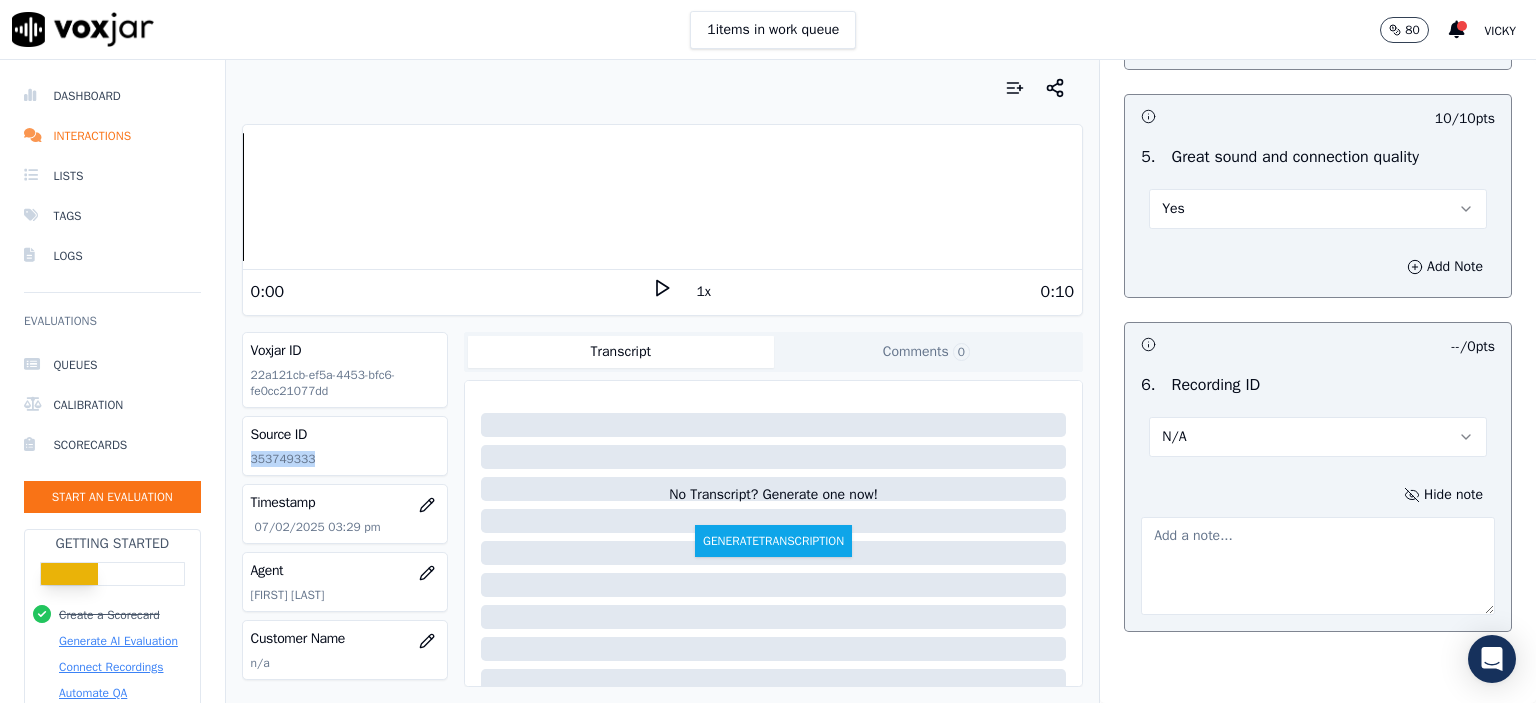 click on "353749333" 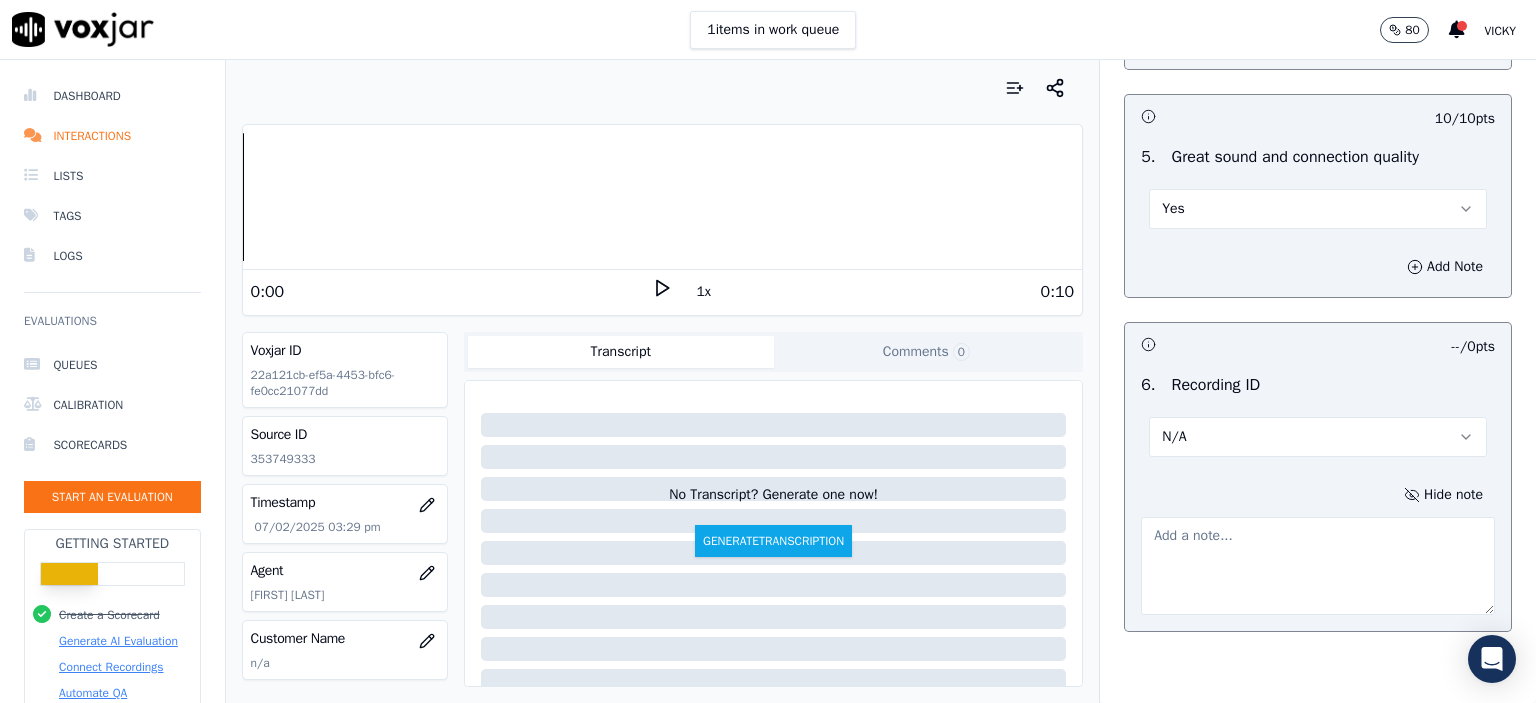 click at bounding box center (1318, 566) 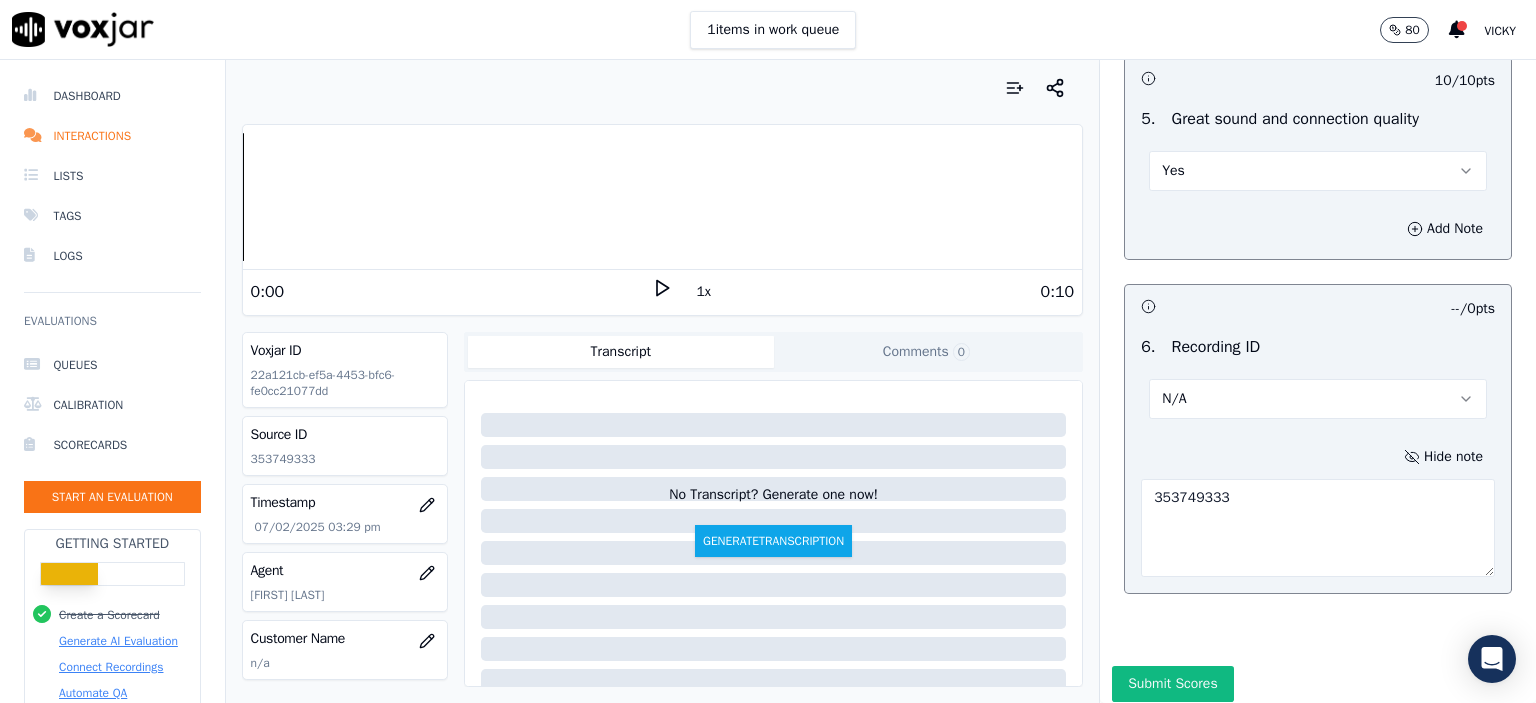 scroll, scrollTop: 3112, scrollLeft: 0, axis: vertical 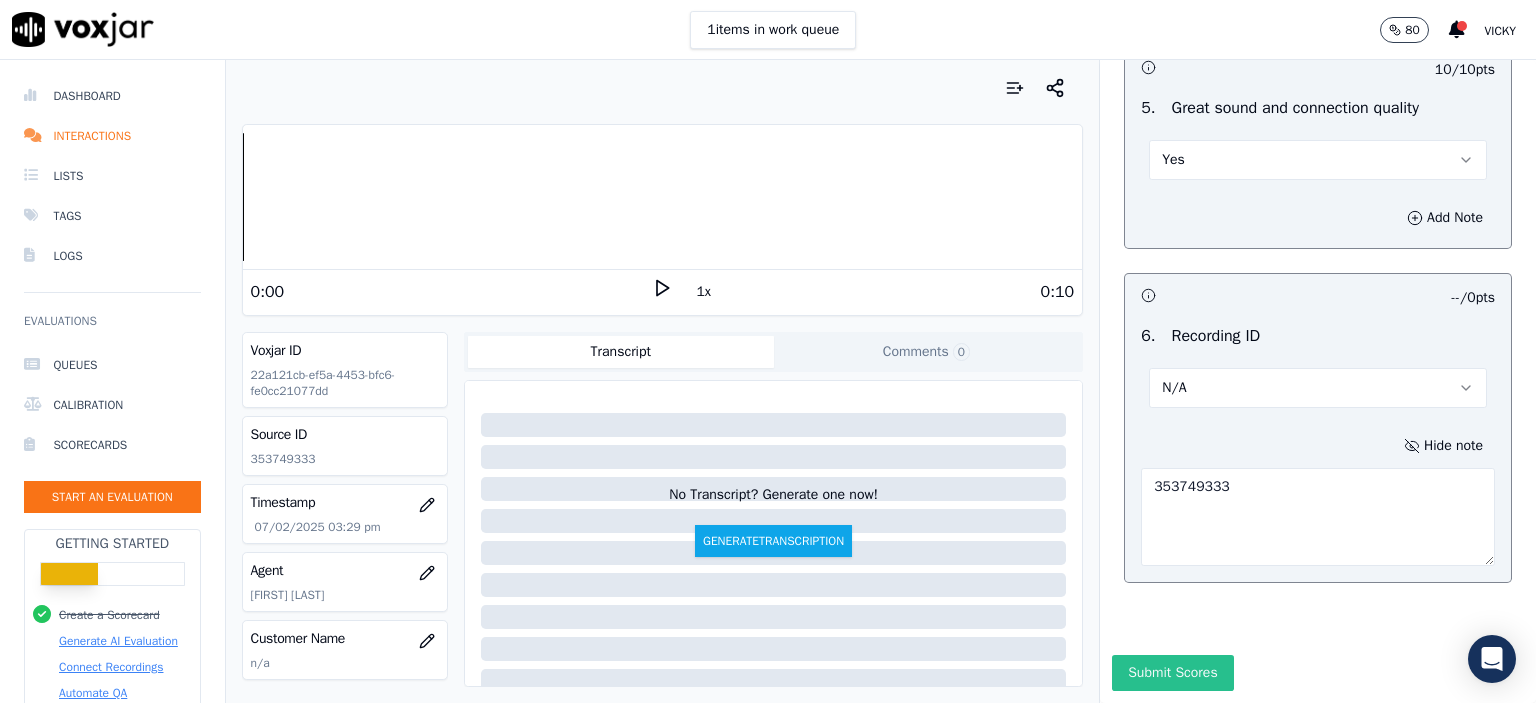 type on "353749333" 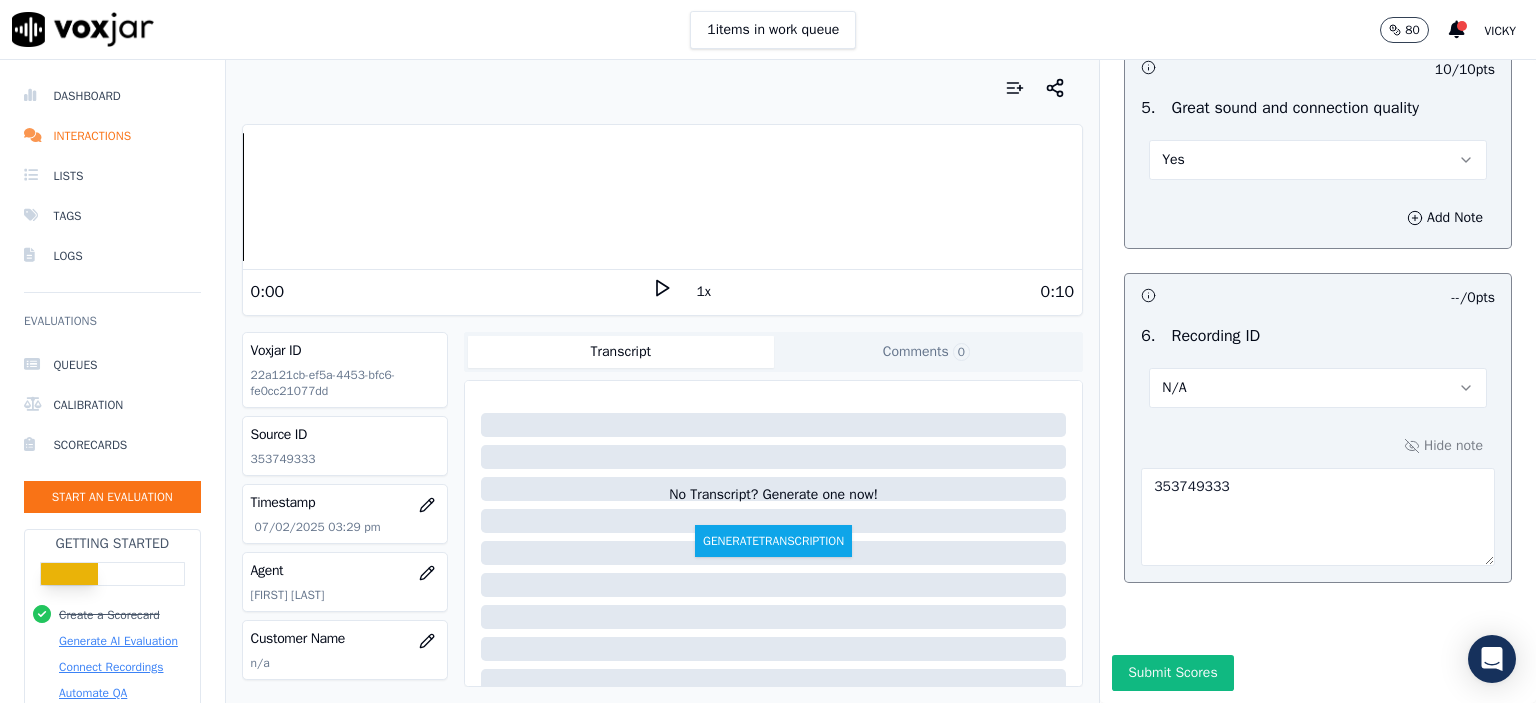 drag, startPoint x: 1146, startPoint y: 610, endPoint x: 1140, endPoint y: 599, distance: 12.529964 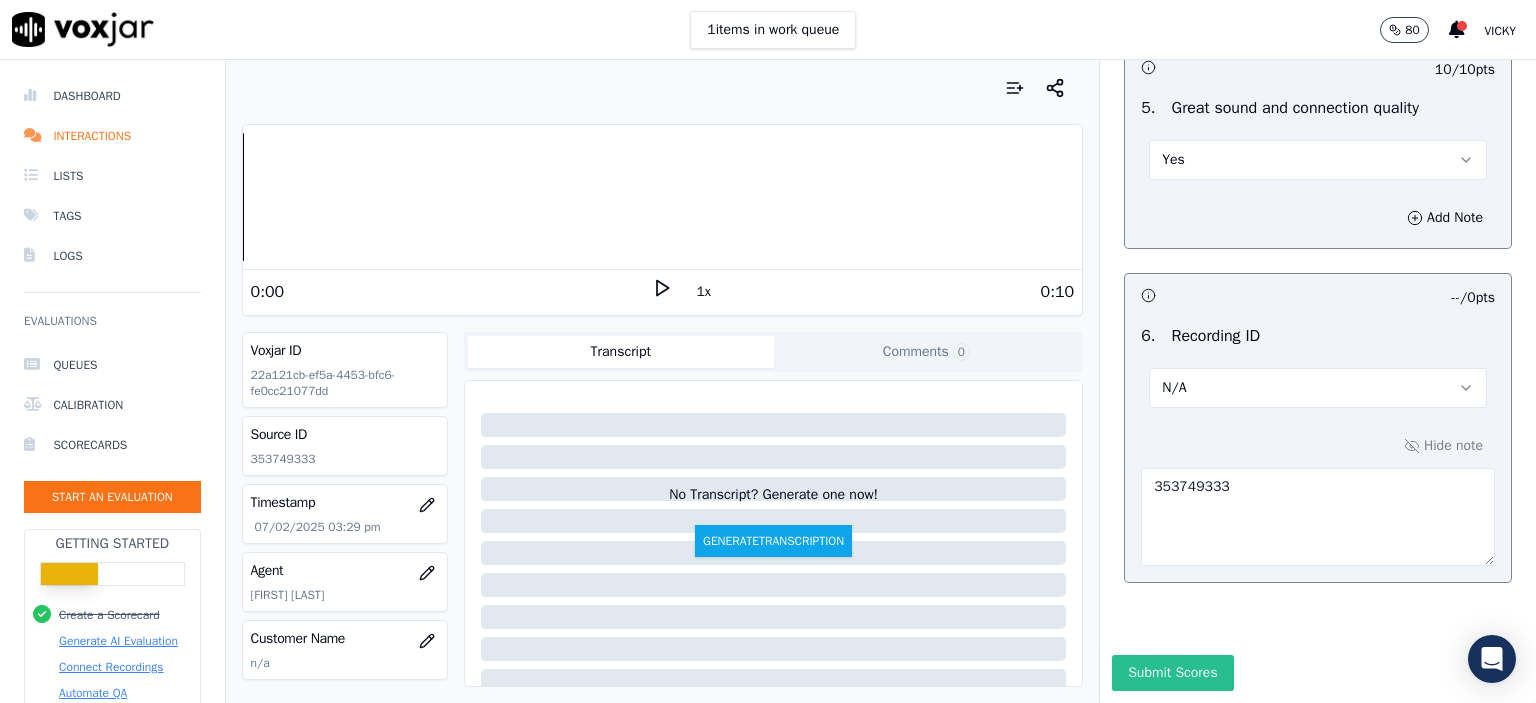 click on "Submit Scores" at bounding box center [1172, 673] 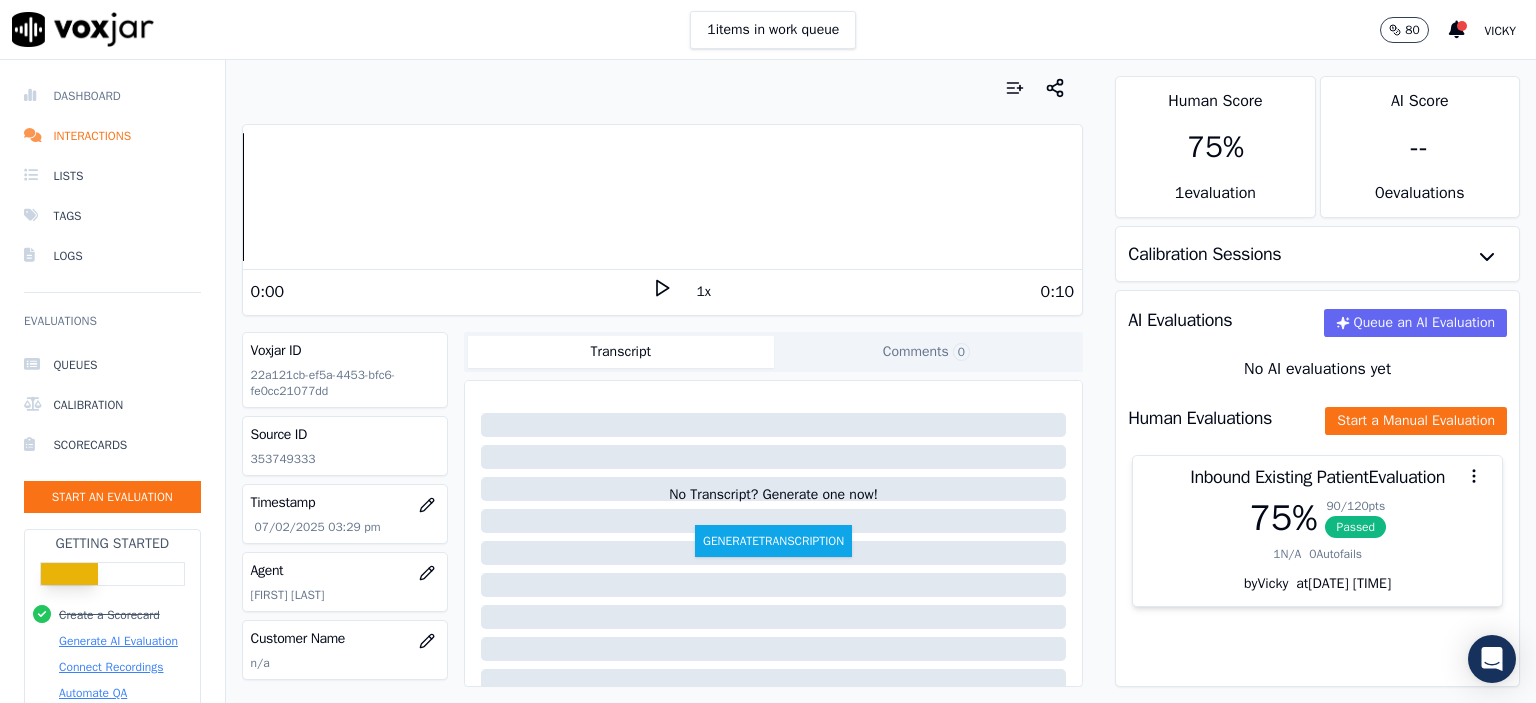 click on "Dashboard" at bounding box center [112, 96] 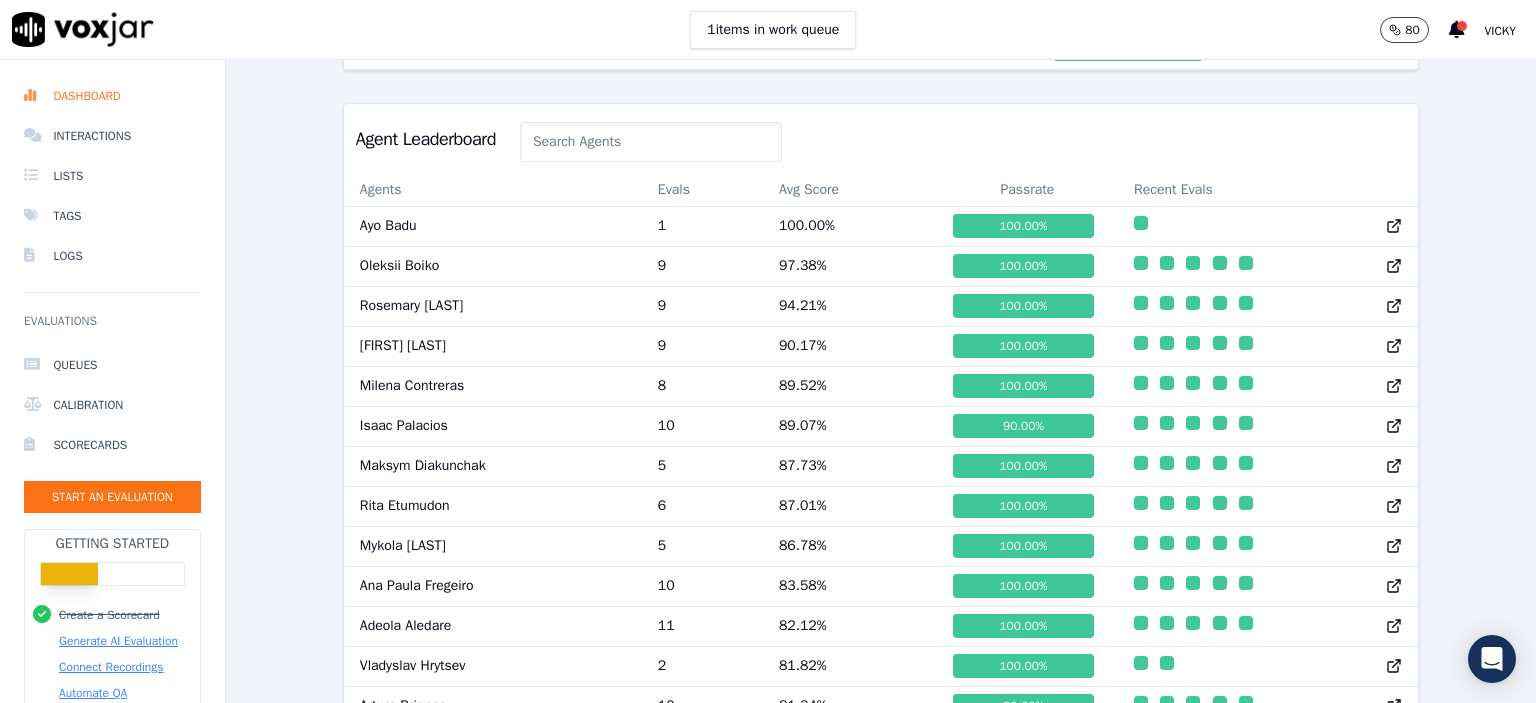 scroll, scrollTop: 1000, scrollLeft: 0, axis: vertical 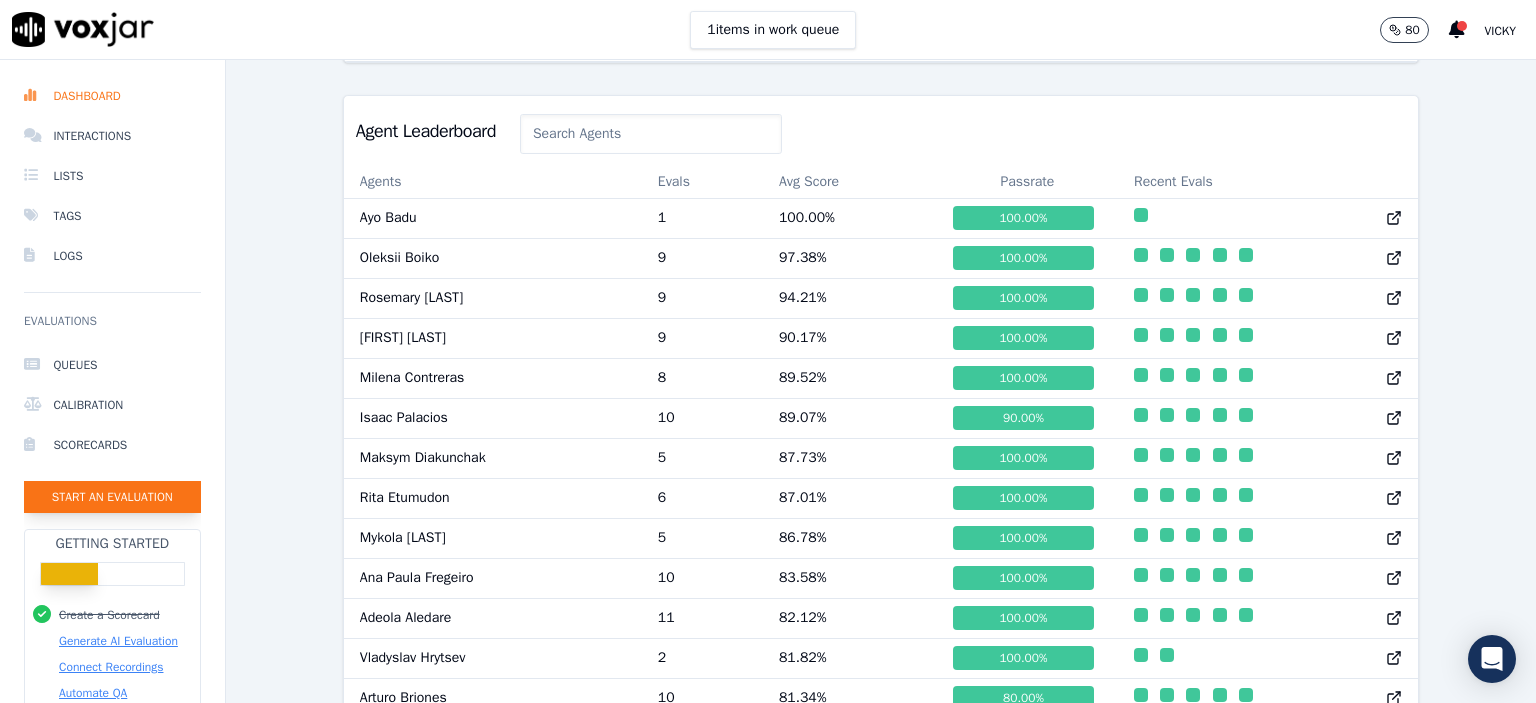 click on "Start an Evaluation" 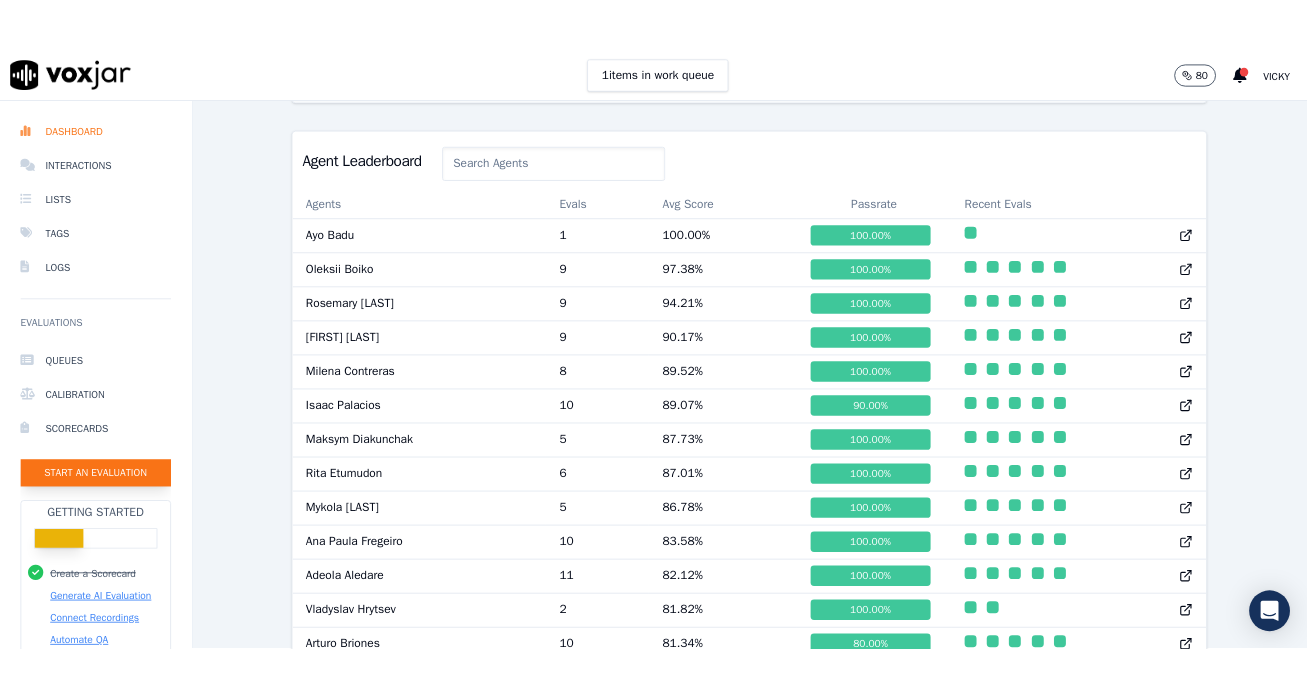 scroll, scrollTop: 122, scrollLeft: 0, axis: vertical 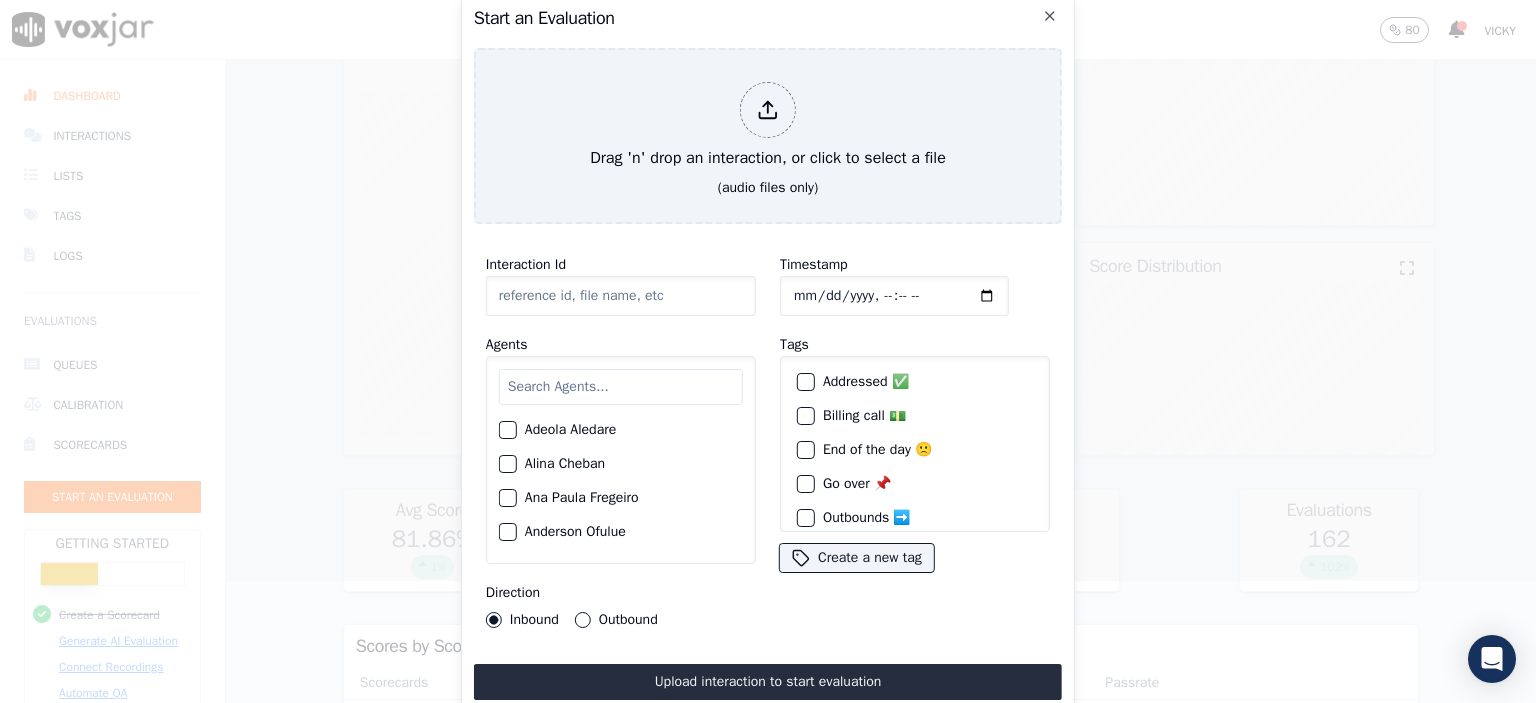 click on "Interaction Id" 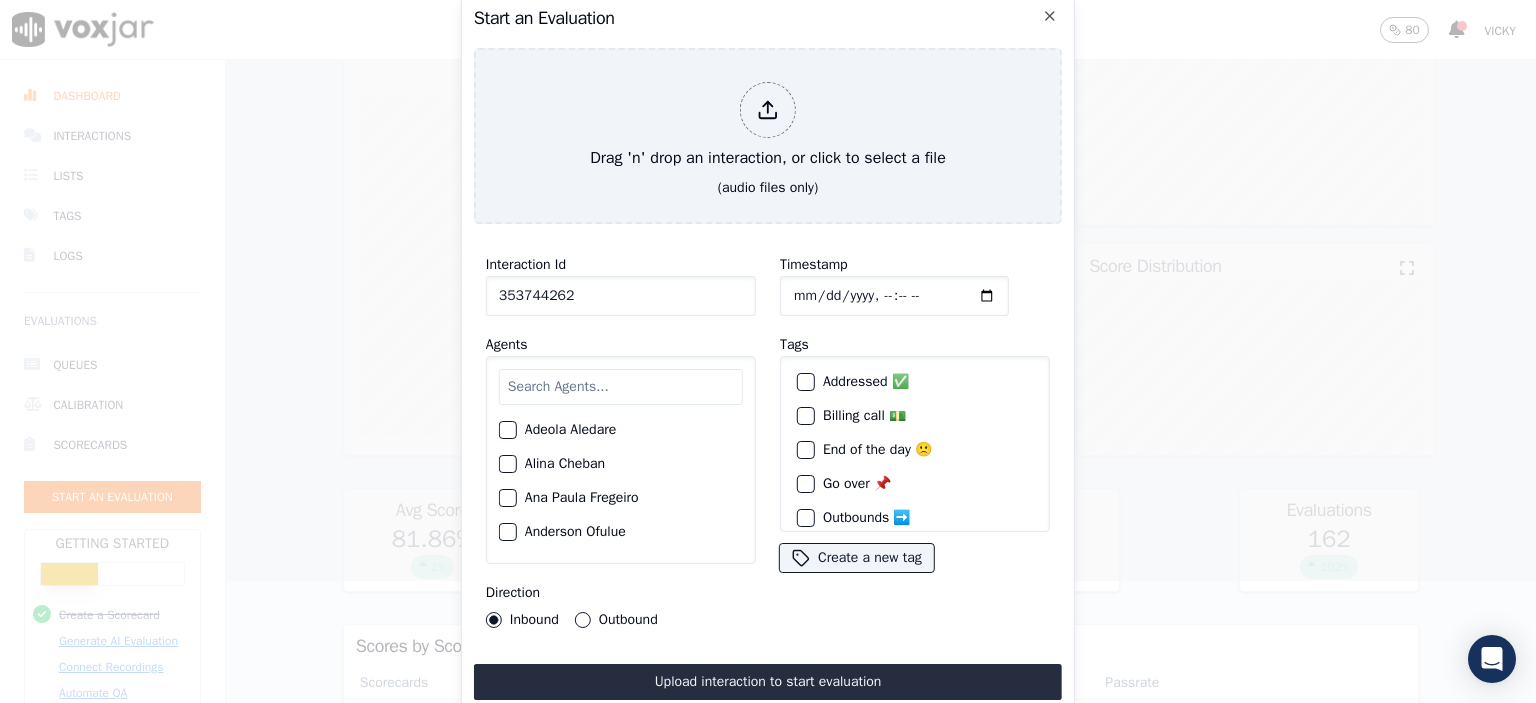 type on "353744262" 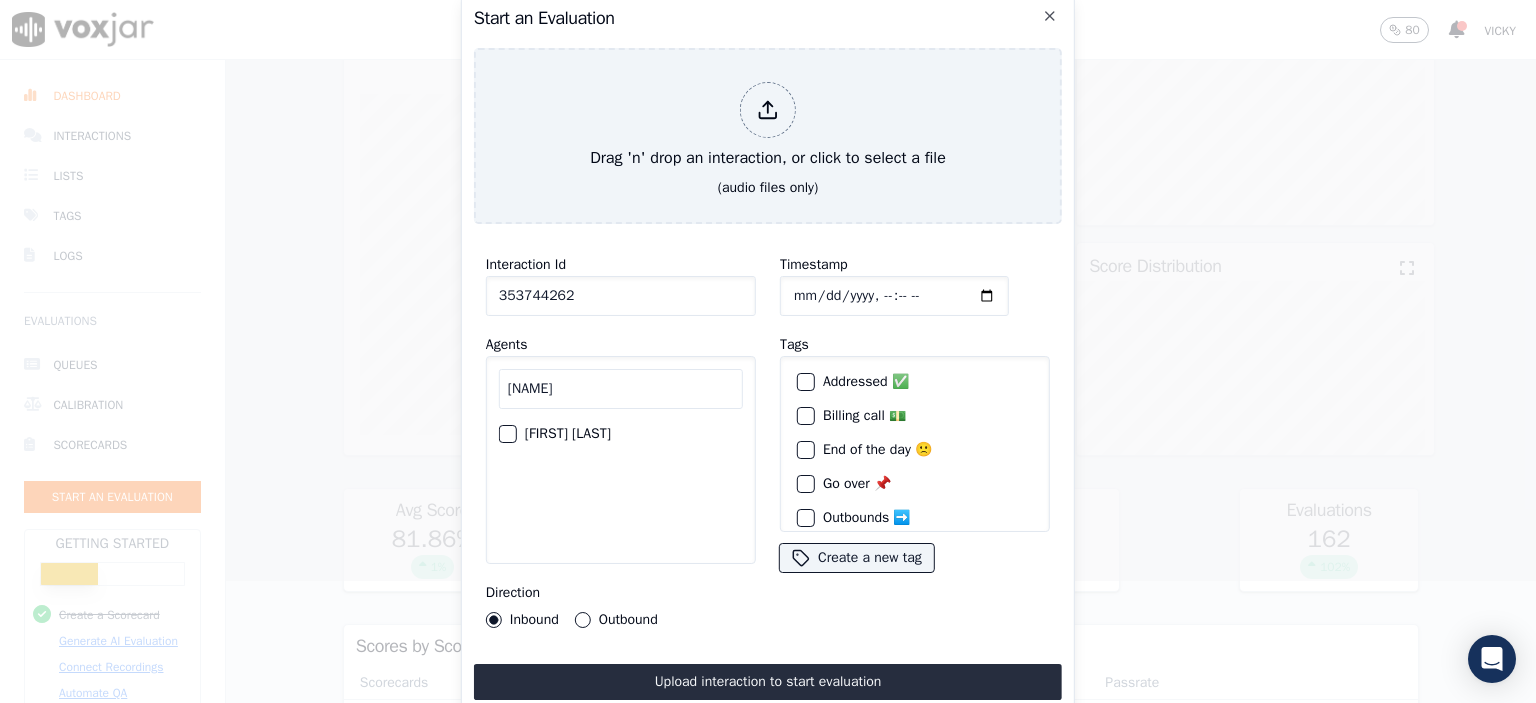 type on "[NAME]" 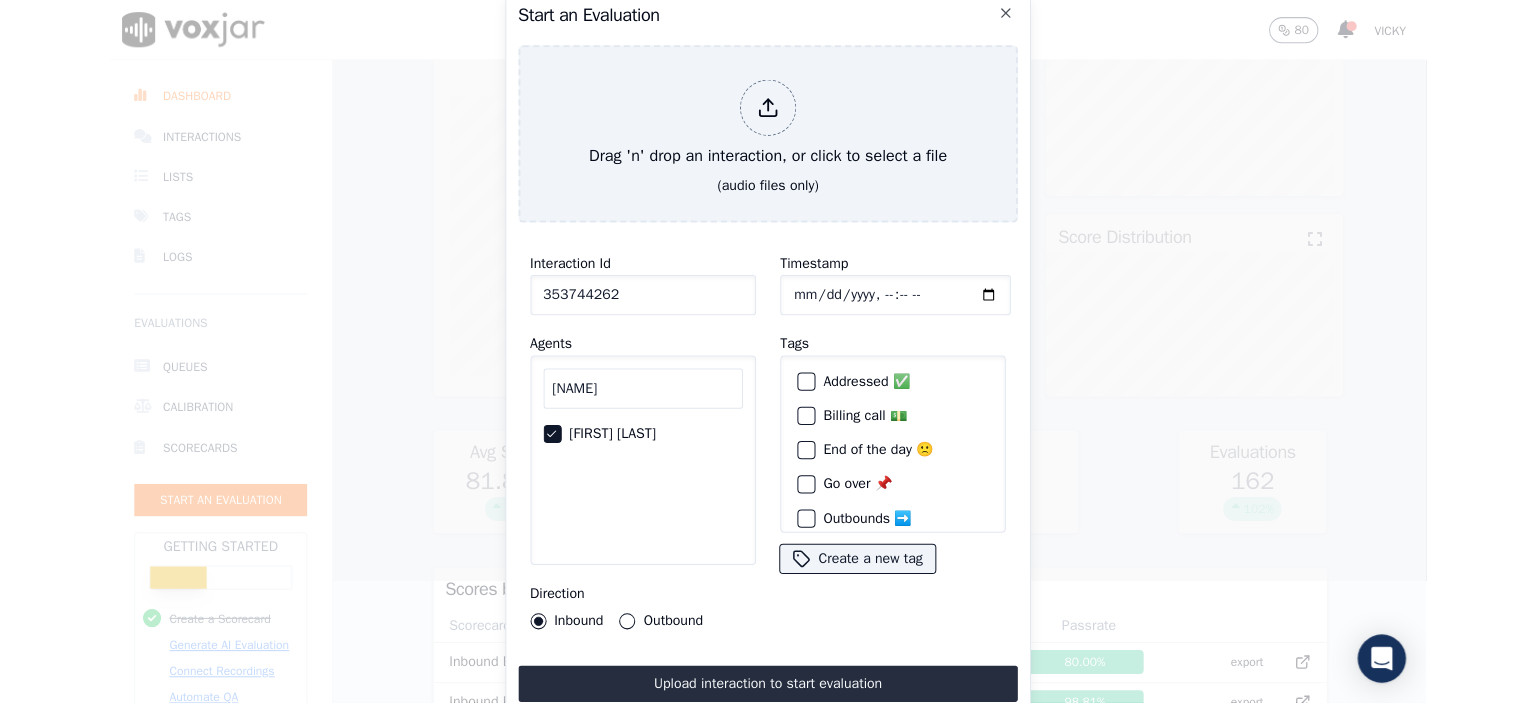 scroll, scrollTop: 91, scrollLeft: 0, axis: vertical 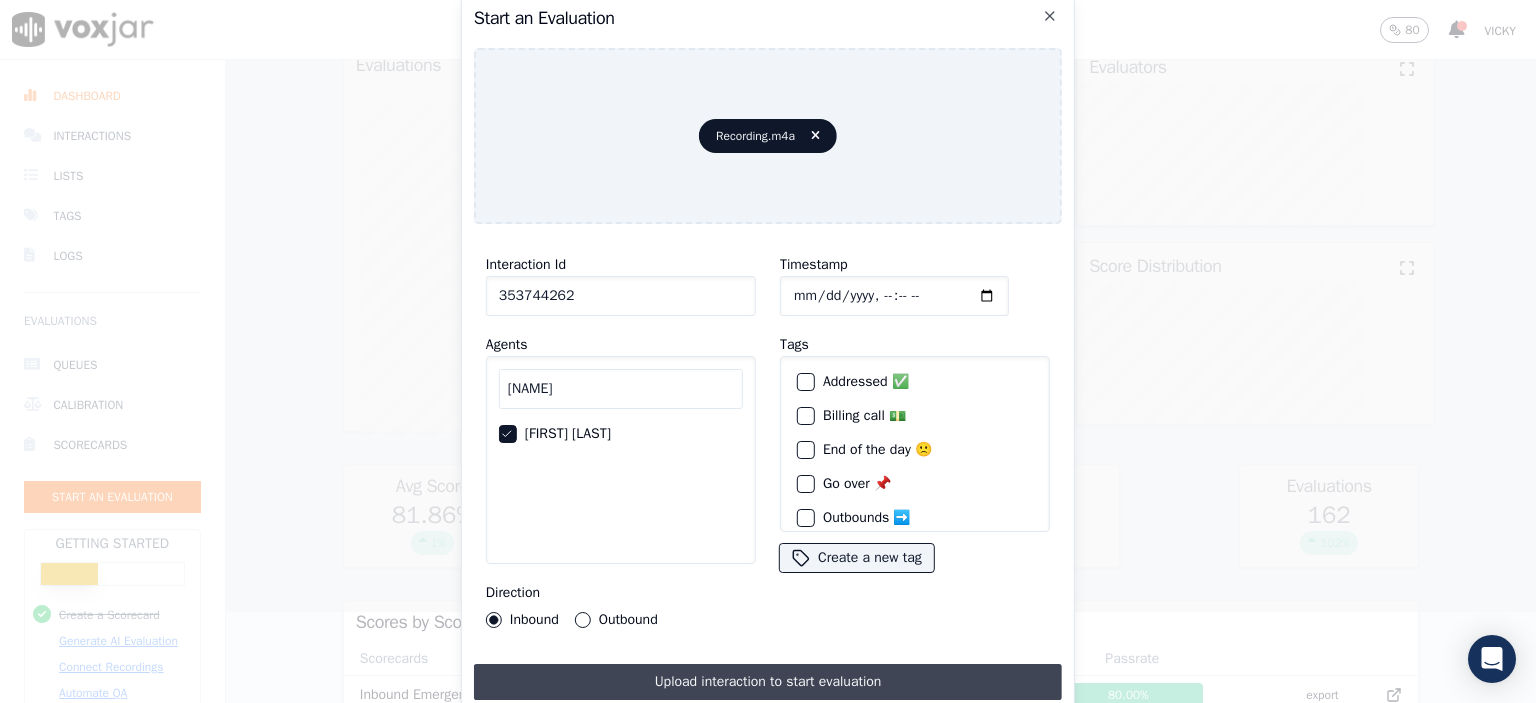 click on "Upload interaction to start evaluation" at bounding box center [768, 682] 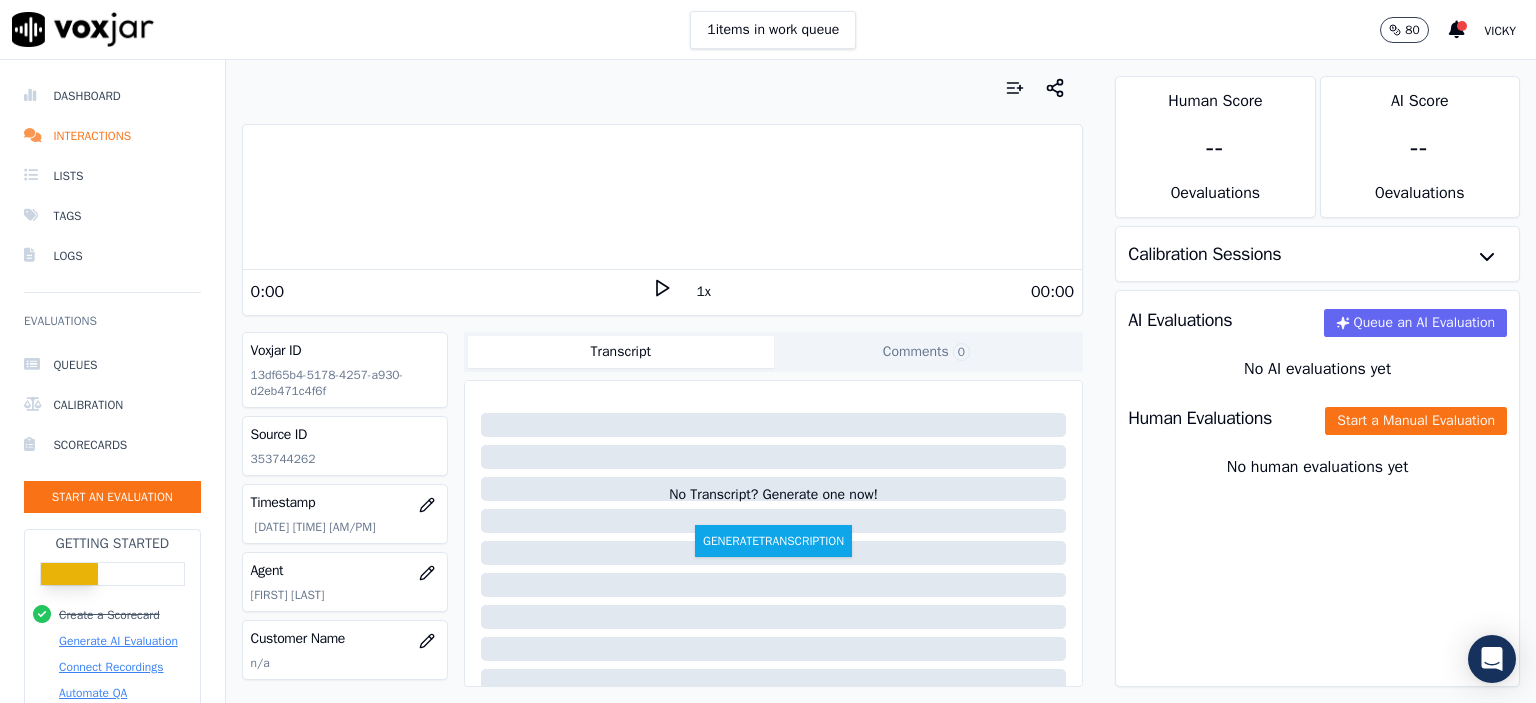 scroll, scrollTop: 0, scrollLeft: 0, axis: both 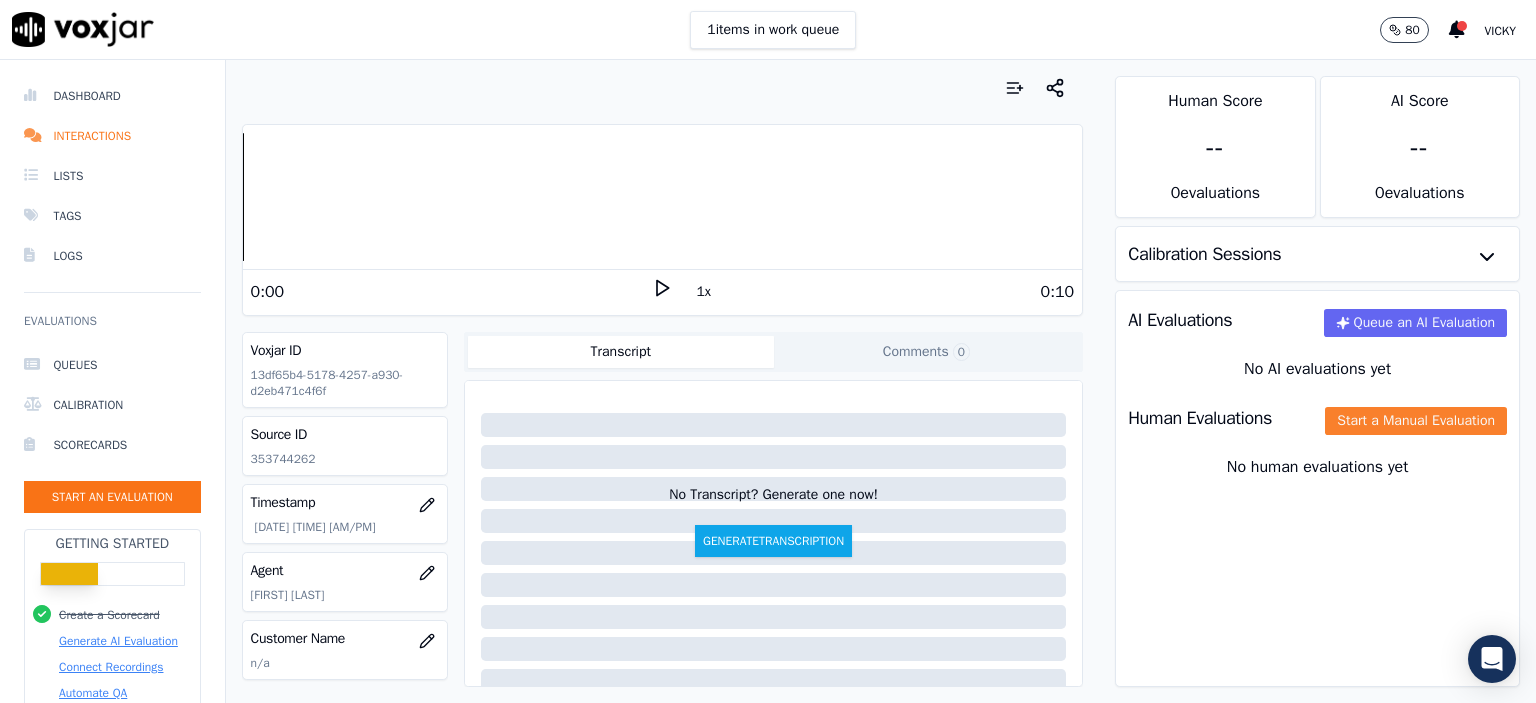 click on "Start a Manual Evaluation" 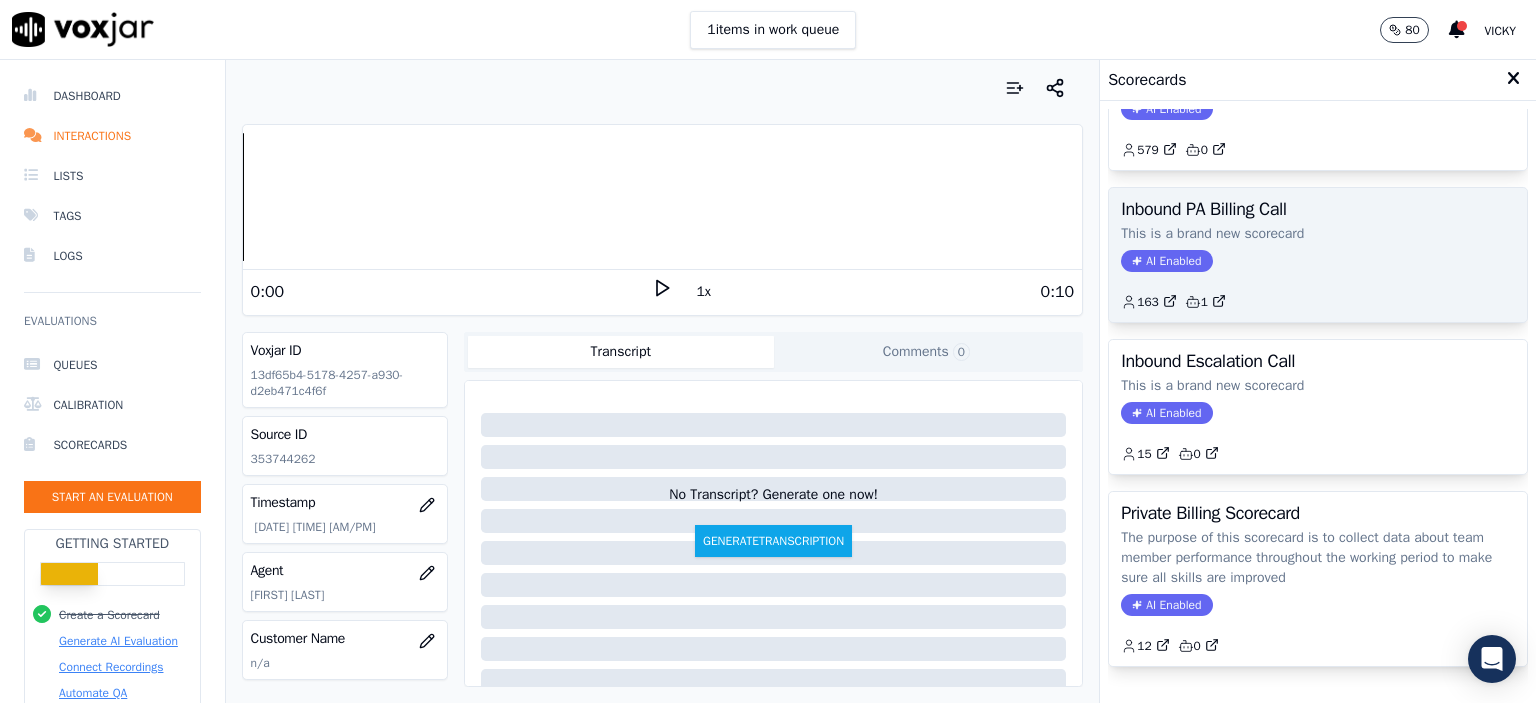 scroll, scrollTop: 752, scrollLeft: 0, axis: vertical 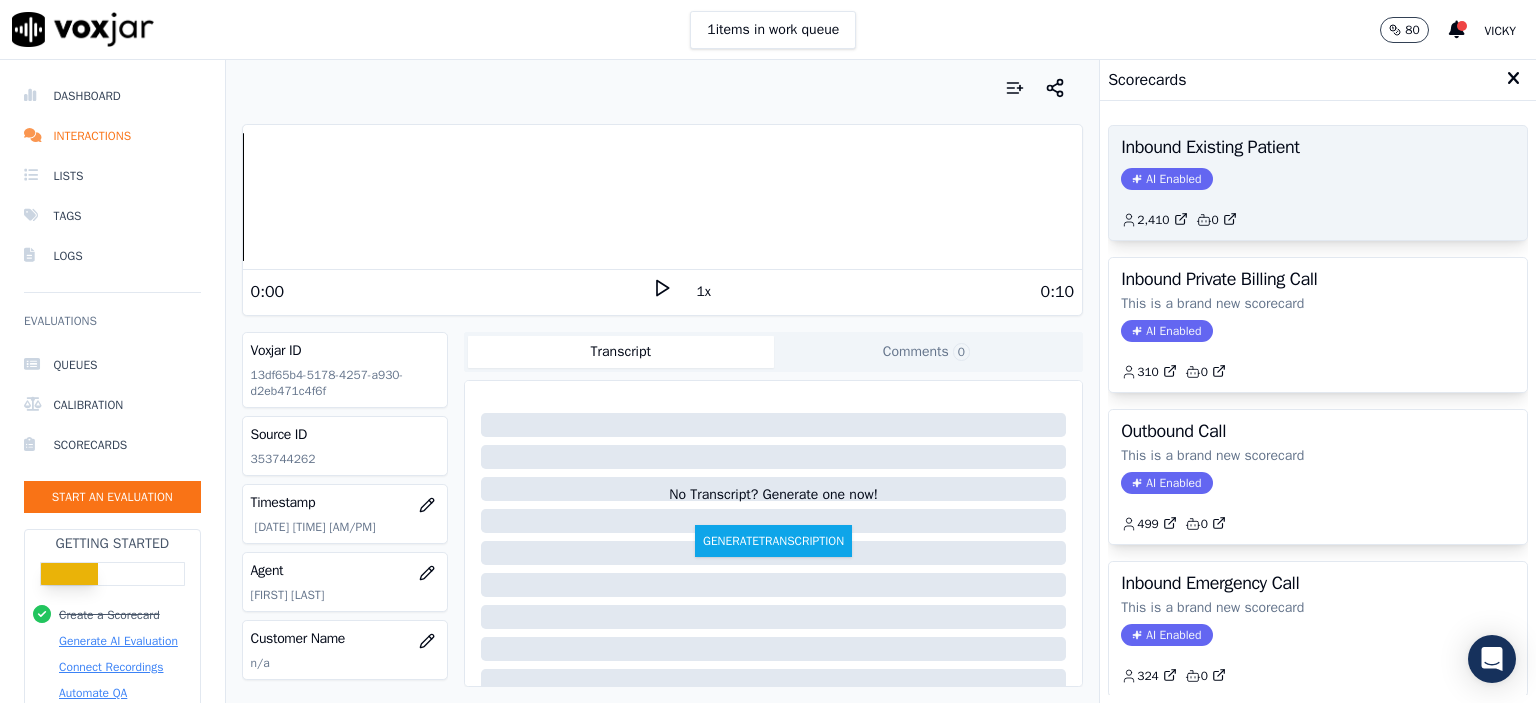click on "AI Enabled" 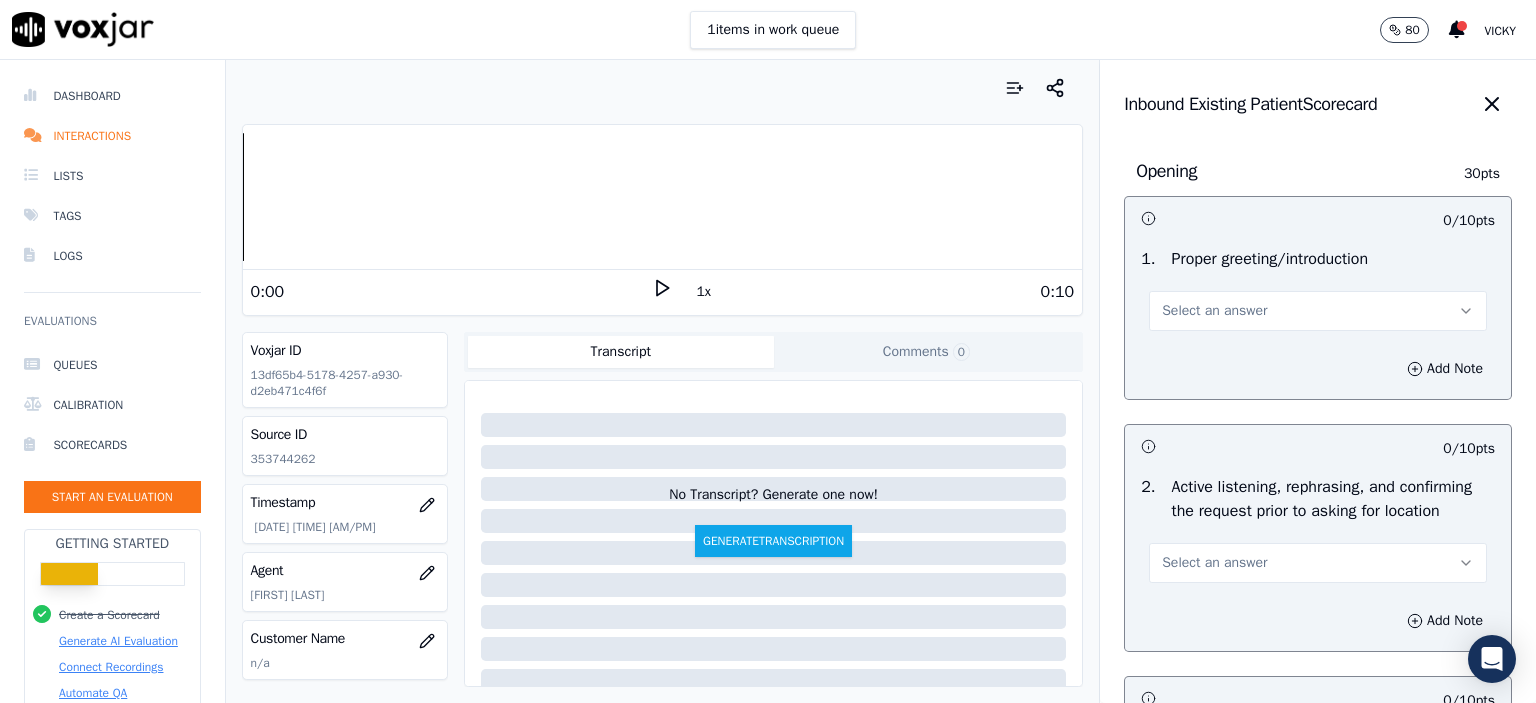 click on "Select an answer" at bounding box center (1318, 311) 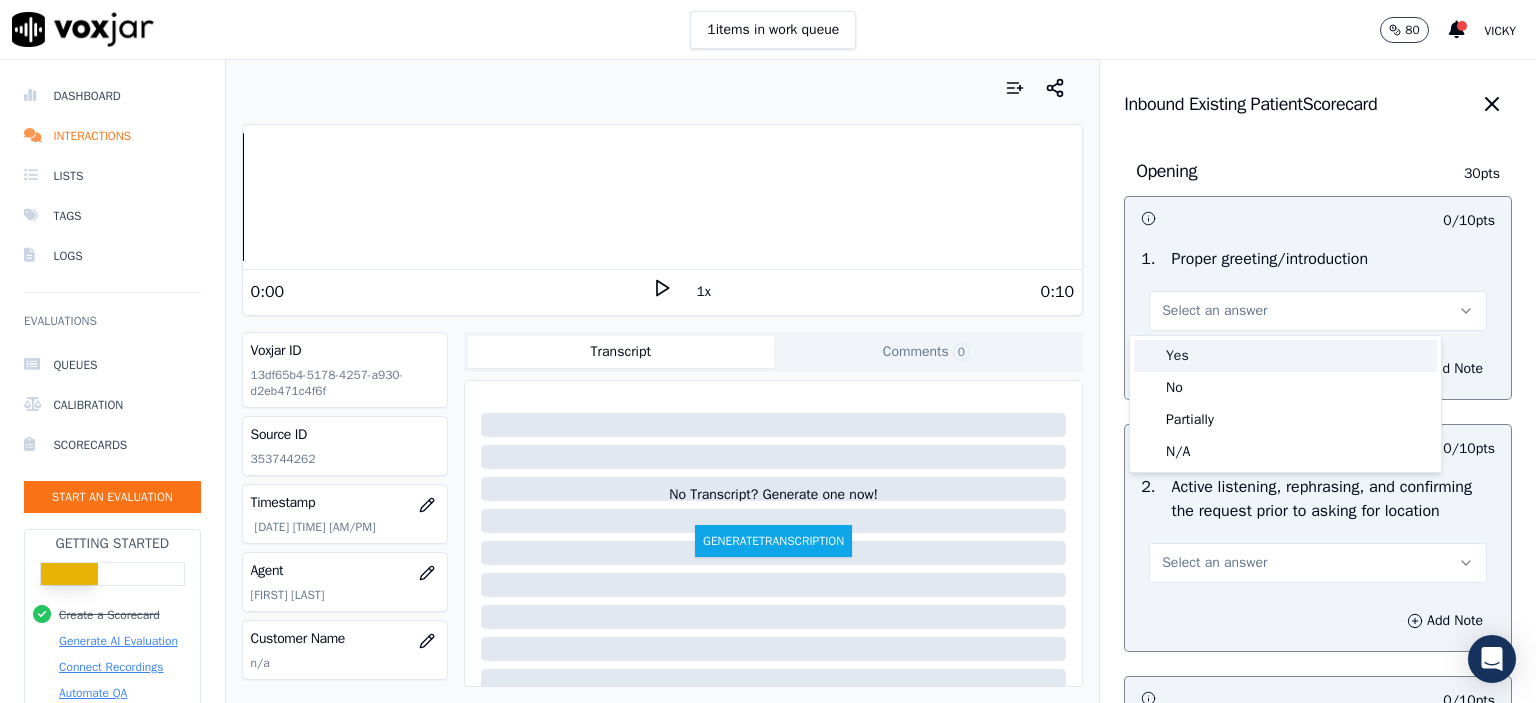 click on "Yes" at bounding box center [1285, 356] 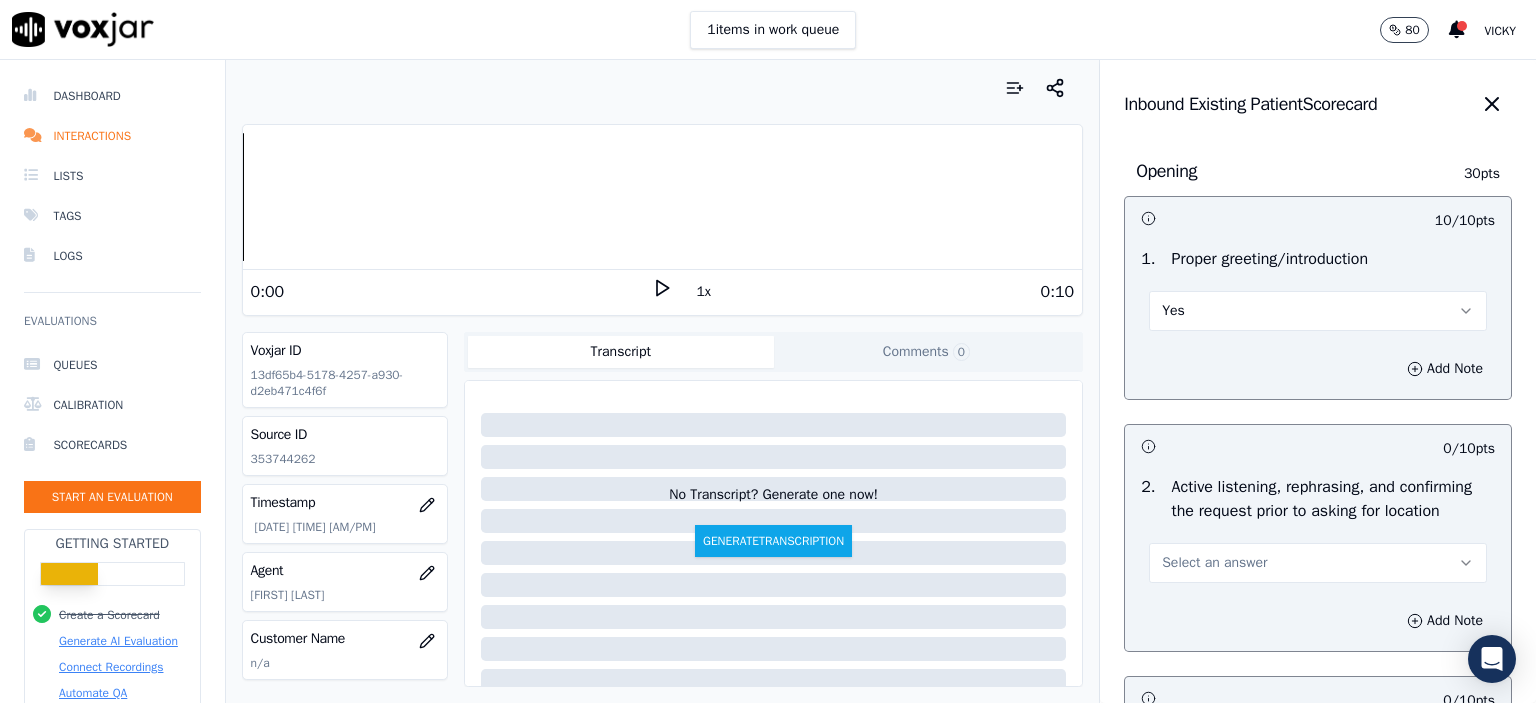 click on "Select an answer" at bounding box center (1318, 563) 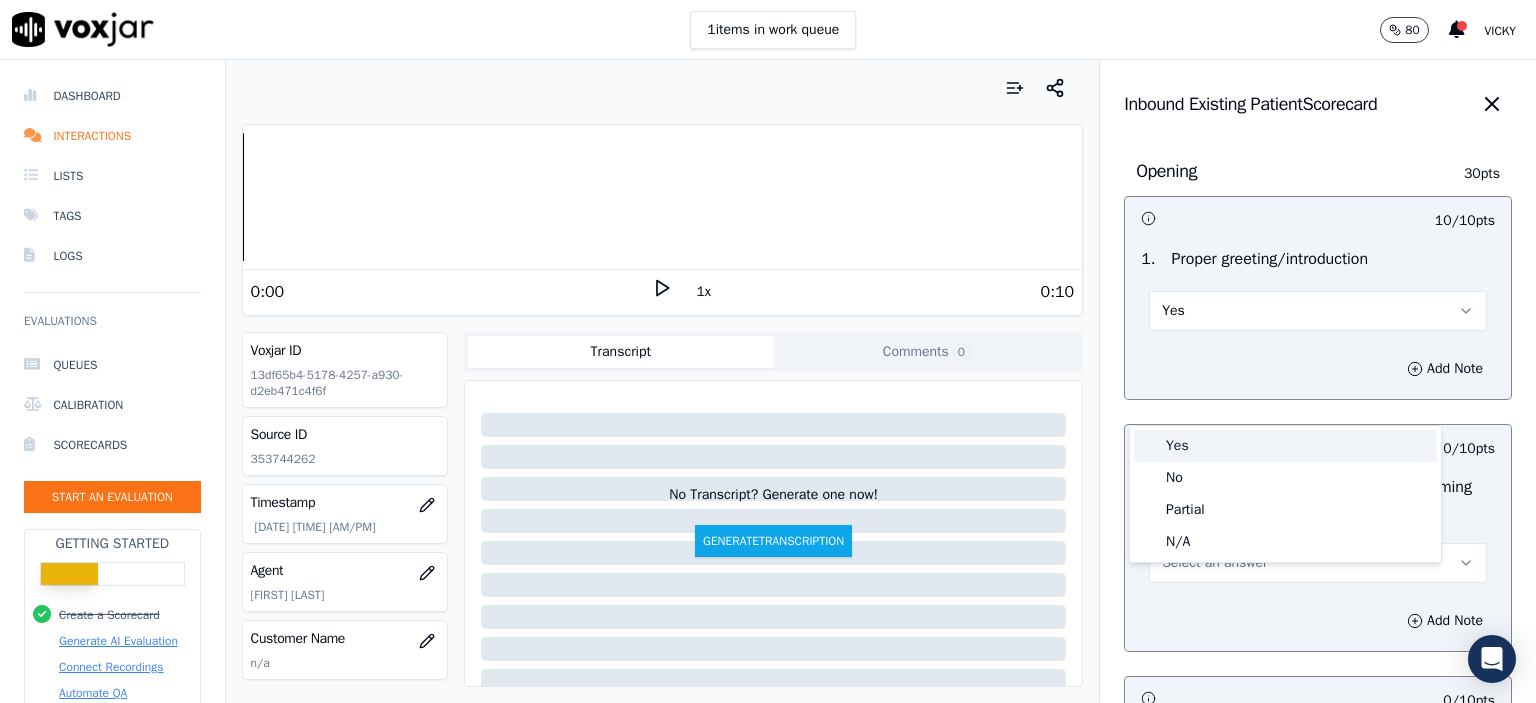 click on "Yes" at bounding box center (1285, 446) 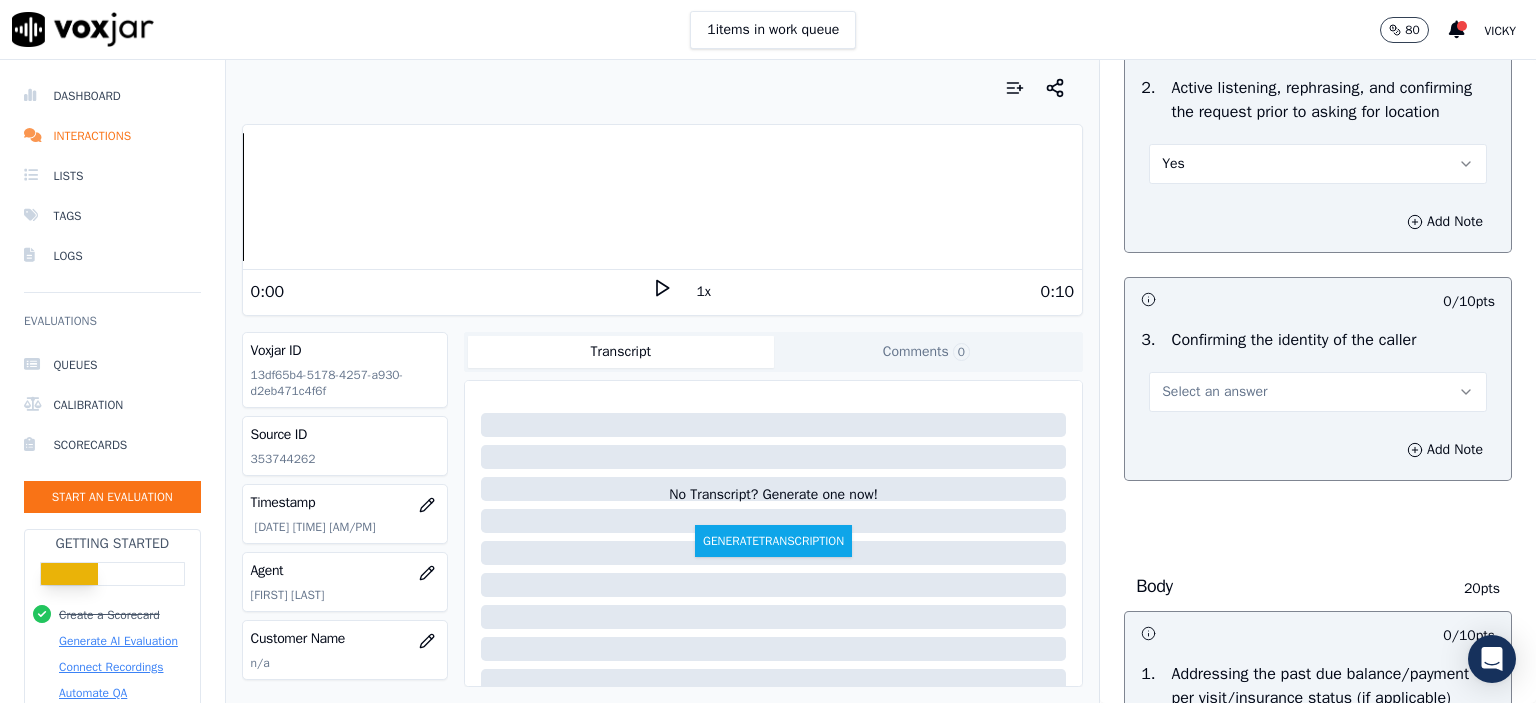 scroll, scrollTop: 400, scrollLeft: 0, axis: vertical 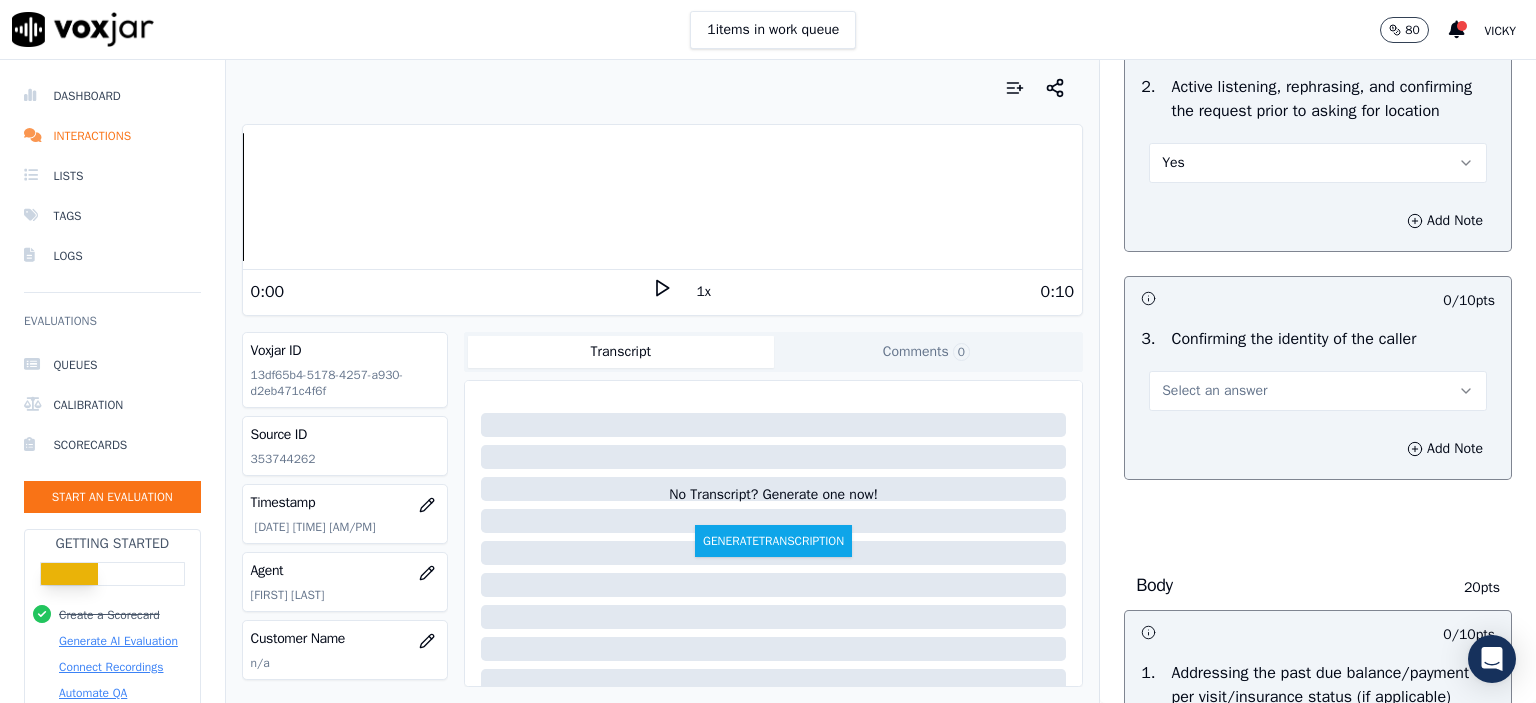click on "Select an answer" at bounding box center (1318, 391) 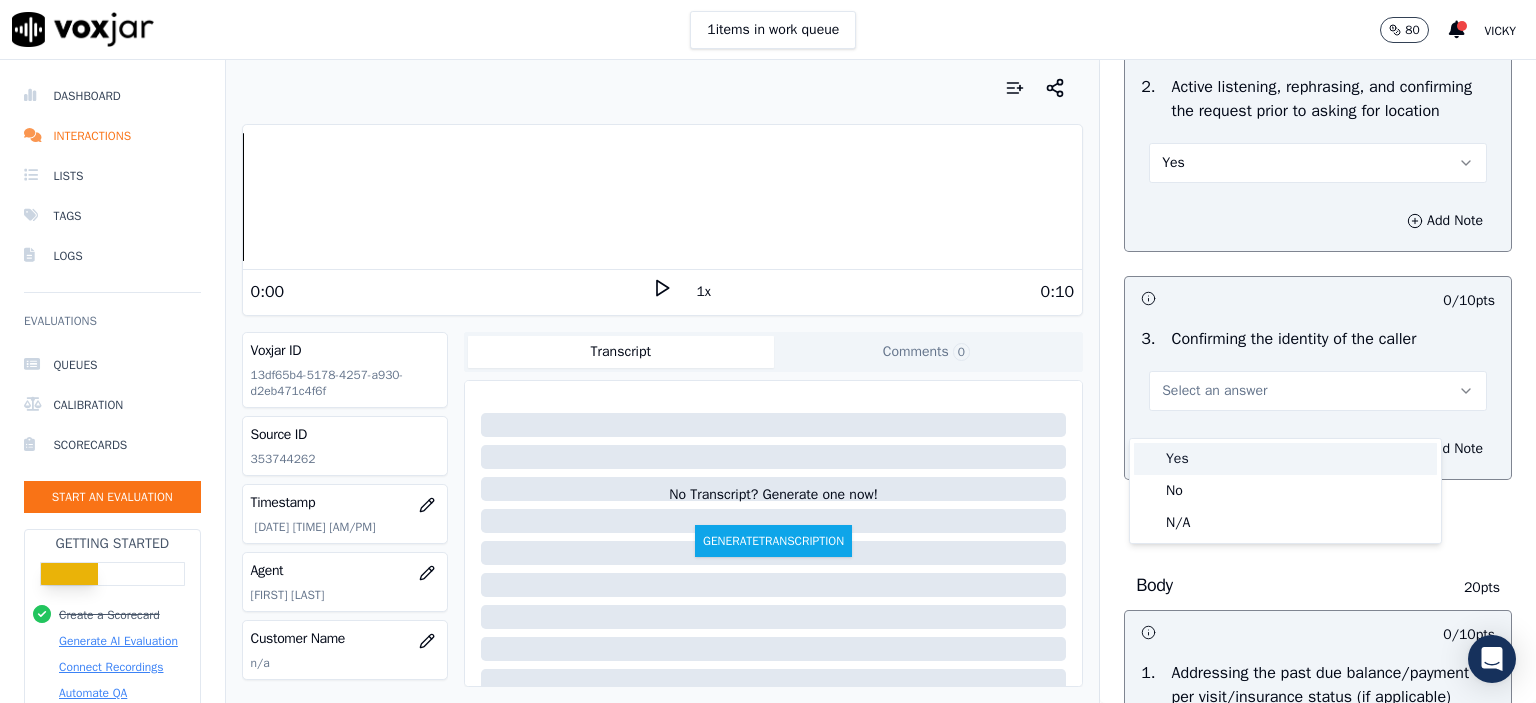 click on "Yes" at bounding box center [1285, 459] 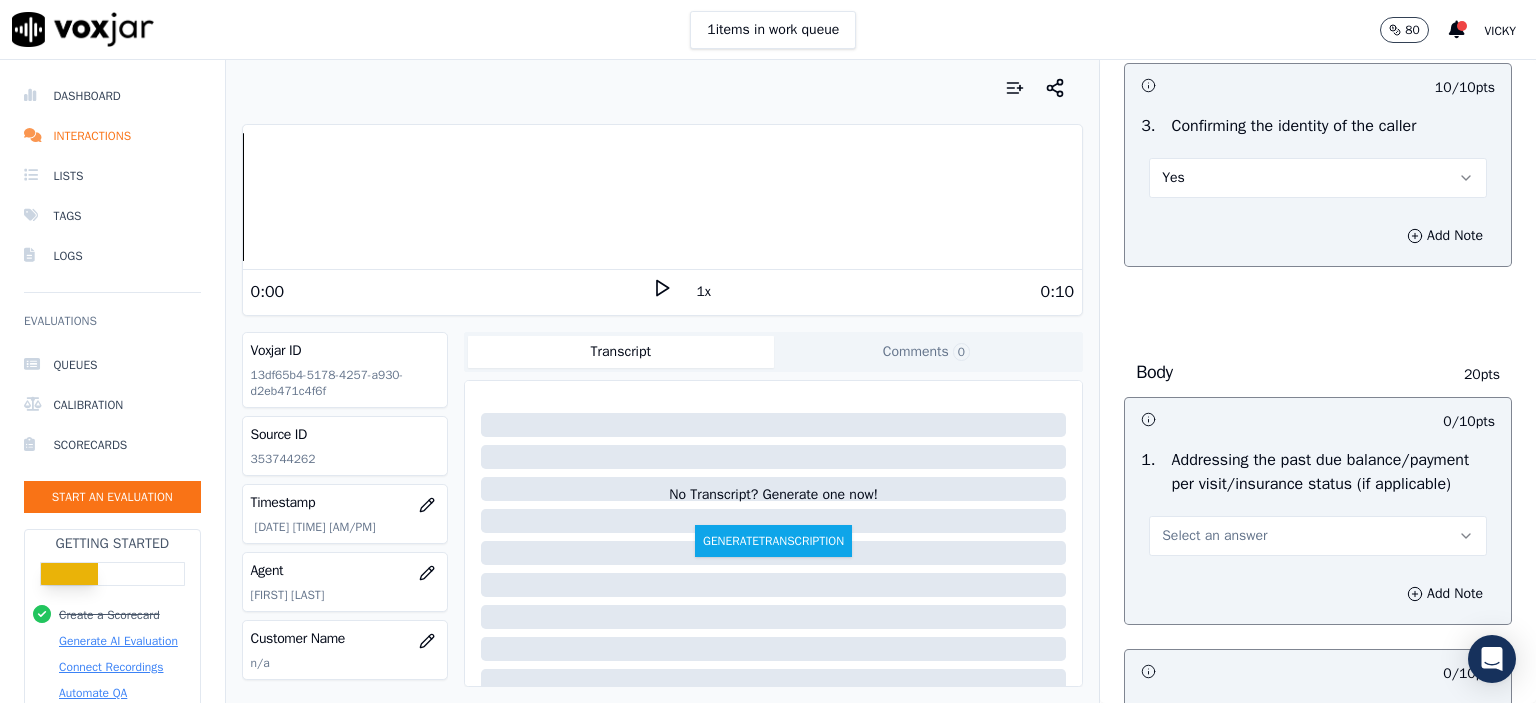 scroll, scrollTop: 700, scrollLeft: 0, axis: vertical 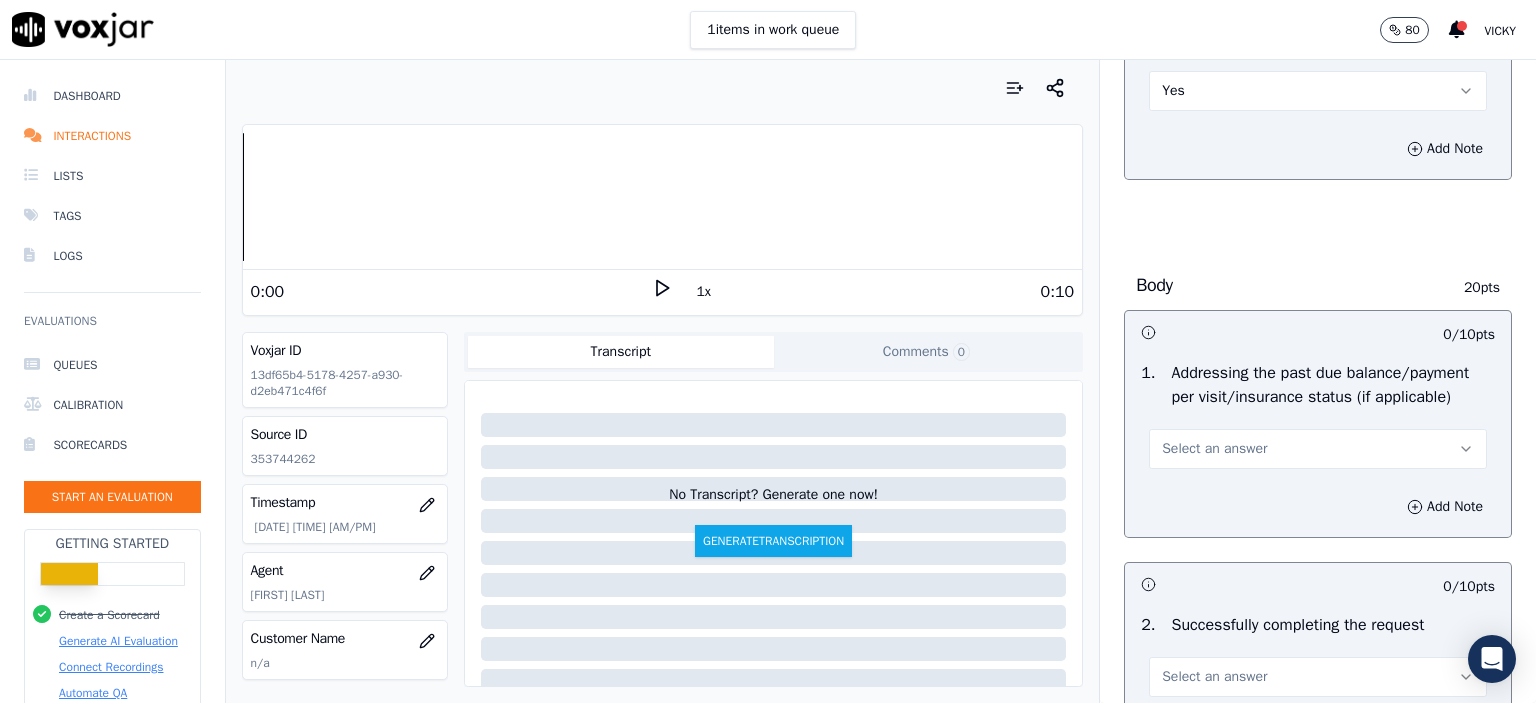 click on "Select an answer" at bounding box center (1318, 449) 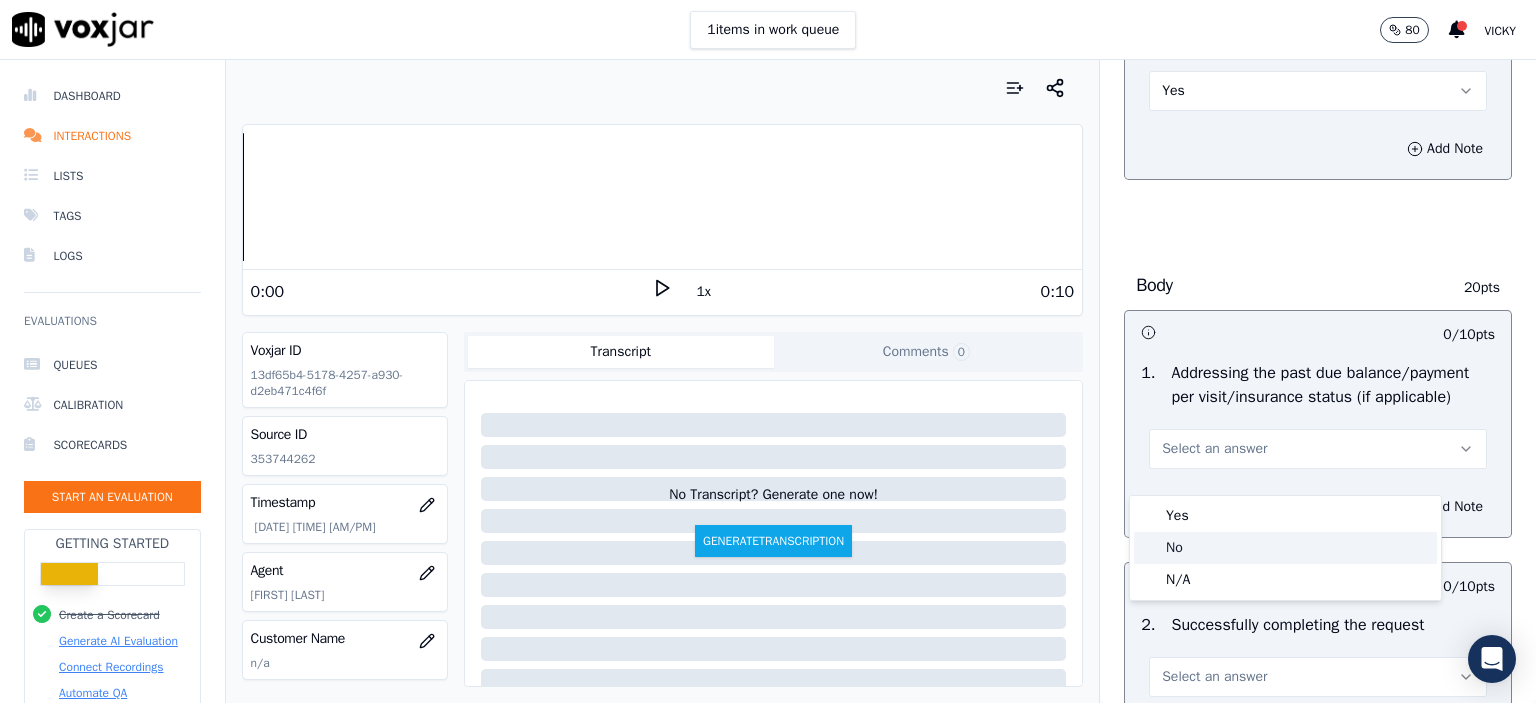 click on "N/A" 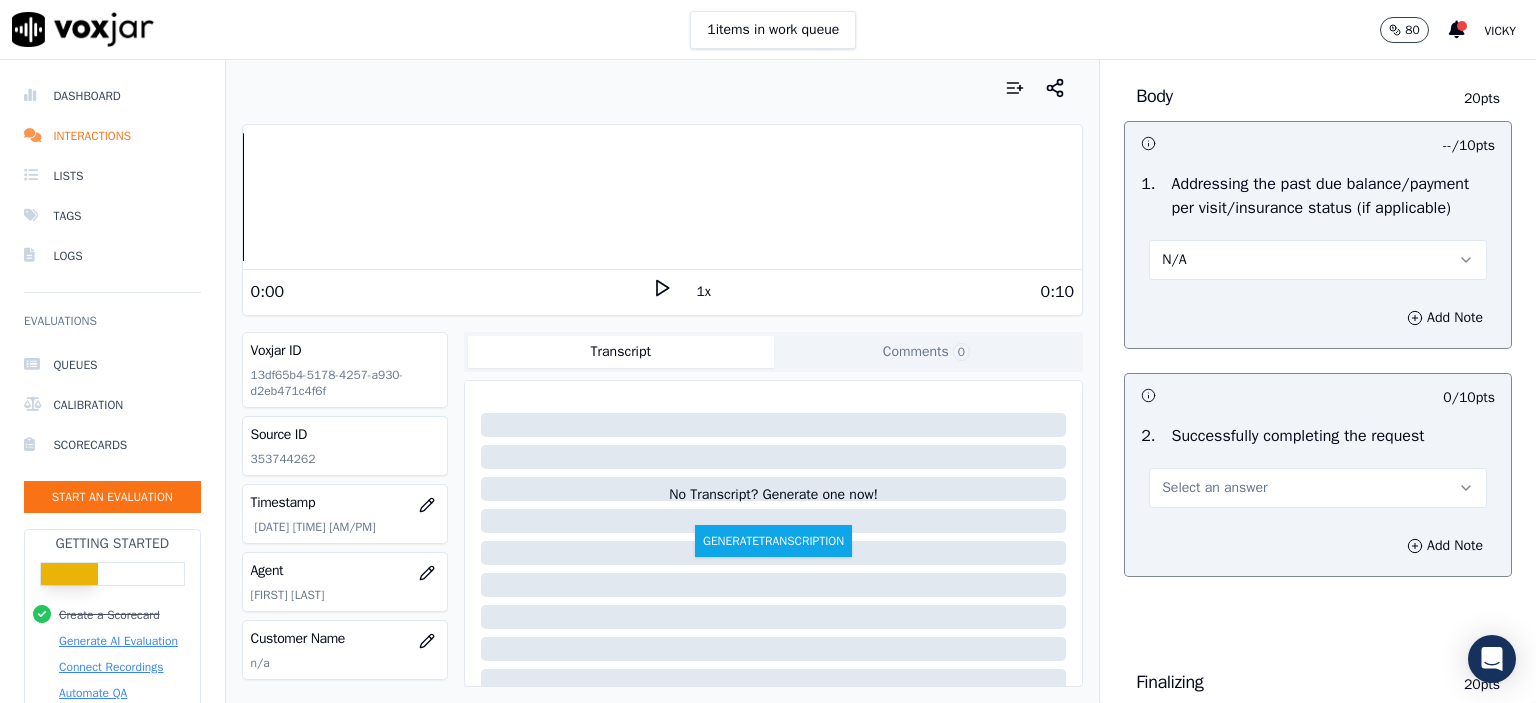 scroll, scrollTop: 900, scrollLeft: 0, axis: vertical 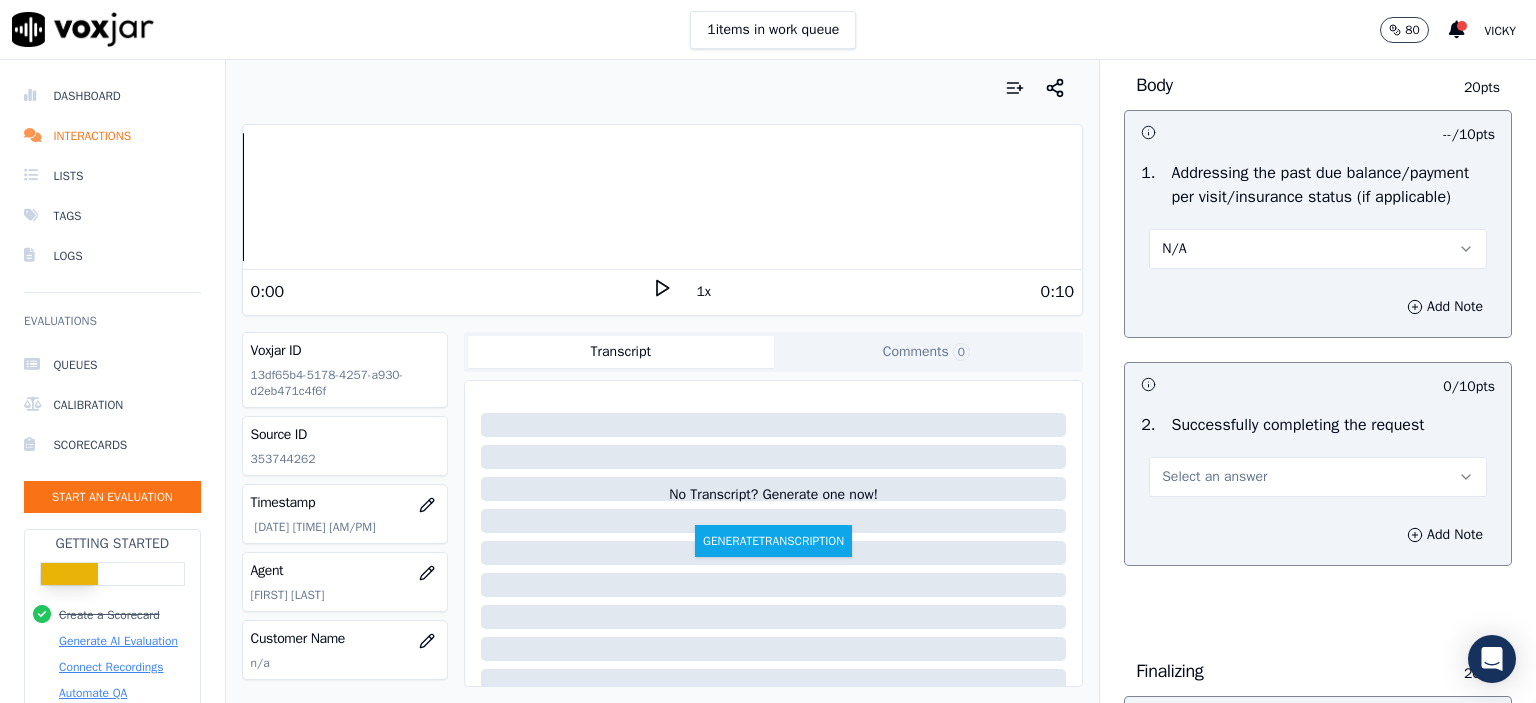 click on "Select an answer" at bounding box center [1318, 477] 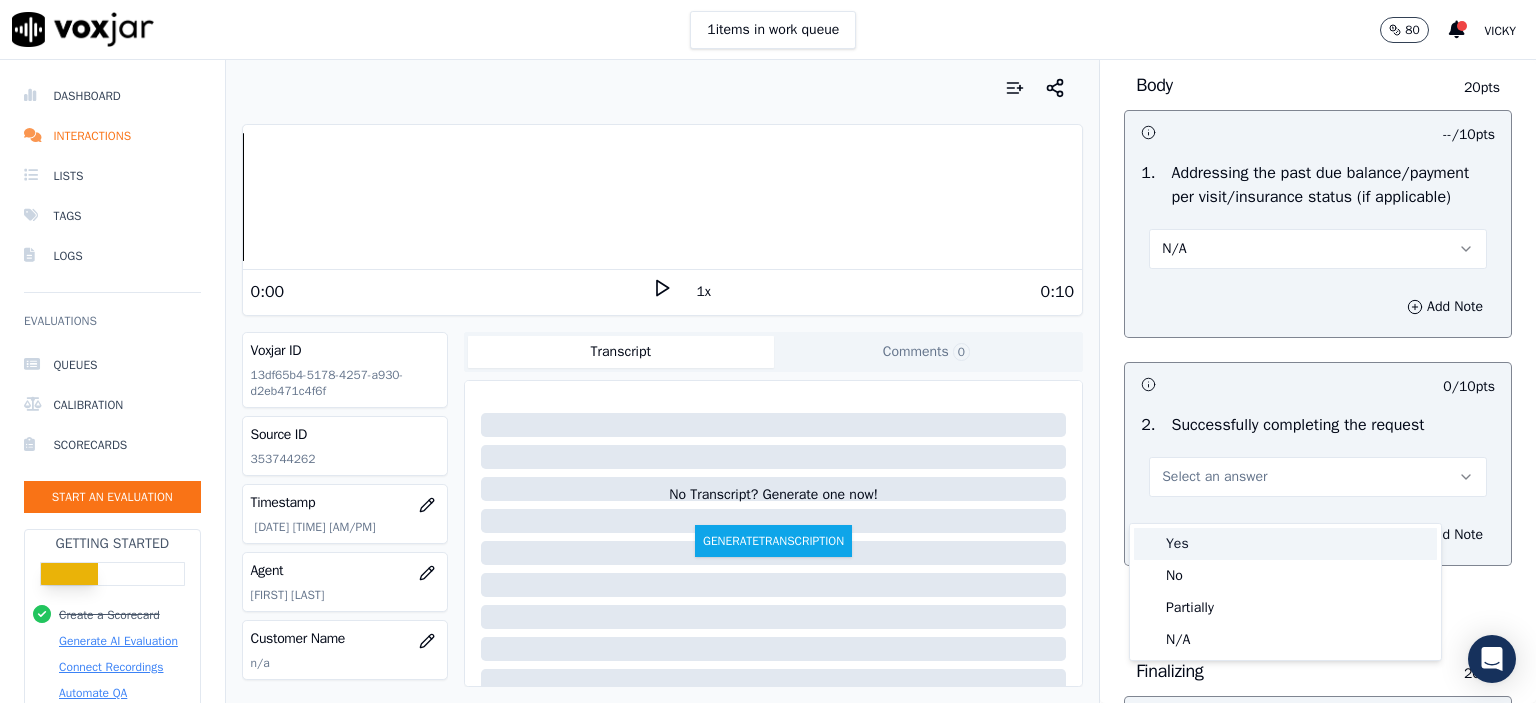 click on "Yes   No   Partially     N/A" at bounding box center (1285, 592) 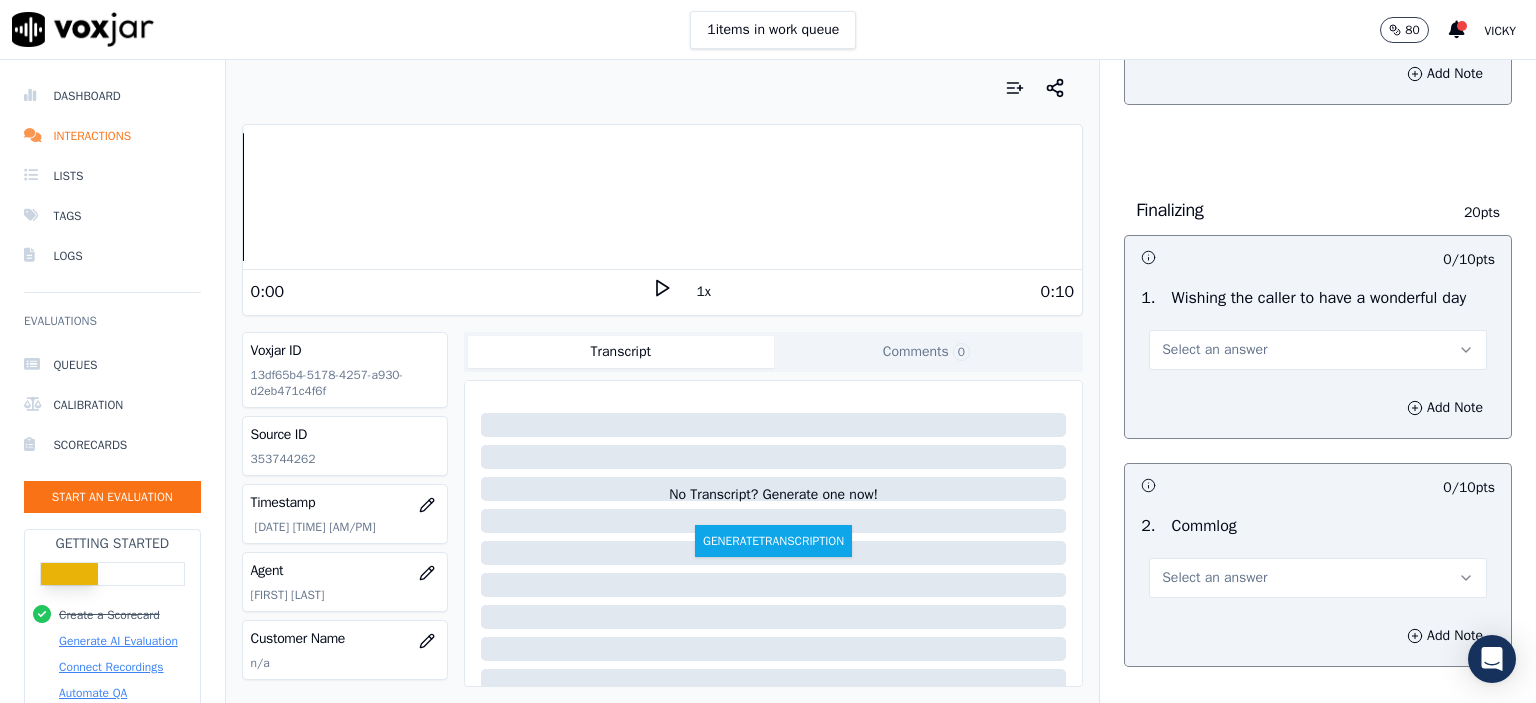 scroll, scrollTop: 1400, scrollLeft: 0, axis: vertical 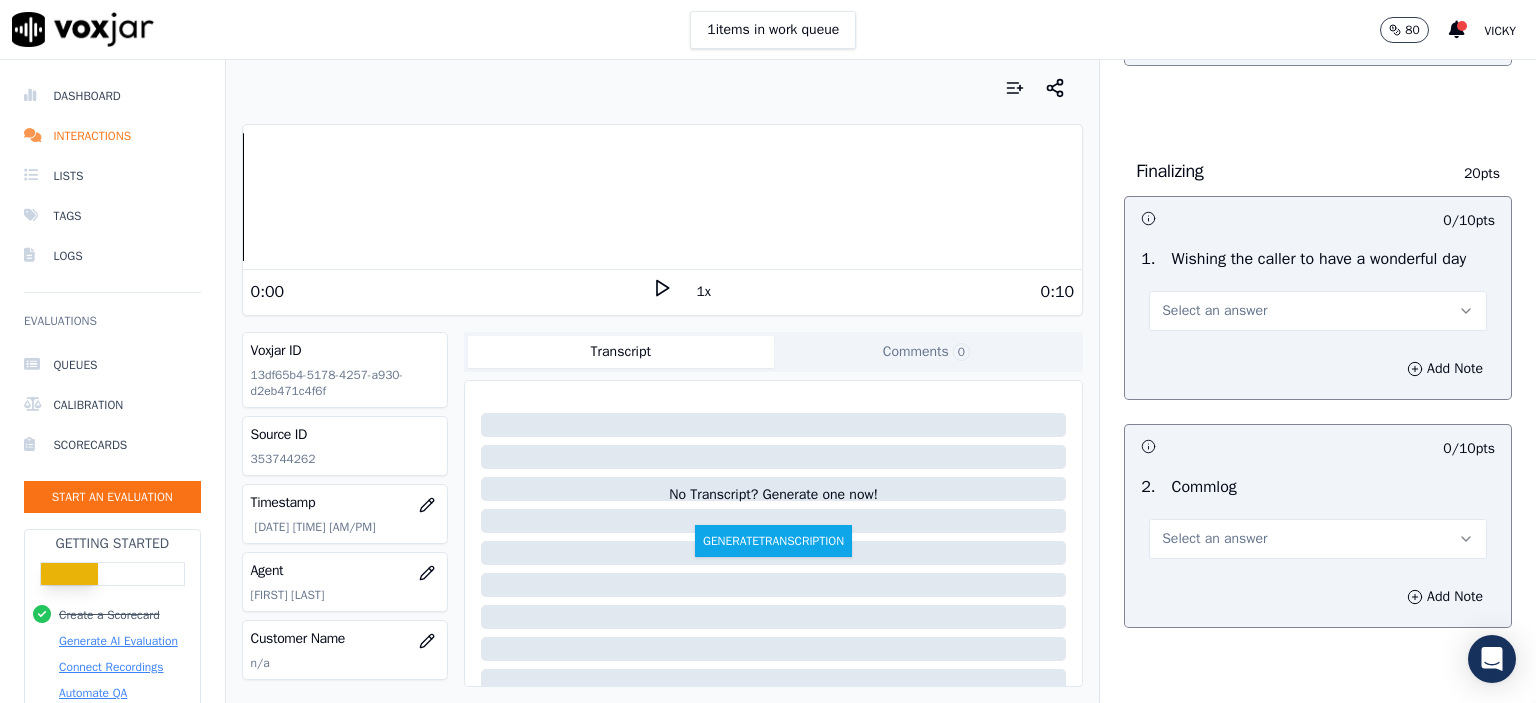 click on "Select an answer" at bounding box center (1318, 311) 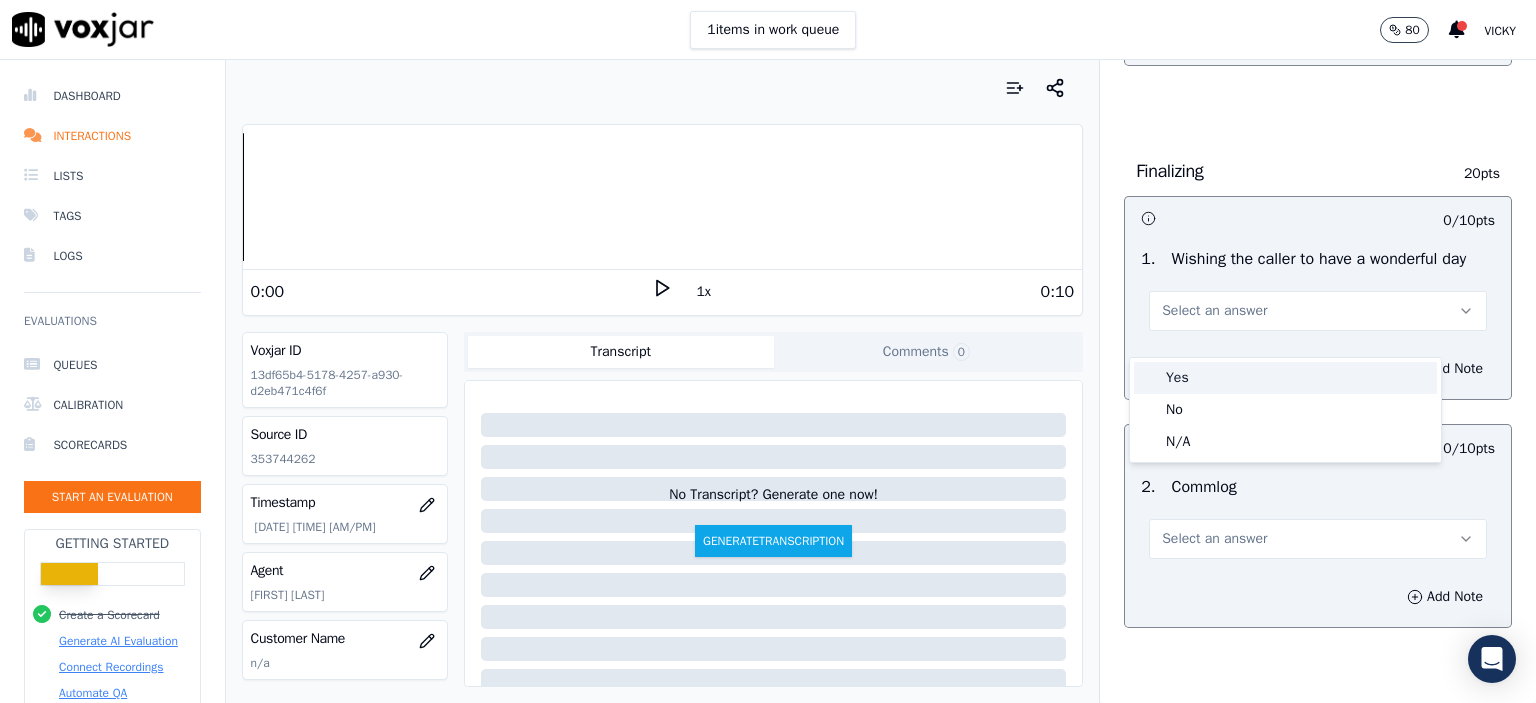 click on "Yes" at bounding box center [1285, 378] 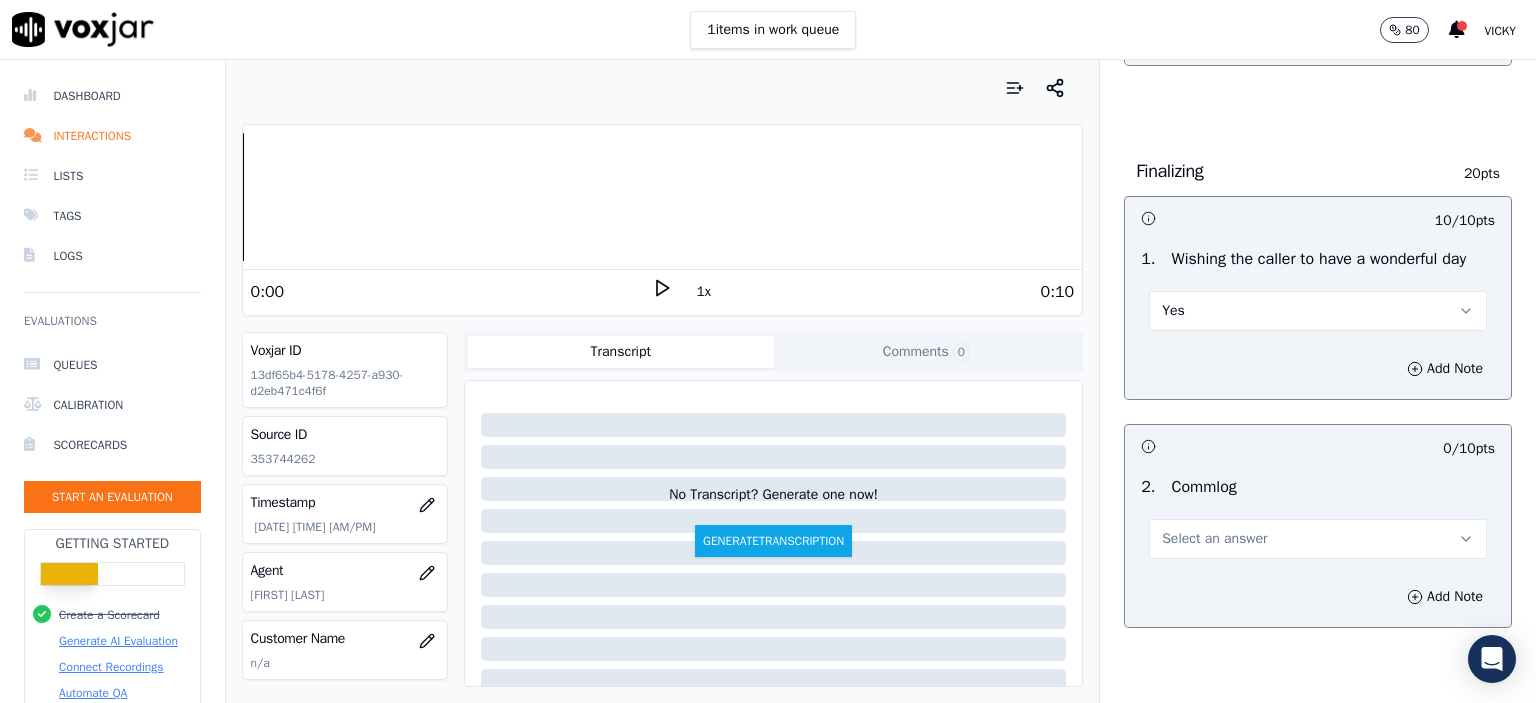click on "Select an answer" at bounding box center (1214, 539) 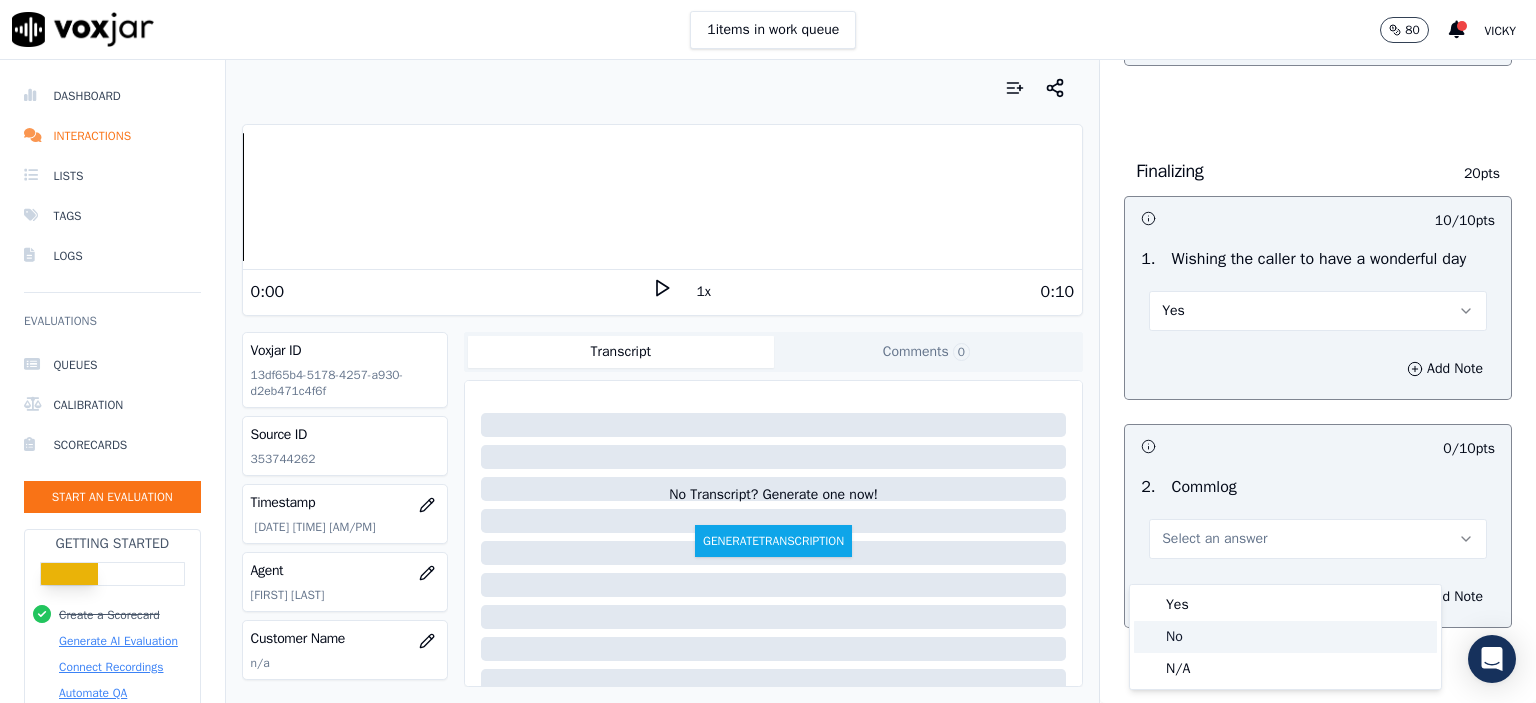 click on "No" 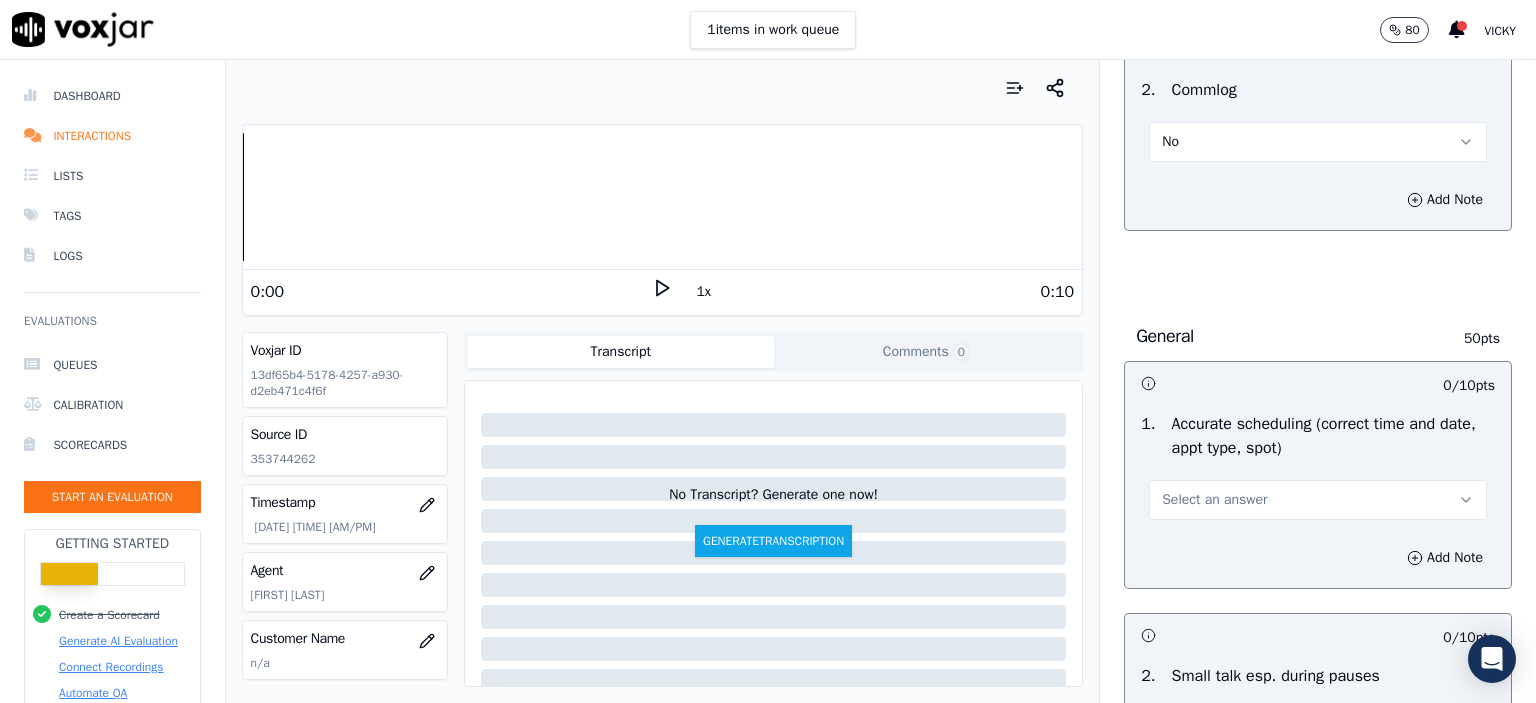 scroll, scrollTop: 1800, scrollLeft: 0, axis: vertical 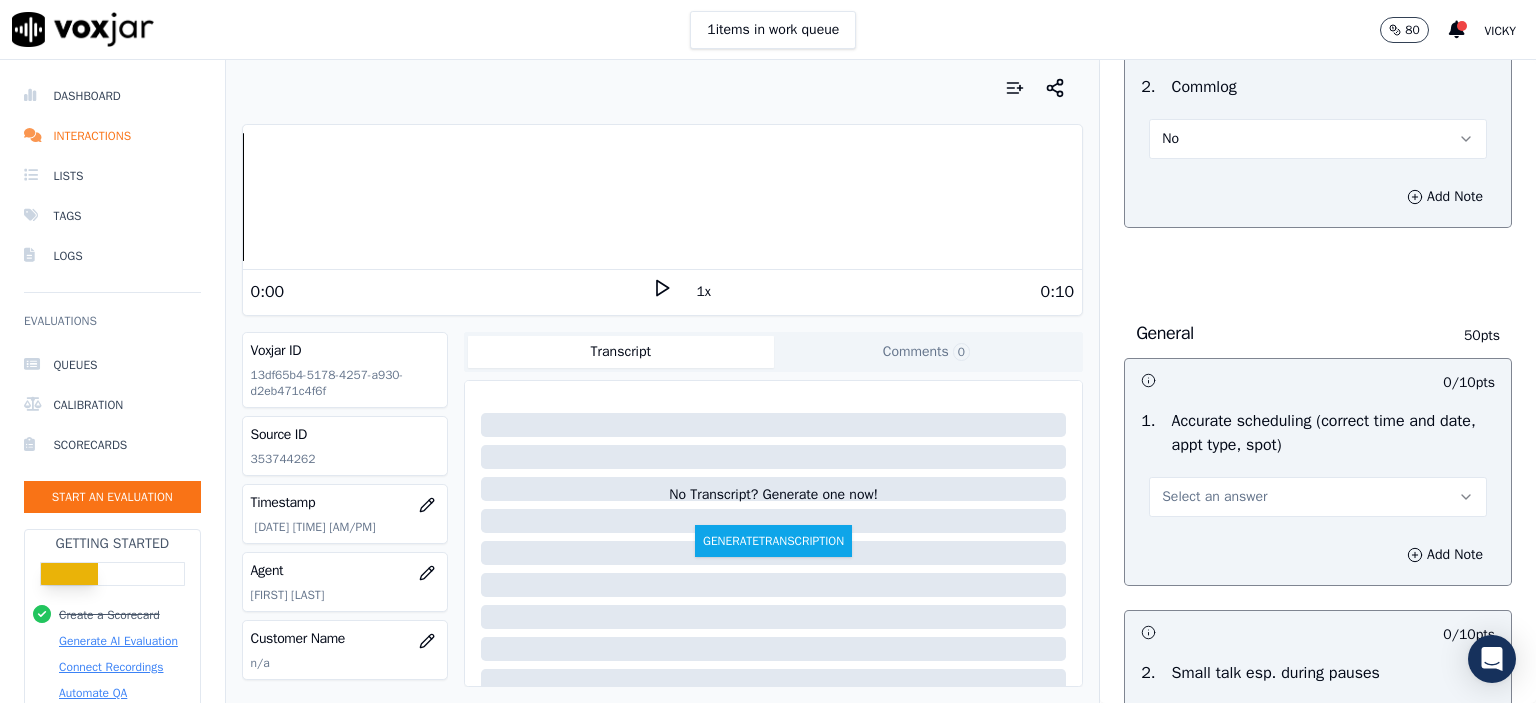 click on "Select an answer" at bounding box center (1214, 497) 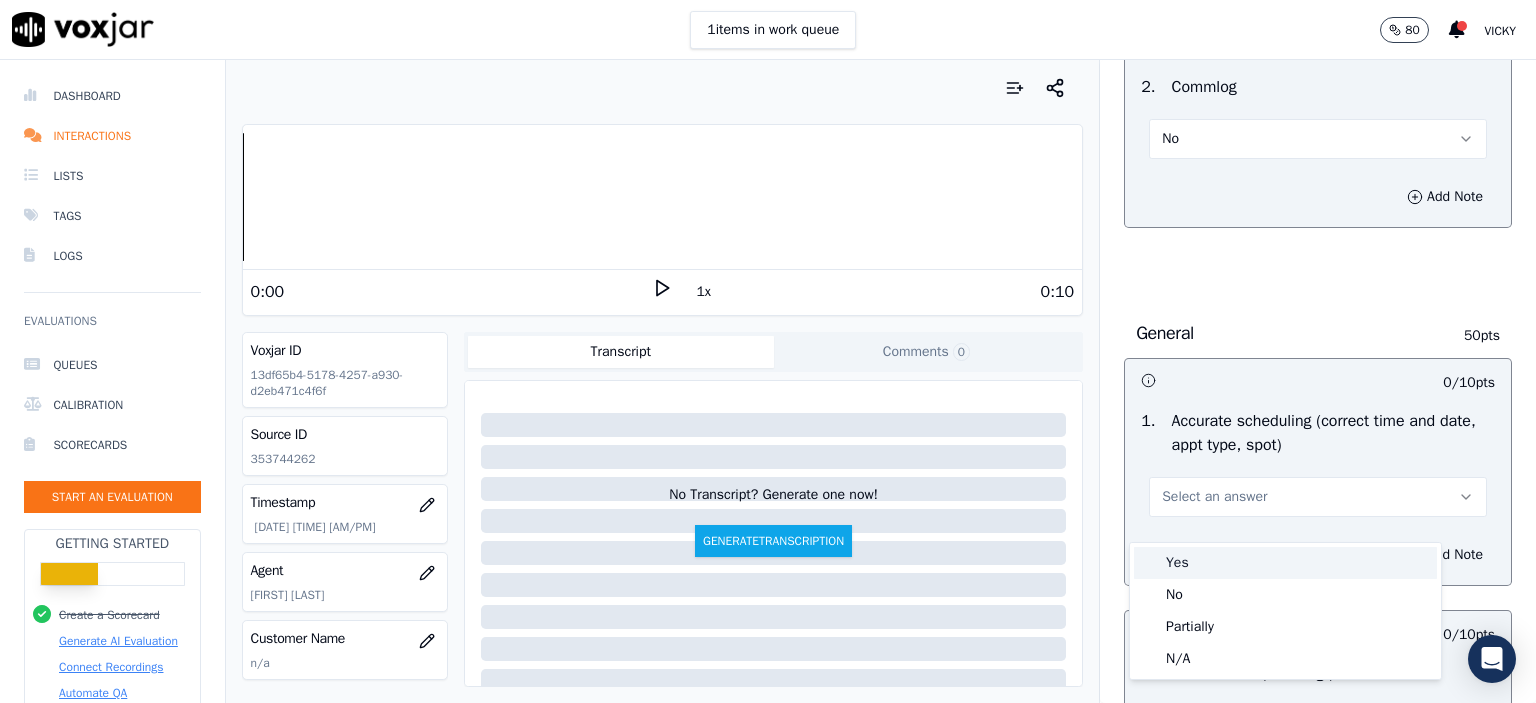 click on "Yes" at bounding box center [1285, 563] 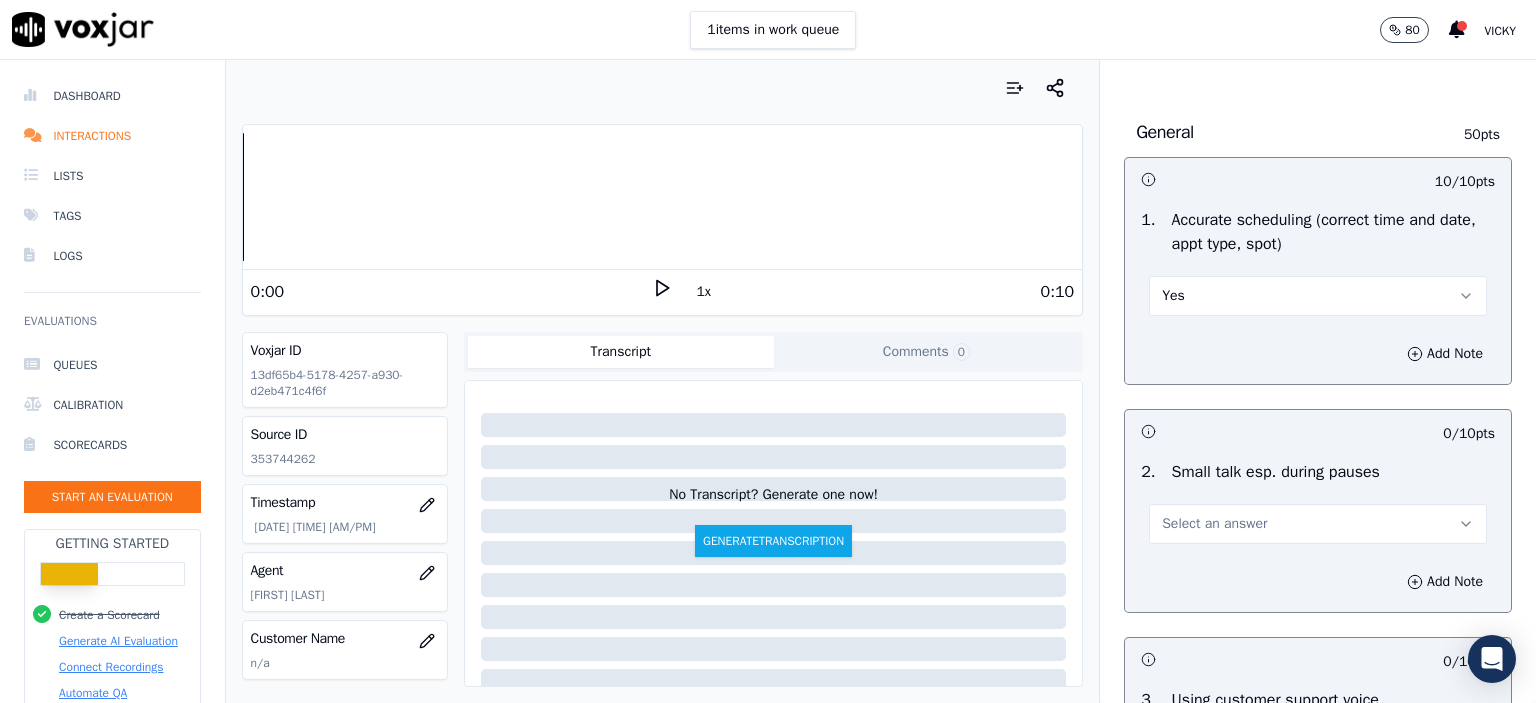 scroll, scrollTop: 2100, scrollLeft: 0, axis: vertical 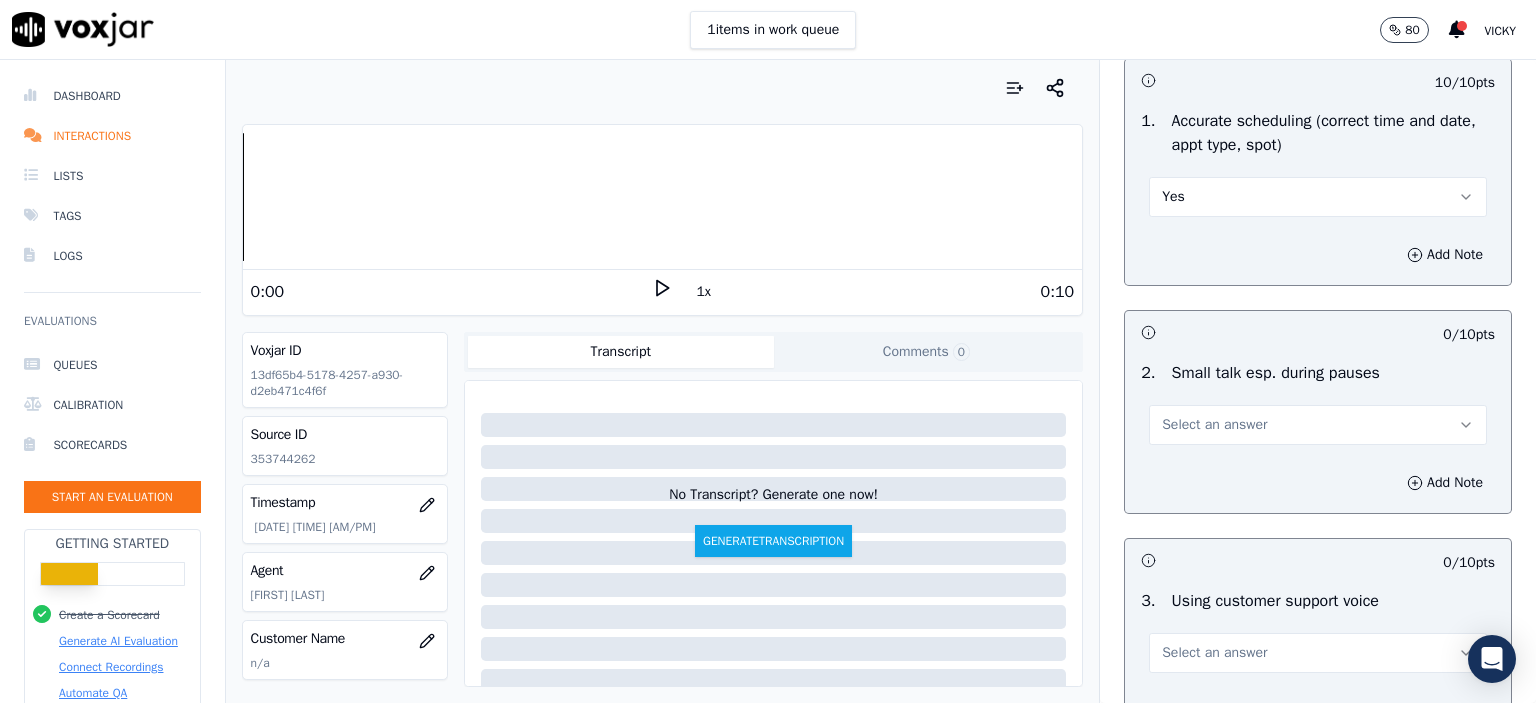 click on "Select an answer" at bounding box center (1214, 425) 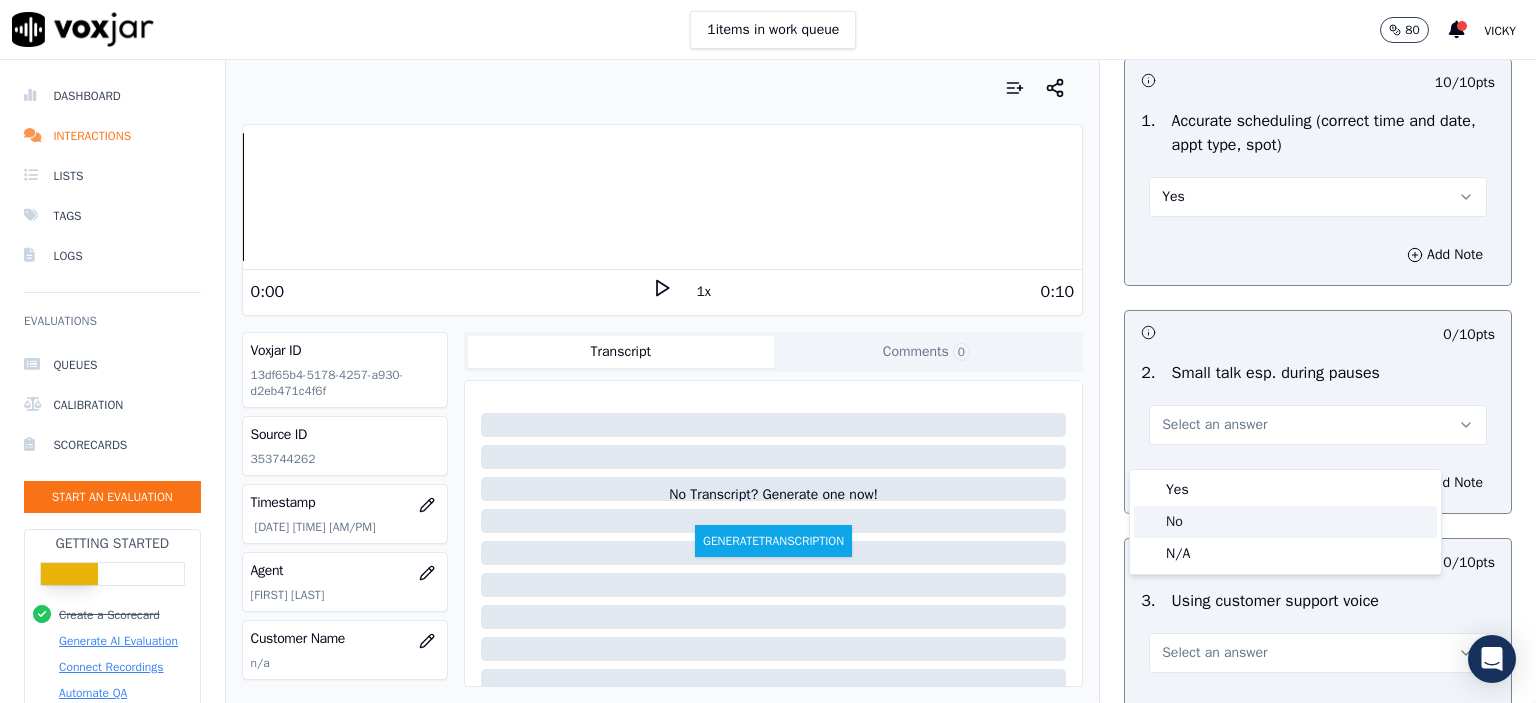 click on "No" 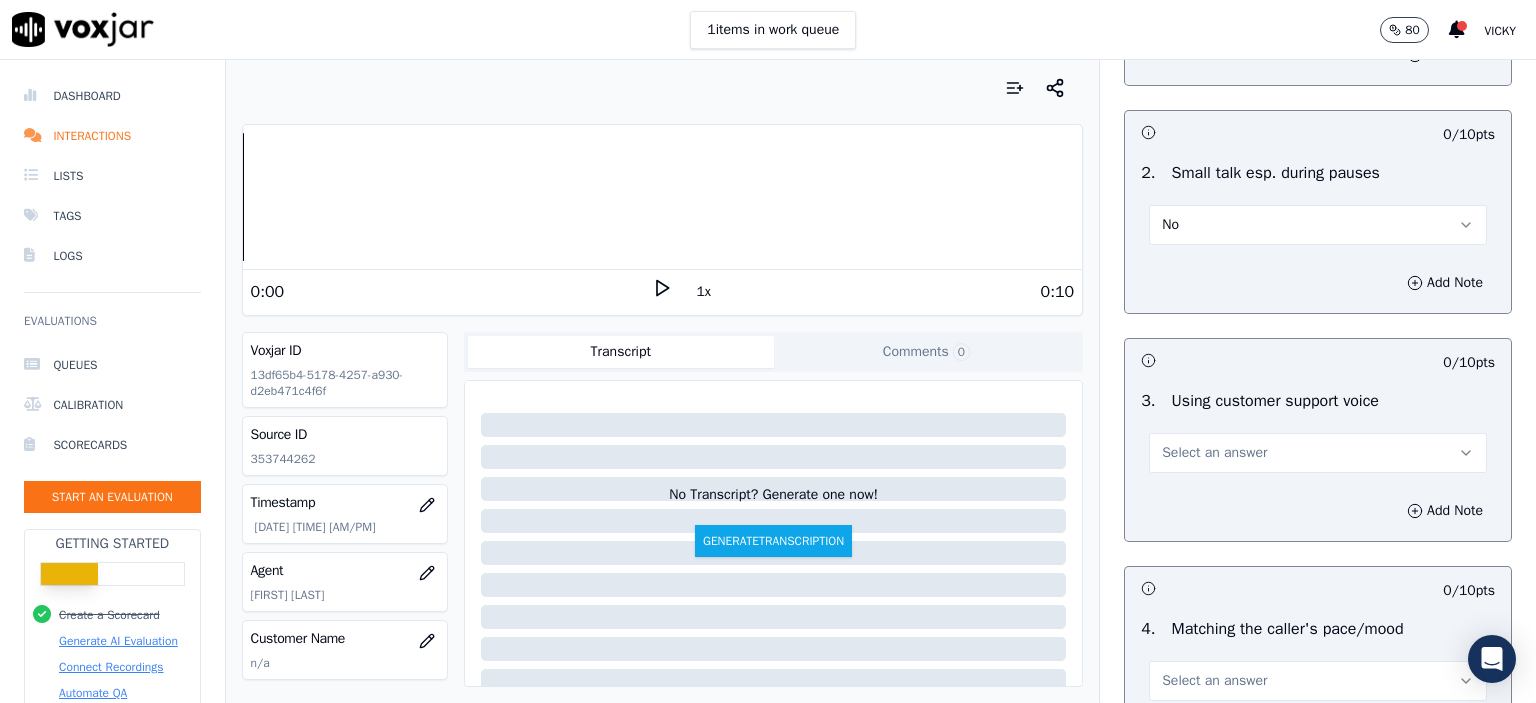 click on "Select an answer" at bounding box center (1214, 453) 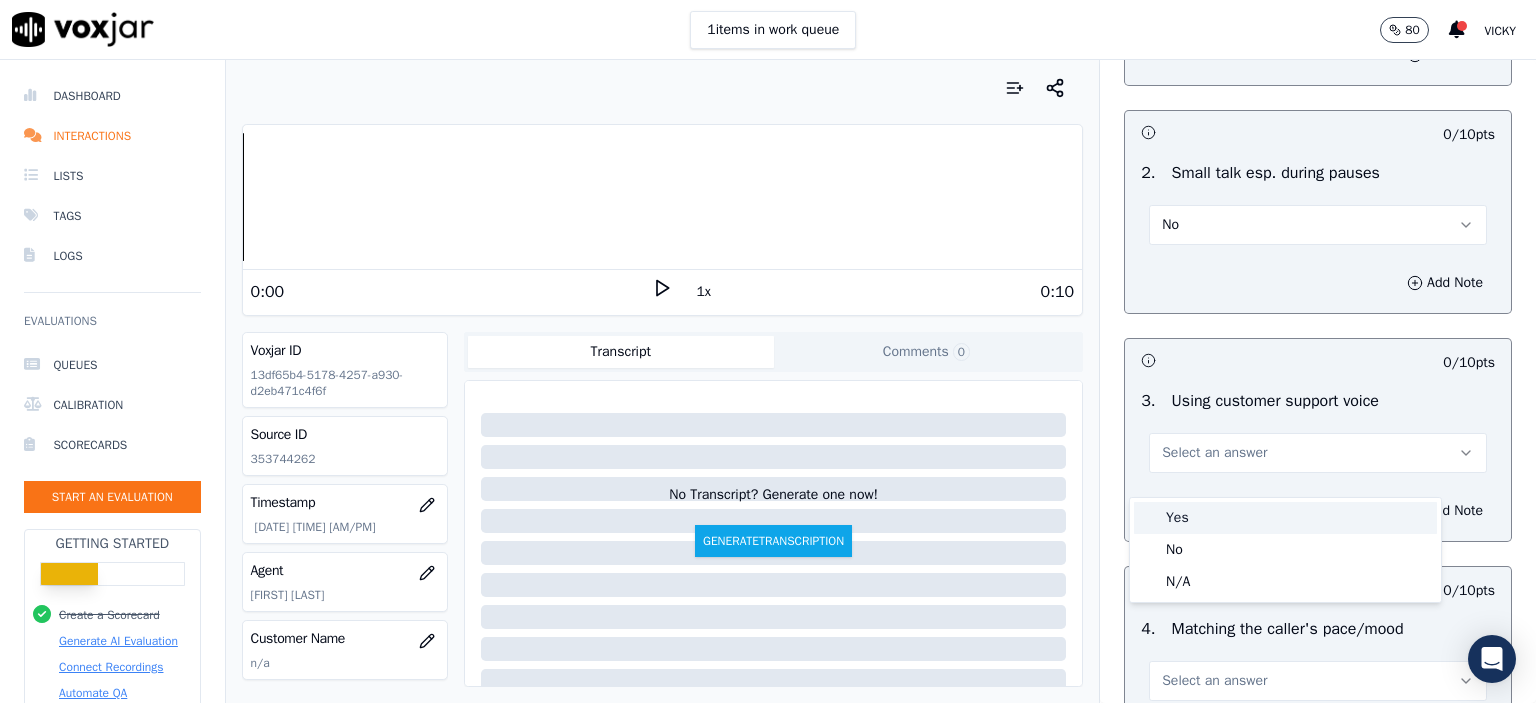 click on "Yes" at bounding box center [1285, 518] 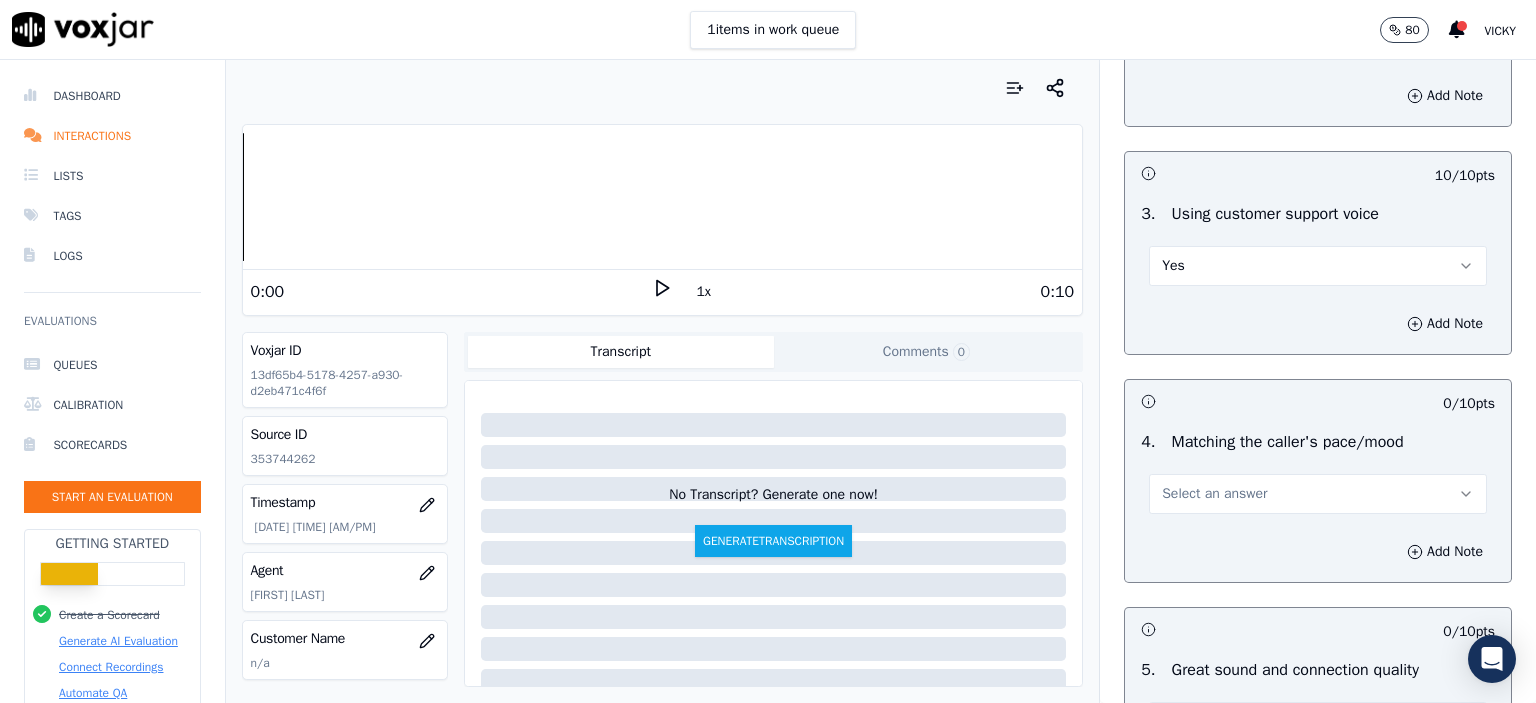 scroll, scrollTop: 2500, scrollLeft: 0, axis: vertical 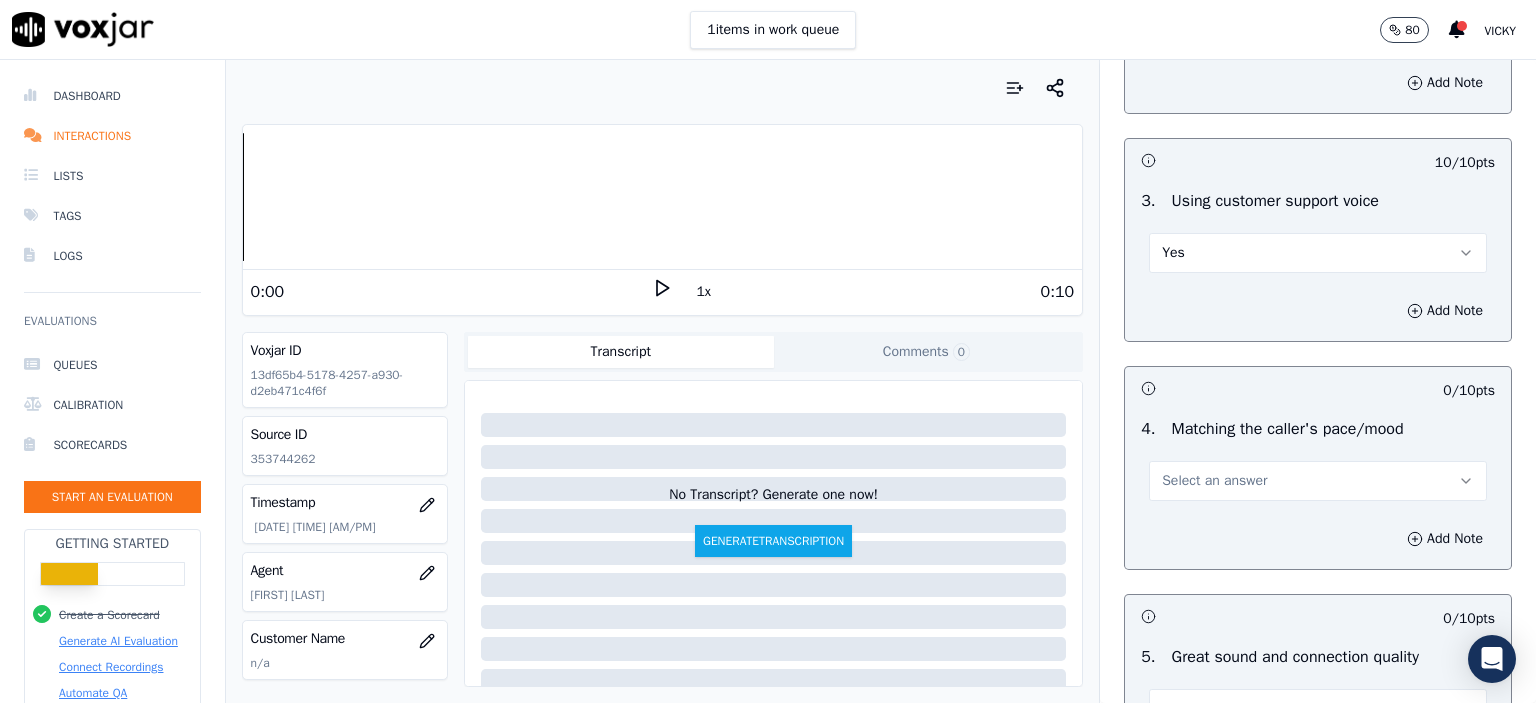 click on "Select an answer" at bounding box center (1318, 481) 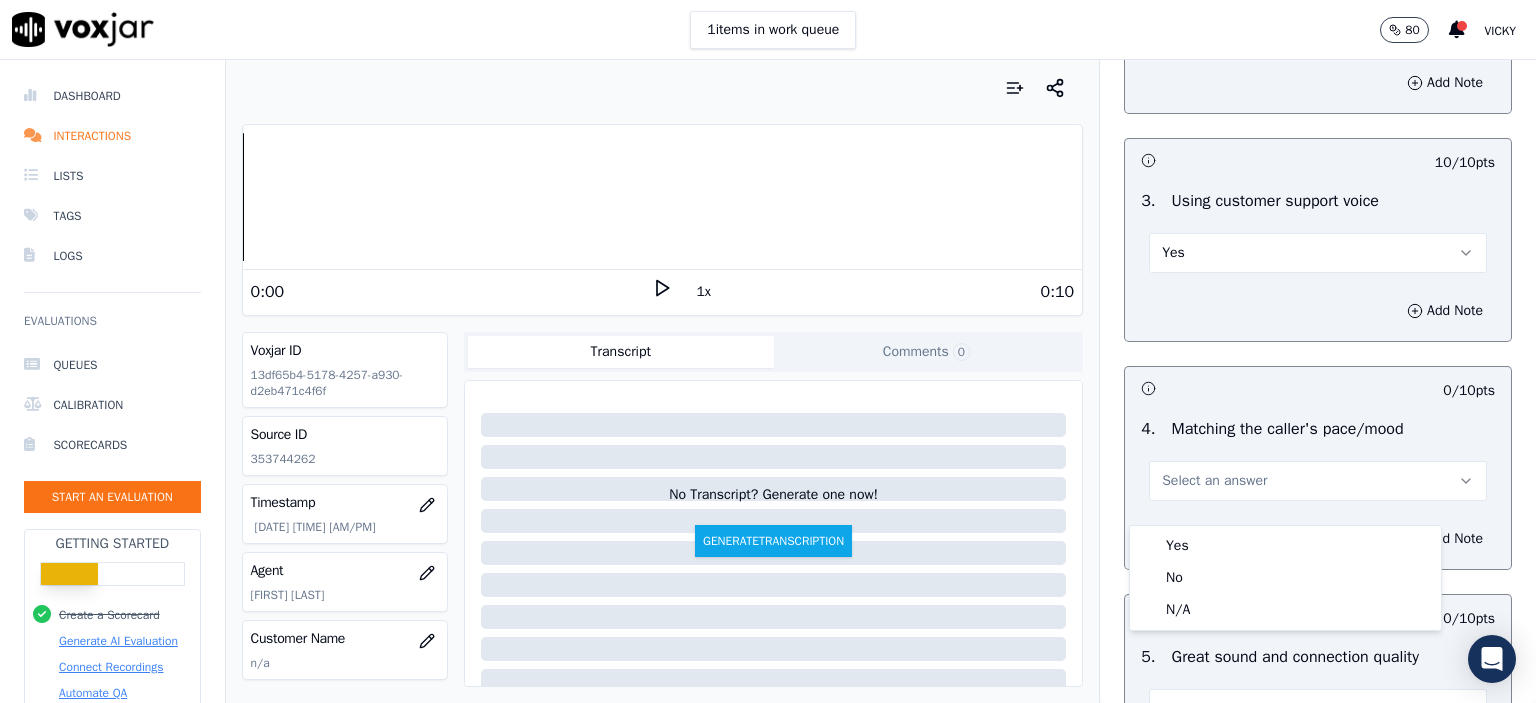 click on "Yes   No     N/A" at bounding box center (1285, 578) 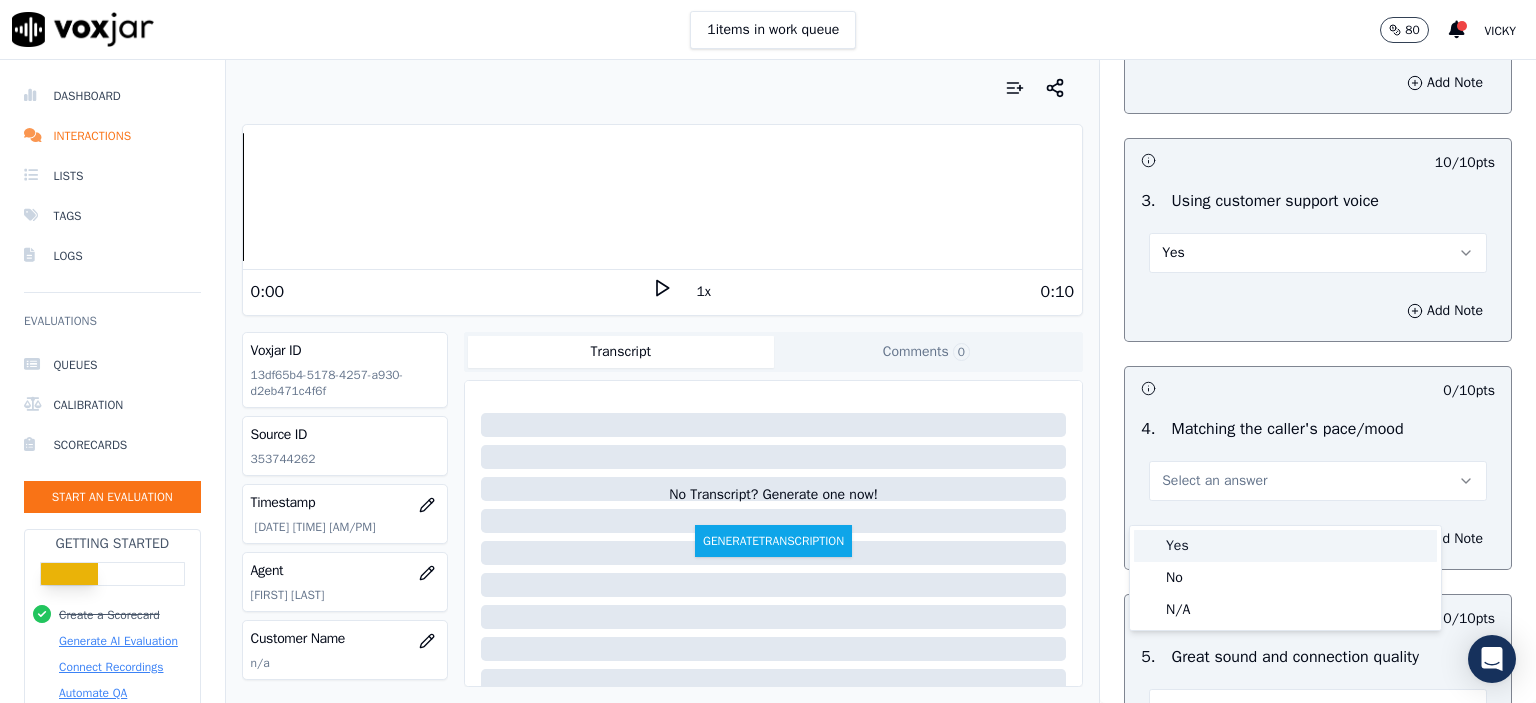 click on "Yes" at bounding box center [1285, 546] 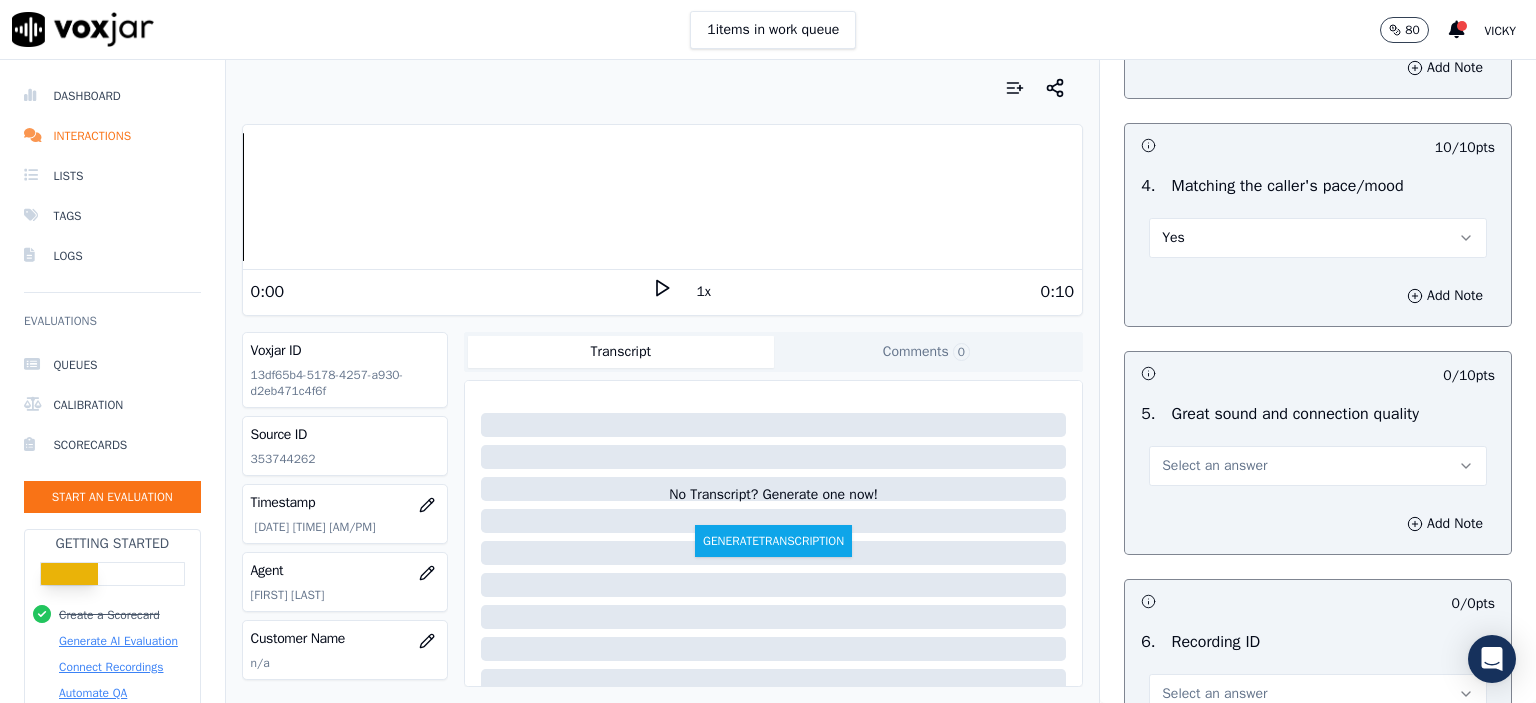scroll, scrollTop: 2800, scrollLeft: 0, axis: vertical 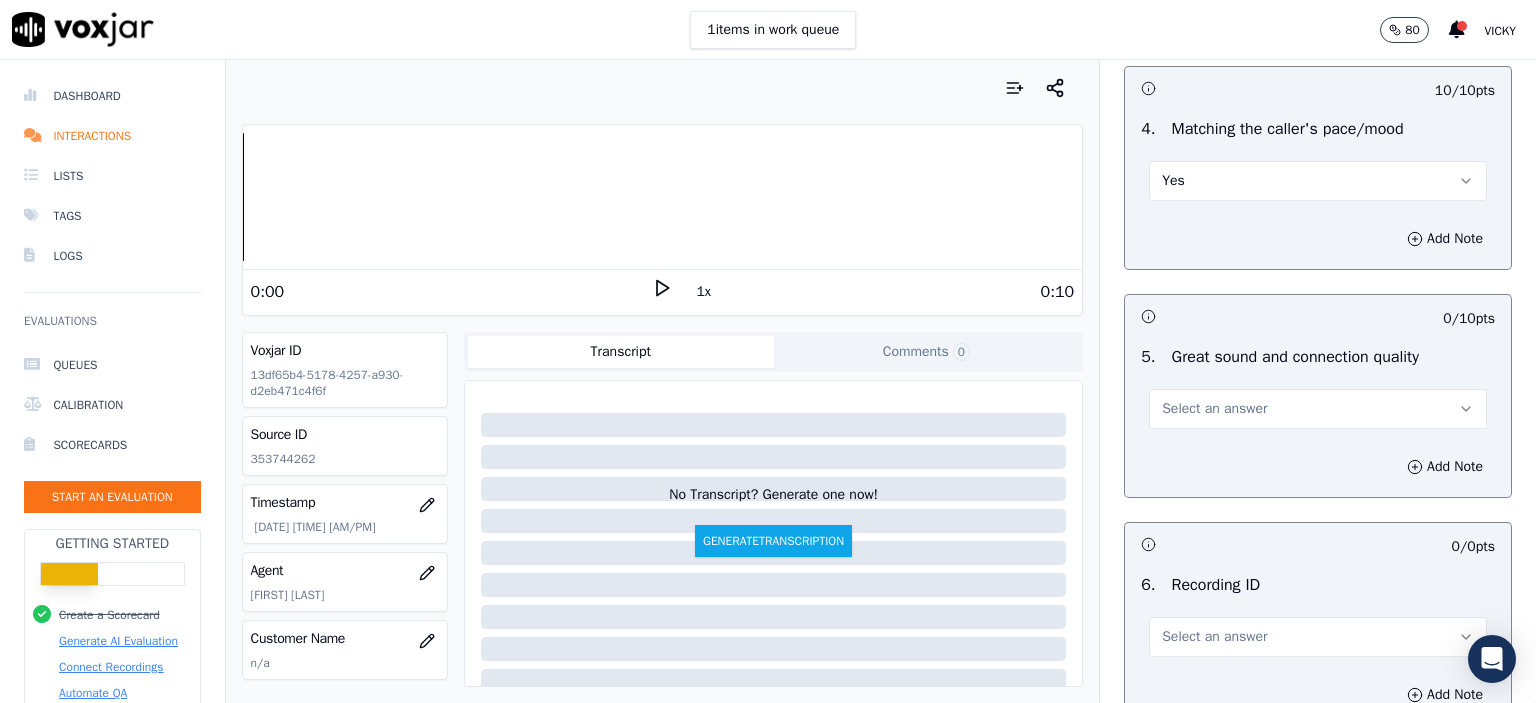 click on "Select an answer" at bounding box center [1318, 409] 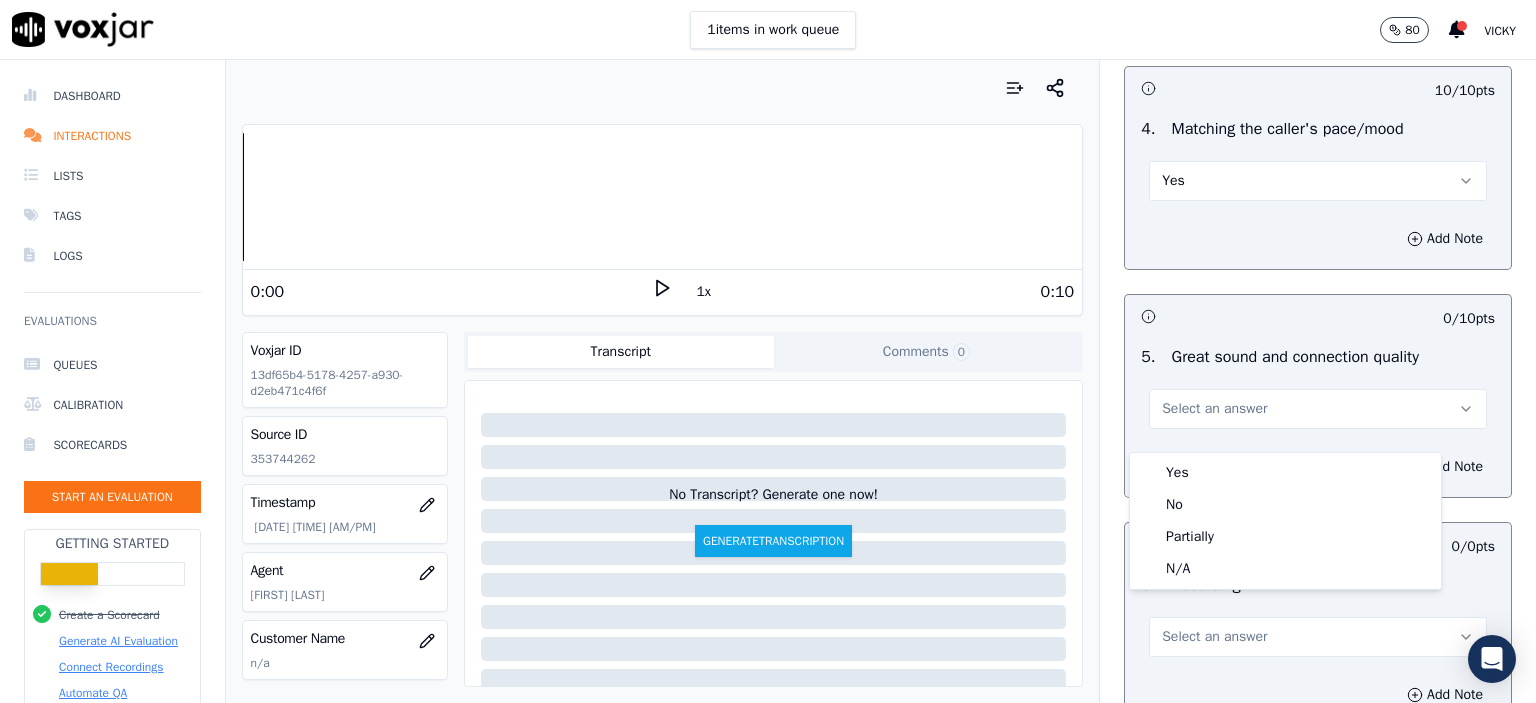 click on "Yes" at bounding box center [1285, 473] 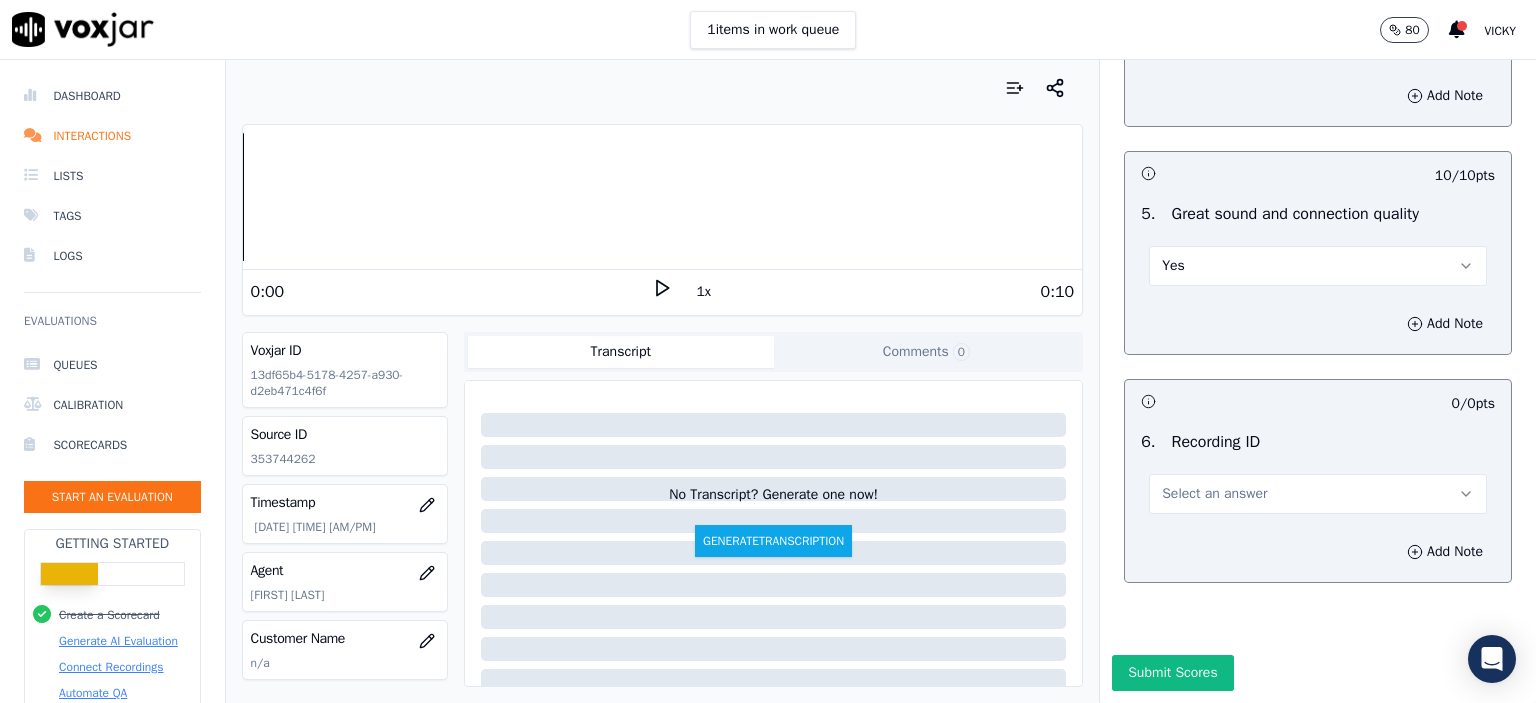 scroll, scrollTop: 3000, scrollLeft: 0, axis: vertical 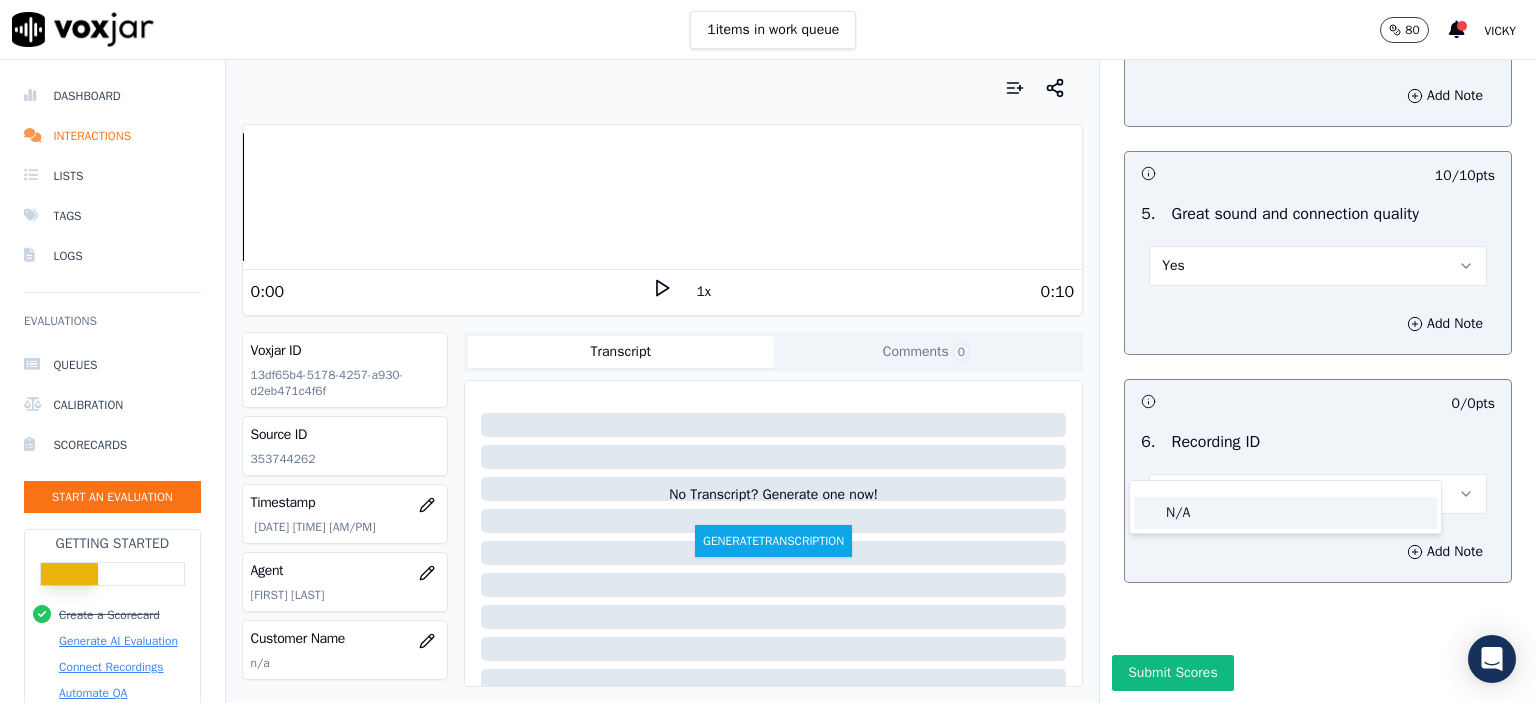 click on "N/A" 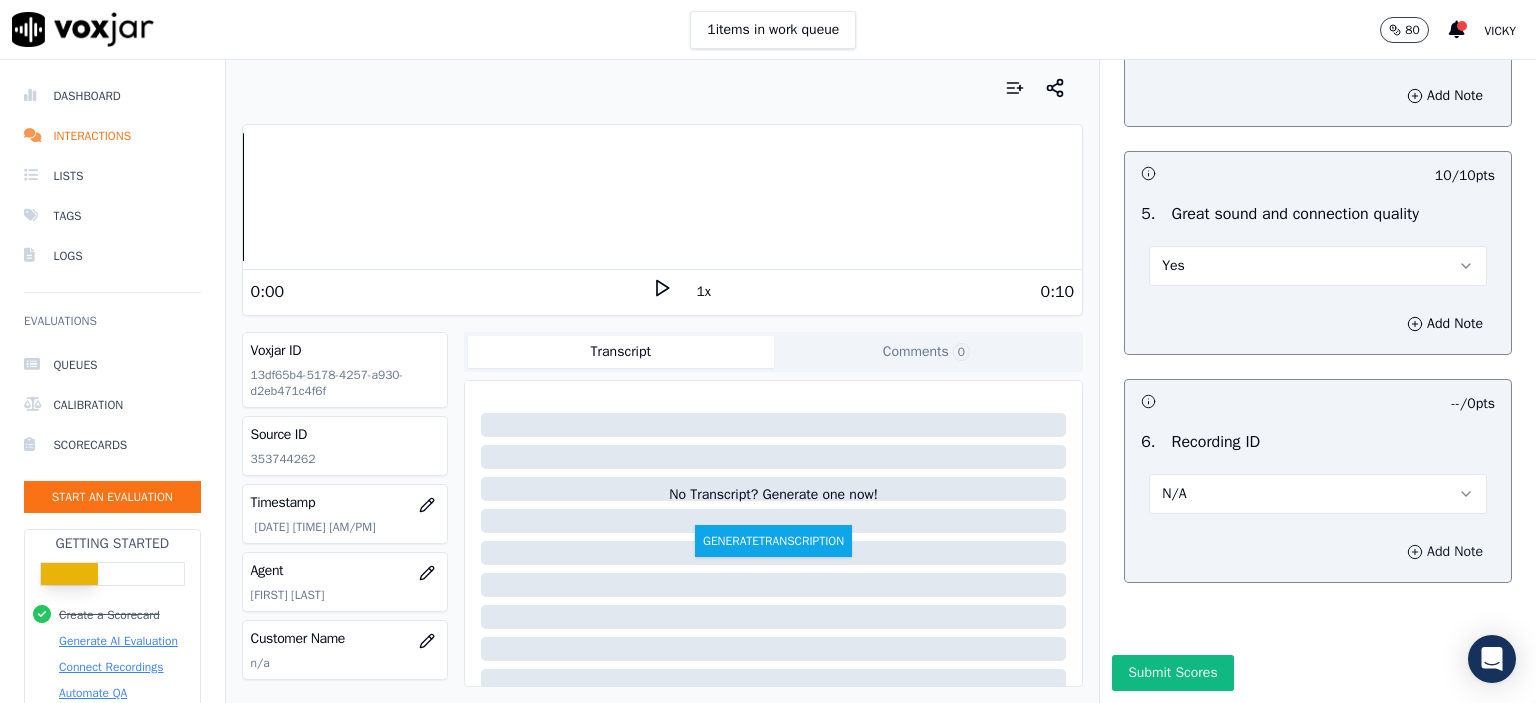 click on "Add Note" at bounding box center [1445, 552] 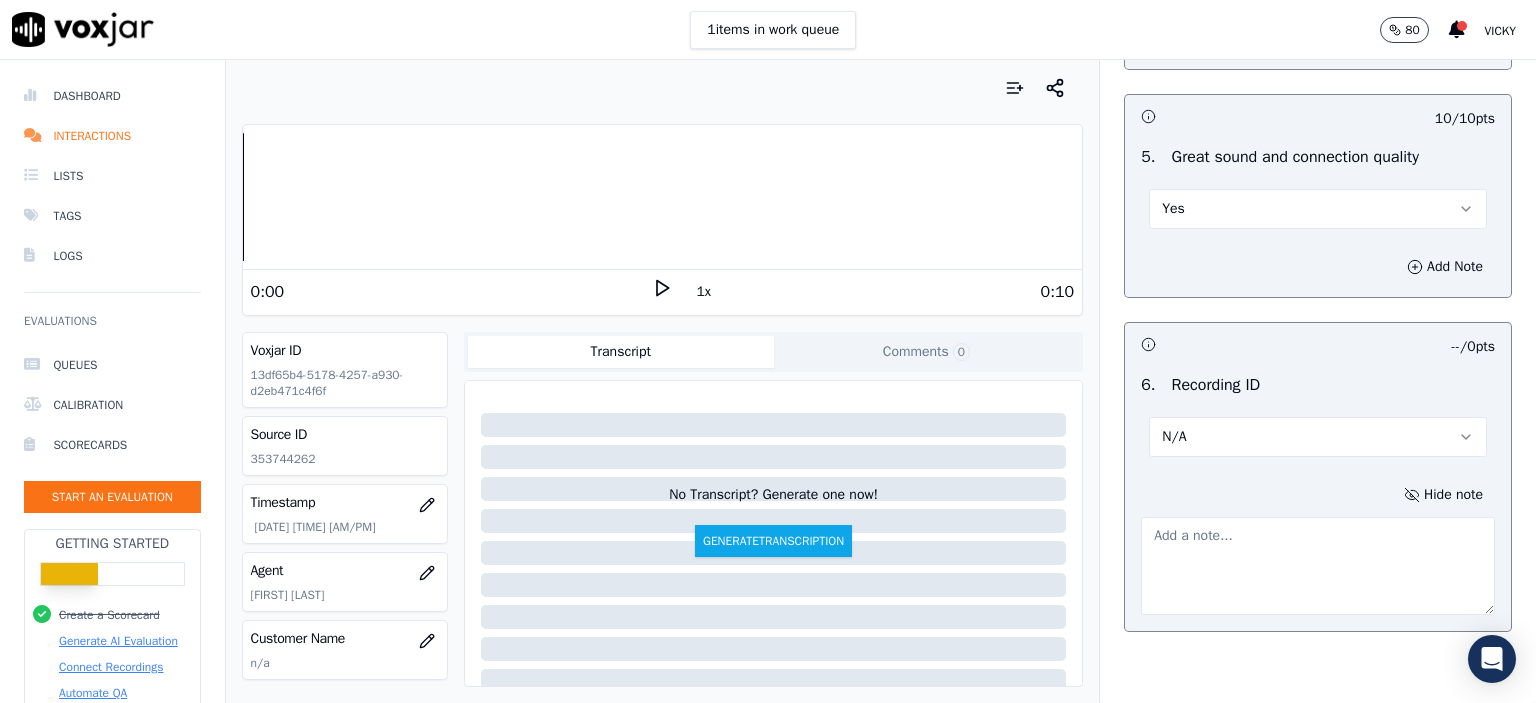 click on "353744262" 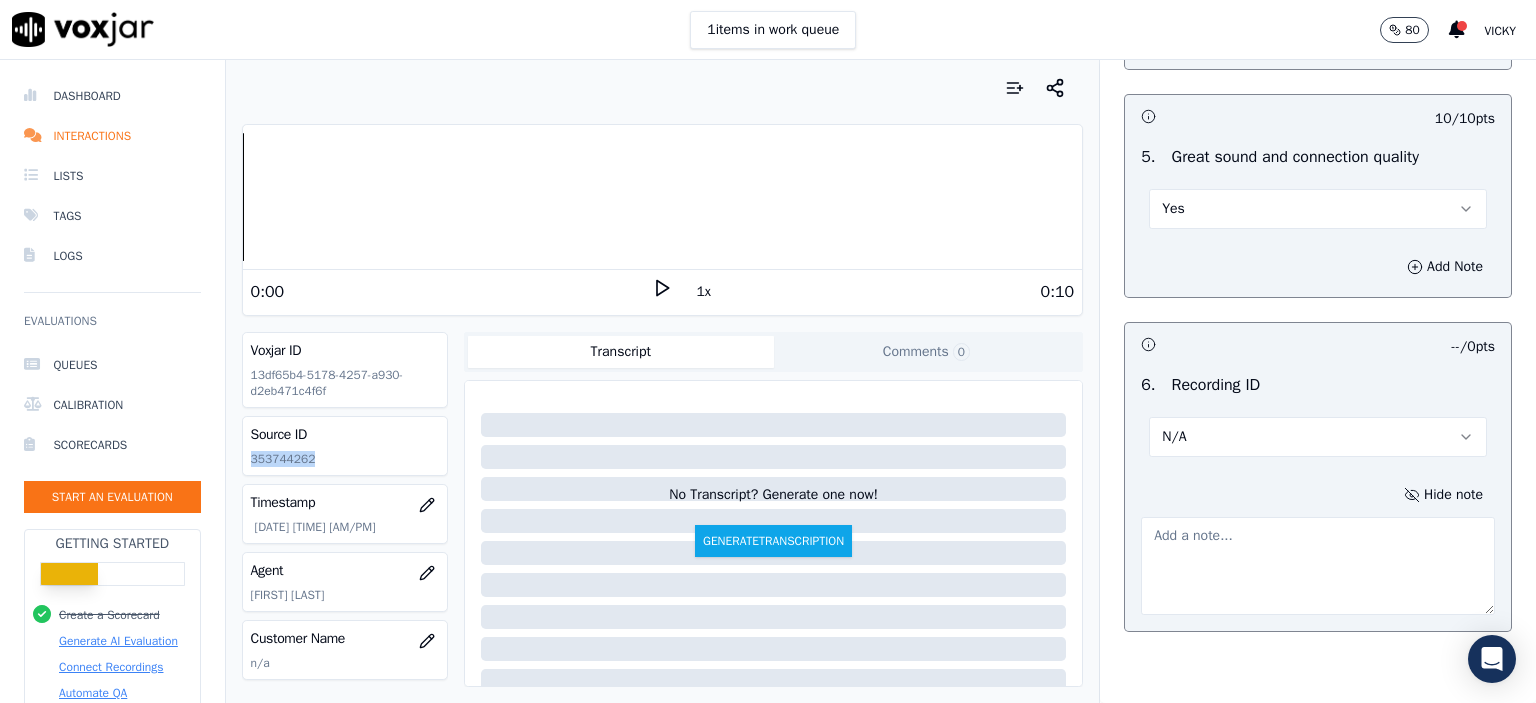 click on "353744262" 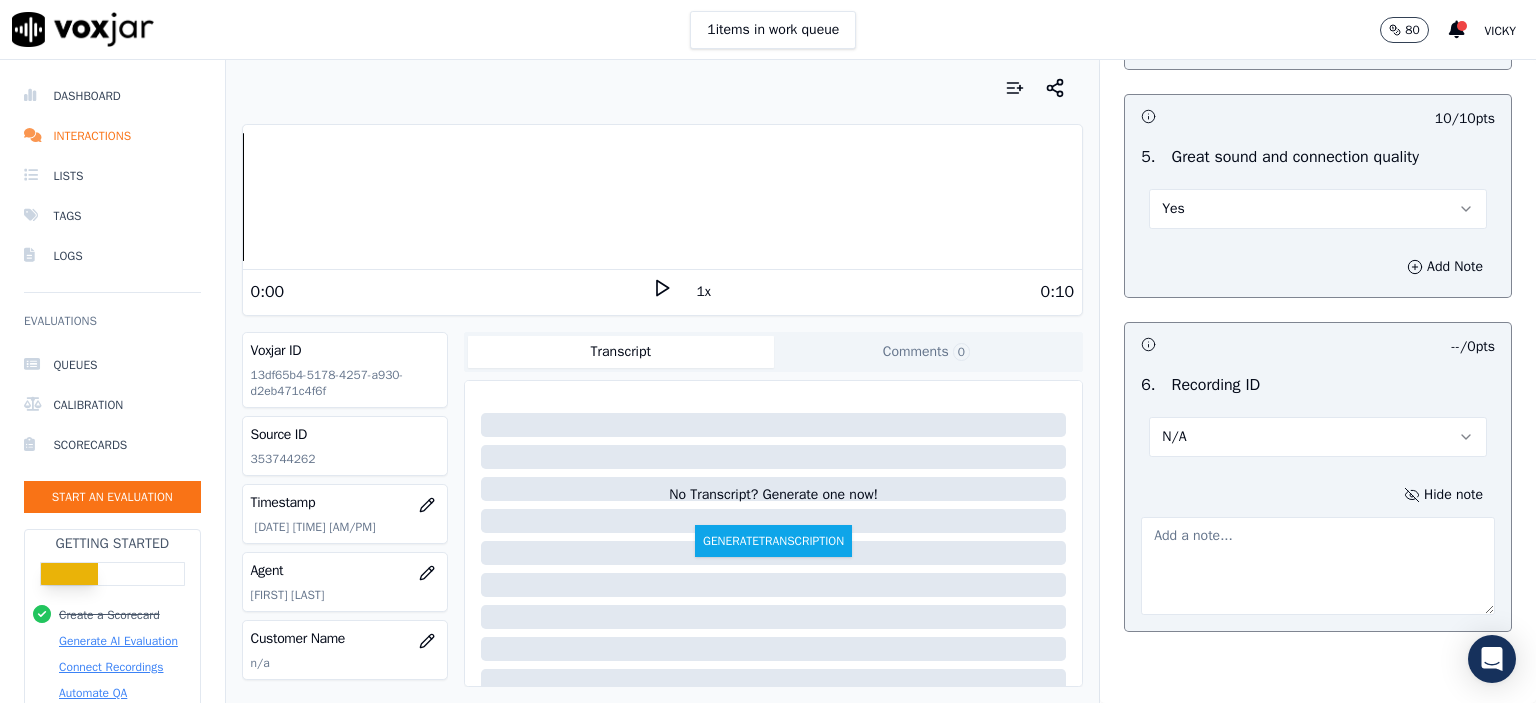 click at bounding box center [1318, 566] 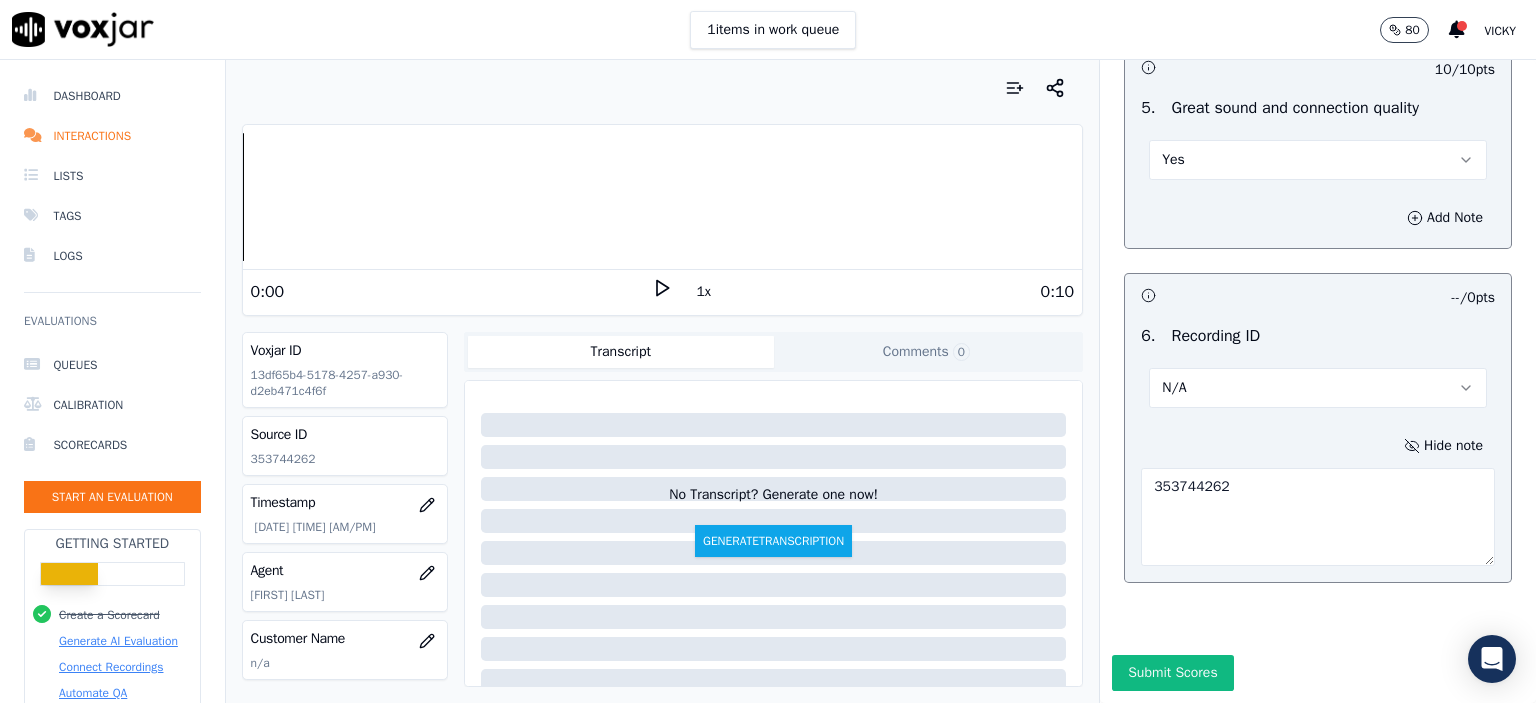 scroll, scrollTop: 3112, scrollLeft: 0, axis: vertical 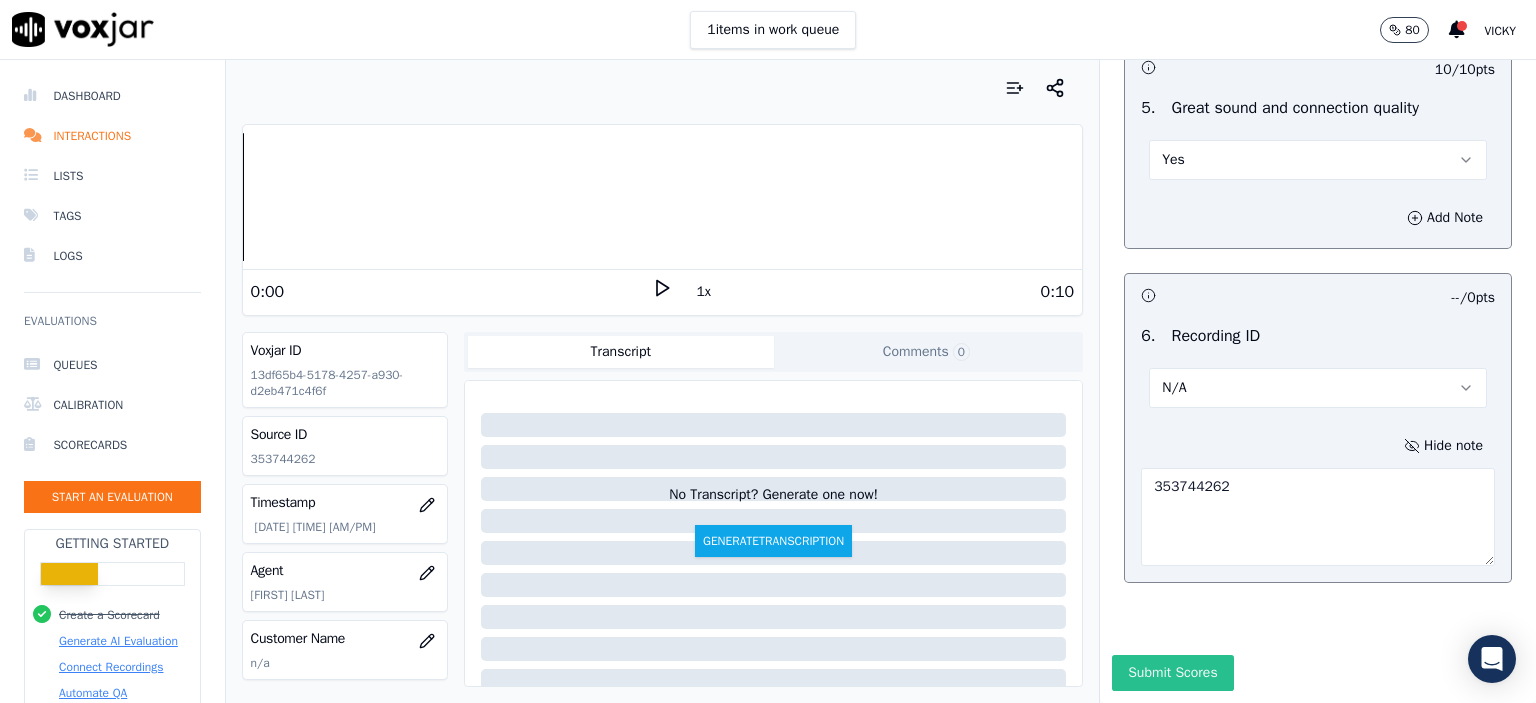 type on "353744262" 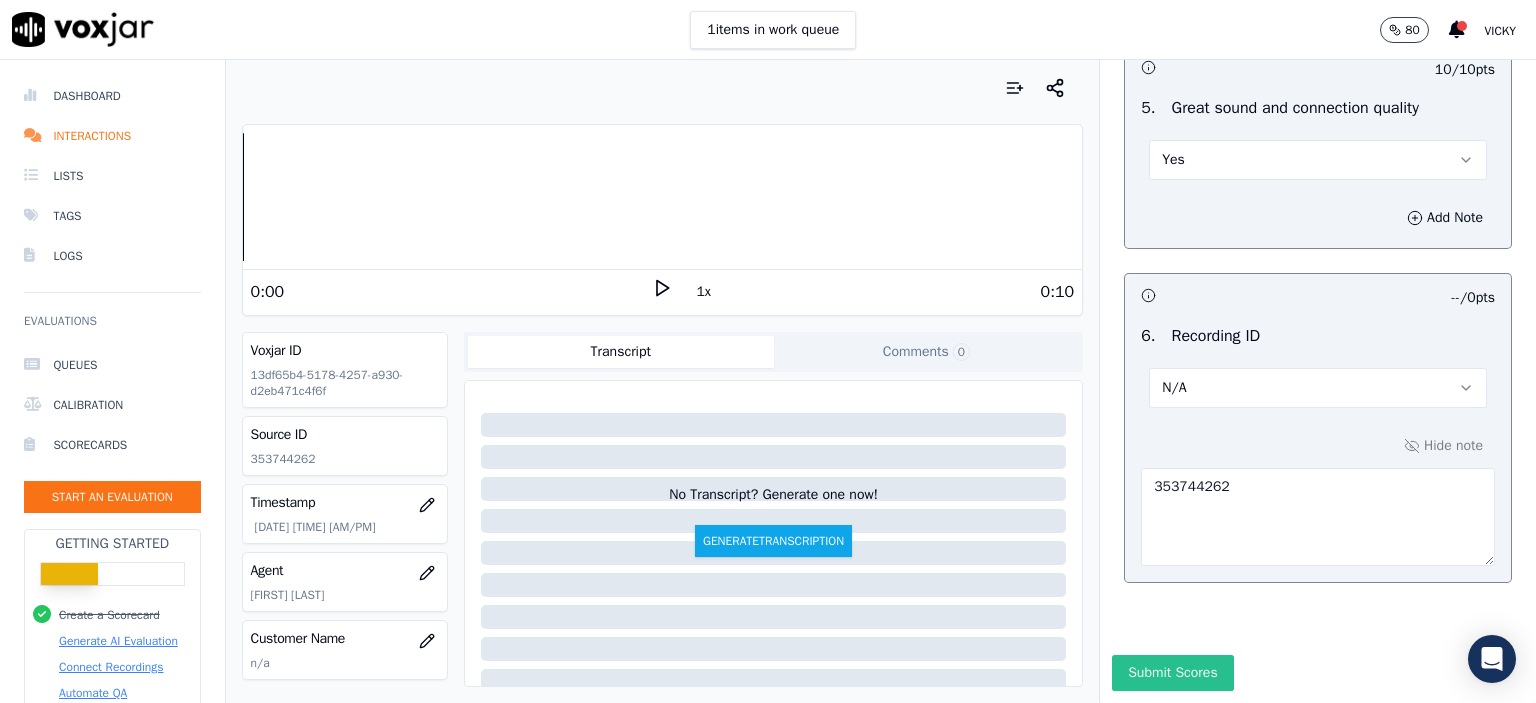 click on "Submit Scores" at bounding box center [1172, 673] 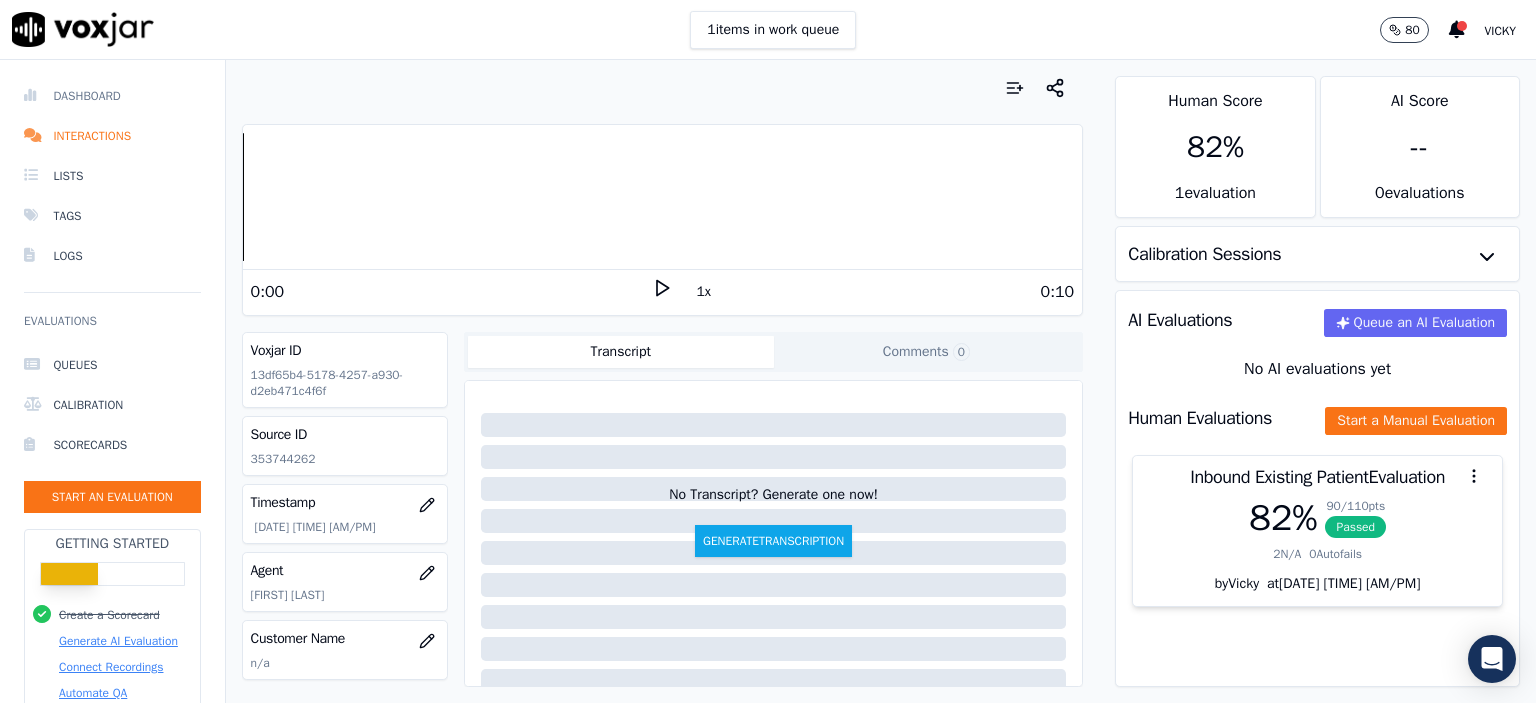 click on "Dashboard" at bounding box center (112, 96) 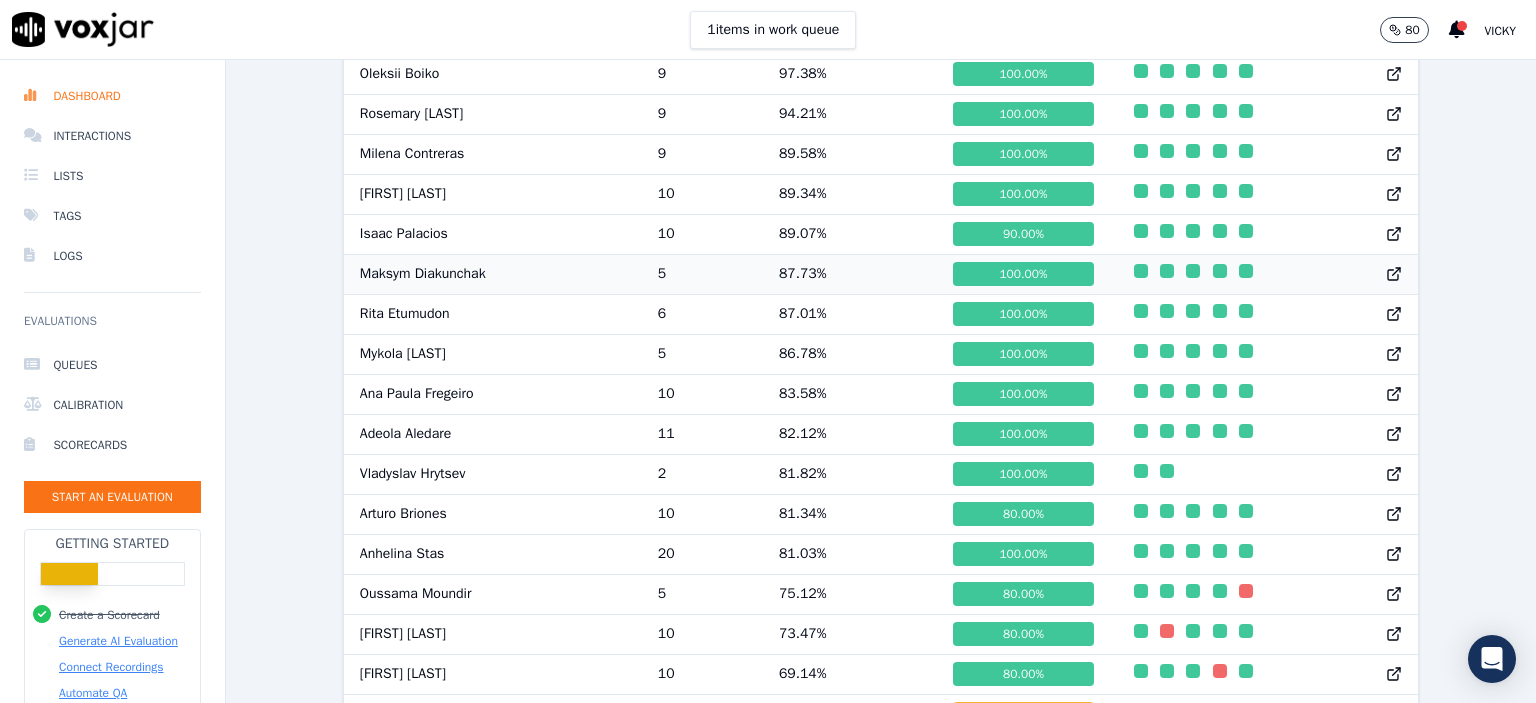 scroll, scrollTop: 1138, scrollLeft: 0, axis: vertical 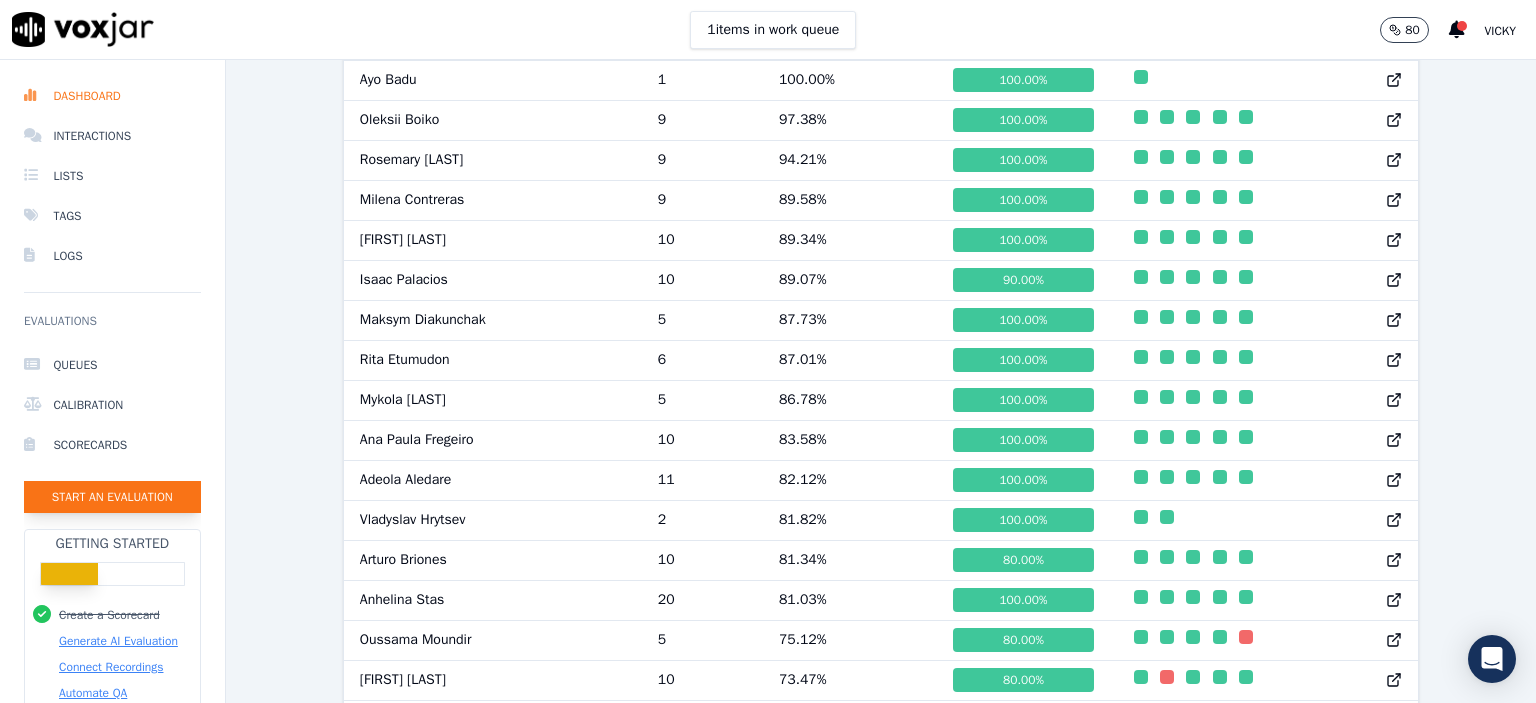click on "Start an Evaluation" 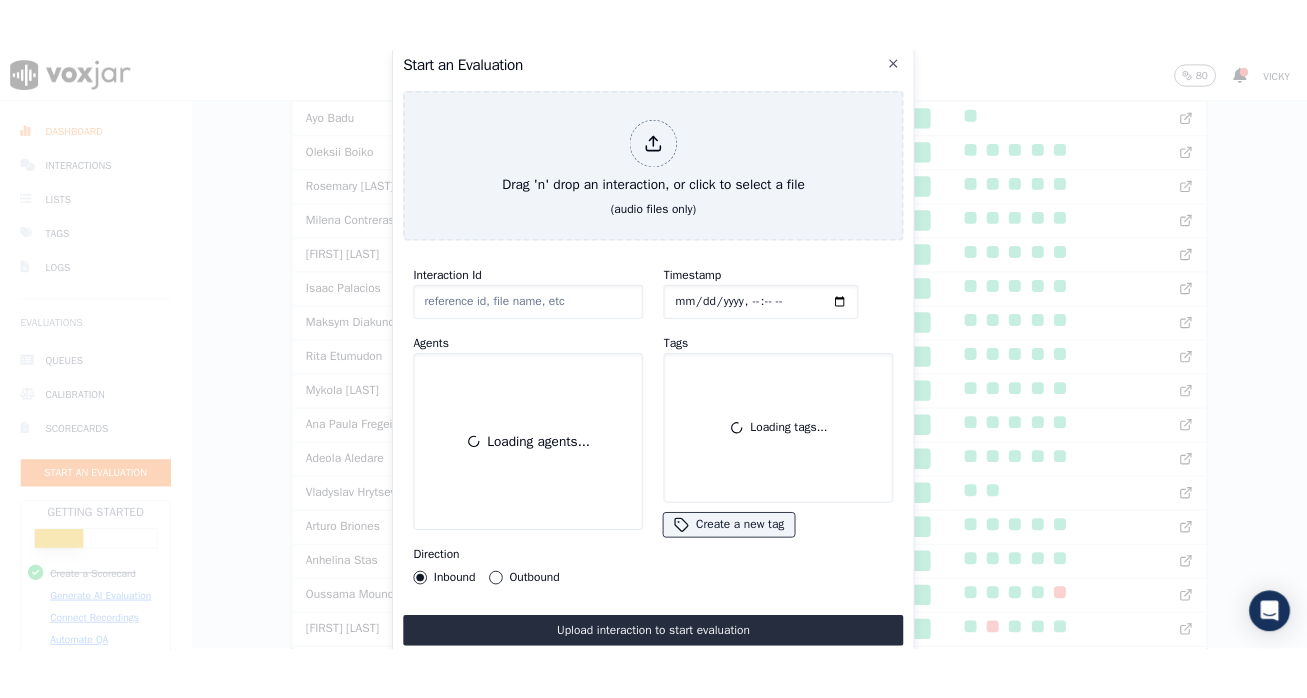 scroll, scrollTop: 122, scrollLeft: 0, axis: vertical 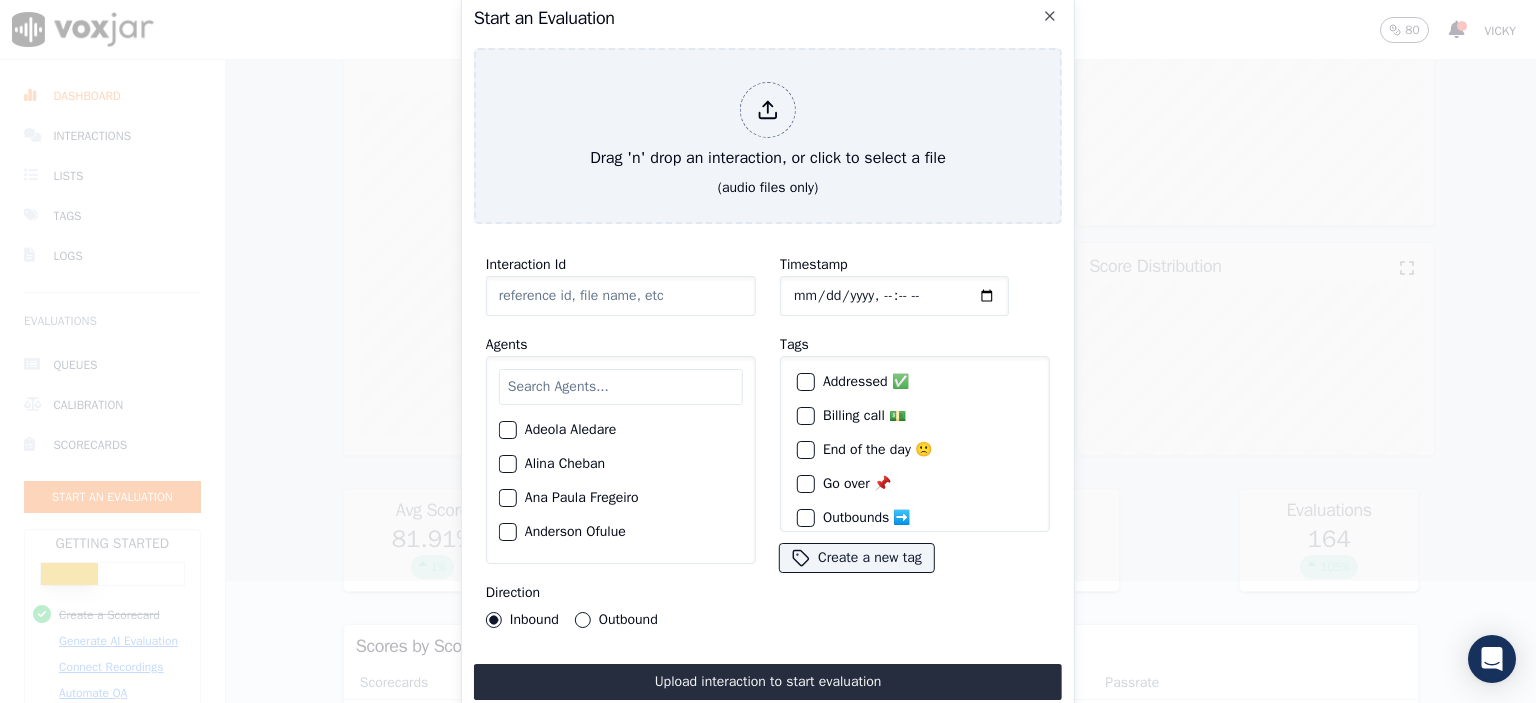 click on "Interaction Id" 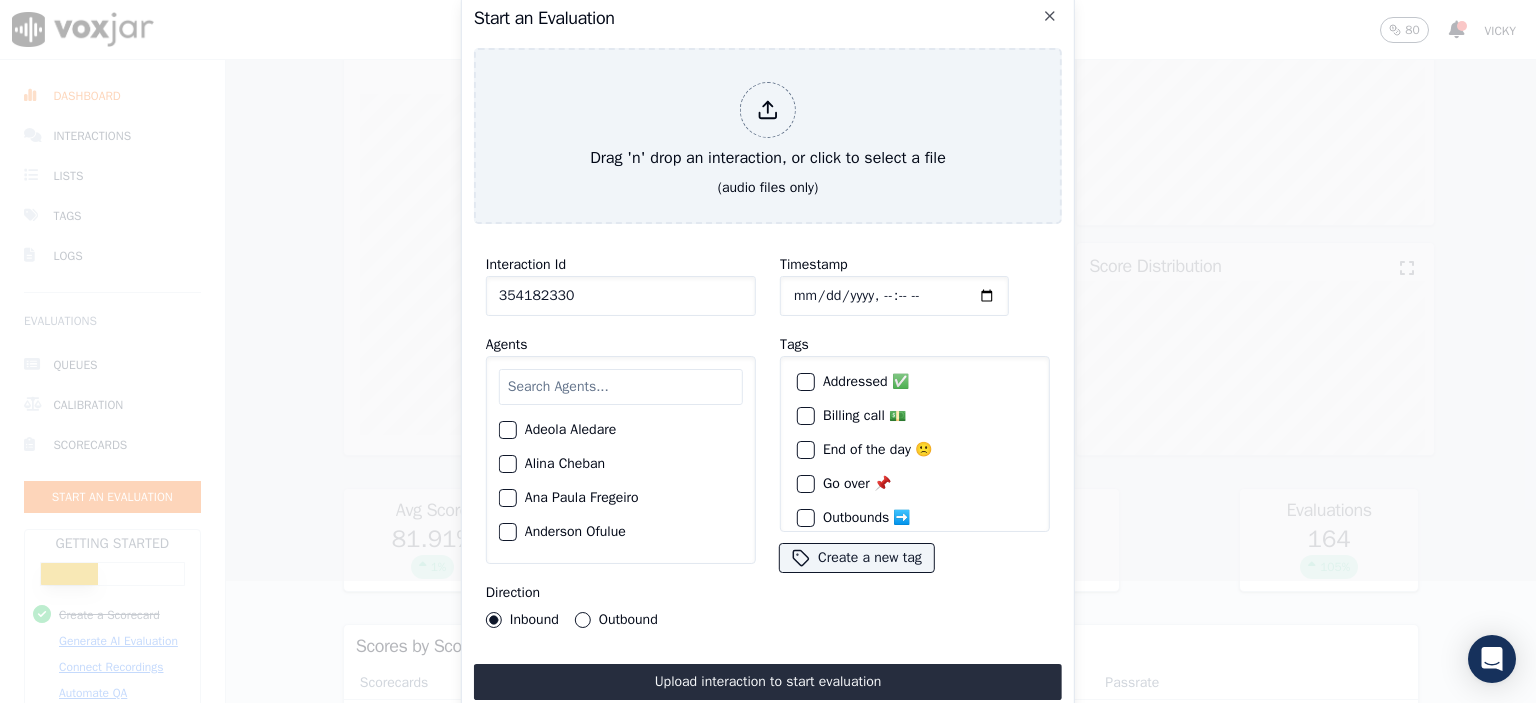 type on "354182330" 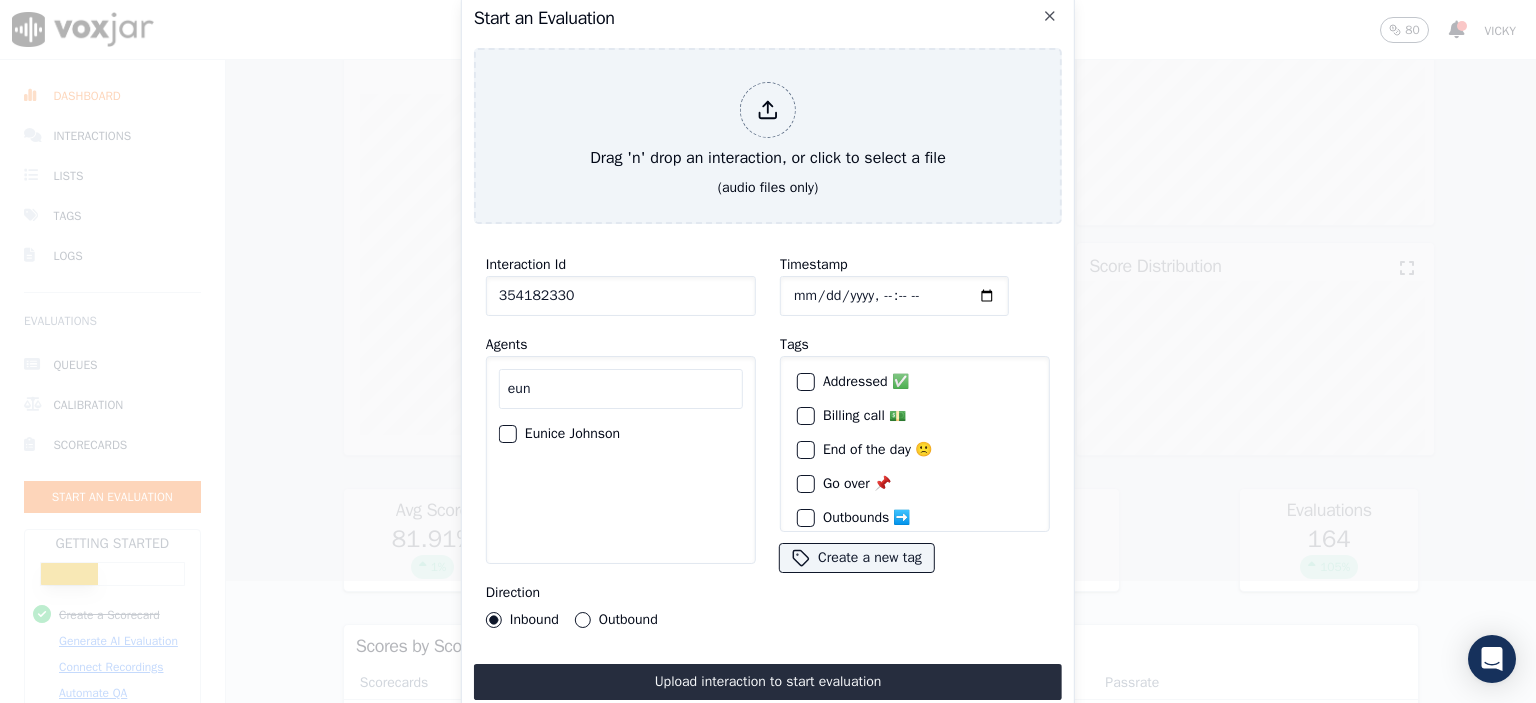 type on "eun" 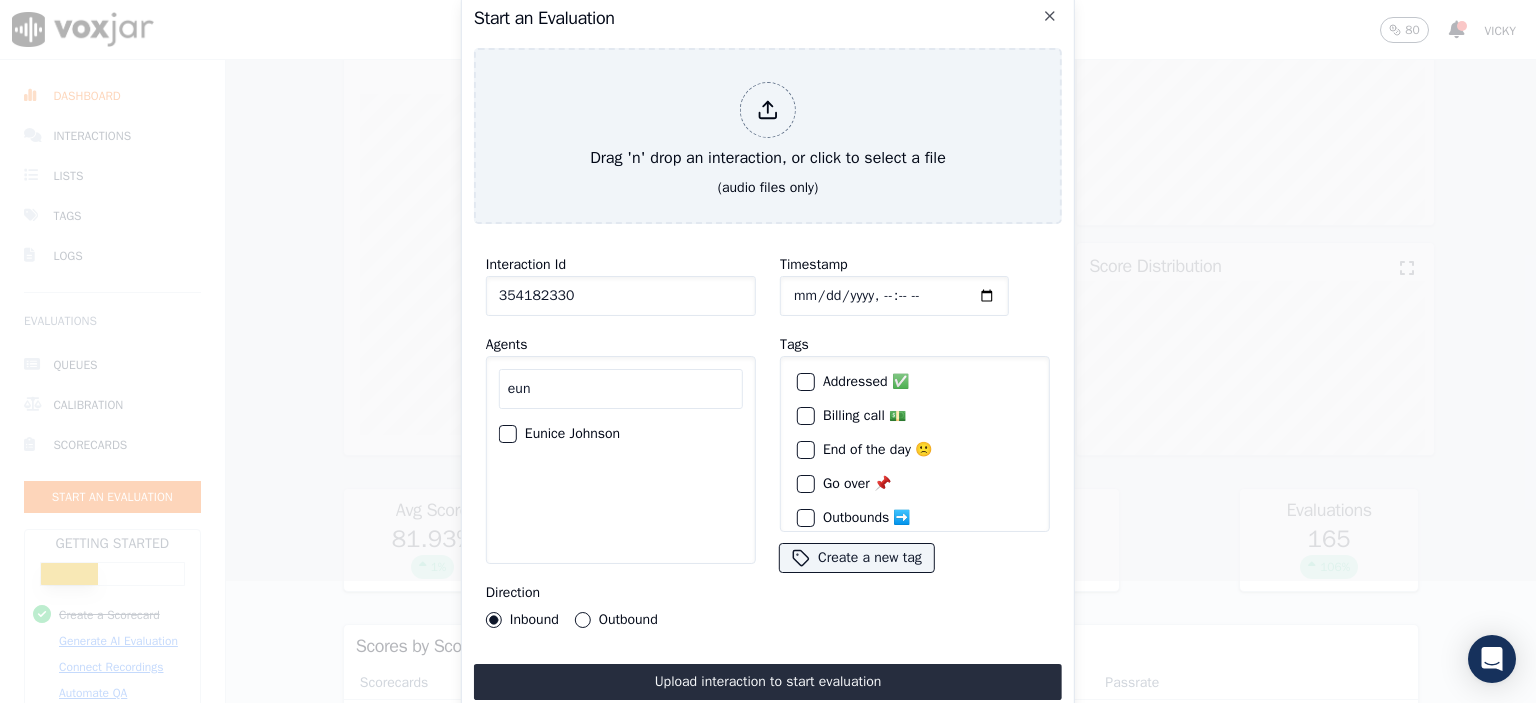 click on "Timestamp" 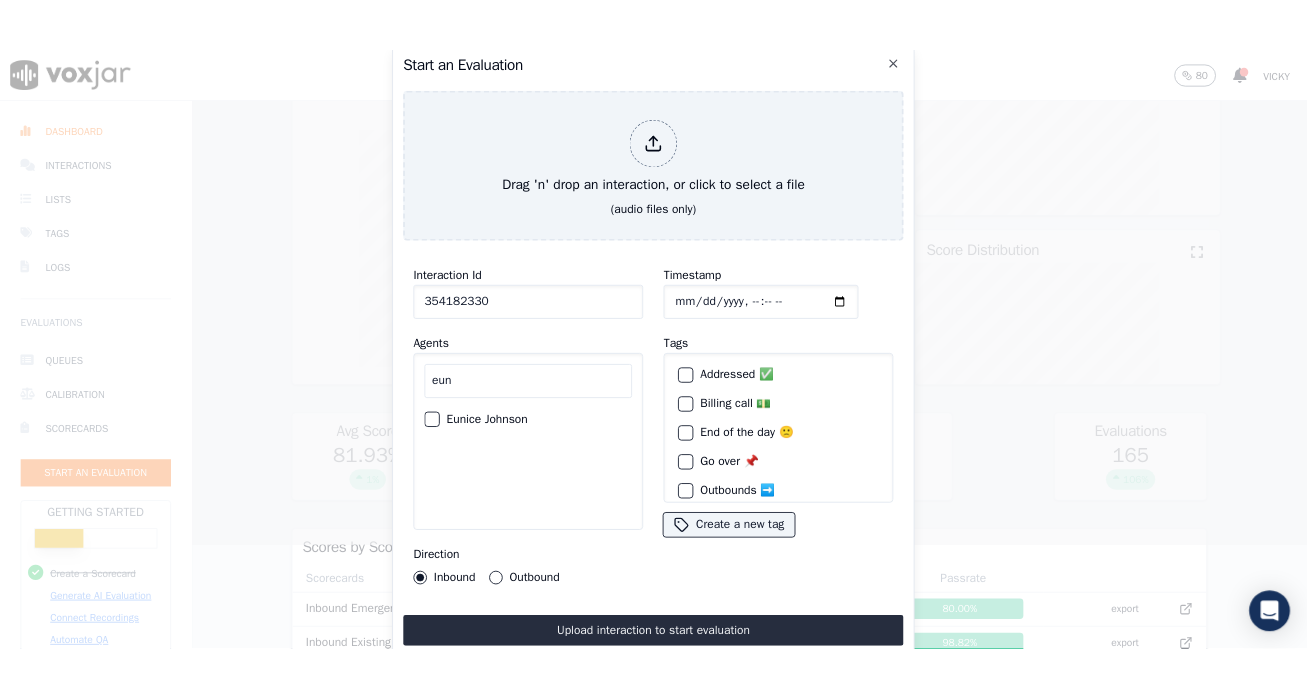 scroll, scrollTop: 95, scrollLeft: 0, axis: vertical 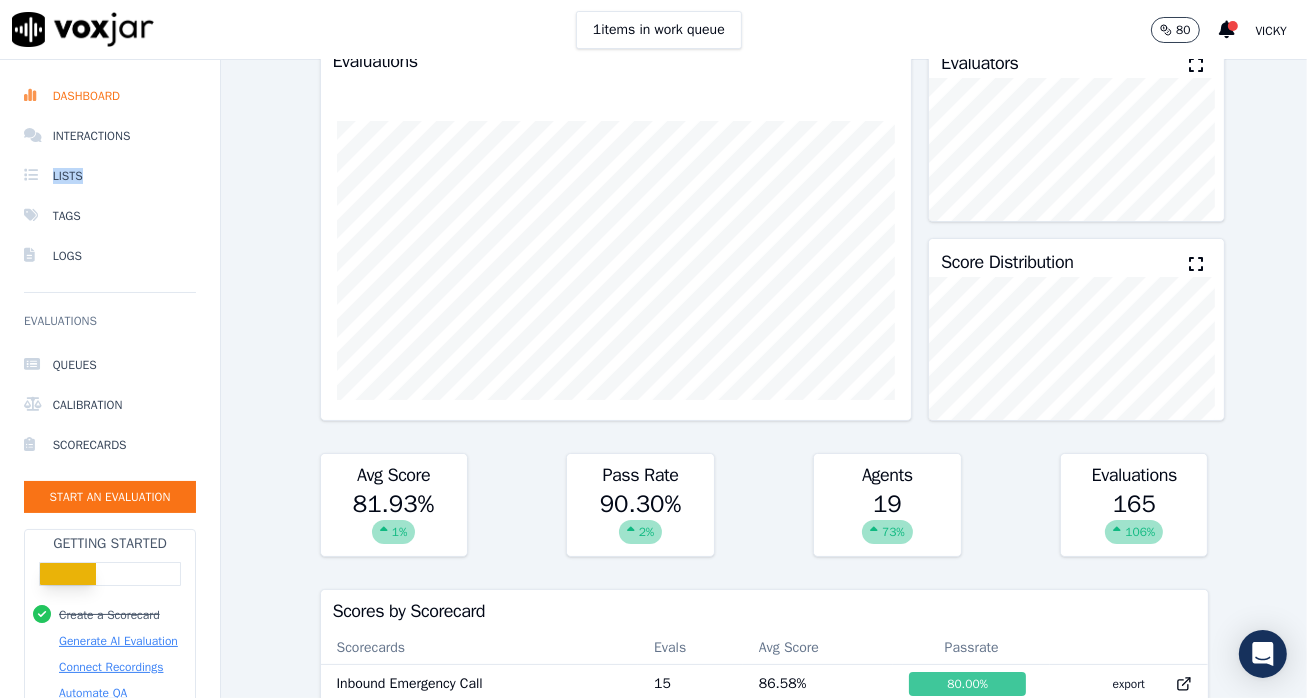 drag, startPoint x: 20, startPoint y: 186, endPoint x: -37, endPoint y: 227, distance: 70.21396 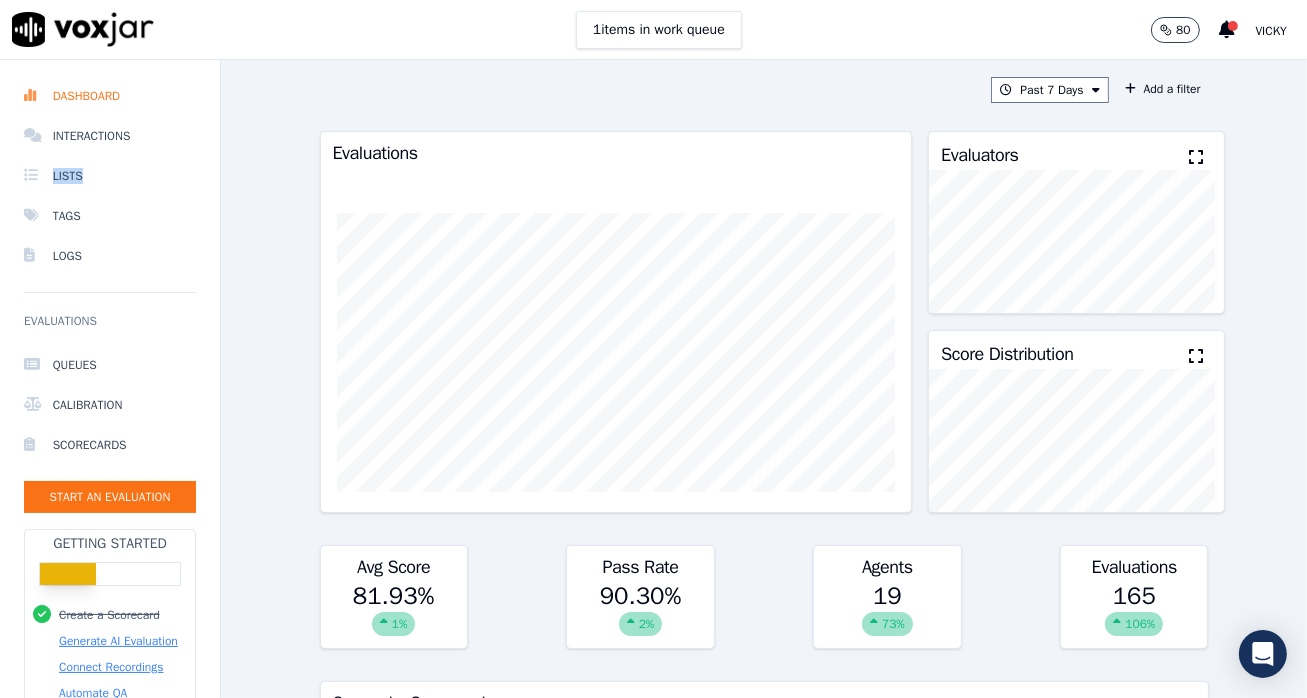 scroll, scrollTop: 0, scrollLeft: 0, axis: both 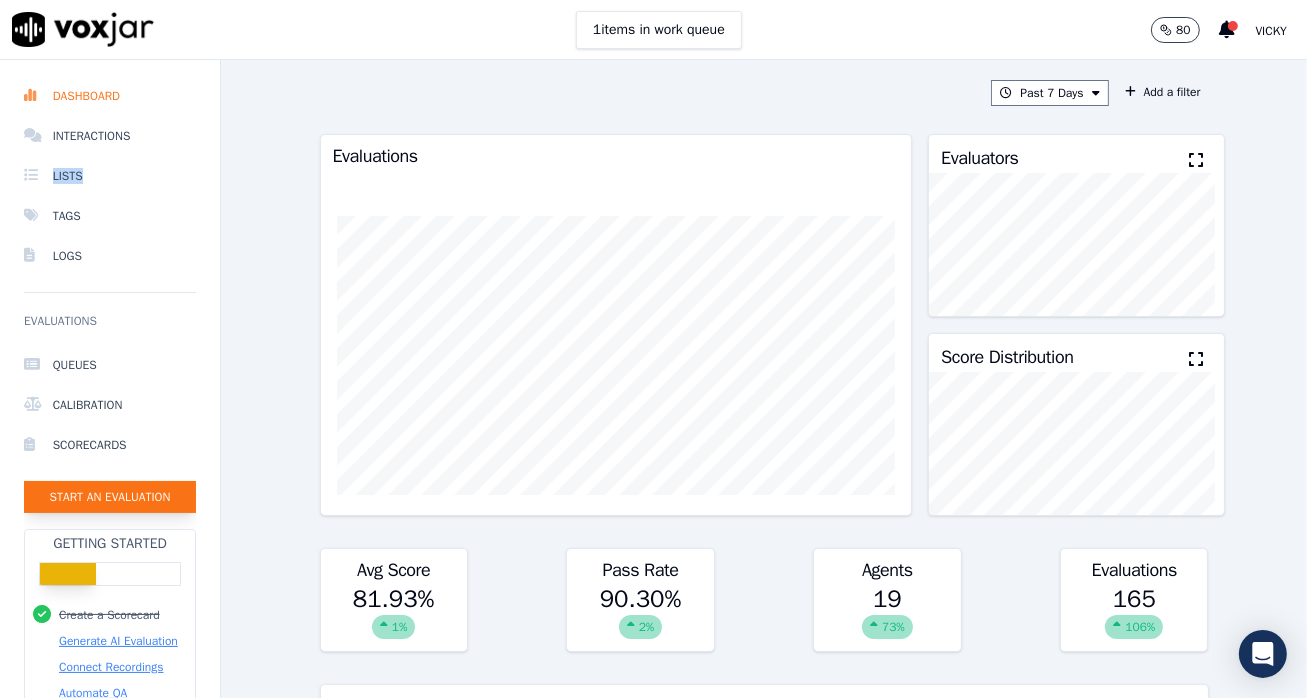 click on "Start an Evaluation" 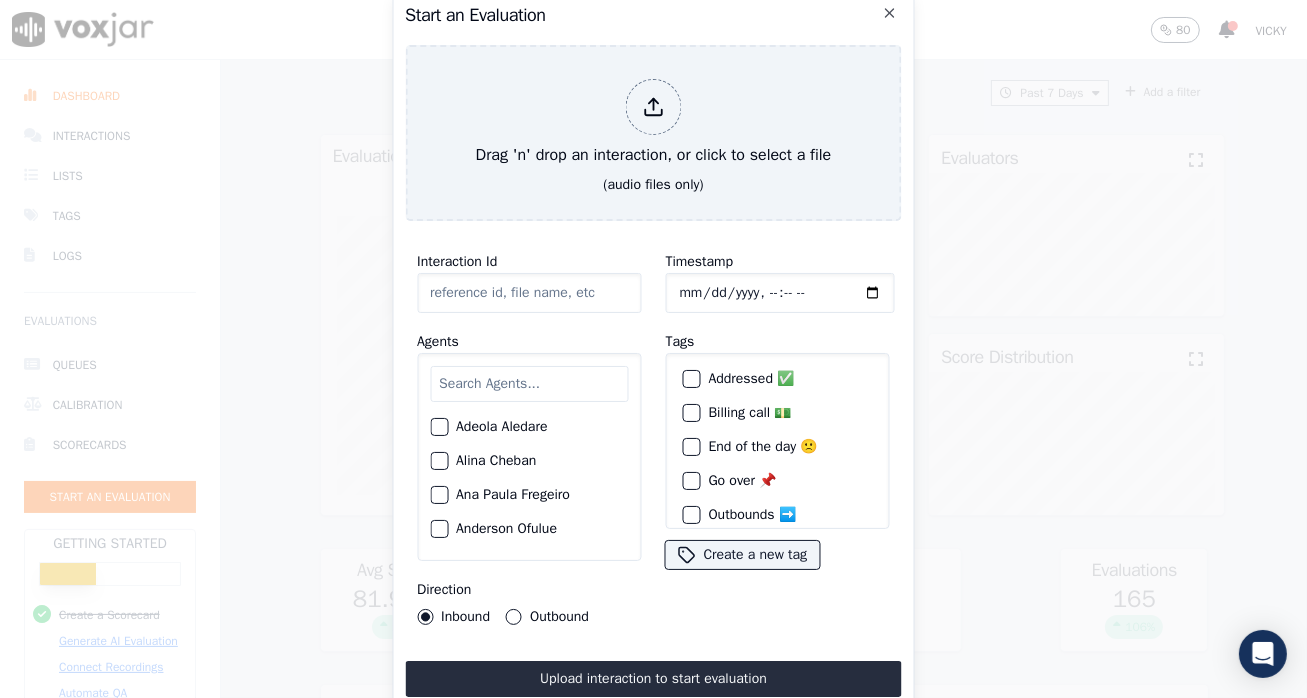 click at bounding box center [529, 384] 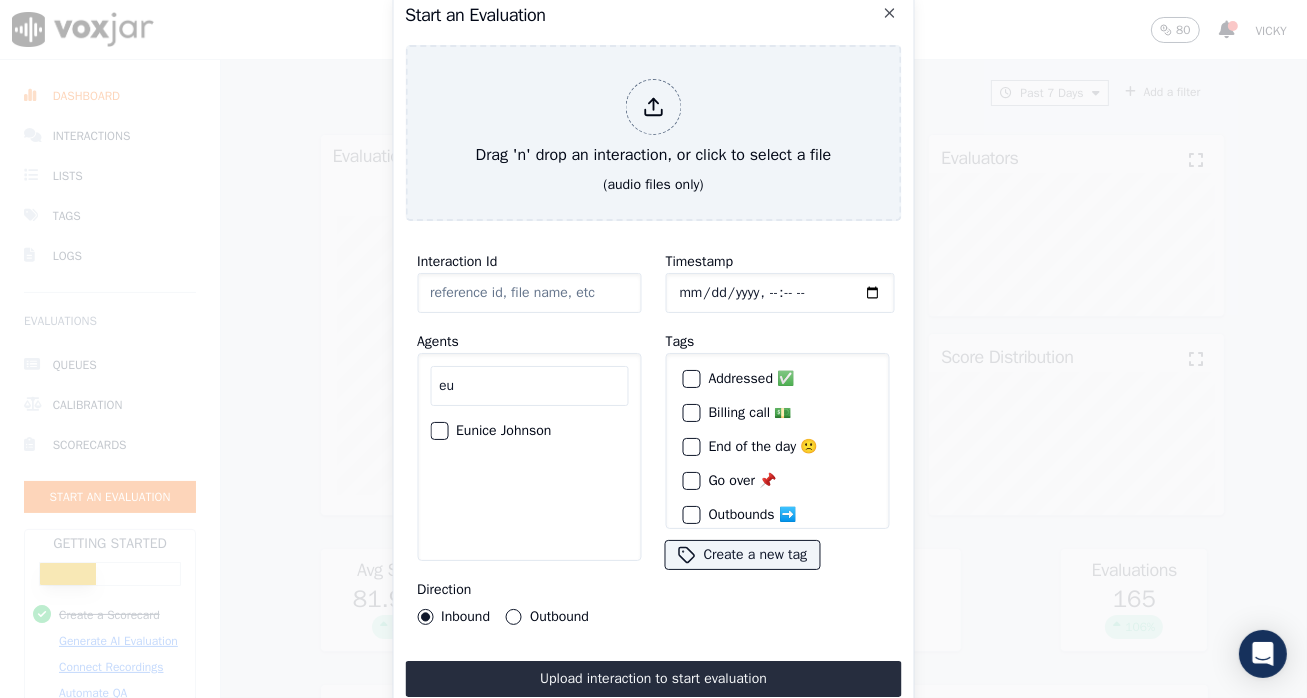 type on "eu" 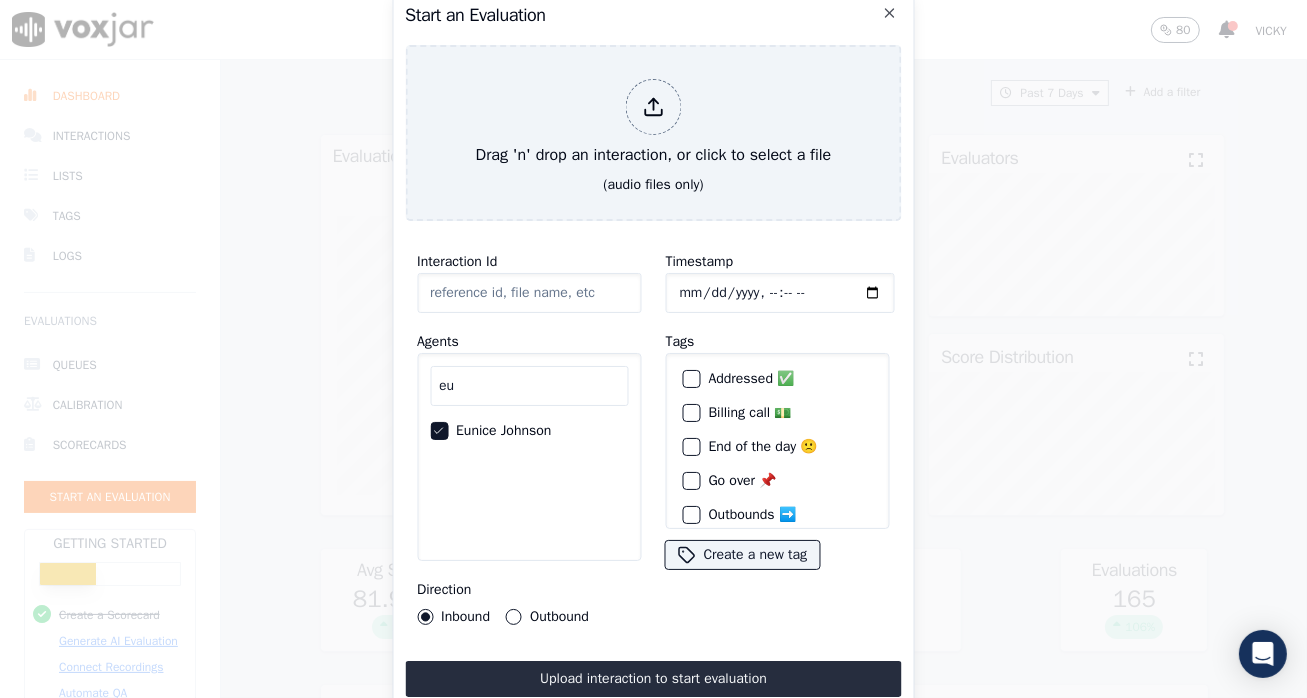 click on "Interaction Id" 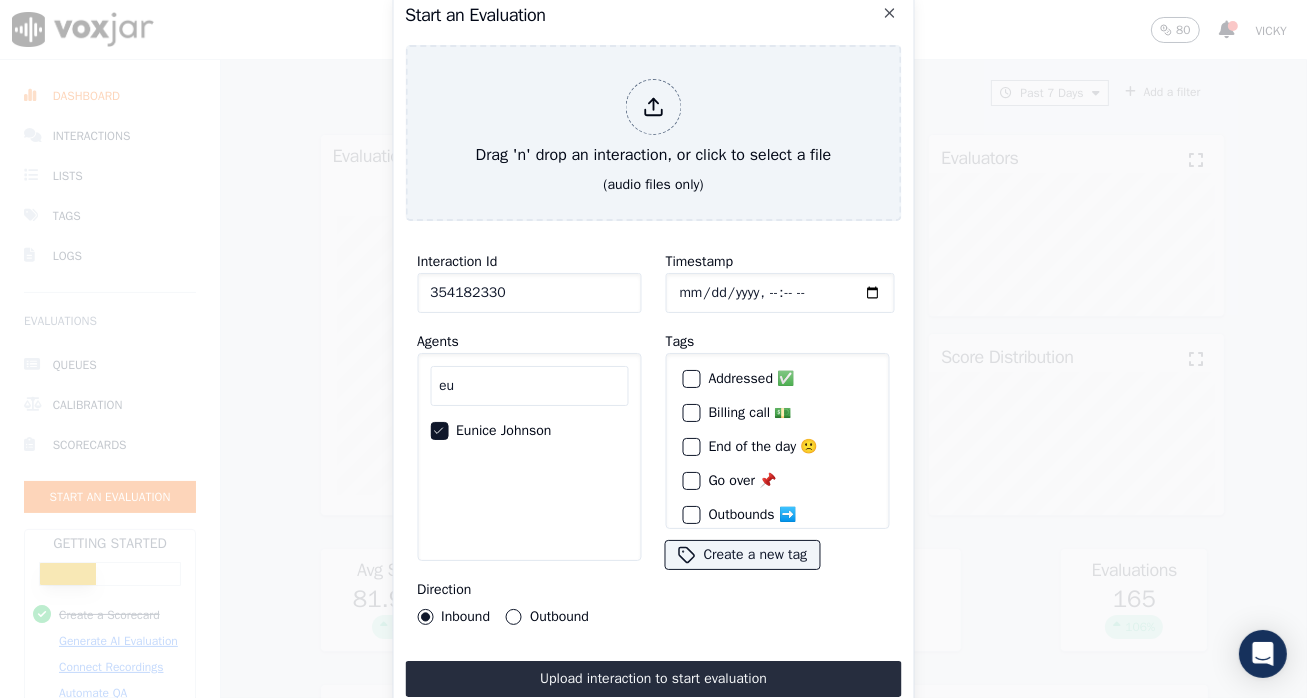type on "354182330" 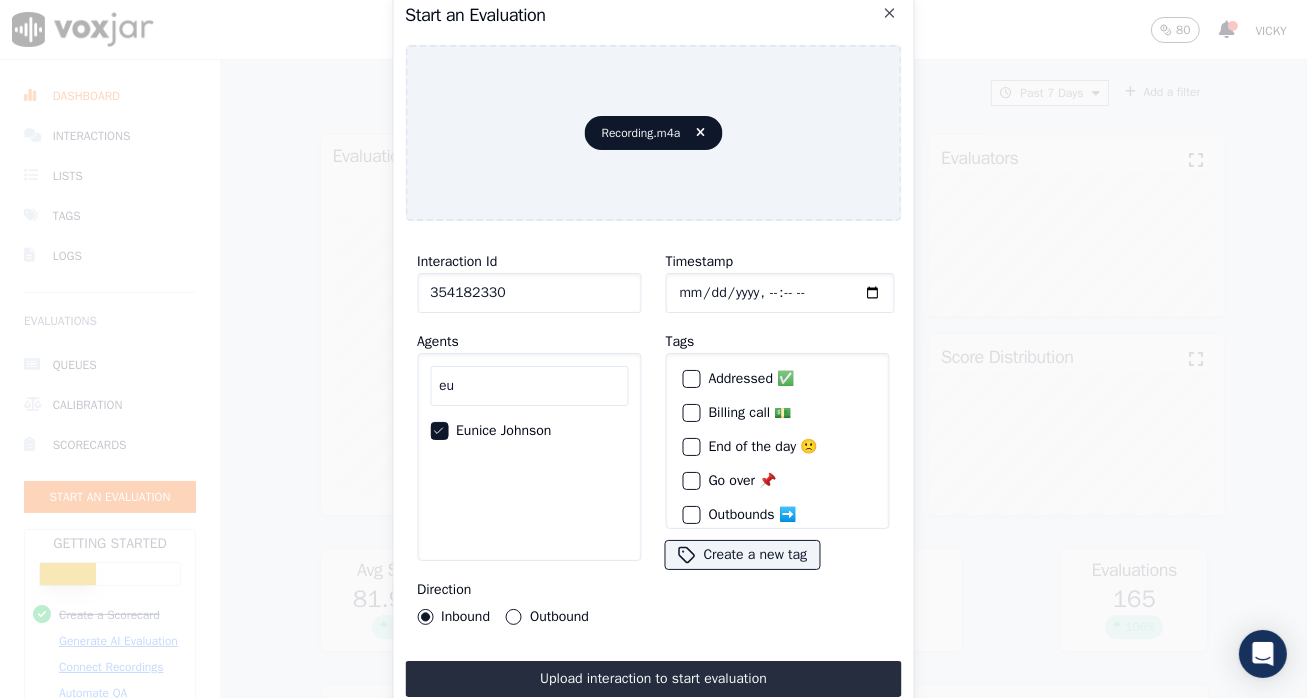 click on "Timestamp" 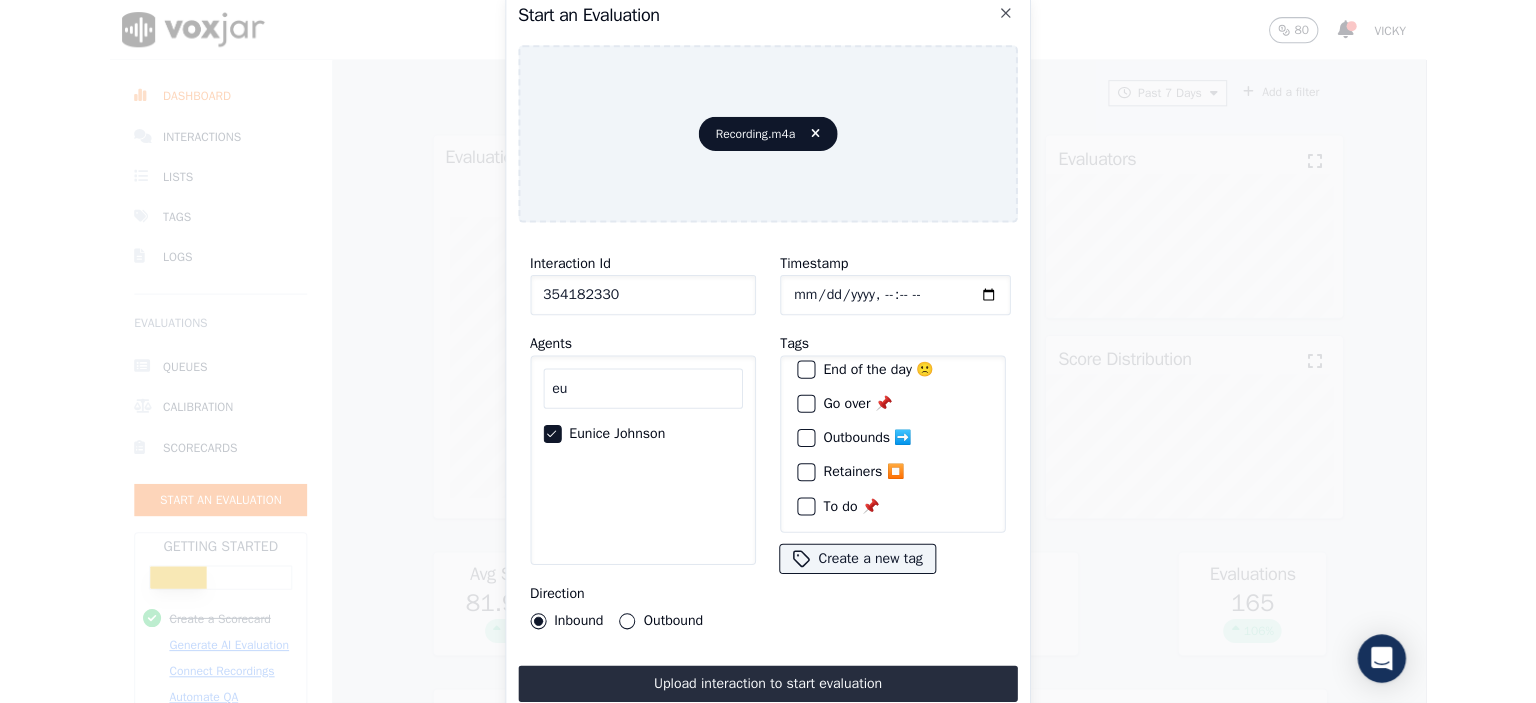 scroll, scrollTop: 92, scrollLeft: 0, axis: vertical 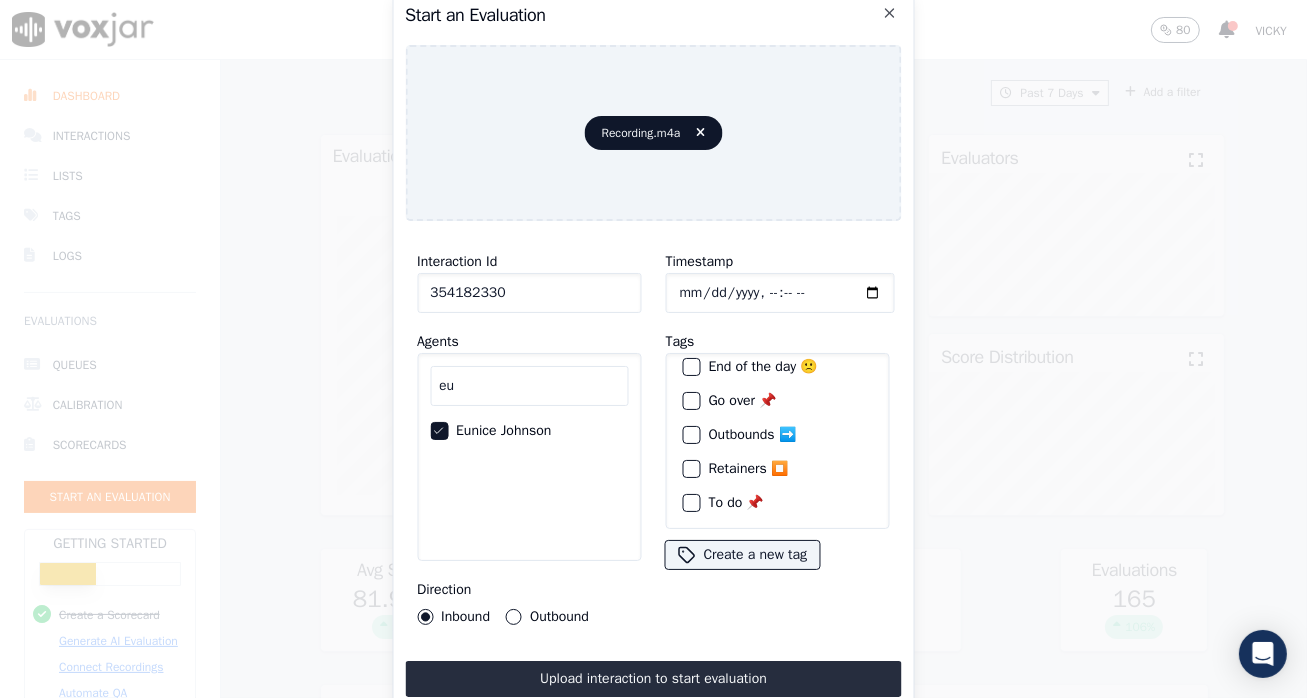 drag, startPoint x: 631, startPoint y: 663, endPoint x: 660, endPoint y: 617, distance: 54.378304 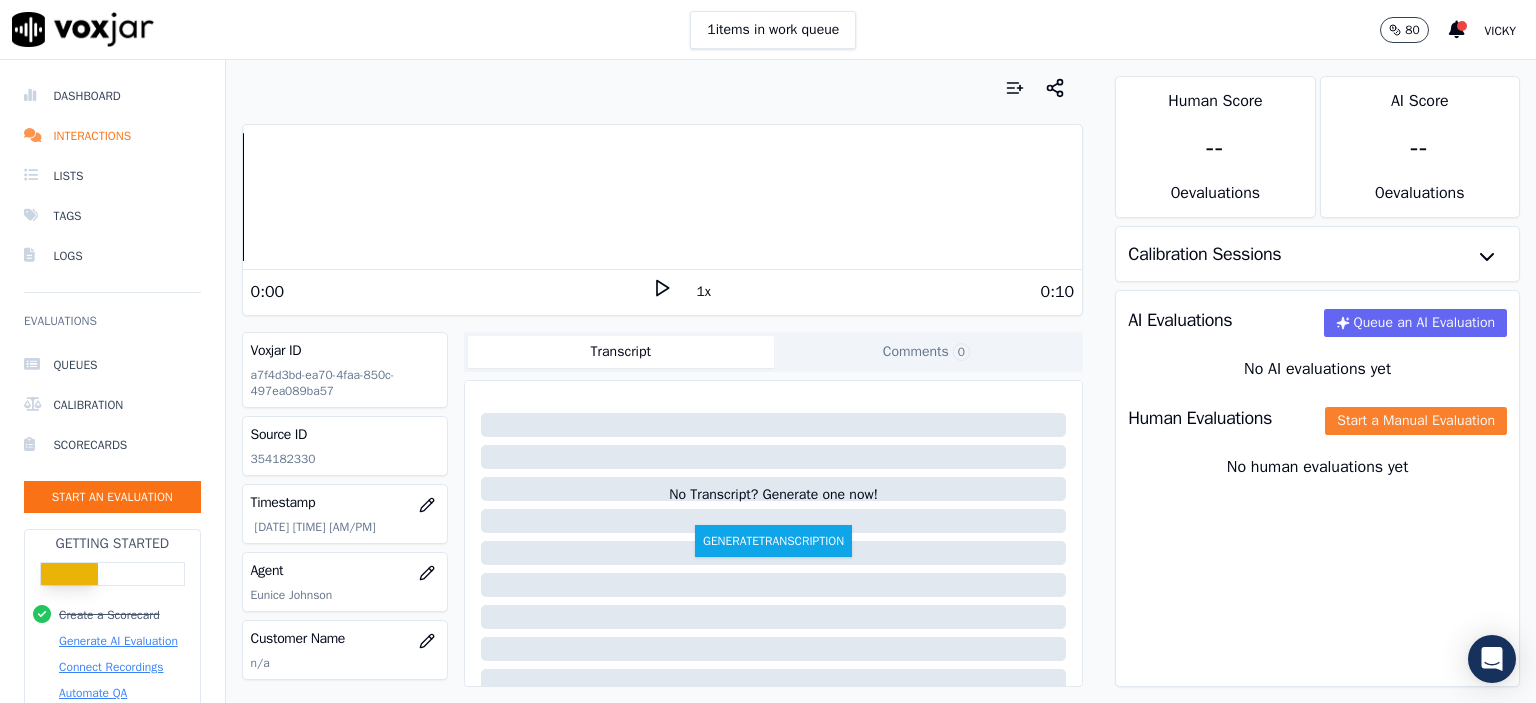 click on "Start a Manual Evaluation" 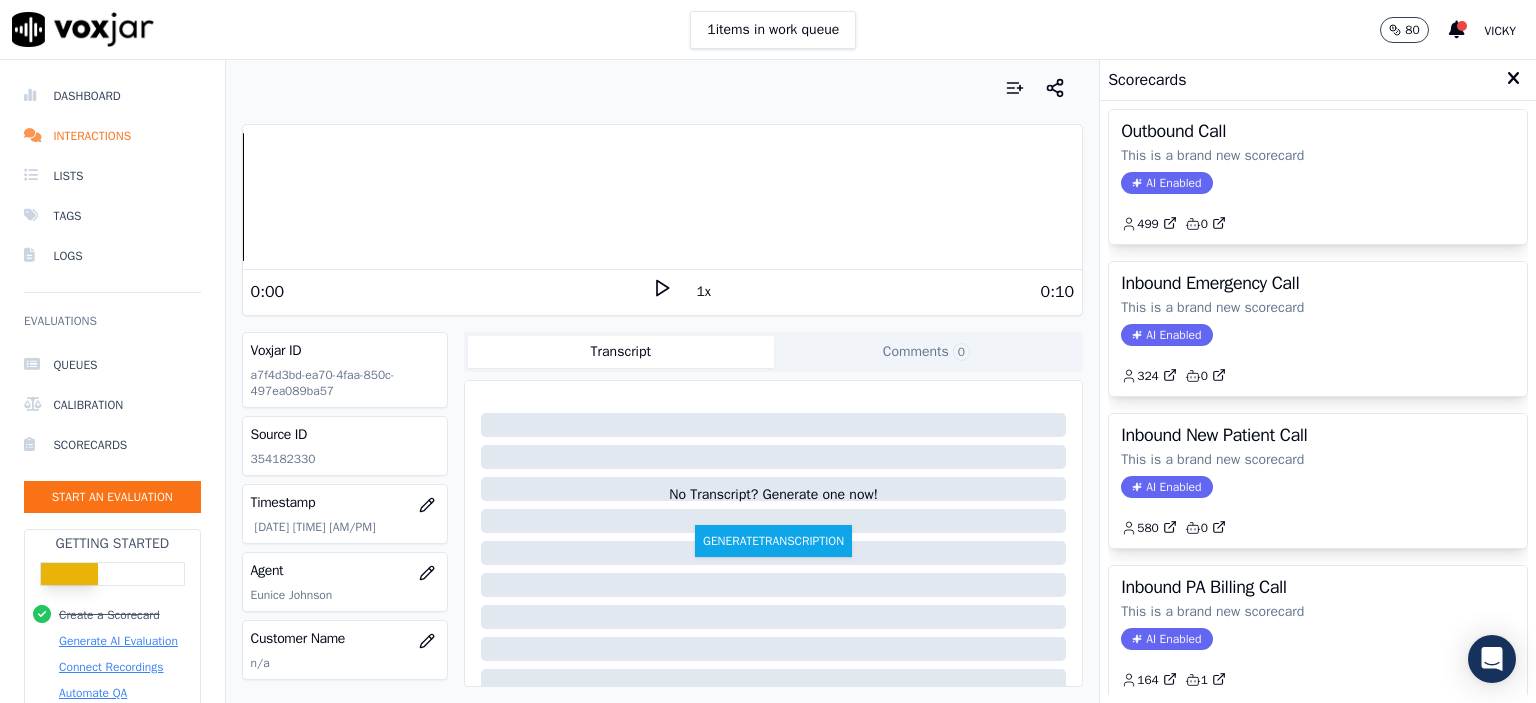scroll, scrollTop: 0, scrollLeft: 0, axis: both 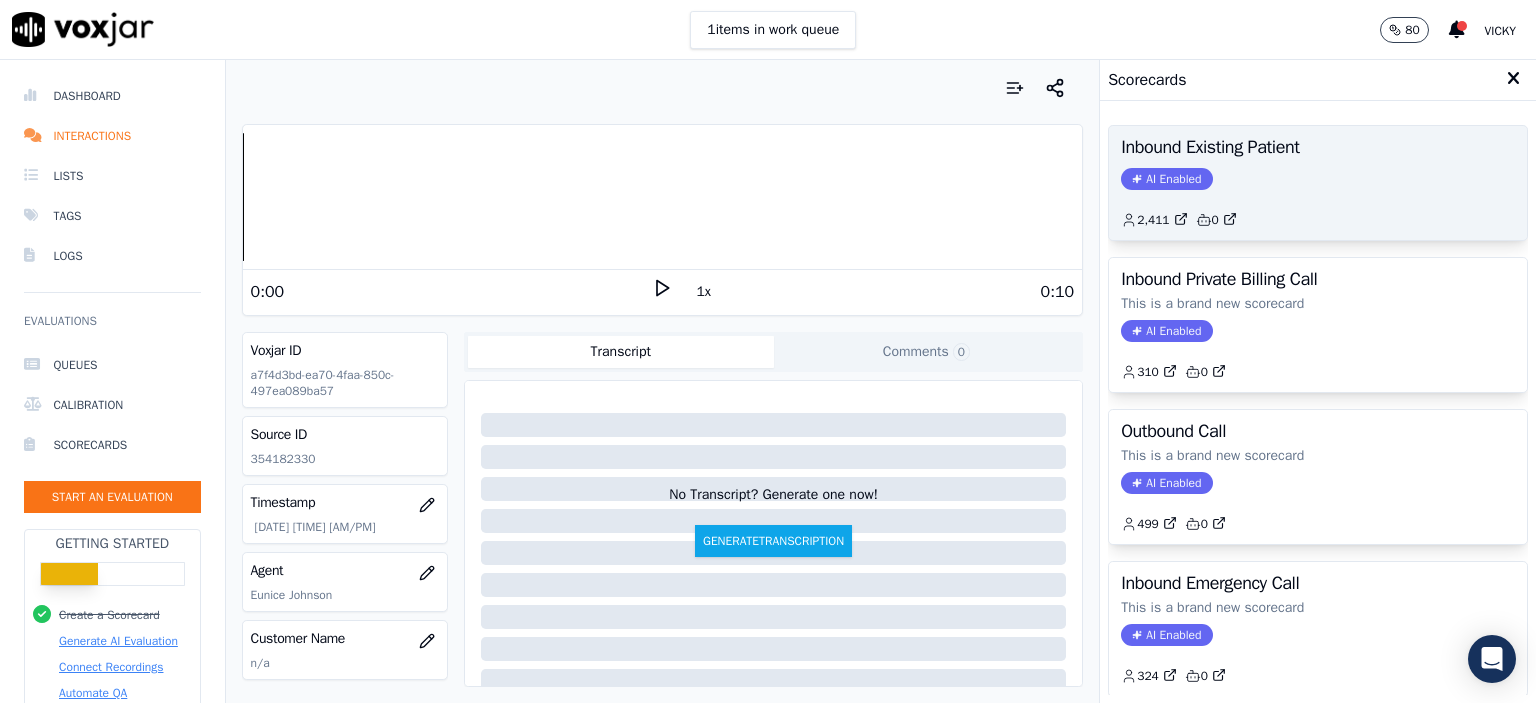 click on "AI Enabled" 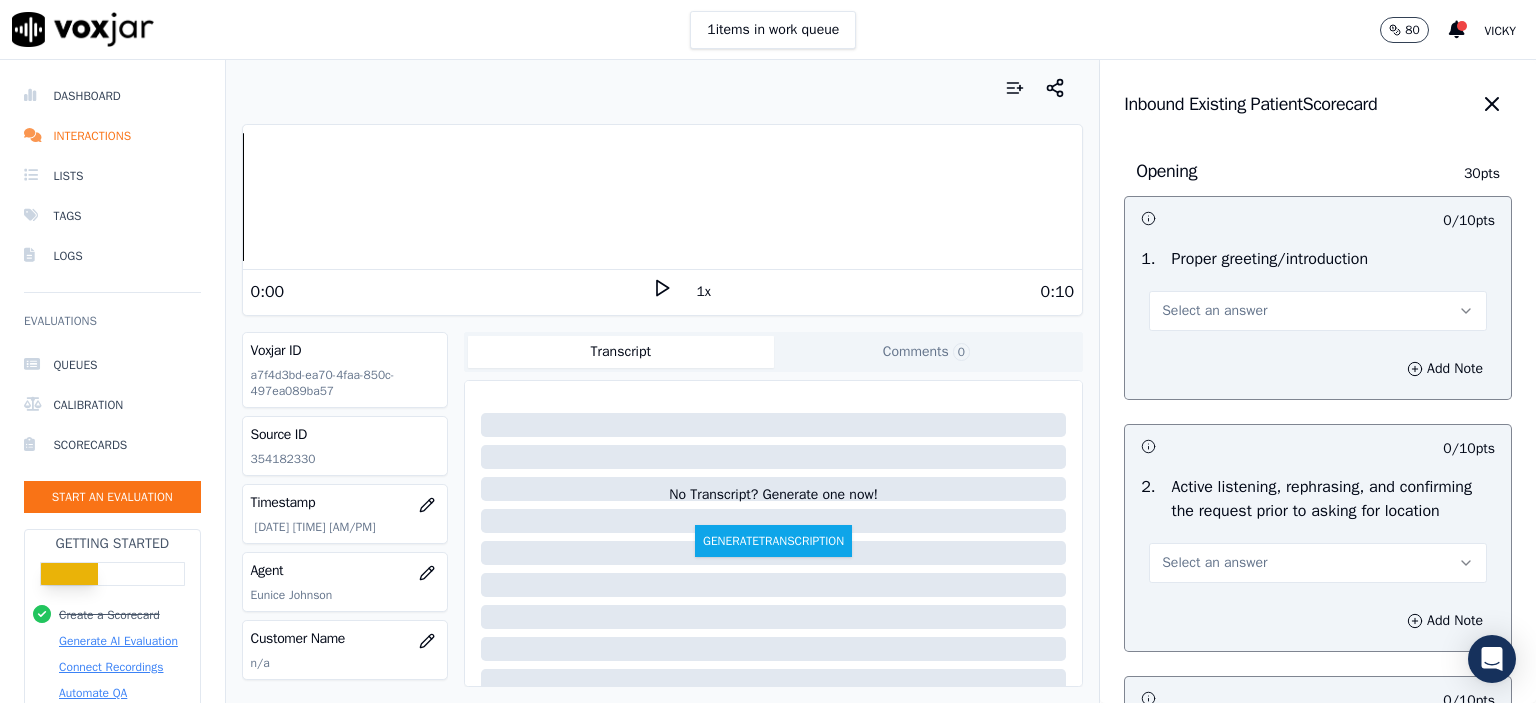 click on "Select an answer" at bounding box center (1214, 311) 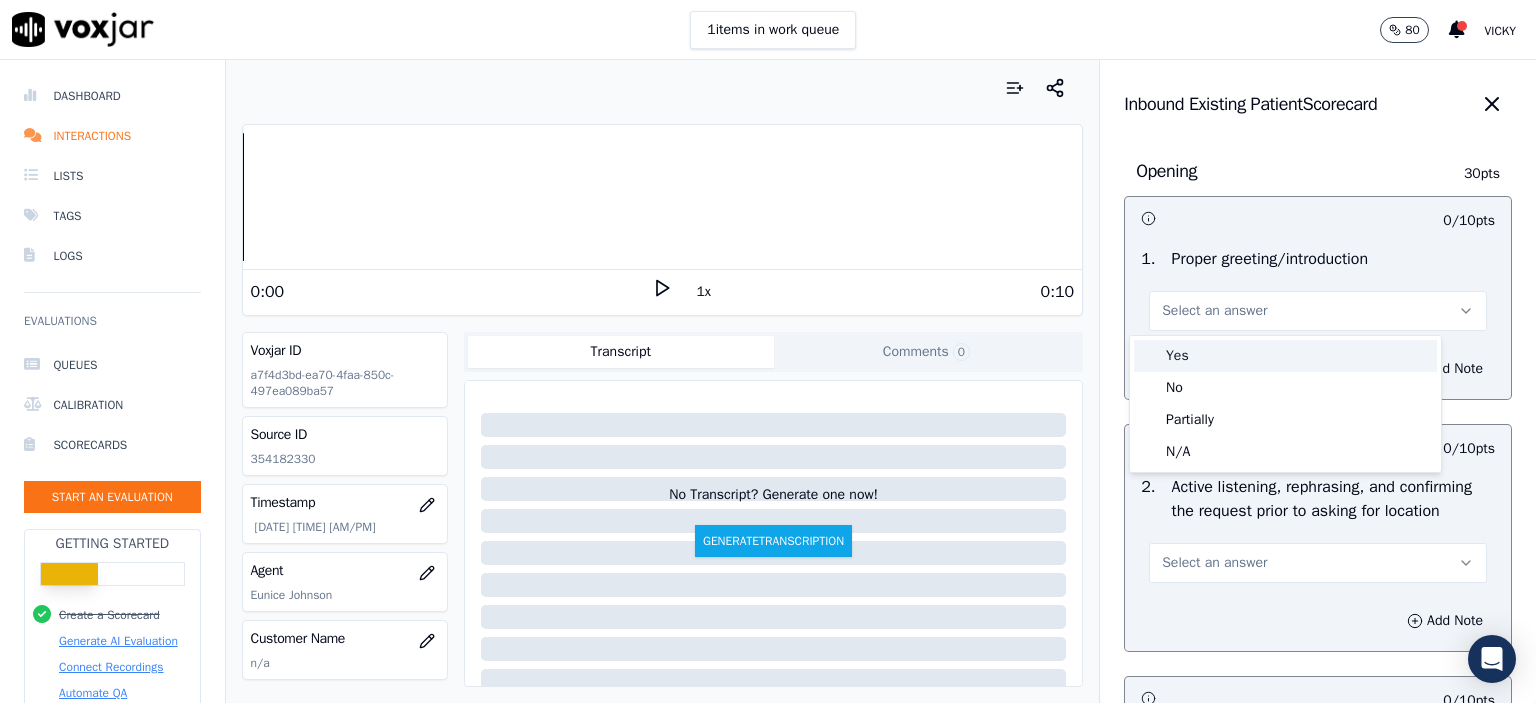 click on "Yes" at bounding box center (1285, 356) 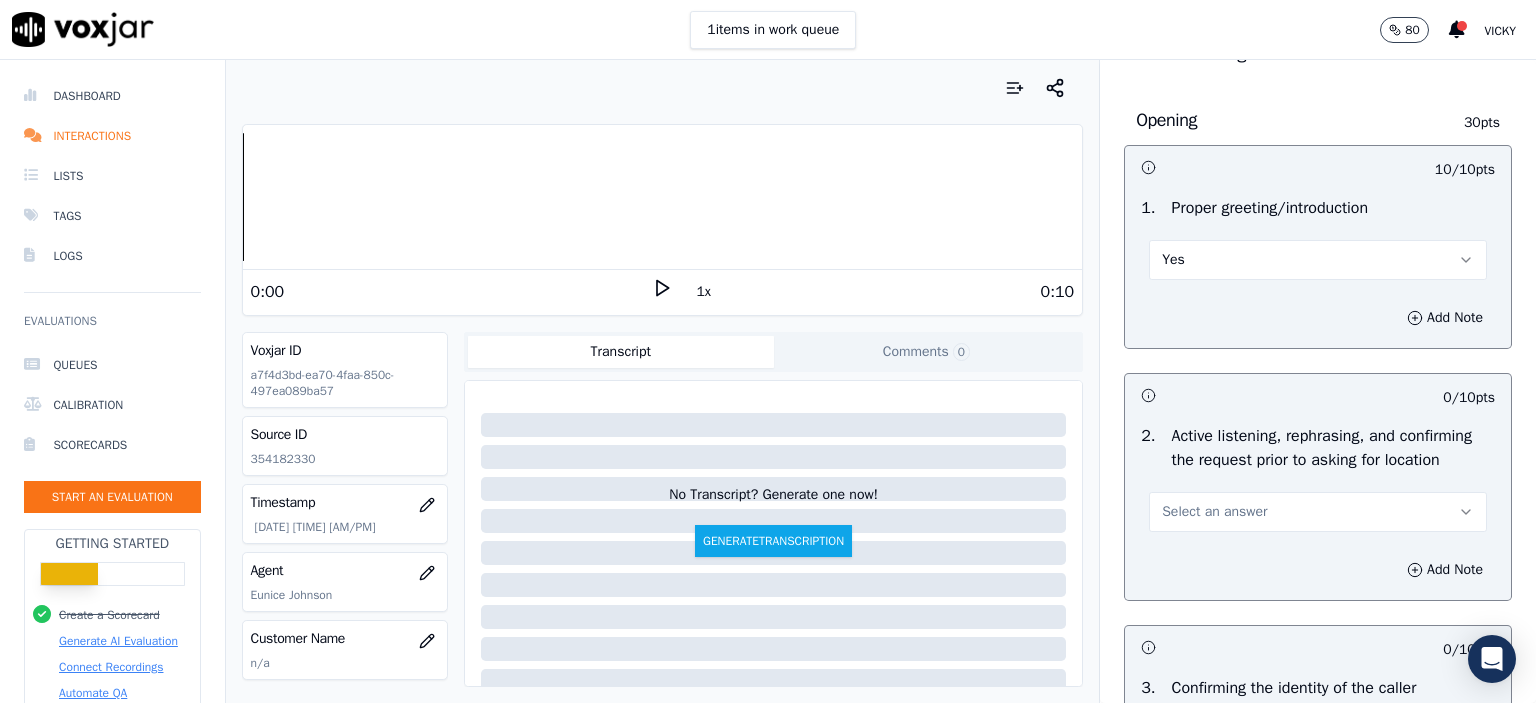scroll, scrollTop: 200, scrollLeft: 0, axis: vertical 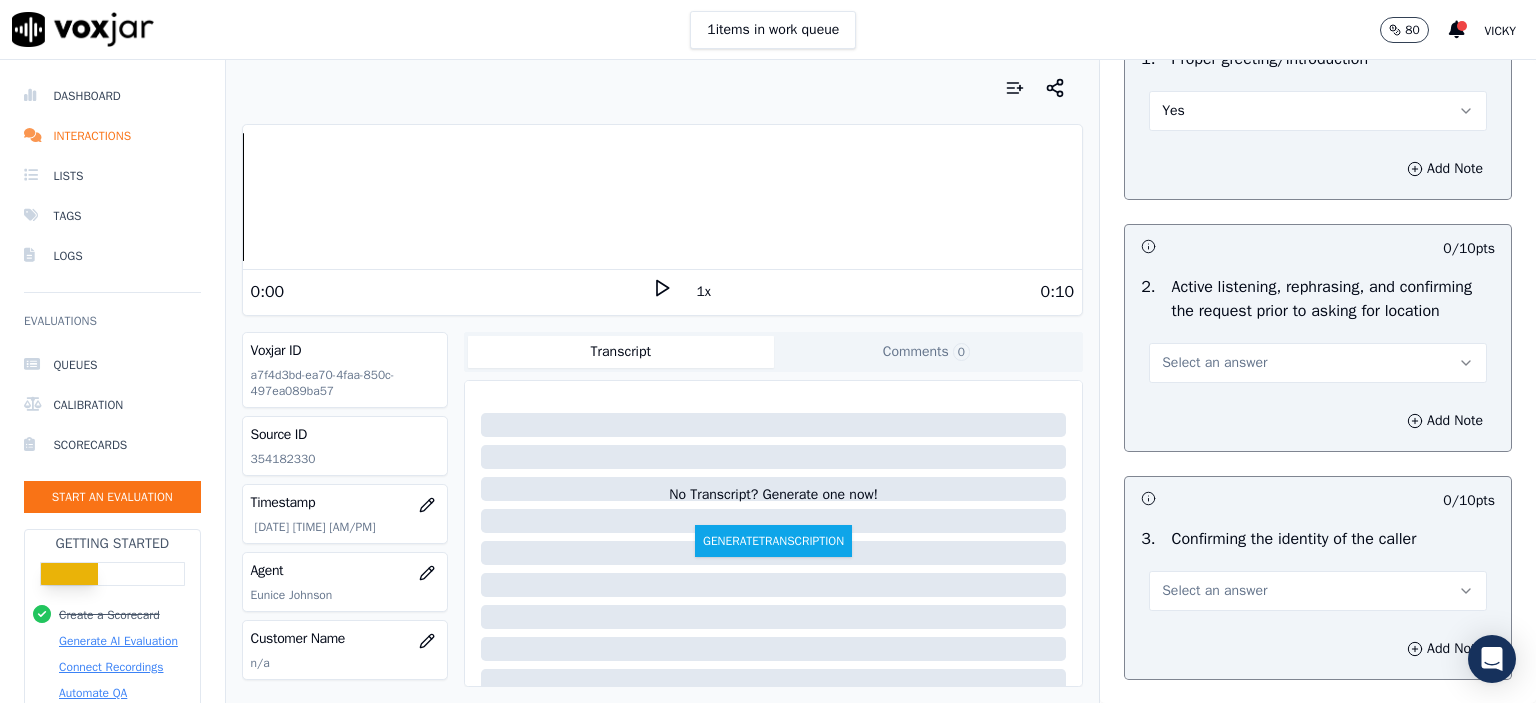 click on "Select an answer" at bounding box center (1214, 363) 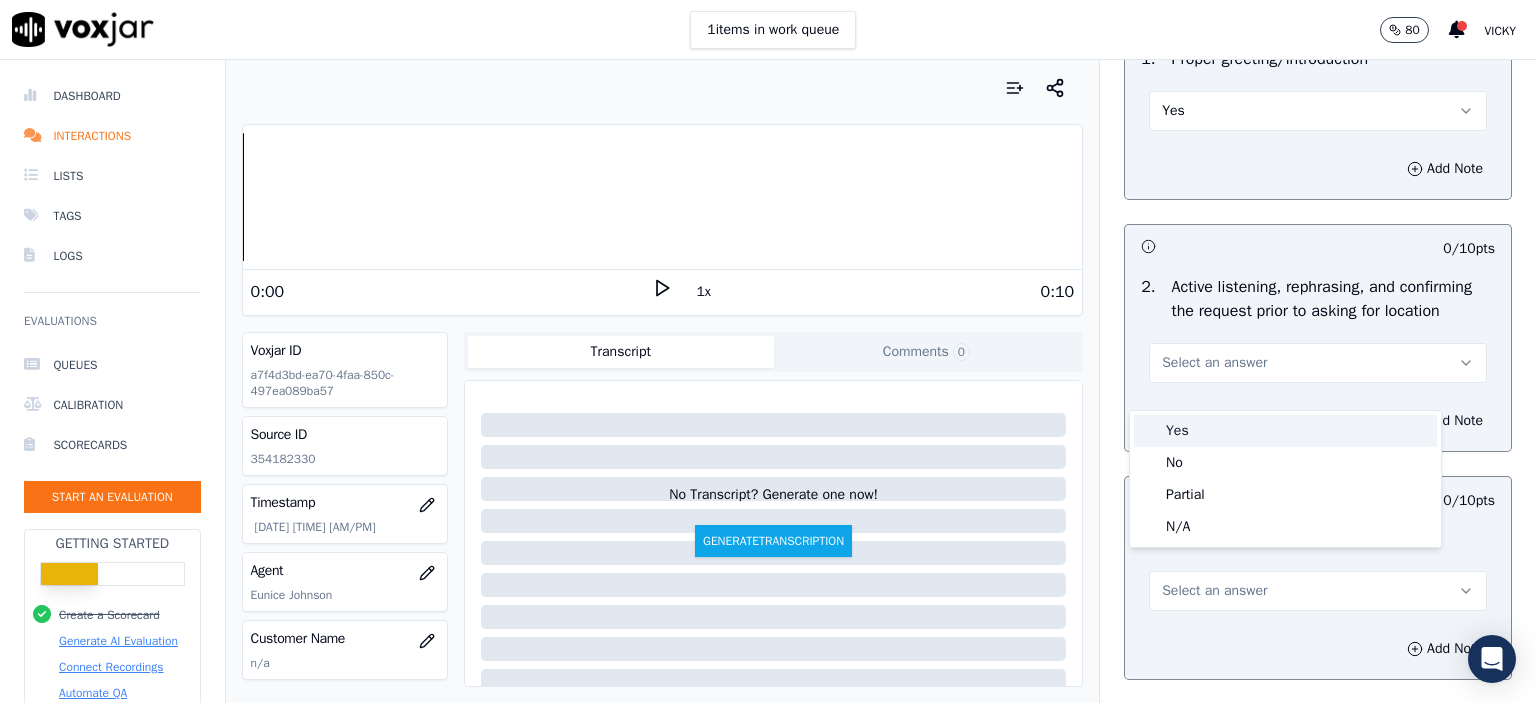 click on "Yes" at bounding box center (1285, 431) 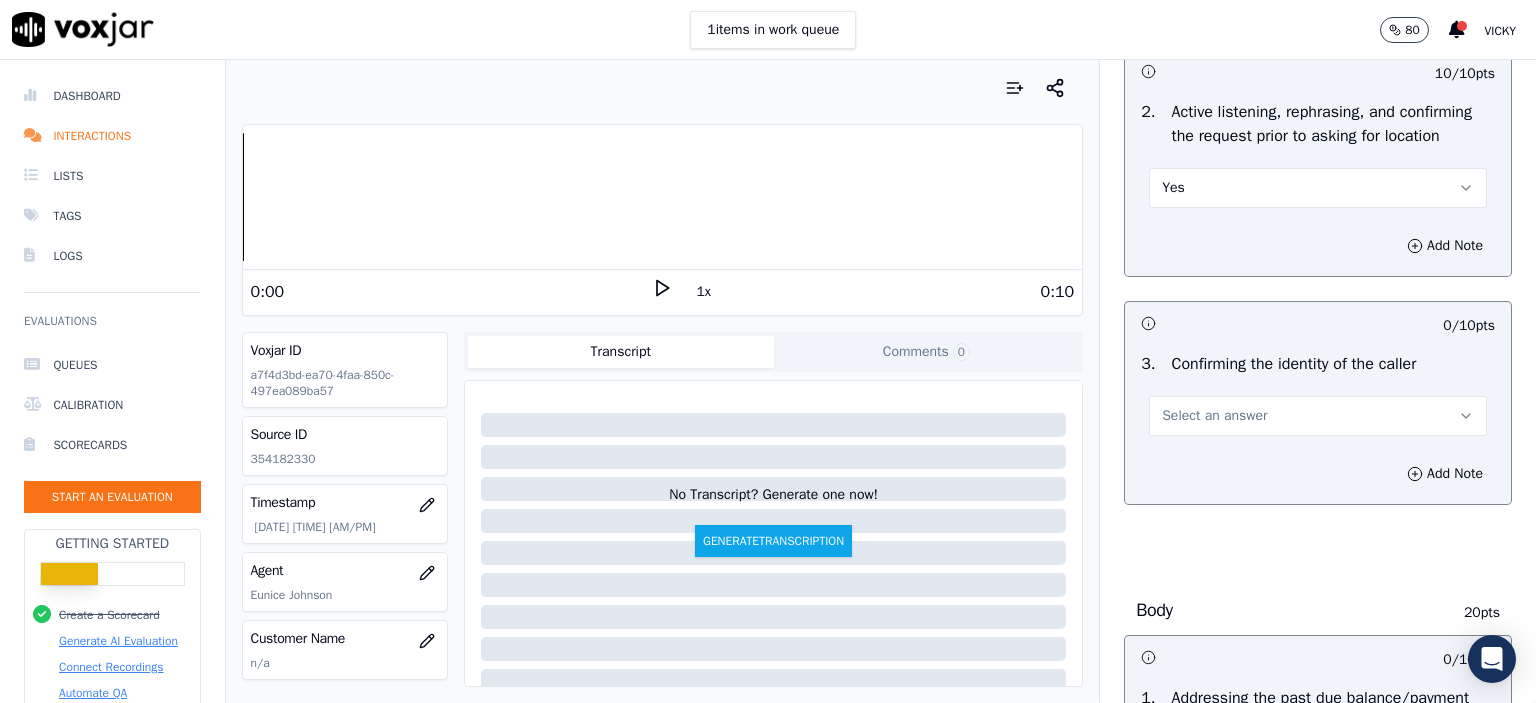 scroll, scrollTop: 400, scrollLeft: 0, axis: vertical 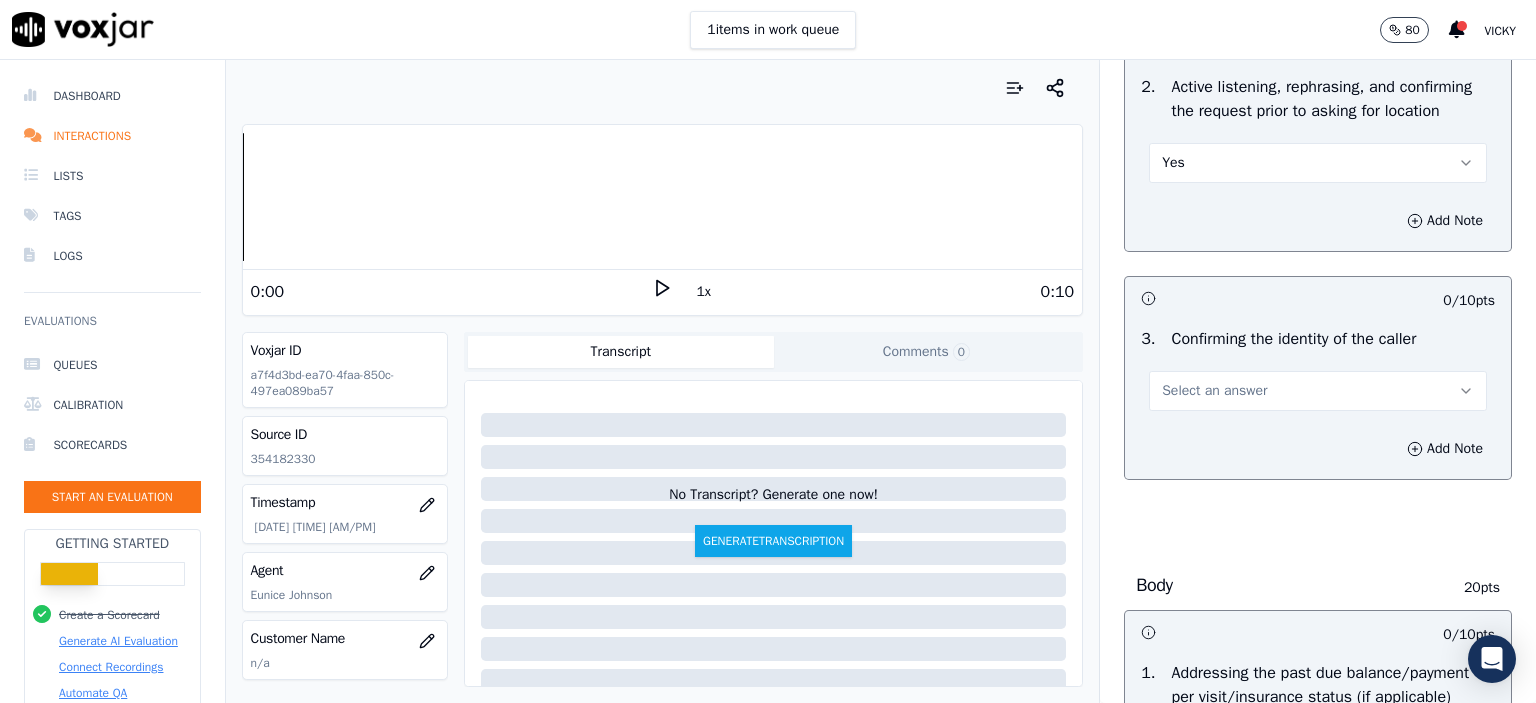click on "Select an answer" at bounding box center [1214, 391] 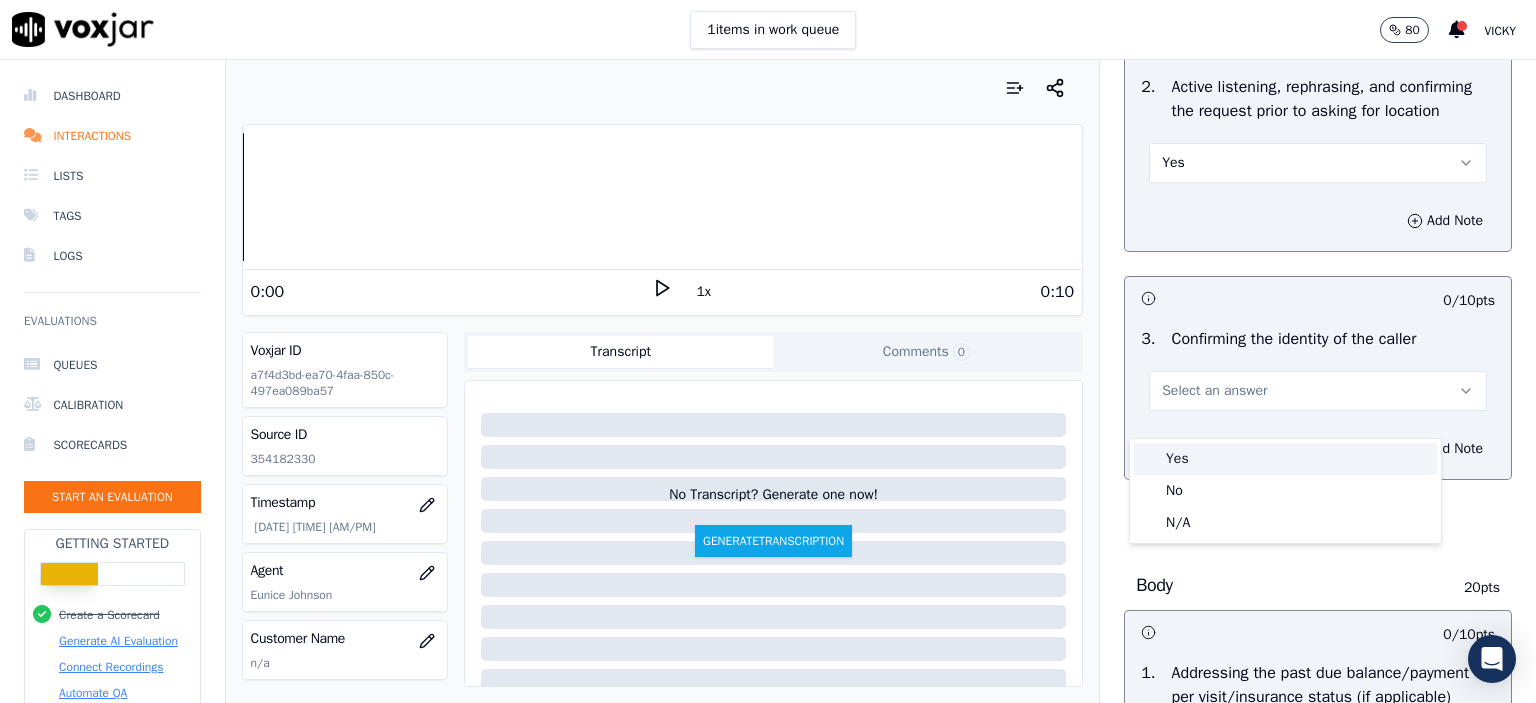 click on "Yes" at bounding box center (1285, 459) 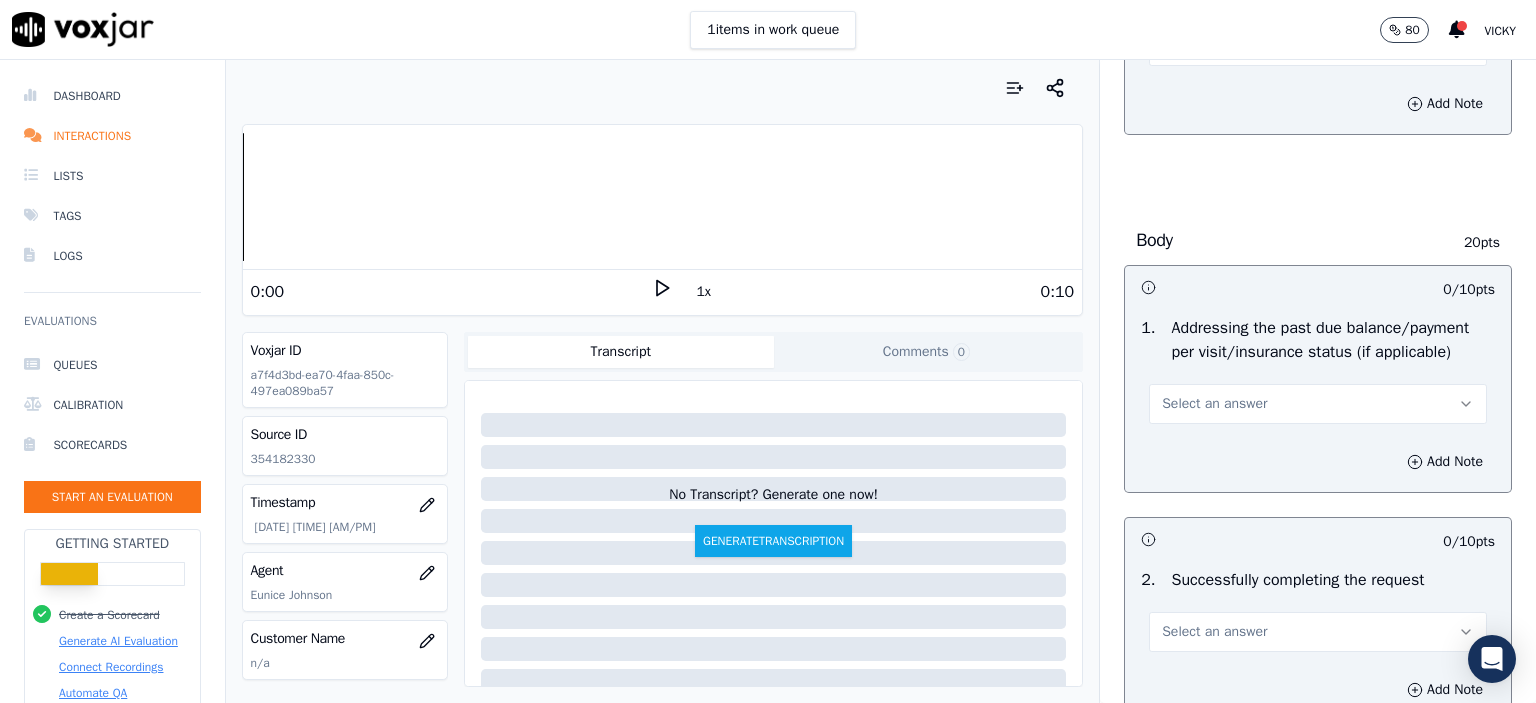 scroll, scrollTop: 900, scrollLeft: 0, axis: vertical 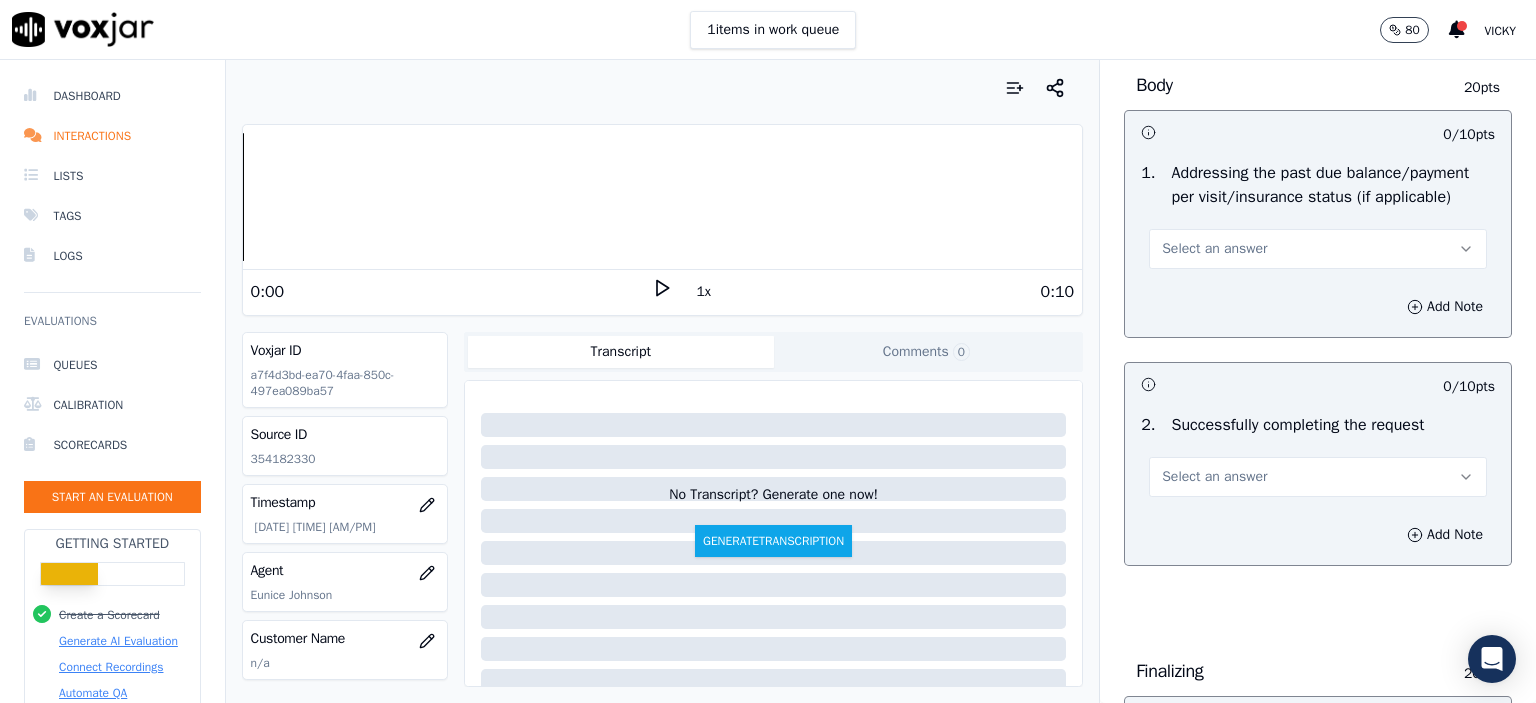 click on "Select an answer" at bounding box center [1214, 249] 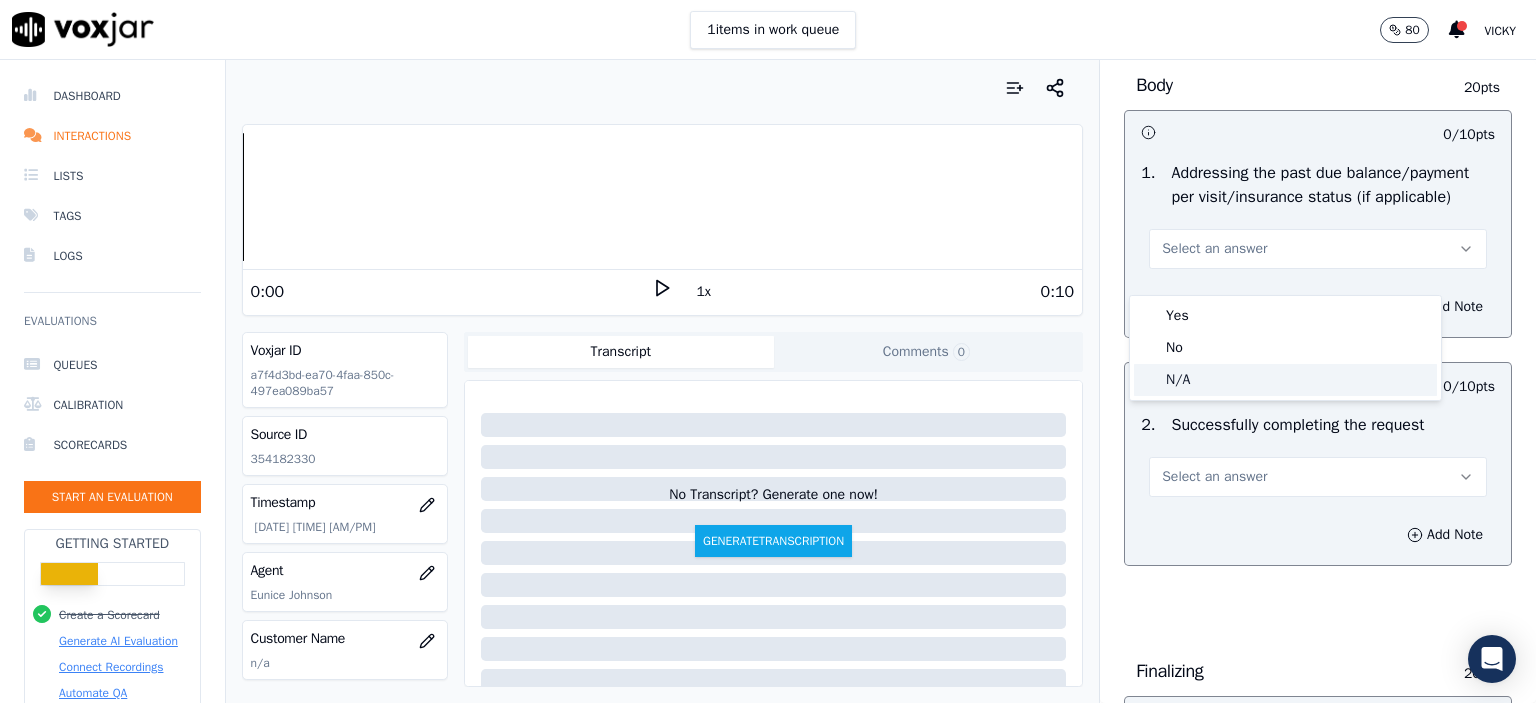 click on "N/A" 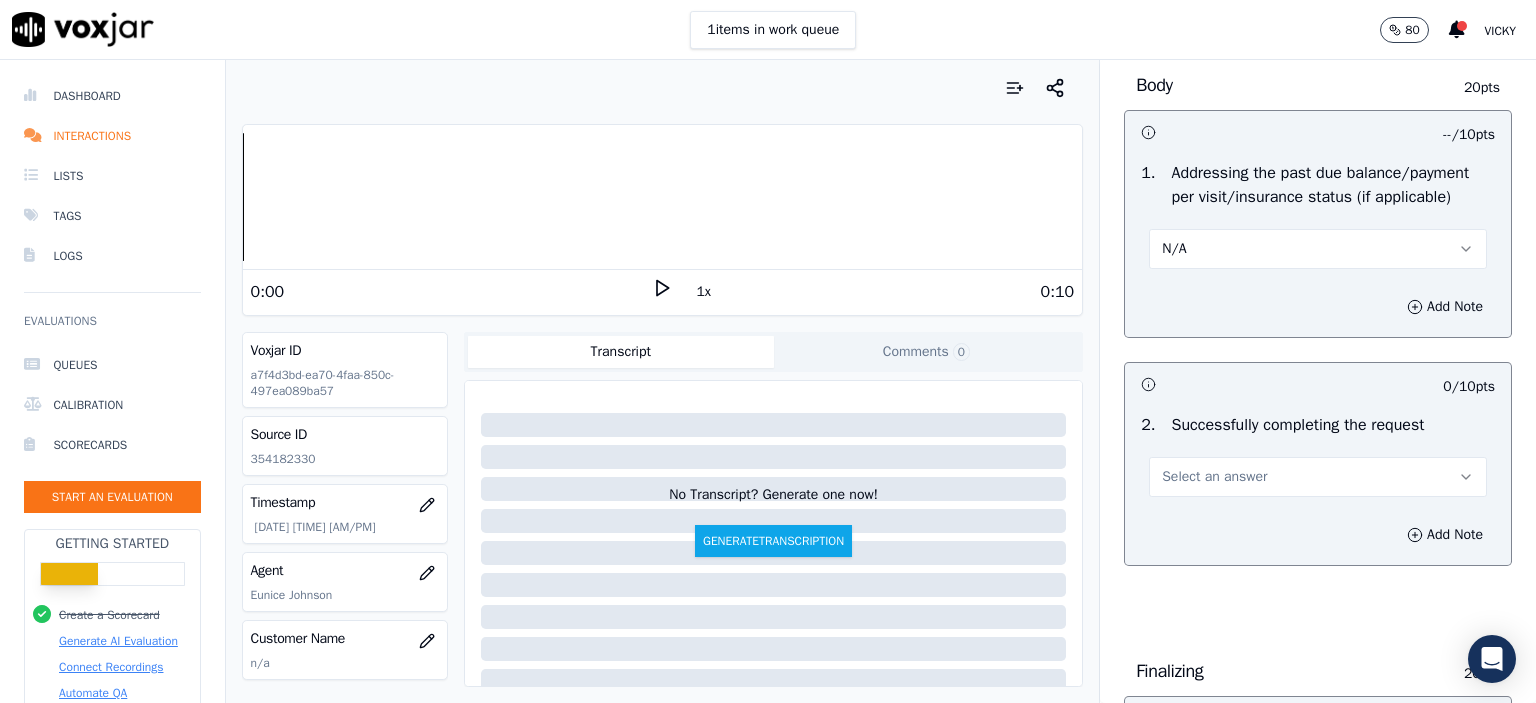 click on "Select an answer" at bounding box center (1214, 477) 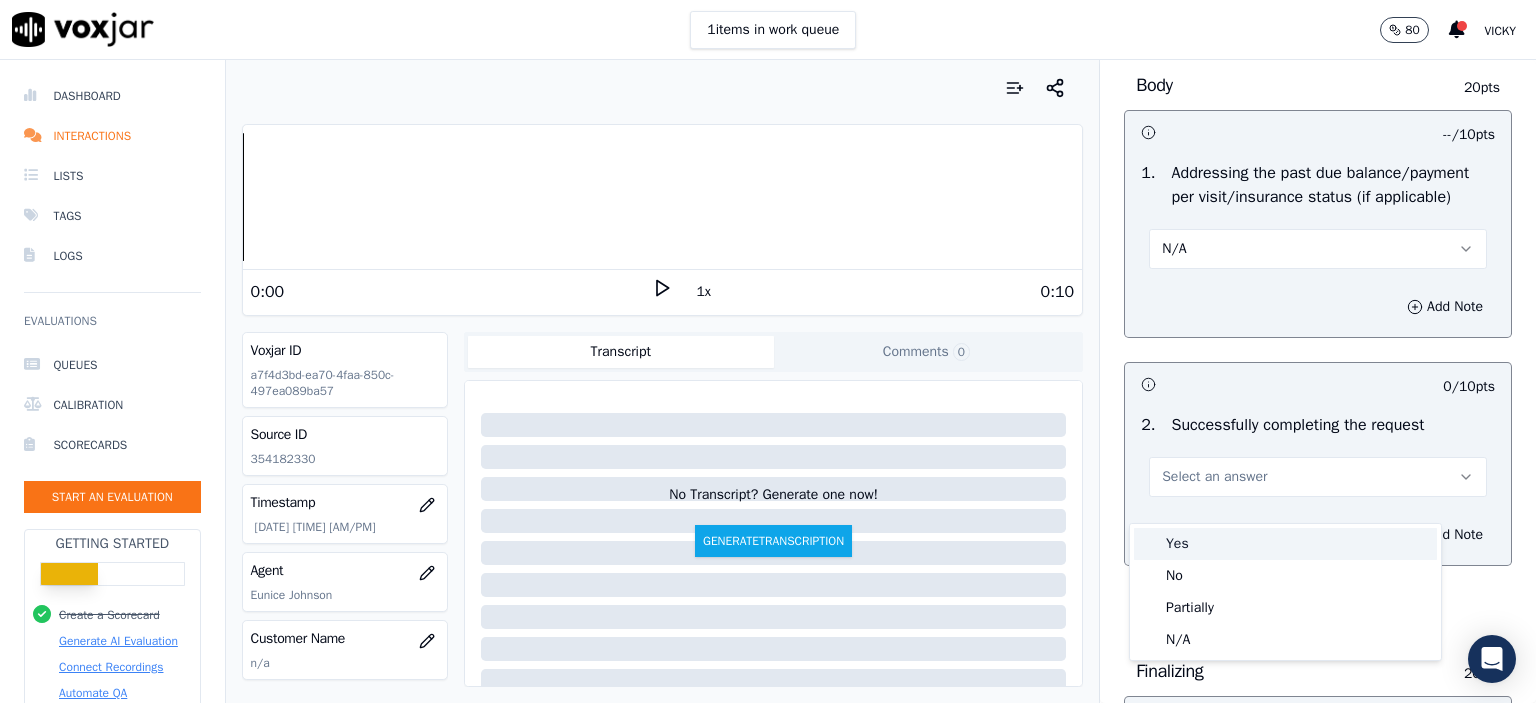 click on "Yes" at bounding box center (1285, 544) 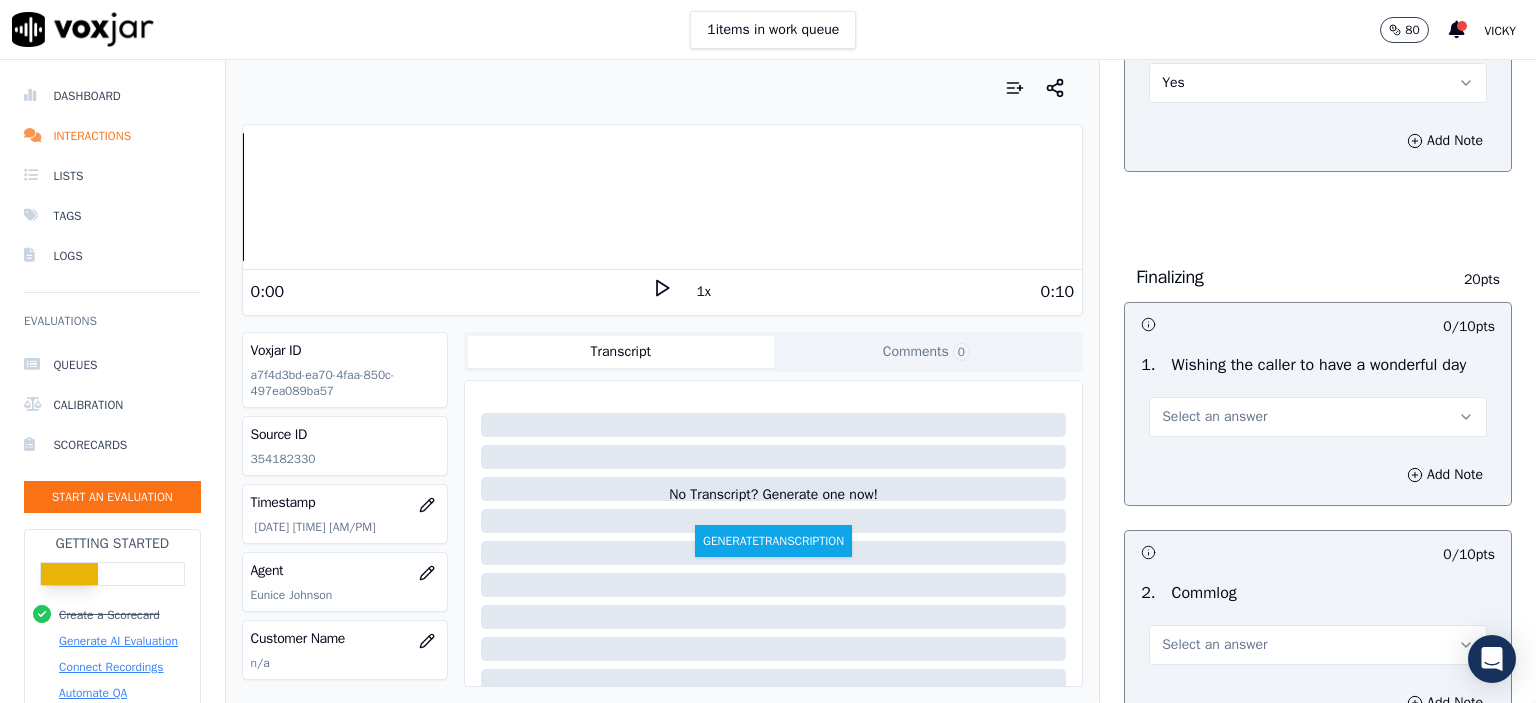 scroll, scrollTop: 1400, scrollLeft: 0, axis: vertical 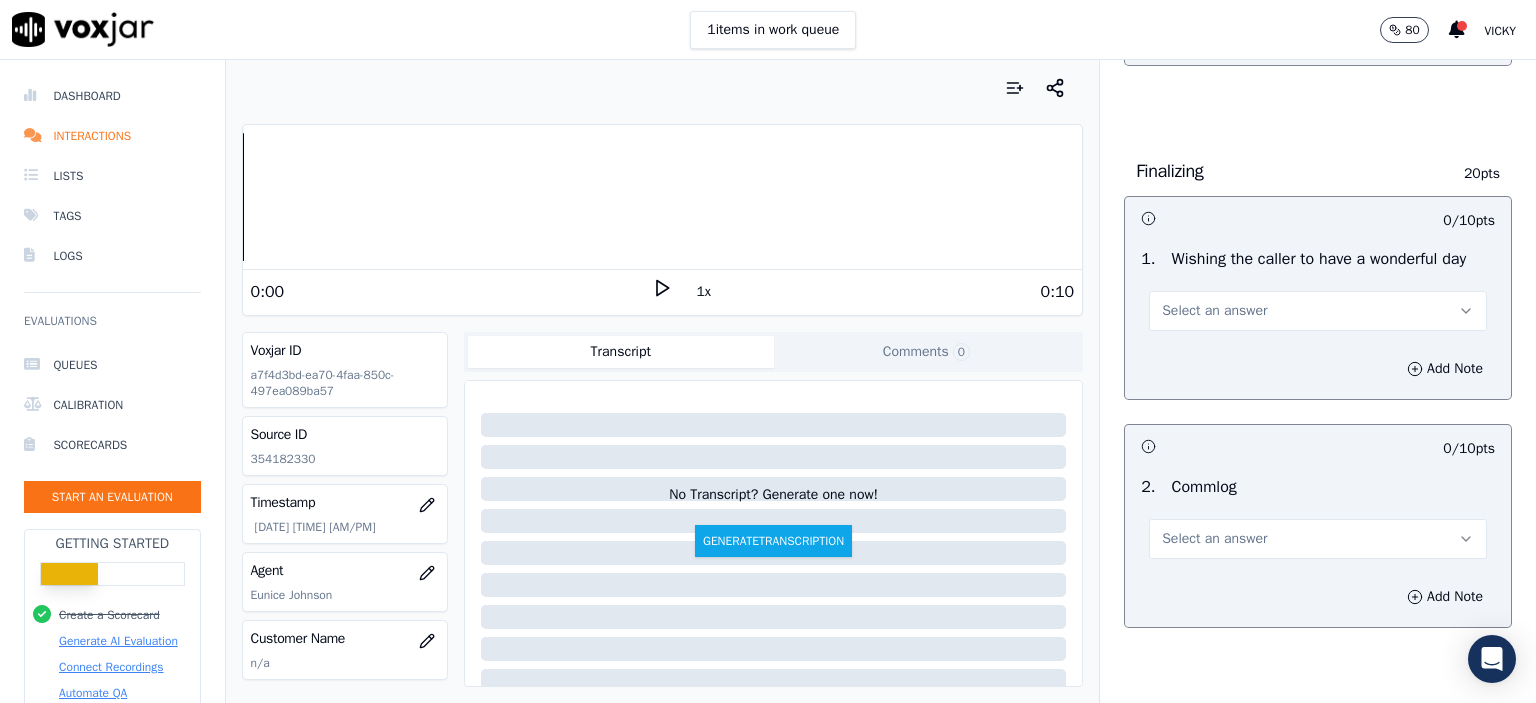 click on "Select an answer" at bounding box center (1318, 311) 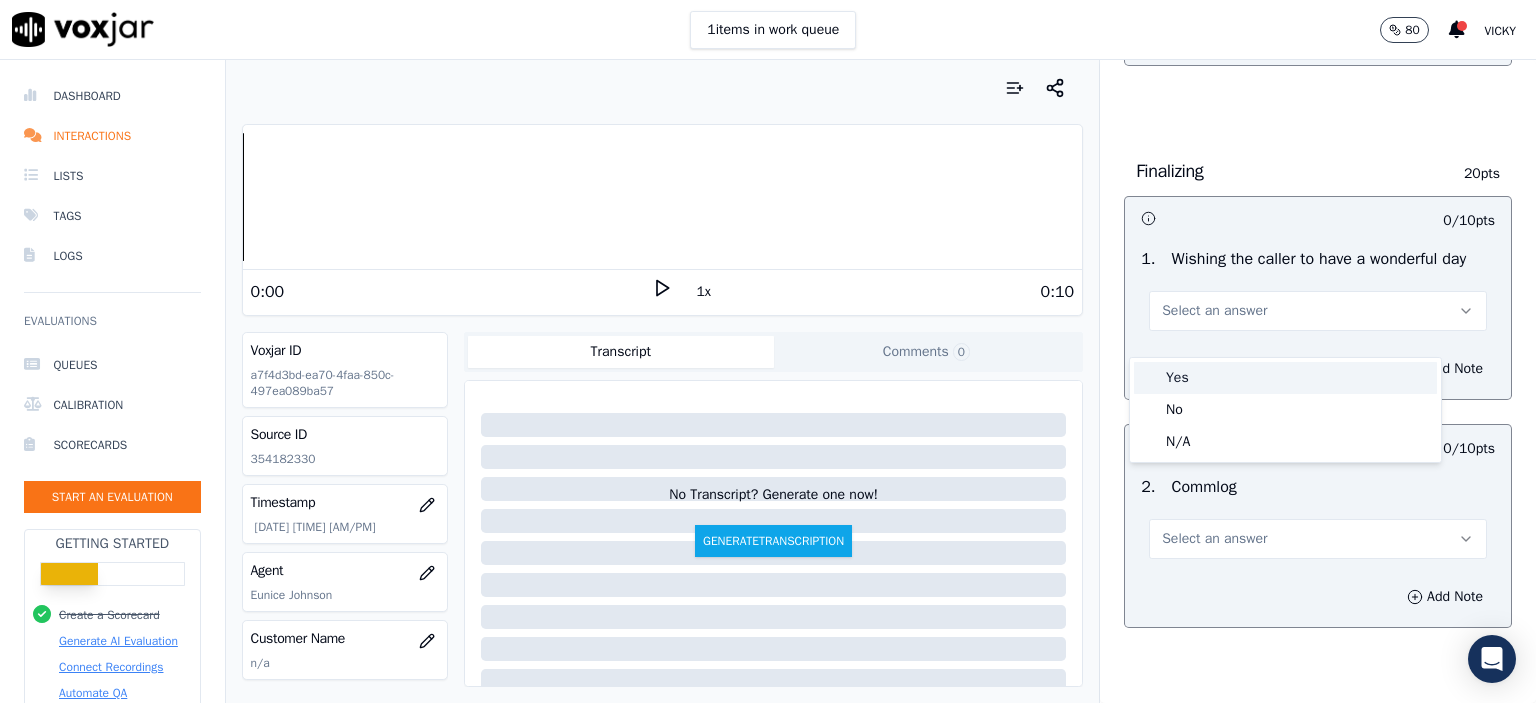click on "Yes" at bounding box center [1285, 378] 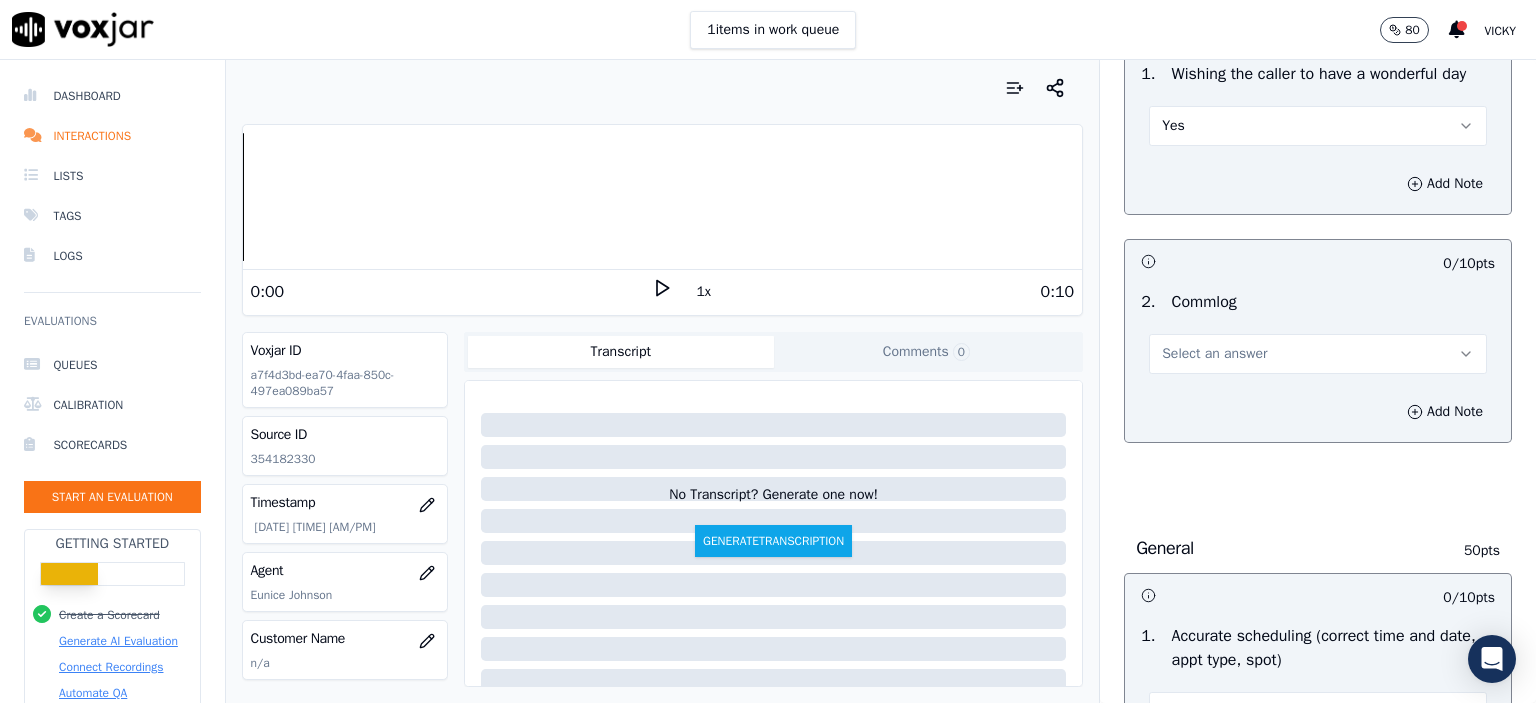 scroll, scrollTop: 1600, scrollLeft: 0, axis: vertical 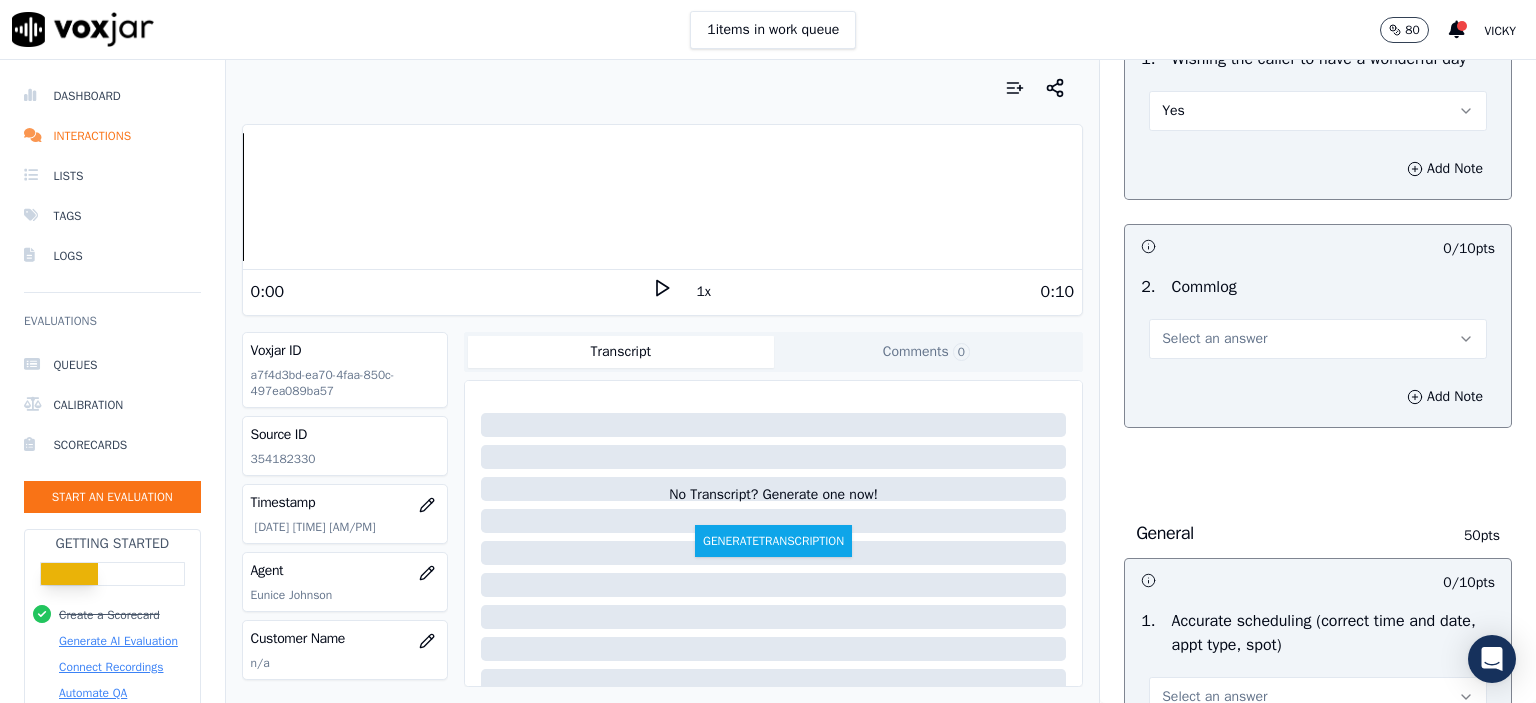 click on "Select an answer" at bounding box center (1318, 339) 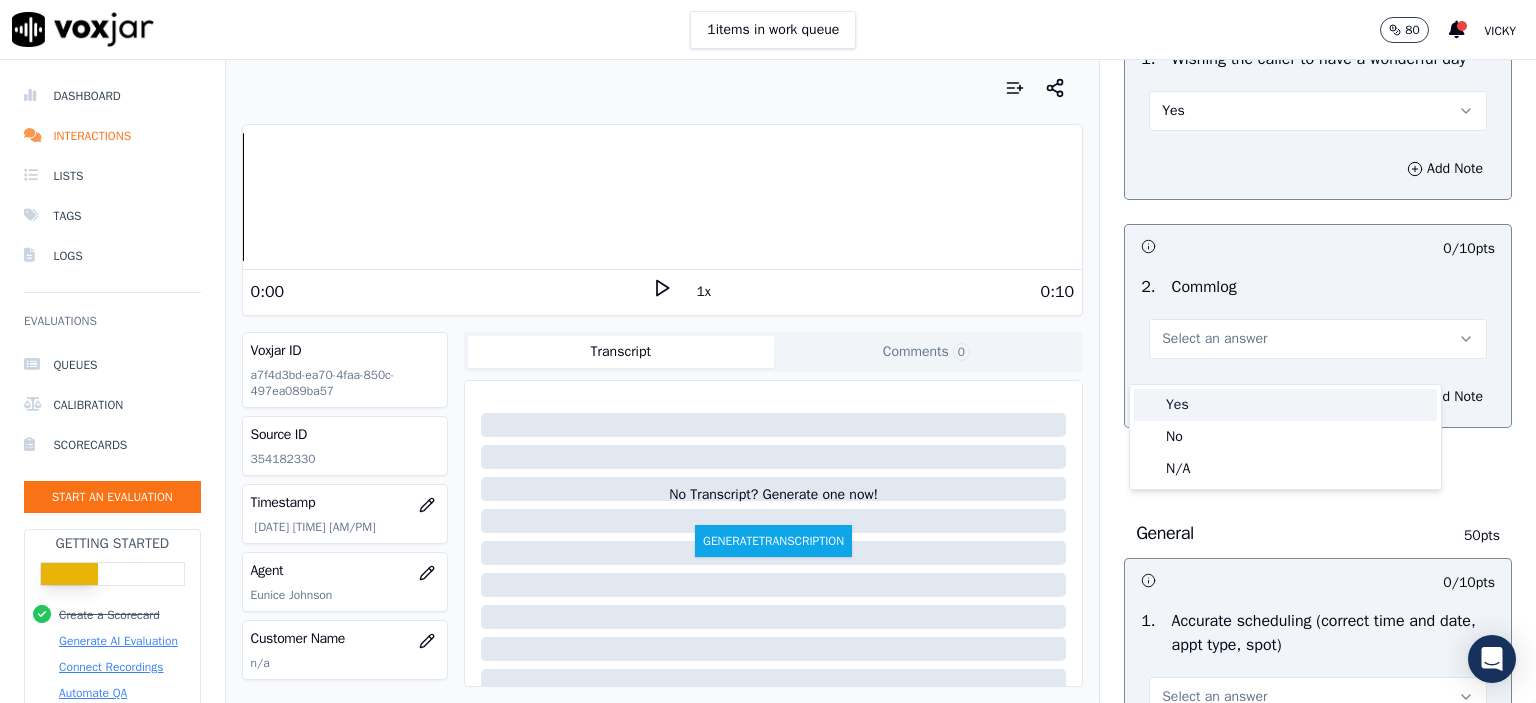 click on "Yes" at bounding box center (1285, 405) 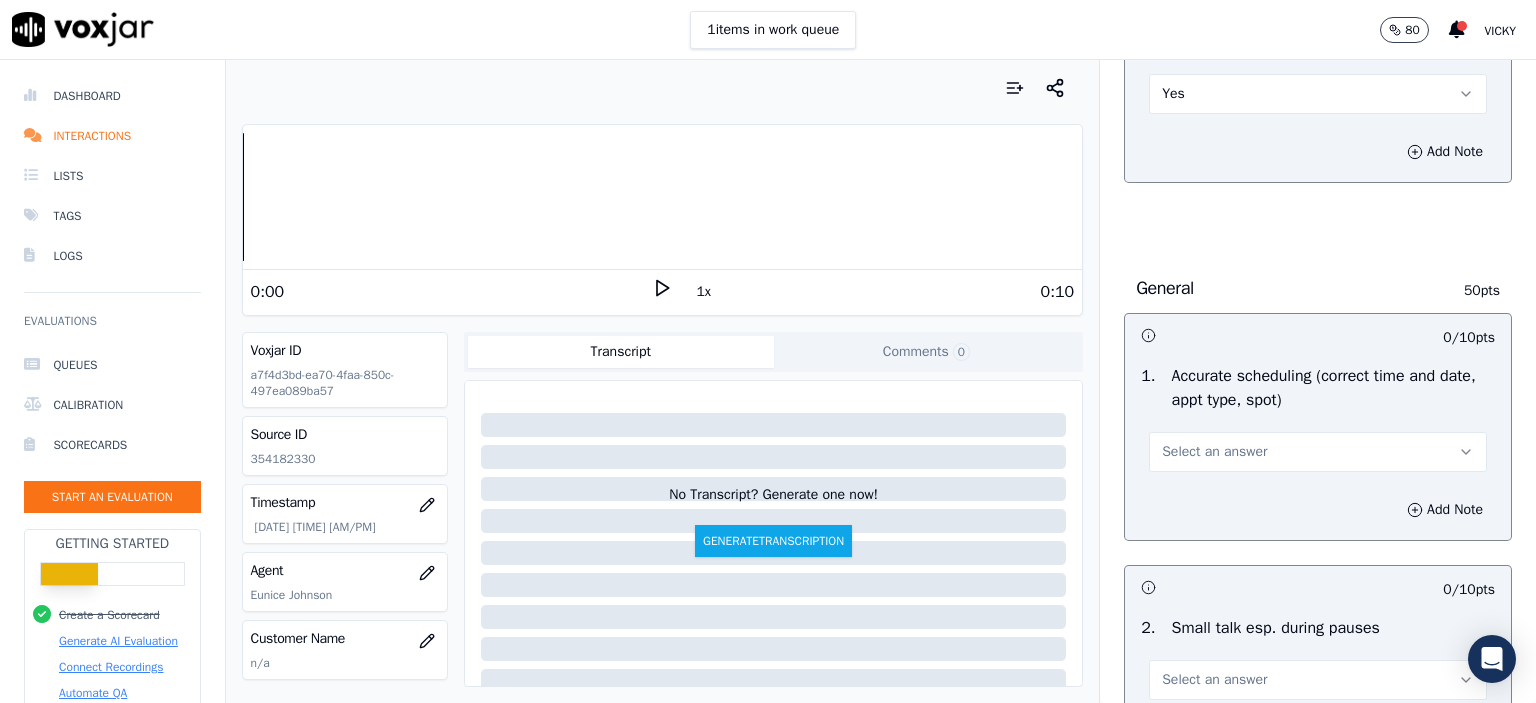 scroll, scrollTop: 2000, scrollLeft: 0, axis: vertical 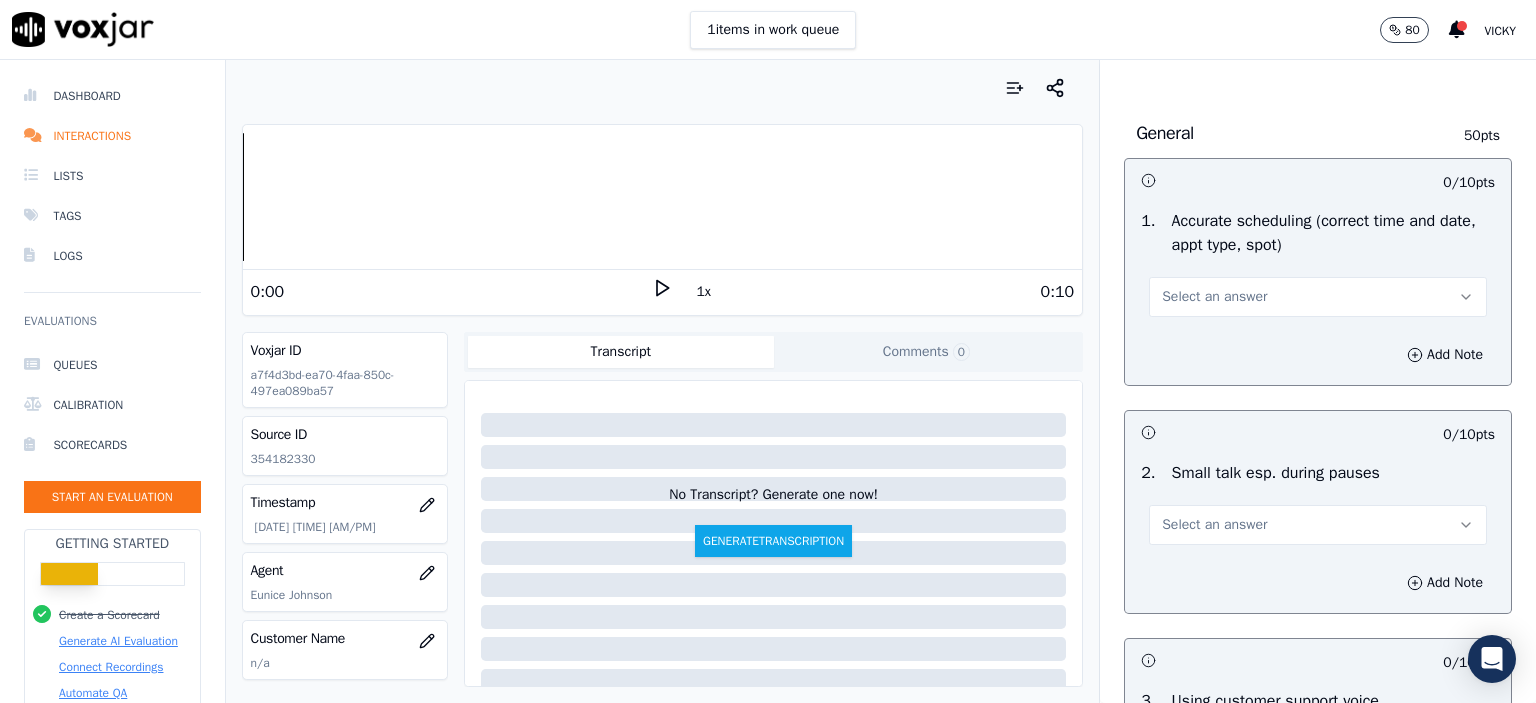 click on "Select an answer" at bounding box center (1318, 297) 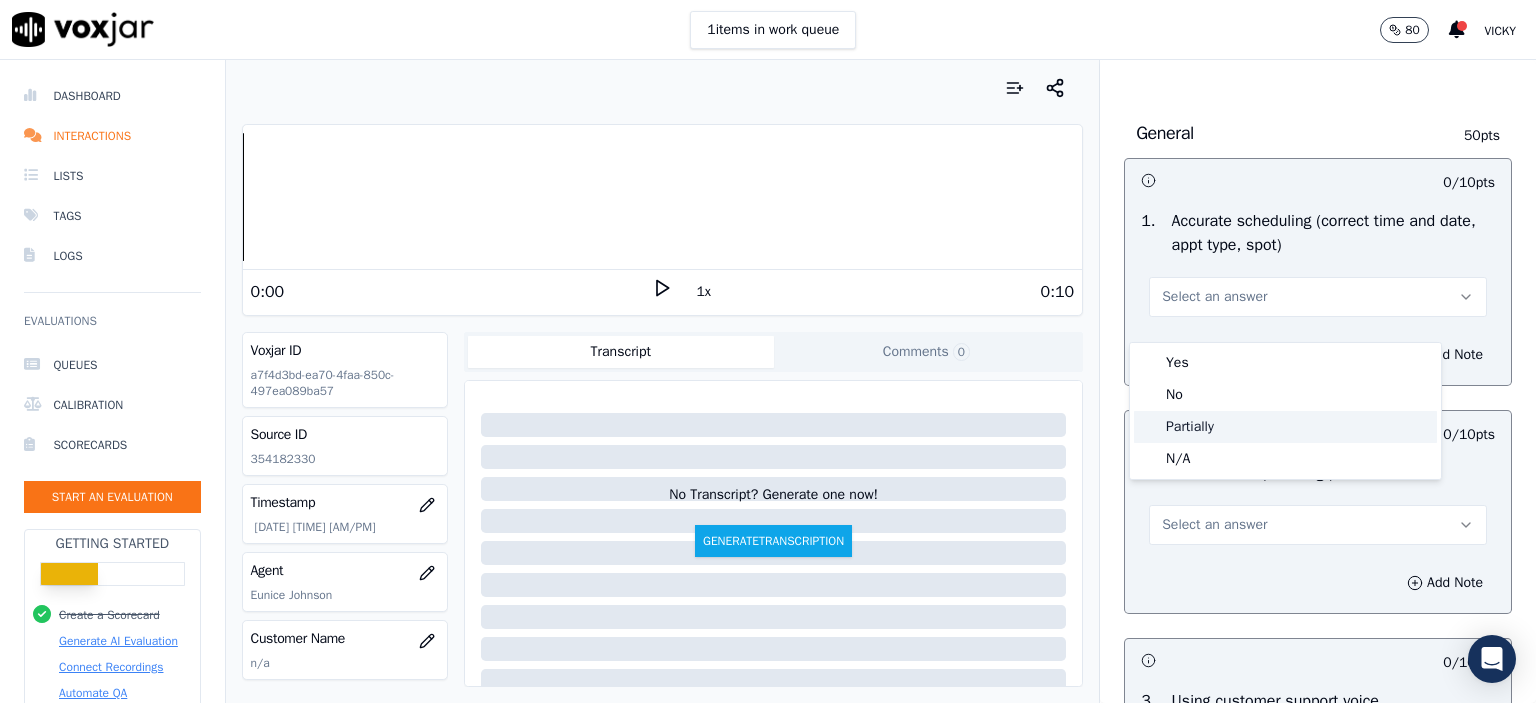click on "Partially" 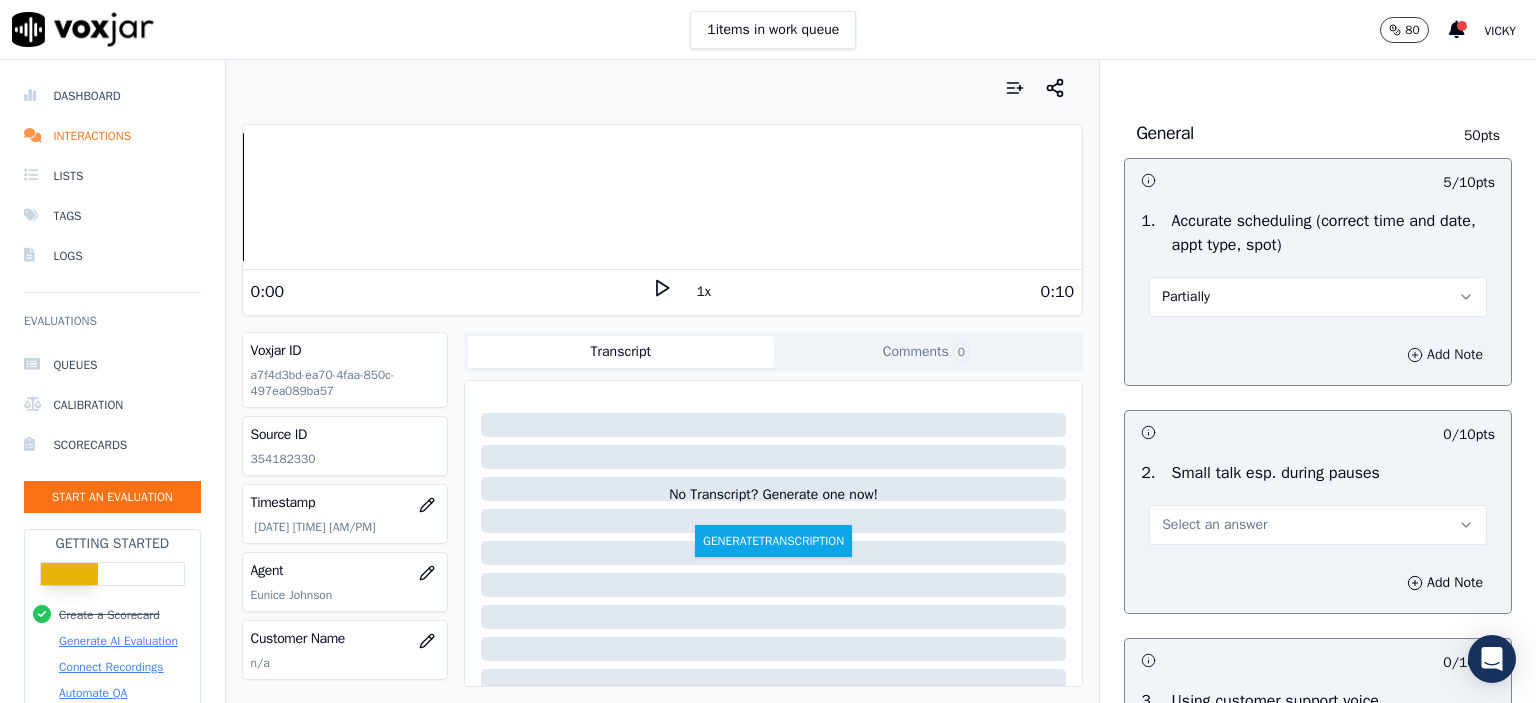 click 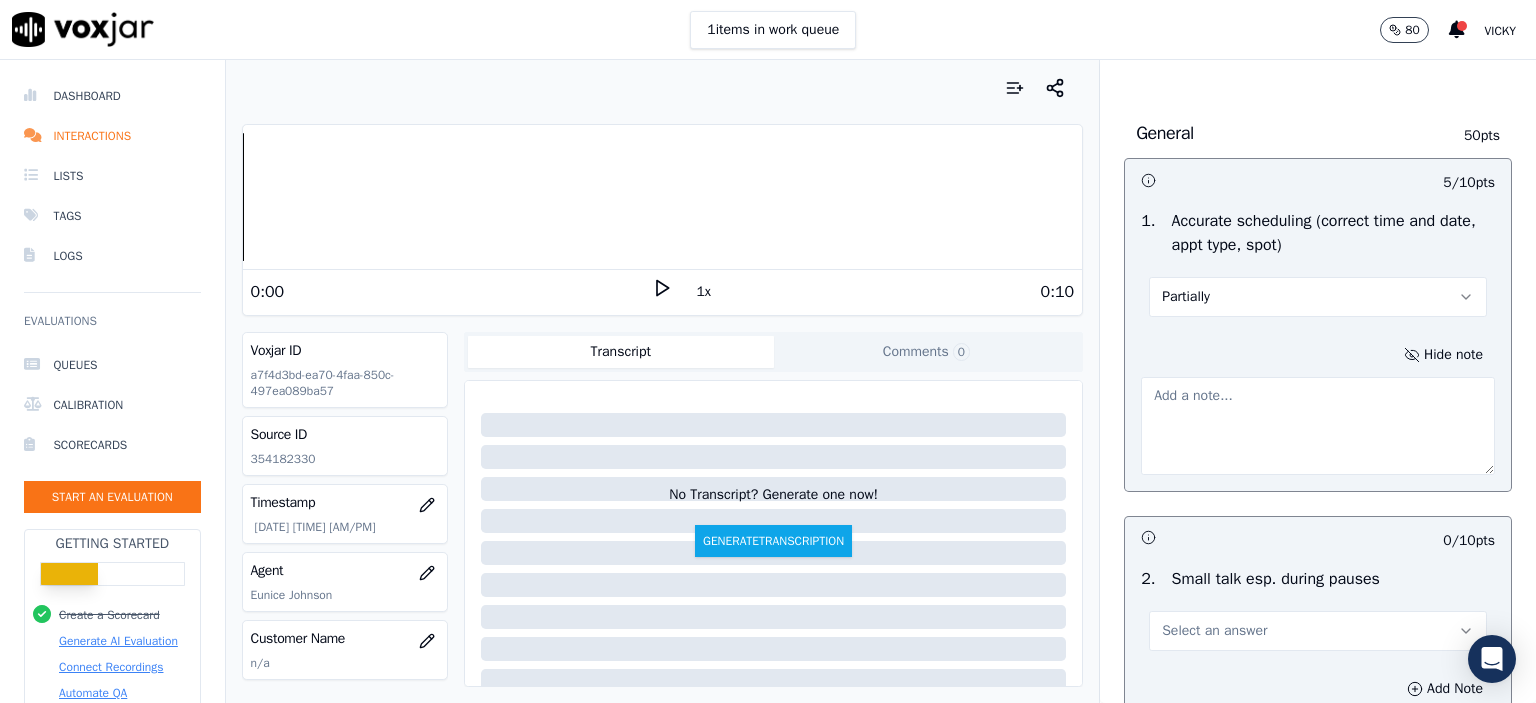 click at bounding box center (1318, 426) 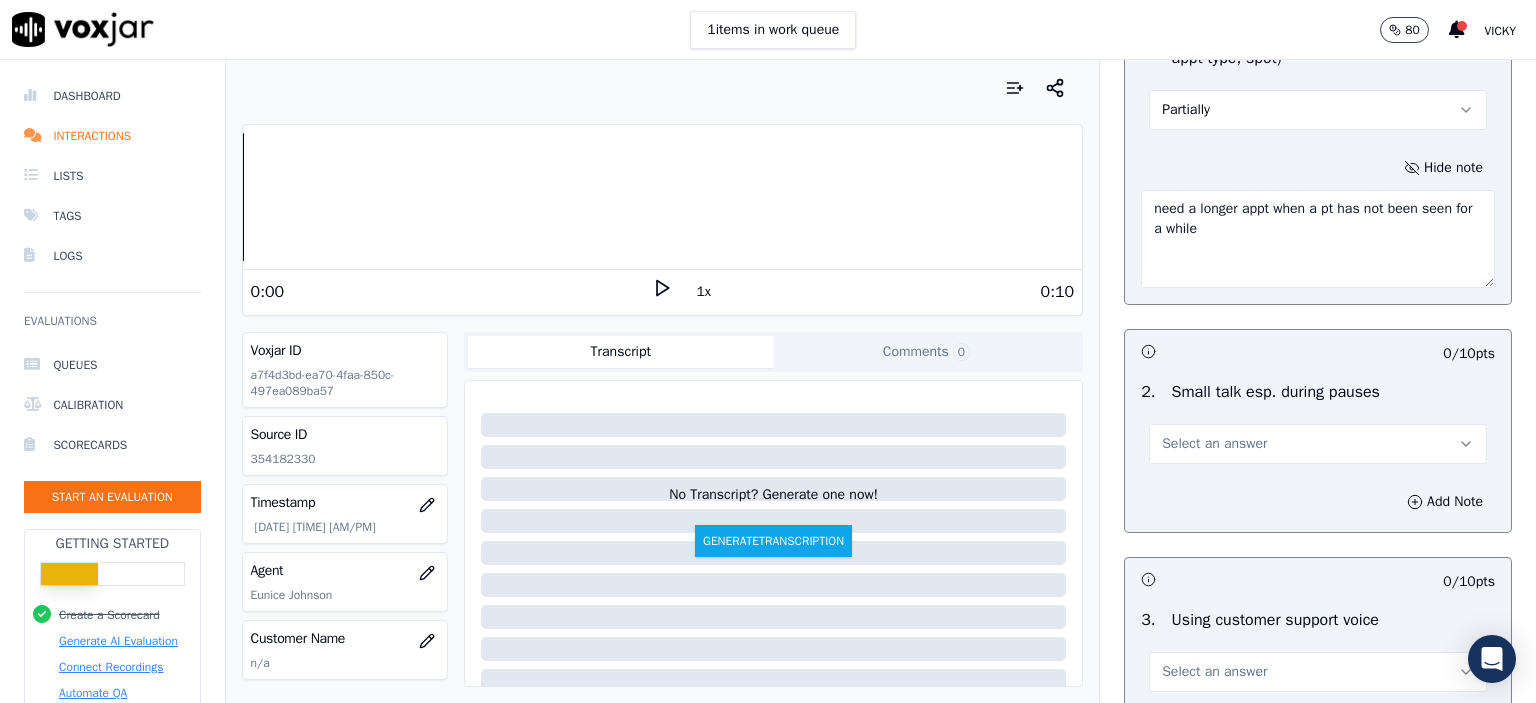 scroll, scrollTop: 2200, scrollLeft: 0, axis: vertical 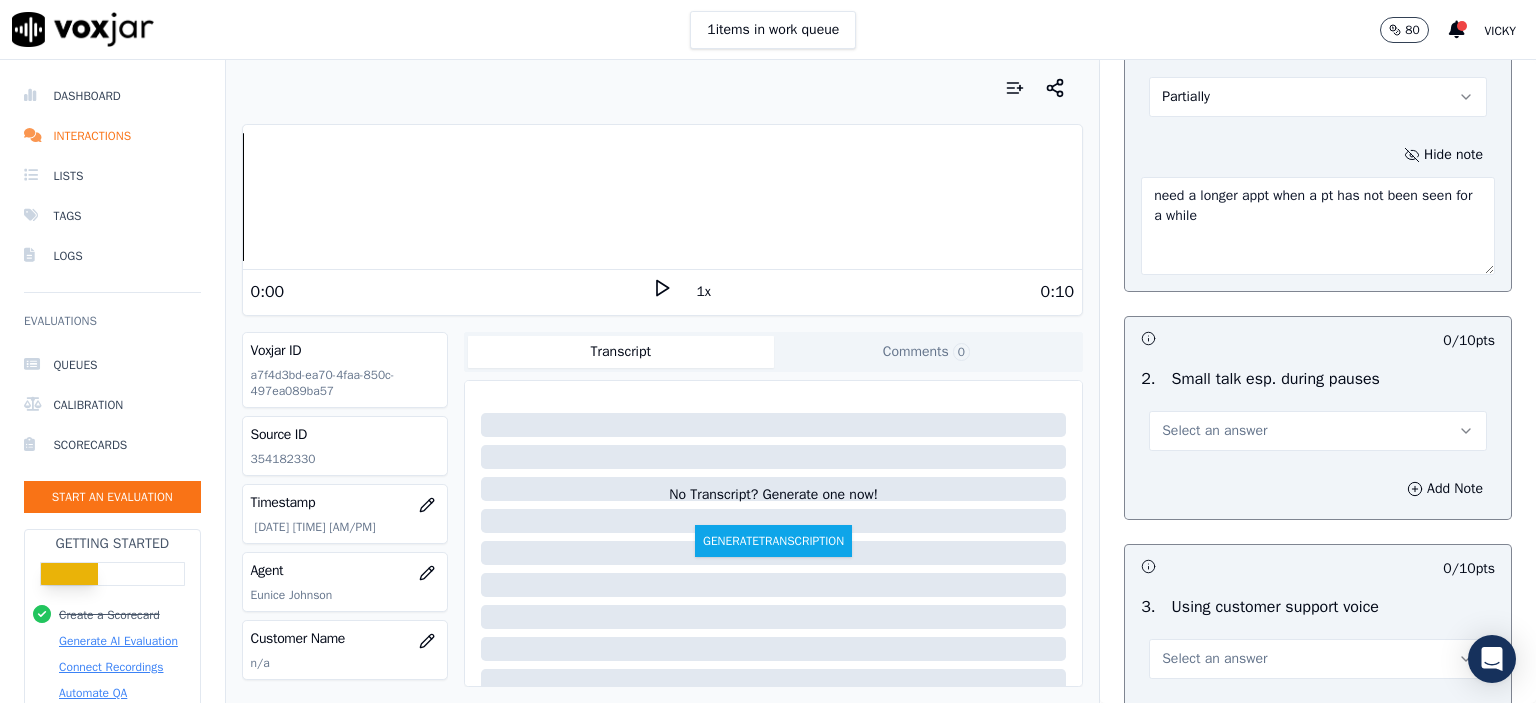 type on "need a longer appt when a pt has not been seen for a while" 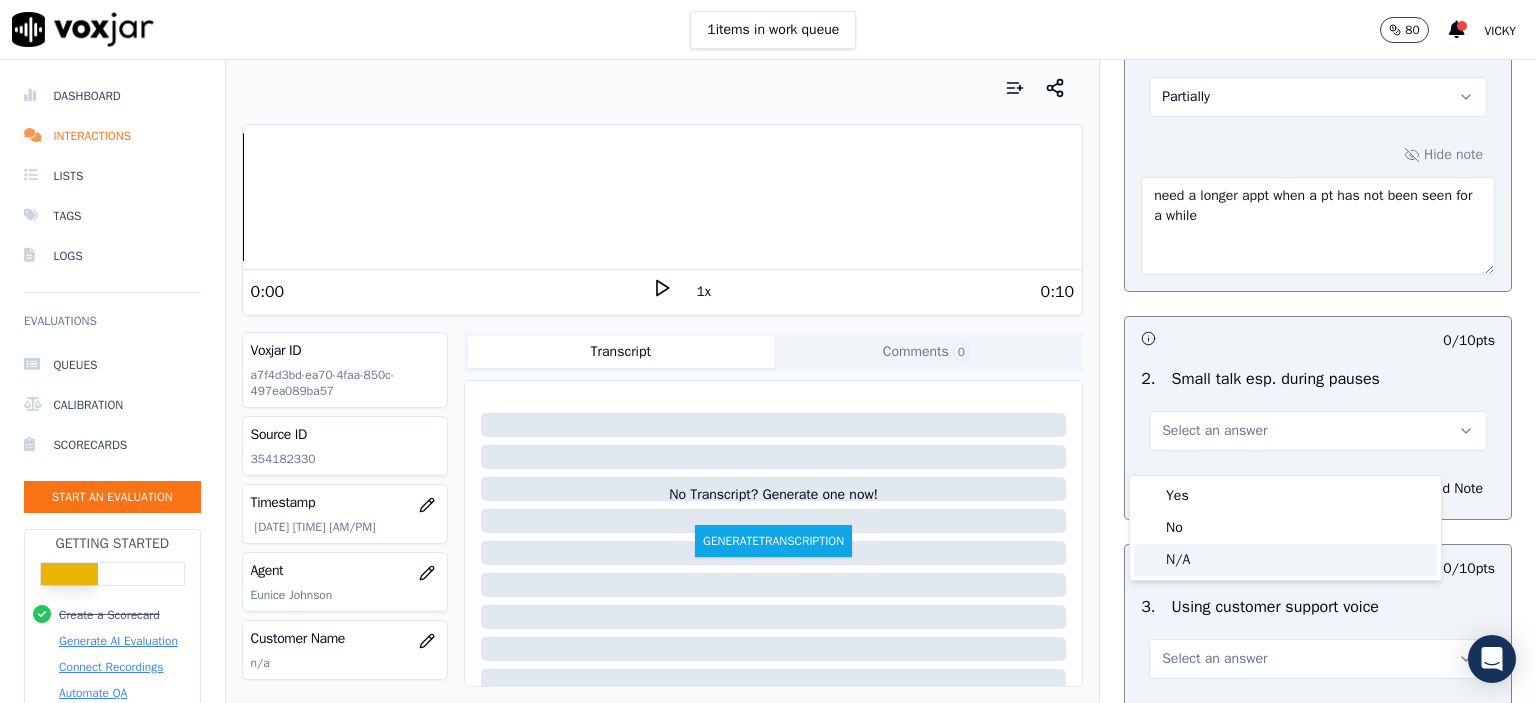click on "N/A" 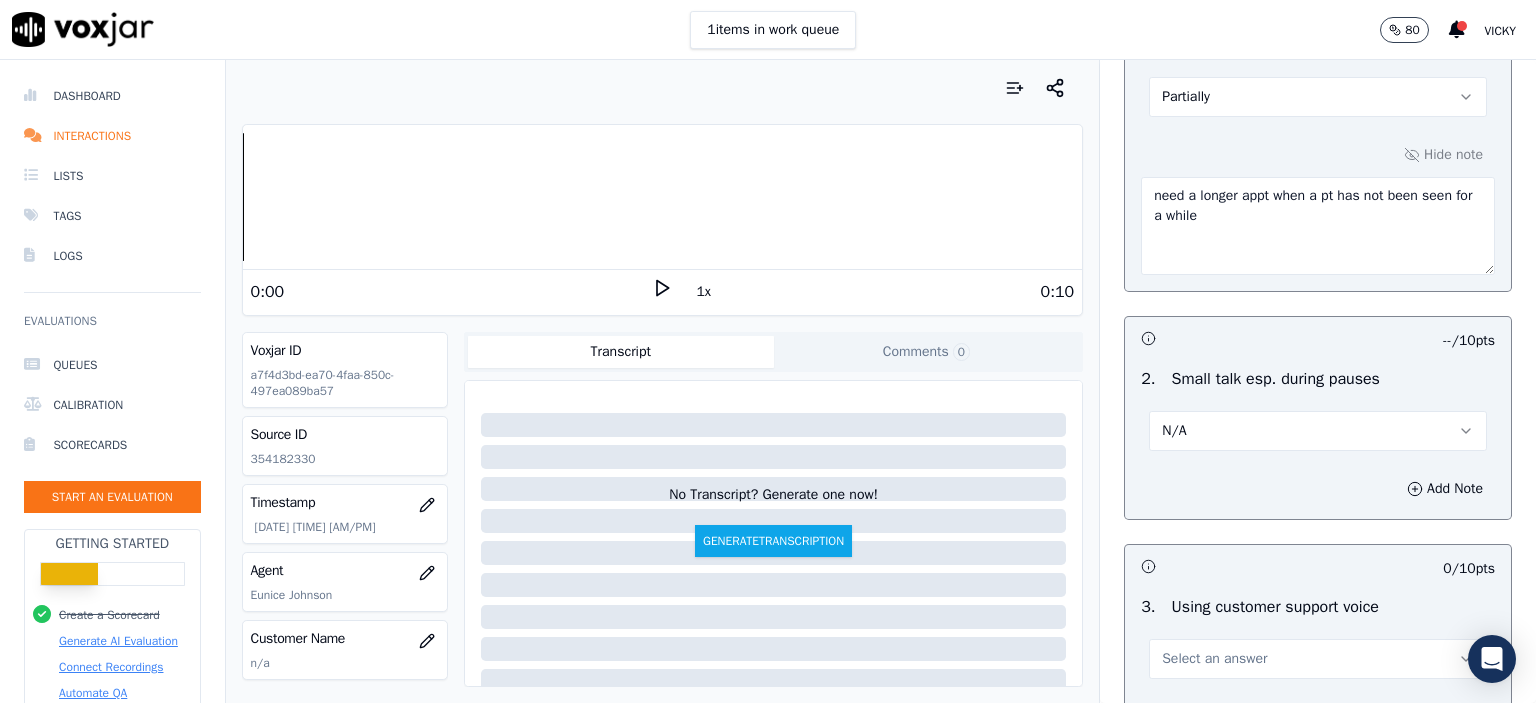 click on "N/A" at bounding box center [1318, 431] 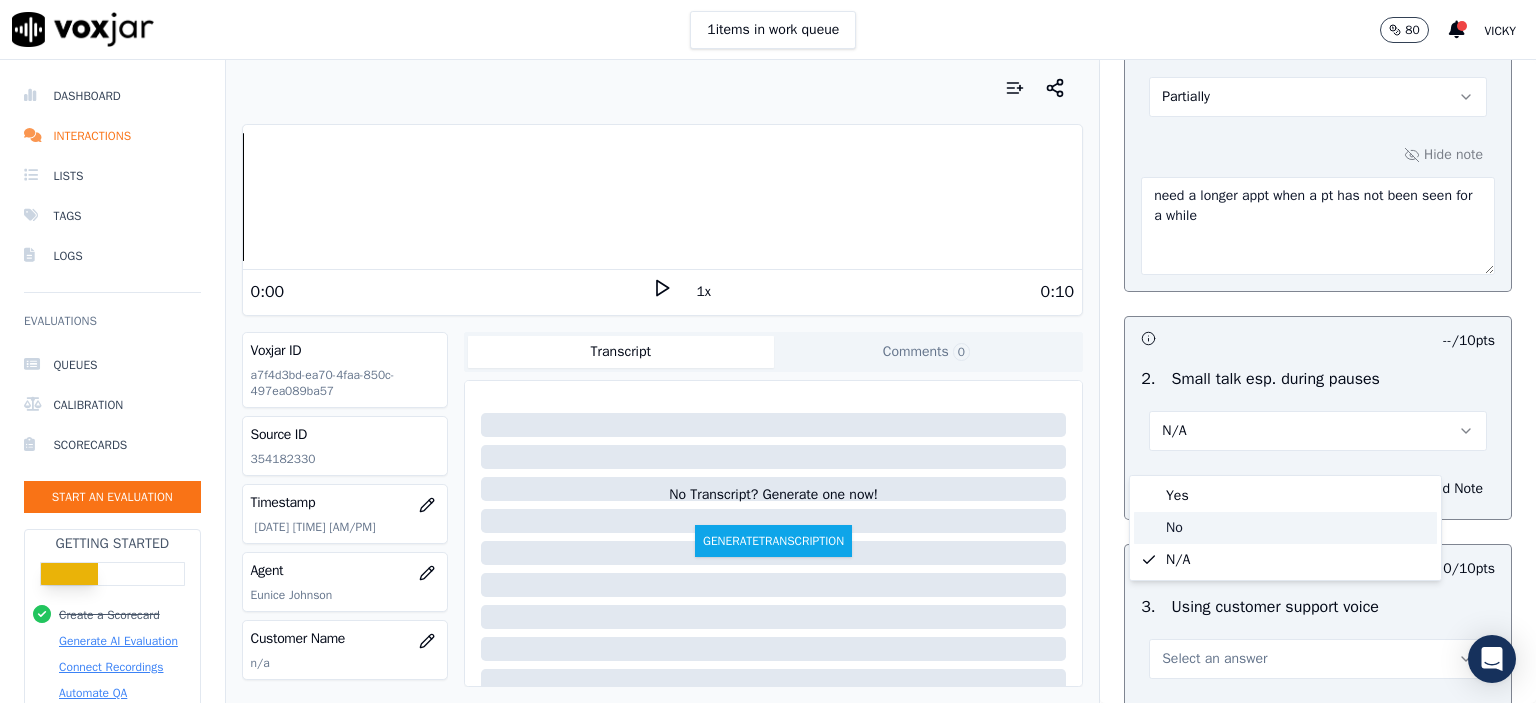 click on "No" 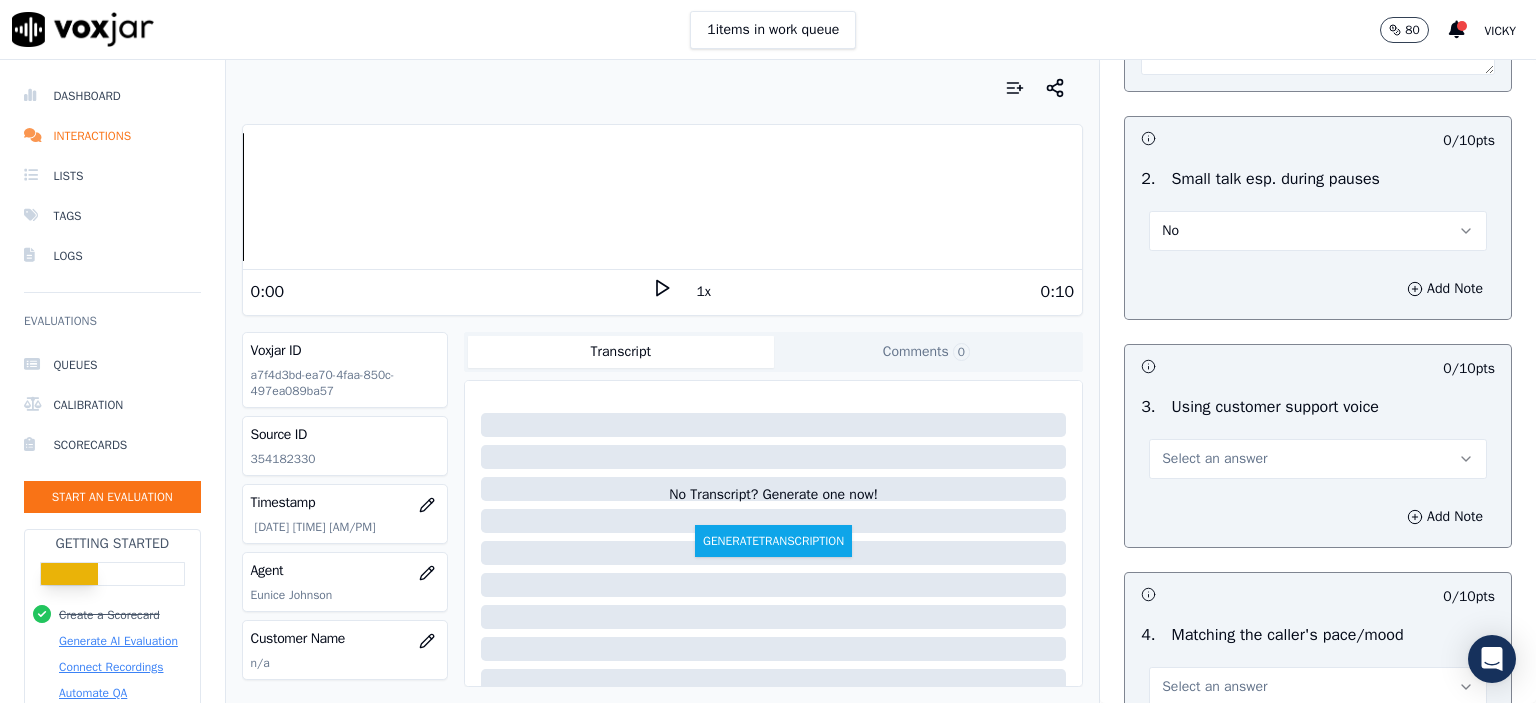 click on "Select an answer" at bounding box center (1214, 459) 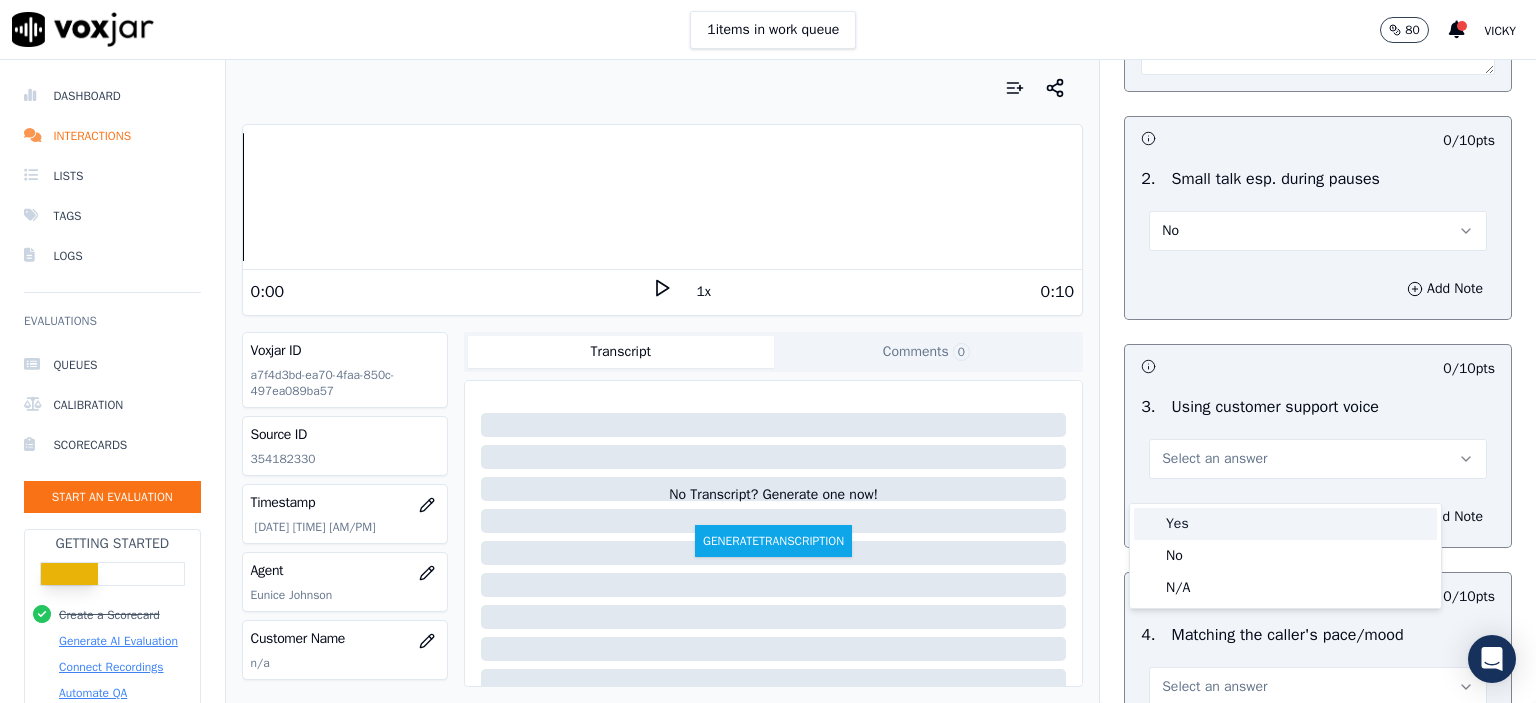 click on "Yes" at bounding box center (1285, 524) 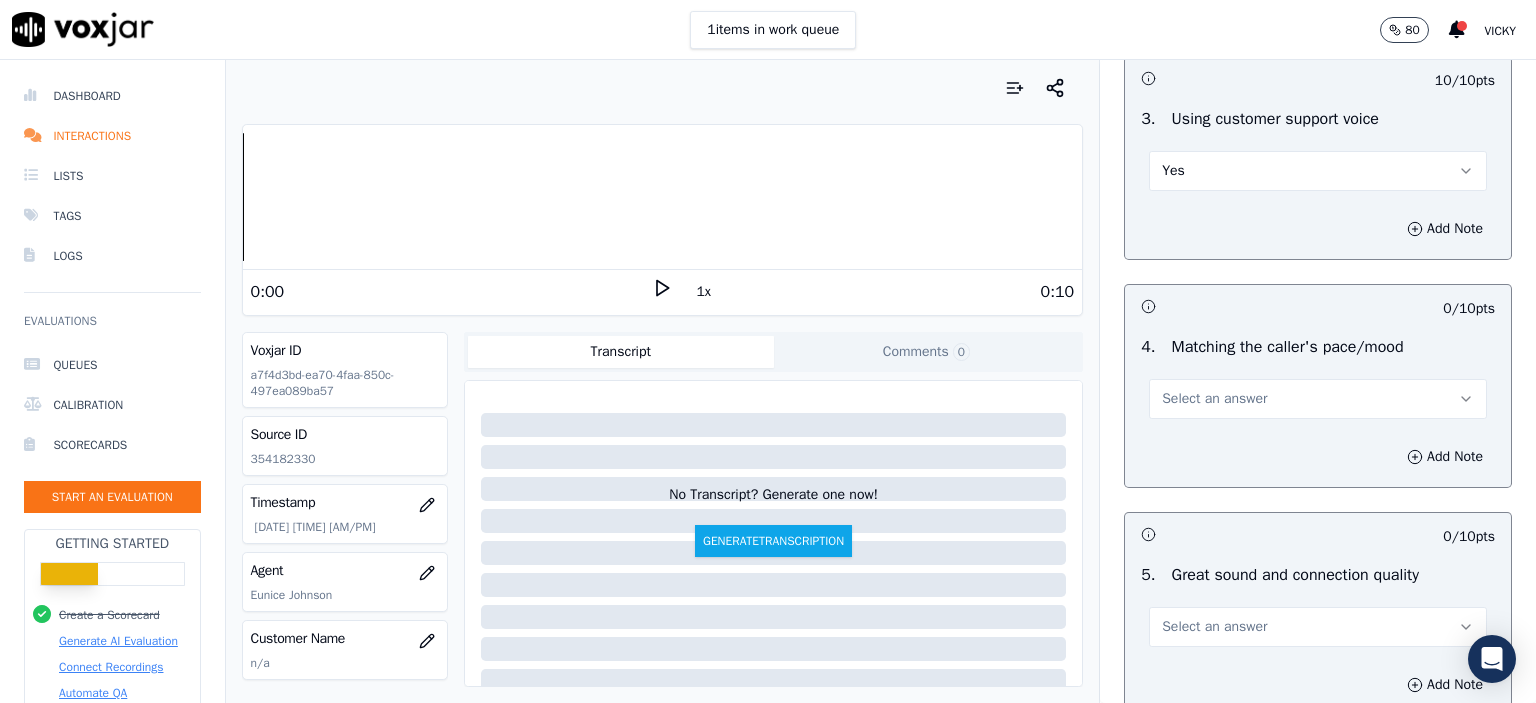 scroll, scrollTop: 2700, scrollLeft: 0, axis: vertical 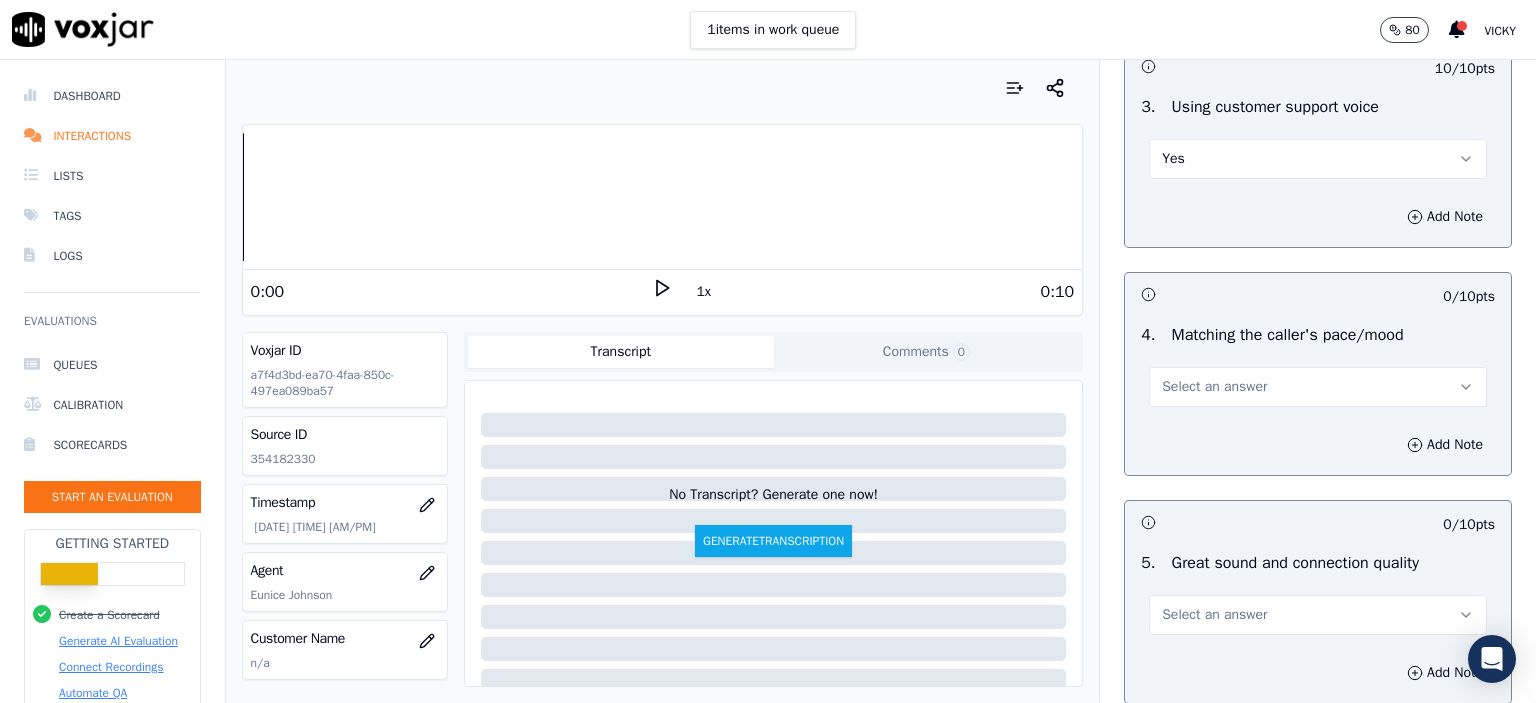 click on "Select an answer" at bounding box center [1214, 387] 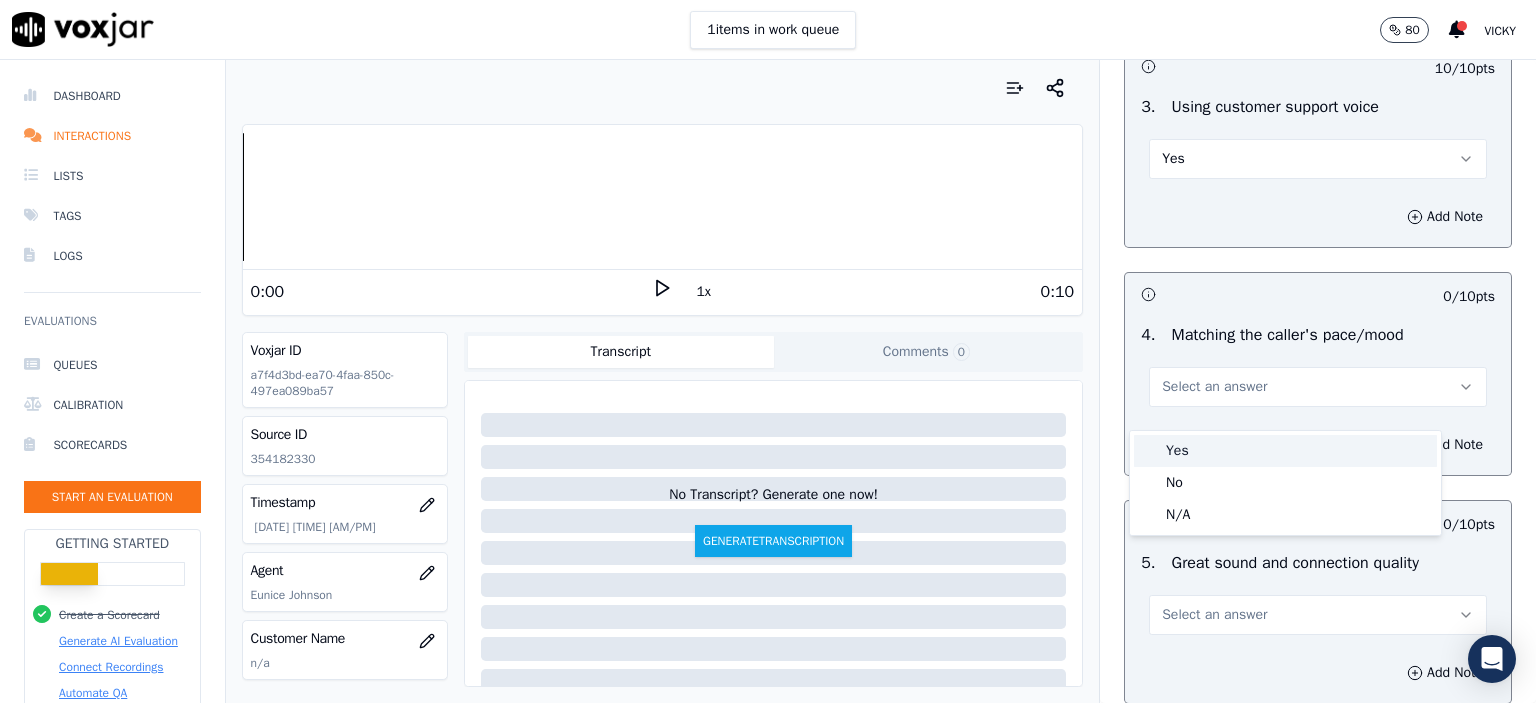 click on "Yes" at bounding box center [1285, 451] 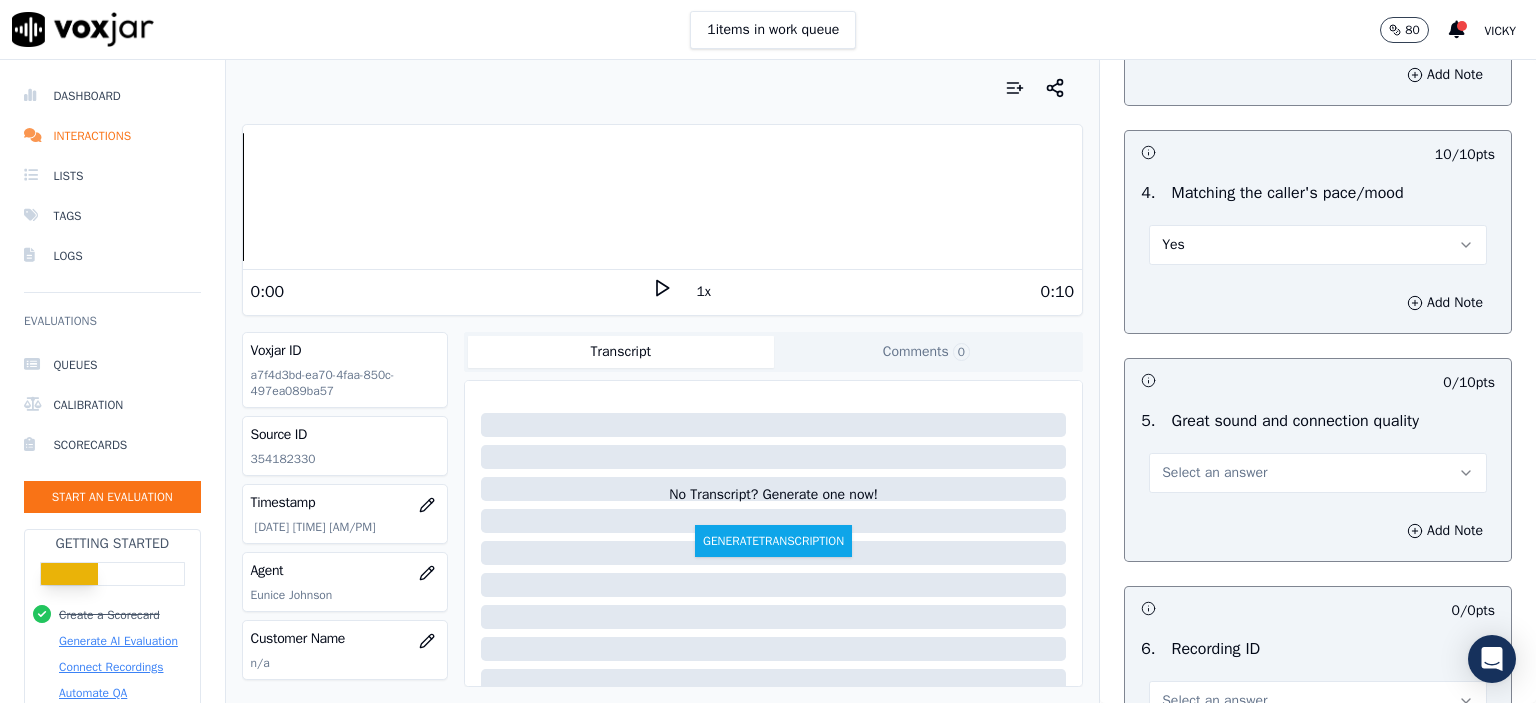 scroll, scrollTop: 2900, scrollLeft: 0, axis: vertical 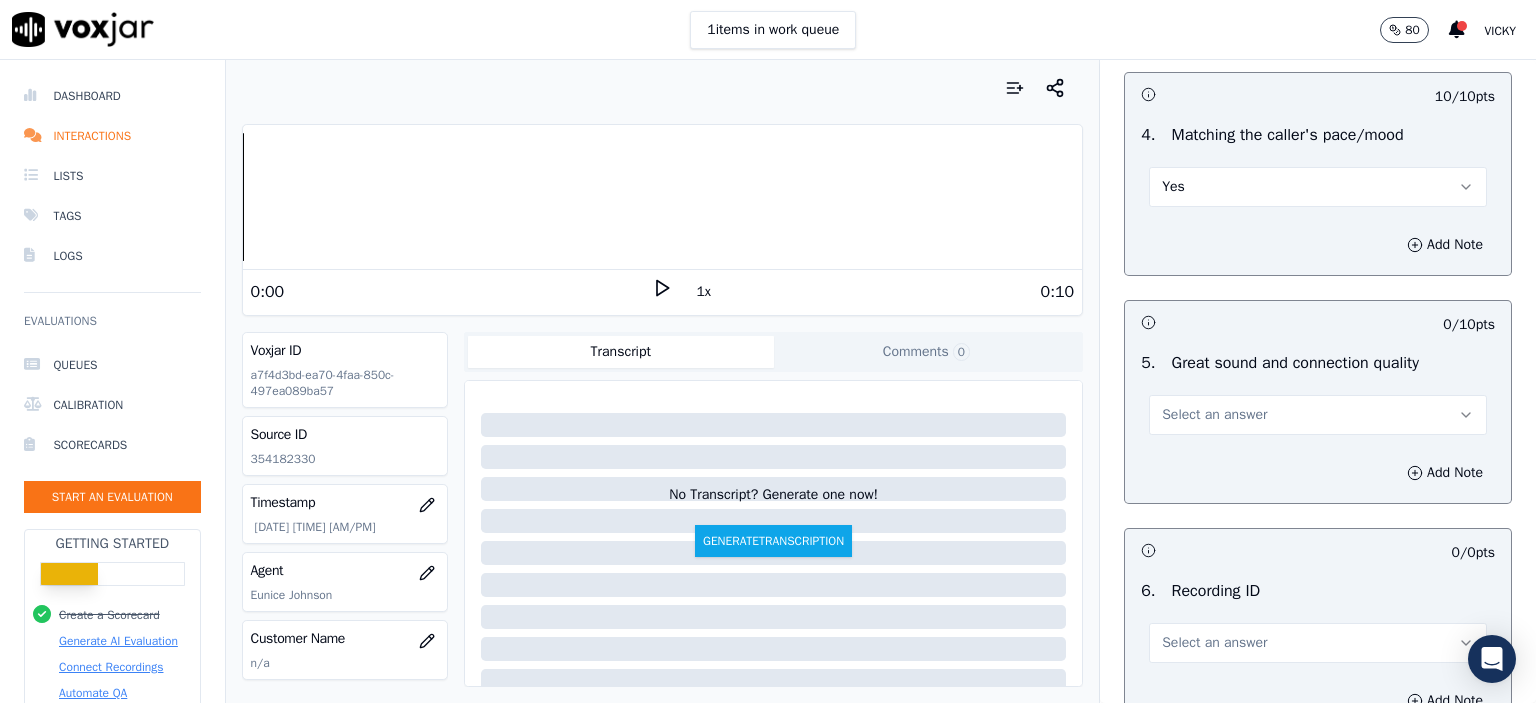 click on "Select an answer" at bounding box center [1214, 415] 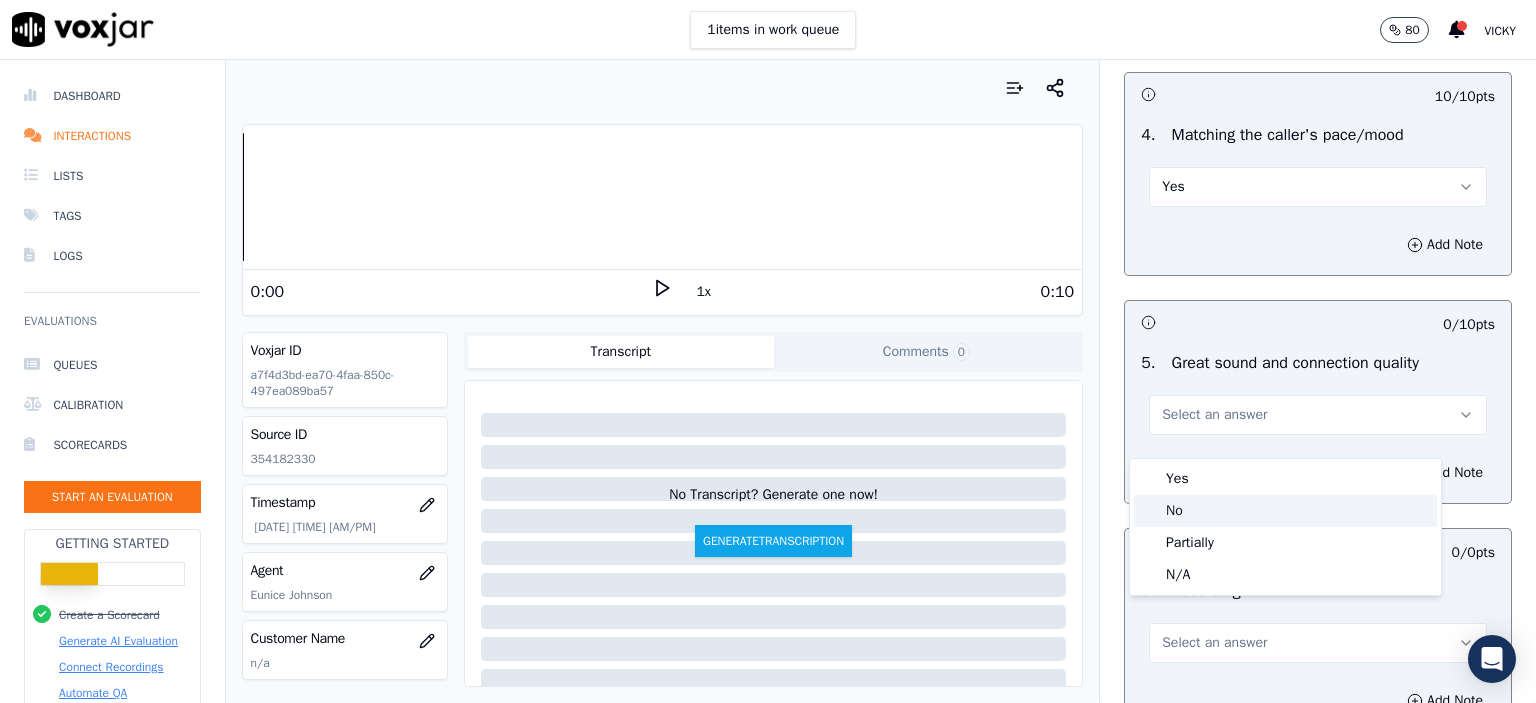 click on "No" 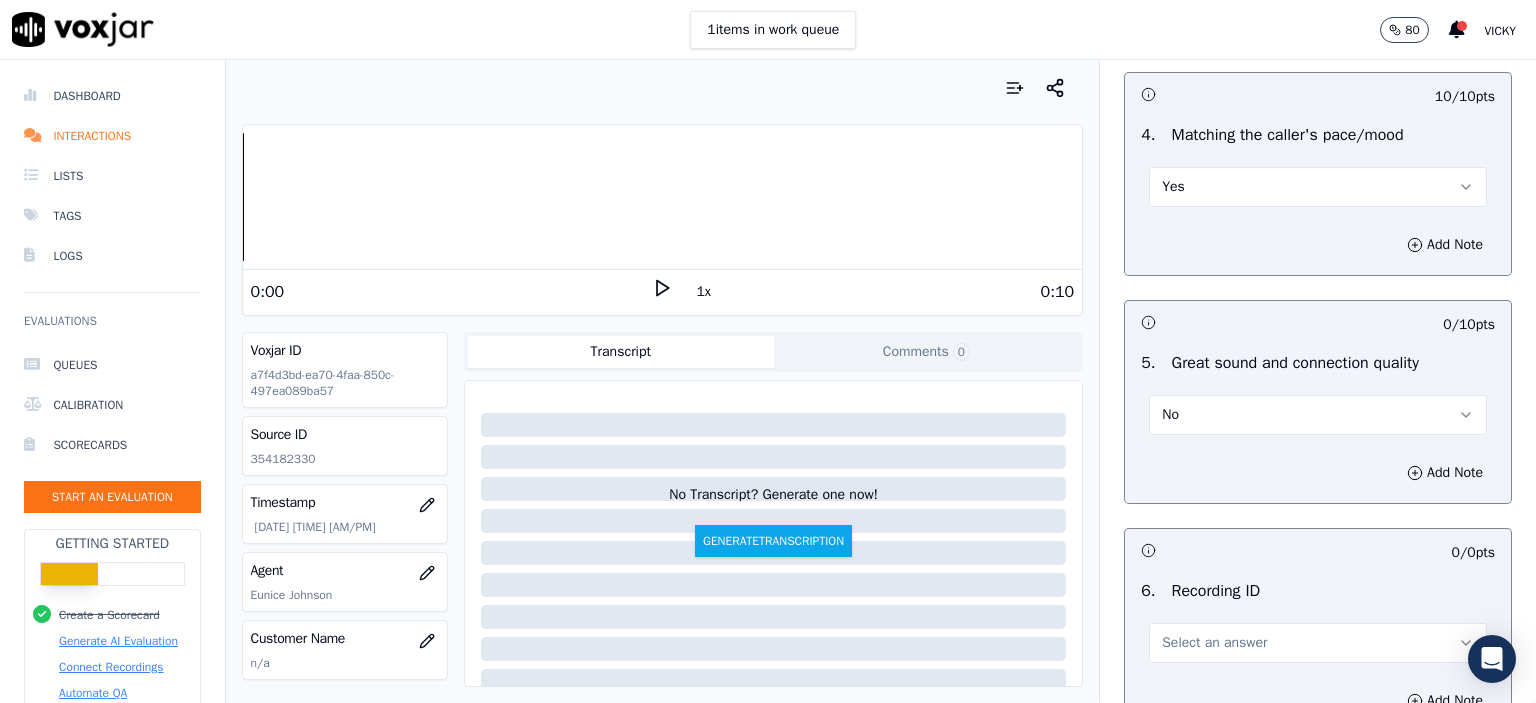 click on "No" at bounding box center [1318, 415] 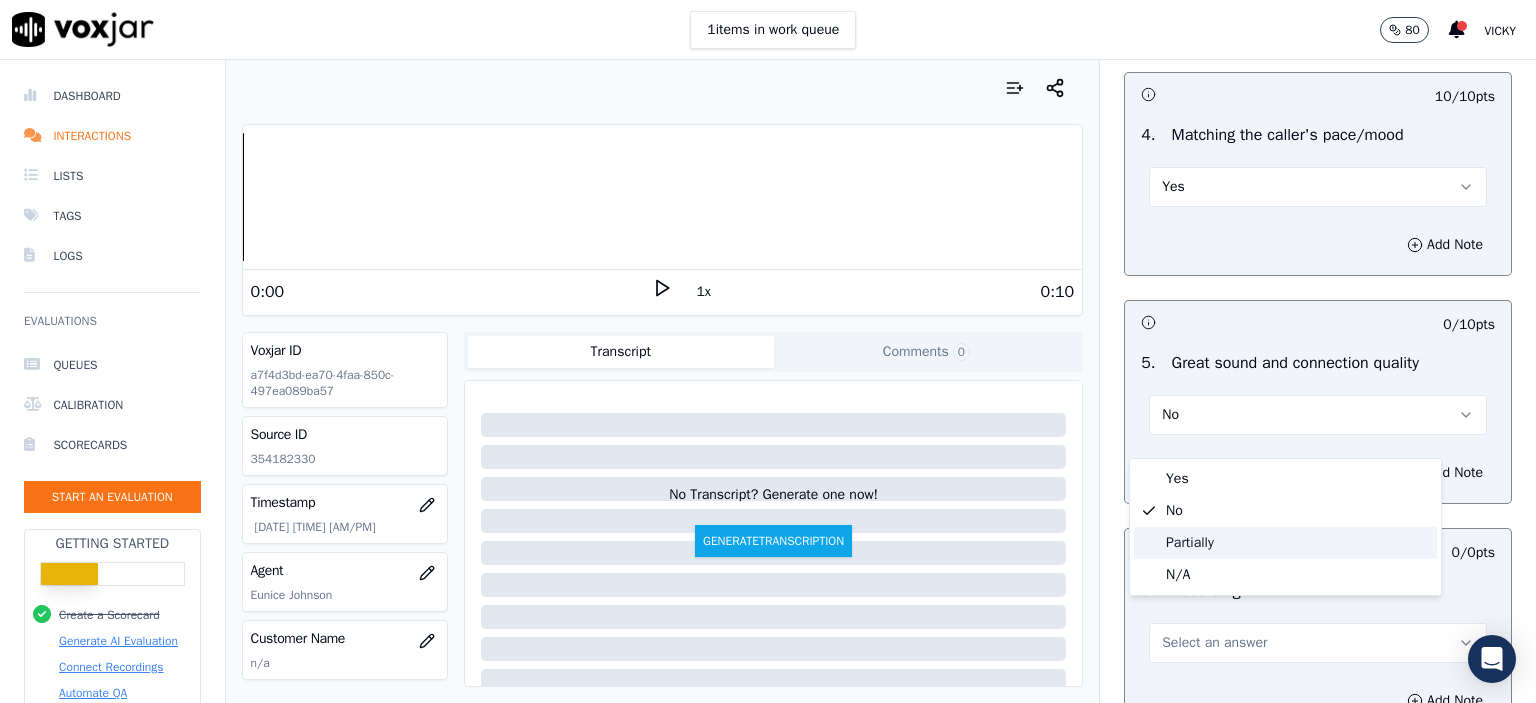 drag, startPoint x: 1219, startPoint y: 532, endPoint x: 1255, endPoint y: 528, distance: 36.221542 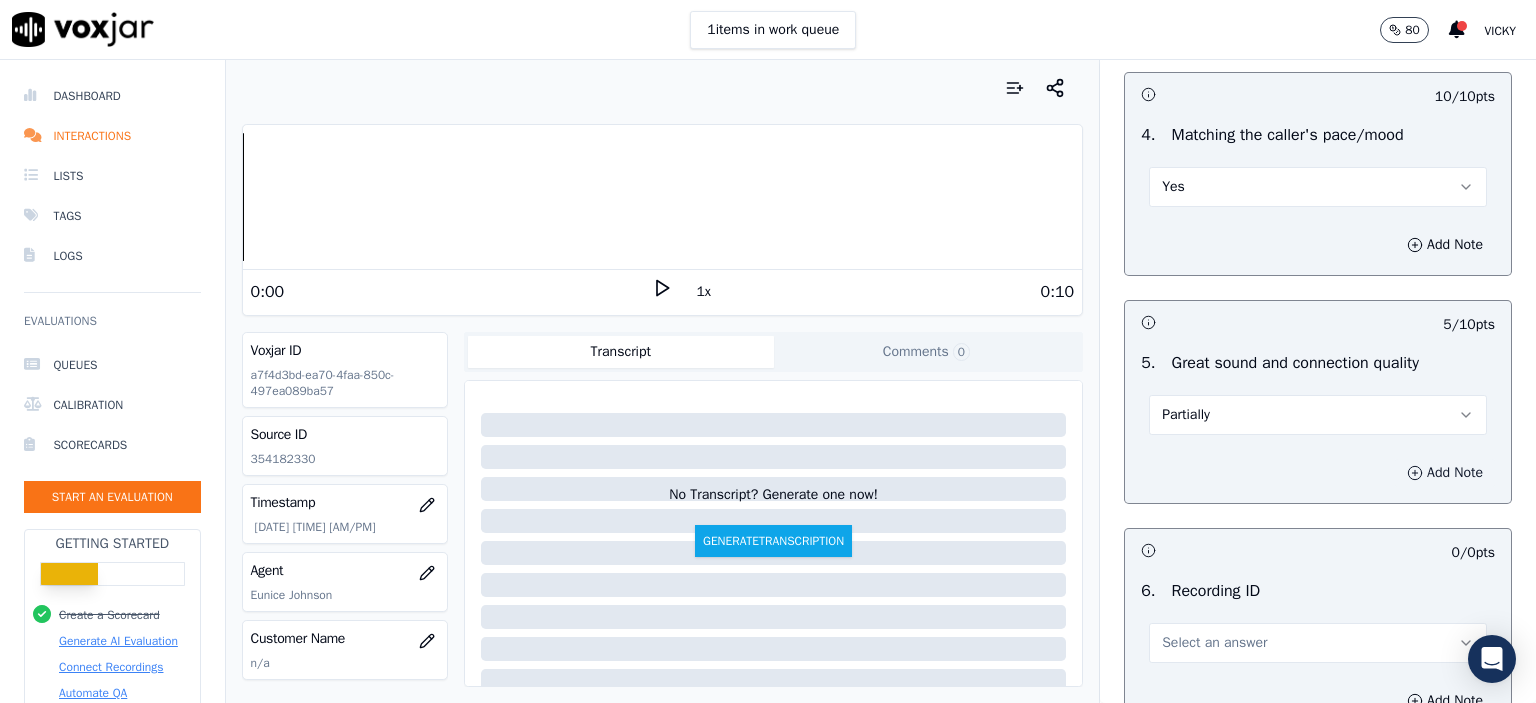 click on "Add Note" at bounding box center (1445, 473) 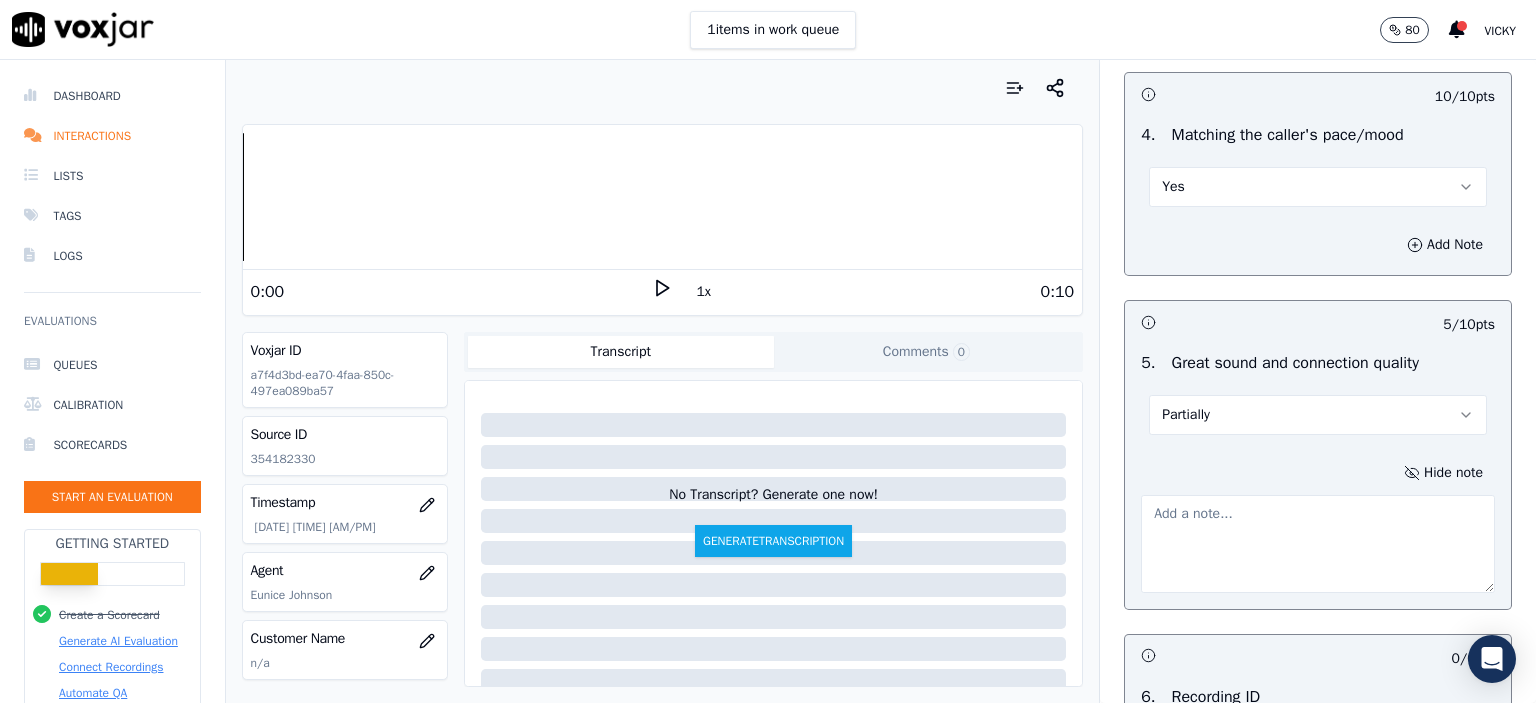 click at bounding box center [1318, 544] 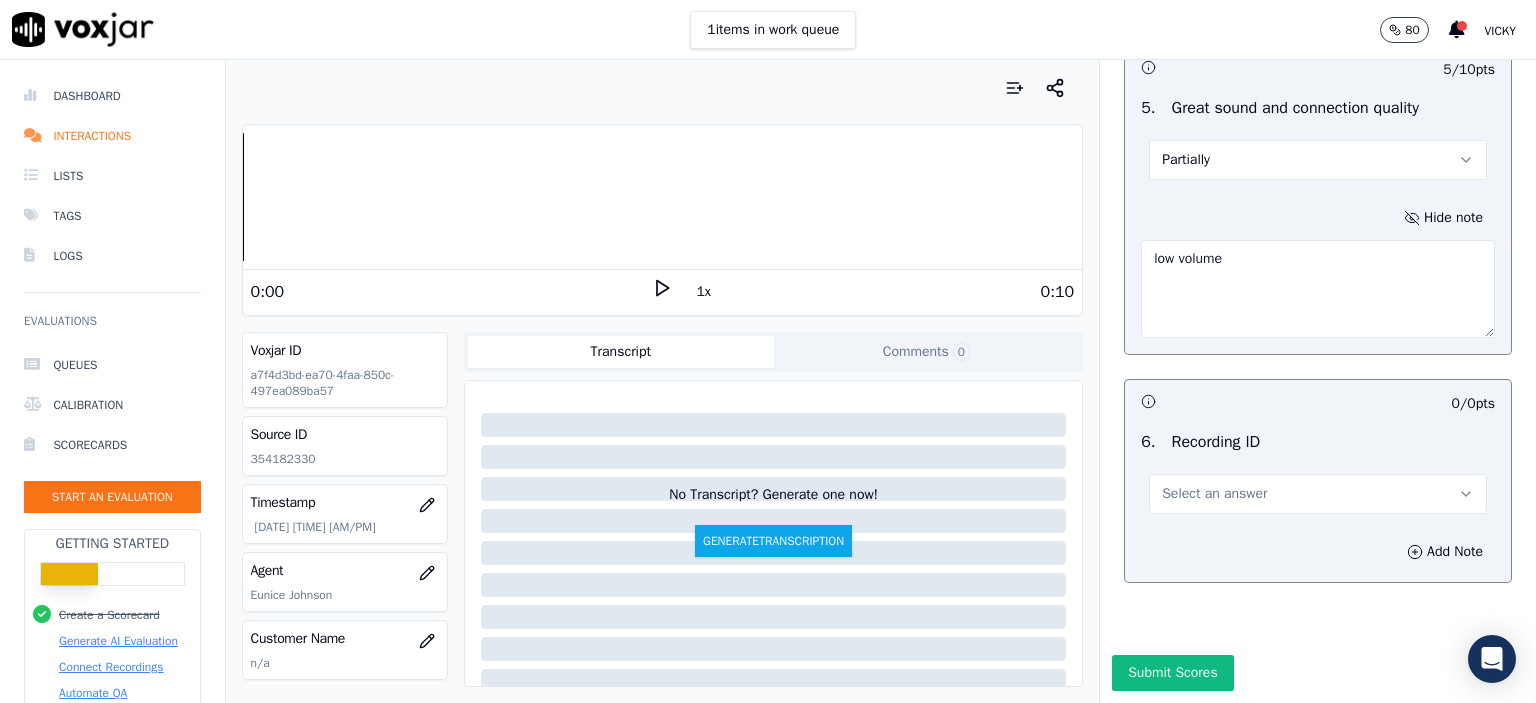 scroll, scrollTop: 3218, scrollLeft: 0, axis: vertical 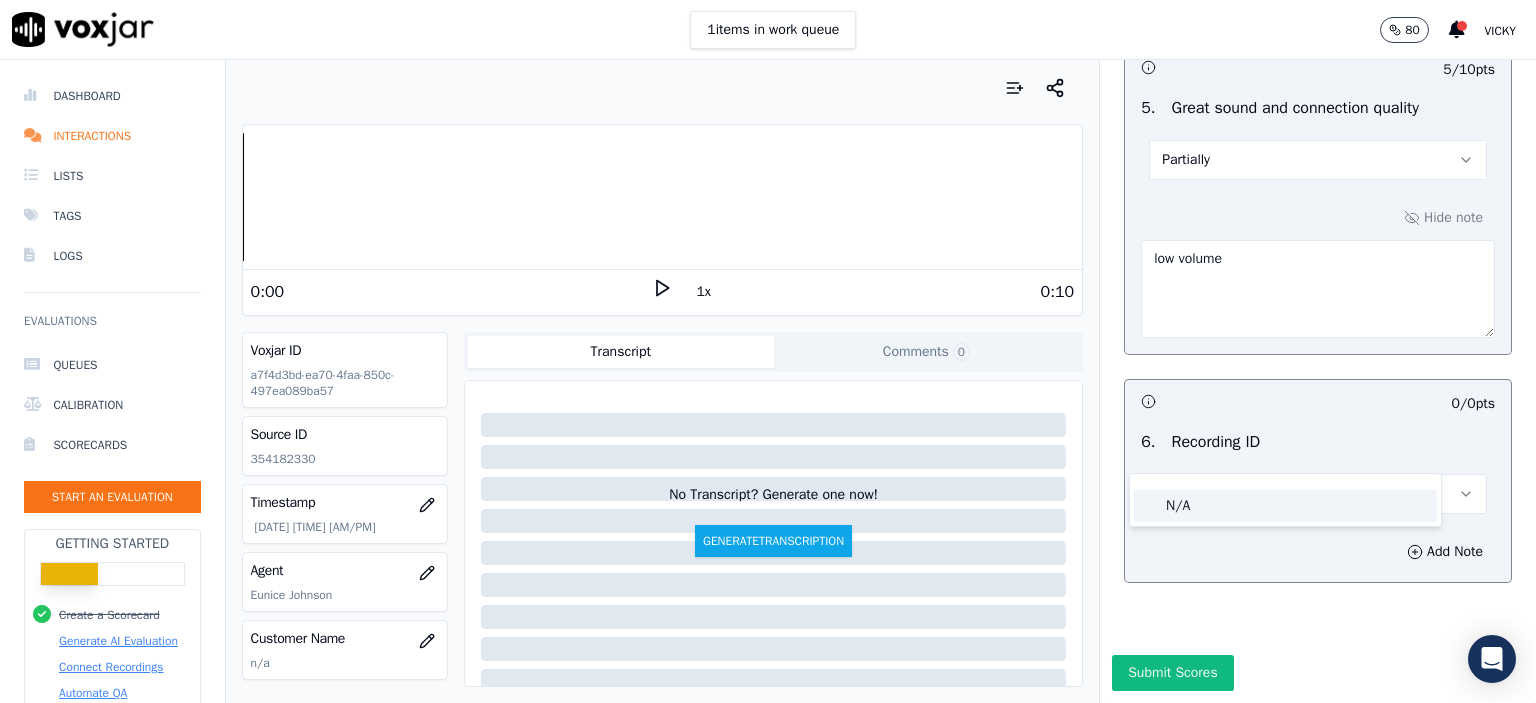 click on "N/A" 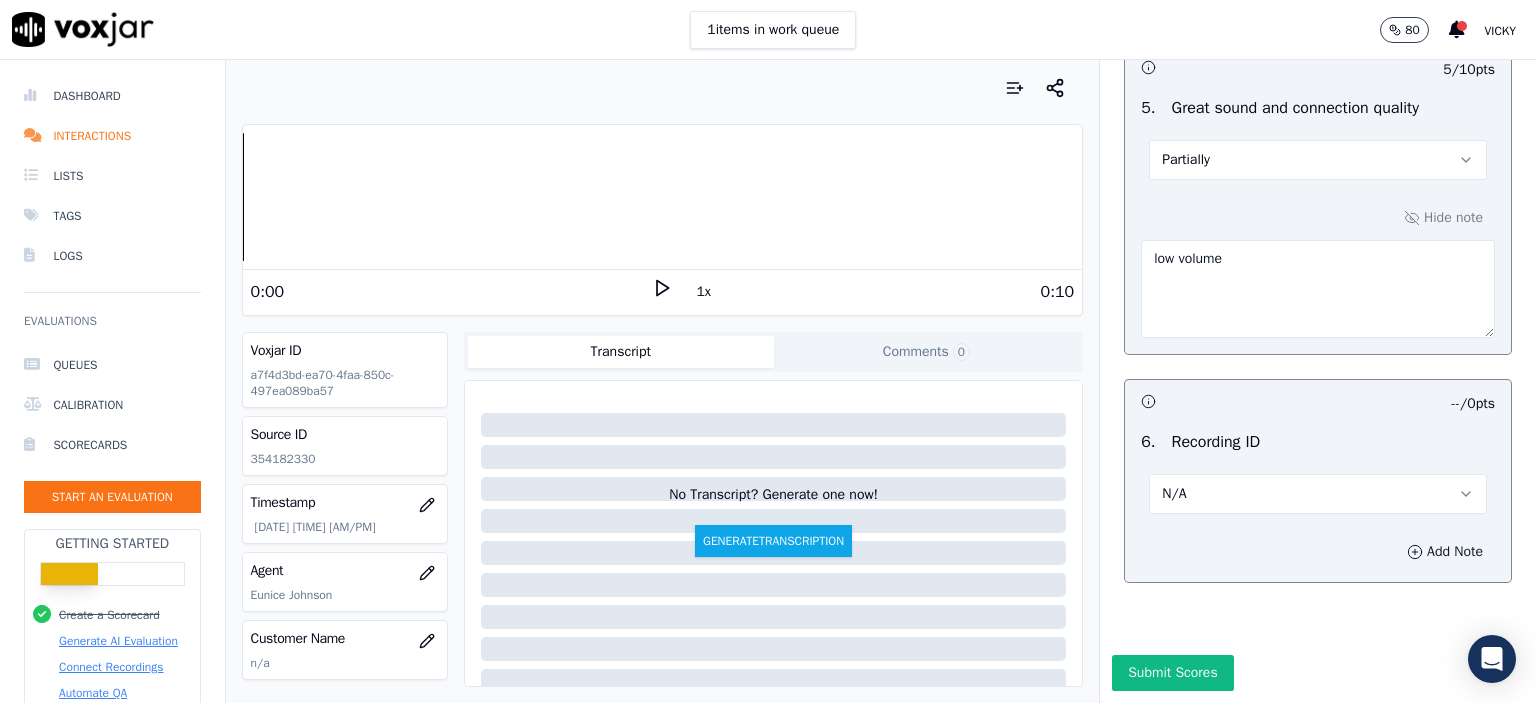 click 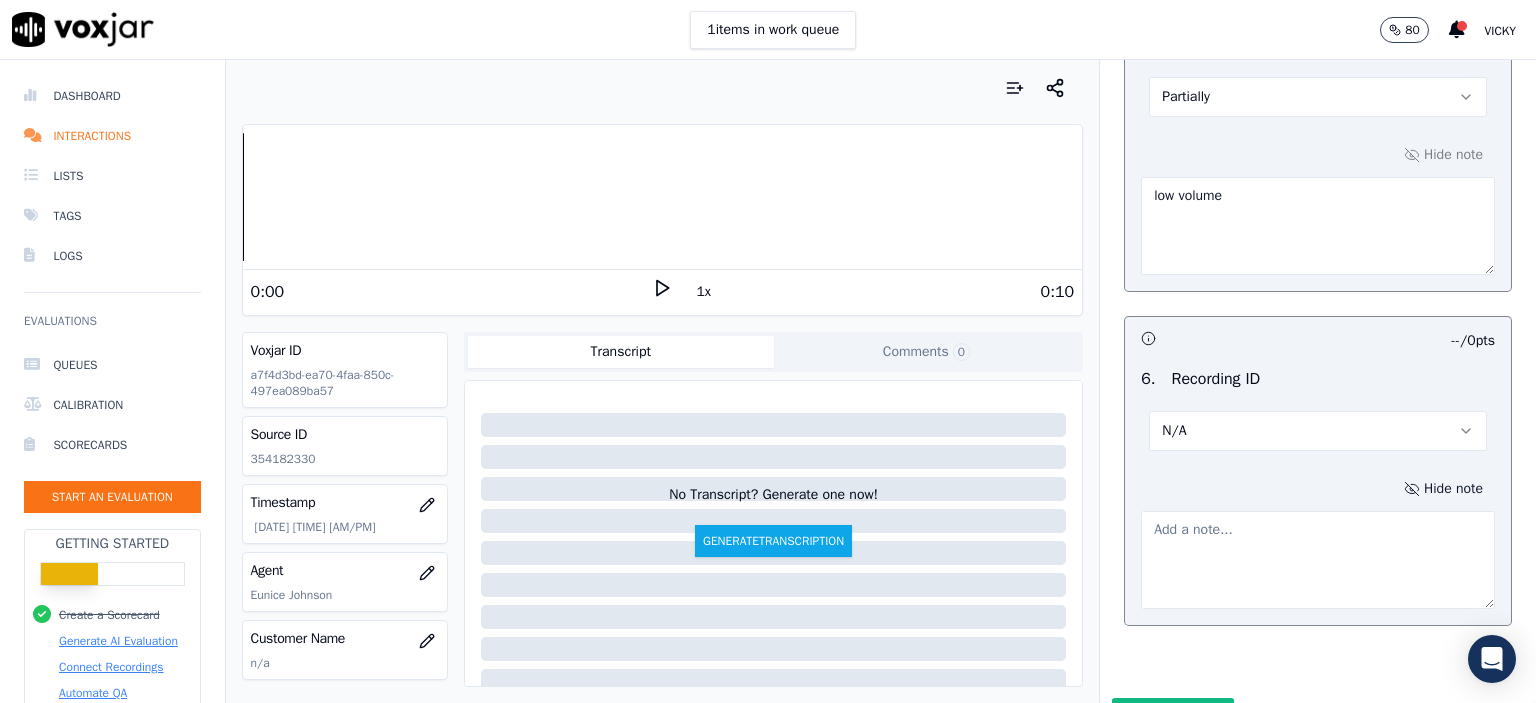 click on "354182330" 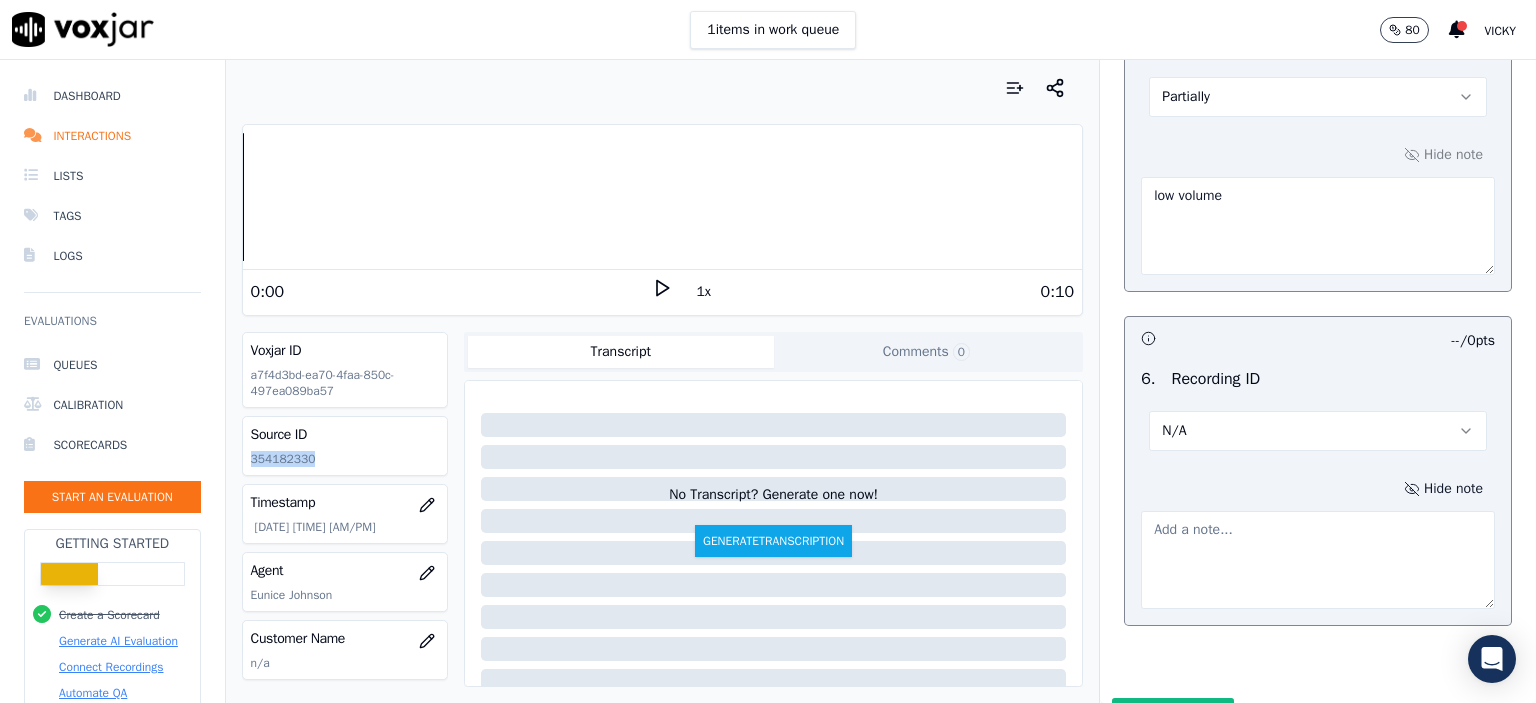 click on "354182330" 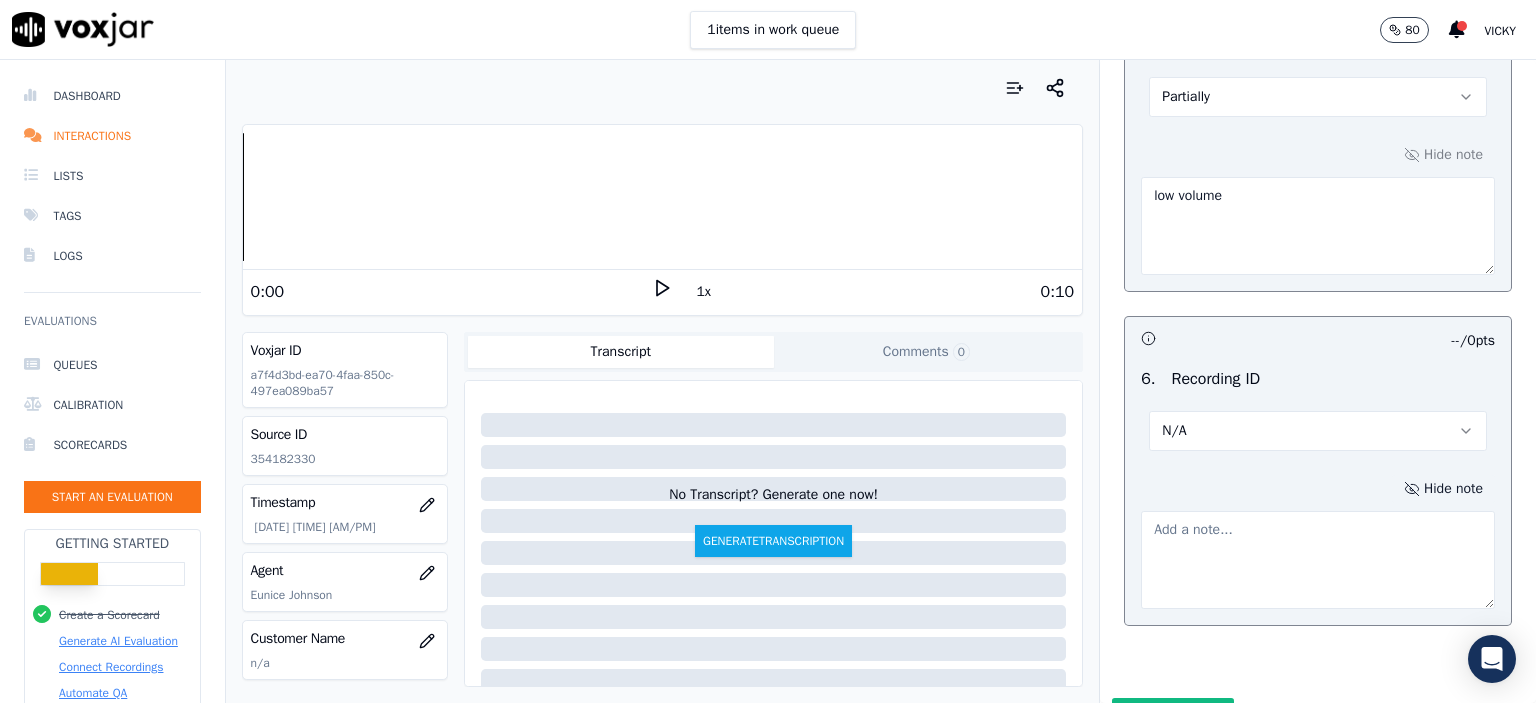 click at bounding box center (1318, 560) 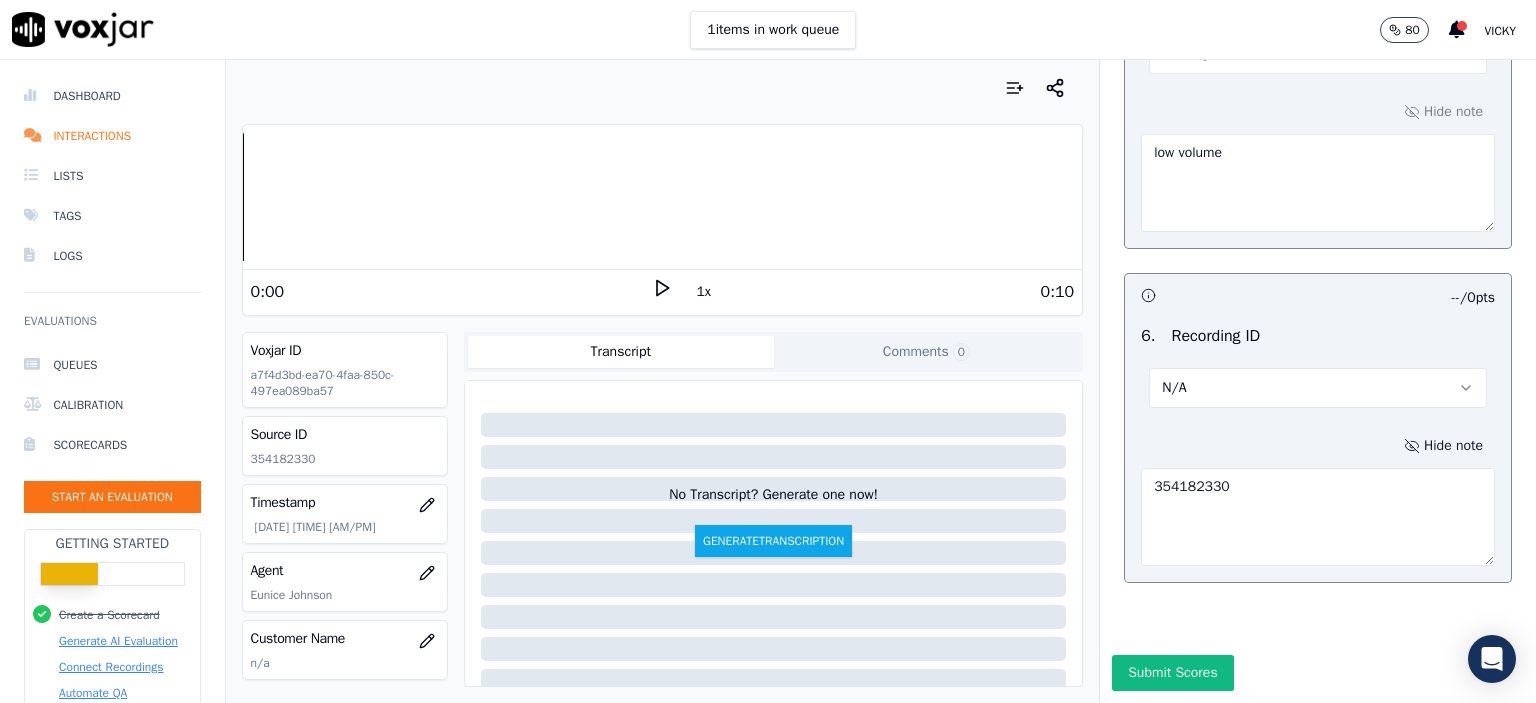 scroll, scrollTop: 3324, scrollLeft: 0, axis: vertical 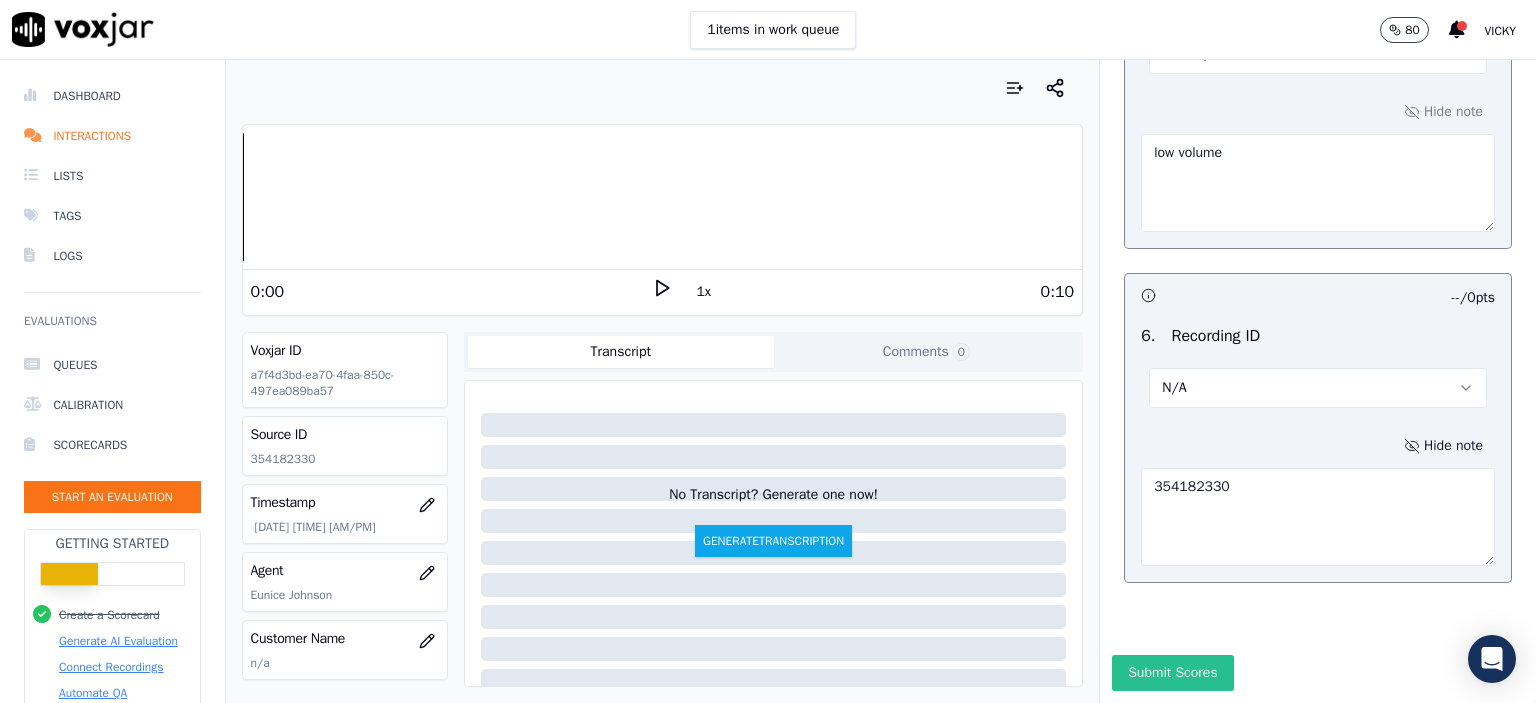 type on "354182330" 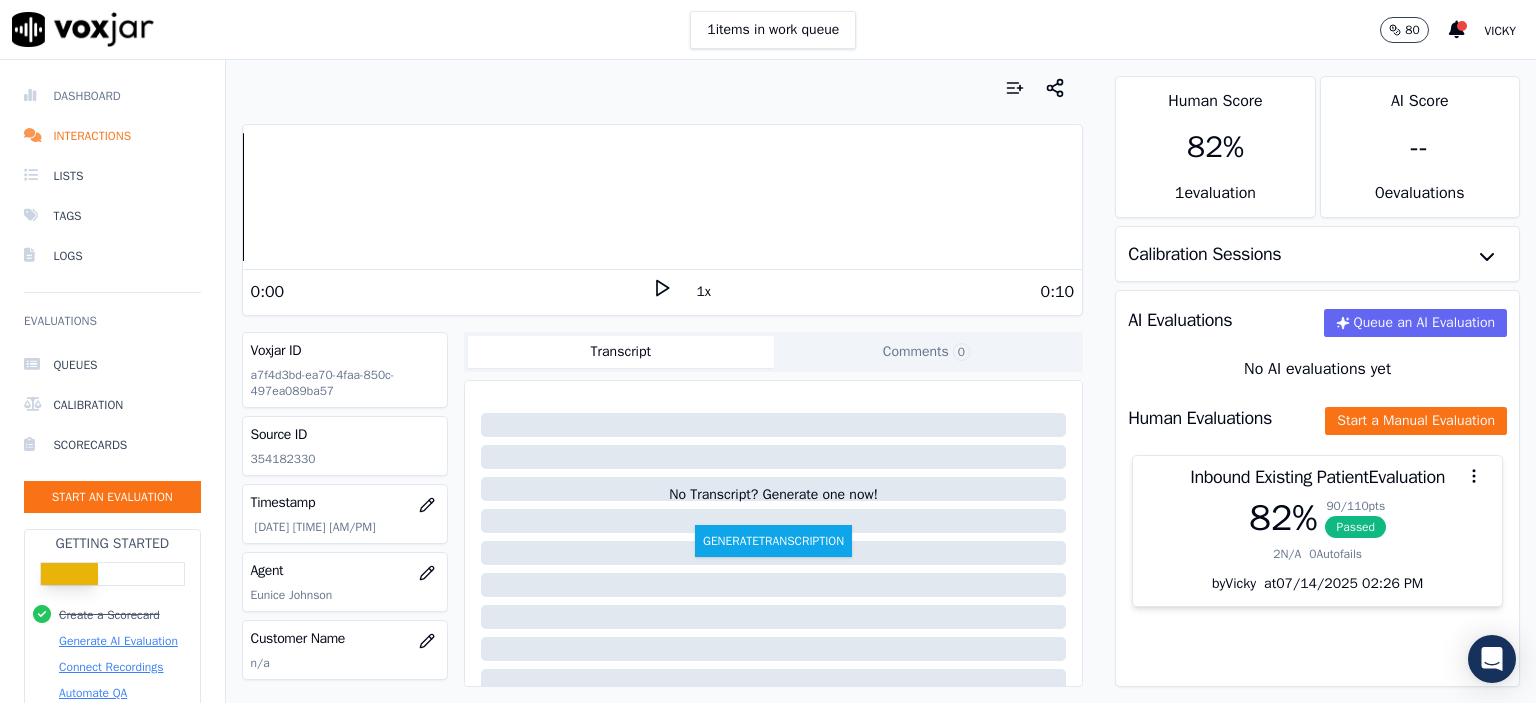 click at bounding box center (34, 96) 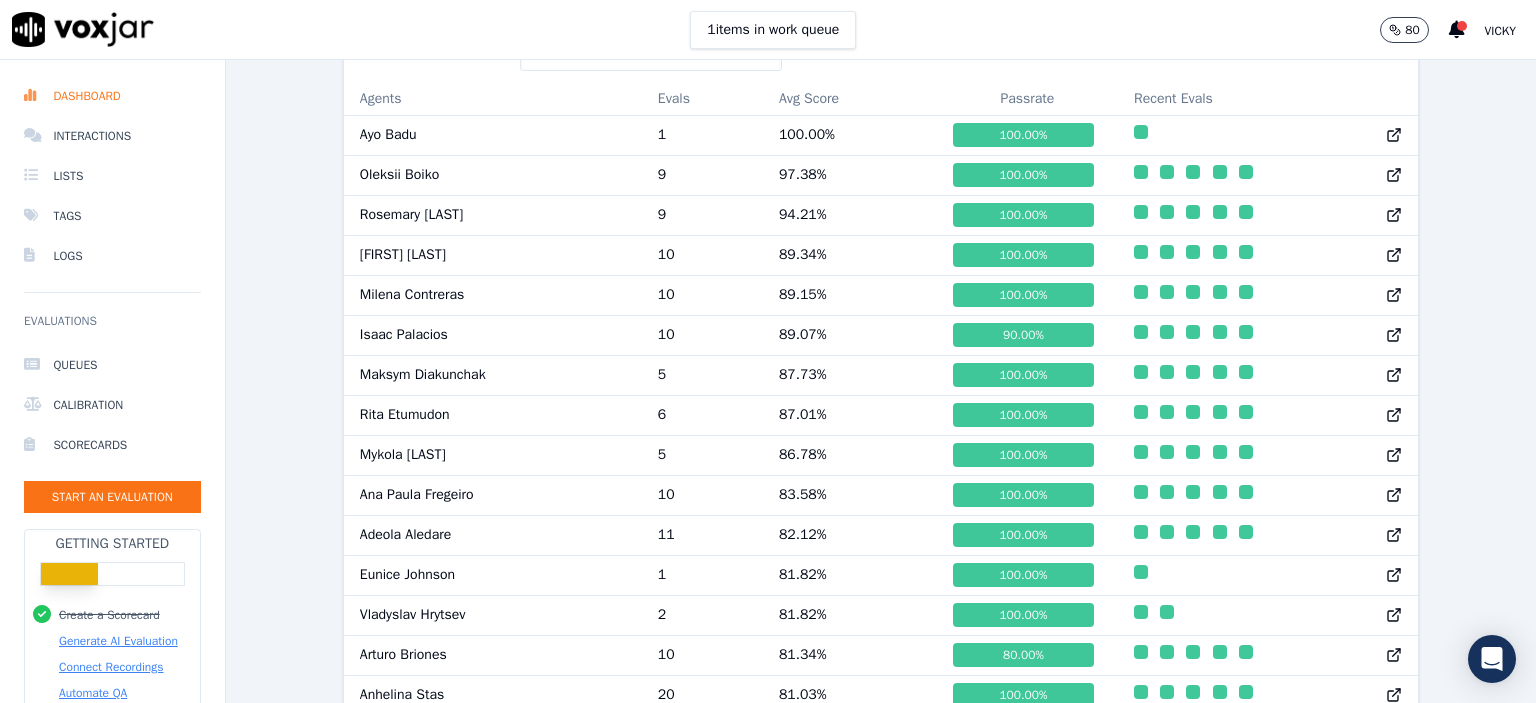 scroll, scrollTop: 1078, scrollLeft: 0, axis: vertical 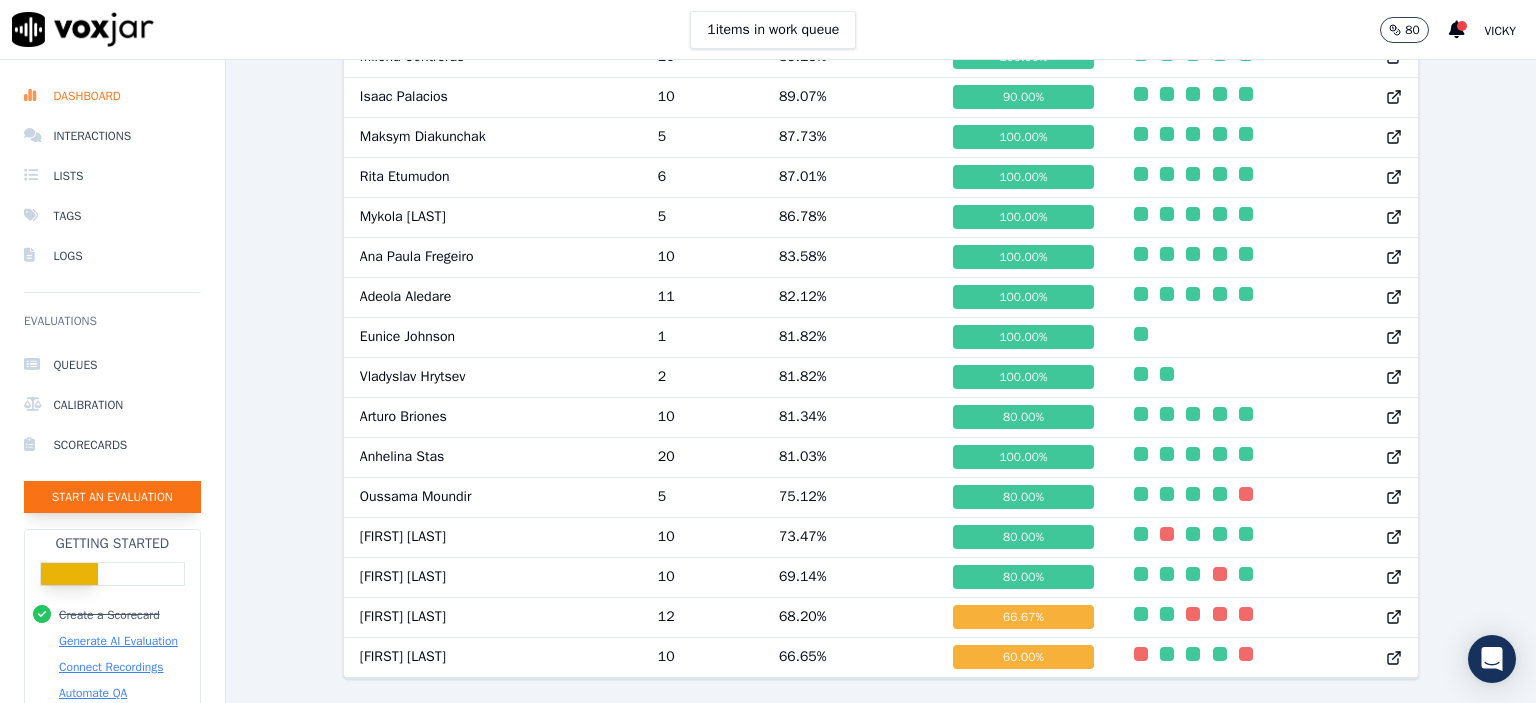 click on "Start an Evaluation" 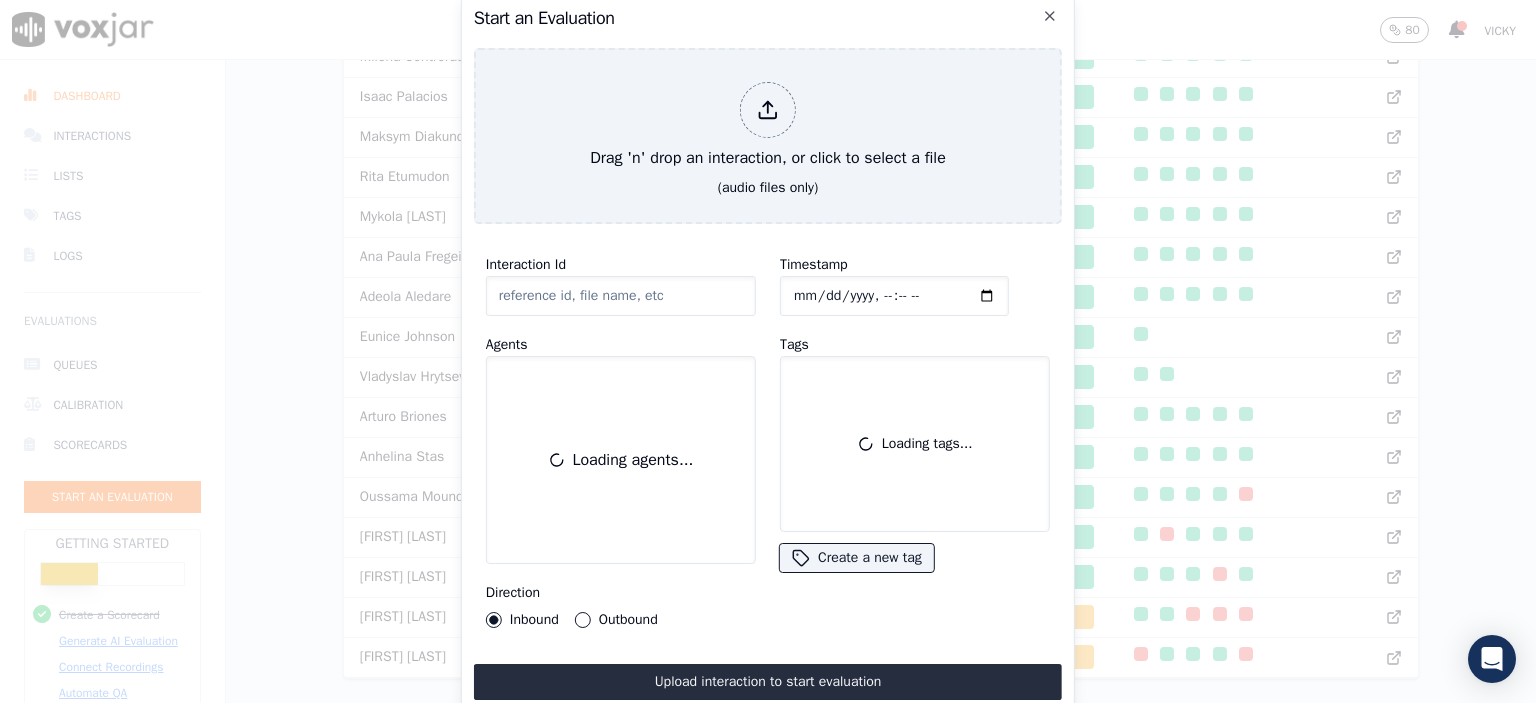 scroll, scrollTop: 122, scrollLeft: 0, axis: vertical 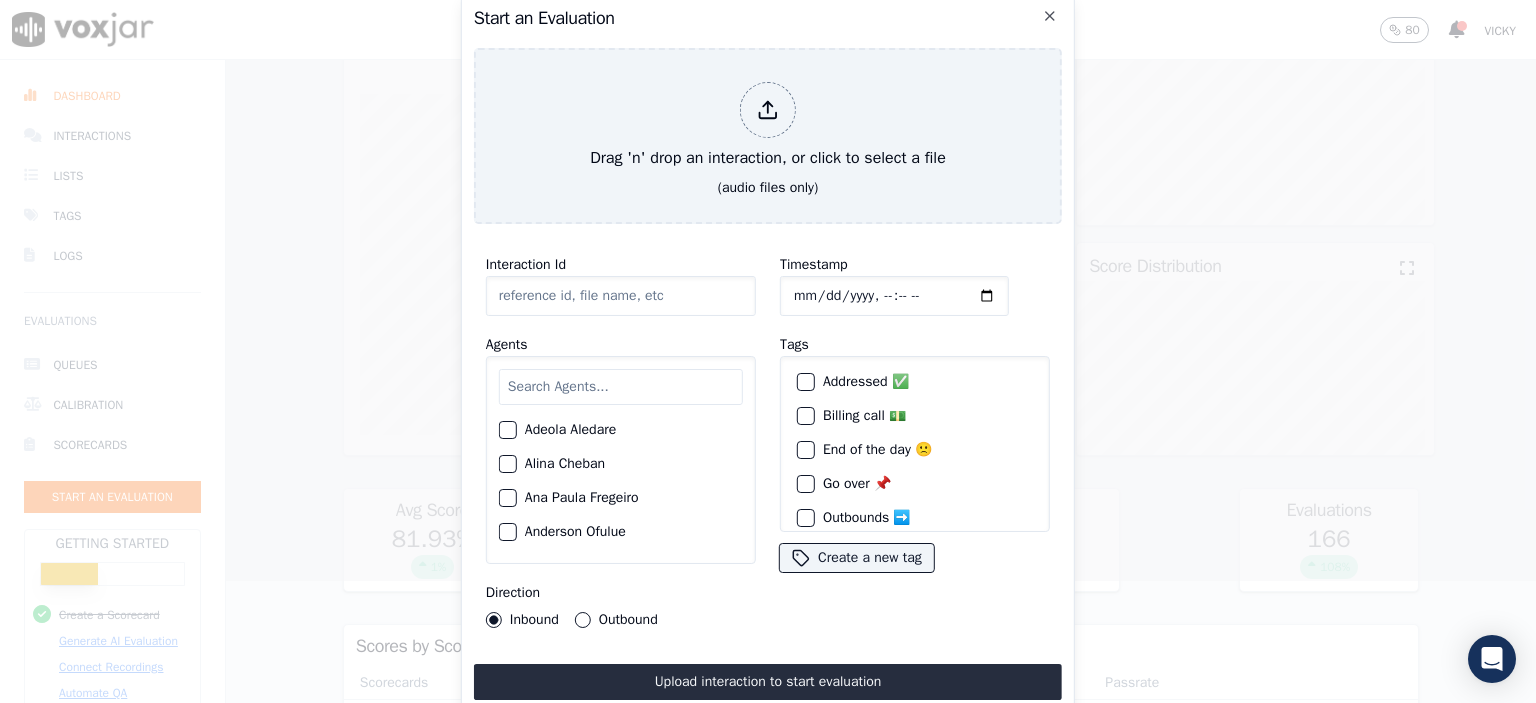 click on "Interaction Id" 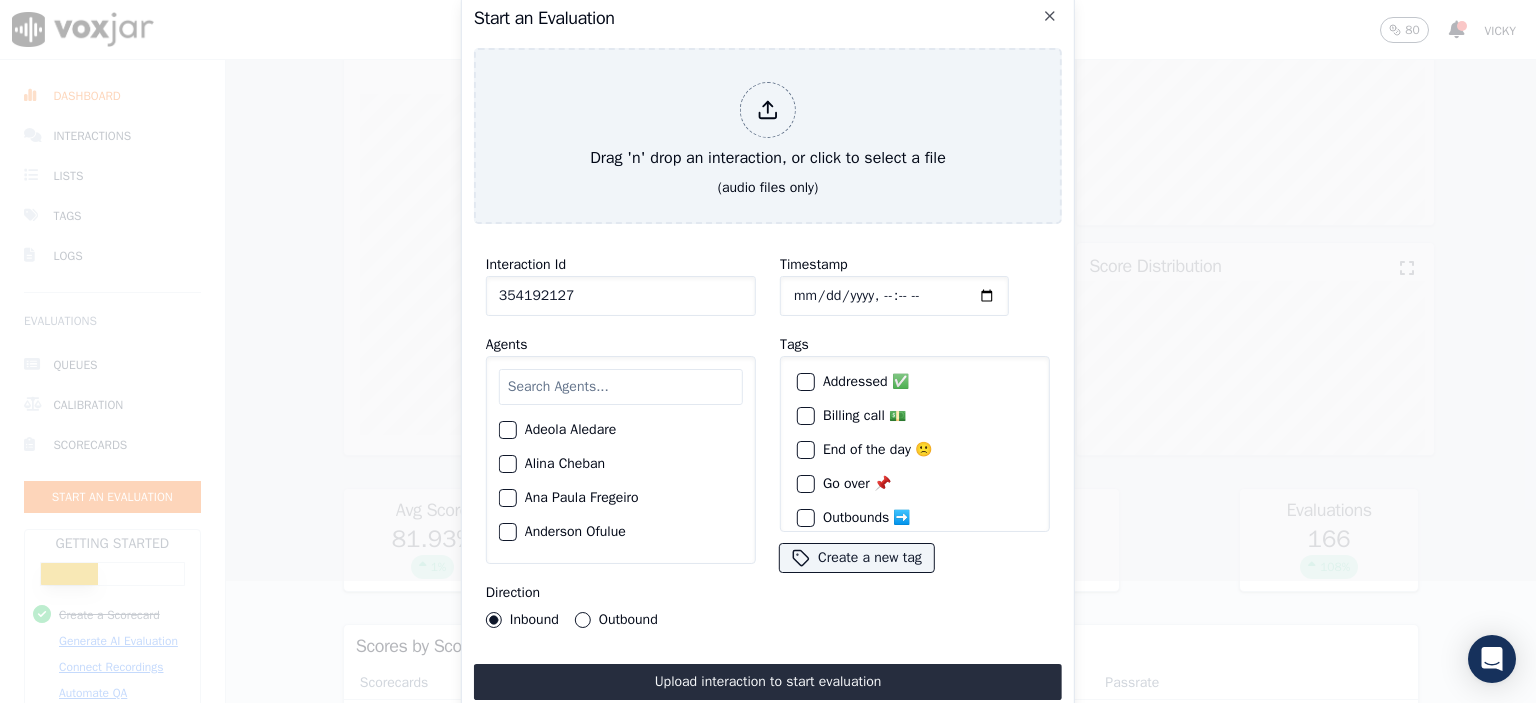 type on "354192127" 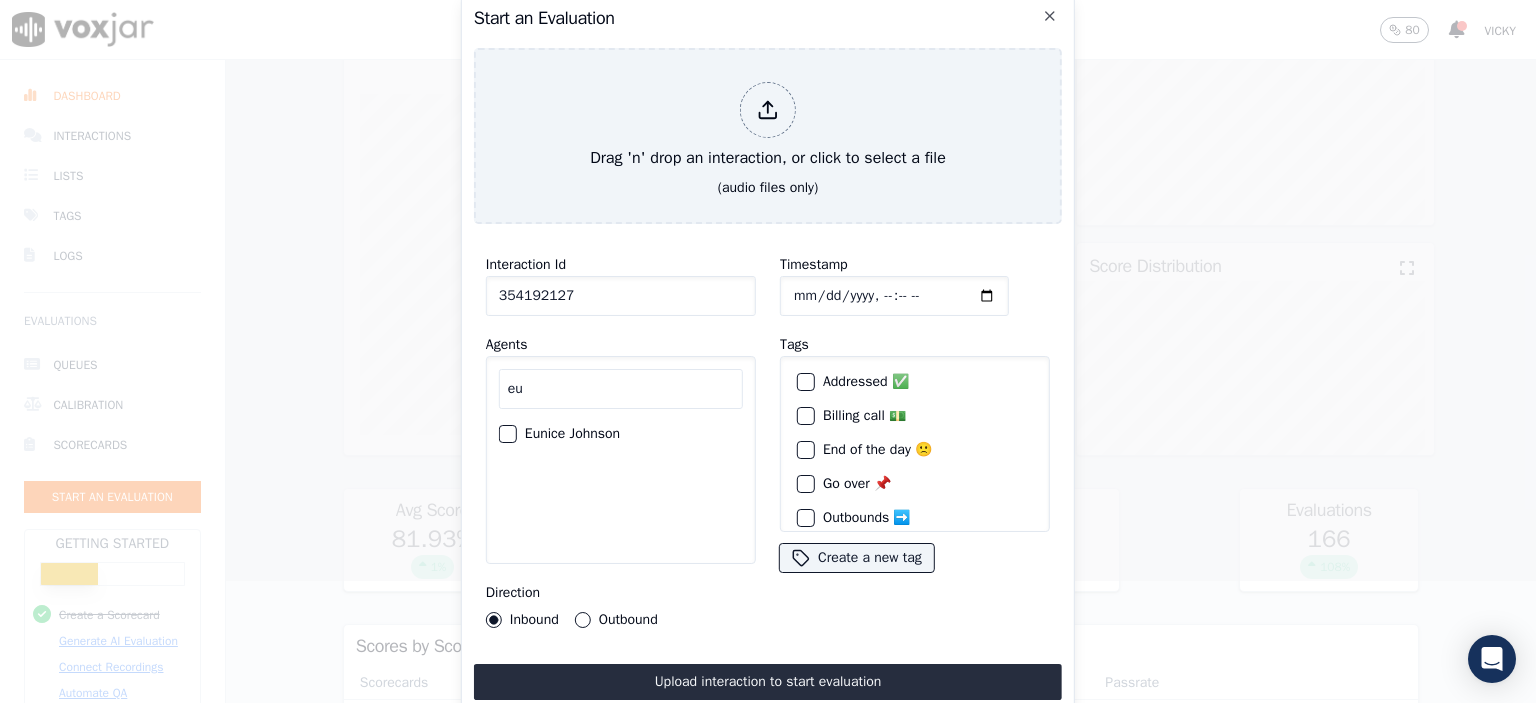 type on "eu" 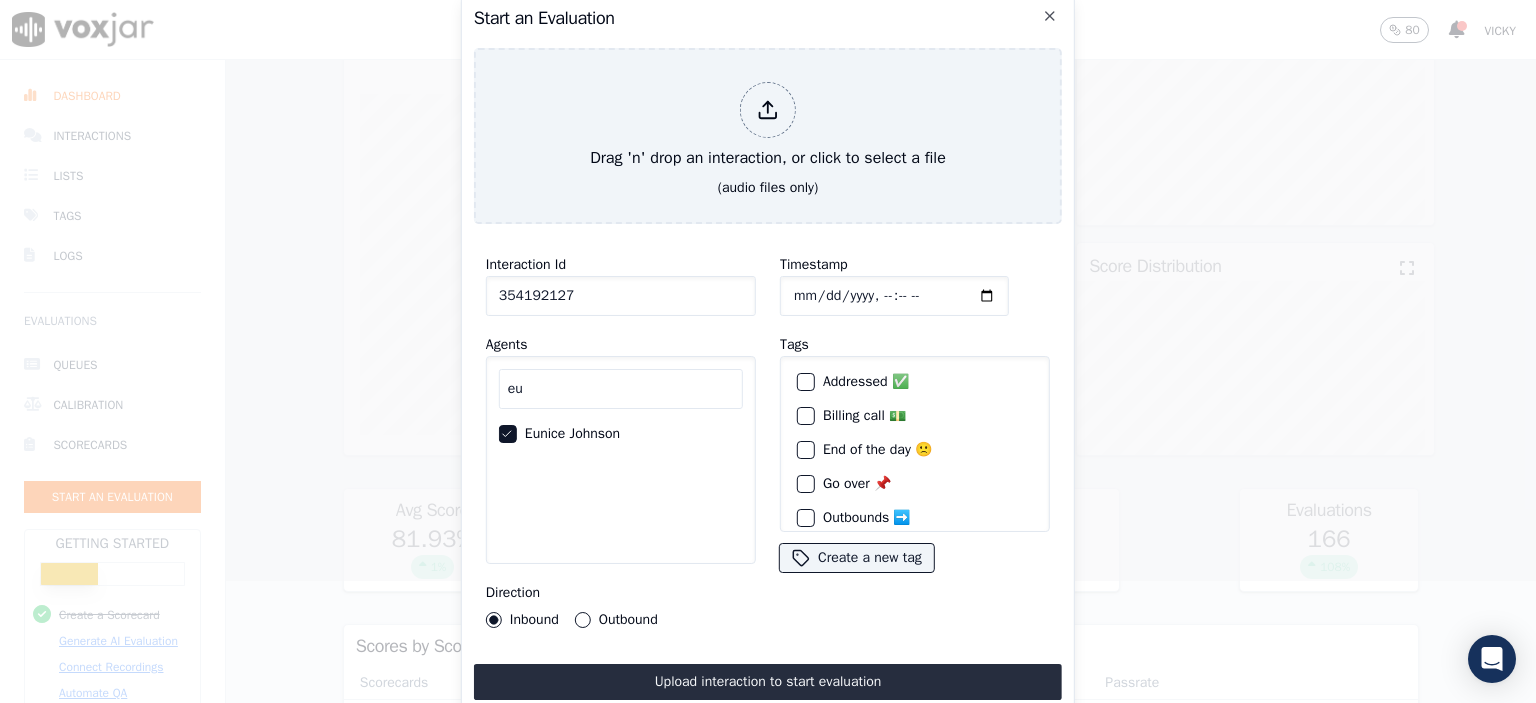 click on "Timestamp" 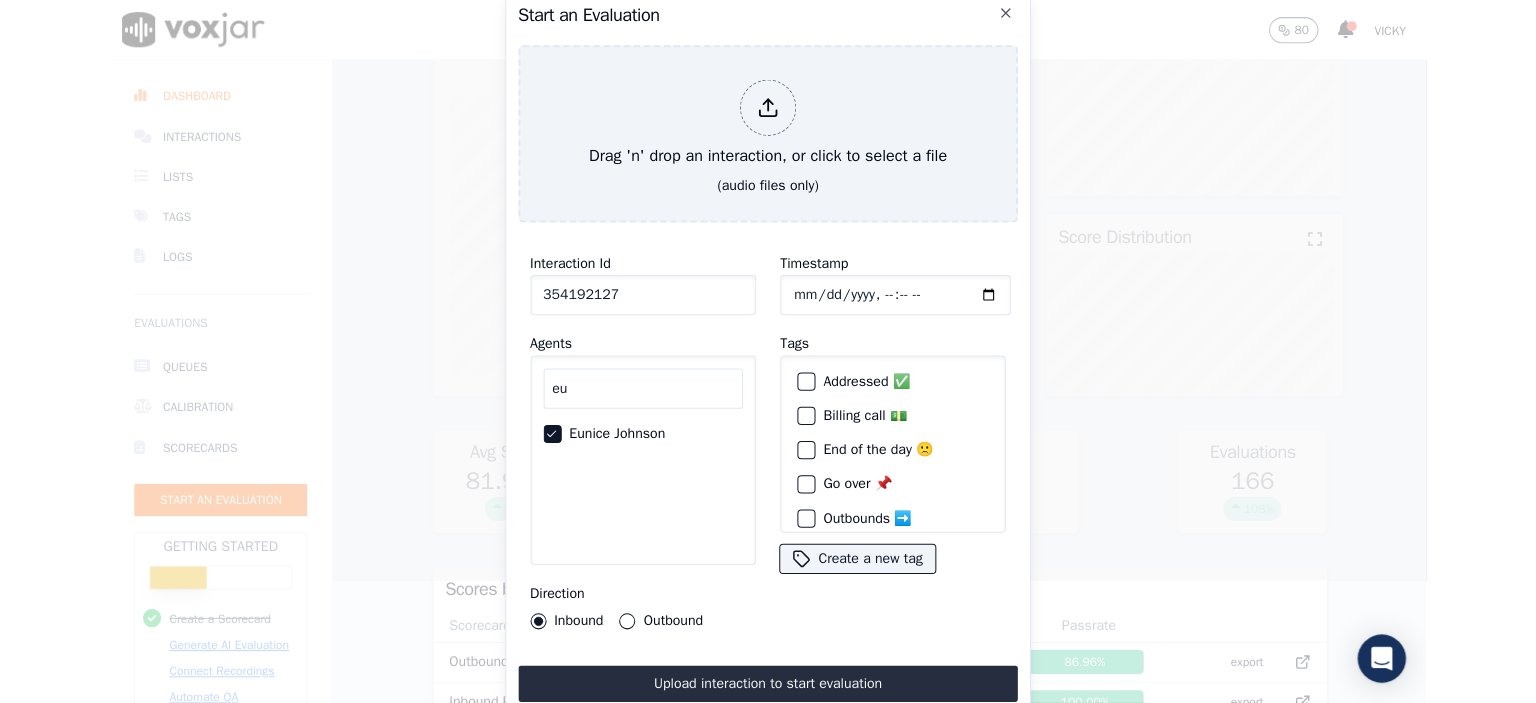scroll, scrollTop: 91, scrollLeft: 0, axis: vertical 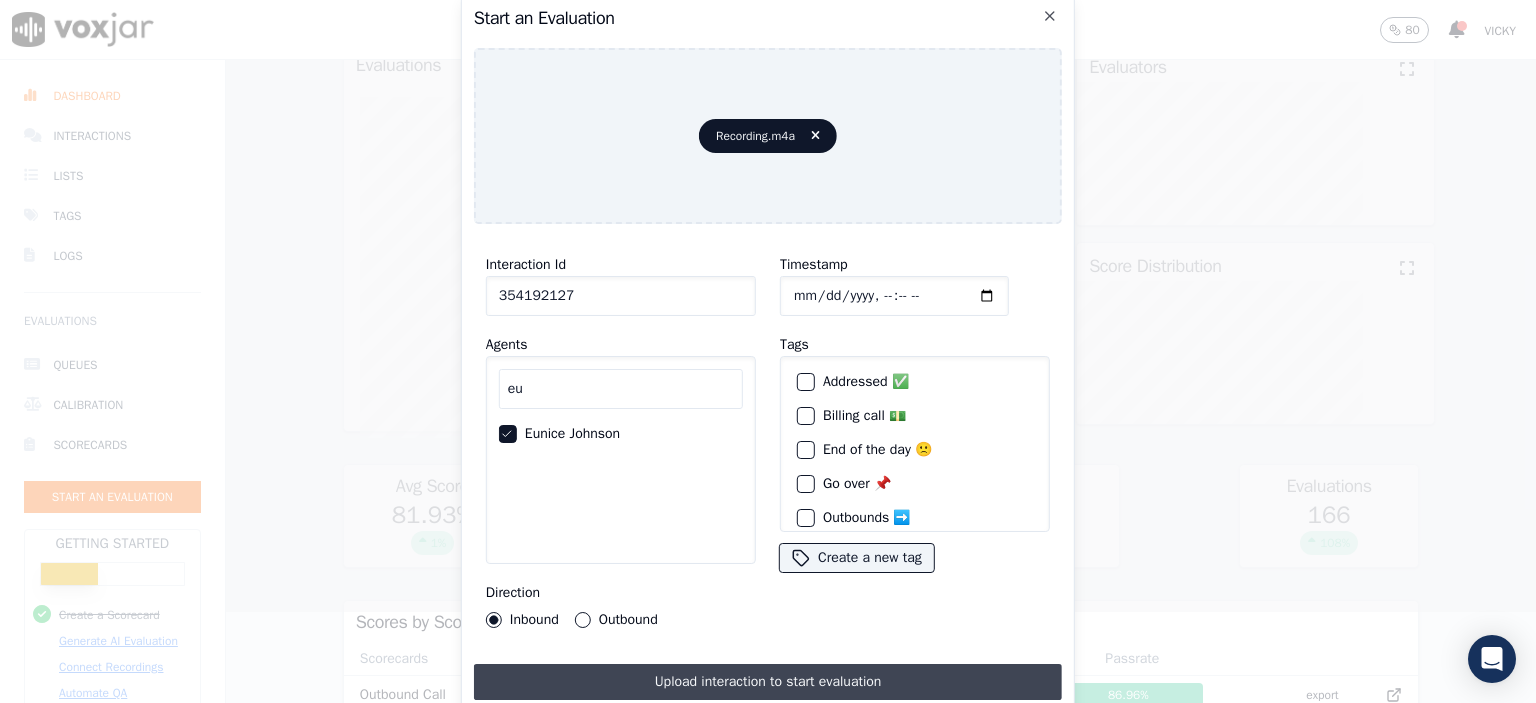 click on "Upload interaction to start evaluation" at bounding box center [768, 682] 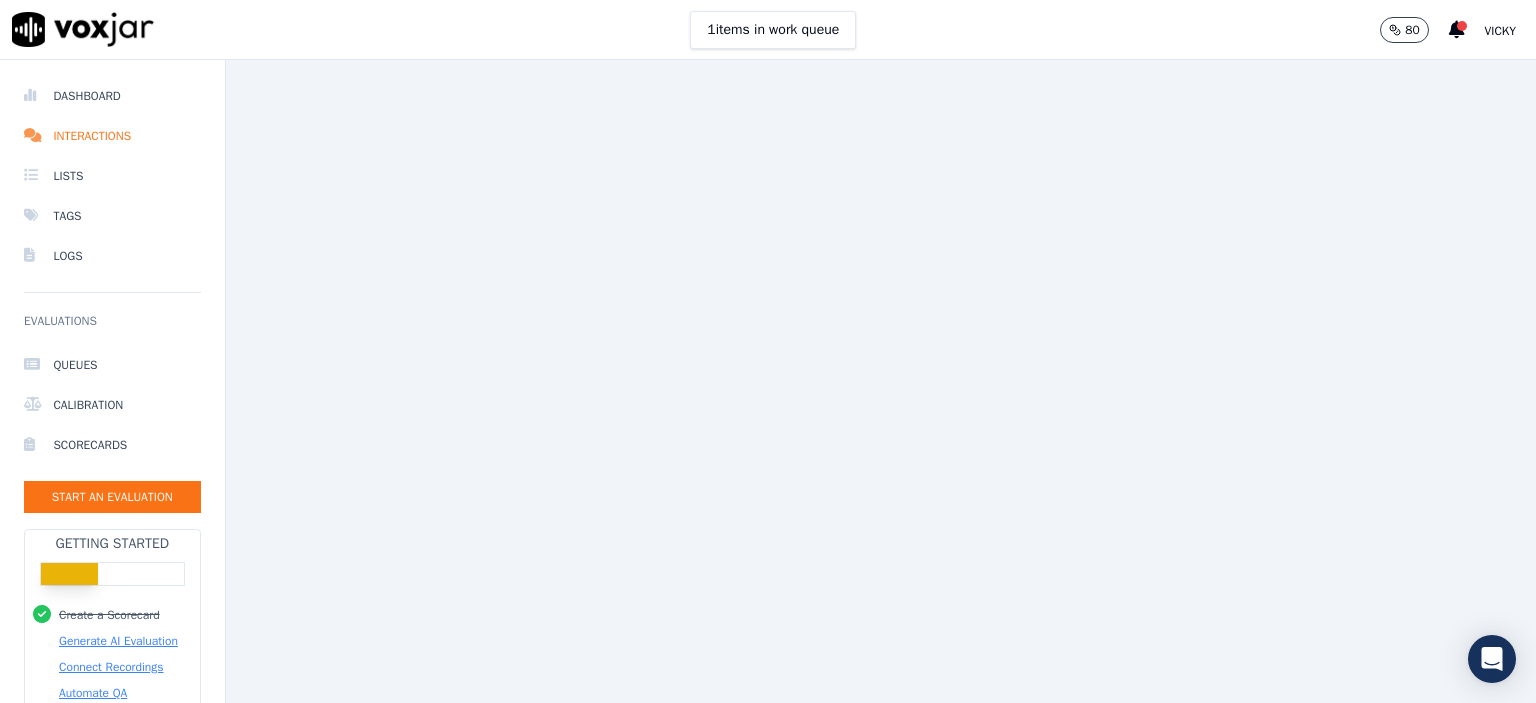 scroll, scrollTop: 0, scrollLeft: 0, axis: both 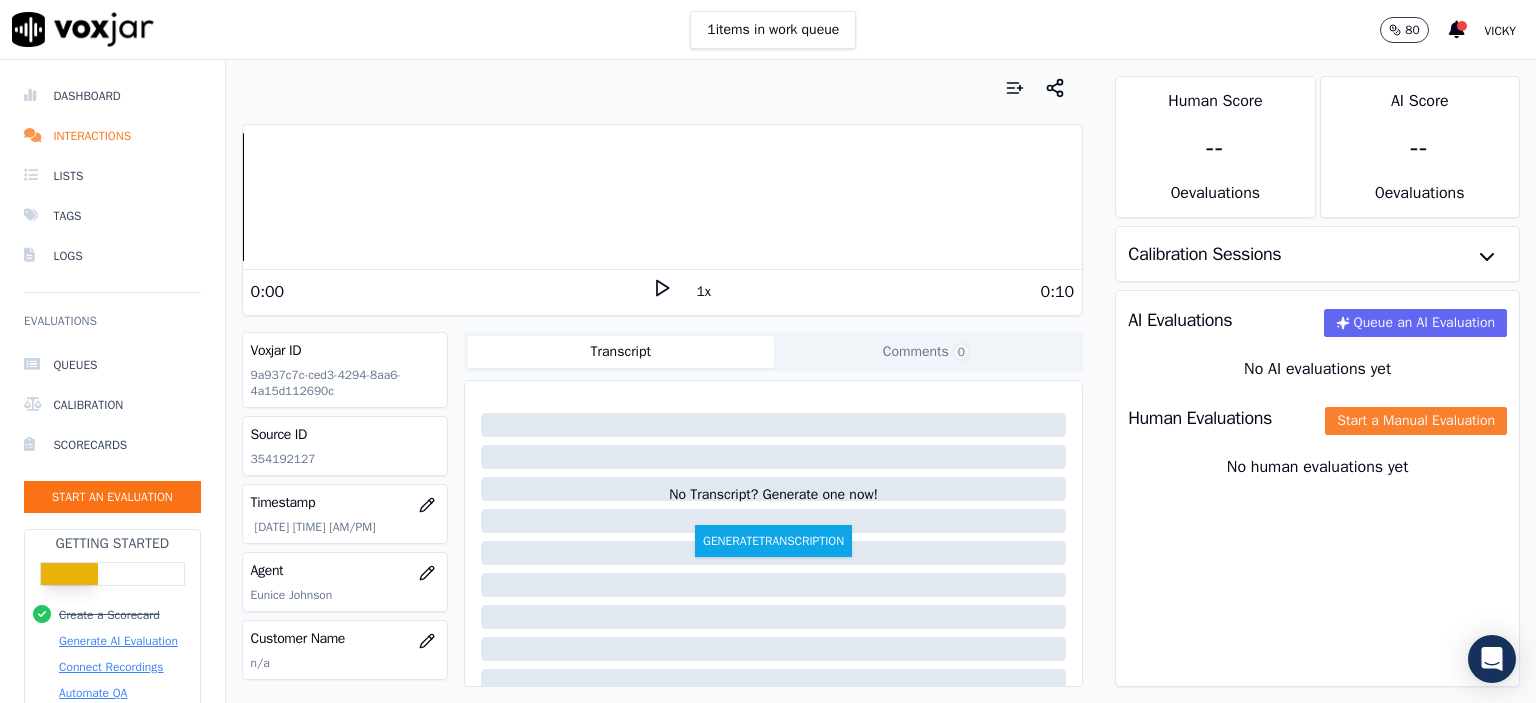 click on "Start a Manual Evaluation" 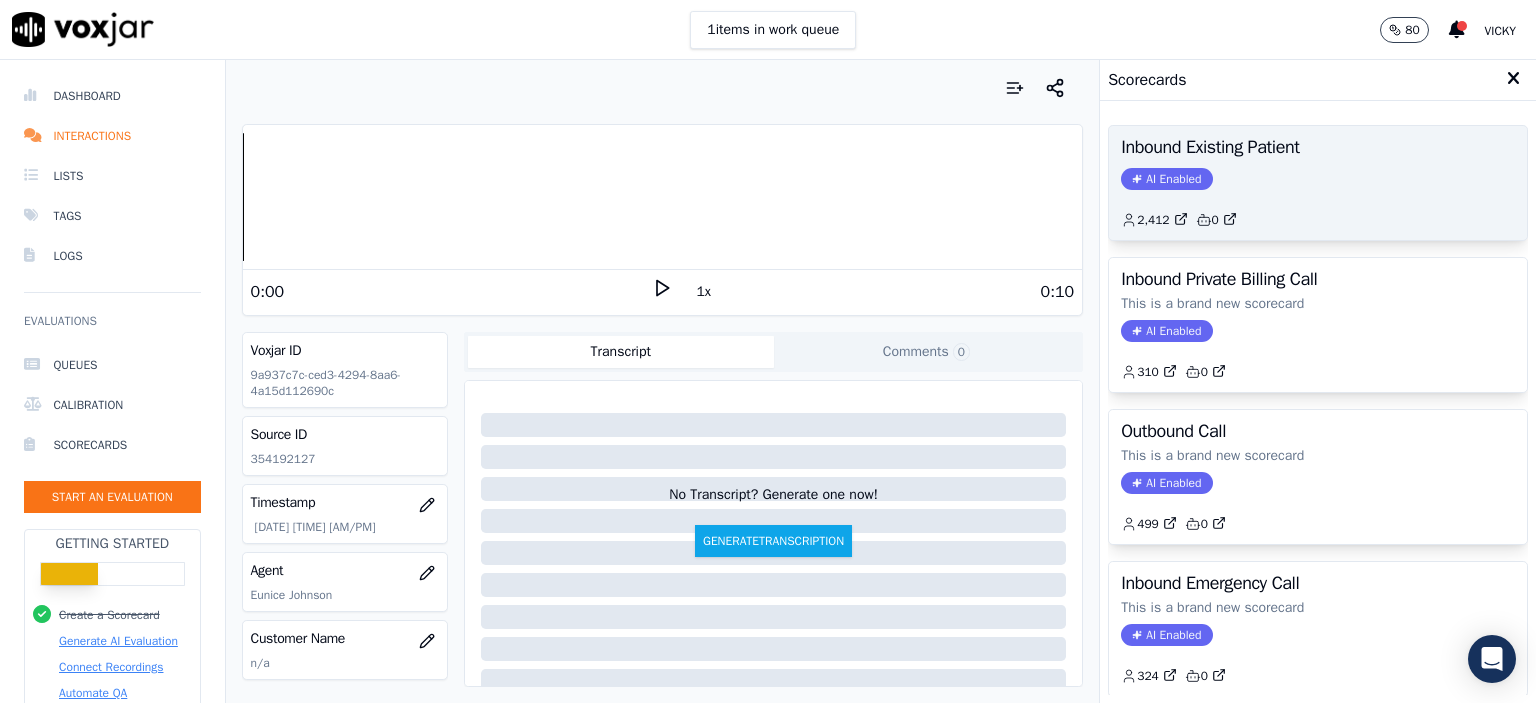 click on "2,412         0" 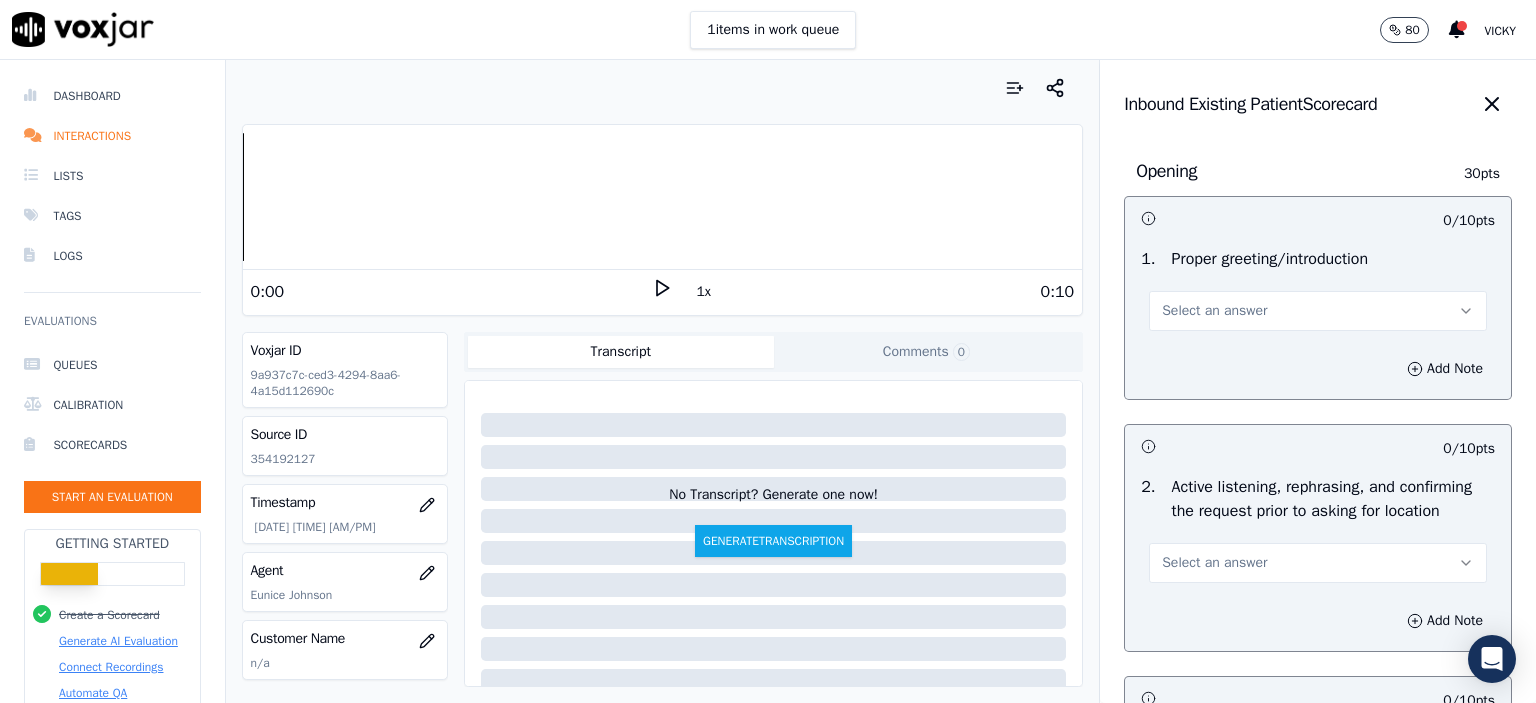 click on "Select an answer" at bounding box center (1318, 311) 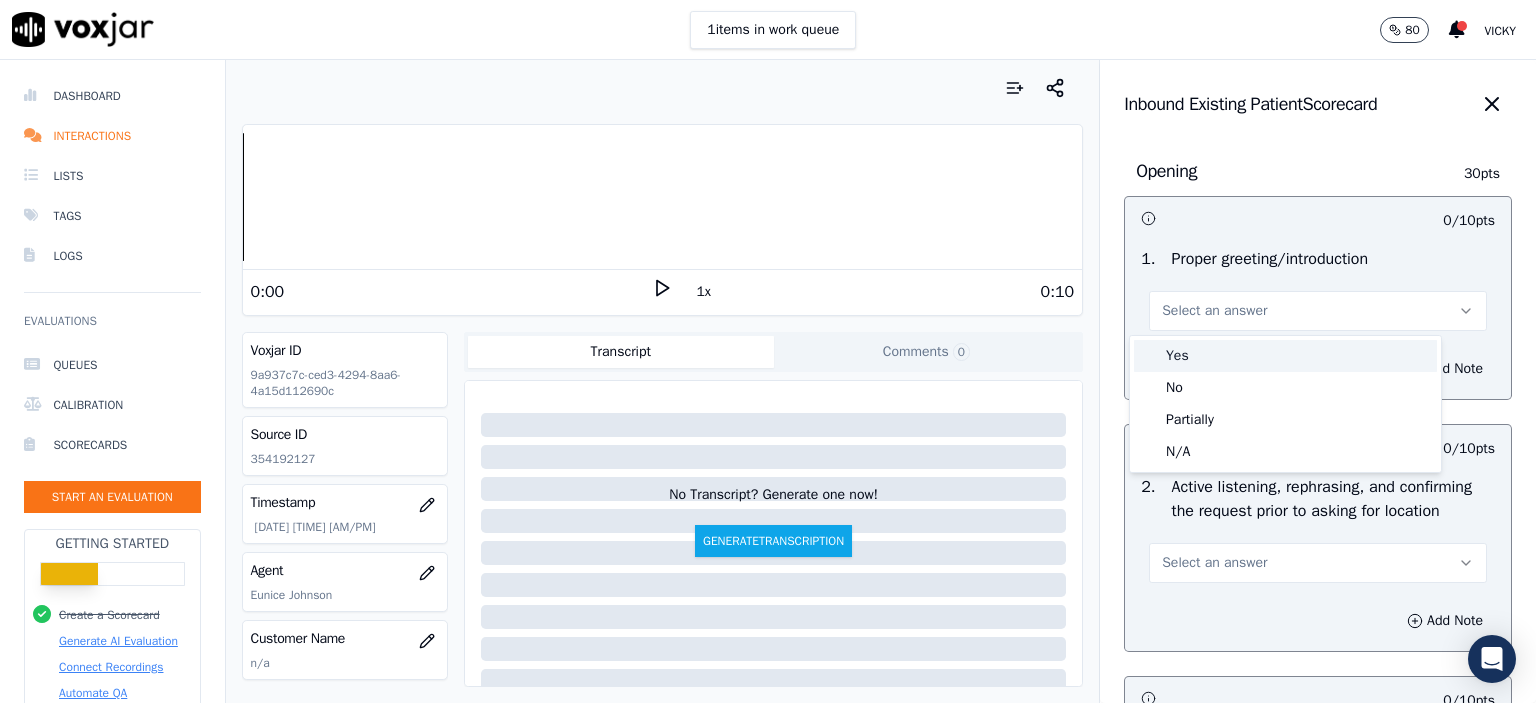click on "Yes" at bounding box center [1285, 356] 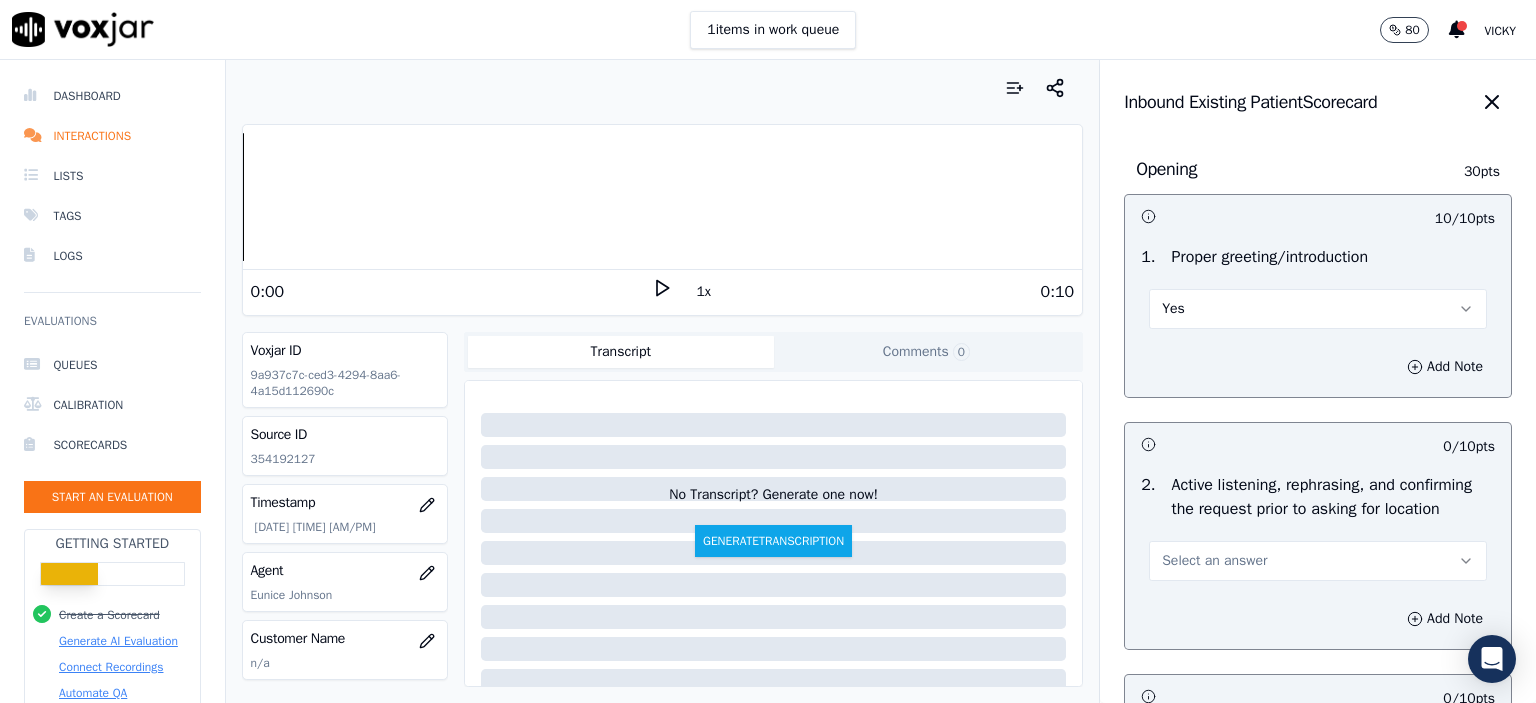 scroll, scrollTop: 0, scrollLeft: 0, axis: both 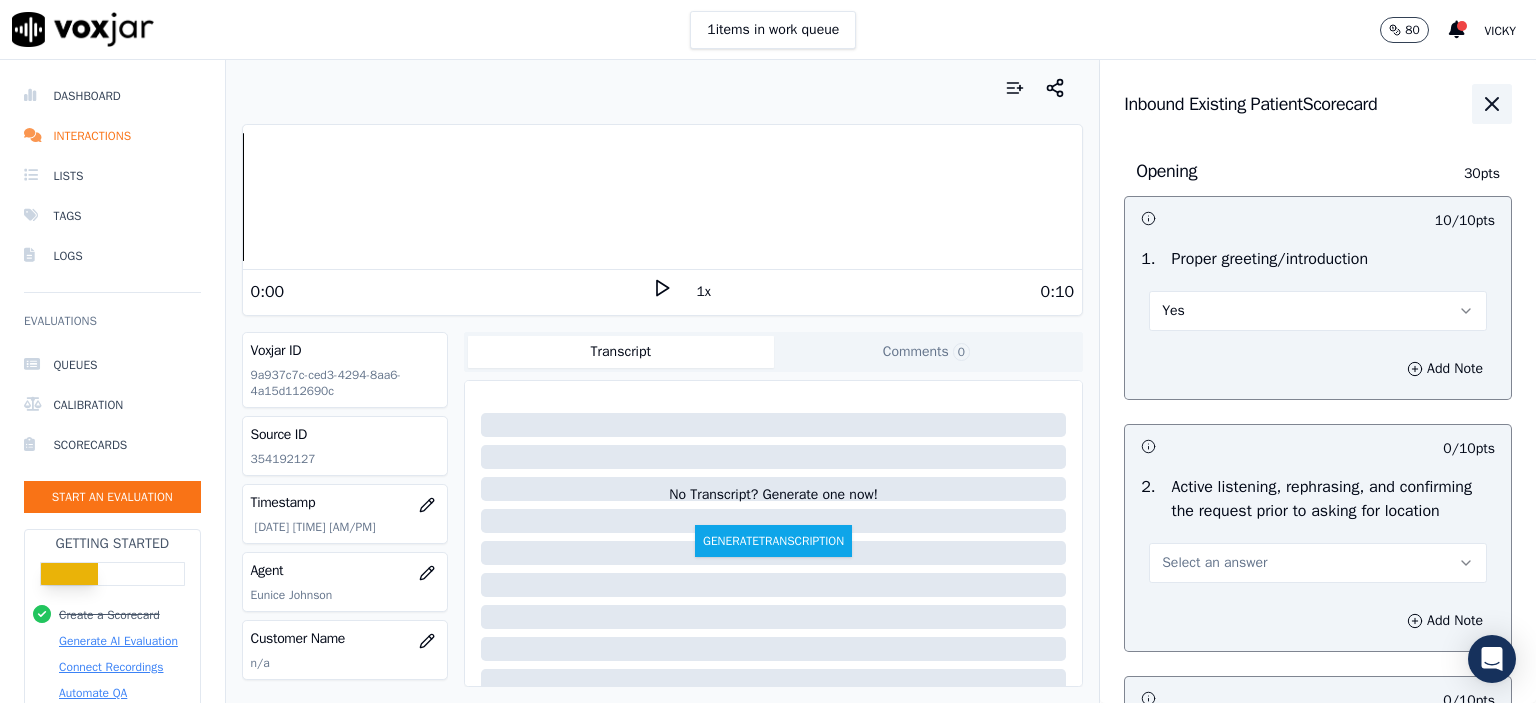 click 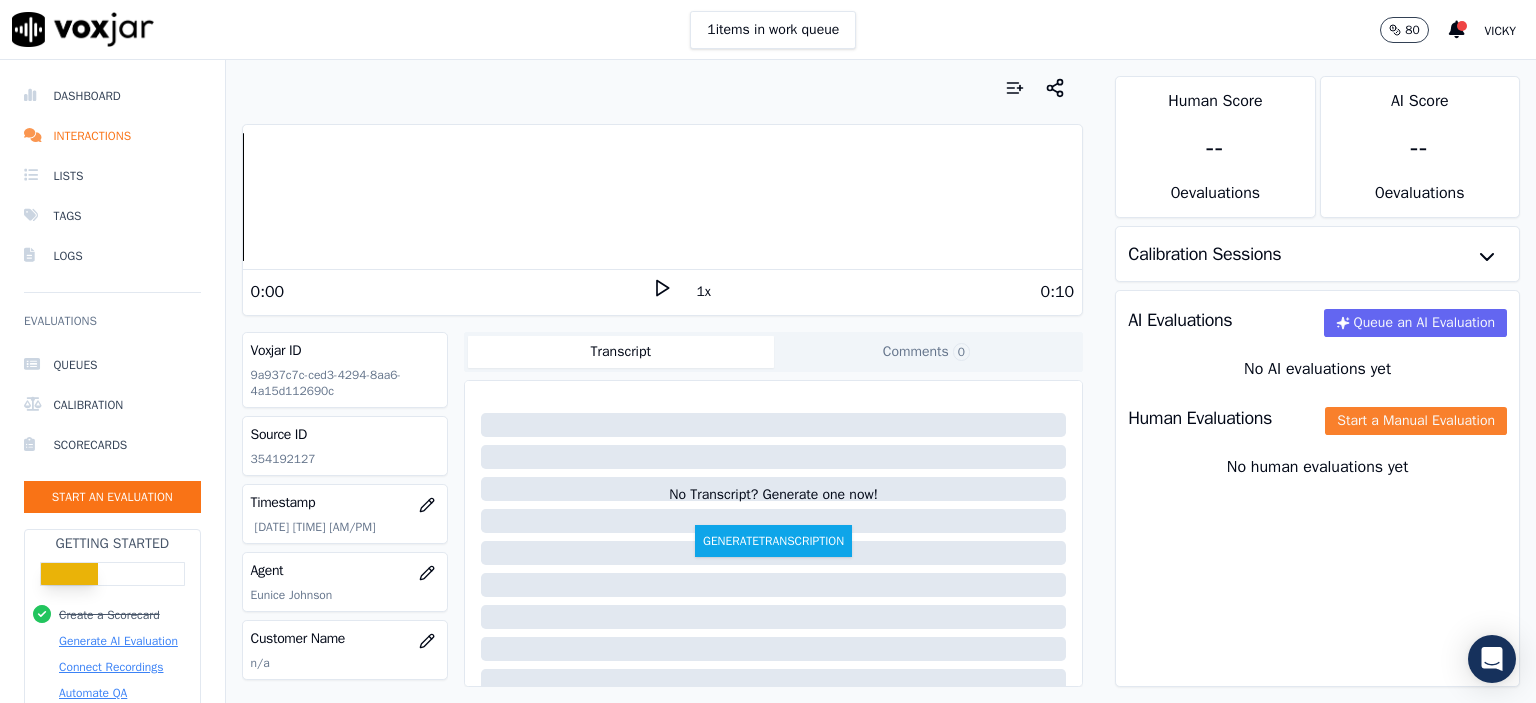 click on "Start a Manual Evaluation" 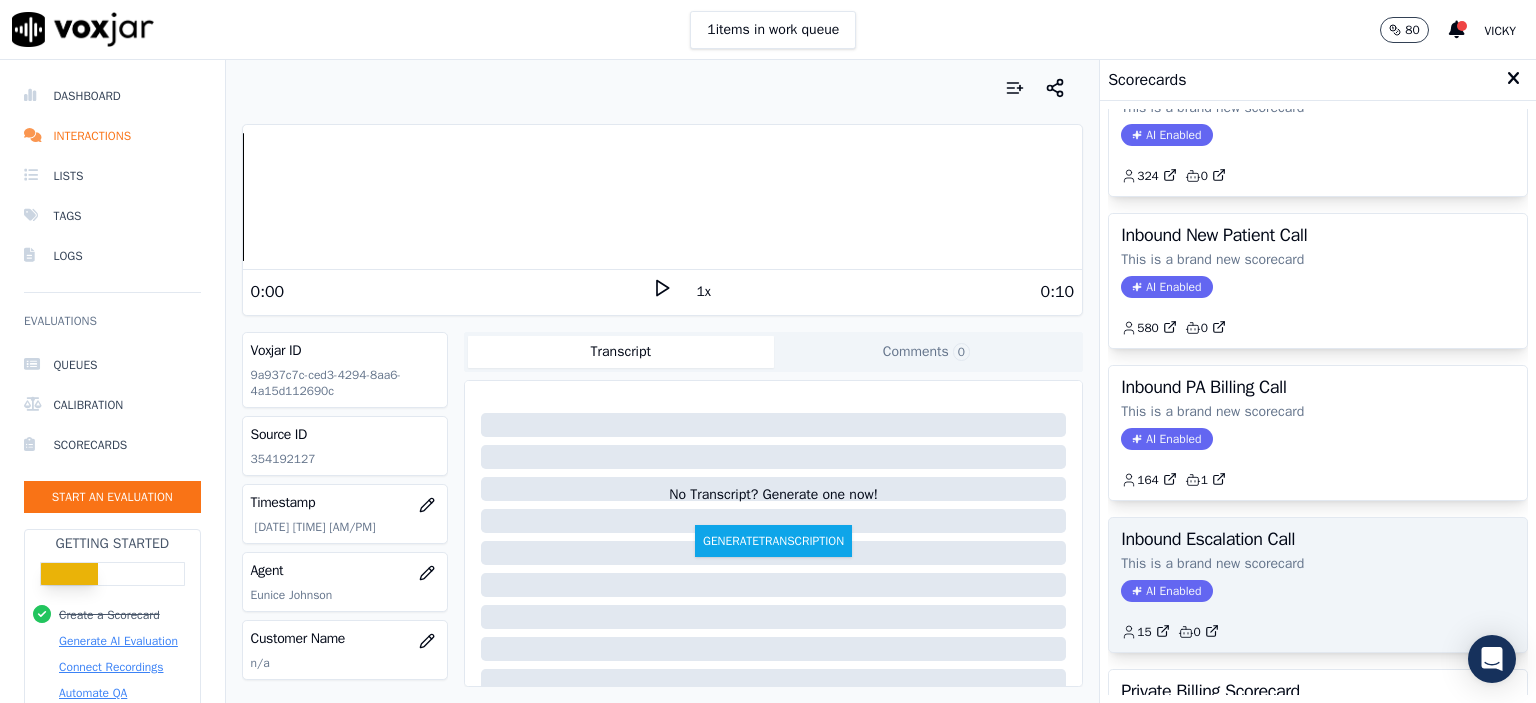 scroll, scrollTop: 452, scrollLeft: 0, axis: vertical 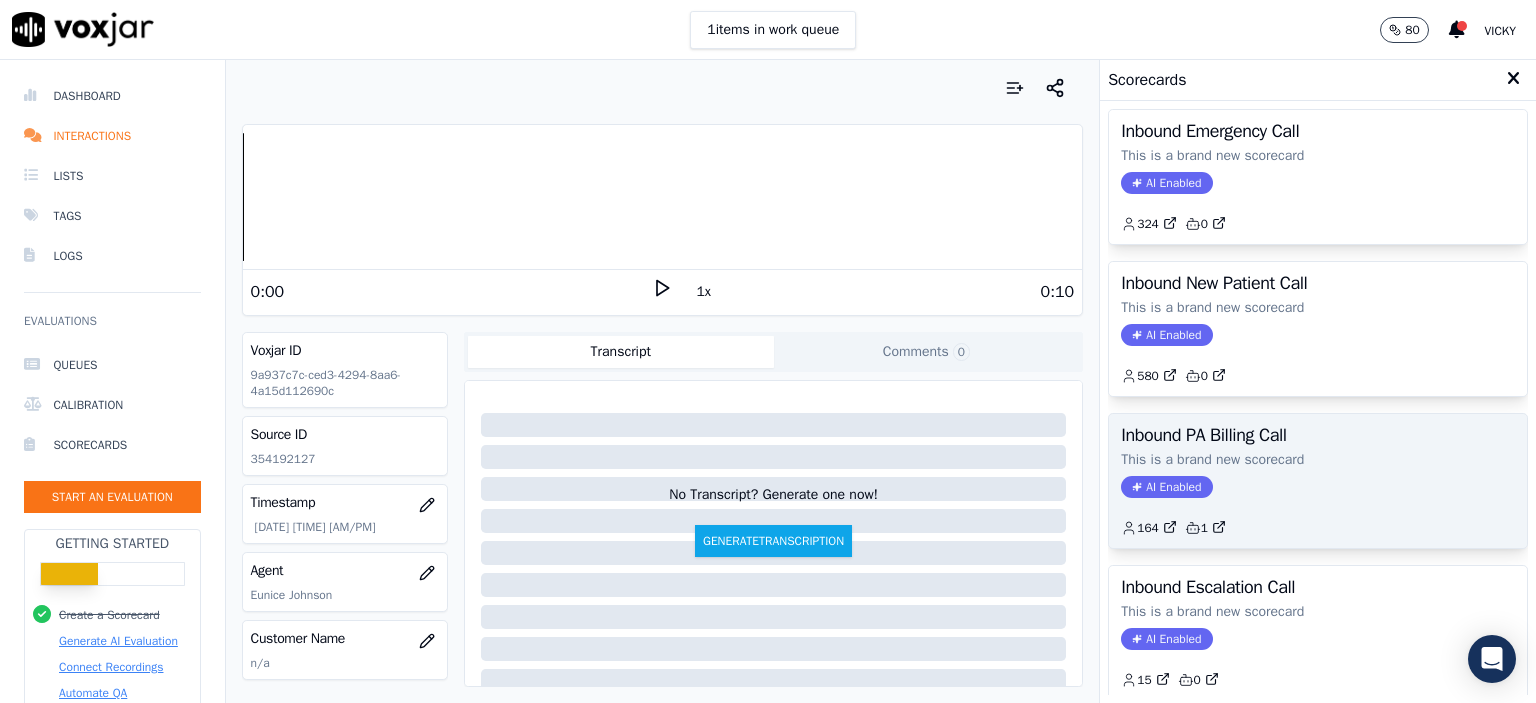 click on "Inbound PA Billing Call" at bounding box center [1318, 435] 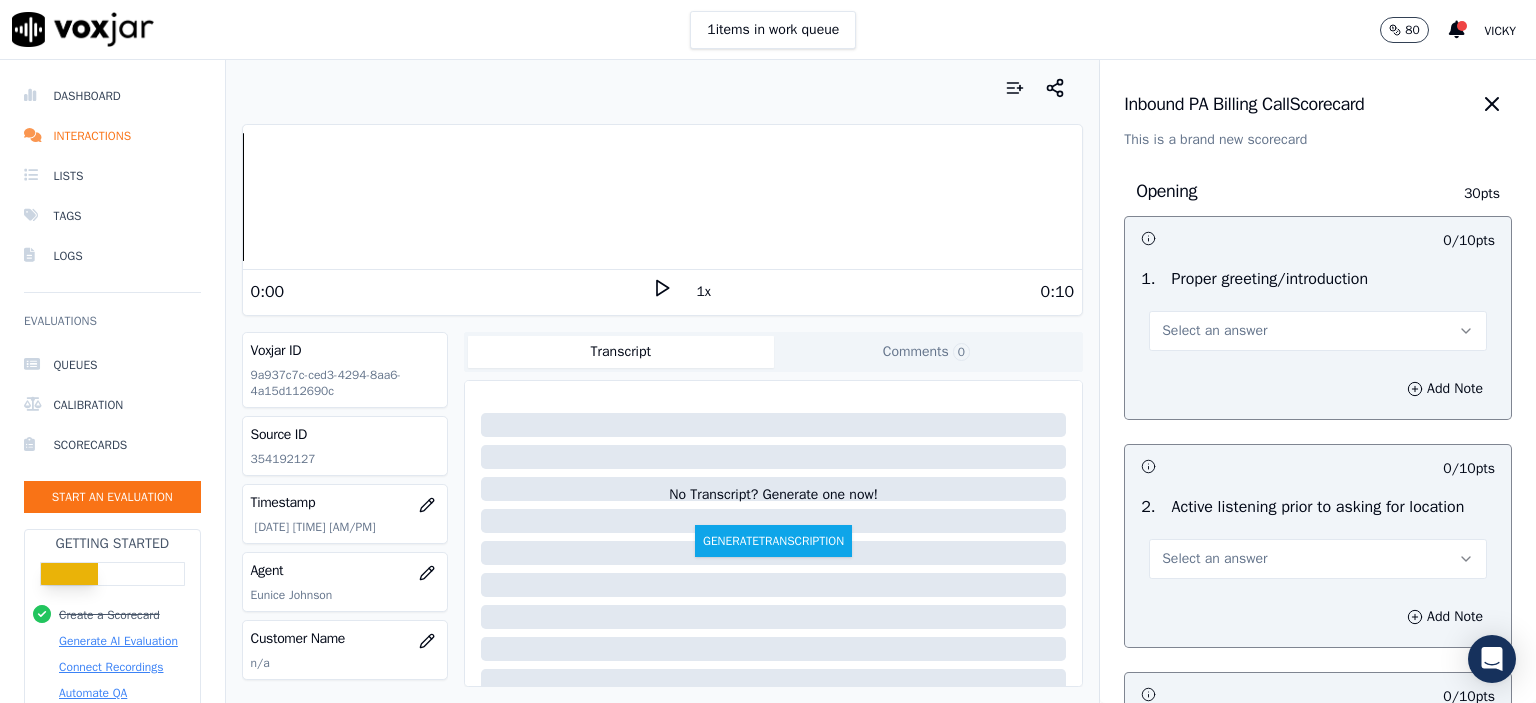 click on "Select an answer" at bounding box center [1318, 331] 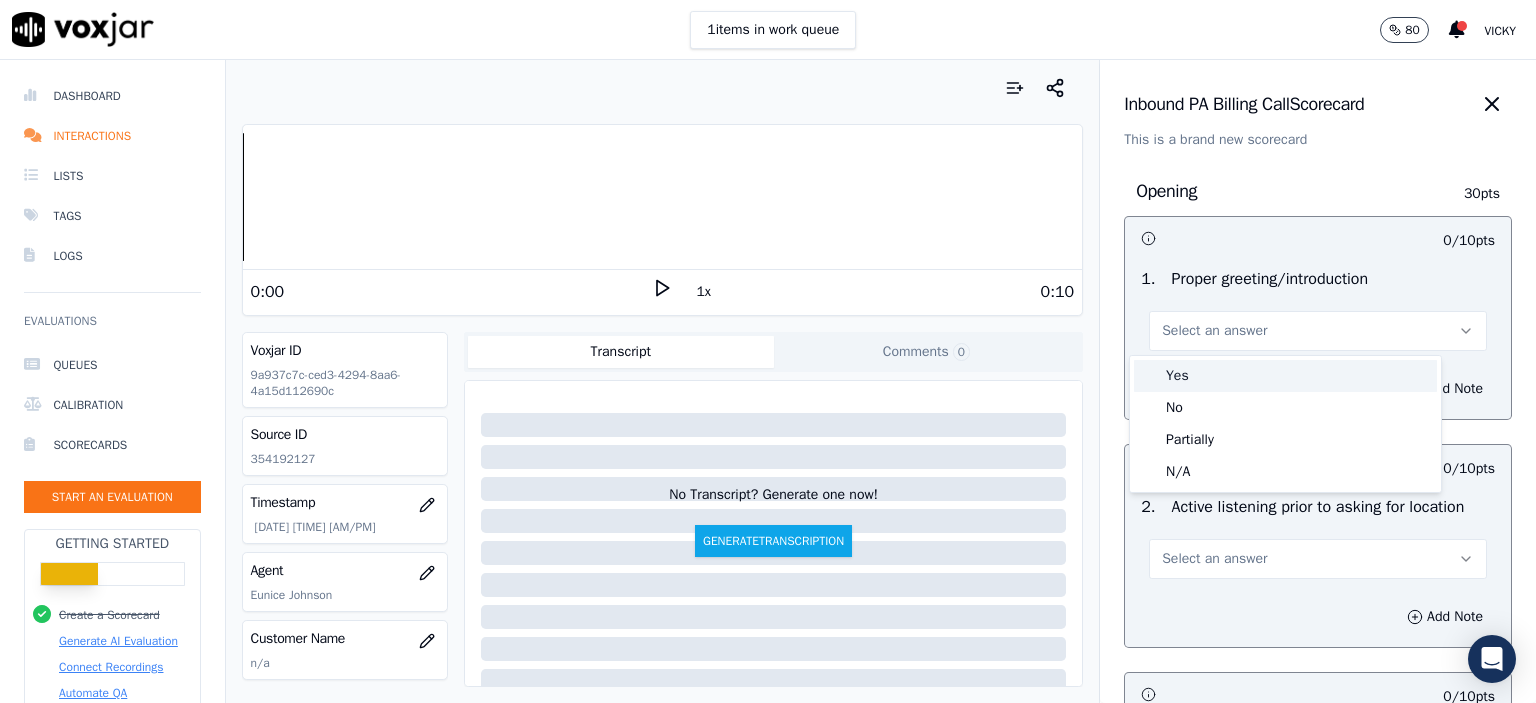 click on "Yes" at bounding box center [1285, 376] 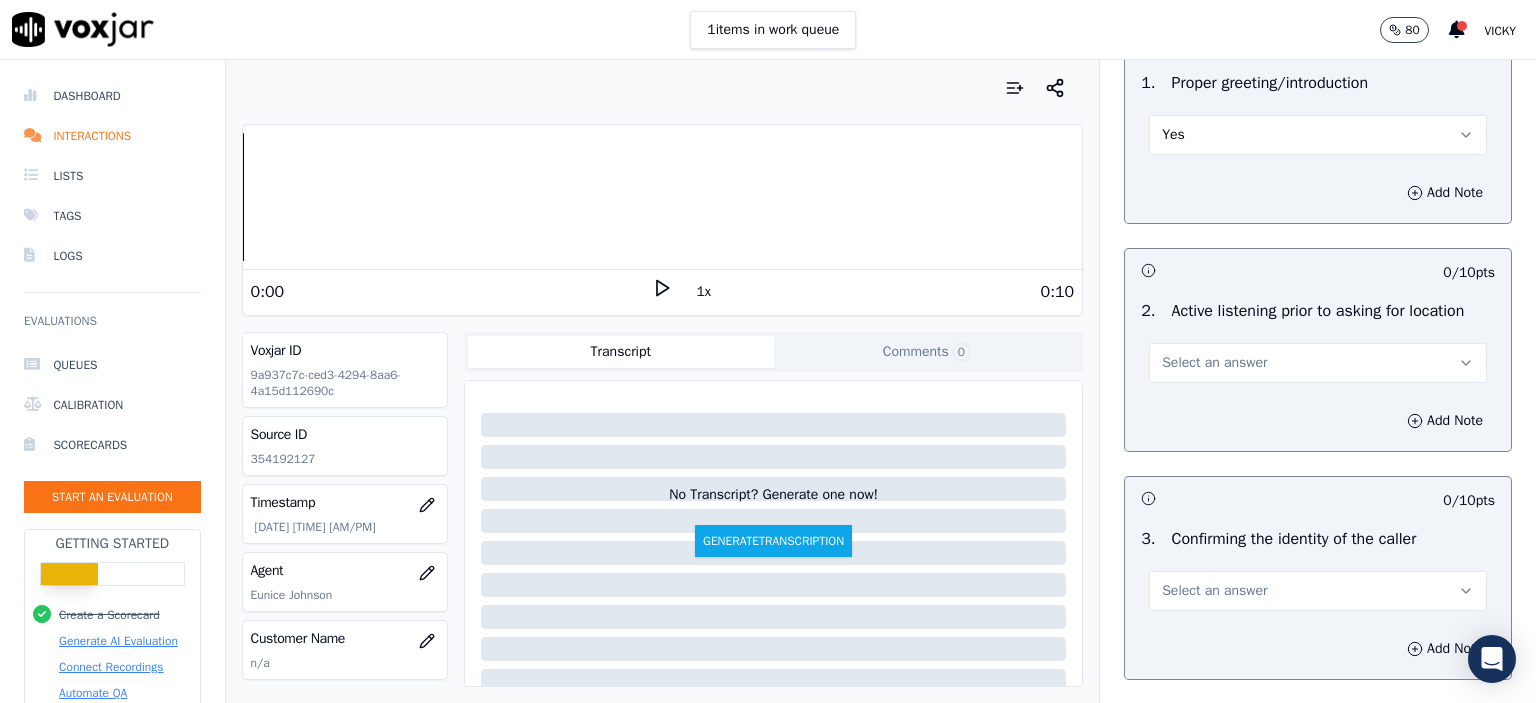 scroll, scrollTop: 200, scrollLeft: 0, axis: vertical 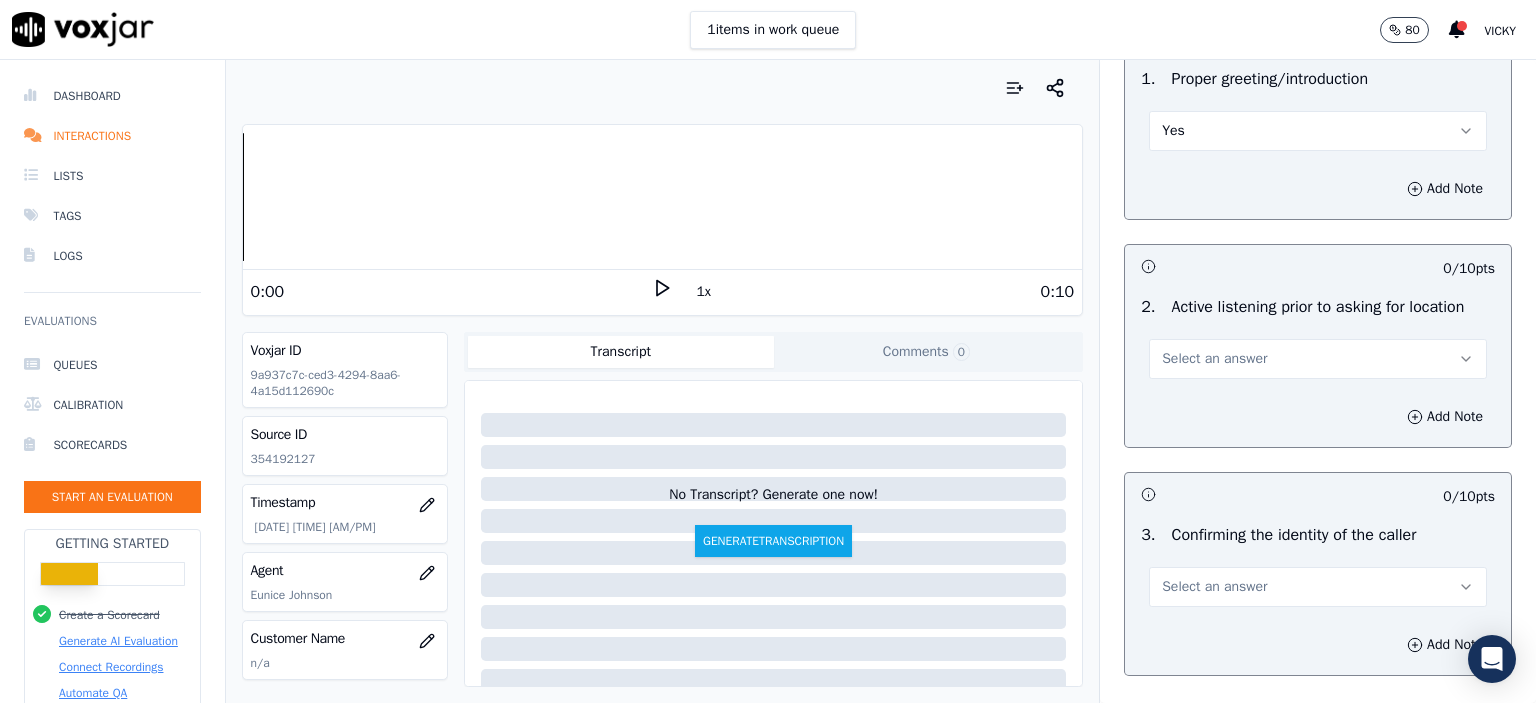 click on "Select an answer" at bounding box center (1318, 359) 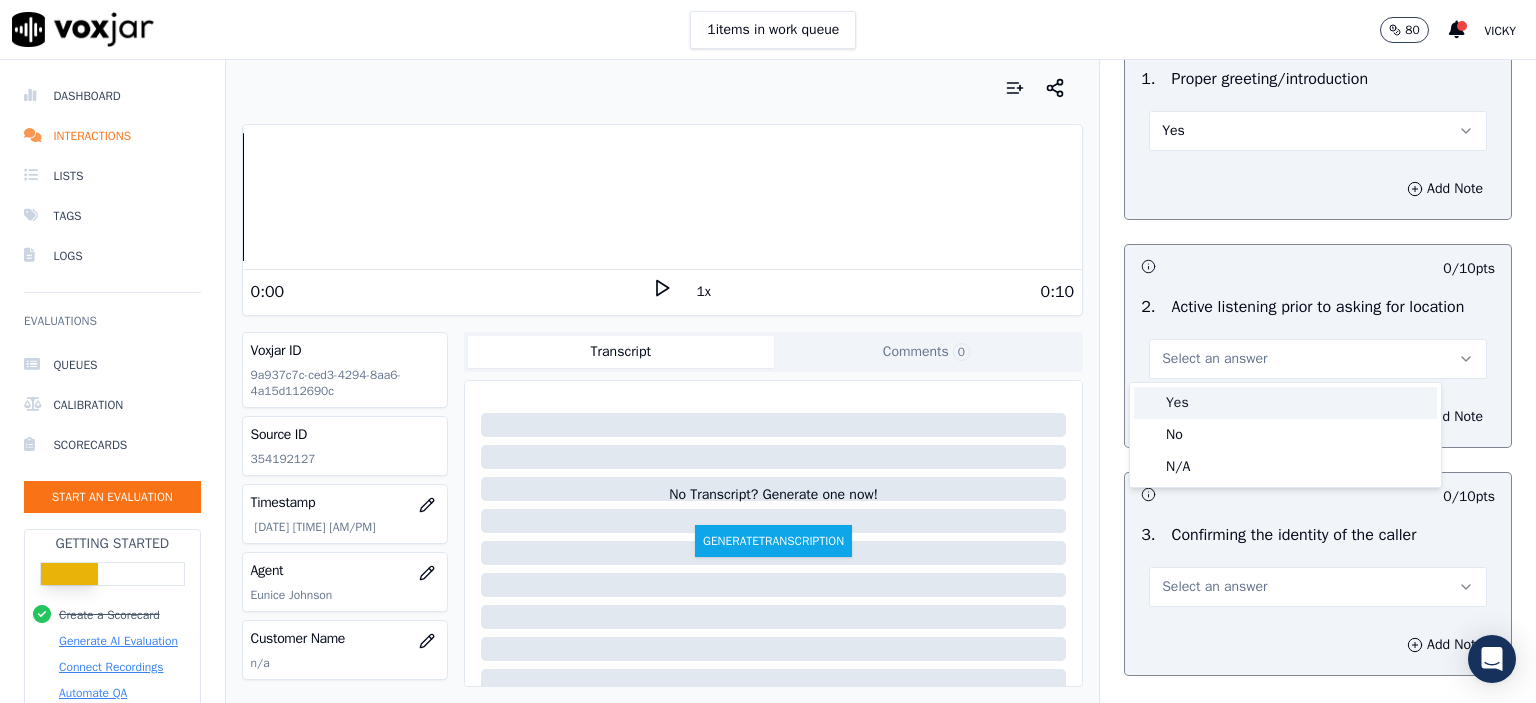 click on "Yes" at bounding box center (1285, 403) 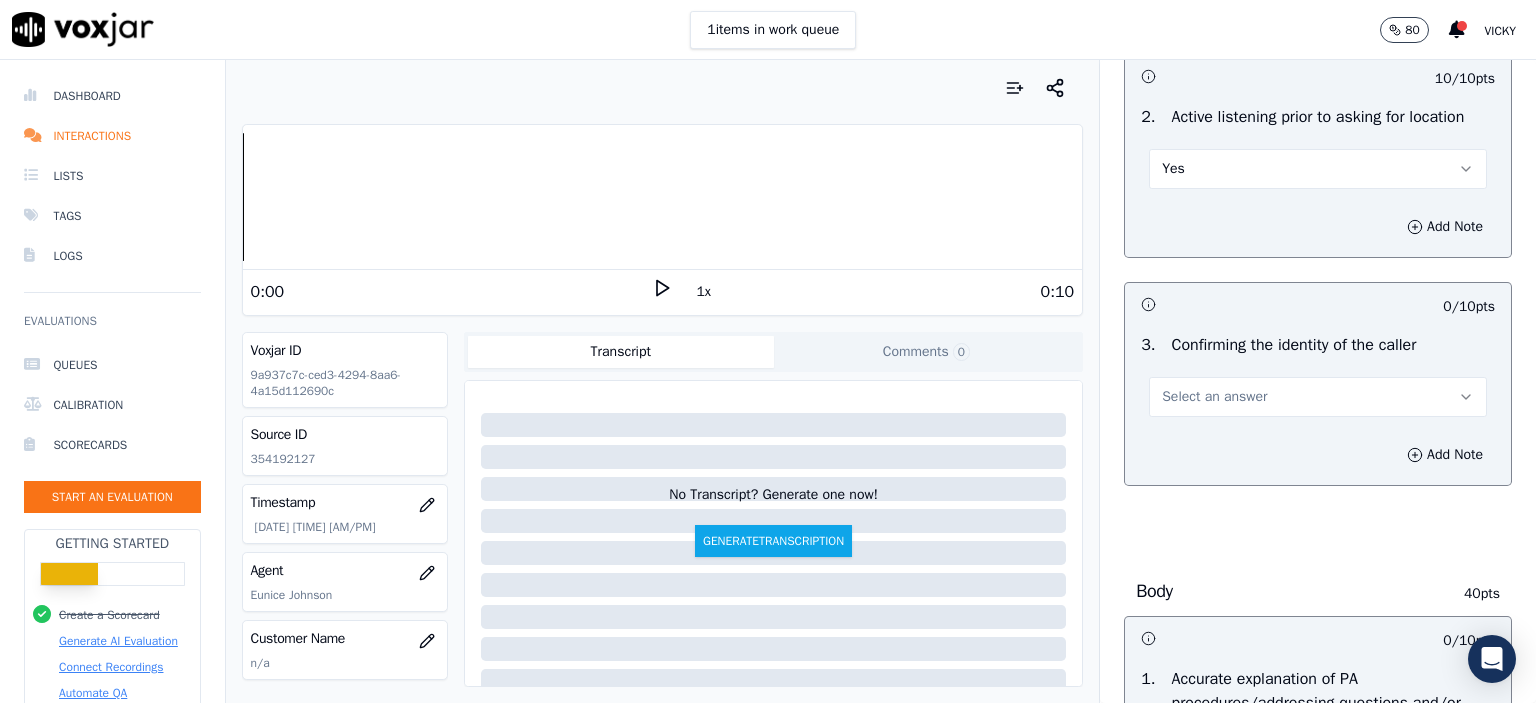 scroll, scrollTop: 400, scrollLeft: 0, axis: vertical 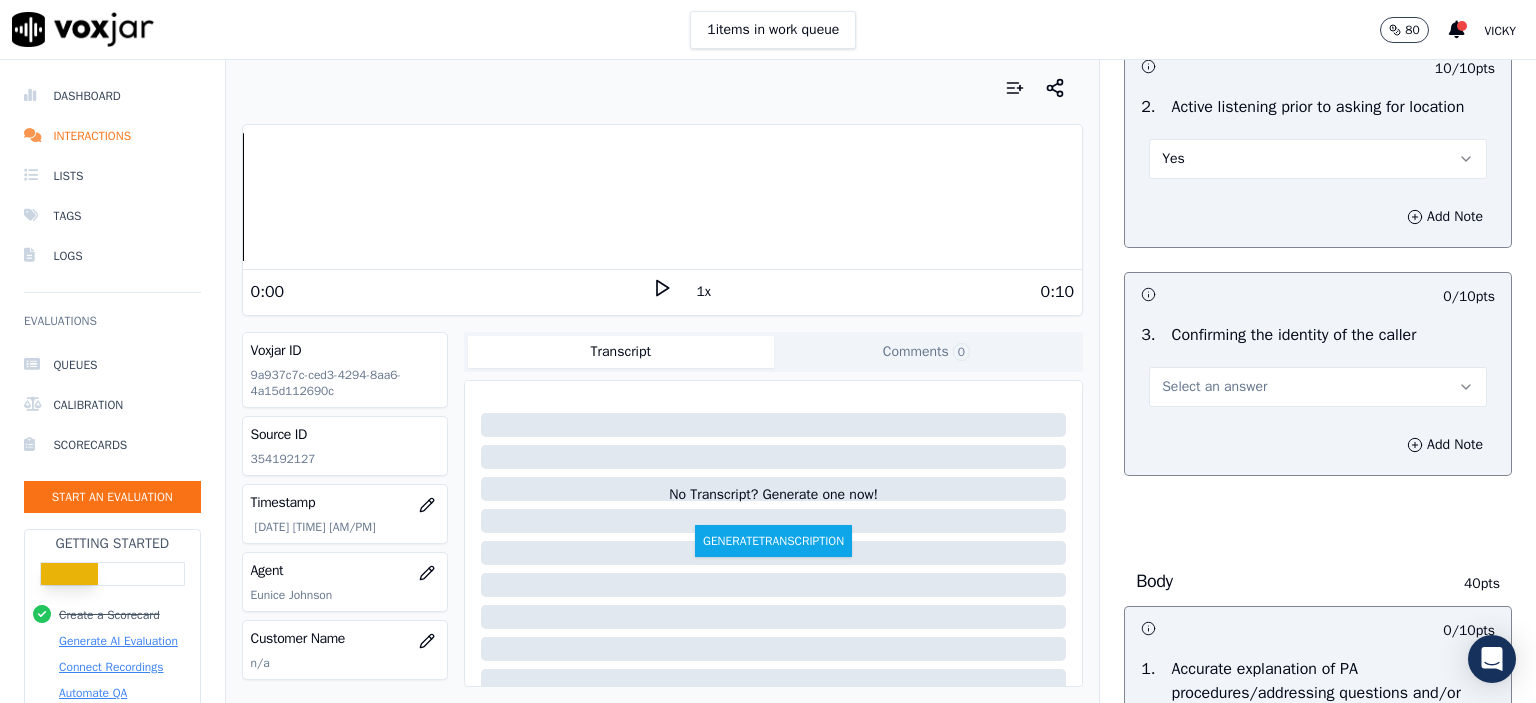 click on "Select an answer" at bounding box center (1318, 387) 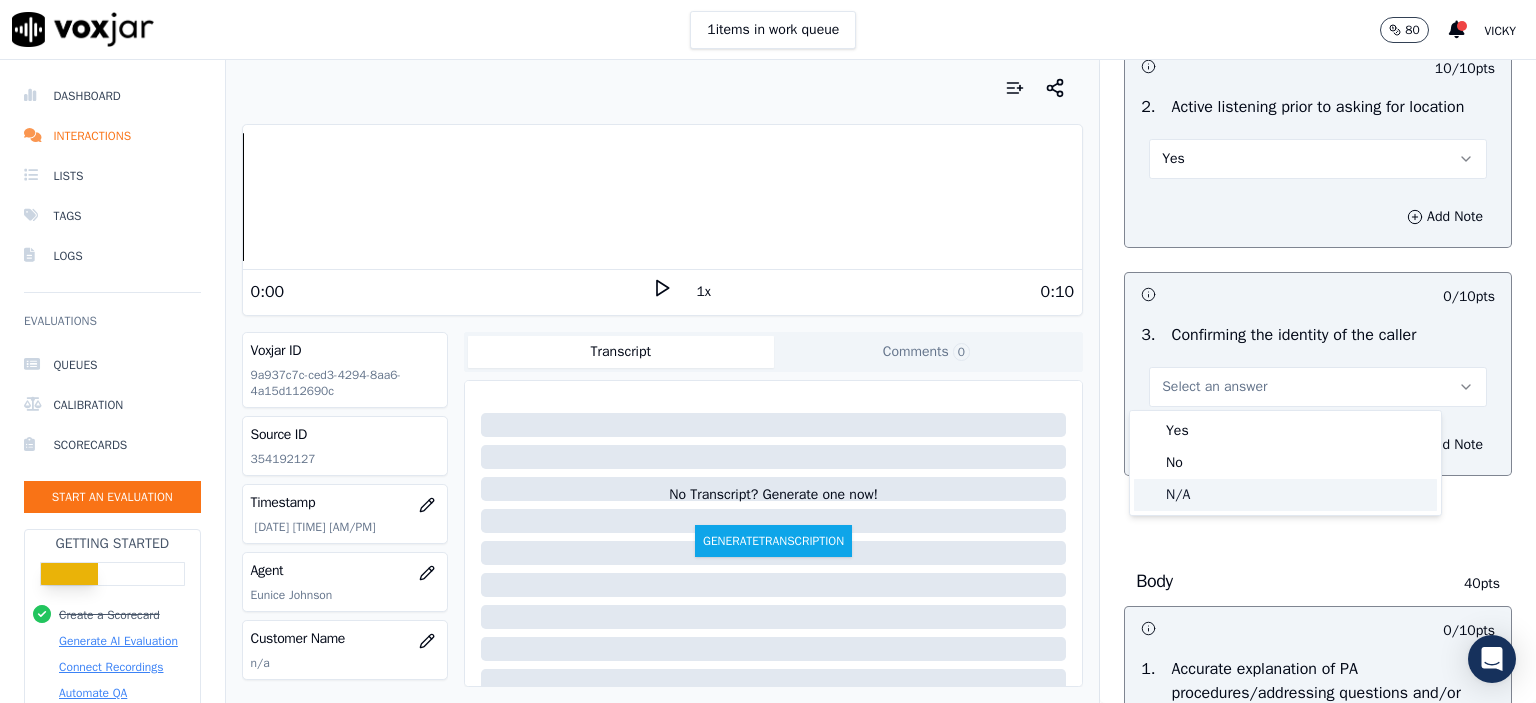 click on "No" 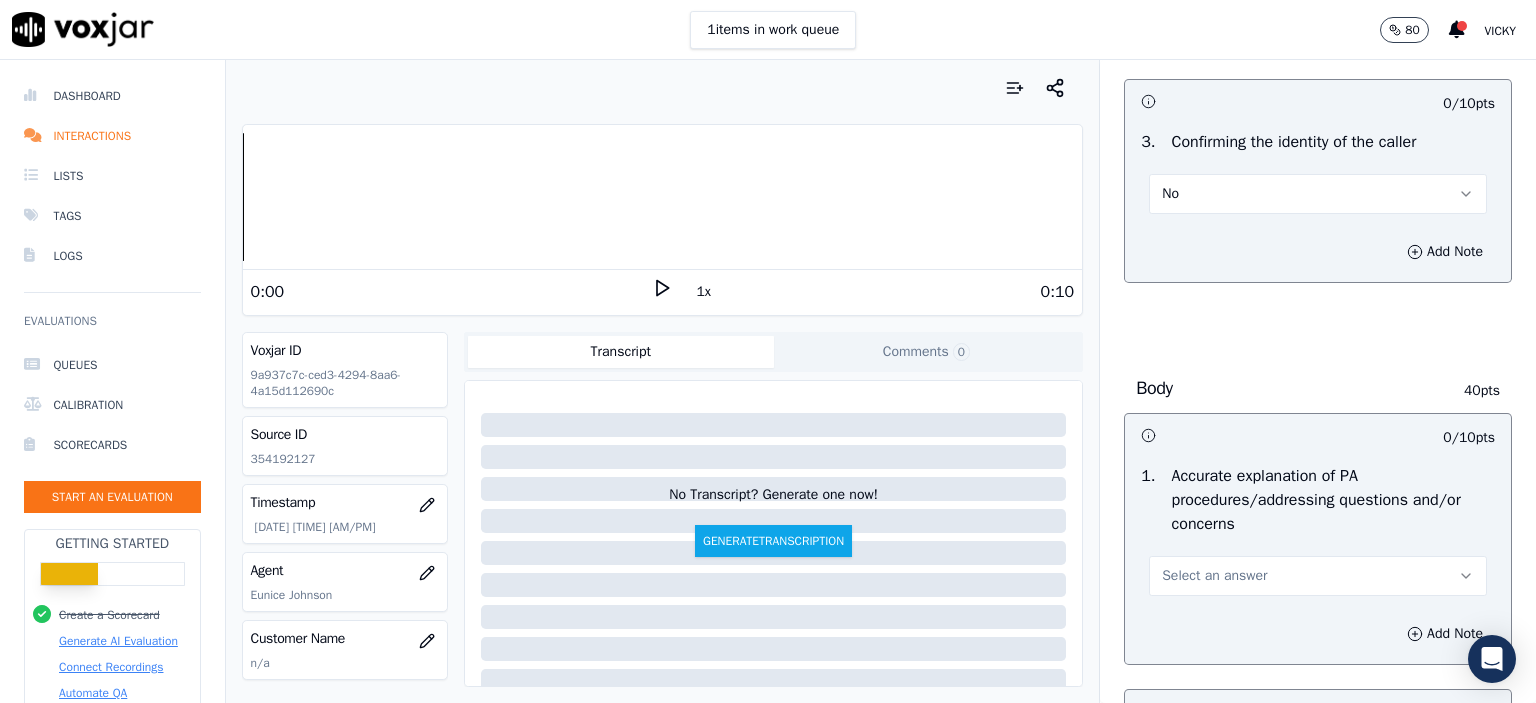 scroll, scrollTop: 600, scrollLeft: 0, axis: vertical 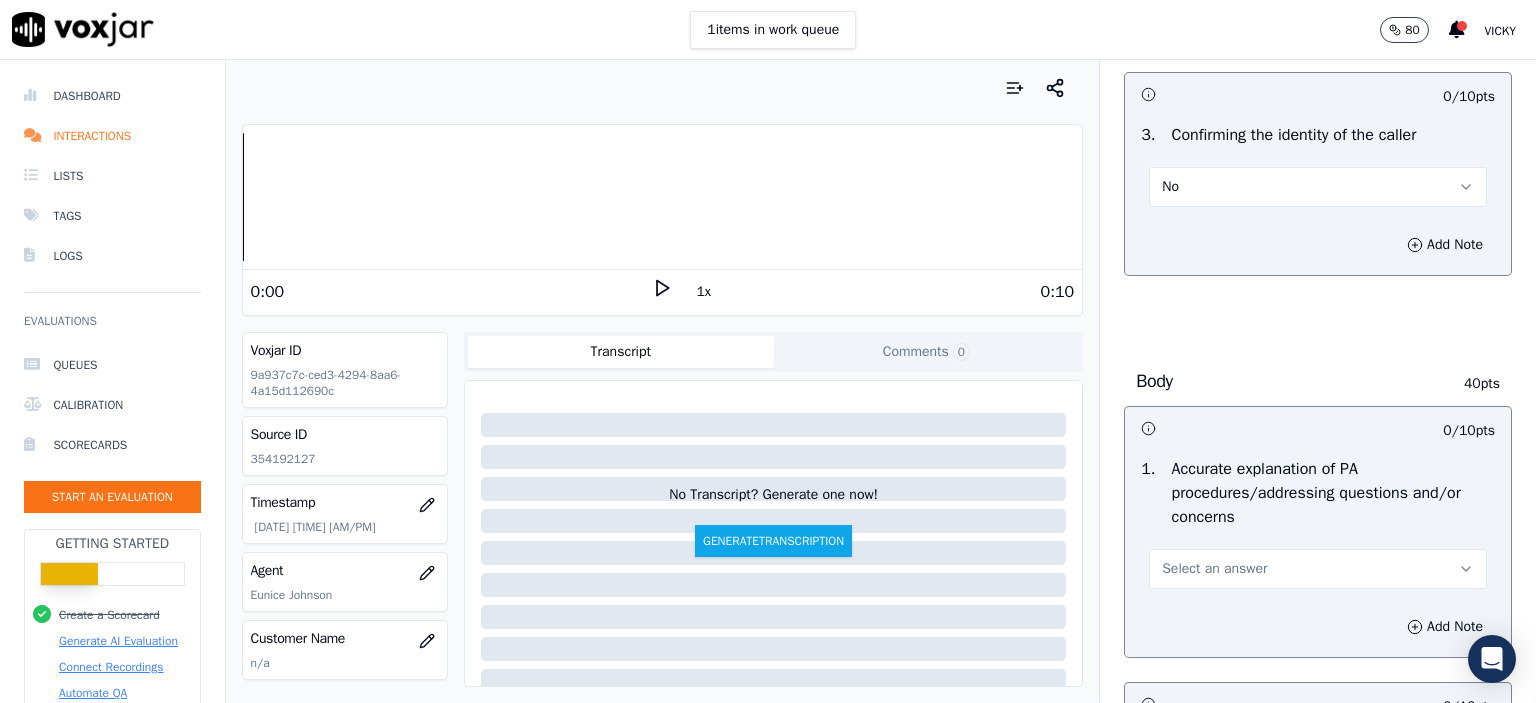 click on "Select an answer" at bounding box center (1214, 569) 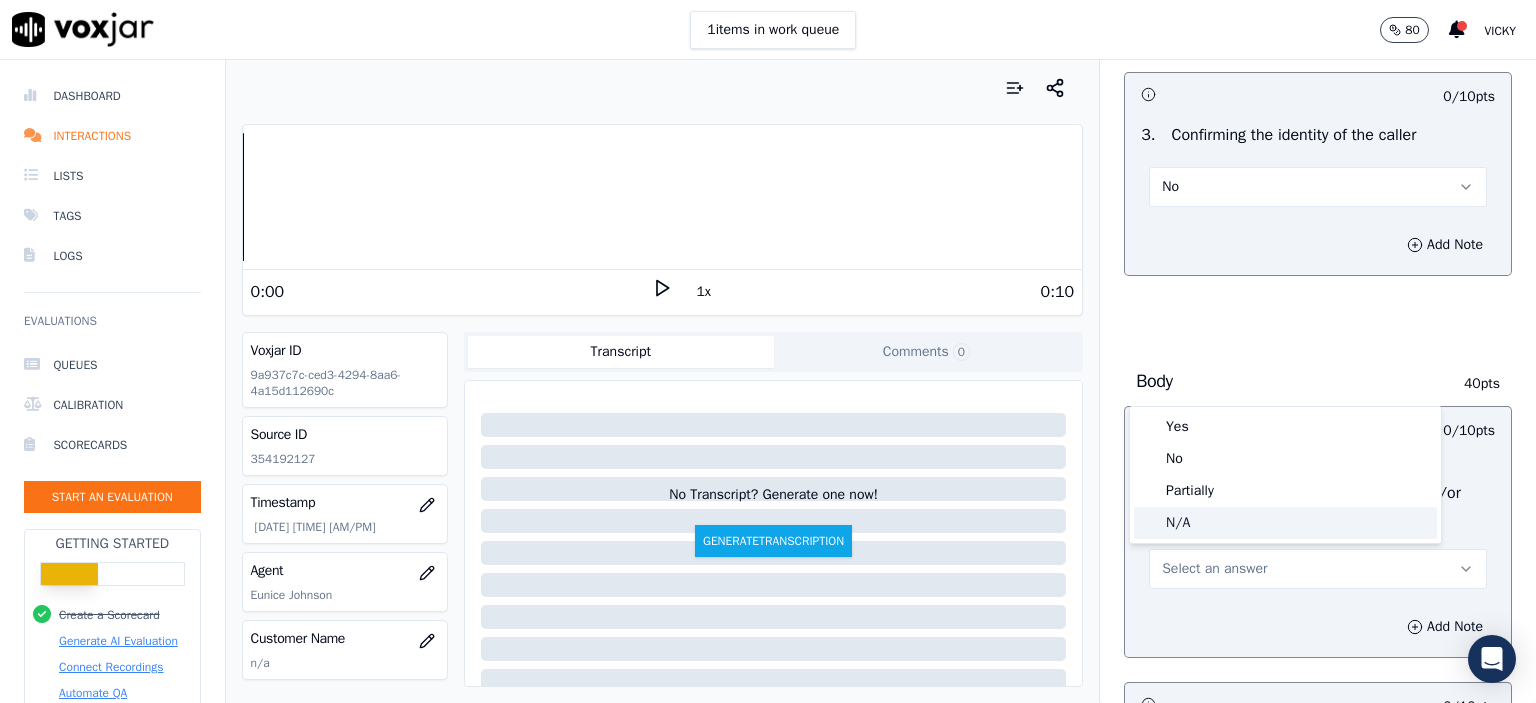 click on "N/A" 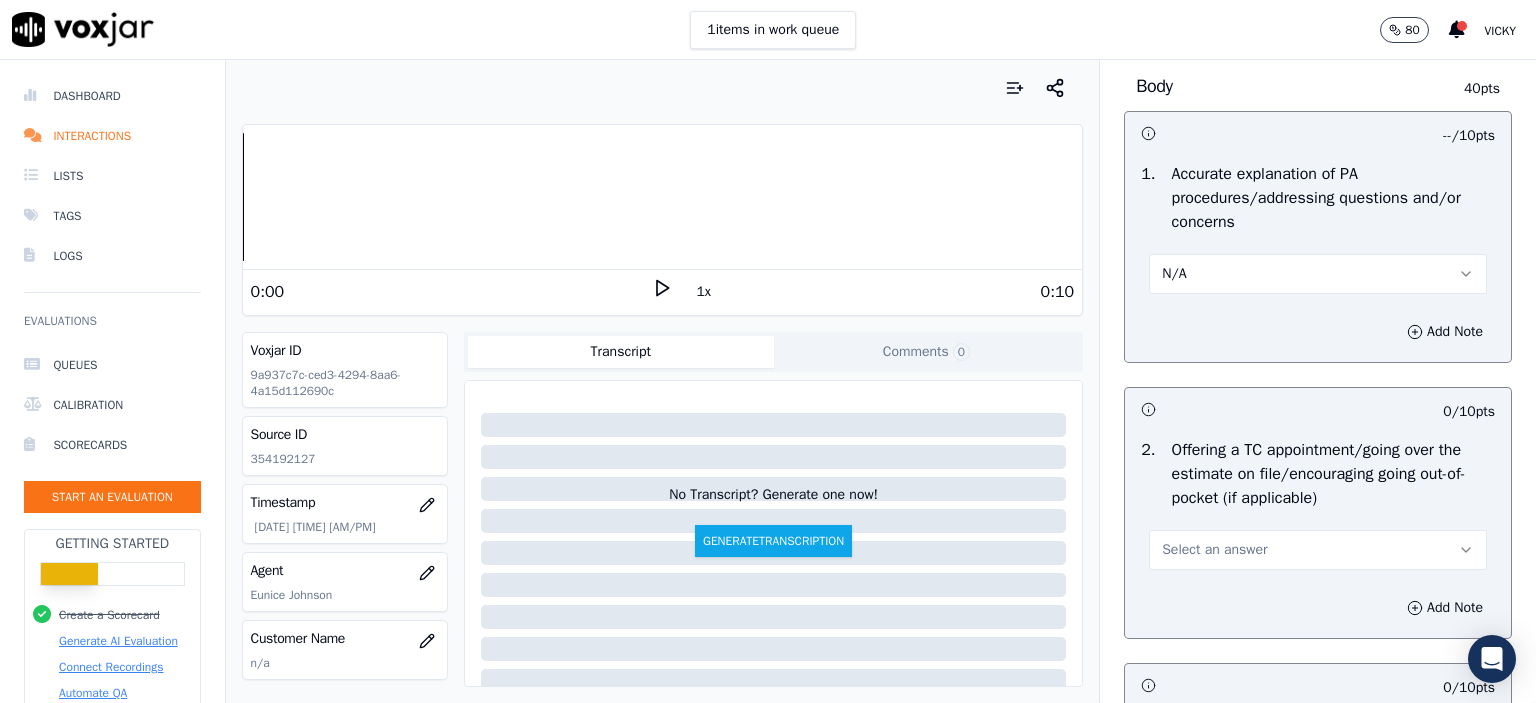 scroll, scrollTop: 900, scrollLeft: 0, axis: vertical 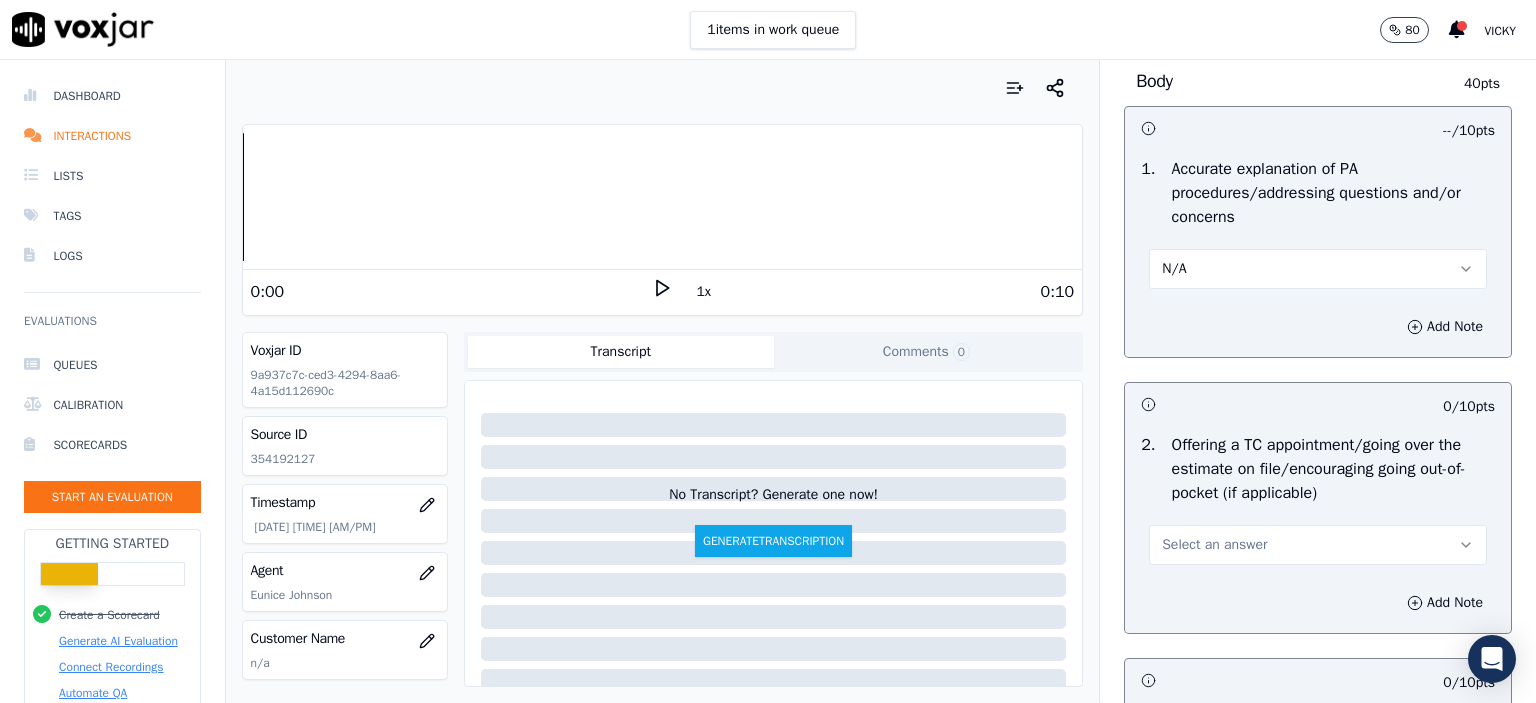 click on "Select an answer" at bounding box center (1318, 545) 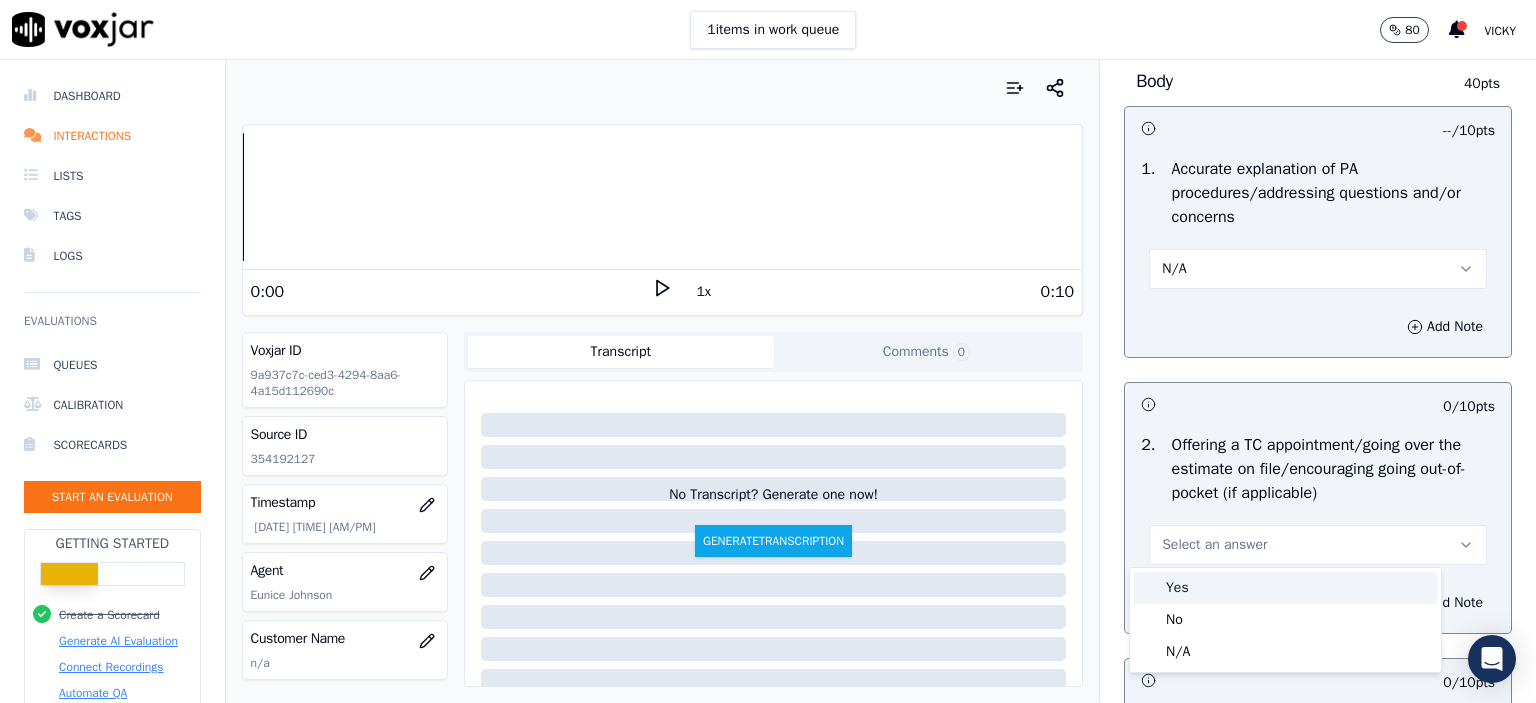 click on "Yes" at bounding box center (1285, 588) 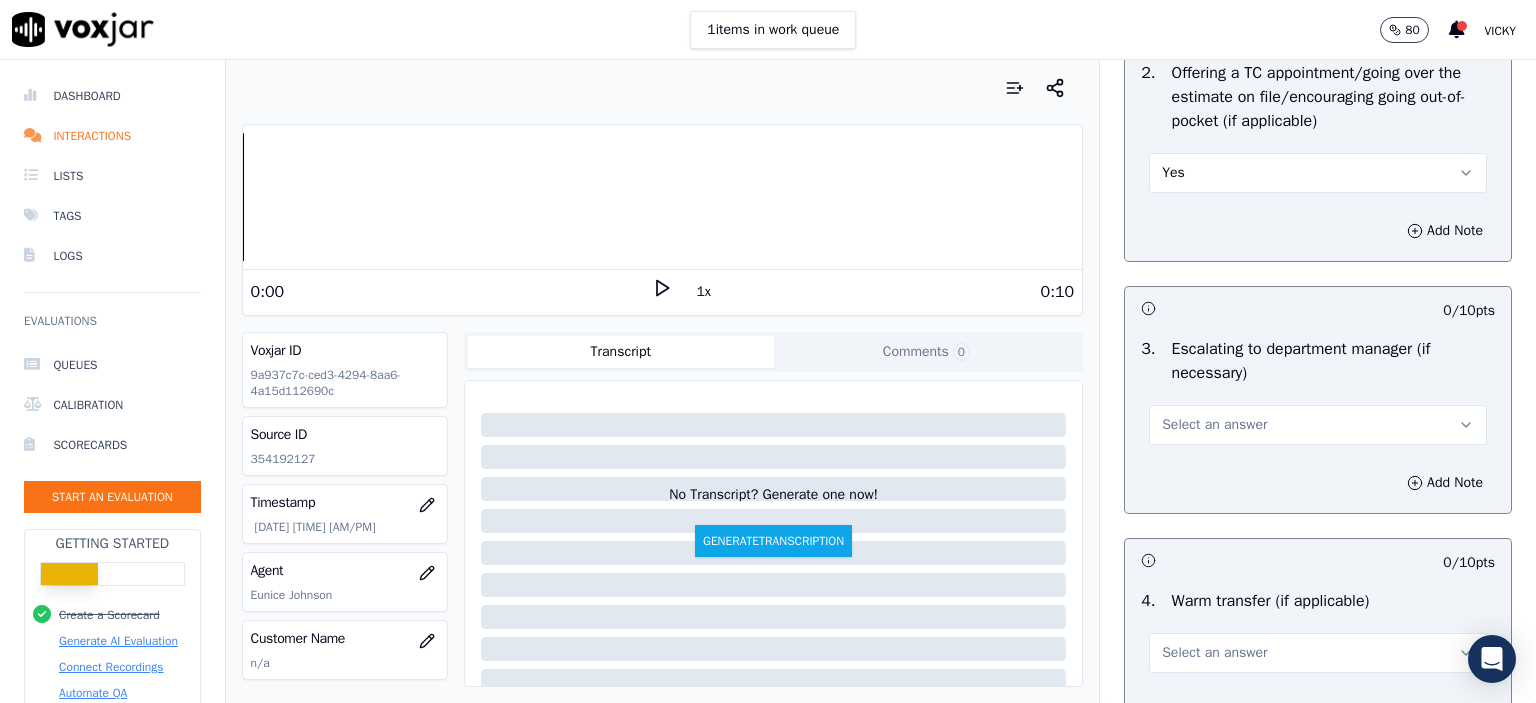scroll, scrollTop: 1300, scrollLeft: 0, axis: vertical 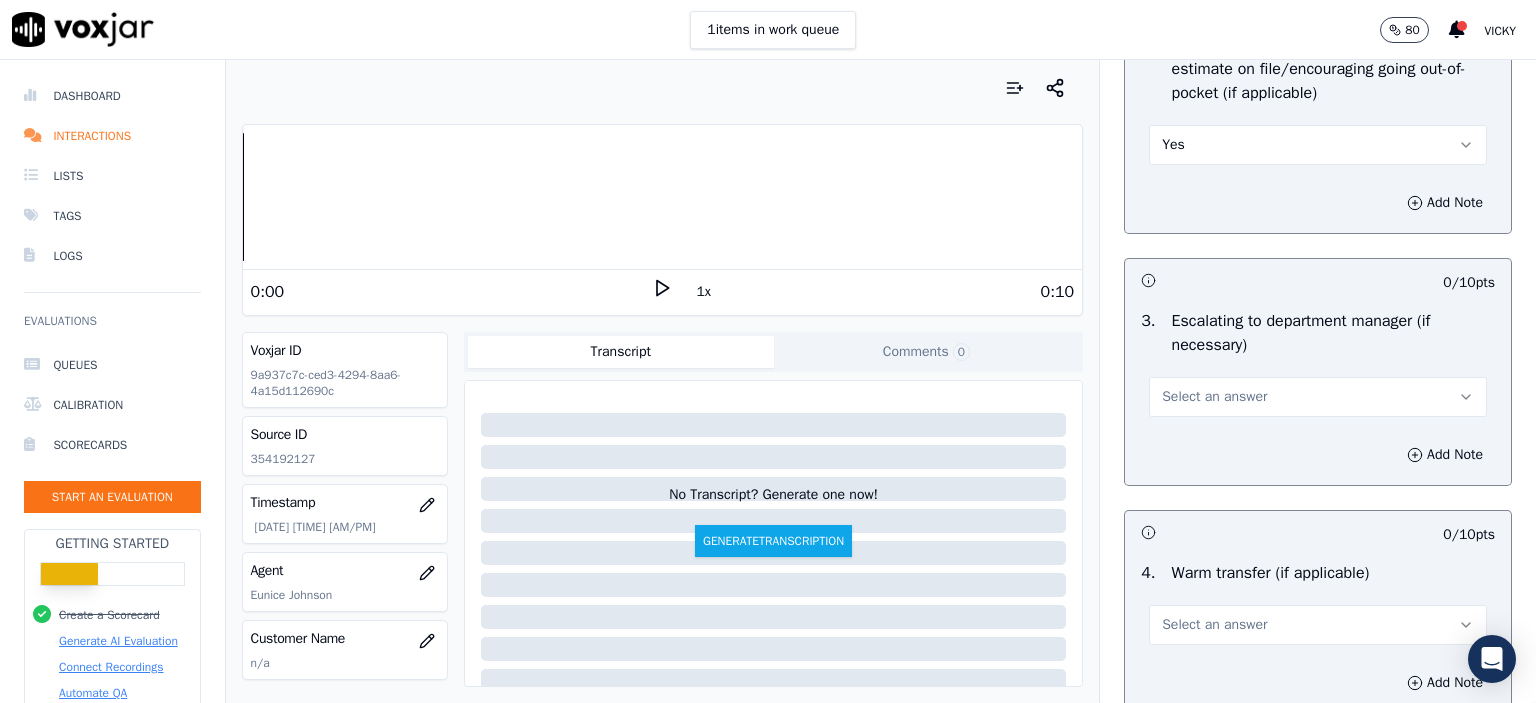 click on "Select an answer" at bounding box center [1214, 397] 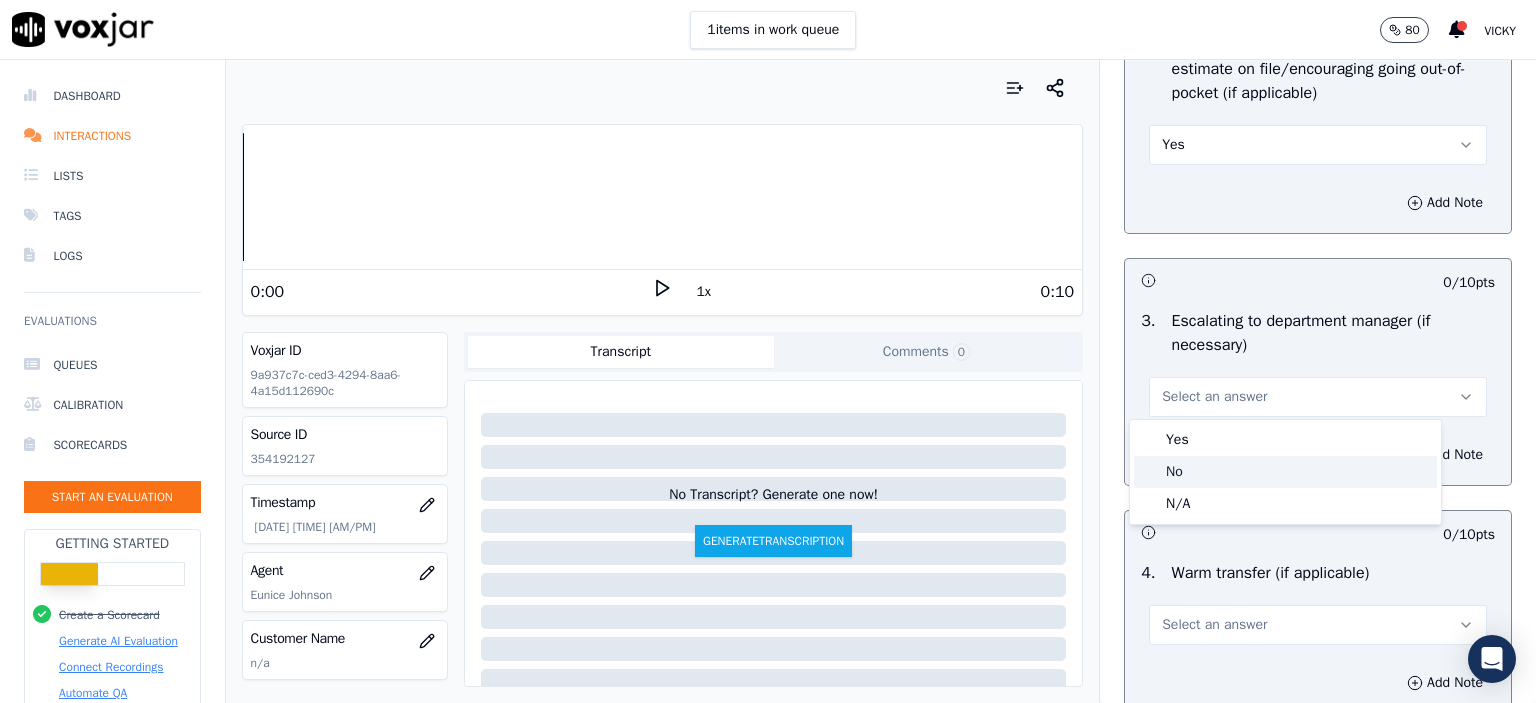 click on "N/A" 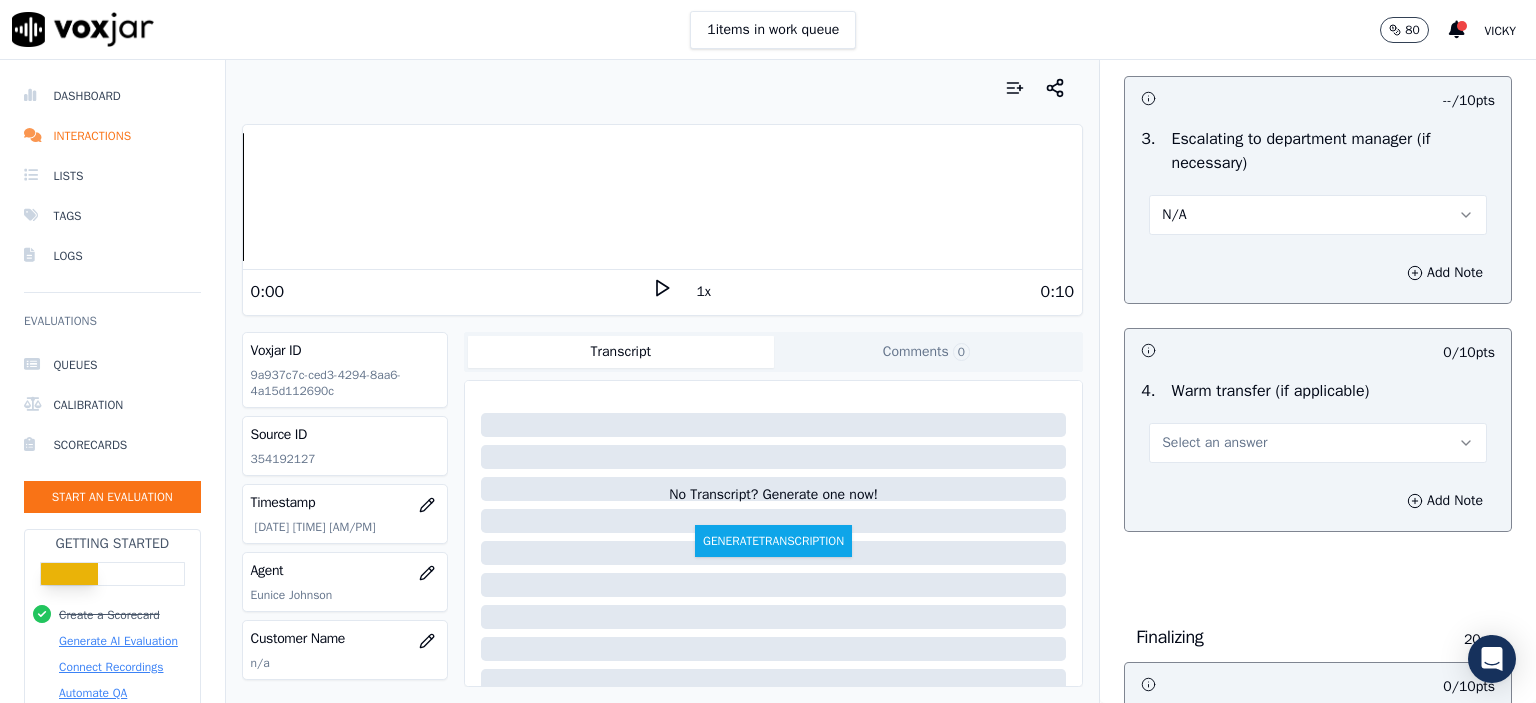 scroll, scrollTop: 1500, scrollLeft: 0, axis: vertical 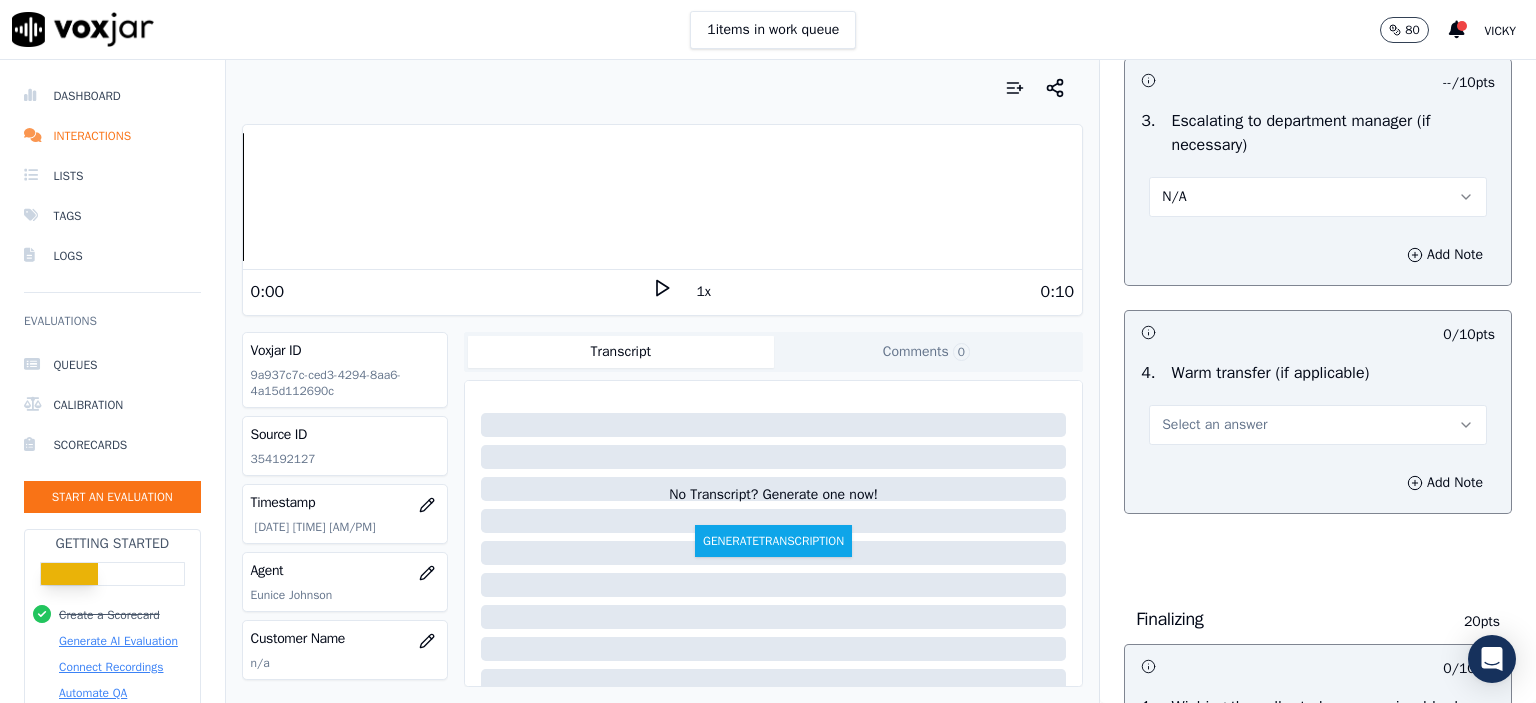 click on "Select an answer" at bounding box center (1214, 425) 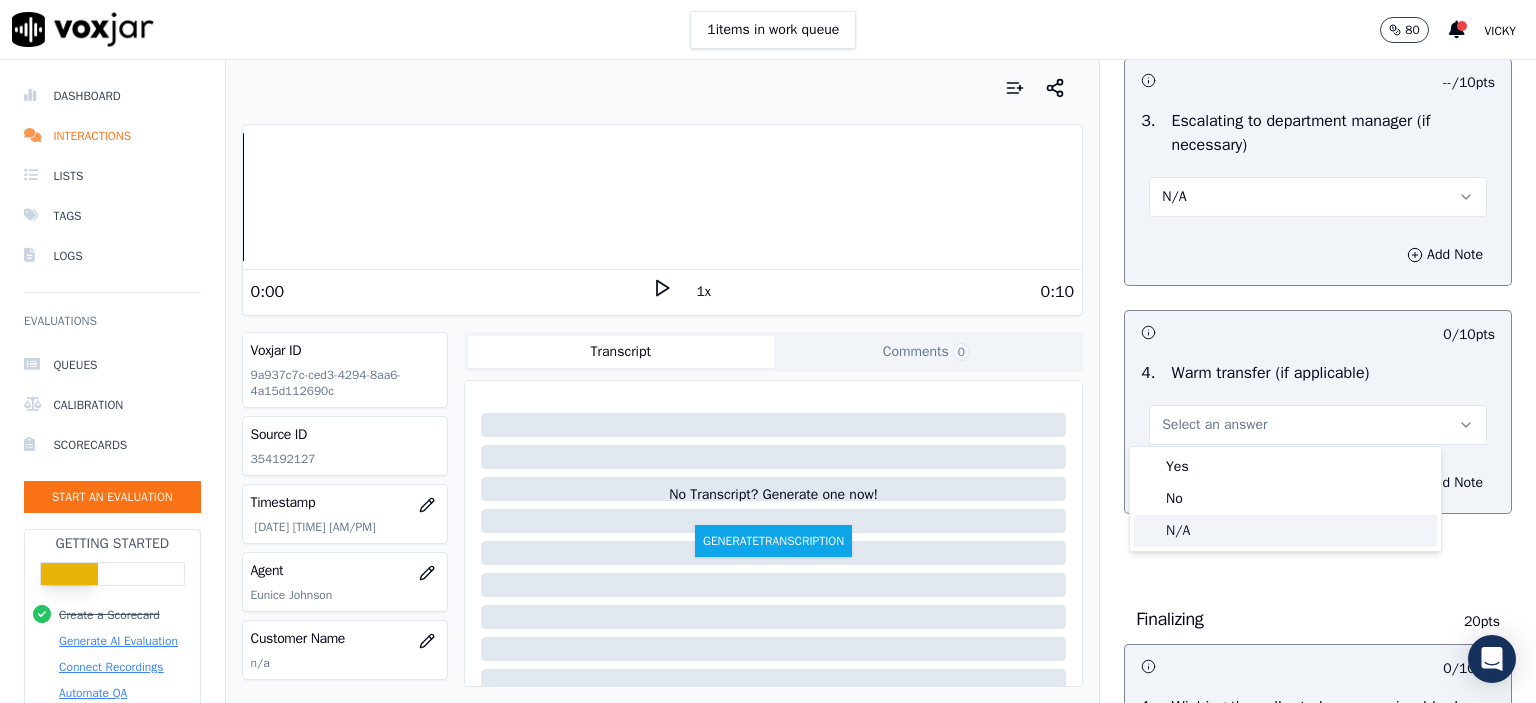 click on "N/A" 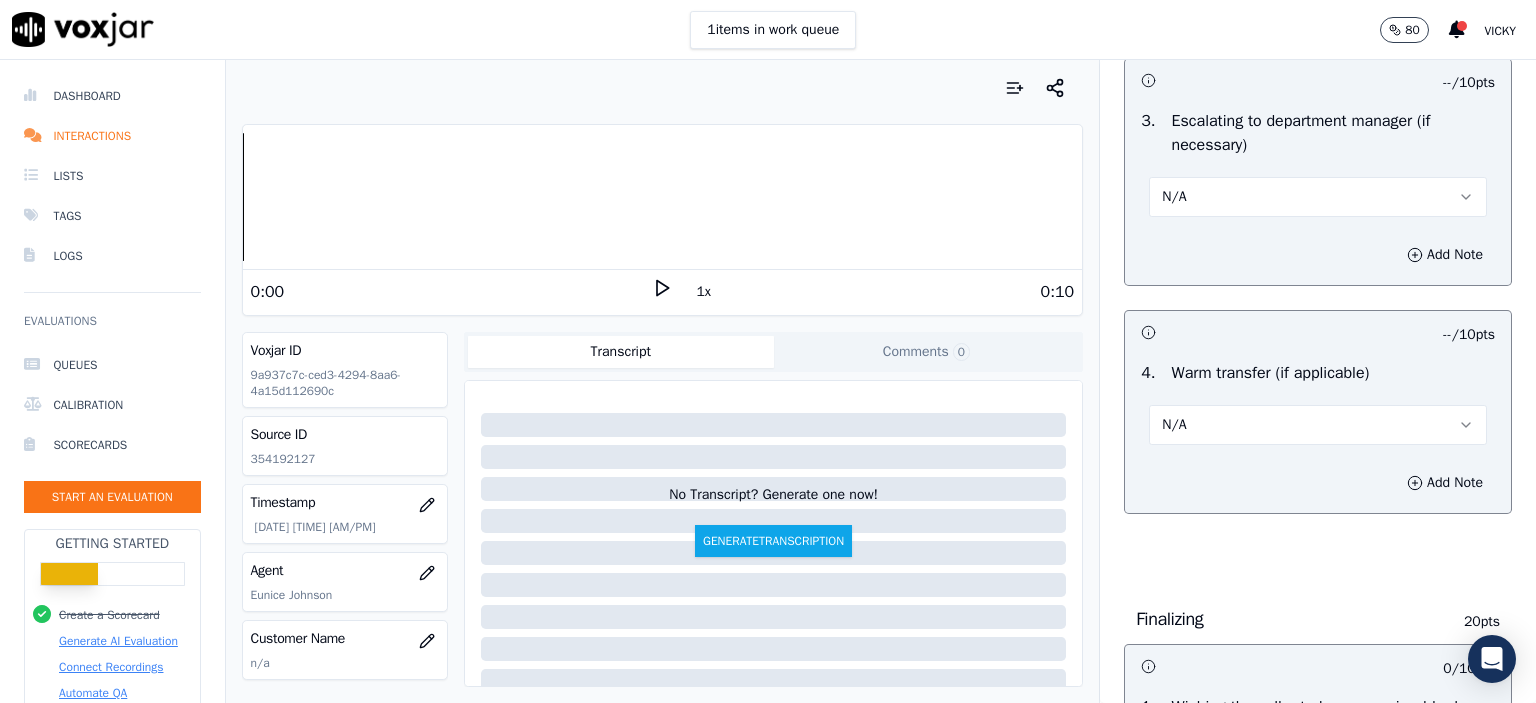 scroll, scrollTop: 1800, scrollLeft: 0, axis: vertical 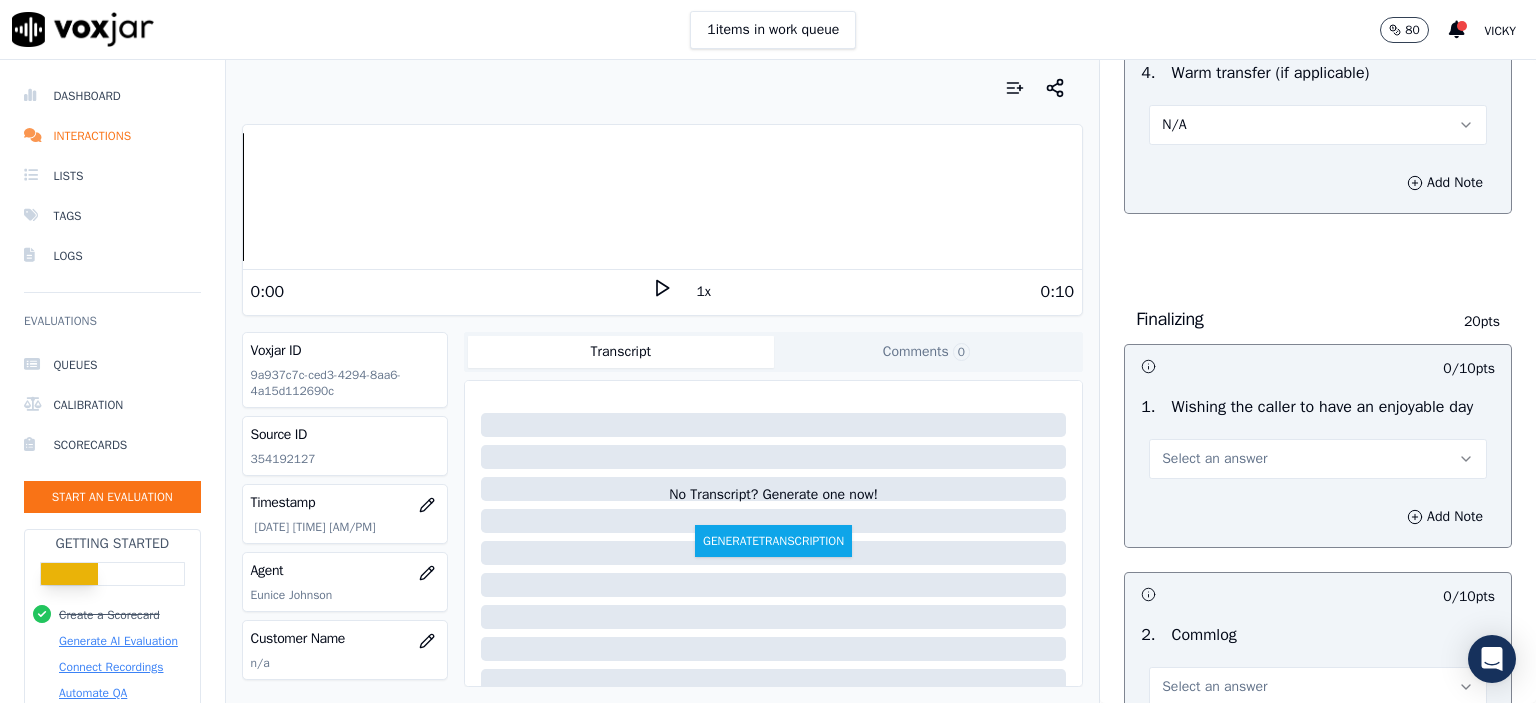 click on "Select an answer" at bounding box center [1214, 459] 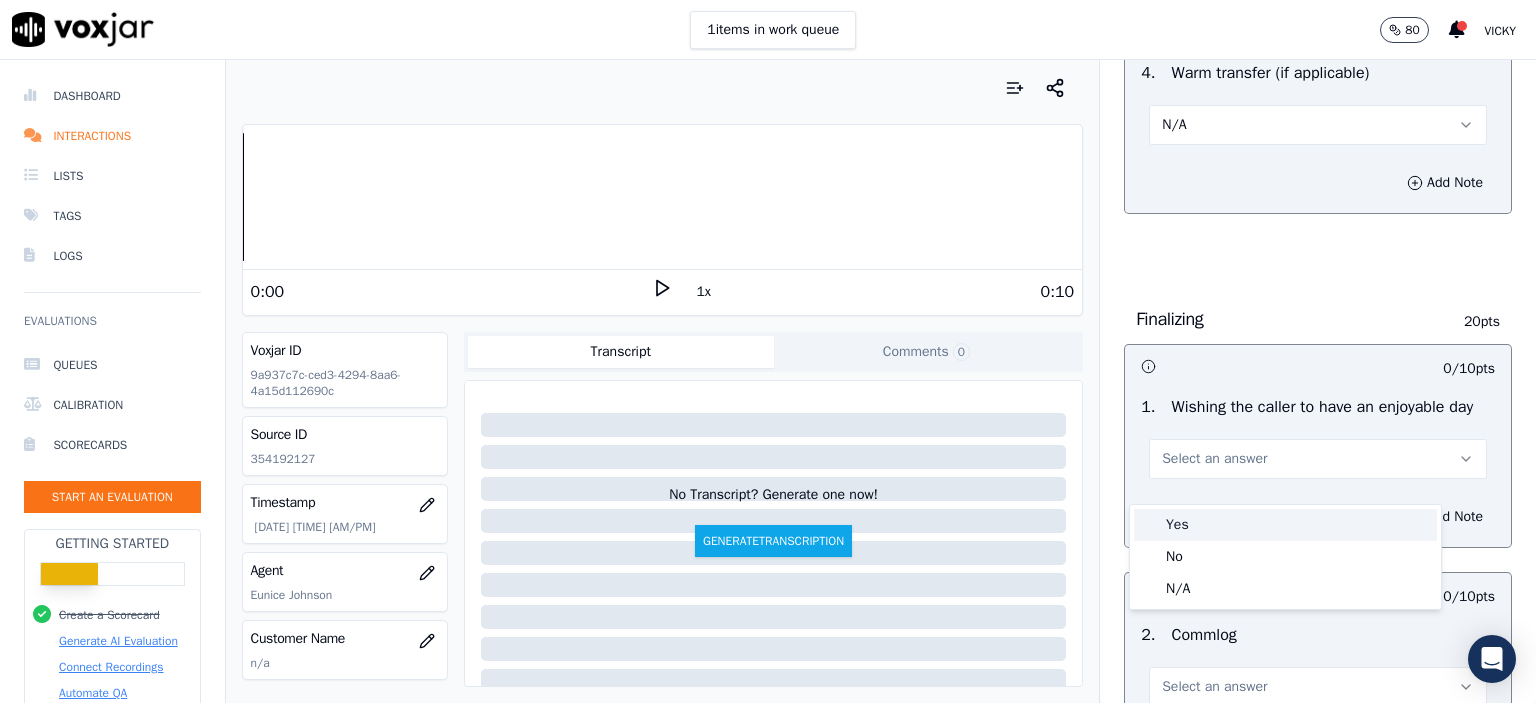 click on "Yes" at bounding box center (1285, 525) 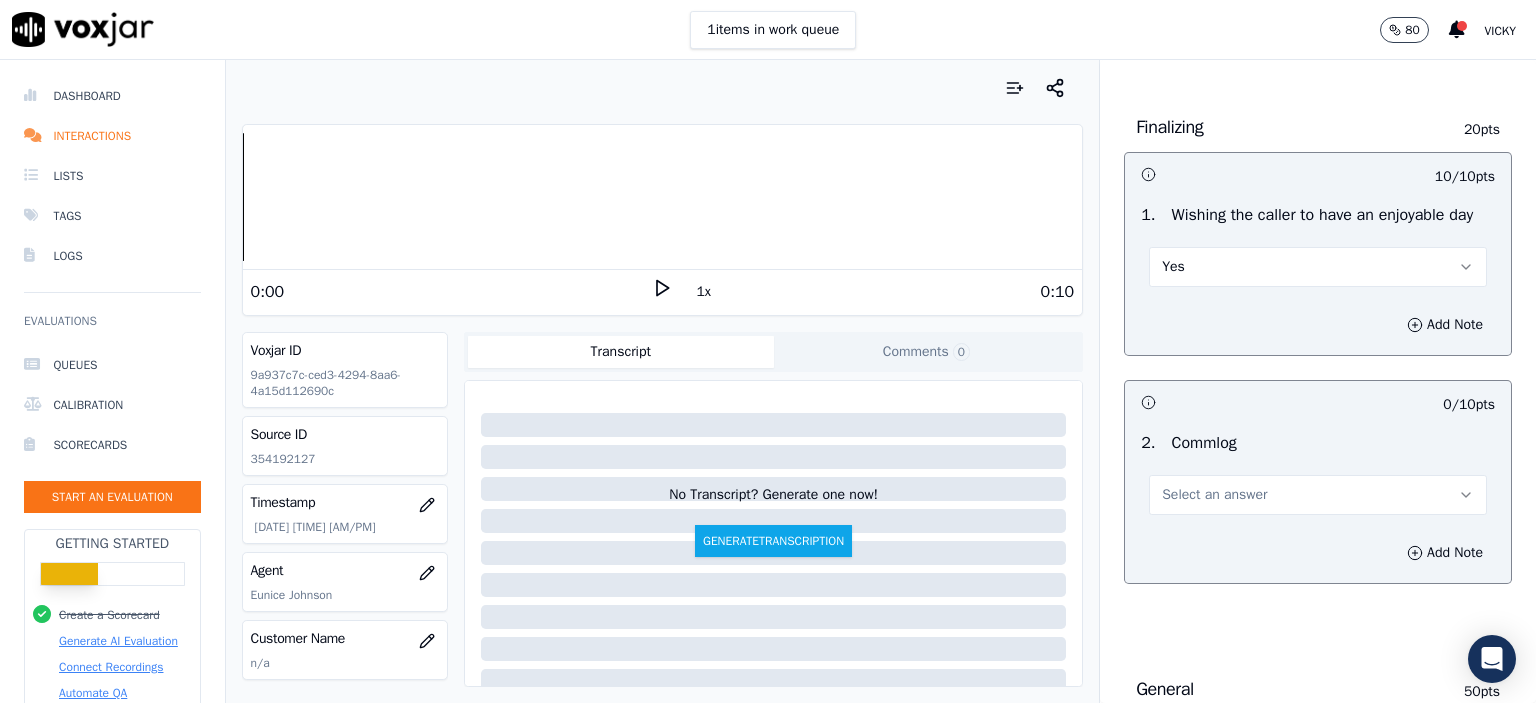 scroll, scrollTop: 2000, scrollLeft: 0, axis: vertical 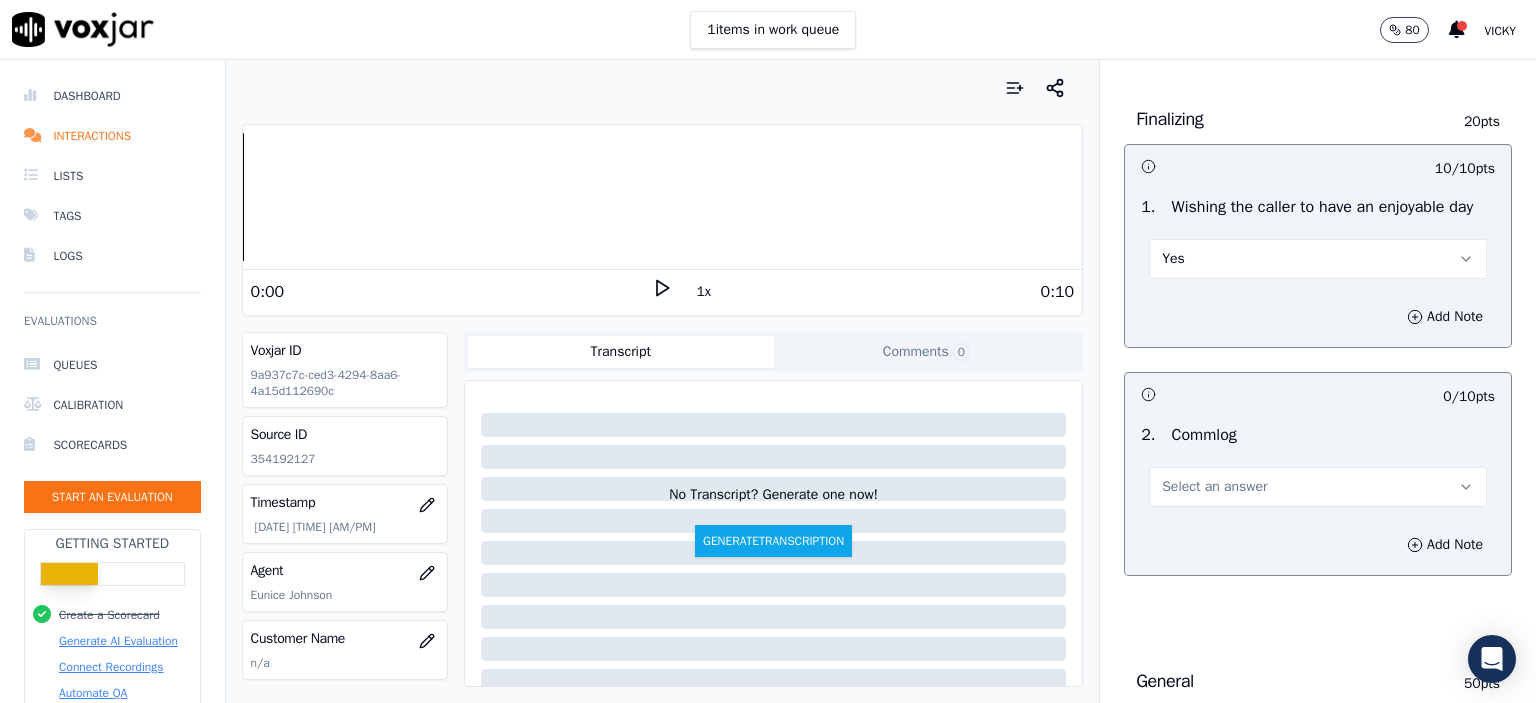 click on "Select an answer" at bounding box center [1214, 487] 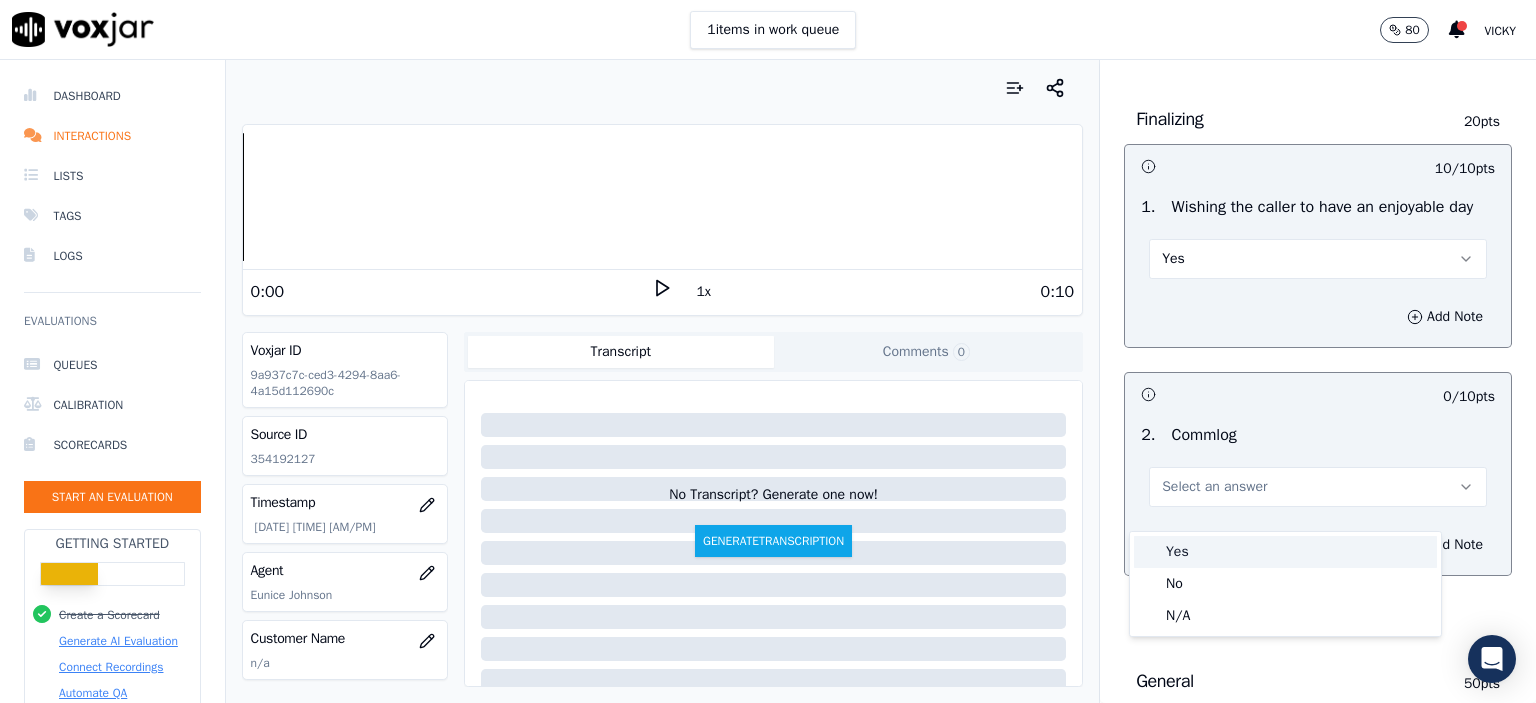 drag, startPoint x: 1217, startPoint y: 564, endPoint x: 1509, endPoint y: 474, distance: 305.55524 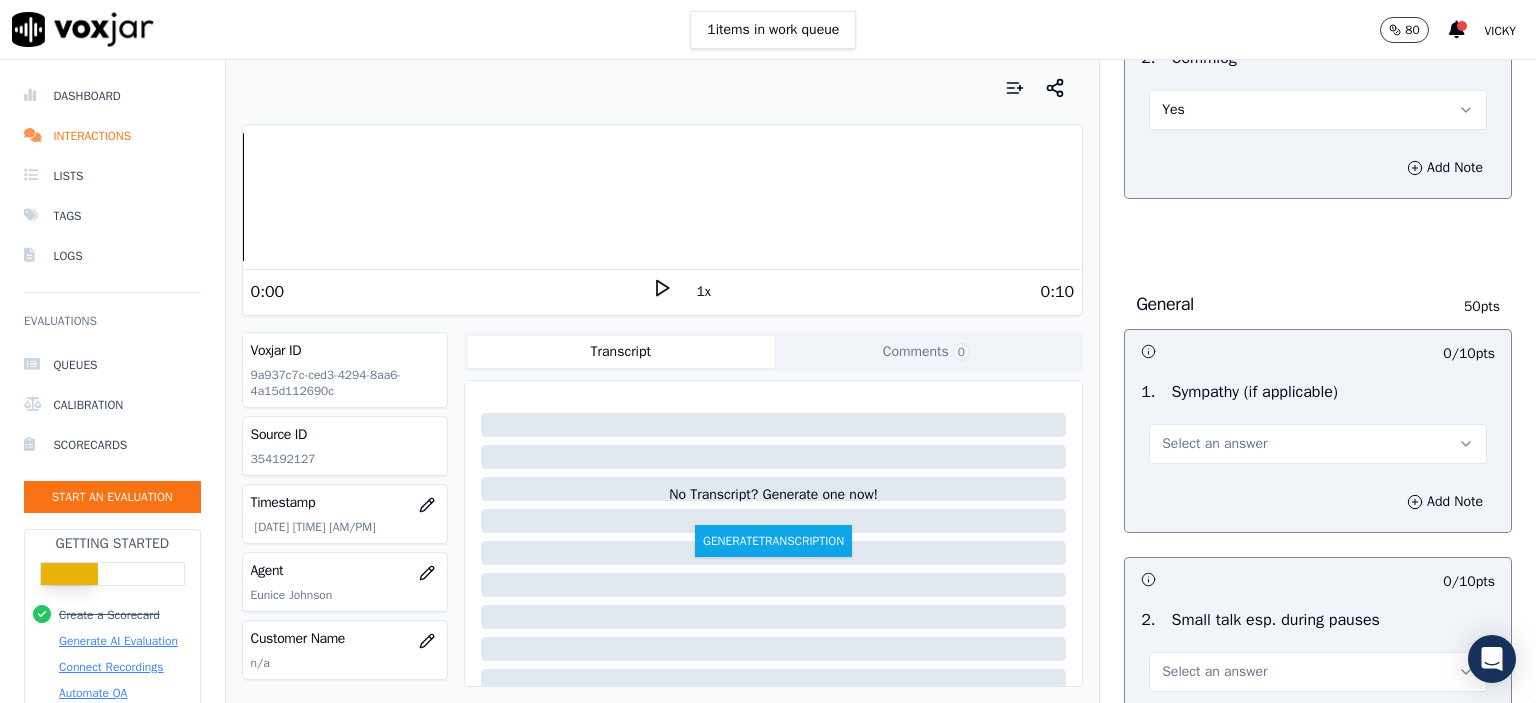 scroll, scrollTop: 2400, scrollLeft: 0, axis: vertical 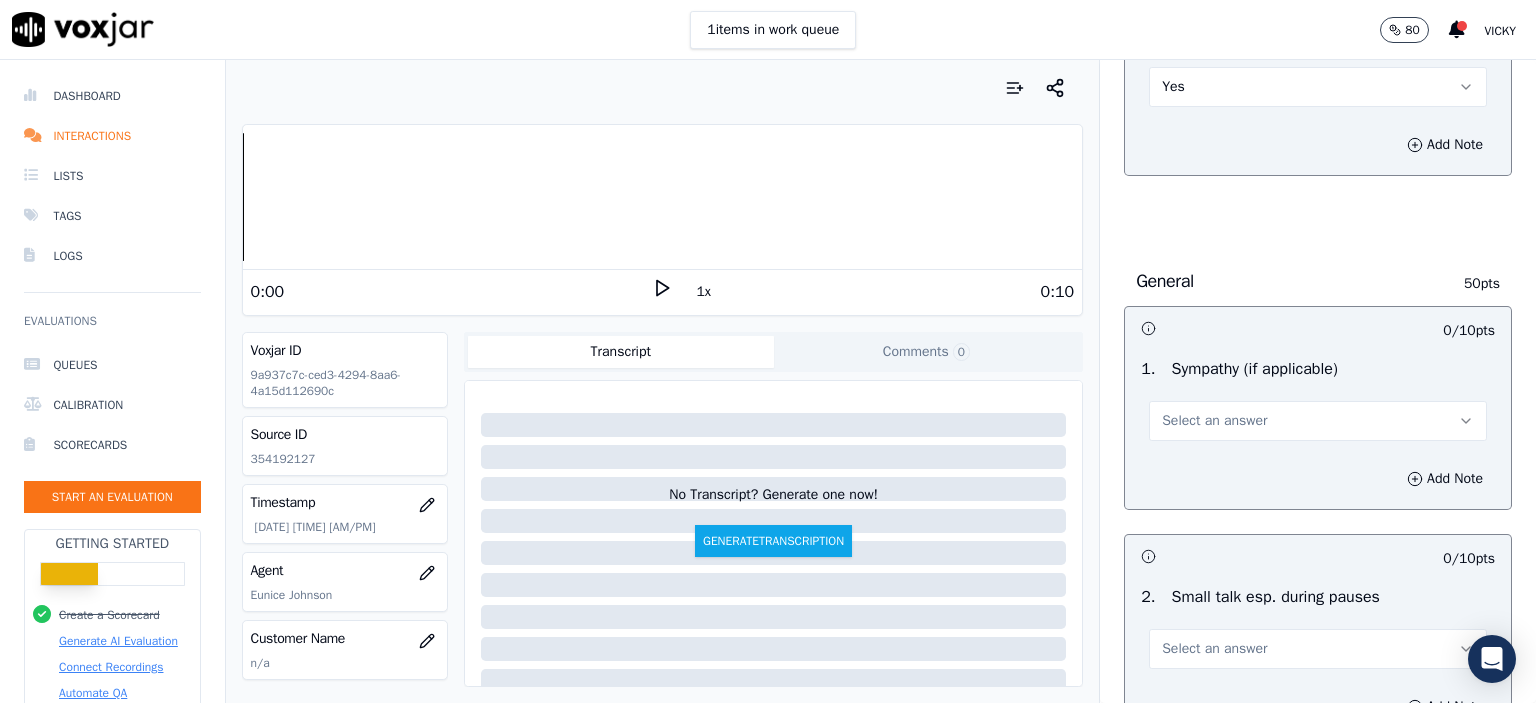 click on "Select an answer" at bounding box center (1214, 421) 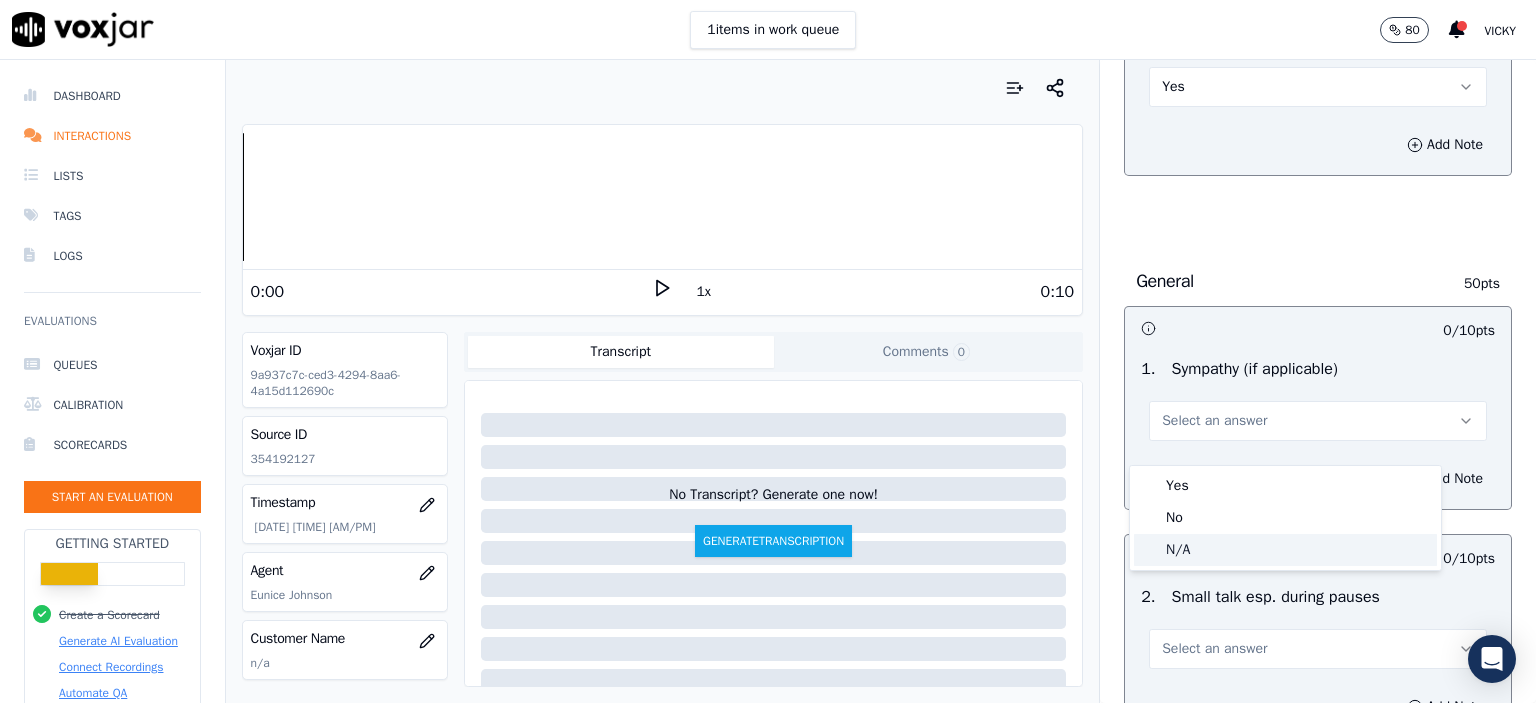 click on "N/A" 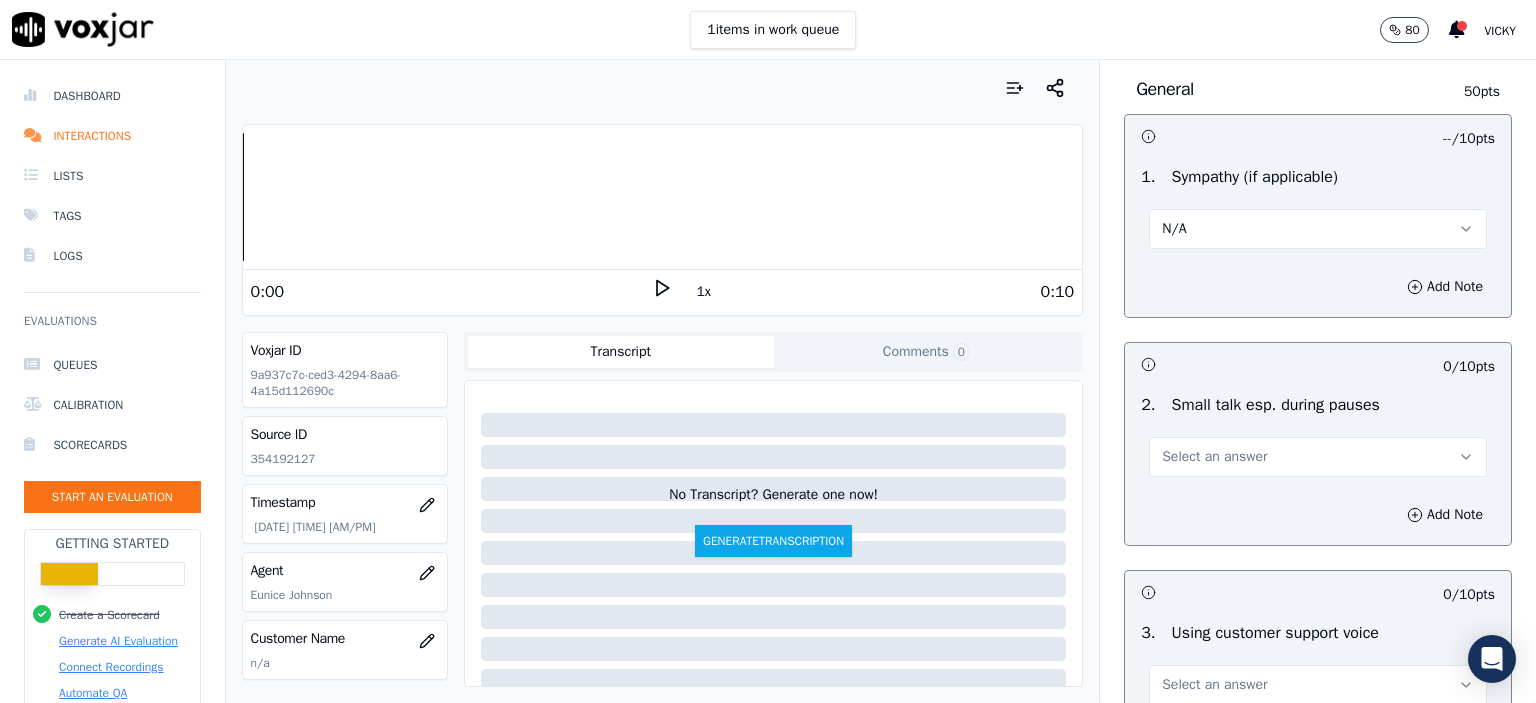 scroll, scrollTop: 2600, scrollLeft: 0, axis: vertical 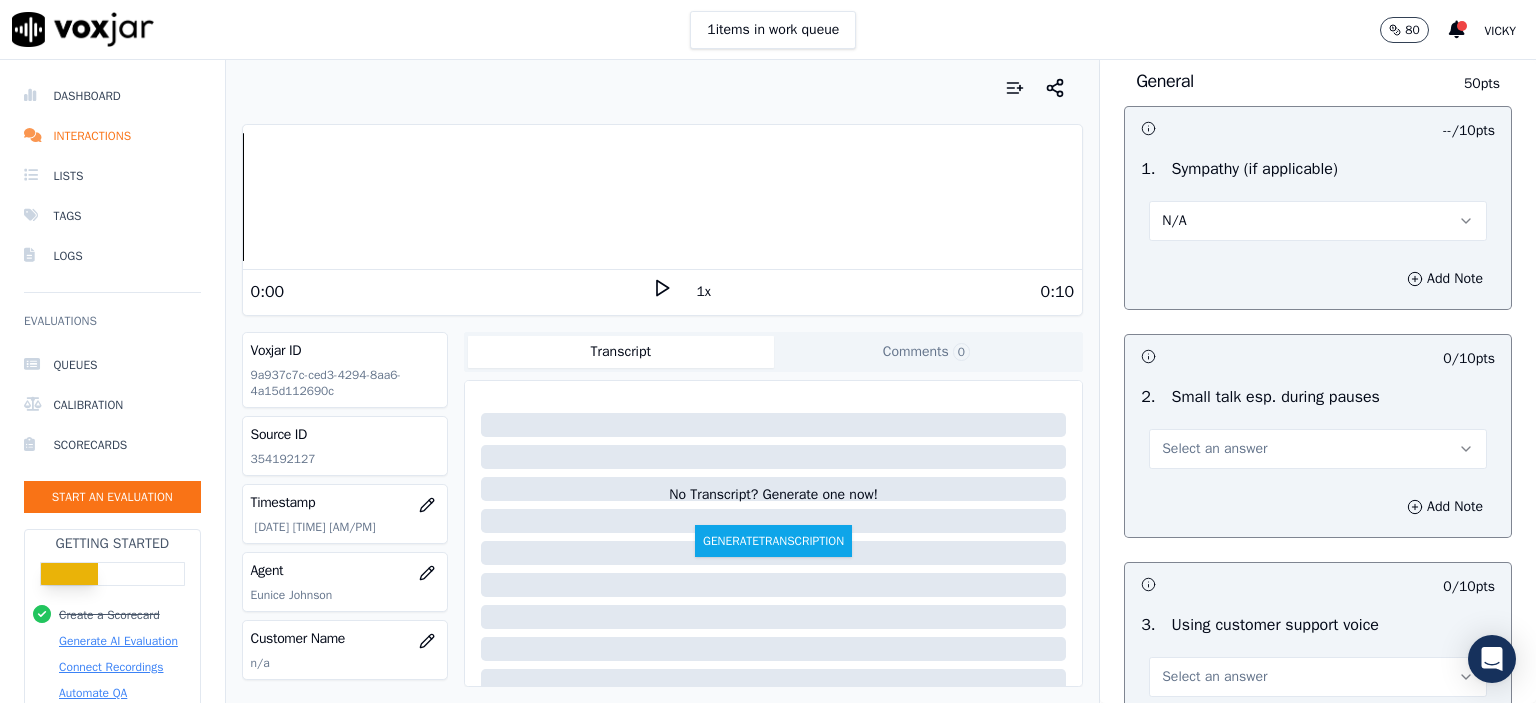 click on "Select an answer" at bounding box center (1214, 449) 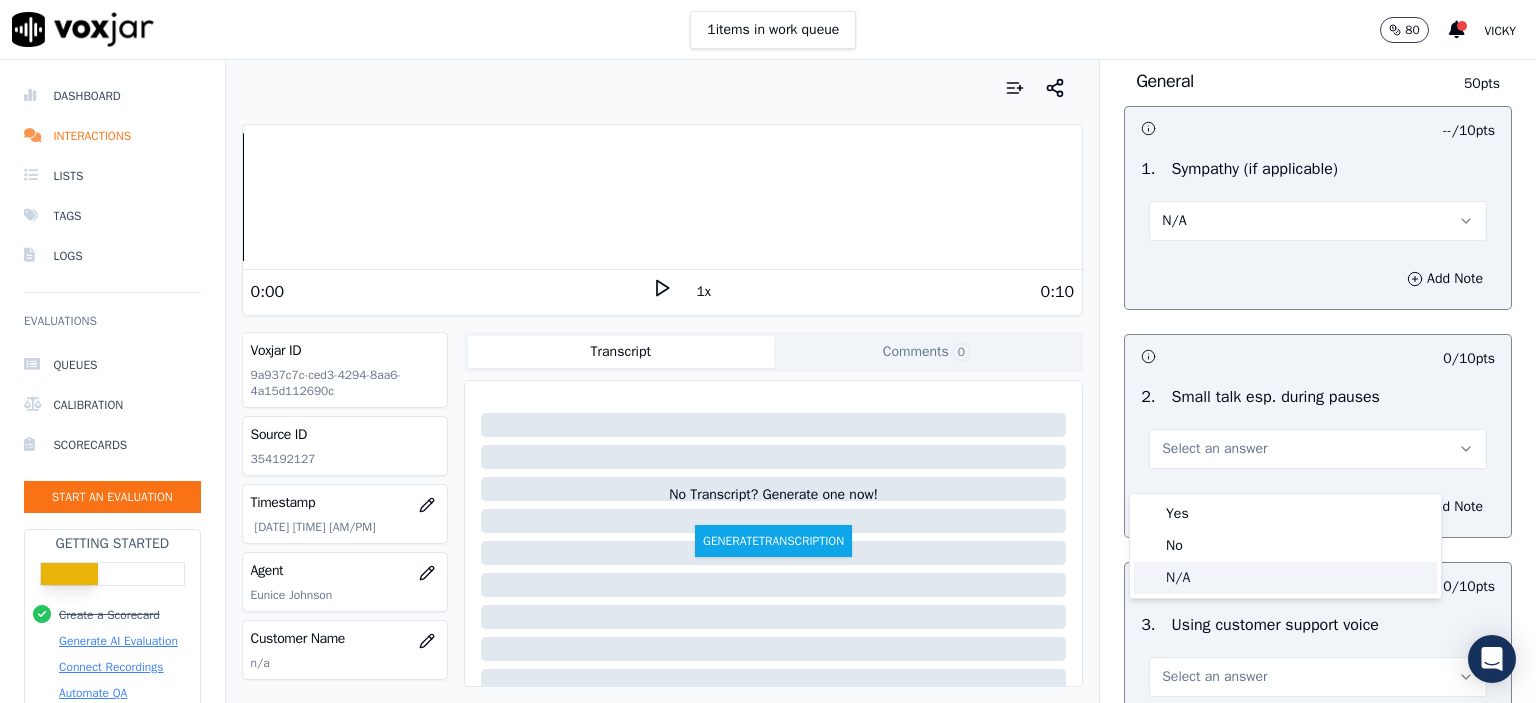 drag, startPoint x: 1204, startPoint y: 507, endPoint x: 1188, endPoint y: 579, distance: 73.756355 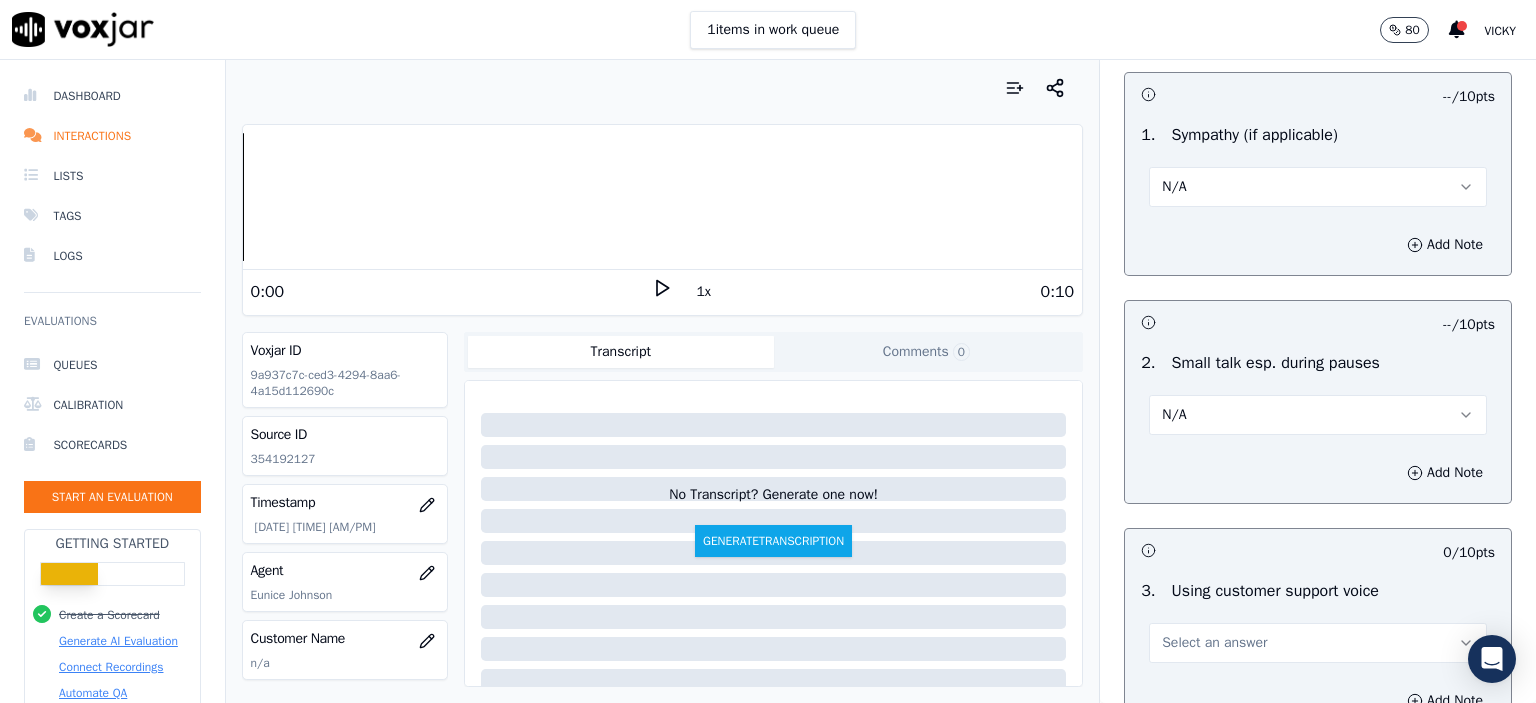 scroll, scrollTop: 2800, scrollLeft: 0, axis: vertical 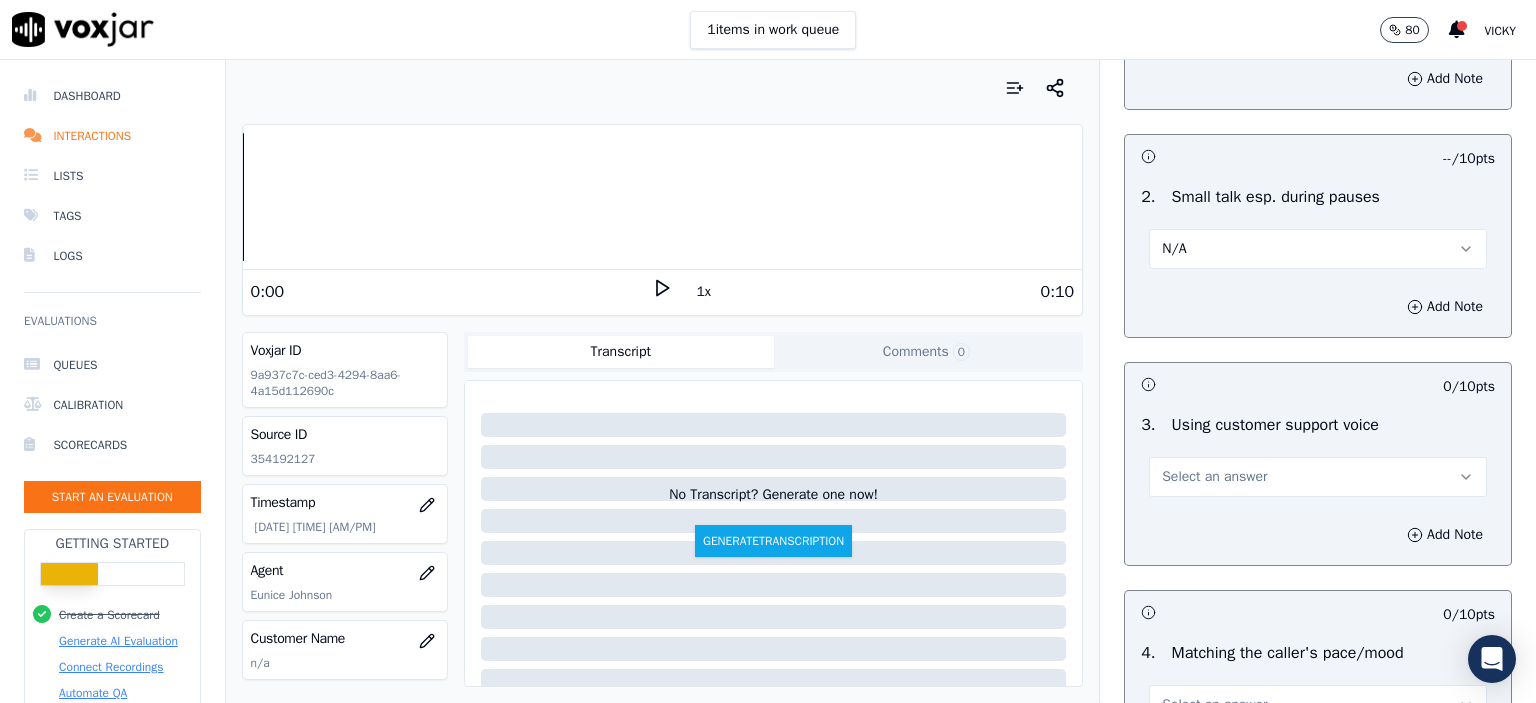 drag, startPoint x: 1250, startPoint y: 491, endPoint x: 1251, endPoint y: 518, distance: 27.018513 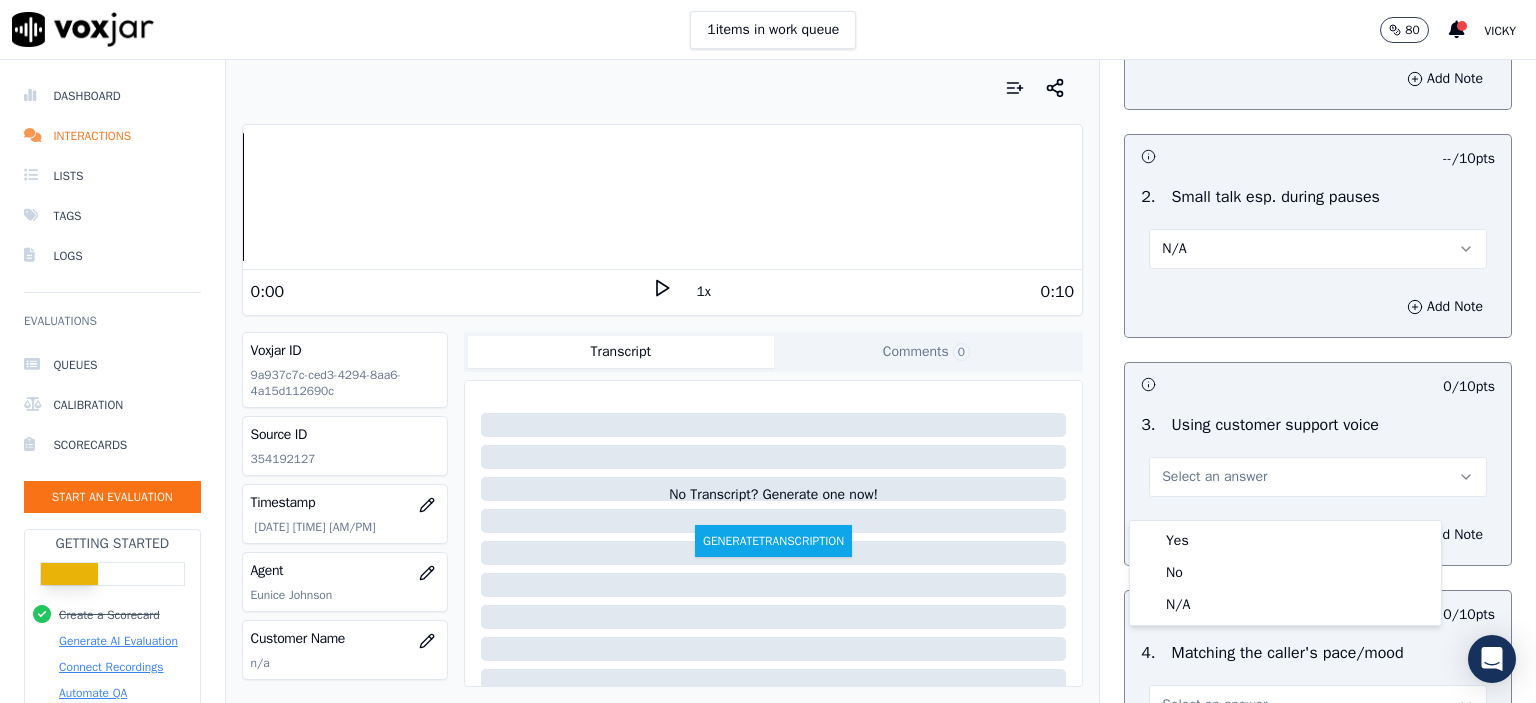 click on "Yes" at bounding box center (1285, 541) 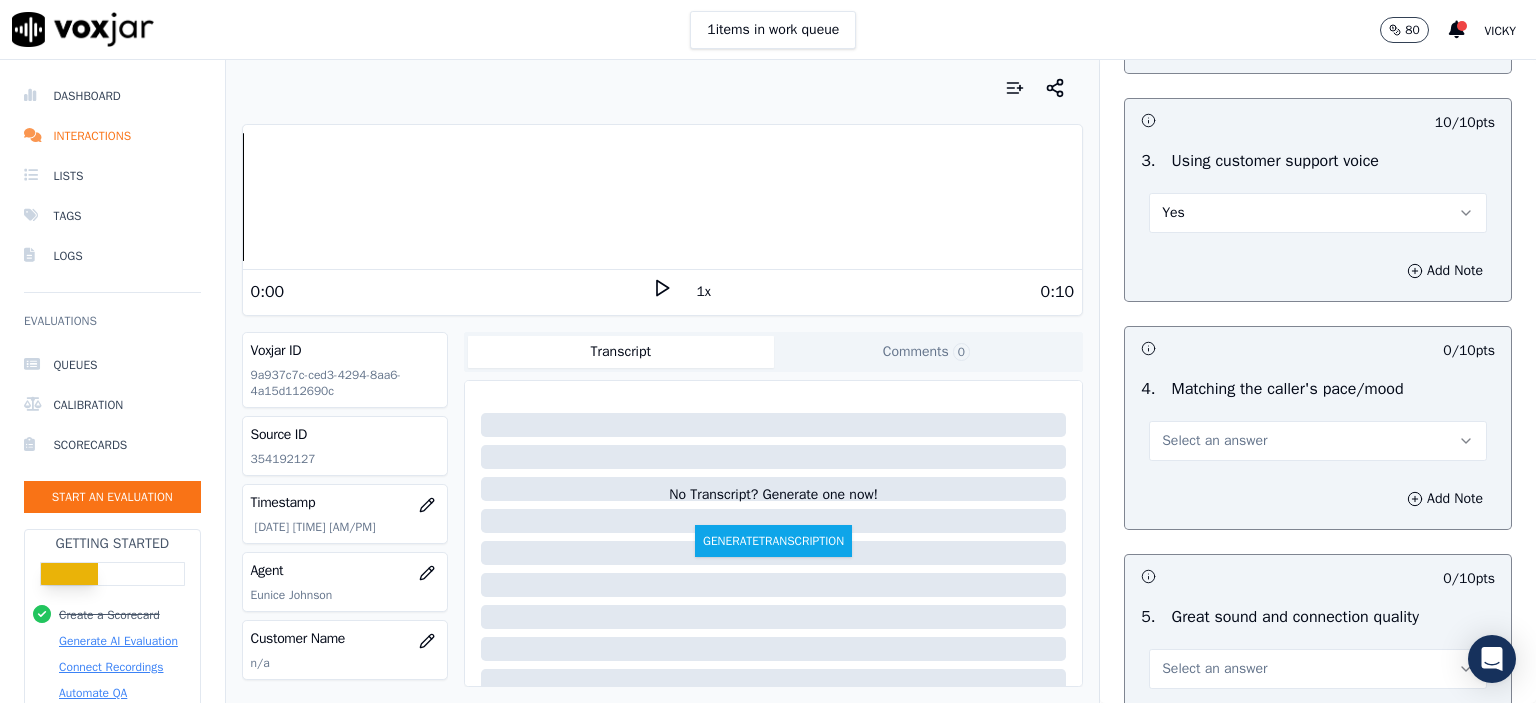 scroll, scrollTop: 3100, scrollLeft: 0, axis: vertical 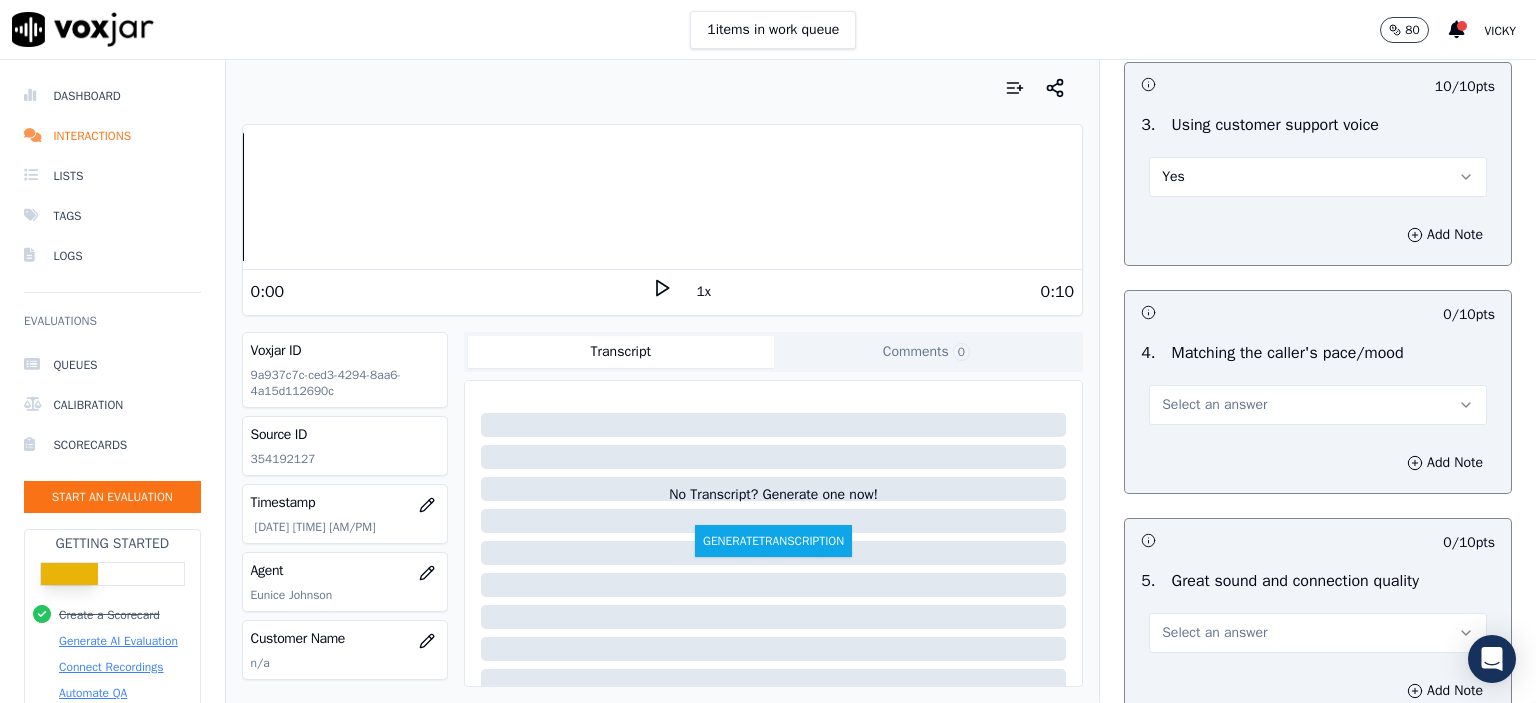 click on "Select an answer" at bounding box center [1214, 405] 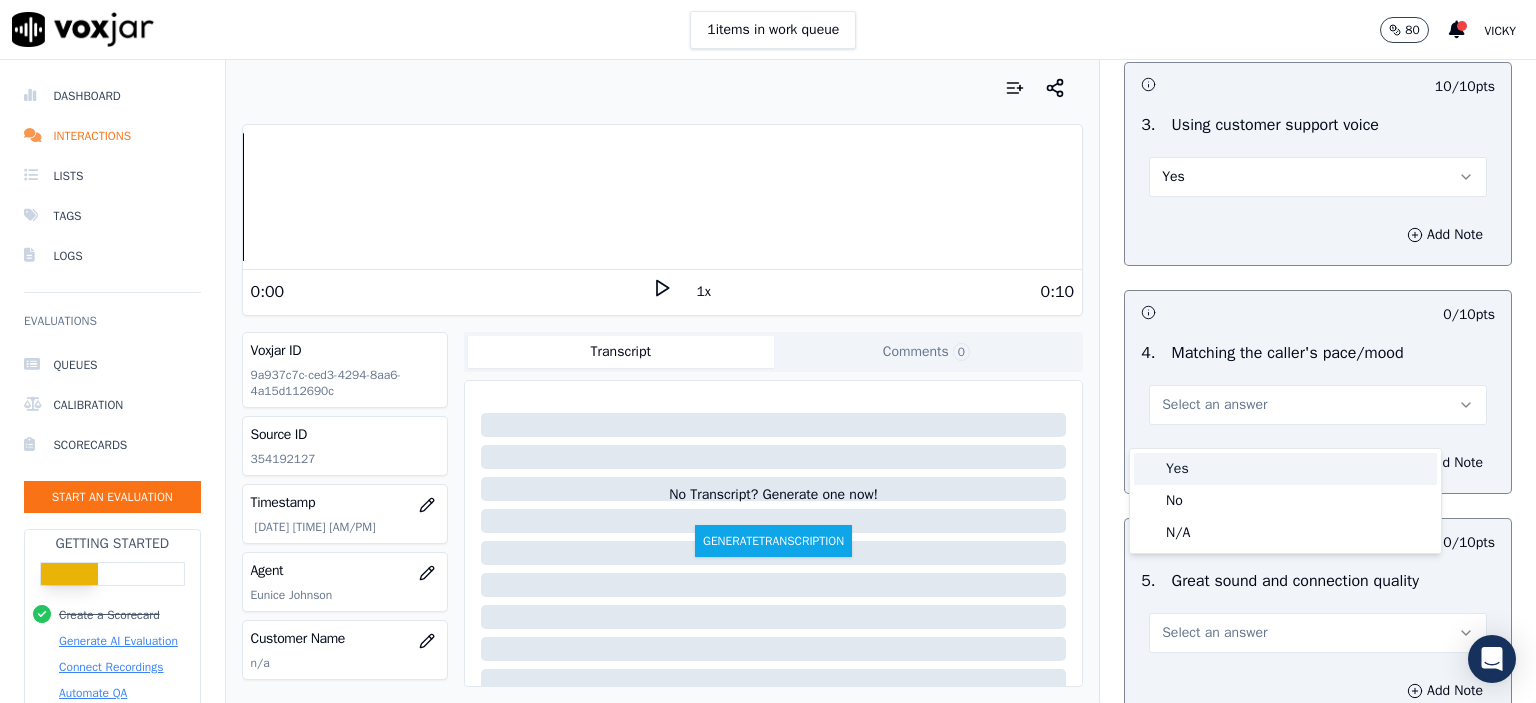 click on "Yes" at bounding box center (1285, 469) 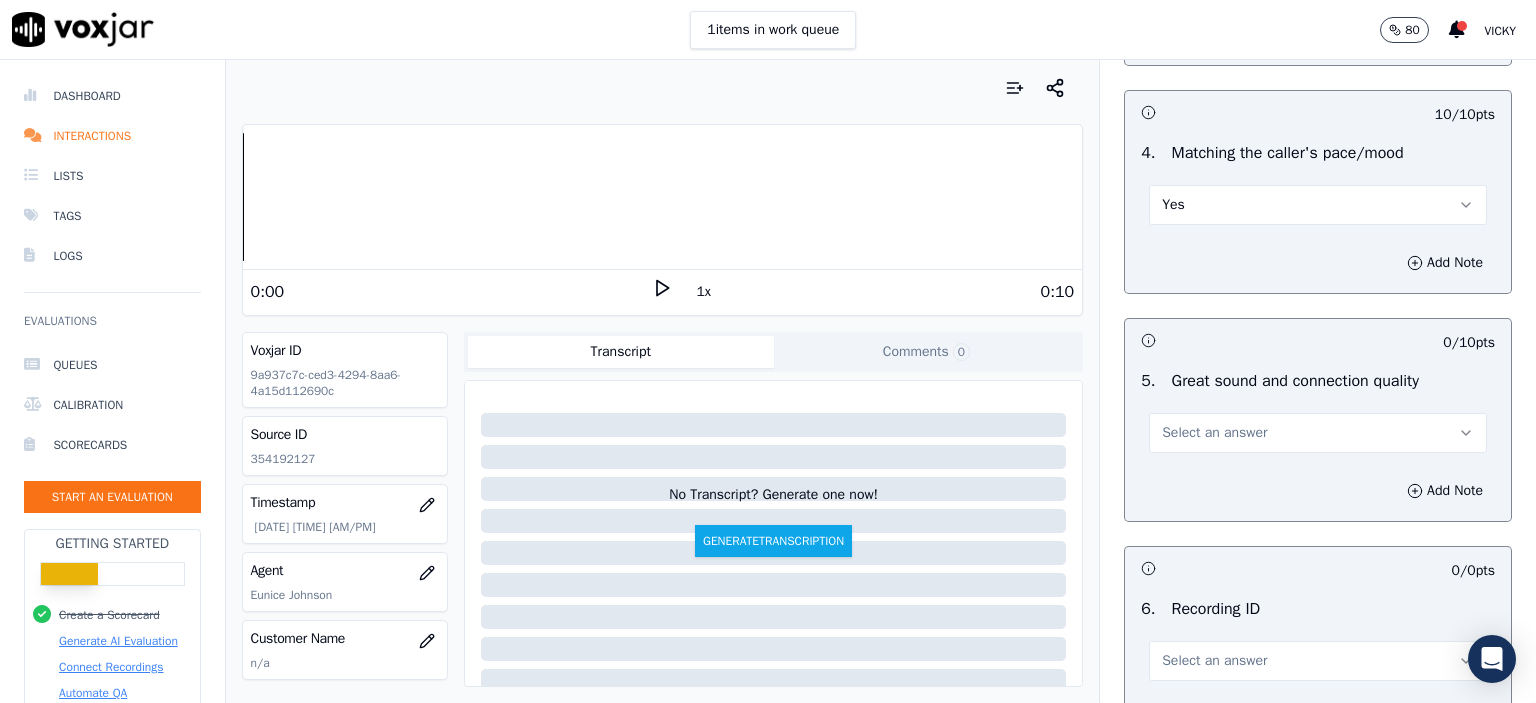 click on "Select an answer" at bounding box center (1214, 433) 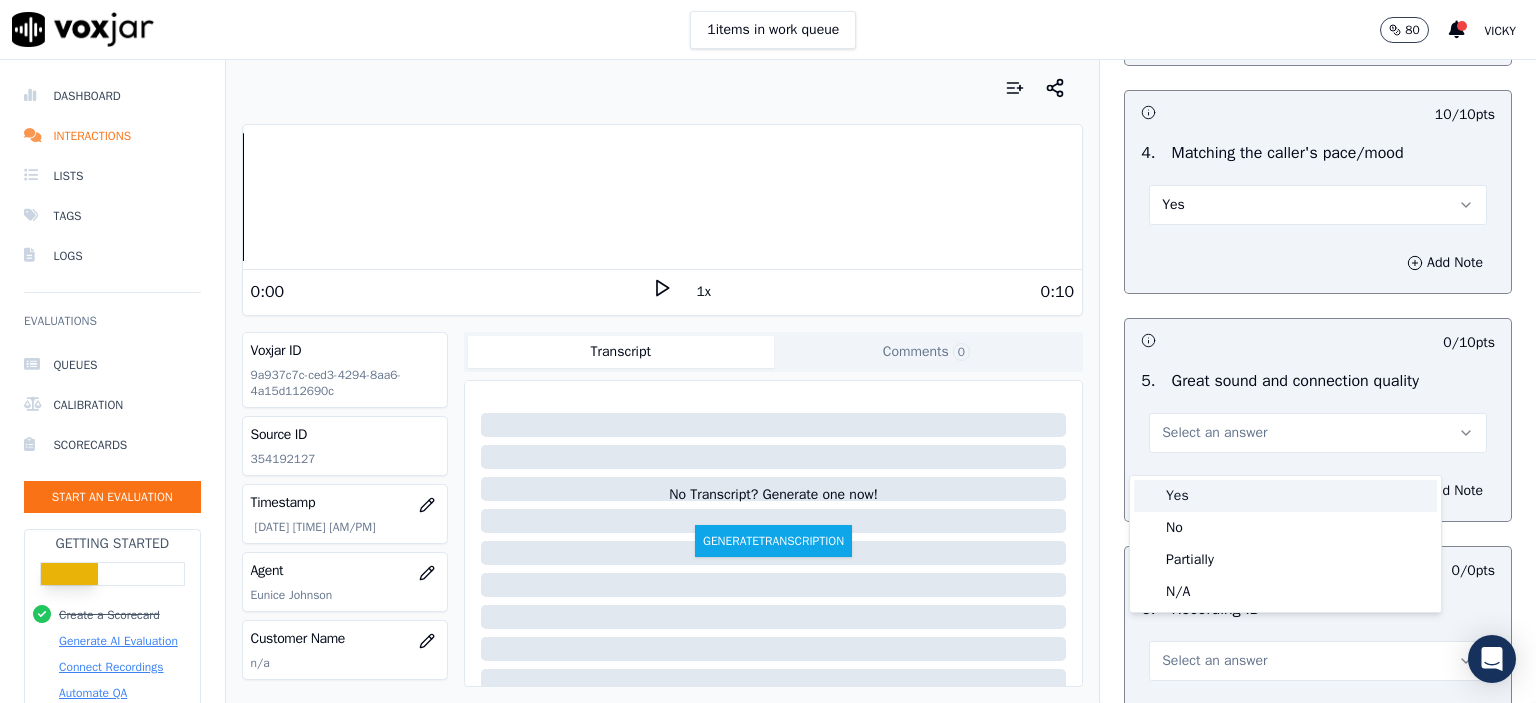 click on "Yes" at bounding box center (1285, 496) 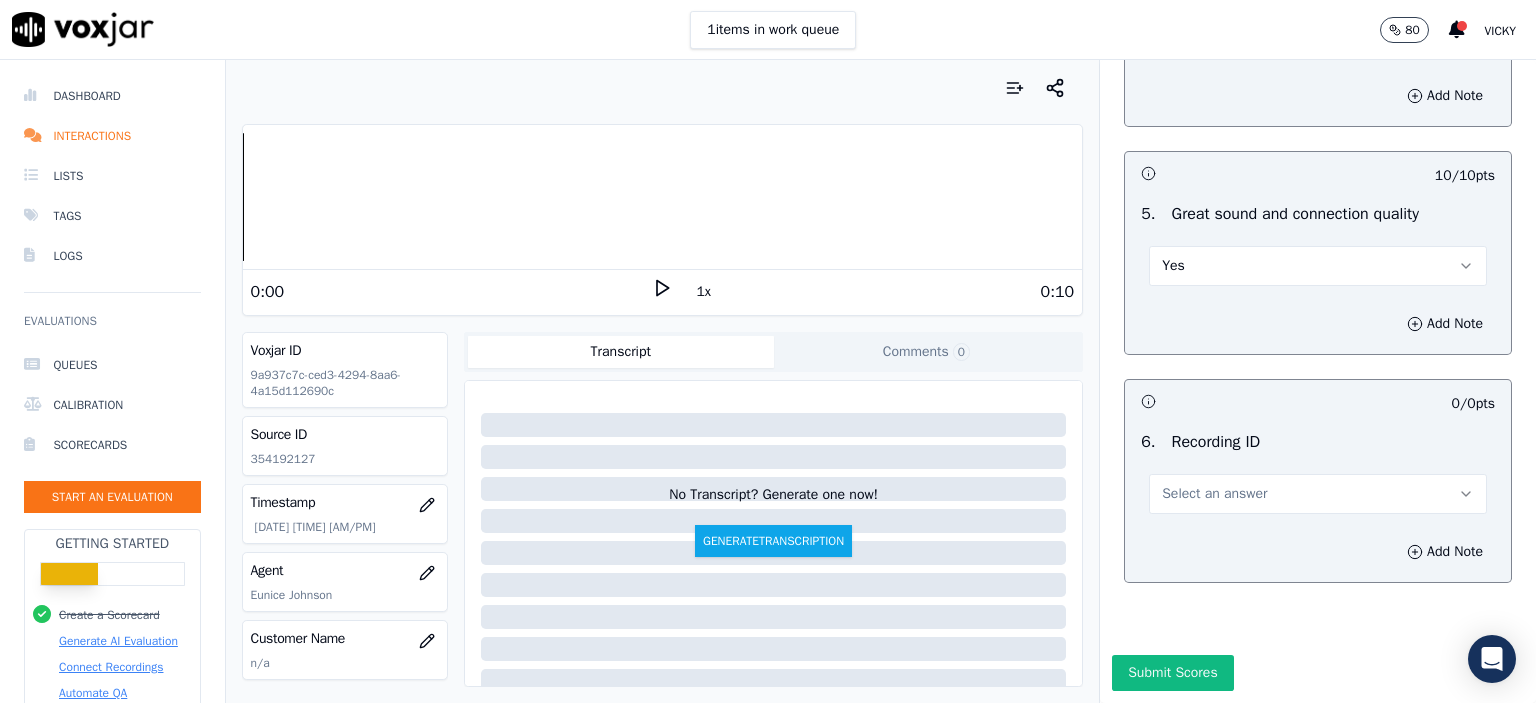 scroll, scrollTop: 3530, scrollLeft: 0, axis: vertical 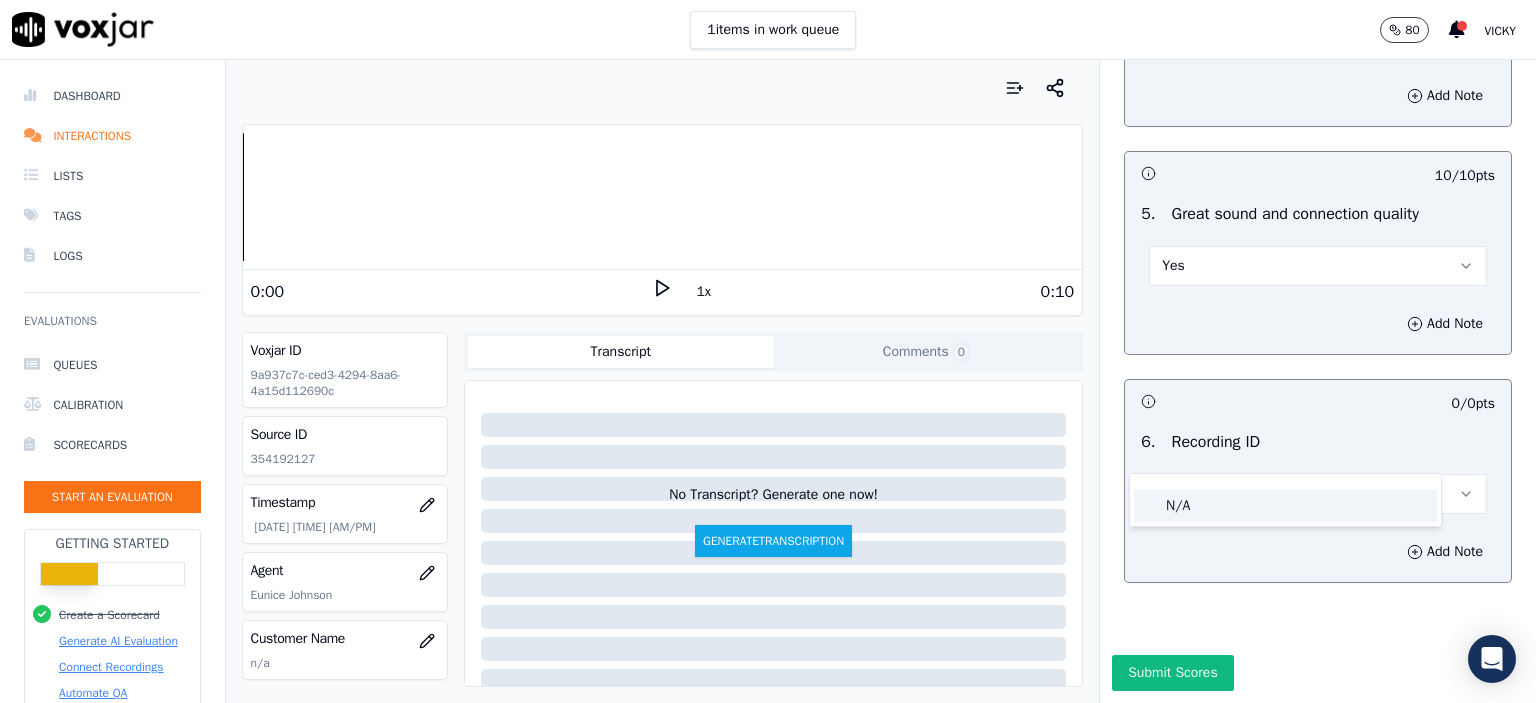 click on "N/A" 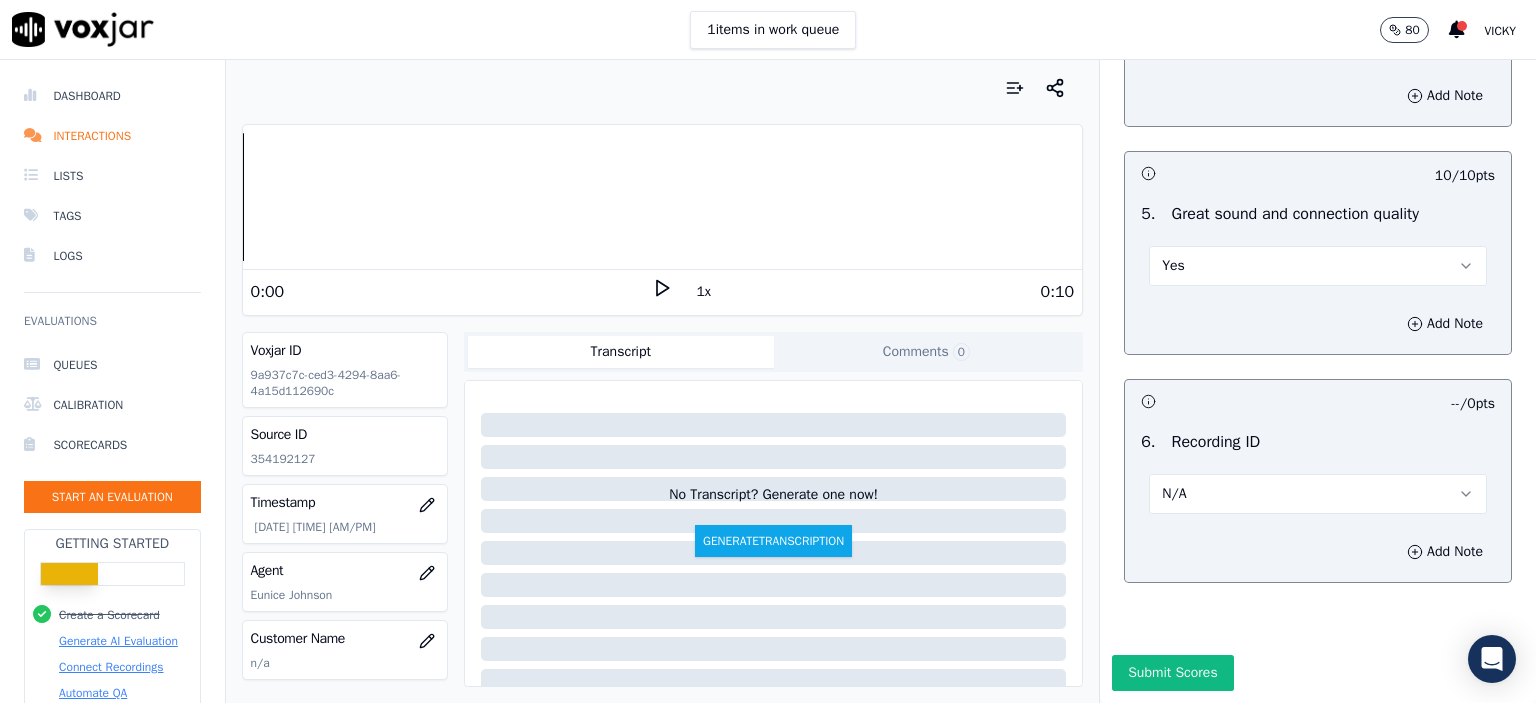 click on "Add Note" at bounding box center (1318, 552) 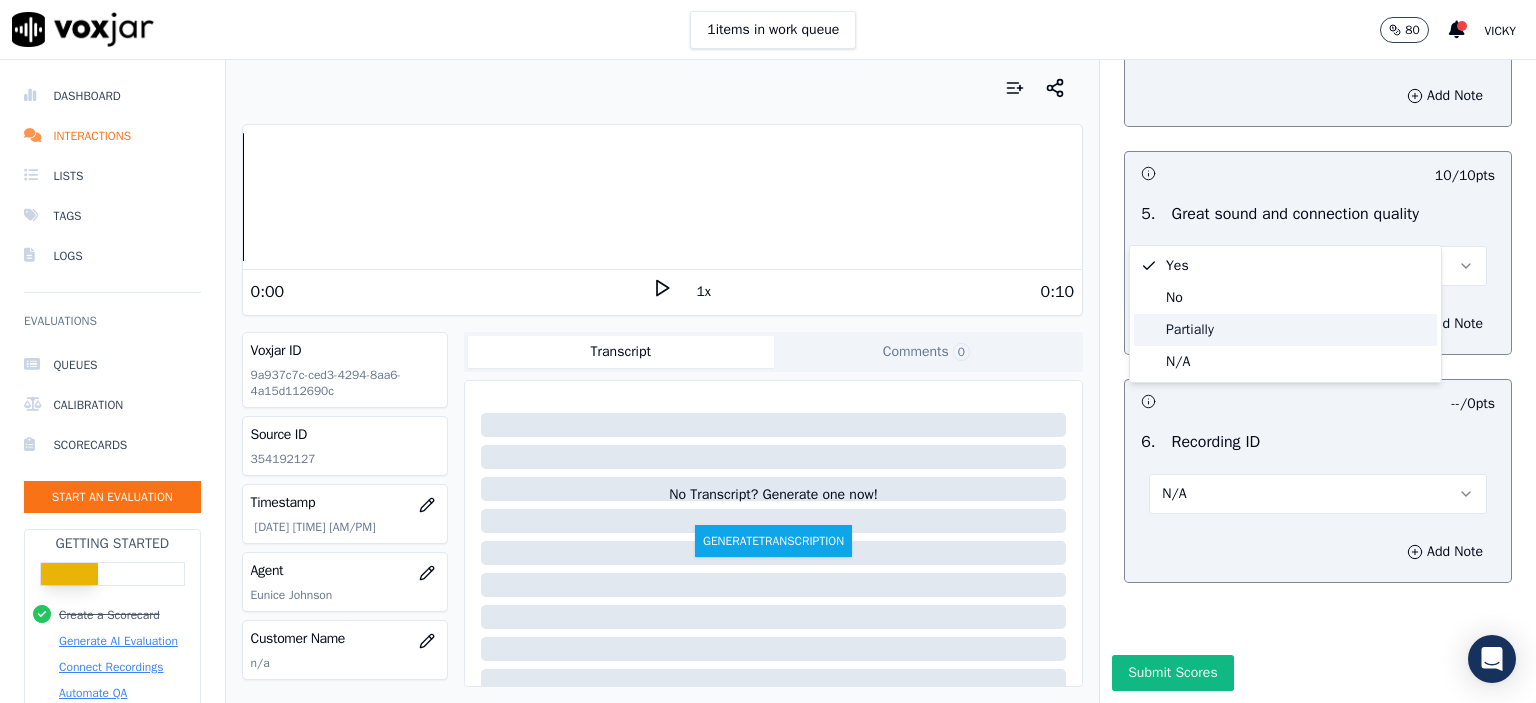 click on "Partially" 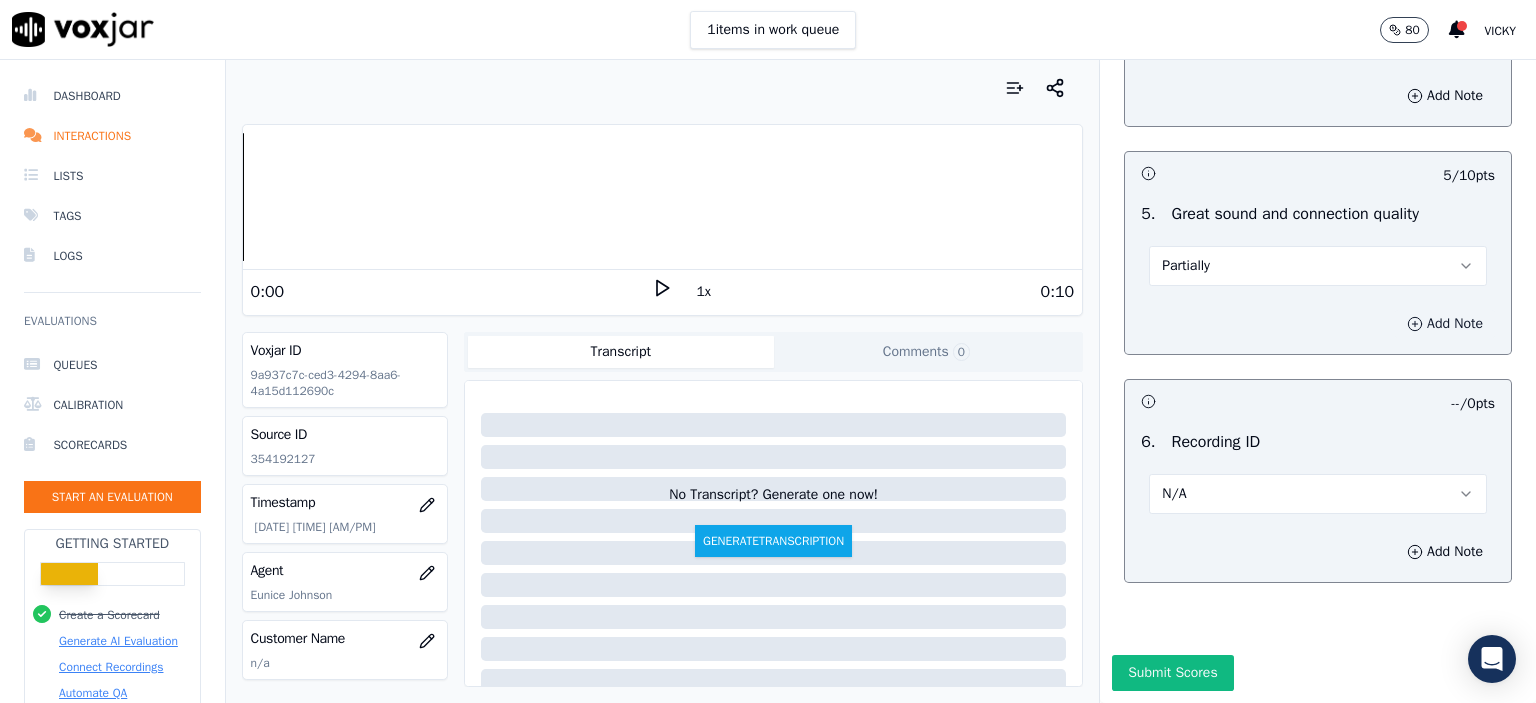 click on "Add Note" at bounding box center (1445, 324) 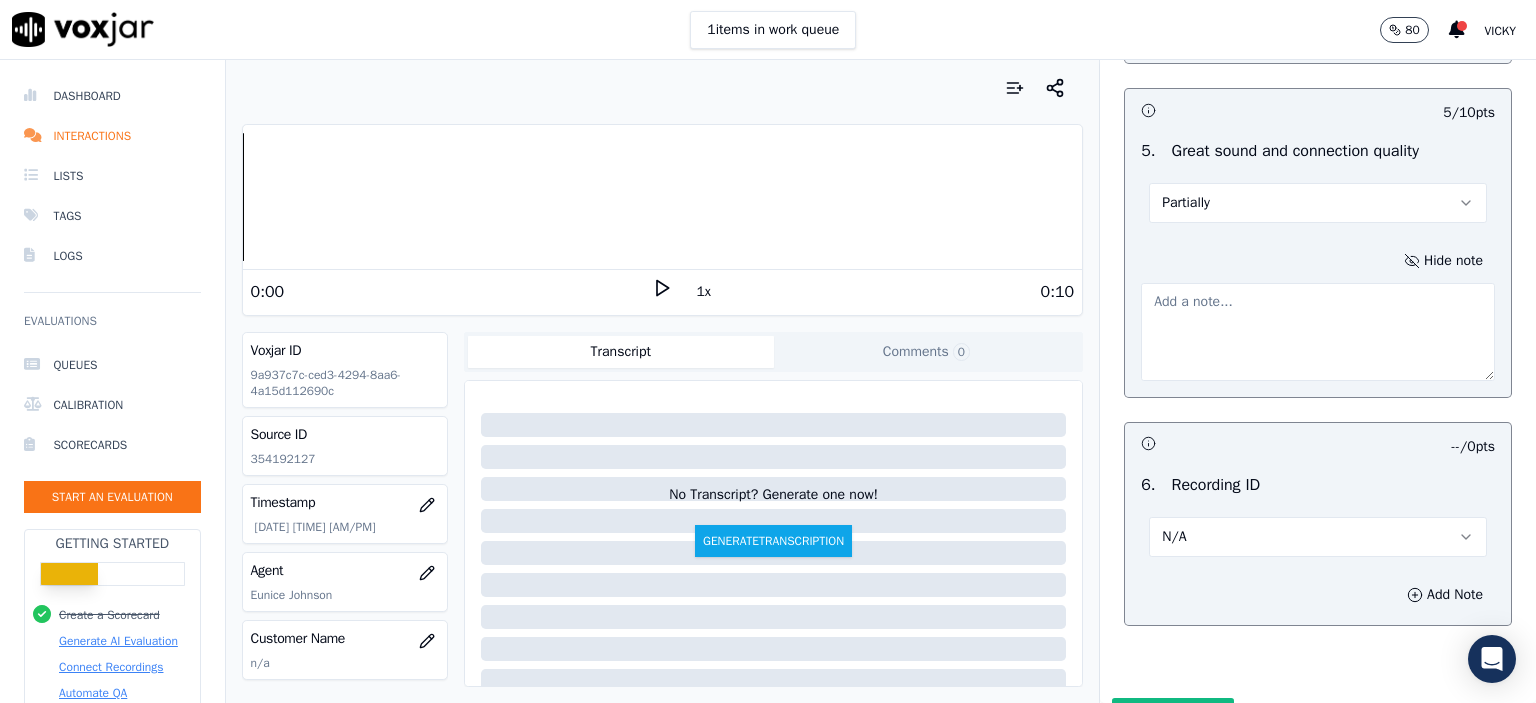 click at bounding box center (1318, 332) 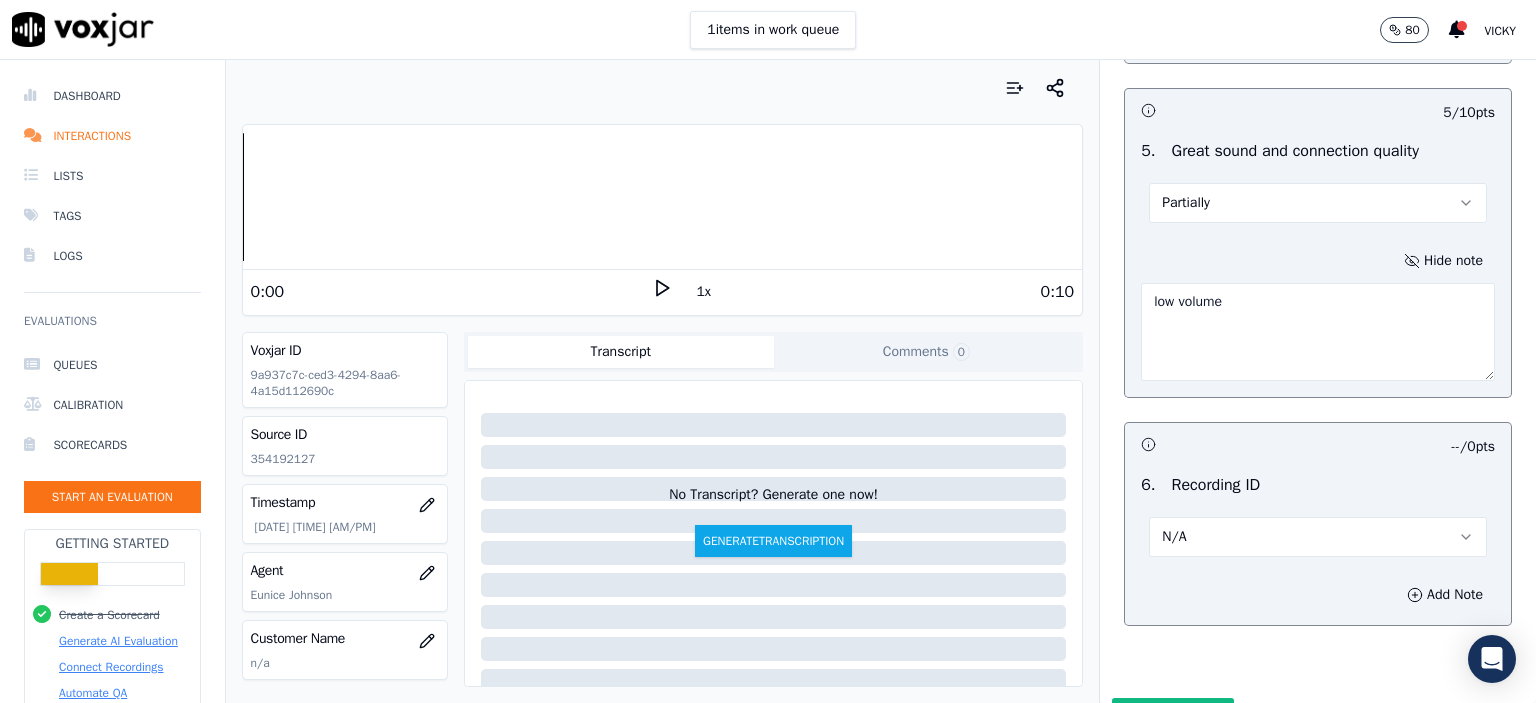 type on "low volume" 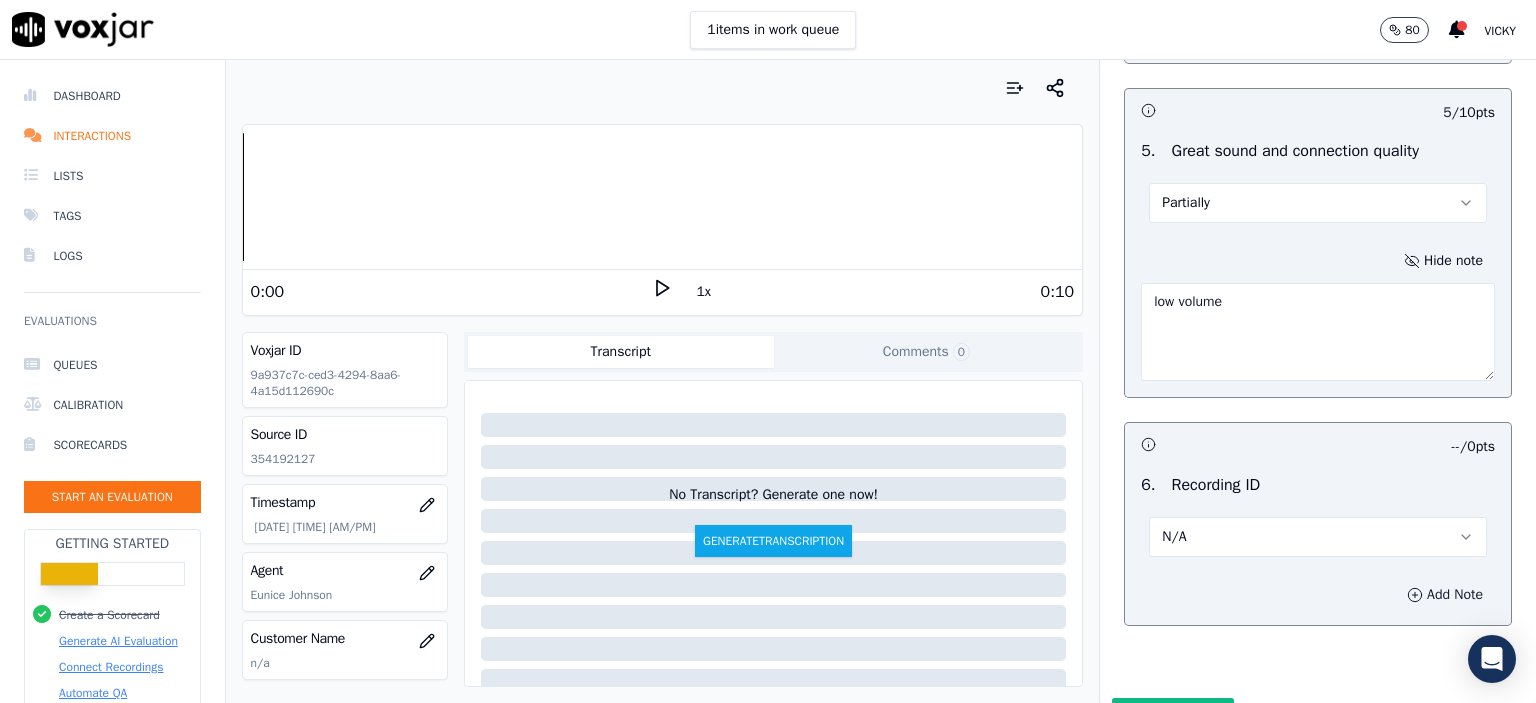 click on "Add Note" at bounding box center [1318, 595] 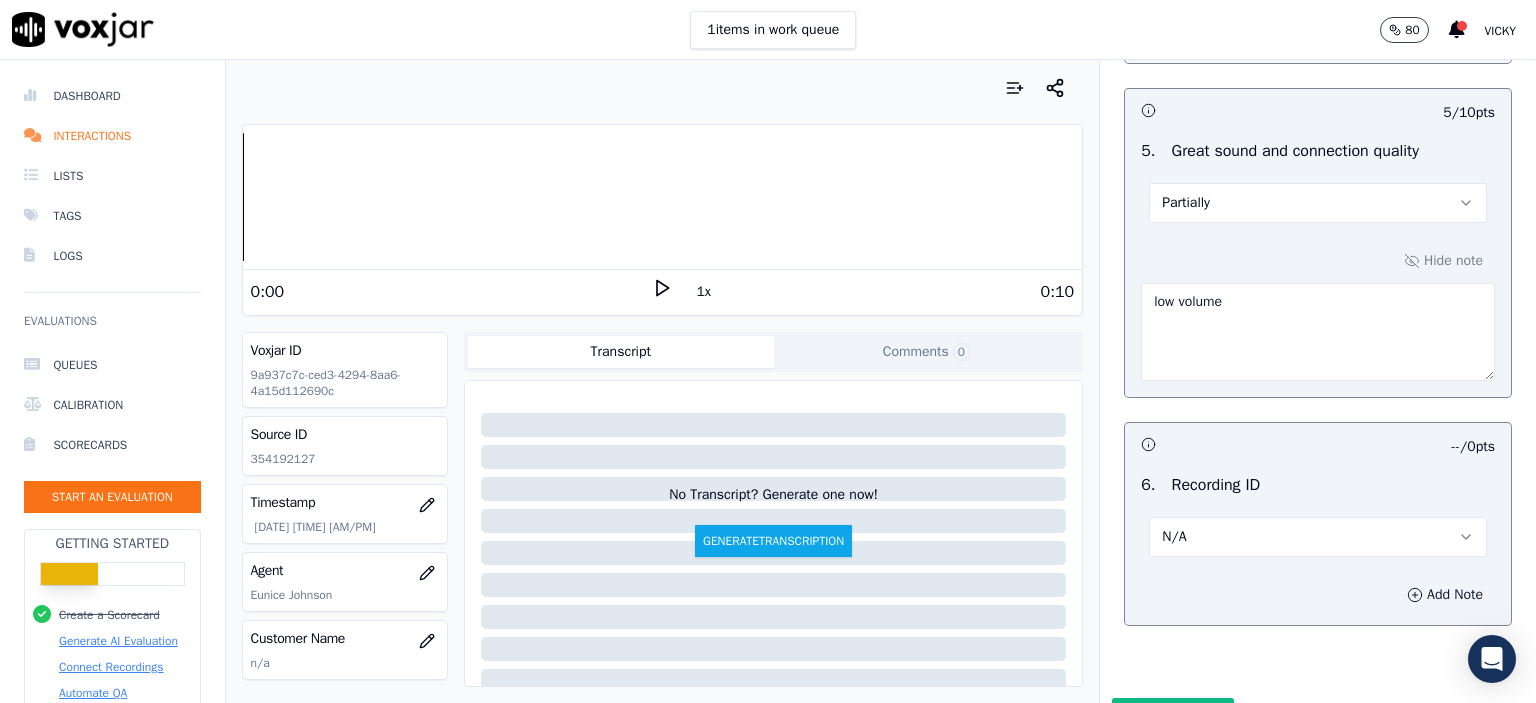 click on "Add Note" at bounding box center (1445, 595) 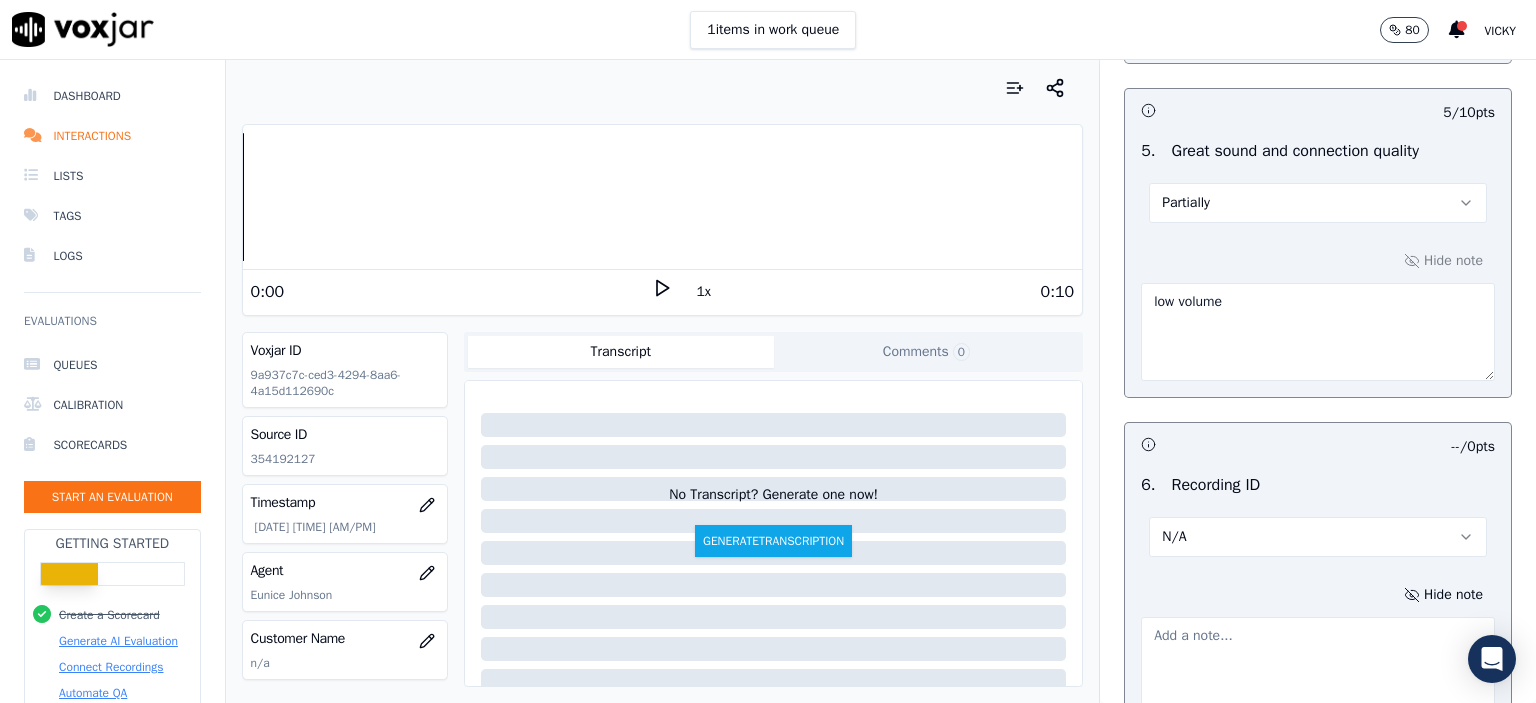 click on "Source ID   354192127" at bounding box center [345, 446] 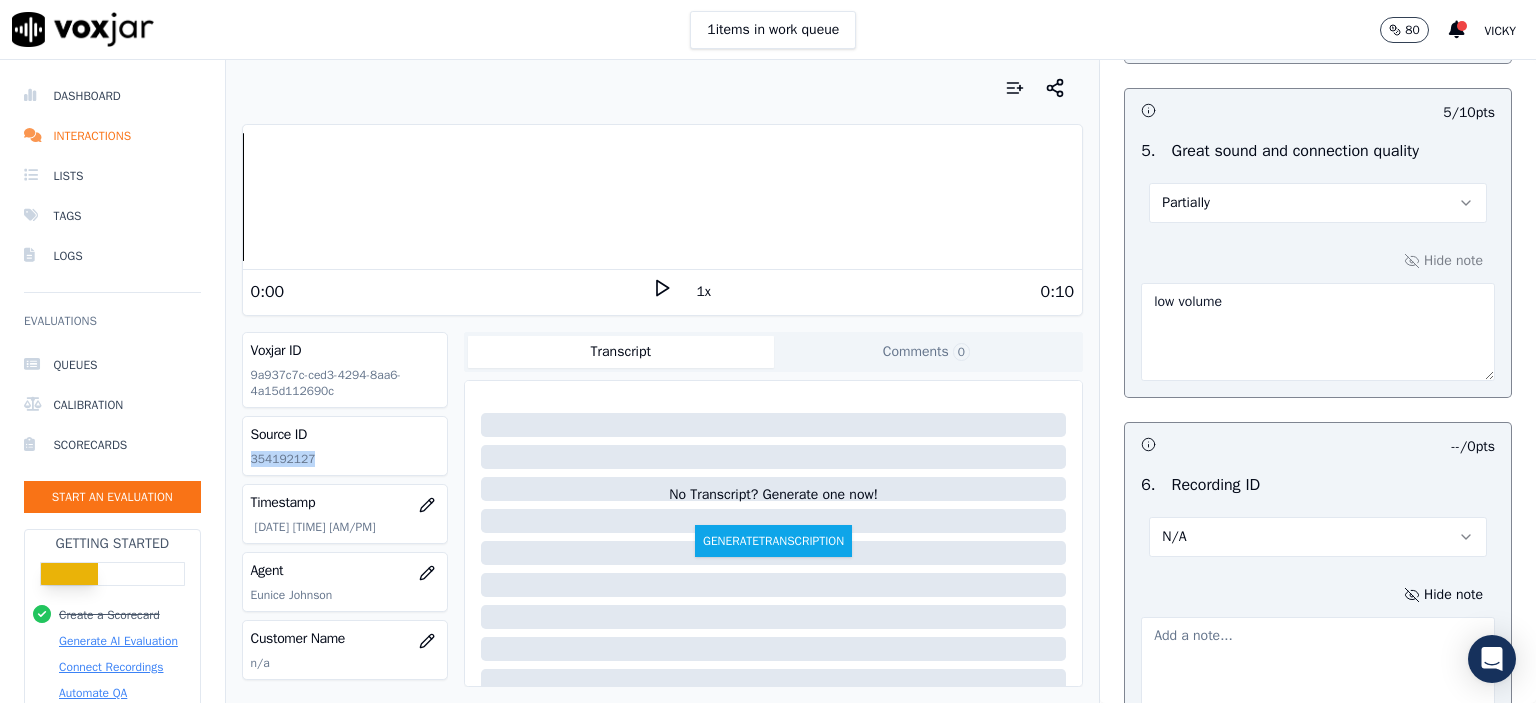 click on "Source ID   354192127" at bounding box center (345, 446) 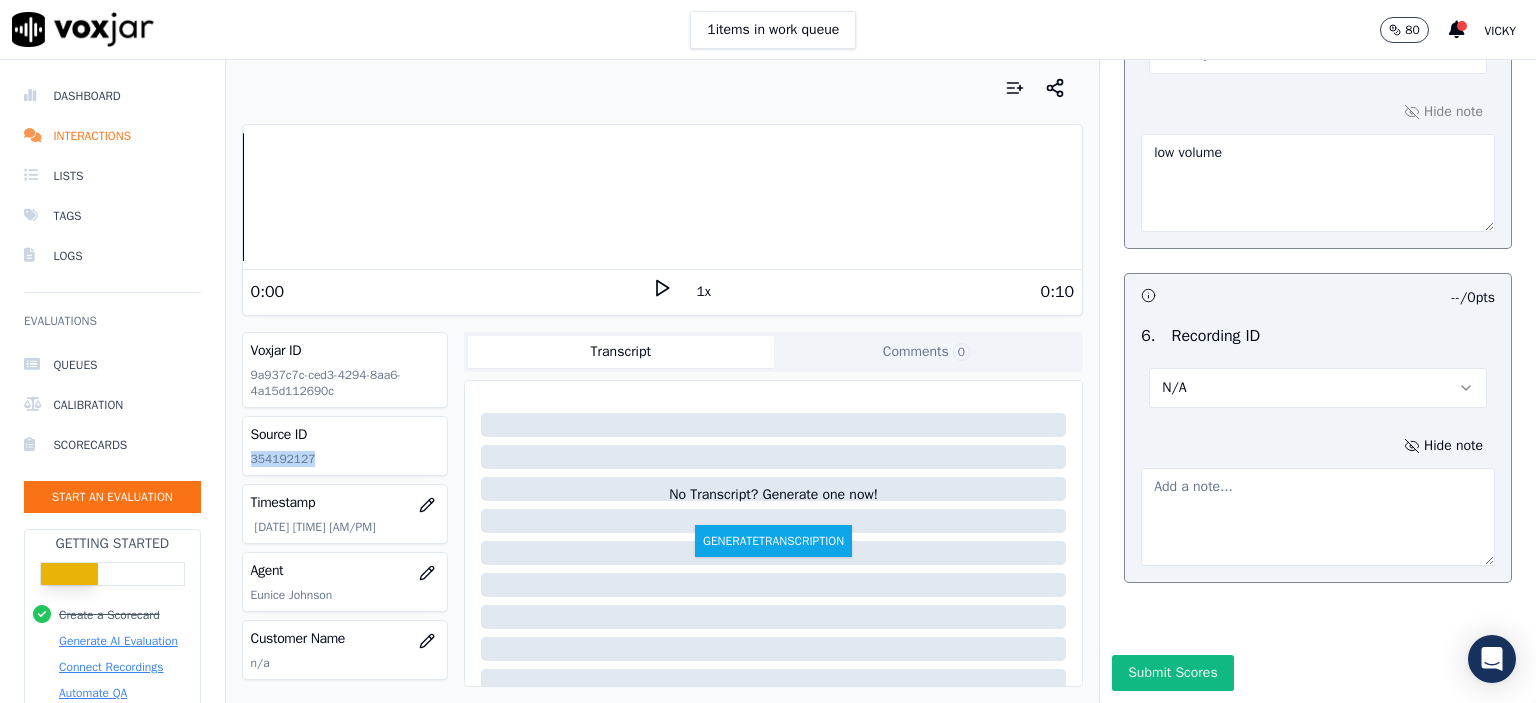 scroll, scrollTop: 3741, scrollLeft: 0, axis: vertical 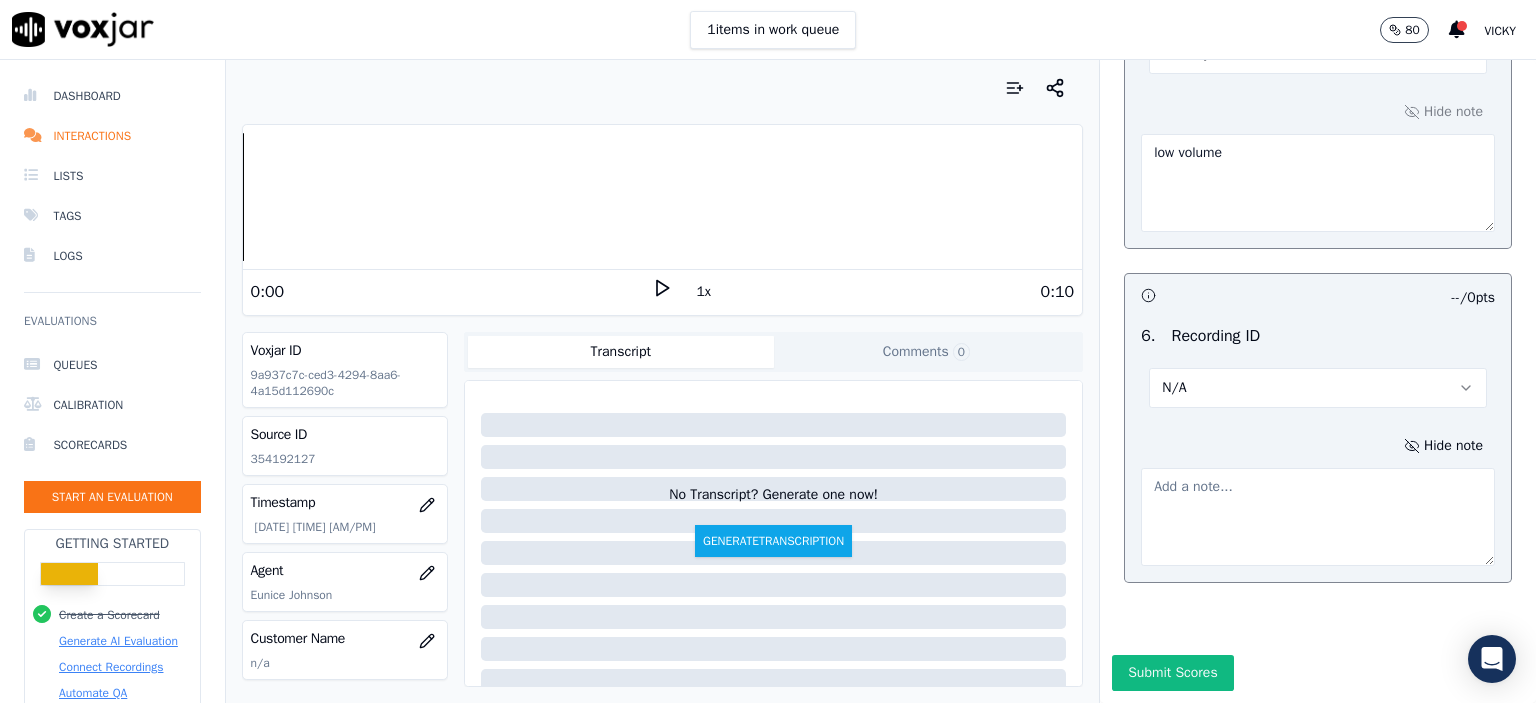 click at bounding box center (1318, 517) 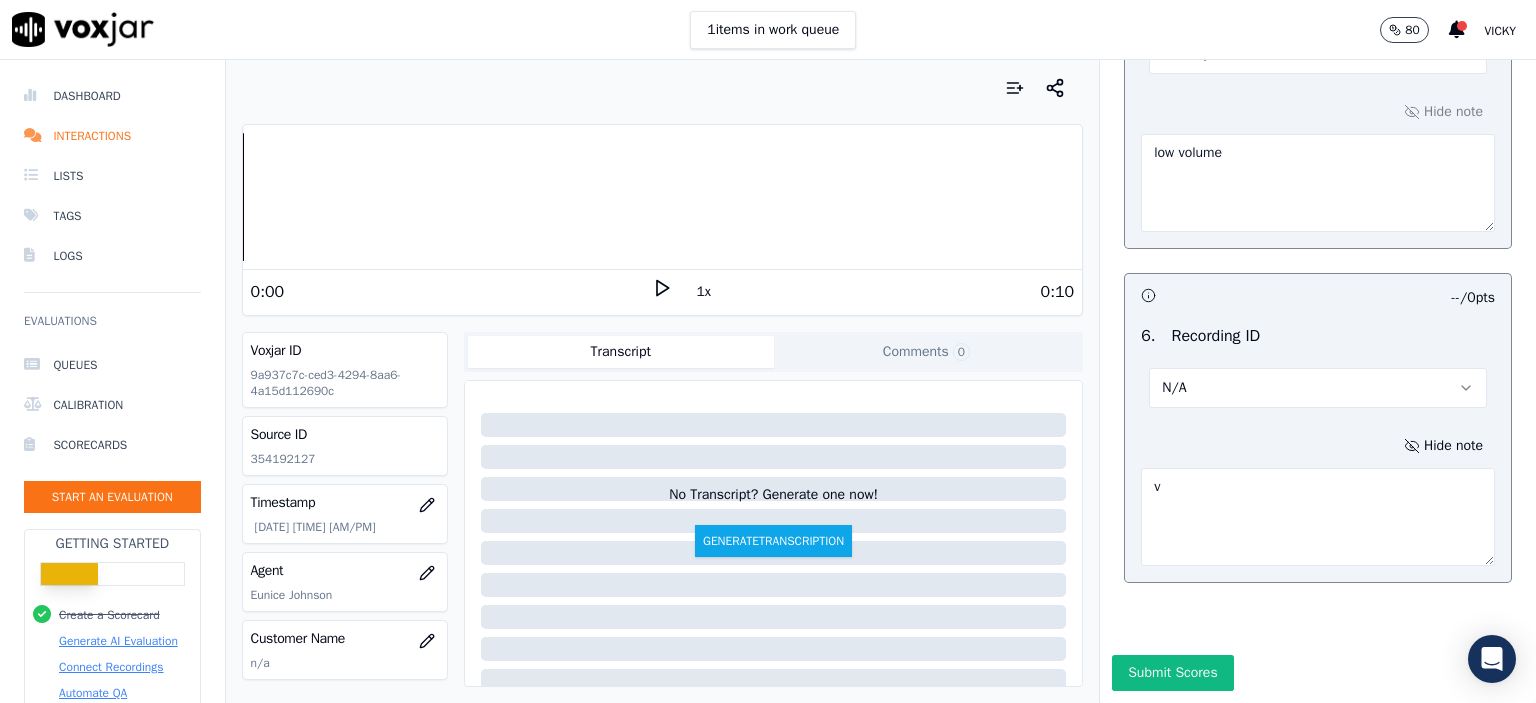 drag, startPoint x: 1198, startPoint y: 430, endPoint x: 1060, endPoint y: 435, distance: 138.09055 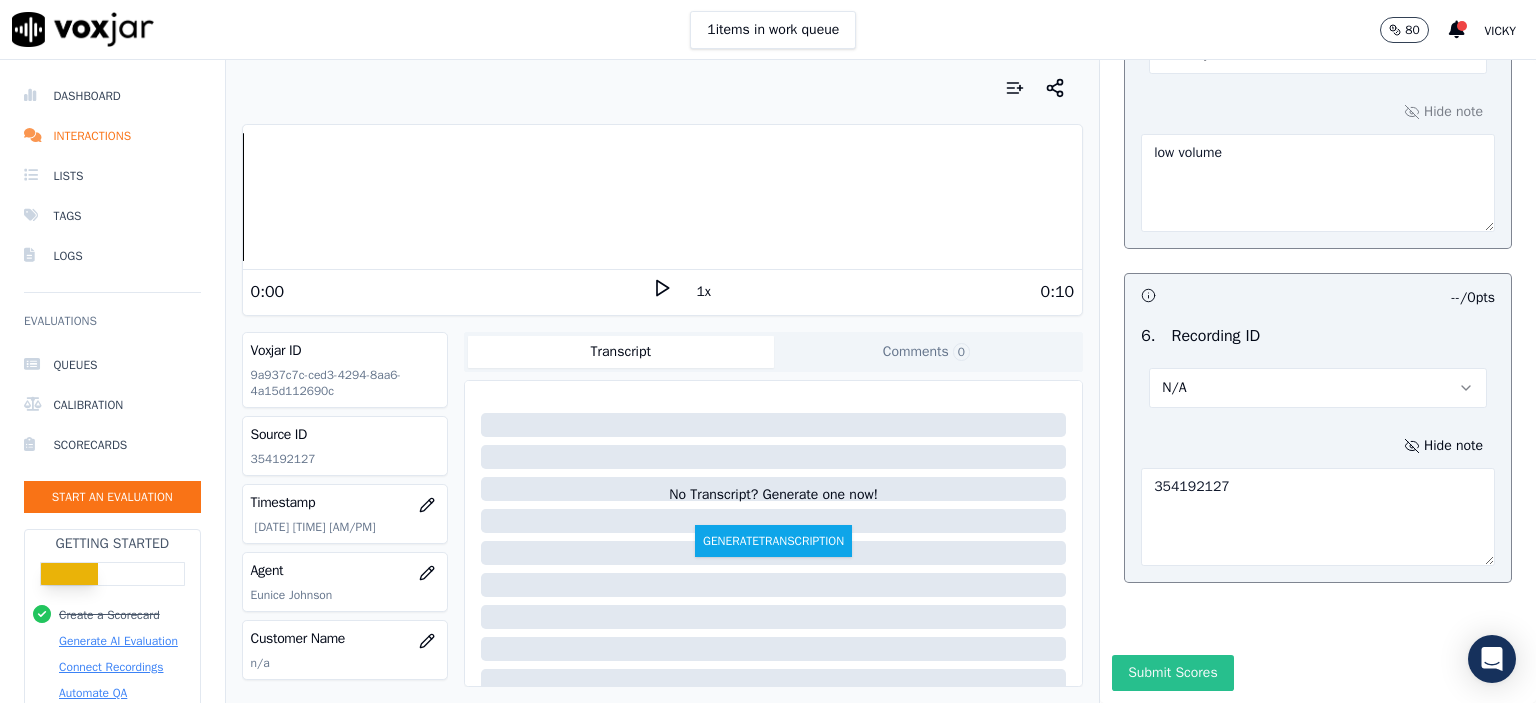 type on "354192127" 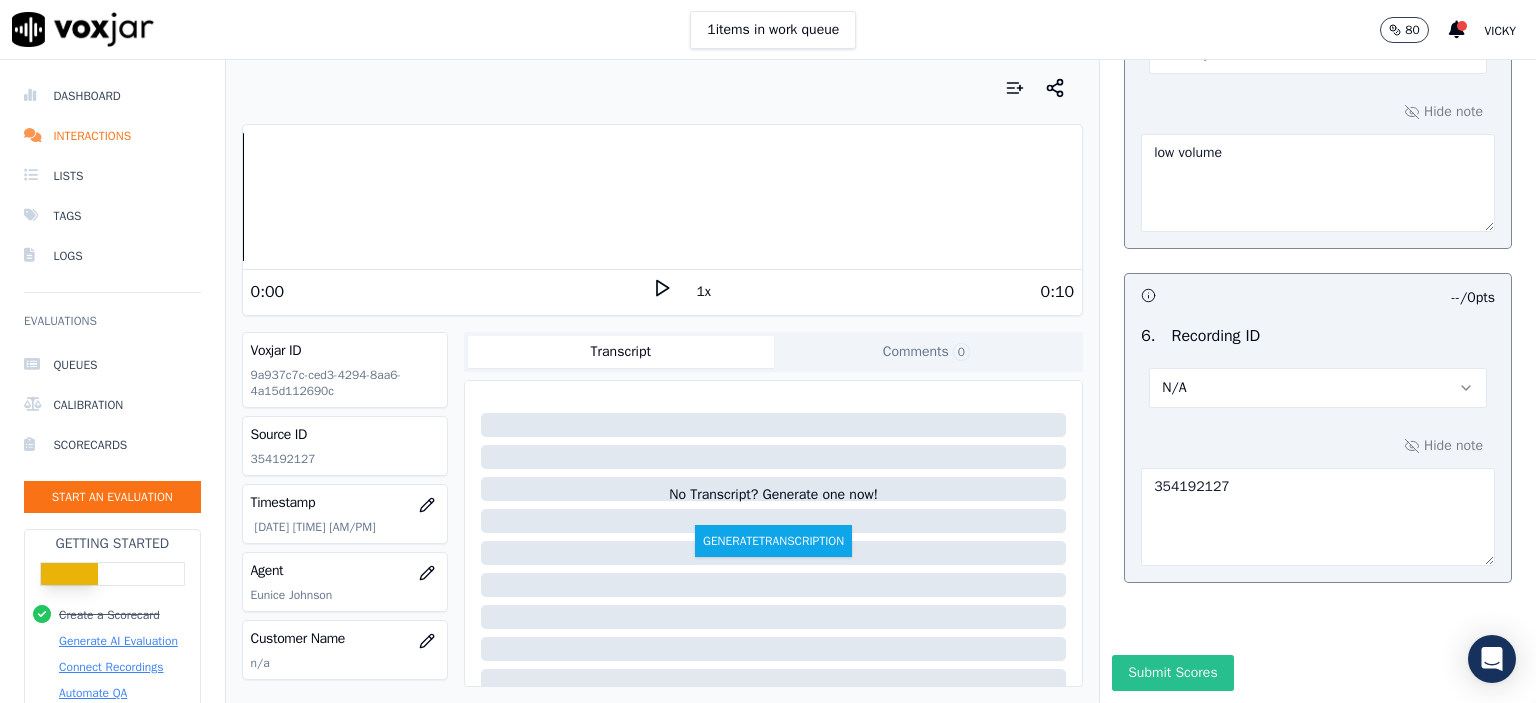 click on "Submit Scores" at bounding box center (1172, 673) 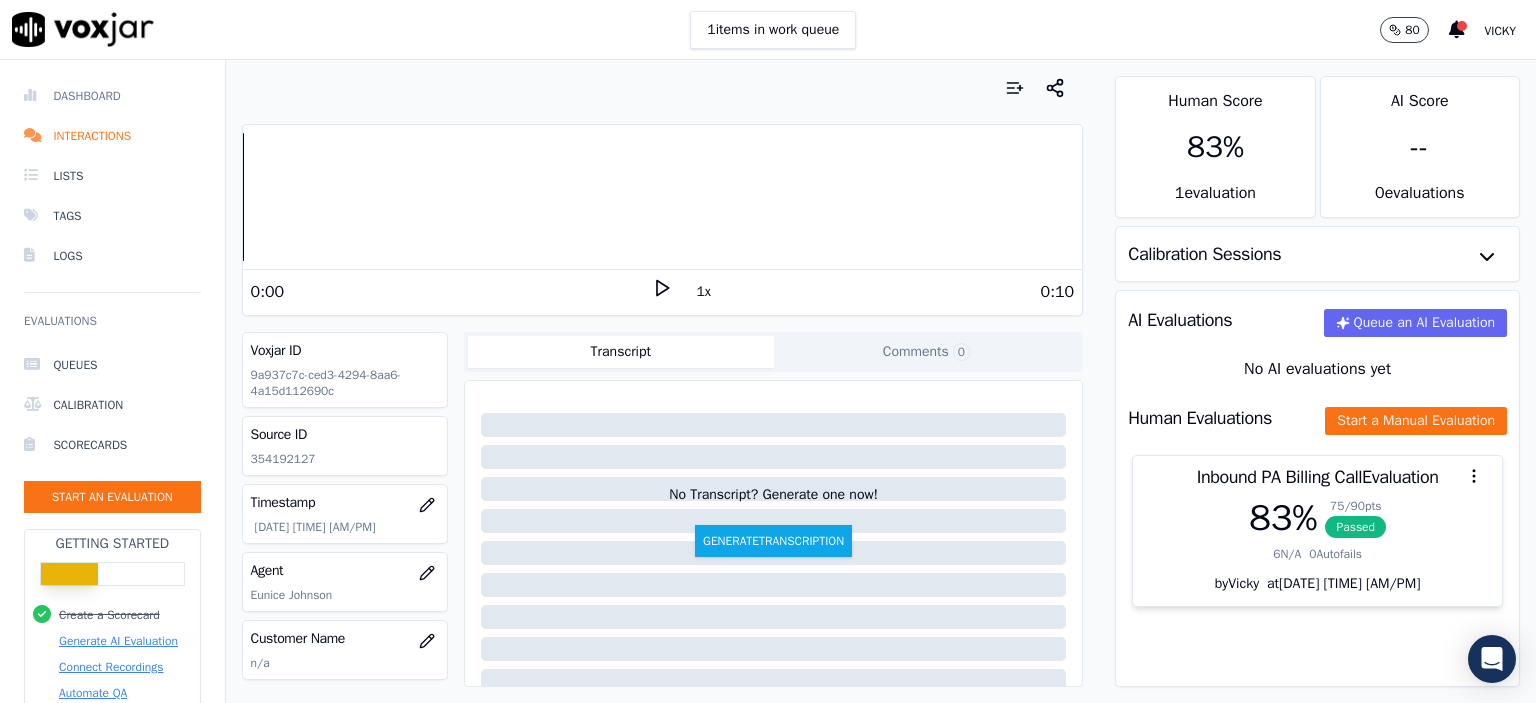 click on "Dashboard" at bounding box center [112, 96] 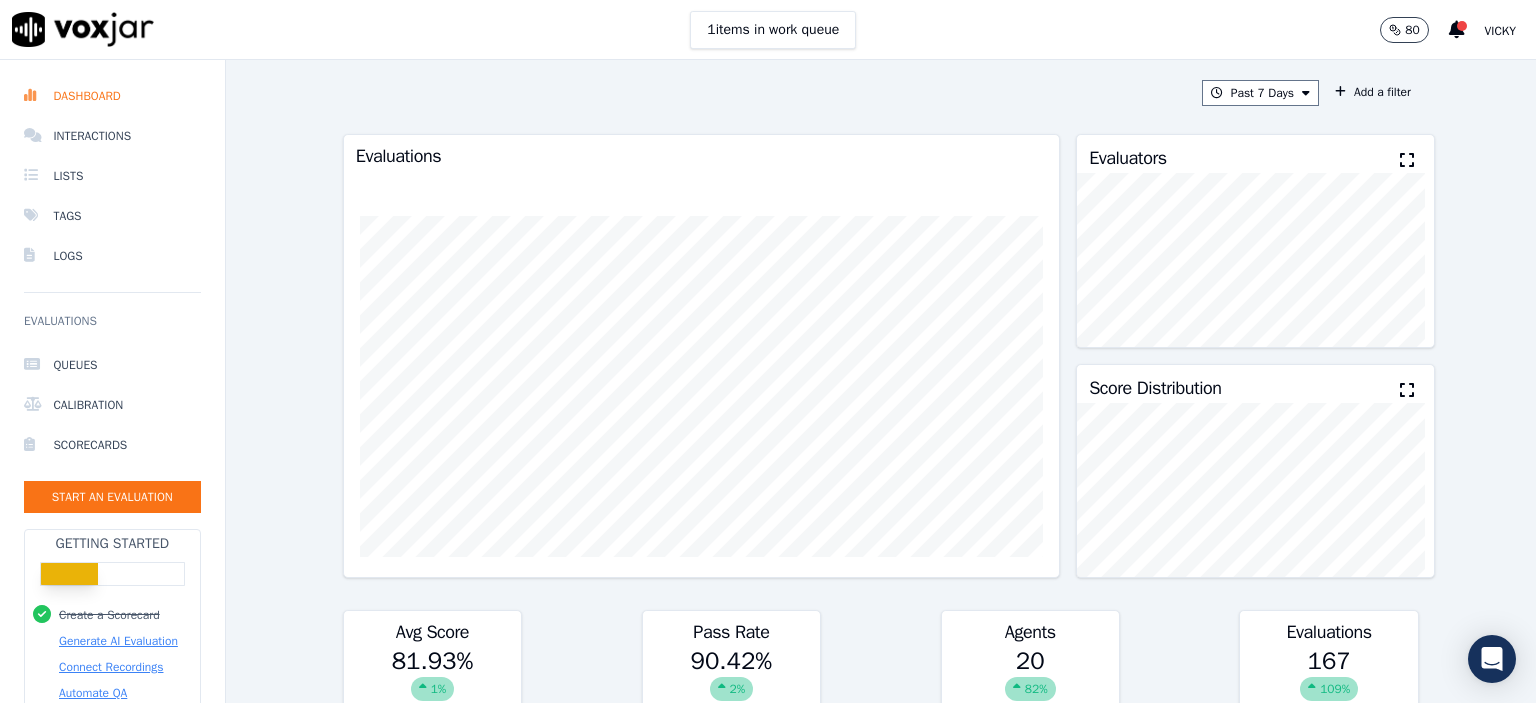 scroll, scrollTop: 0, scrollLeft: 0, axis: both 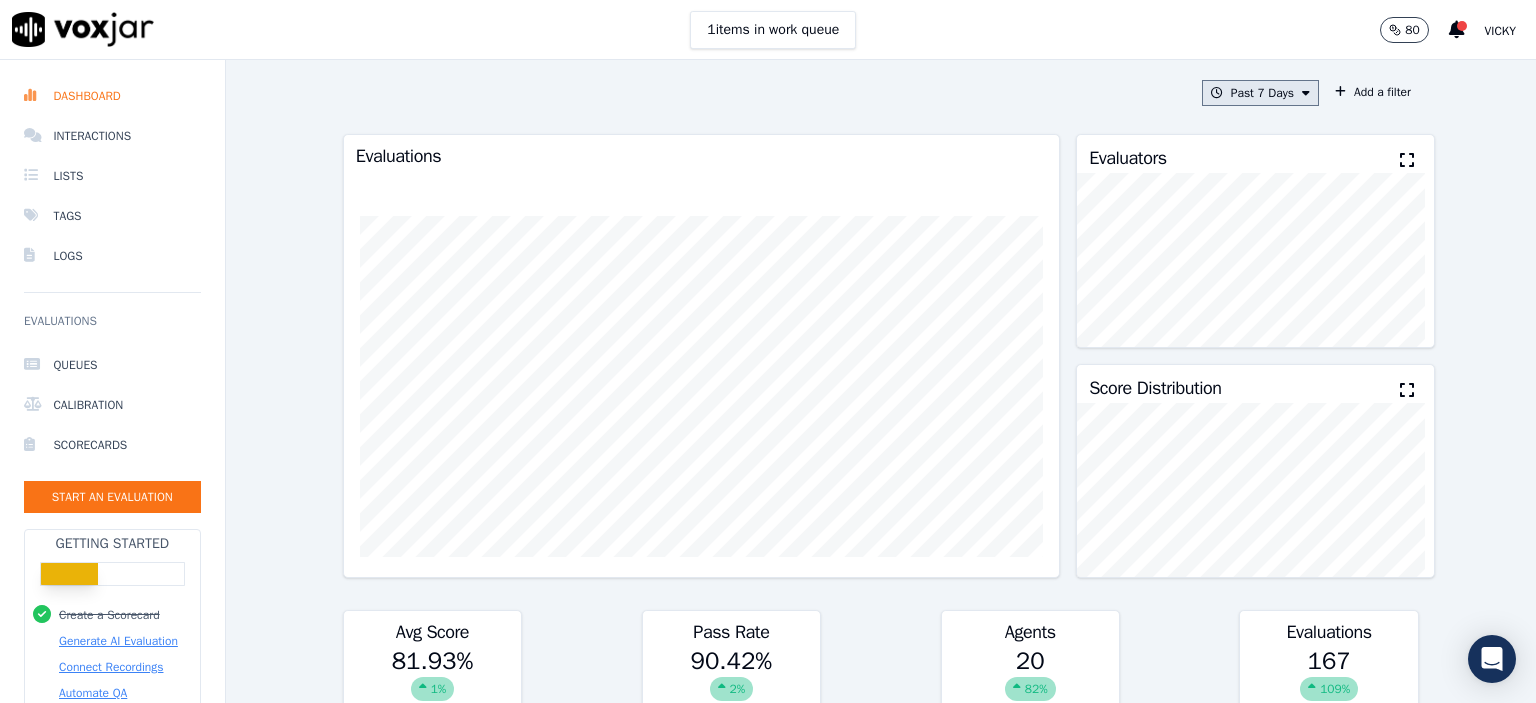 click on "Past 7 Days" at bounding box center (1260, 93) 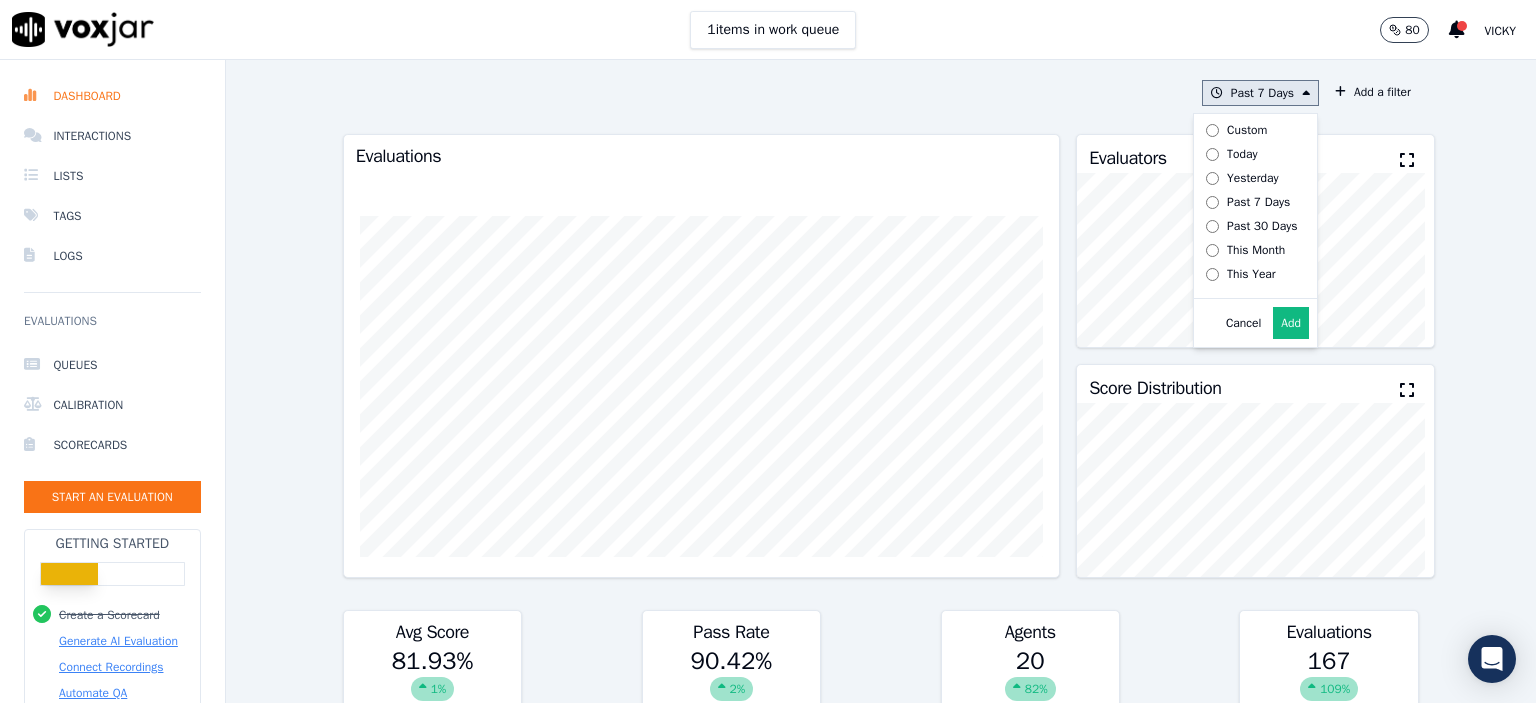 click on "Add" at bounding box center (1291, 323) 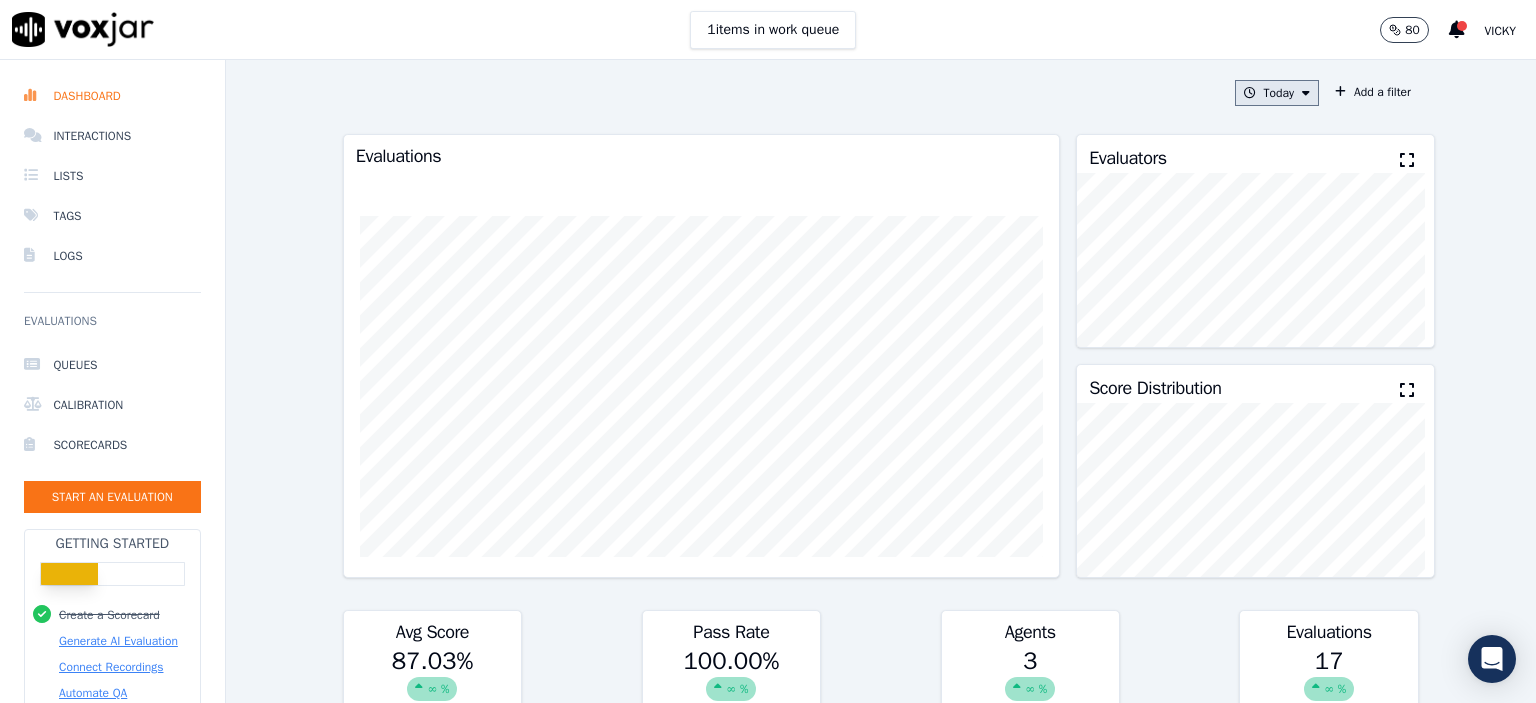 click on "Today" at bounding box center [1277, 93] 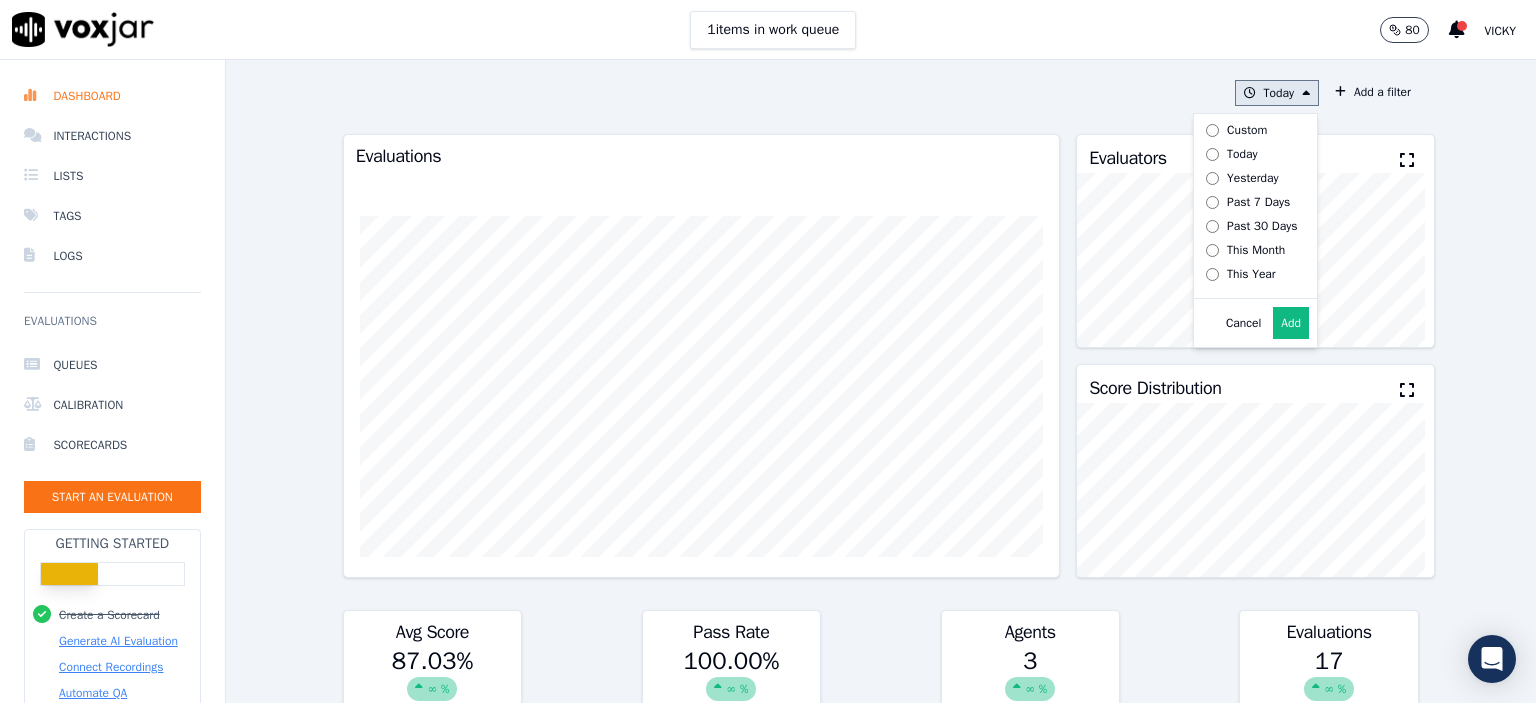 click on "Past 7 Days" at bounding box center (1258, 202) 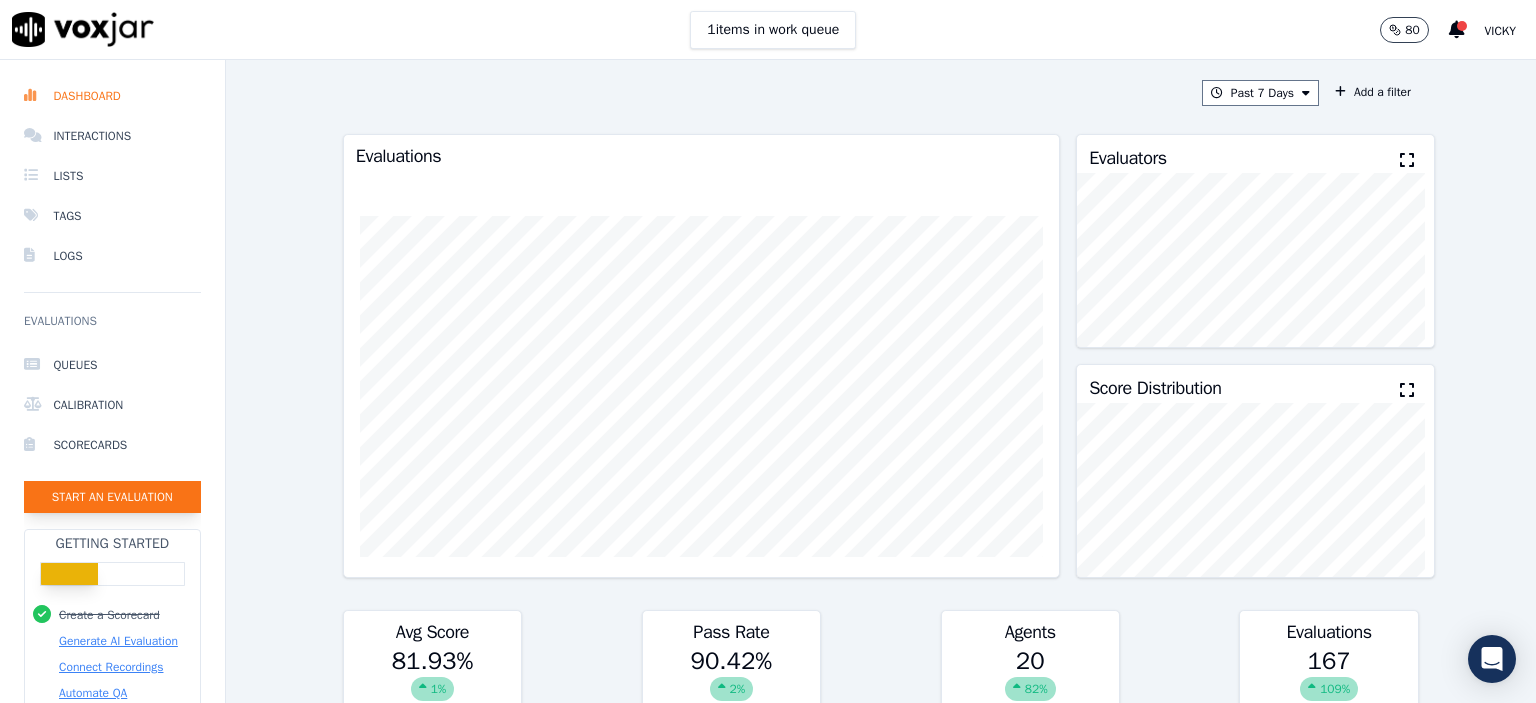 click on "Start an Evaluation" 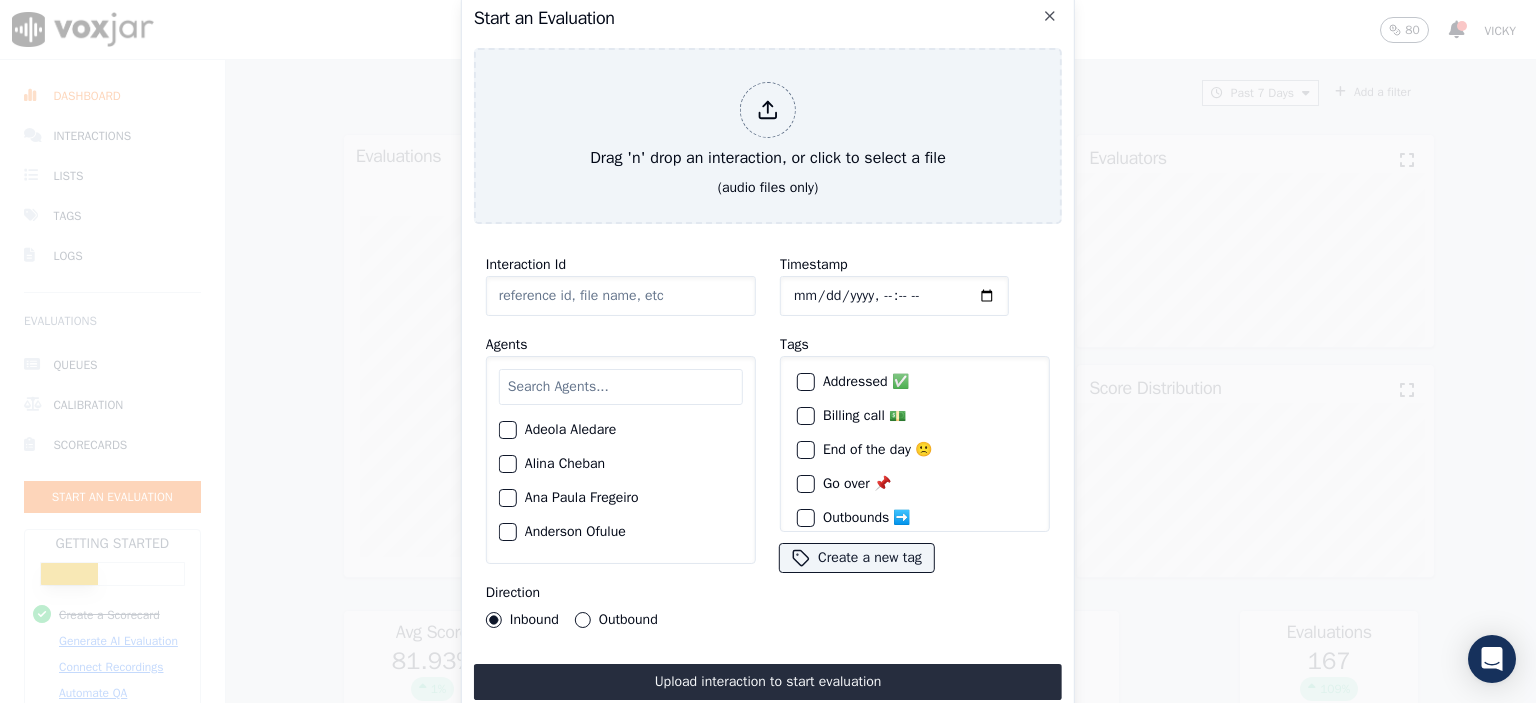click on "Interaction Id" 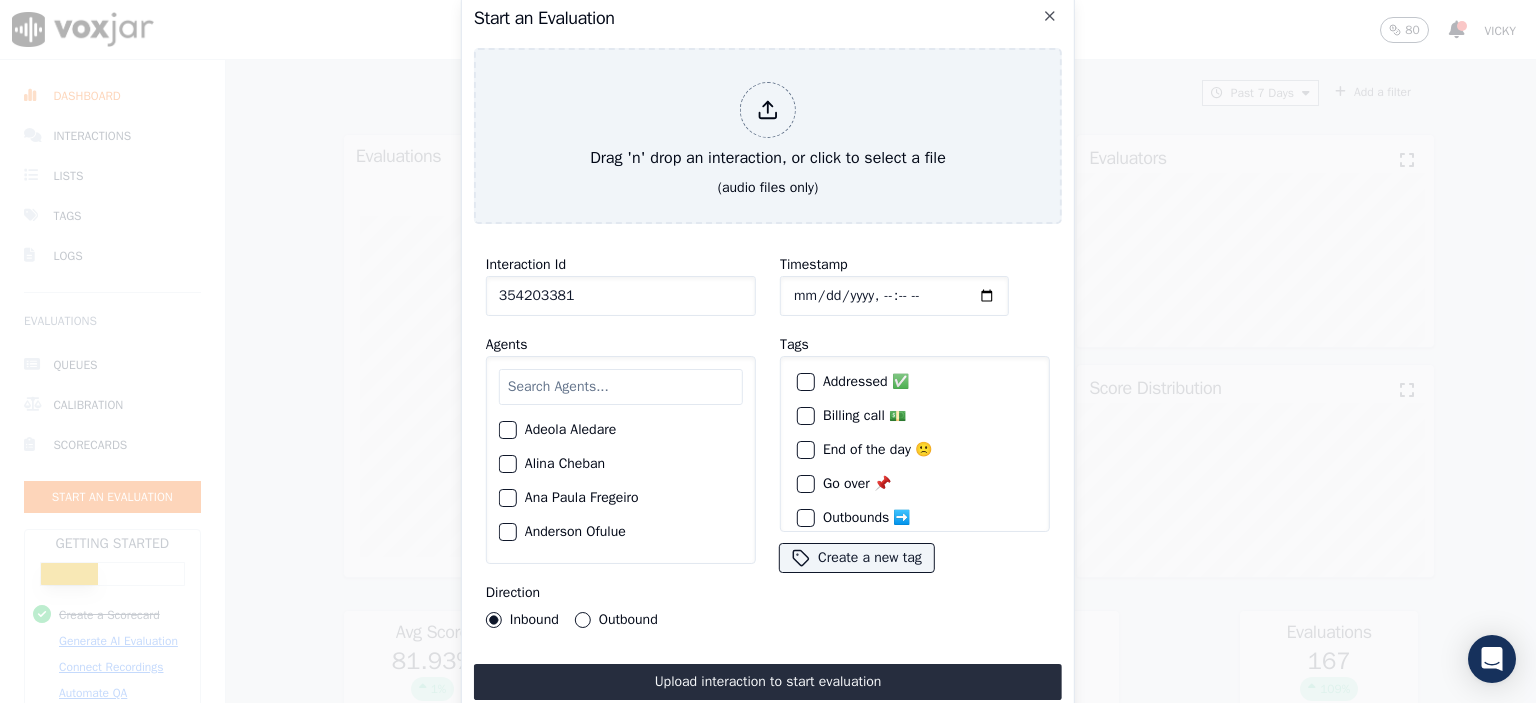 type on "354203381" 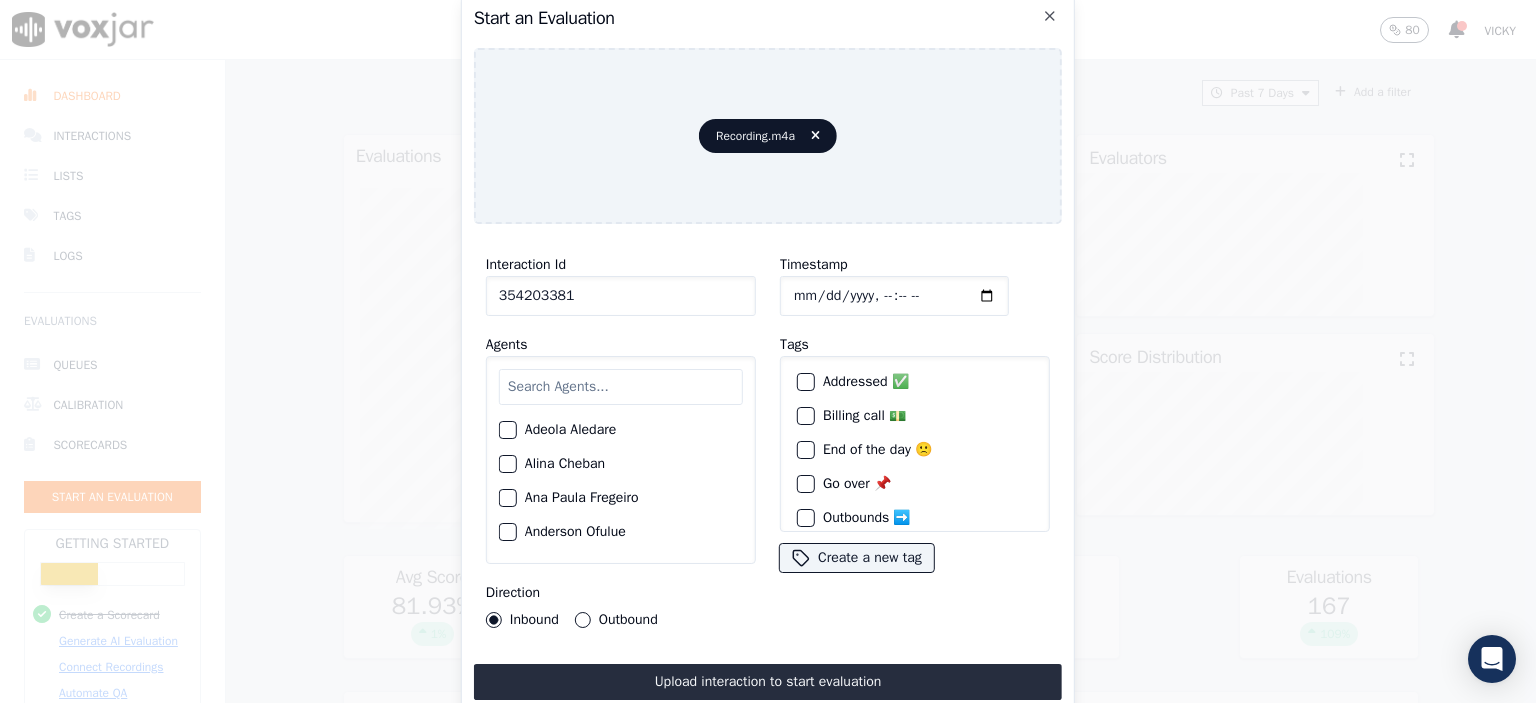 click at bounding box center (621, 387) 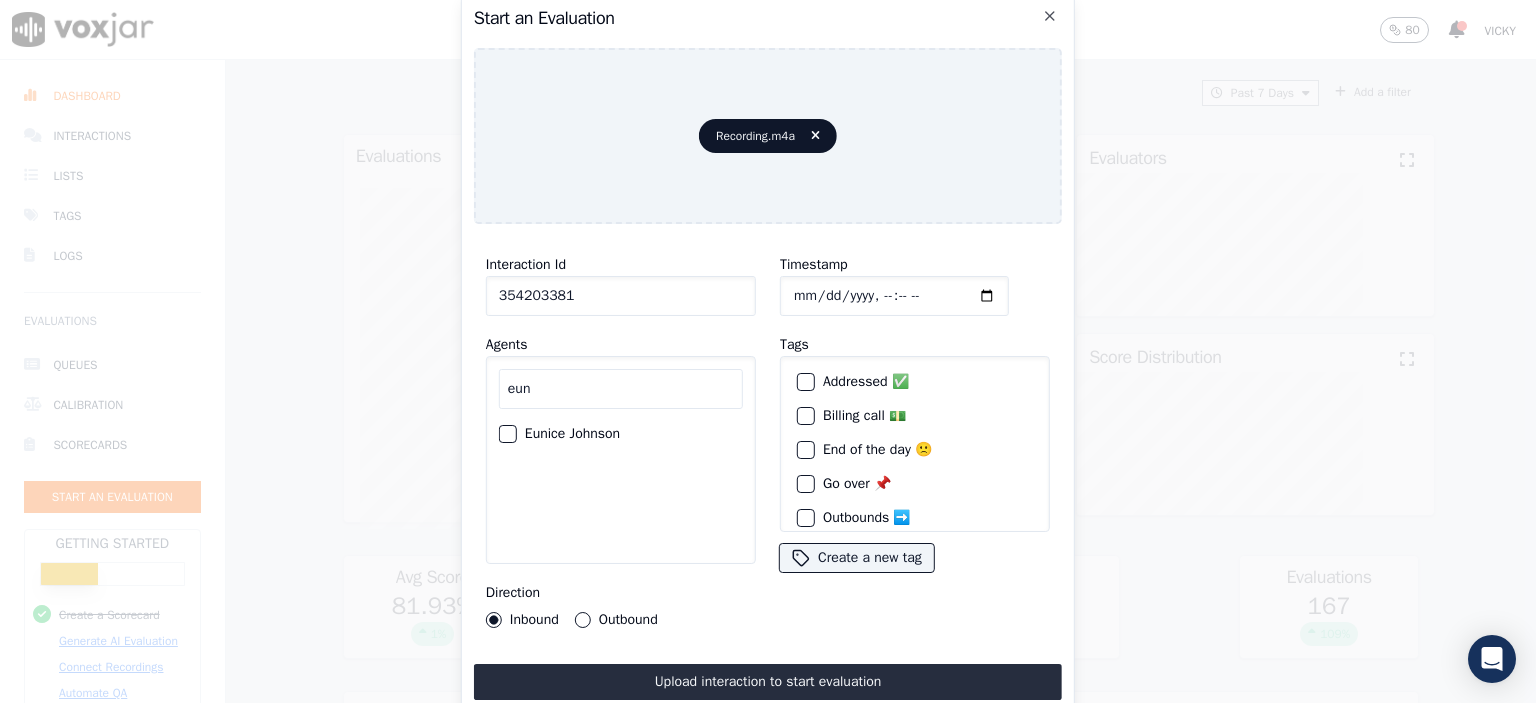 type on "eun" 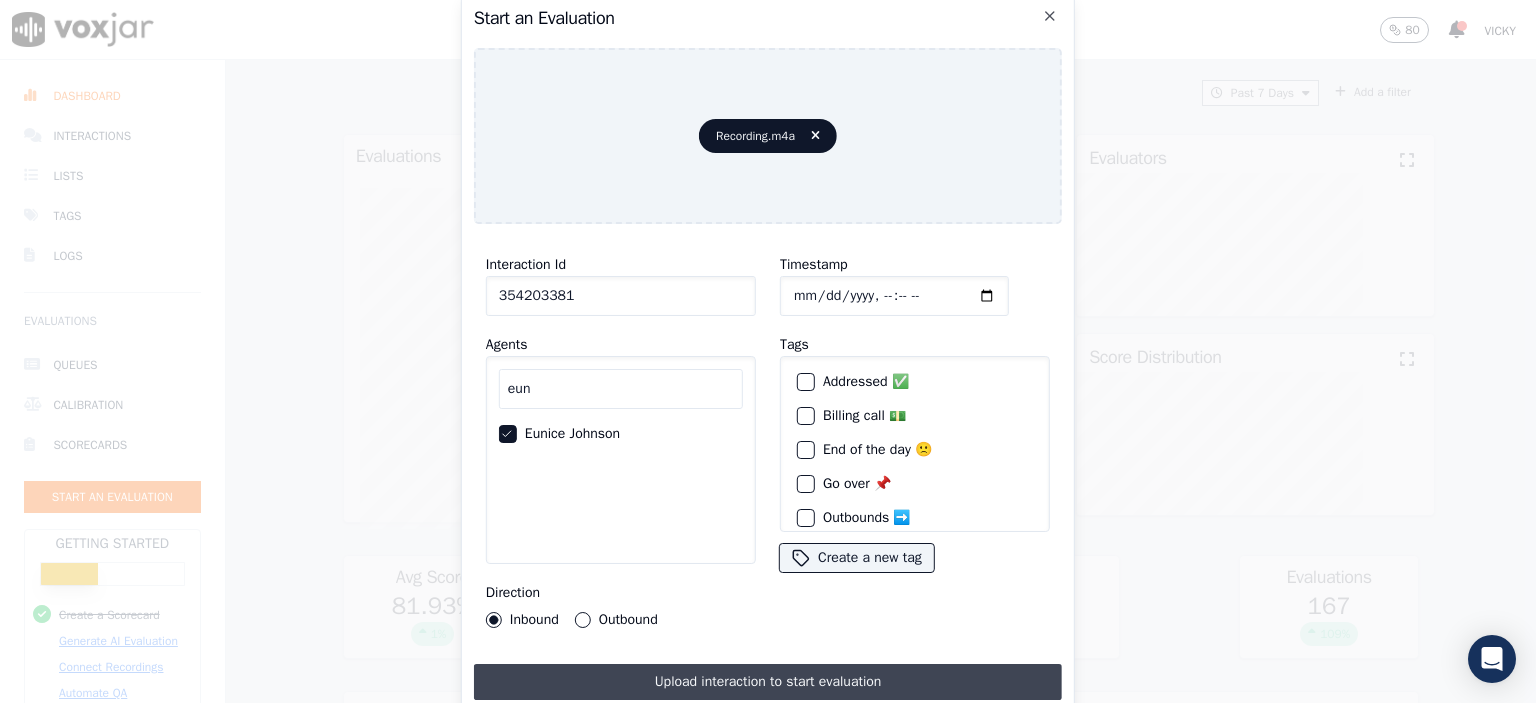 click on "Upload interaction to start evaluation" at bounding box center (768, 682) 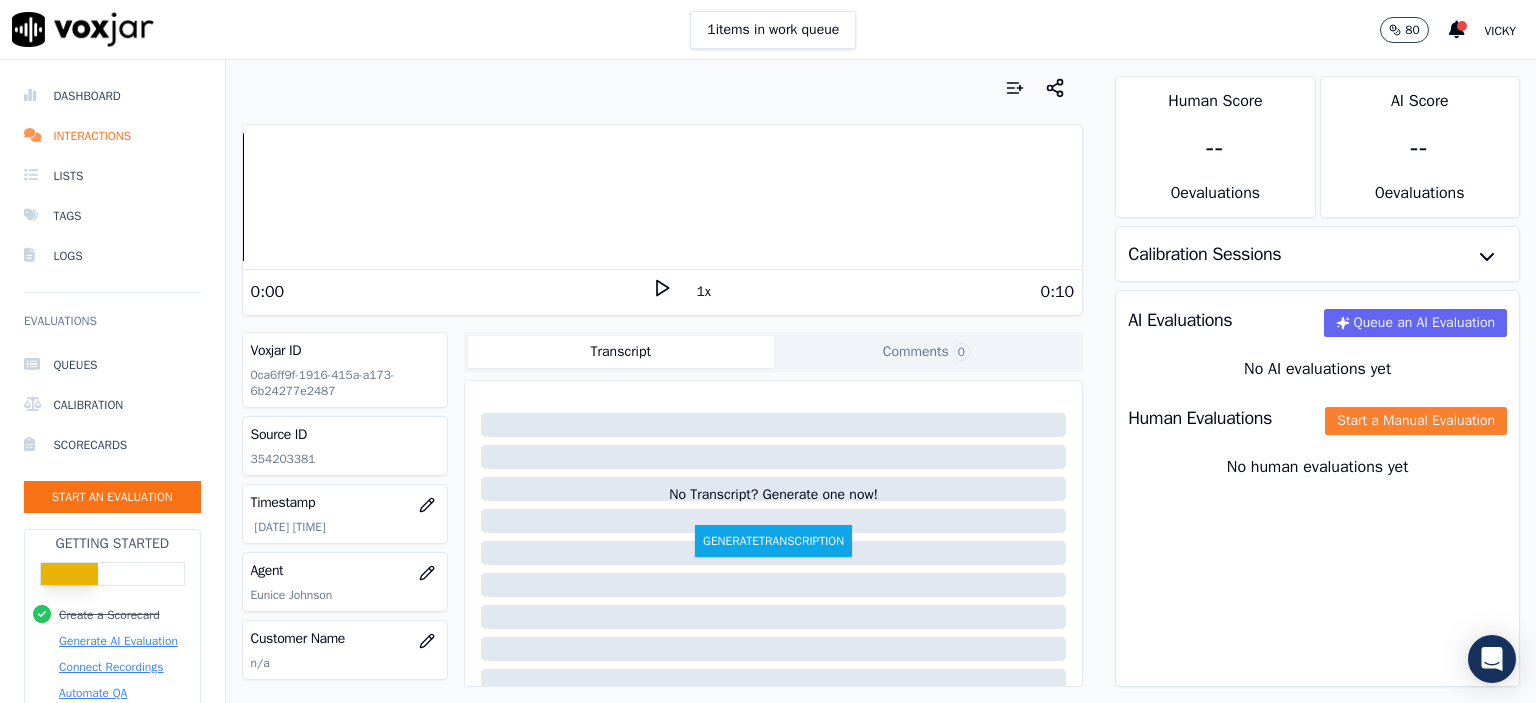click on "Start a Manual Evaluation" 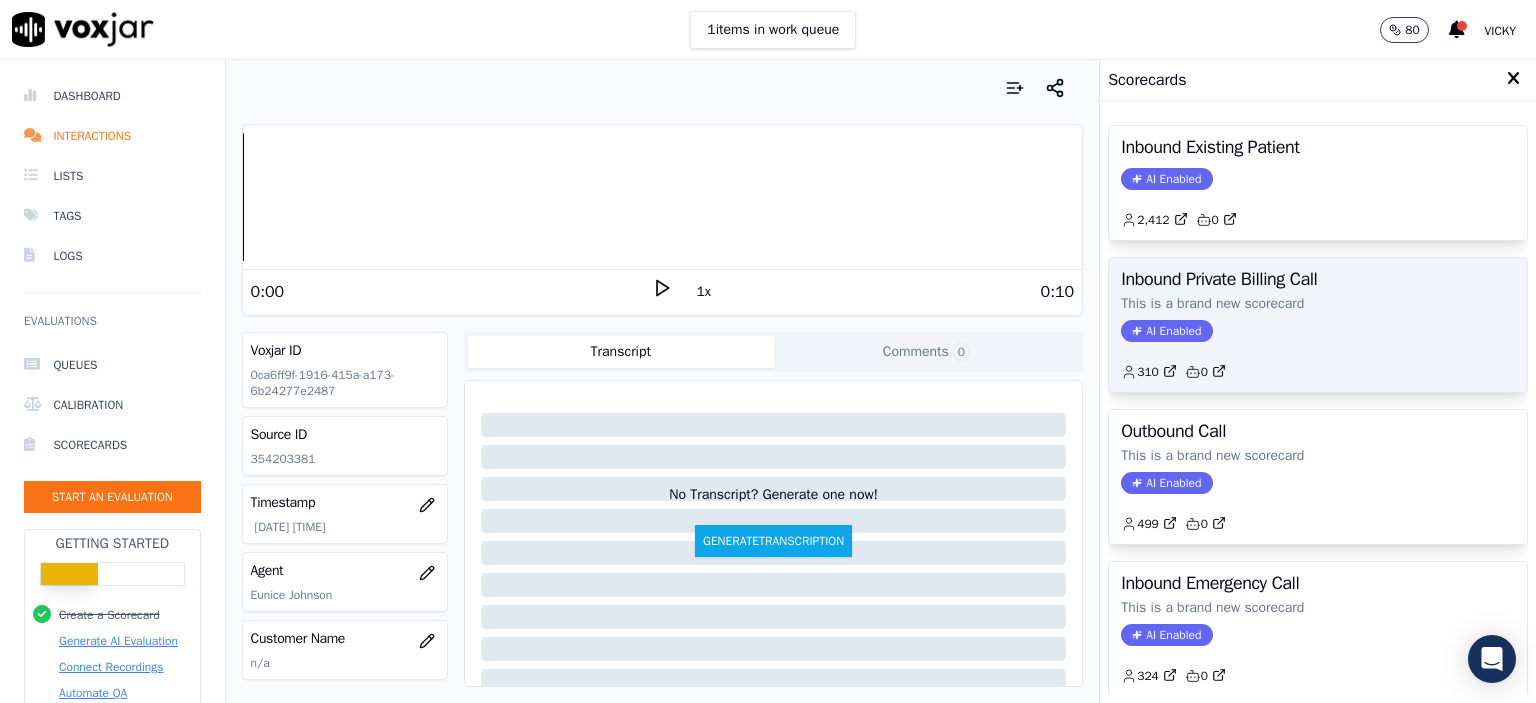 click on "AI Enabled" 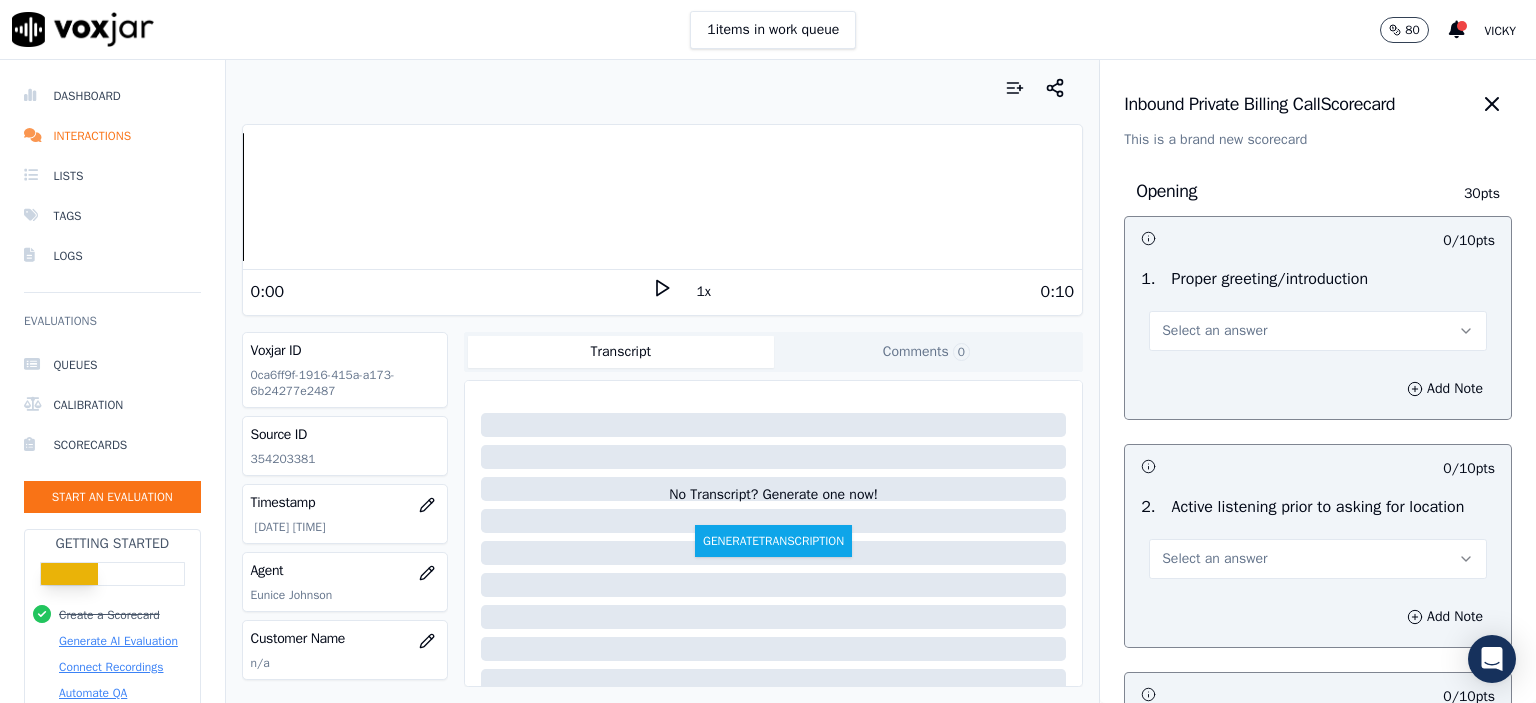 click 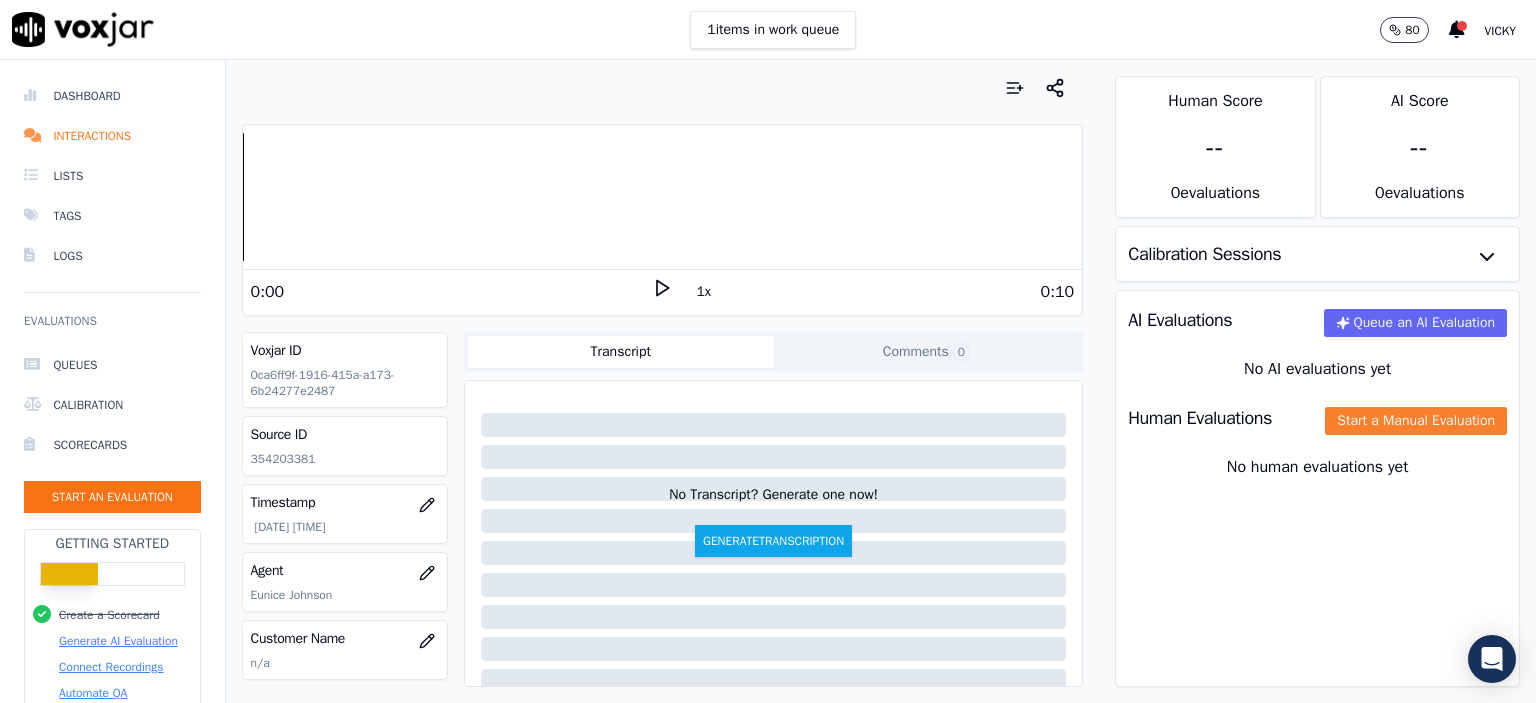click on "Human Evaluations   Start a Manual Evaluation" at bounding box center (1317, 418) 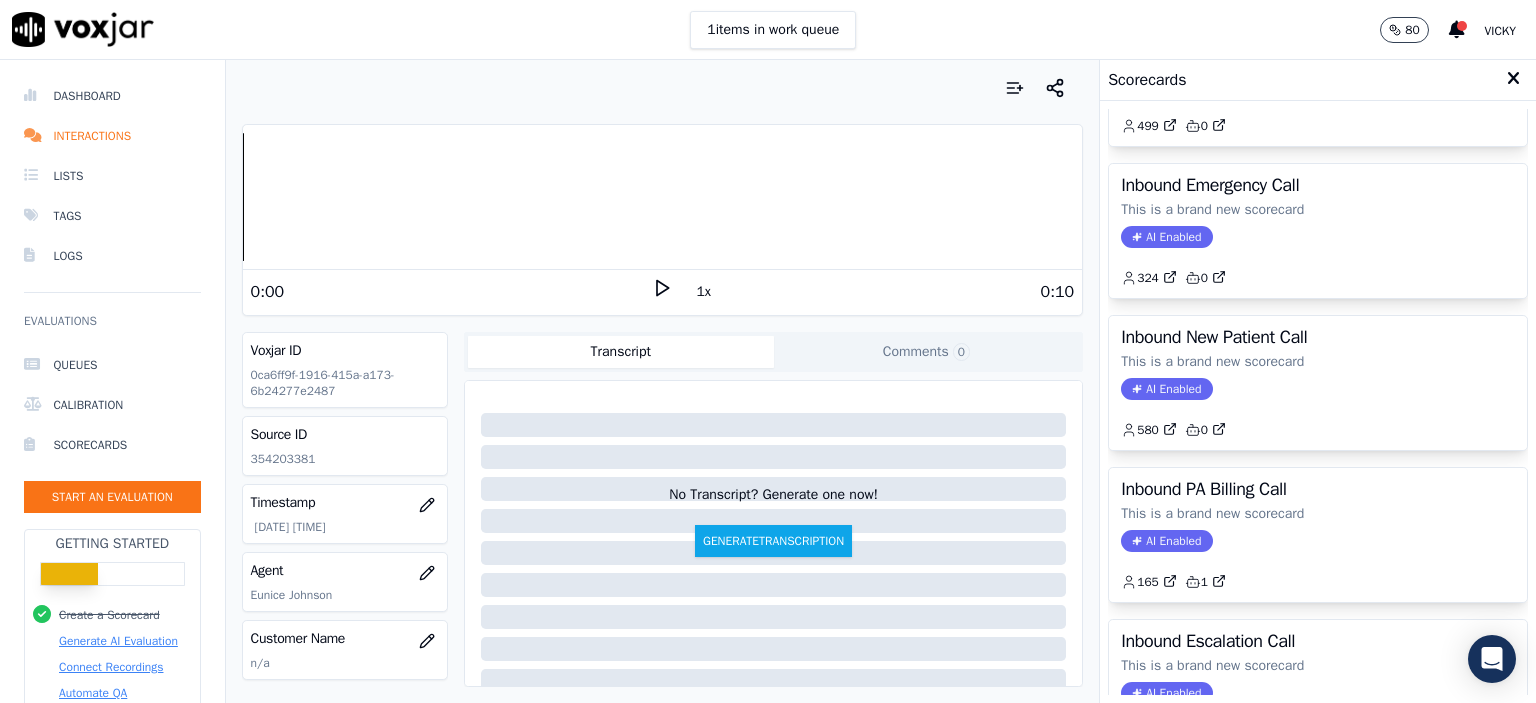 scroll, scrollTop: 400, scrollLeft: 0, axis: vertical 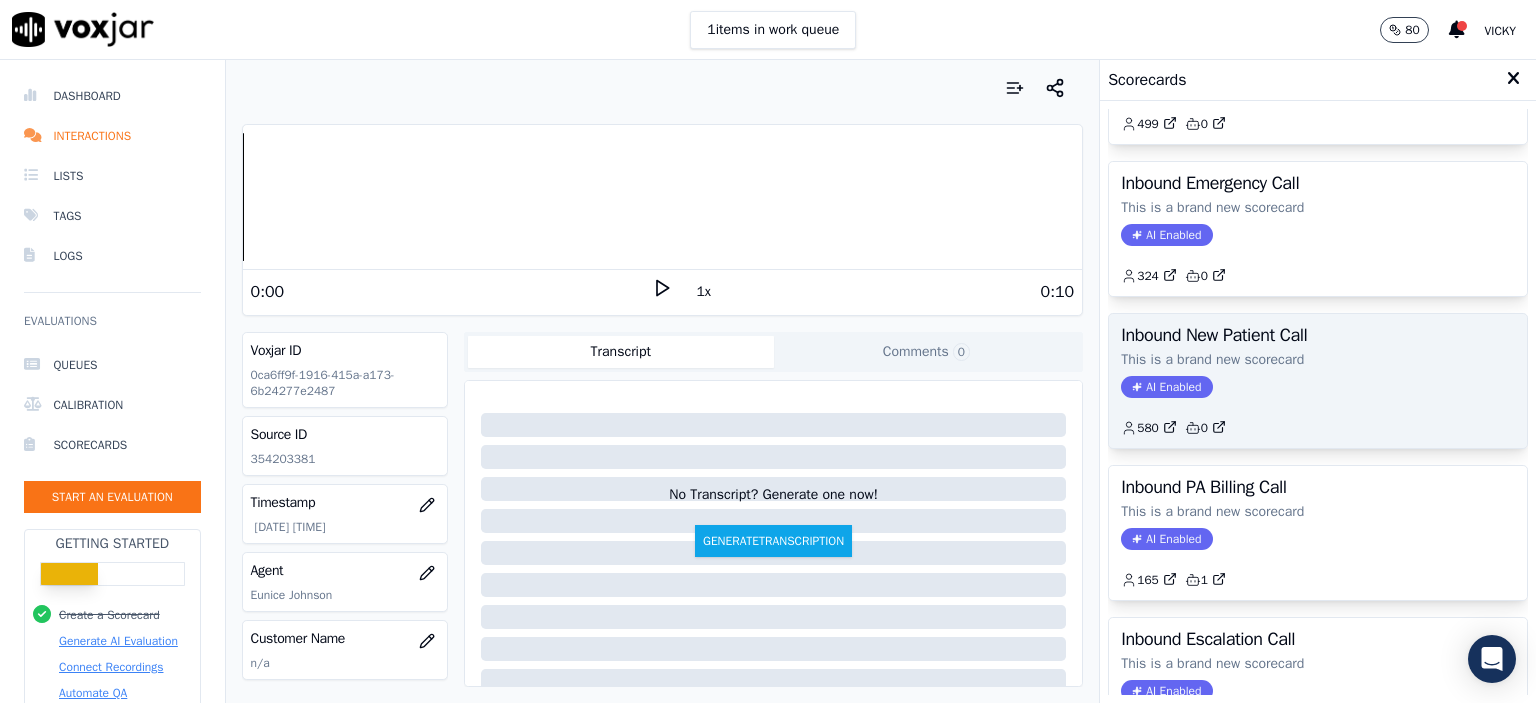 click on "Inbound New Patient Call   This is a brand new scorecard     AI Enabled       580         0" at bounding box center [1318, 381] 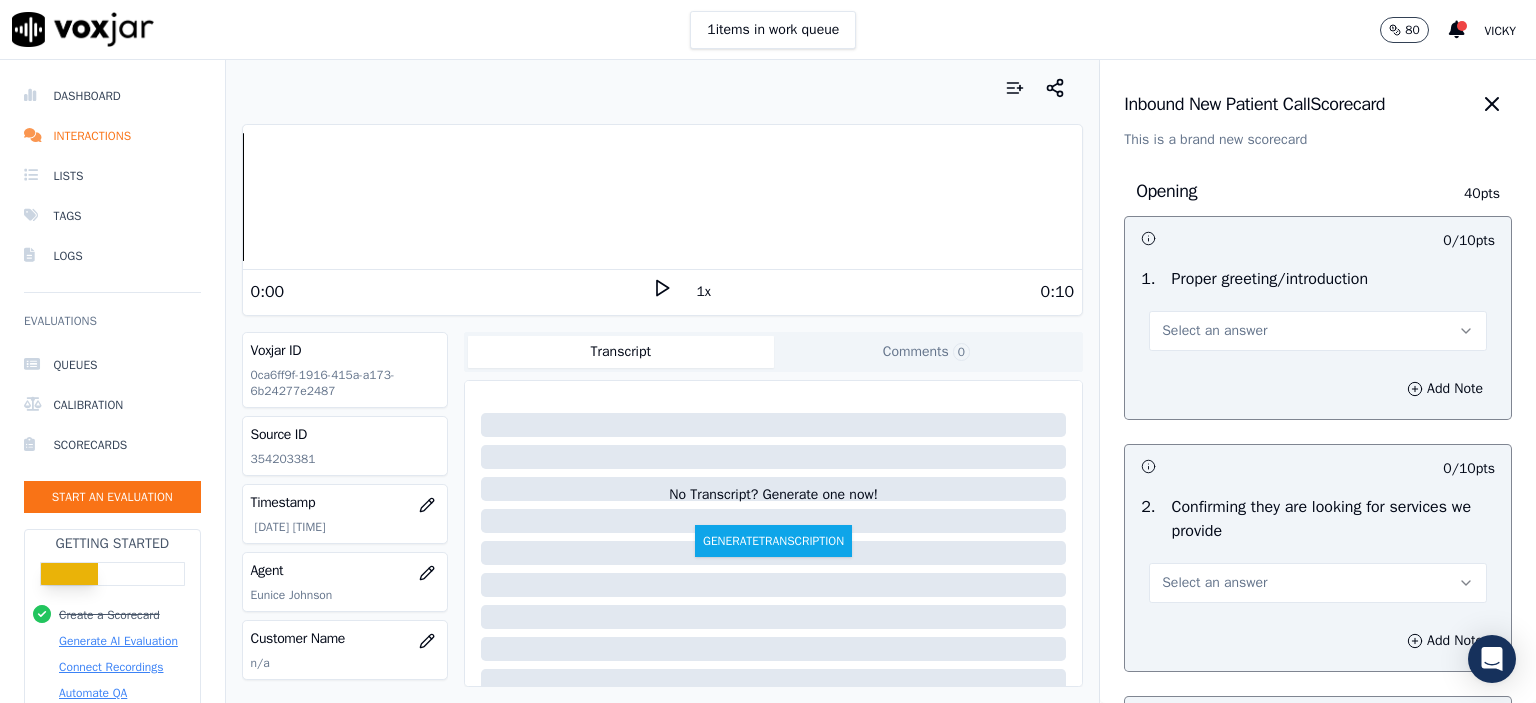 click on "Select an answer" at bounding box center [1318, 331] 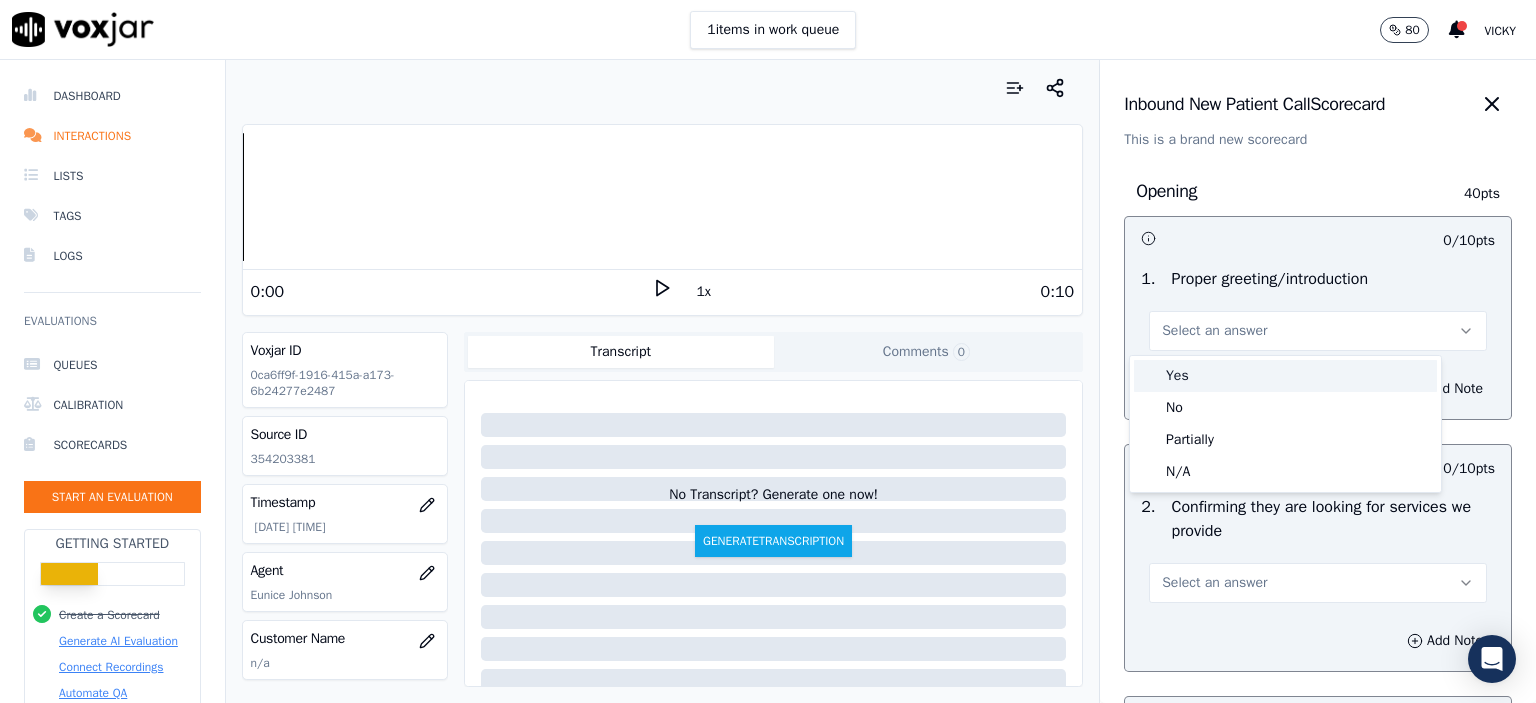 click on "Yes" at bounding box center [1285, 376] 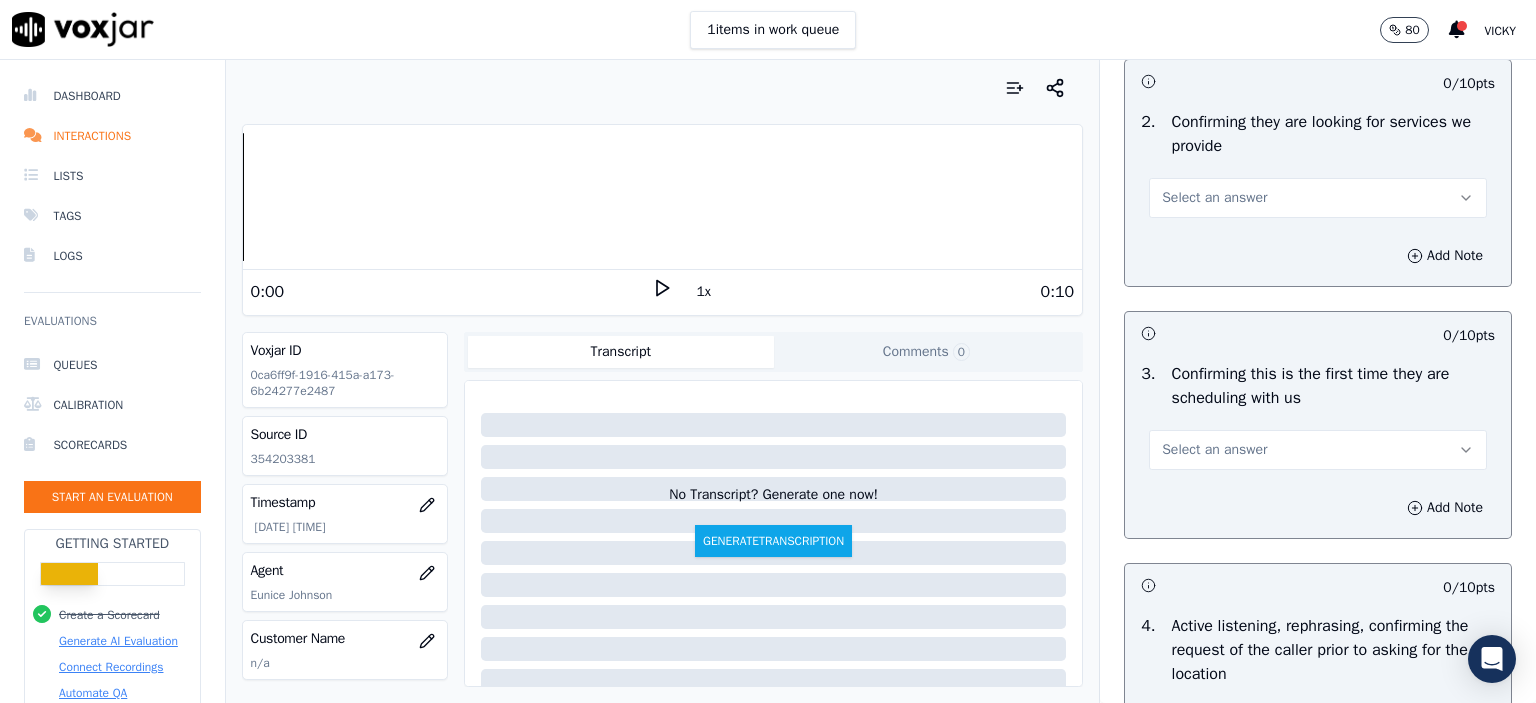 scroll, scrollTop: 400, scrollLeft: 0, axis: vertical 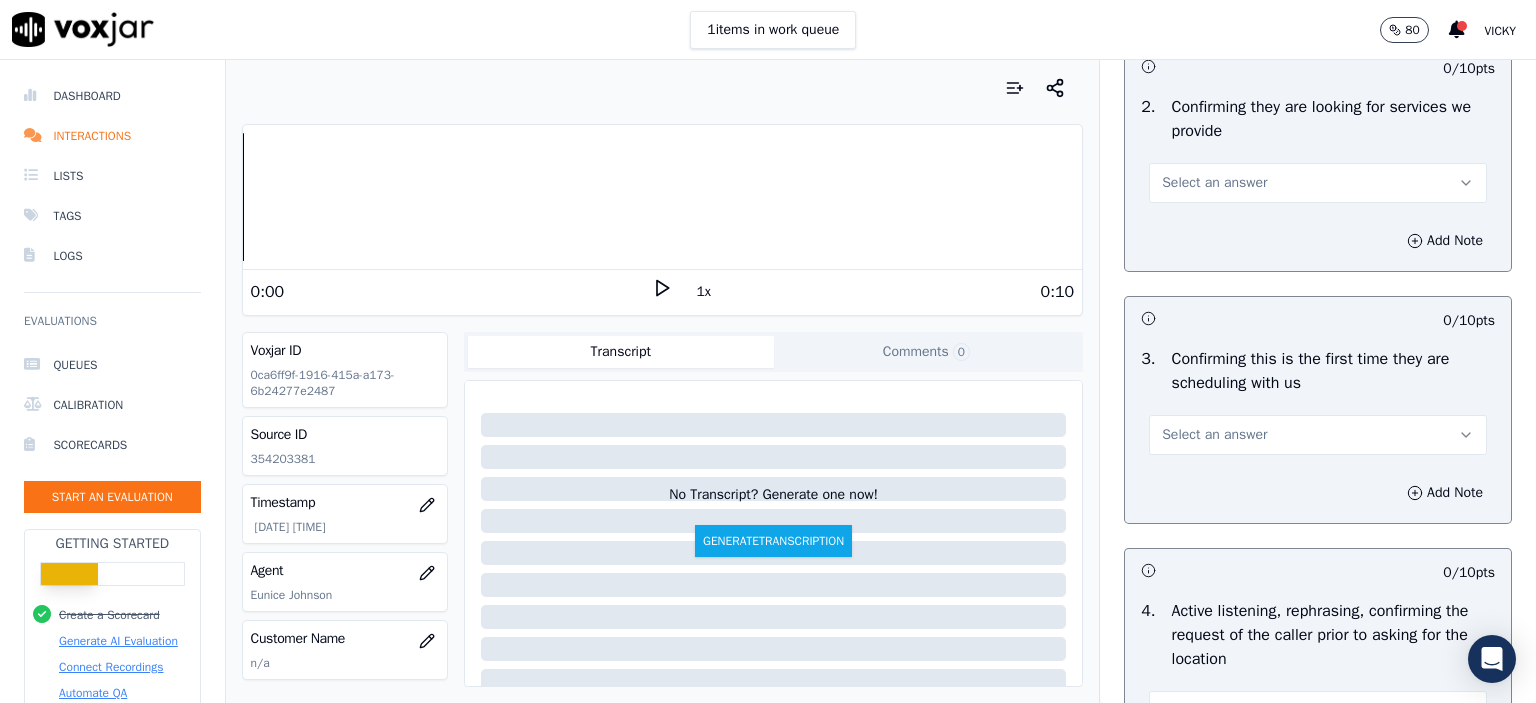 click on "Select an answer" at bounding box center [1318, 183] 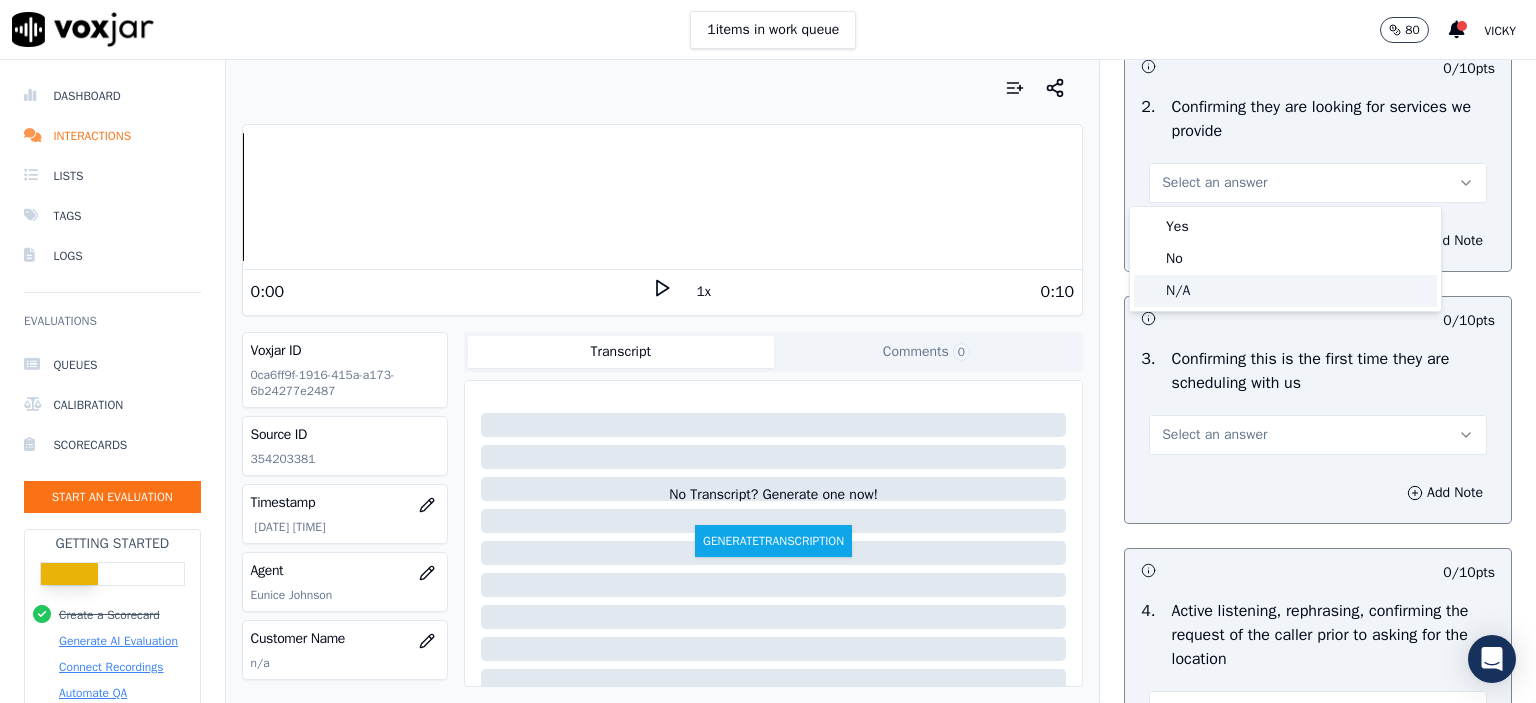 click on "N/A" 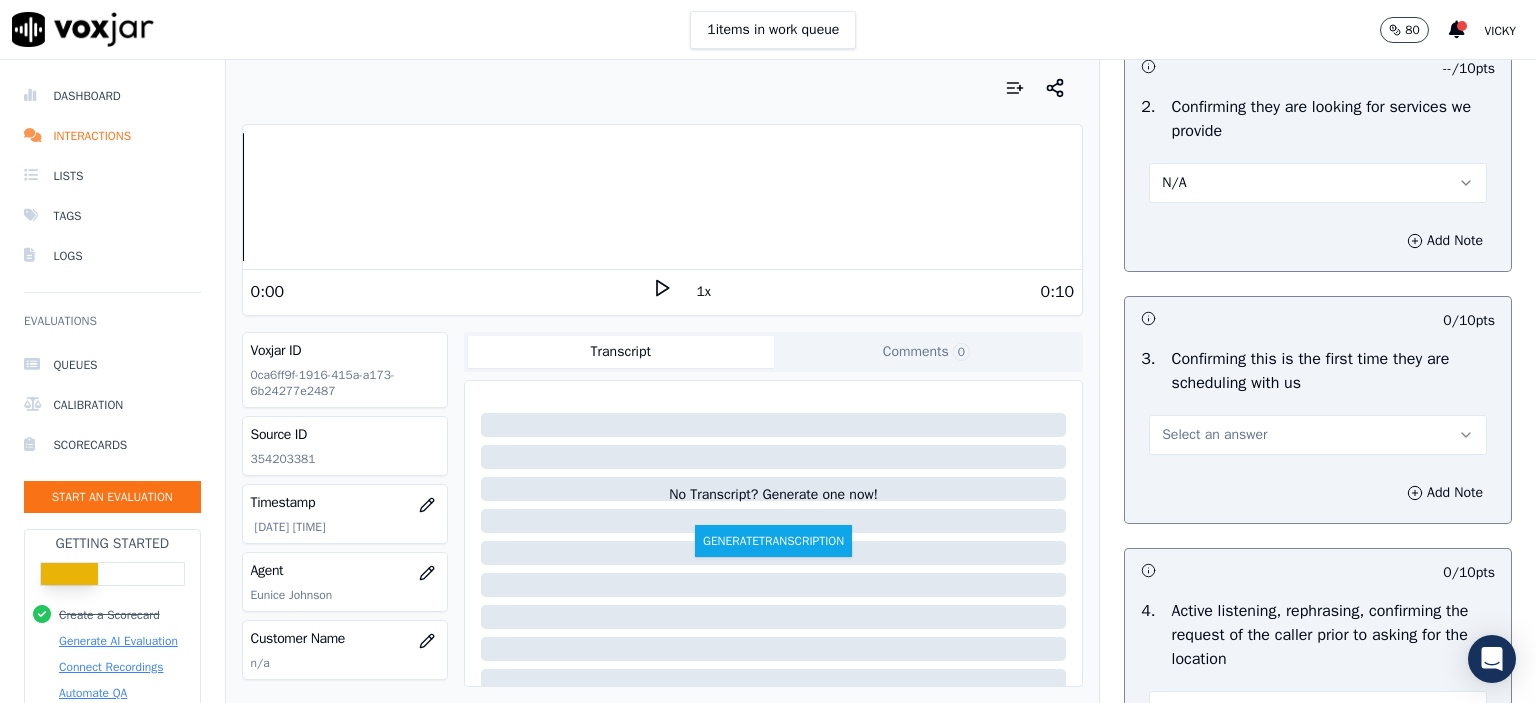 click on "Select an answer" at bounding box center [1318, 435] 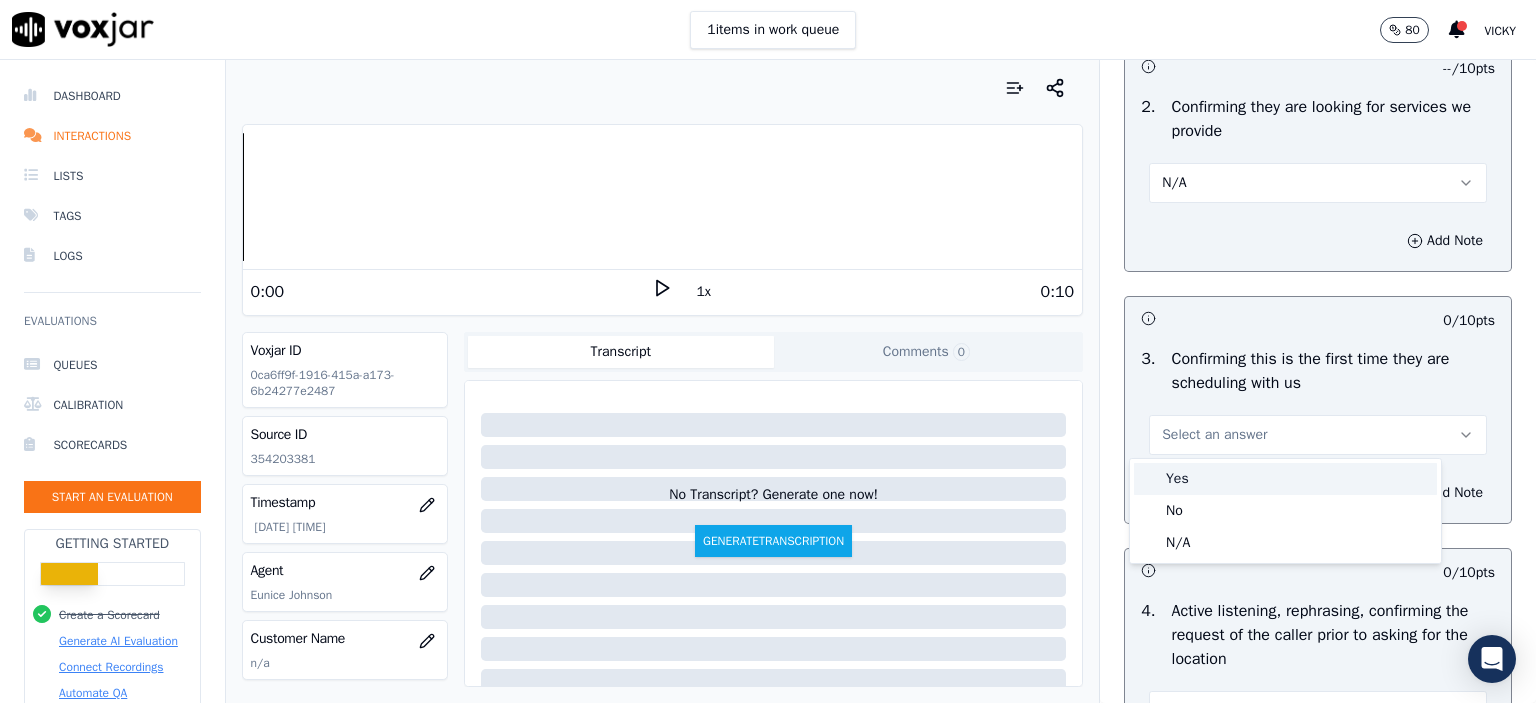 click on "Yes" at bounding box center (1285, 479) 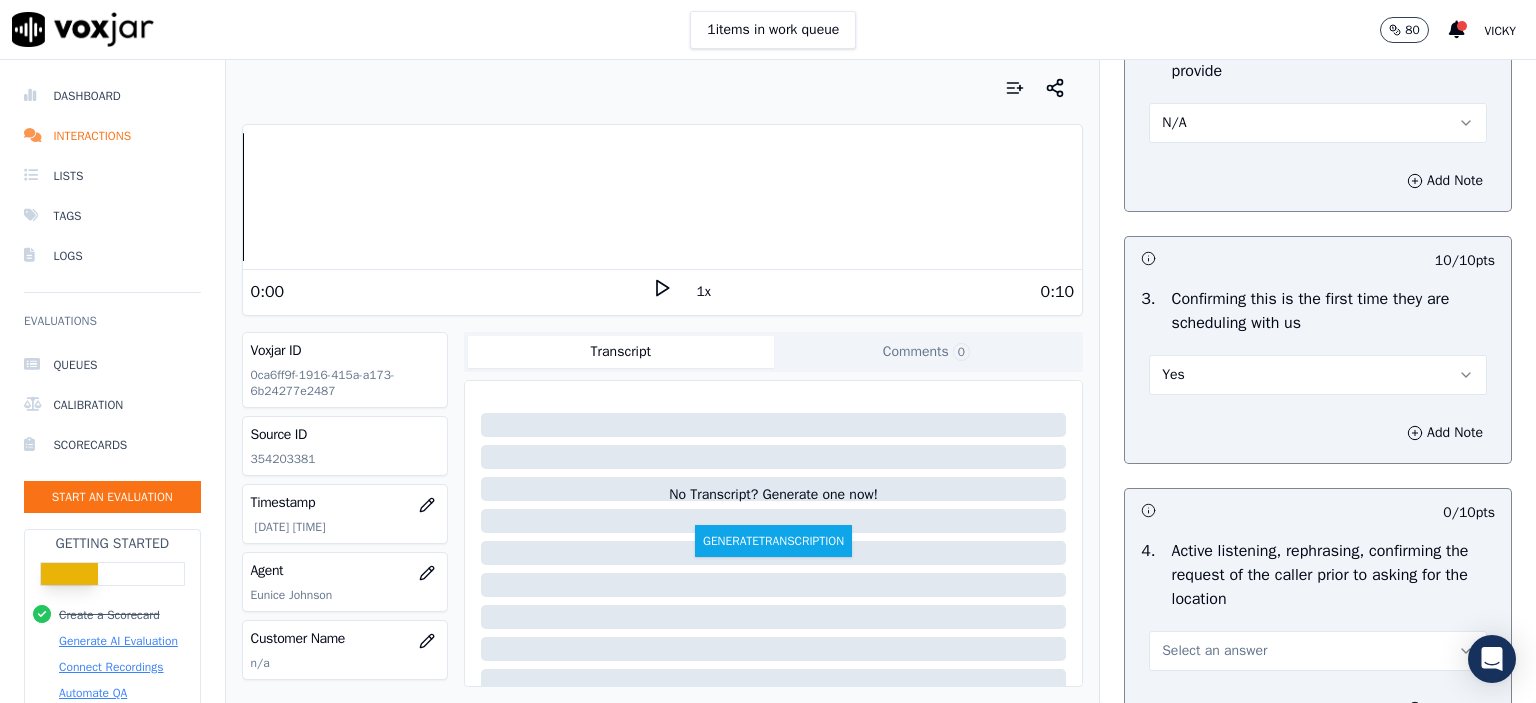 scroll, scrollTop: 600, scrollLeft: 0, axis: vertical 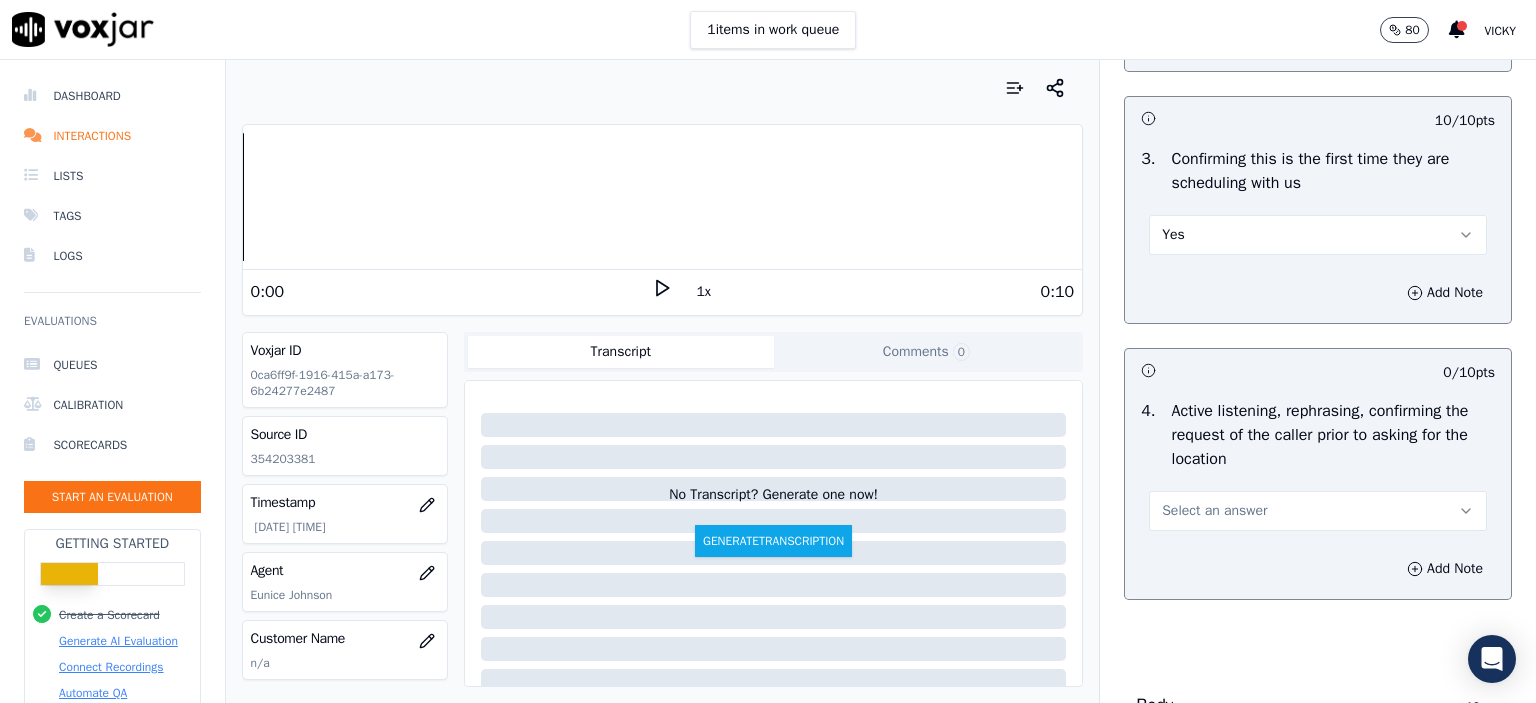 click on "Select an answer" at bounding box center (1214, 511) 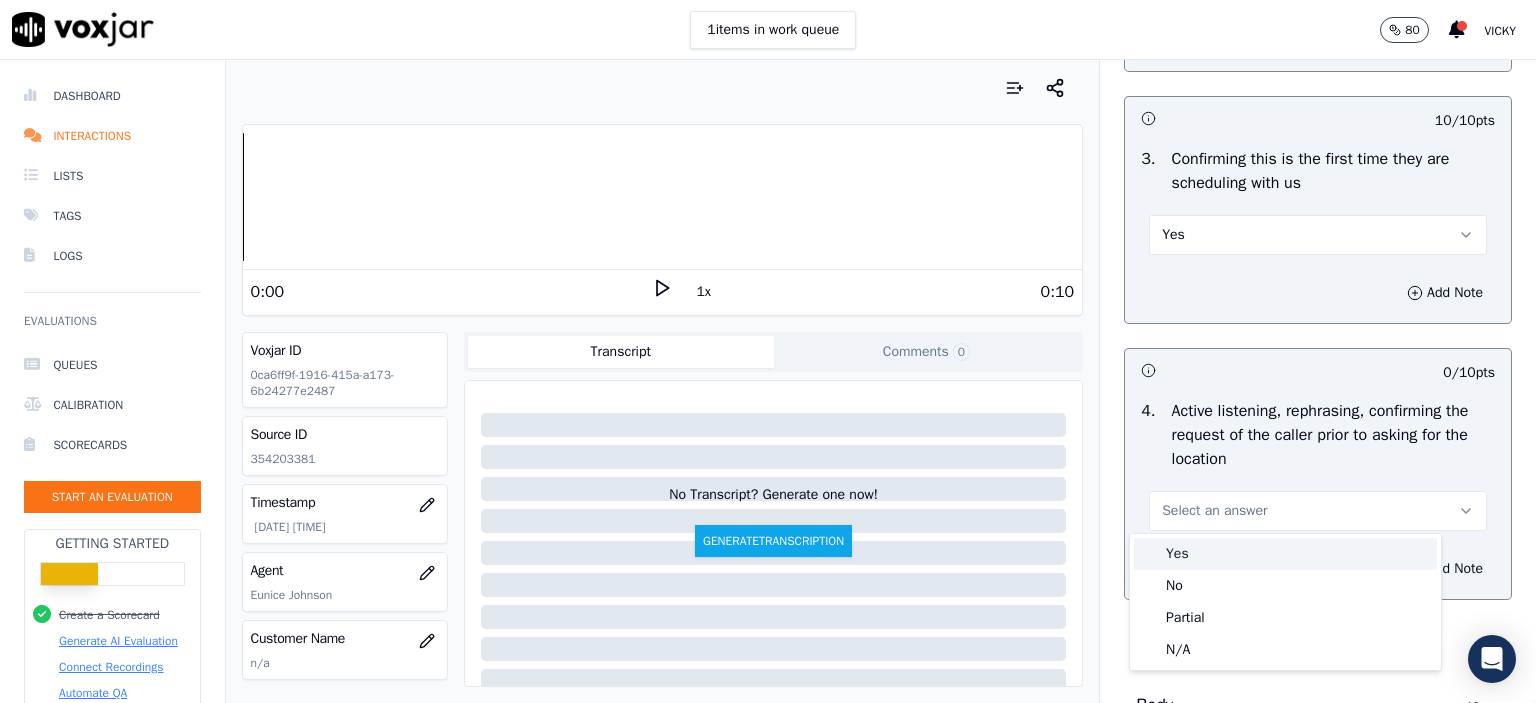 click on "Yes" at bounding box center [1285, 554] 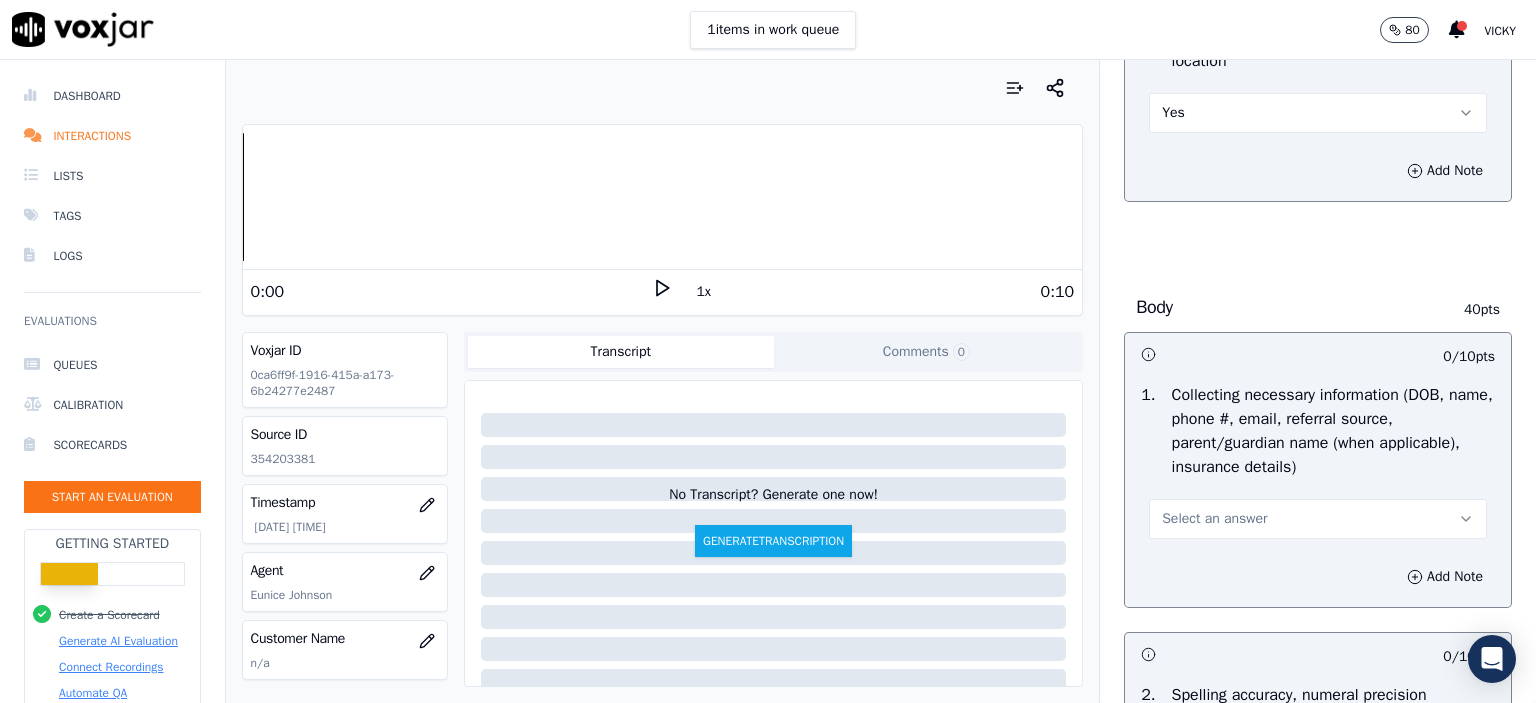 scroll, scrollTop: 1000, scrollLeft: 0, axis: vertical 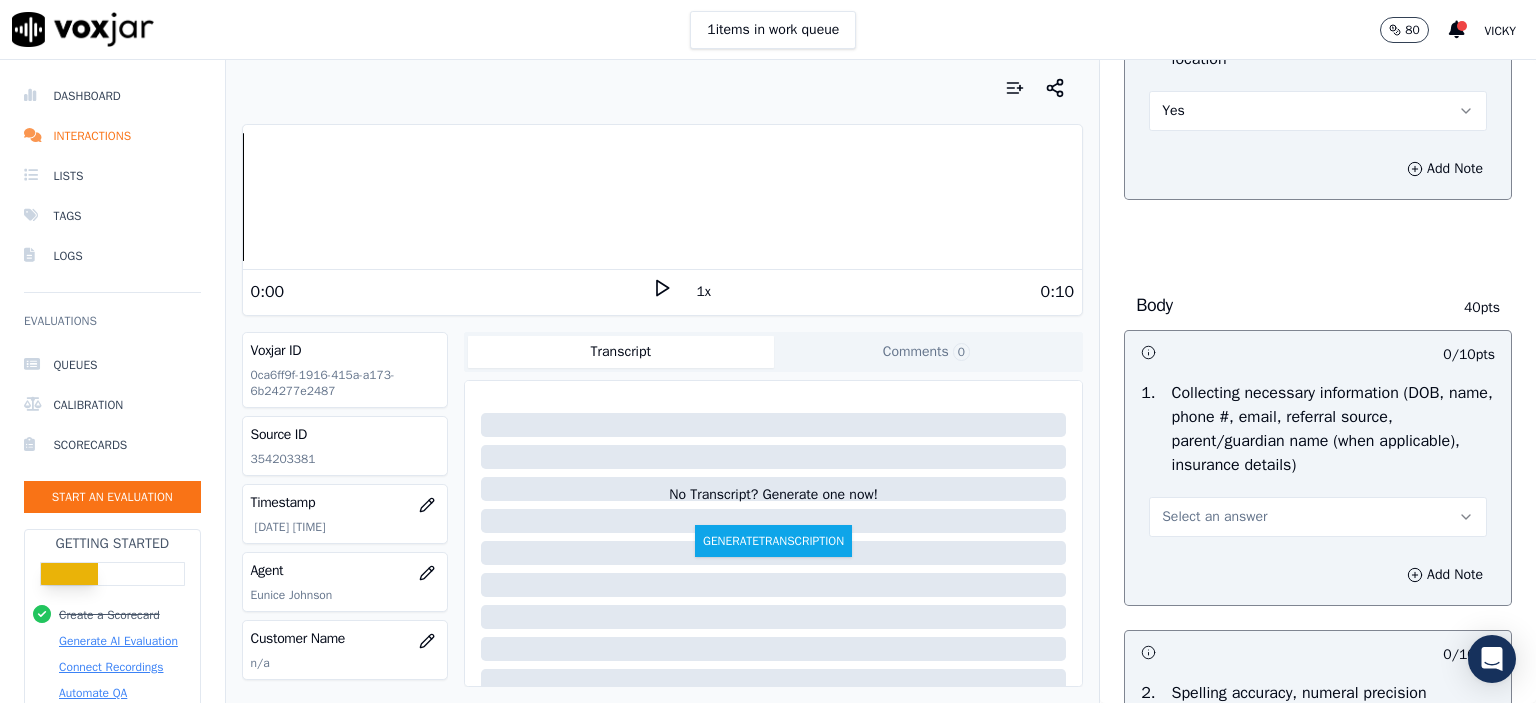click on "Select an answer" at bounding box center (1214, 517) 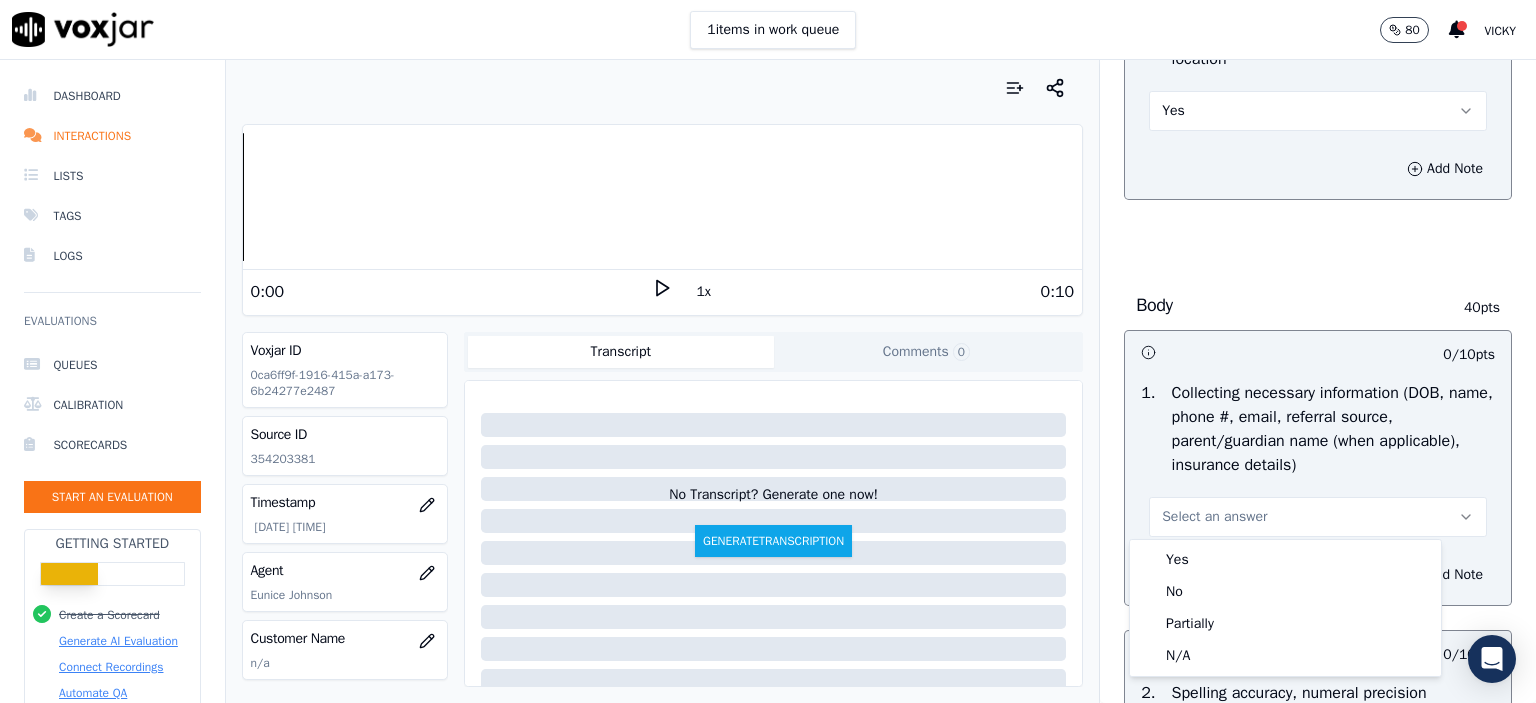click on "Yes" at bounding box center [1285, 560] 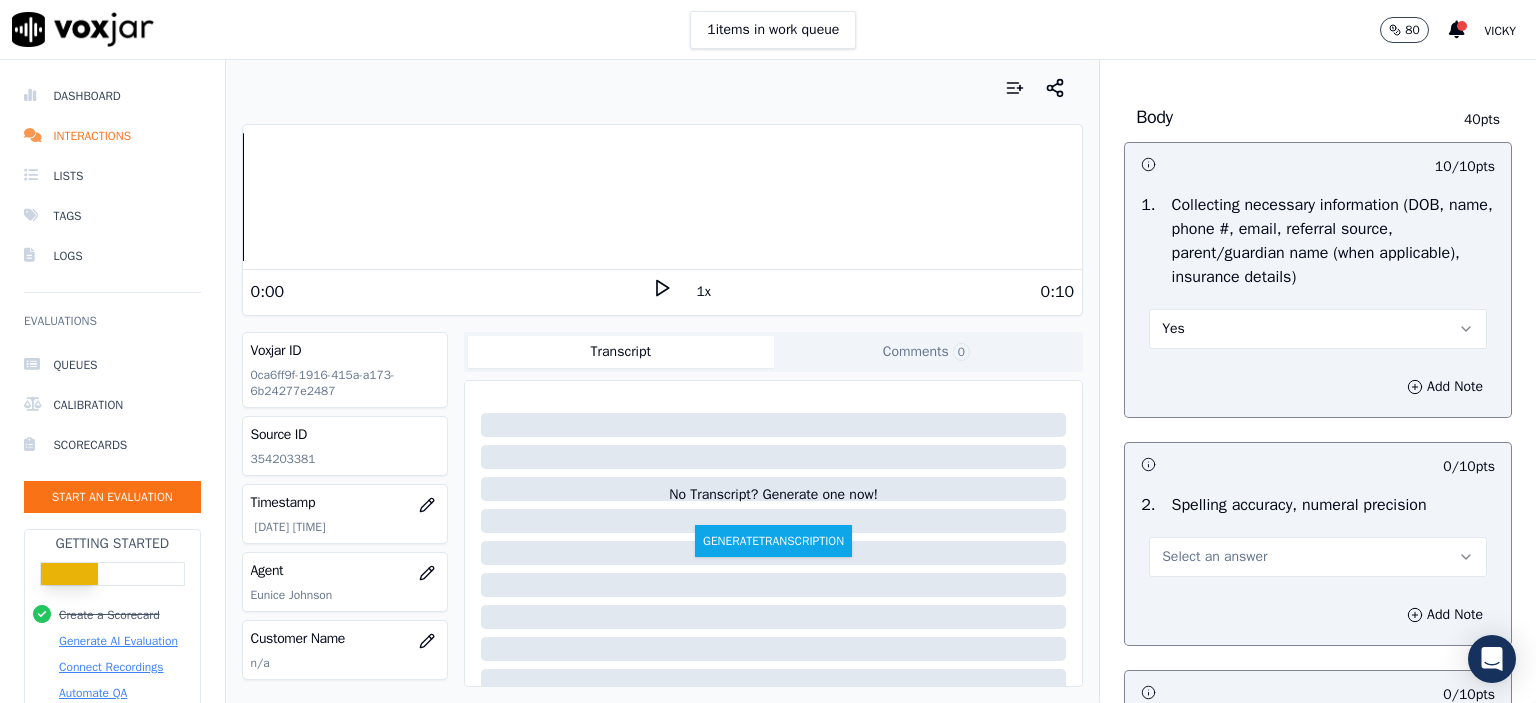 scroll, scrollTop: 1200, scrollLeft: 0, axis: vertical 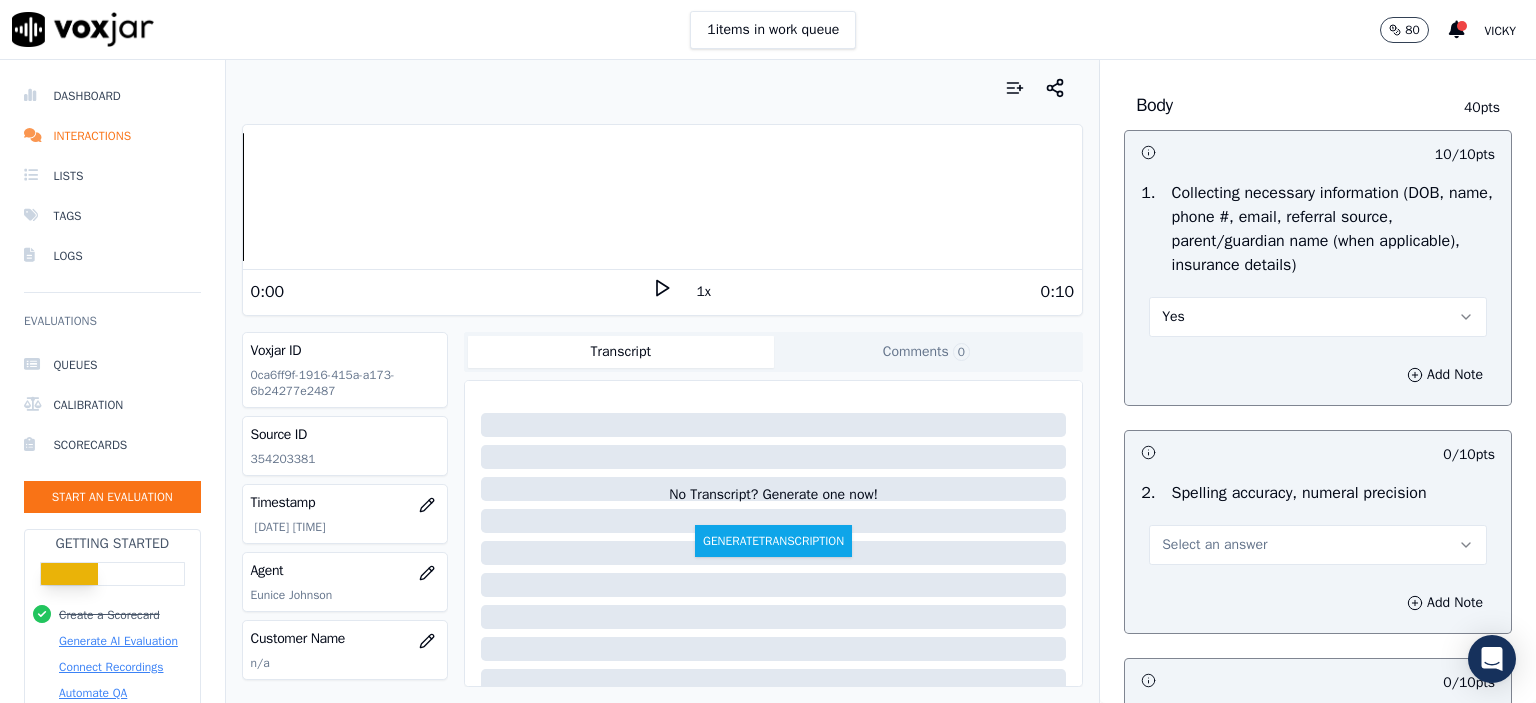click on "Select an answer" at bounding box center [1318, 545] 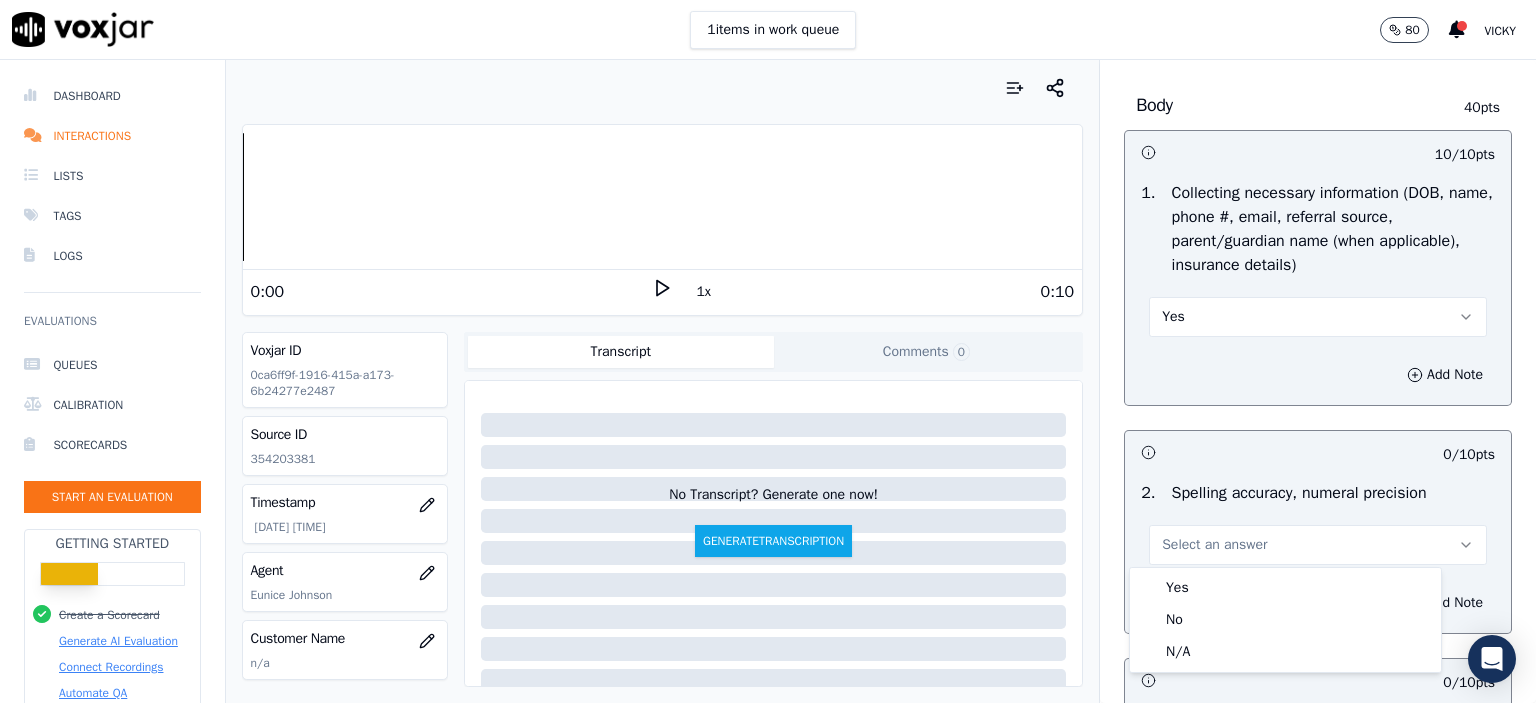 click on "Spelling accuracy, numeral precision" at bounding box center (1299, 493) 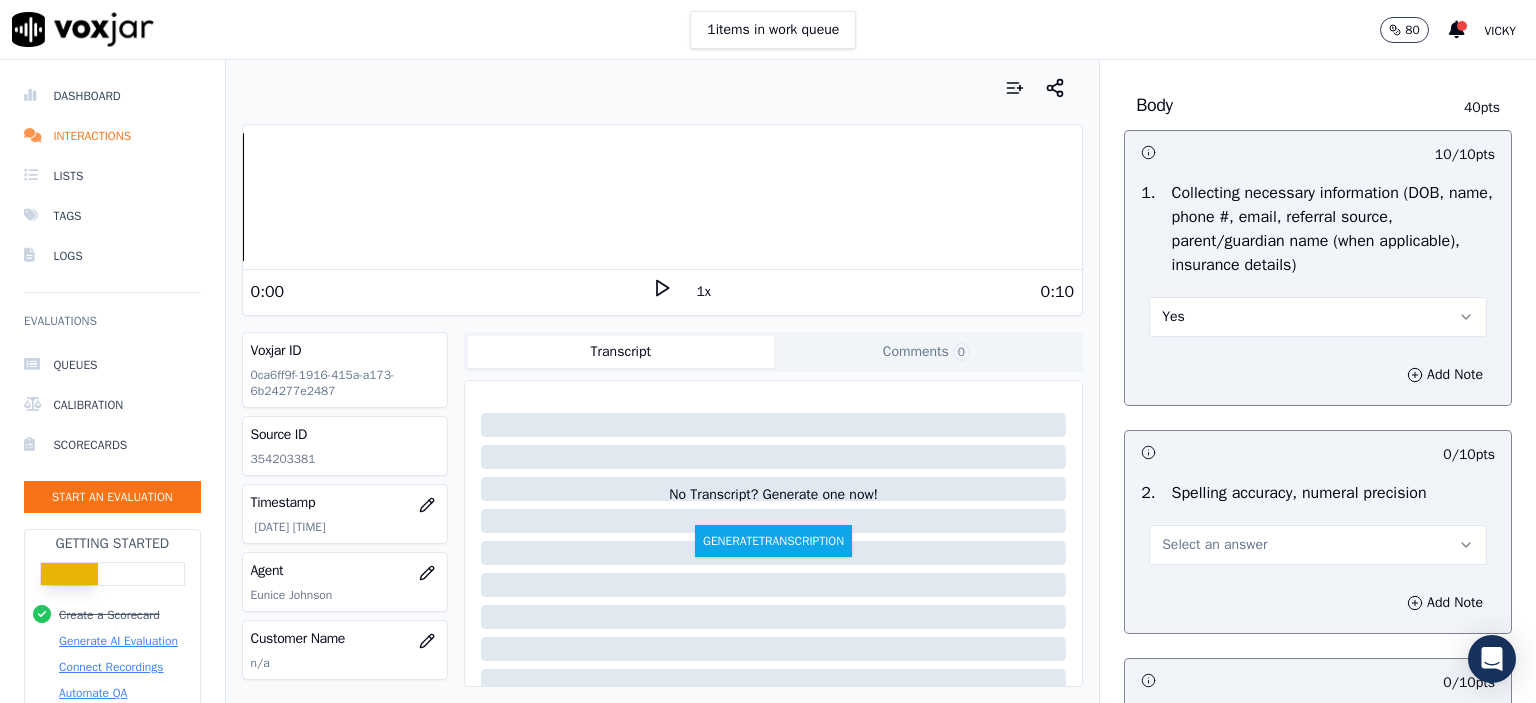 click on "Select an answer" at bounding box center [1214, 545] 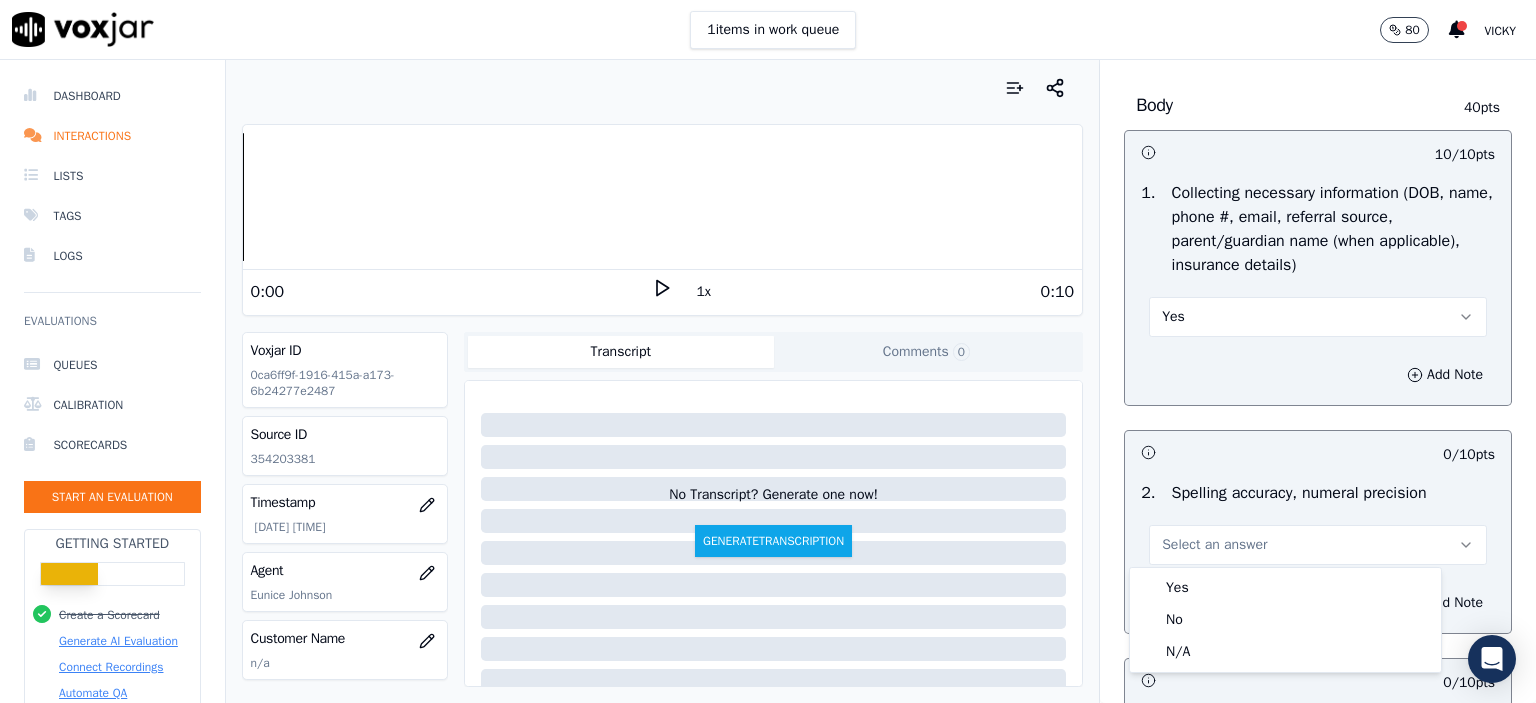 click on "Yes   No     N/A" at bounding box center (1285, 620) 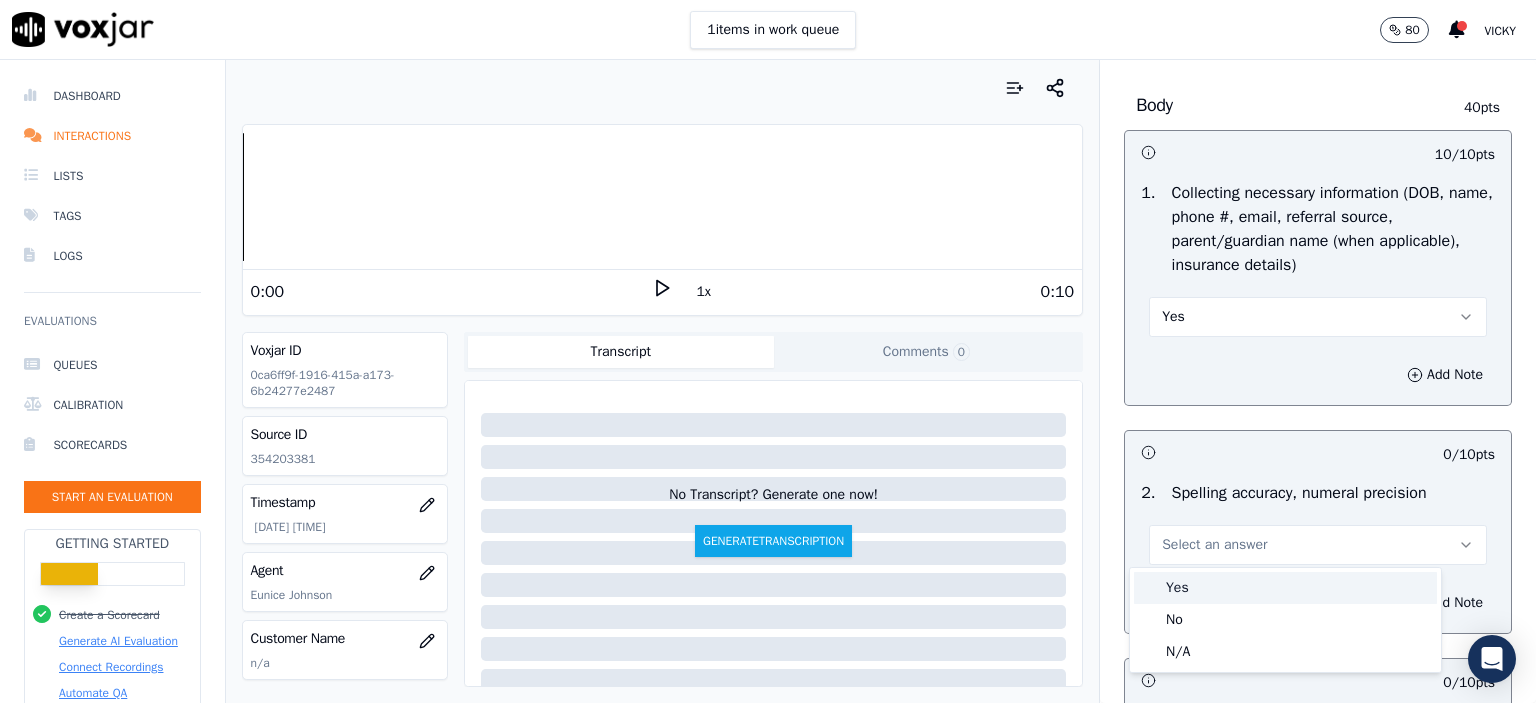 click on "Yes" at bounding box center (1285, 588) 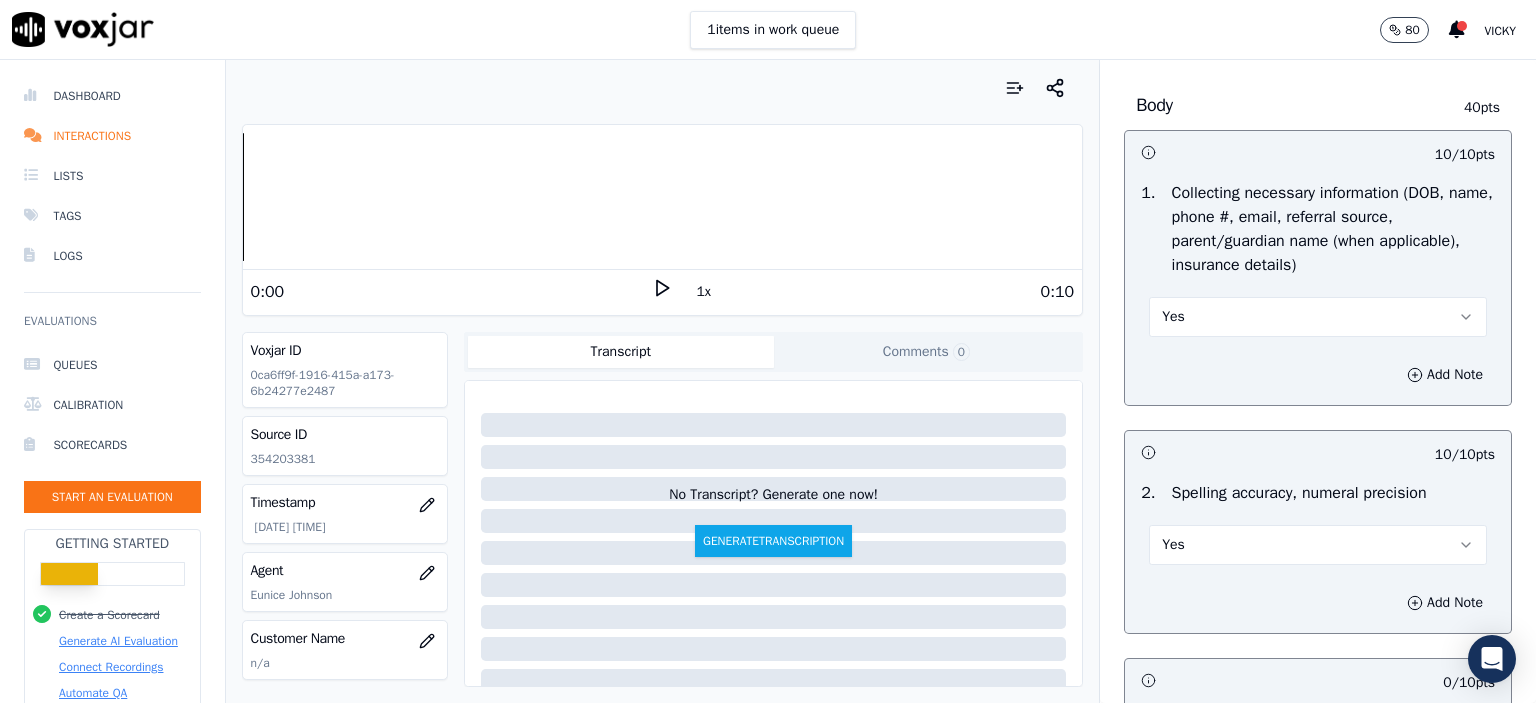 click on "Yes" at bounding box center (1318, 535) 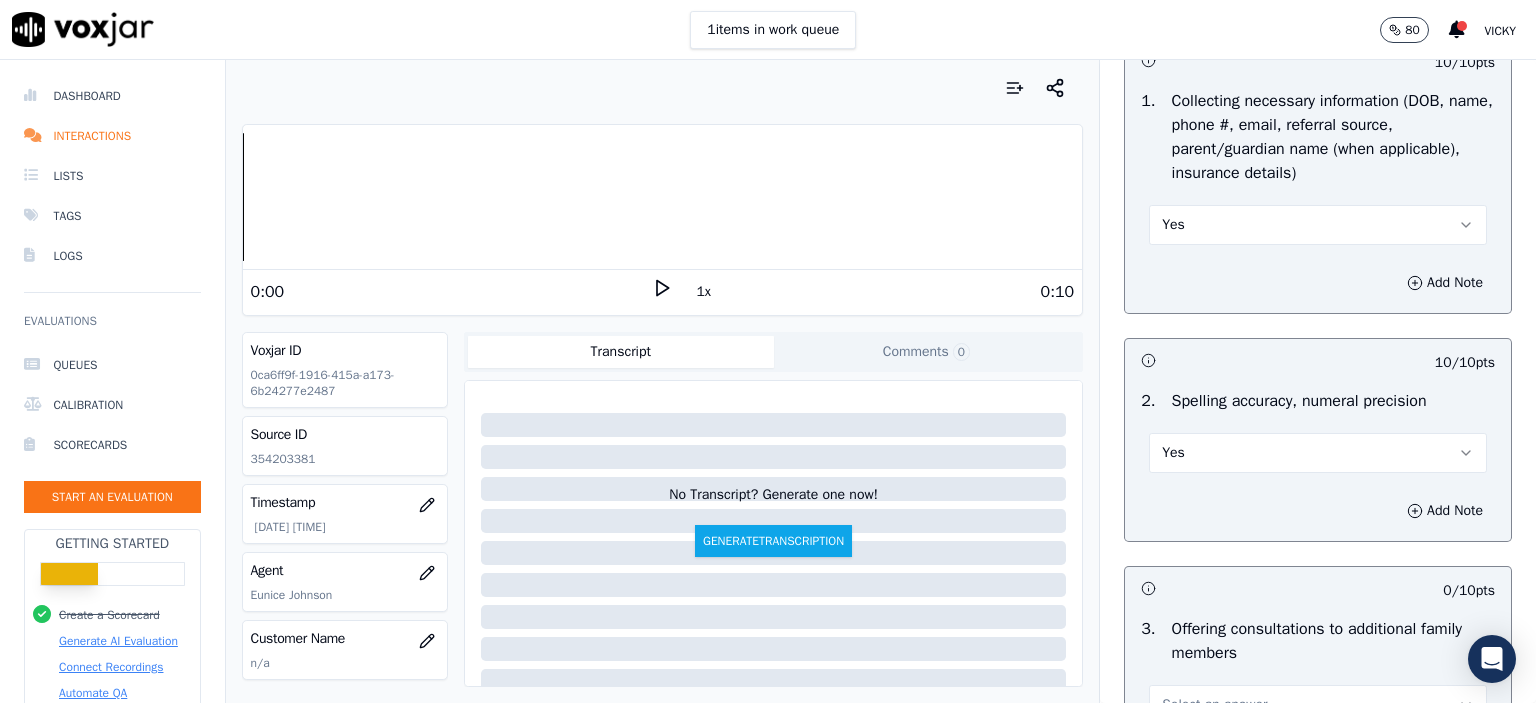 scroll, scrollTop: 1300, scrollLeft: 0, axis: vertical 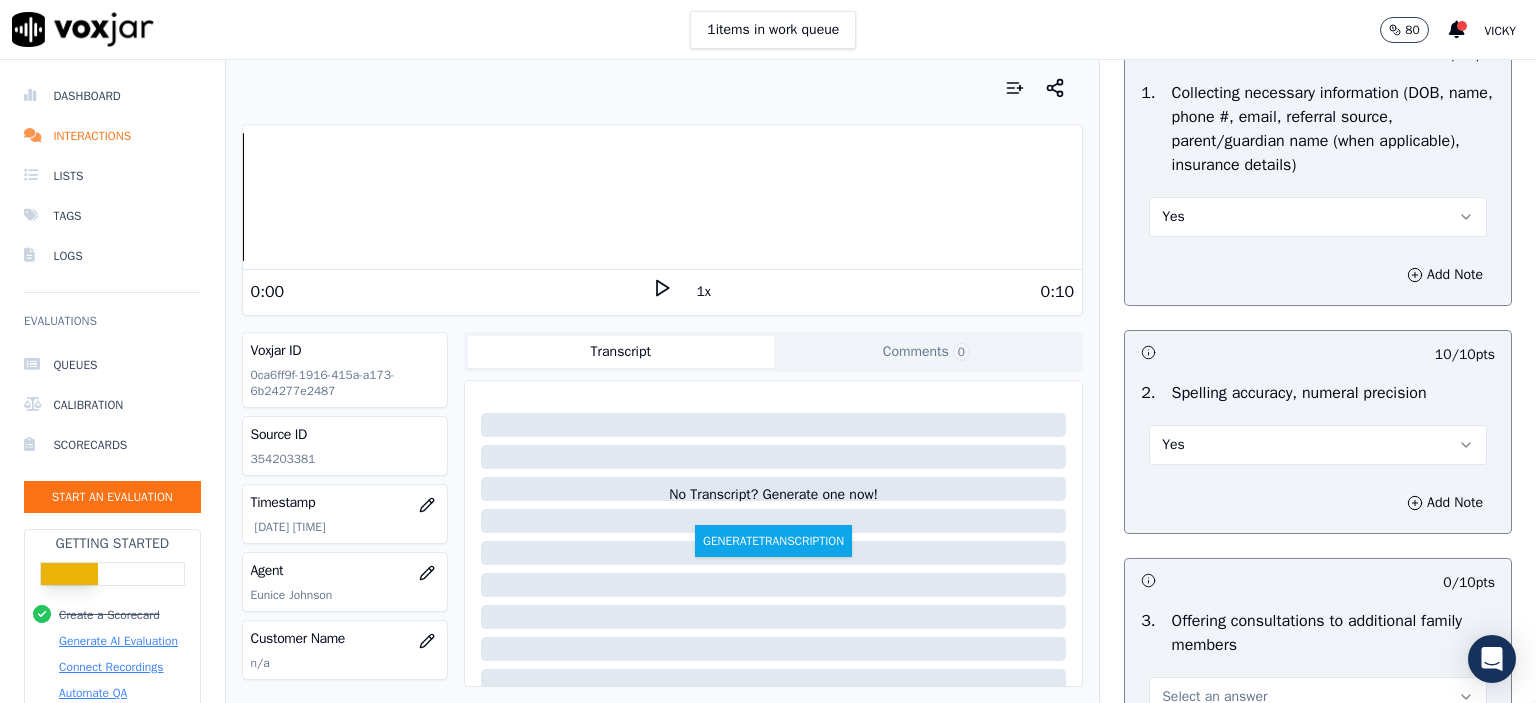 click on "Yes" at bounding box center (1318, 445) 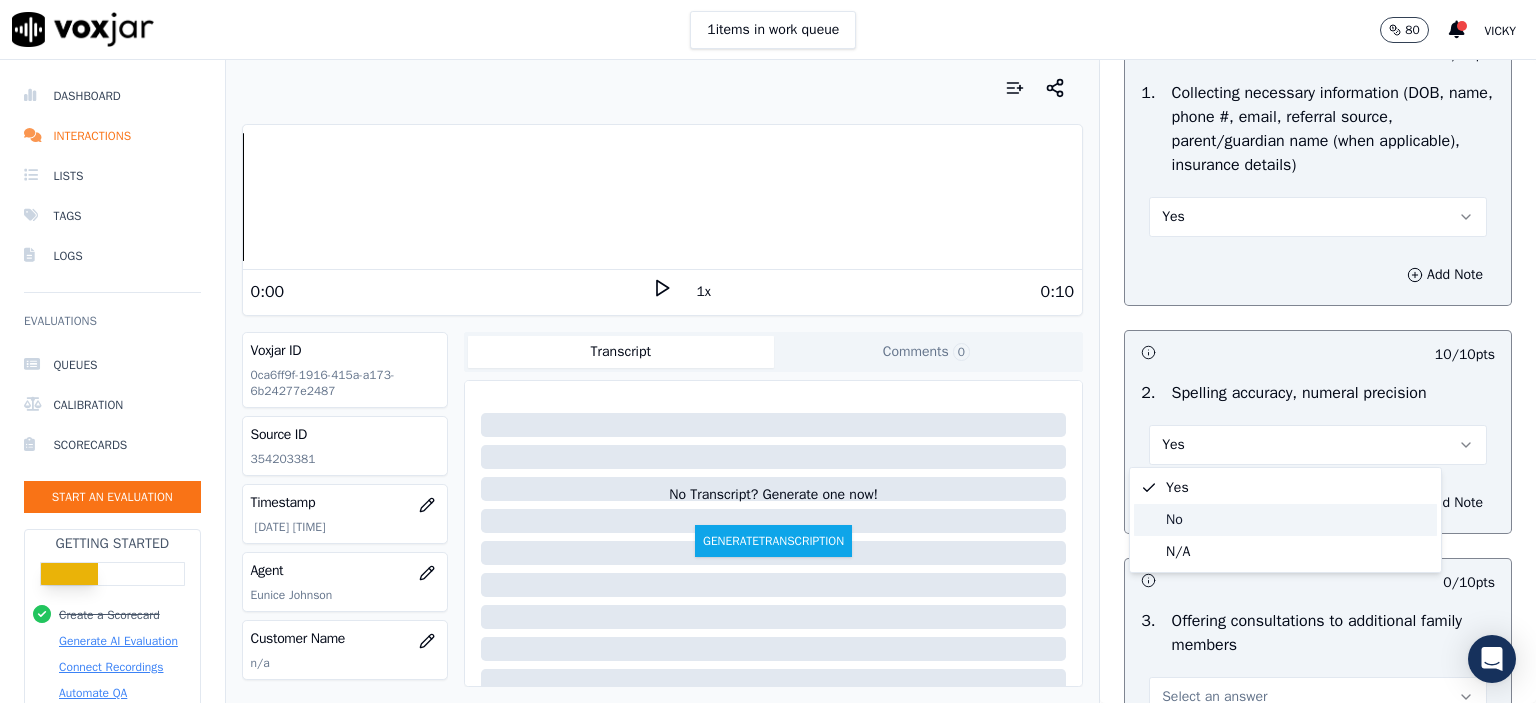 click on "No" 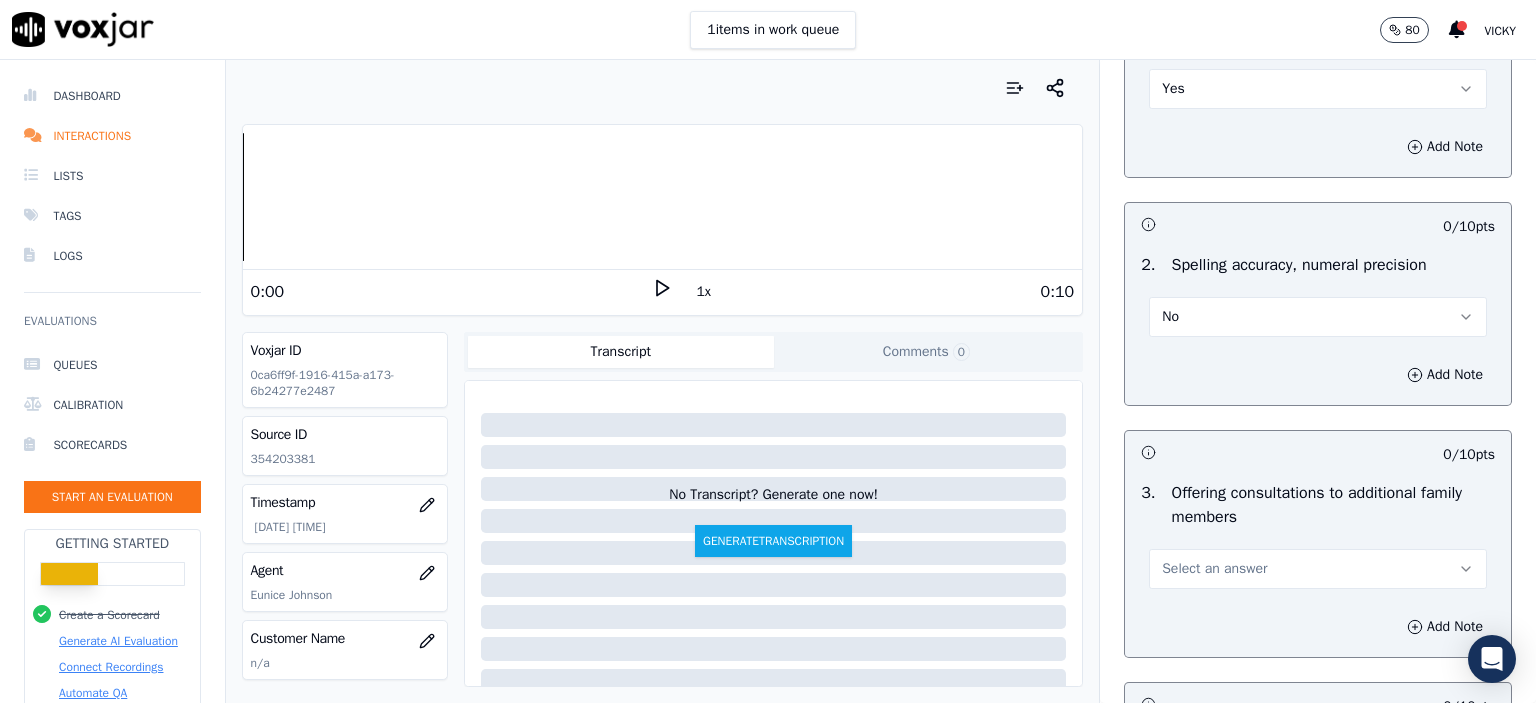 scroll, scrollTop: 1500, scrollLeft: 0, axis: vertical 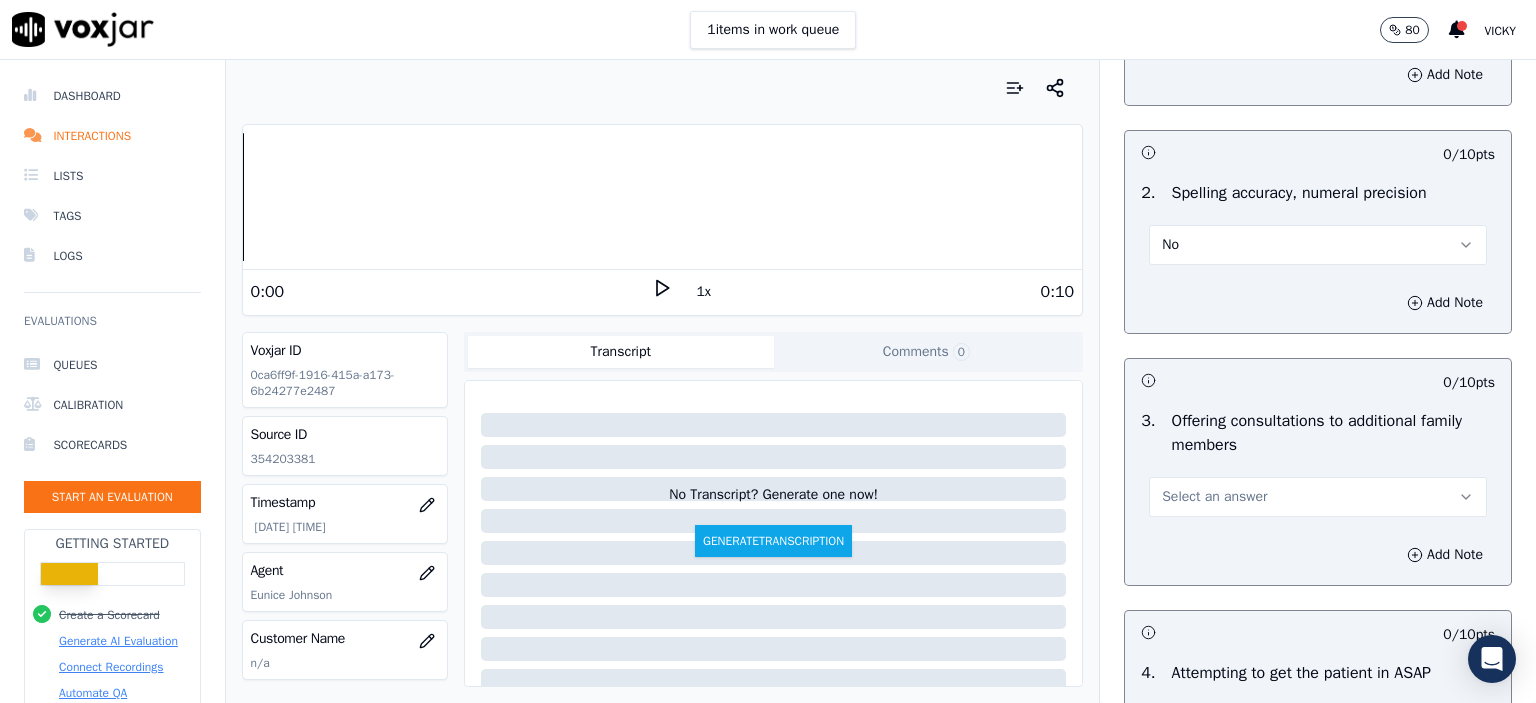 click on "Select an answer" at bounding box center [1318, 497] 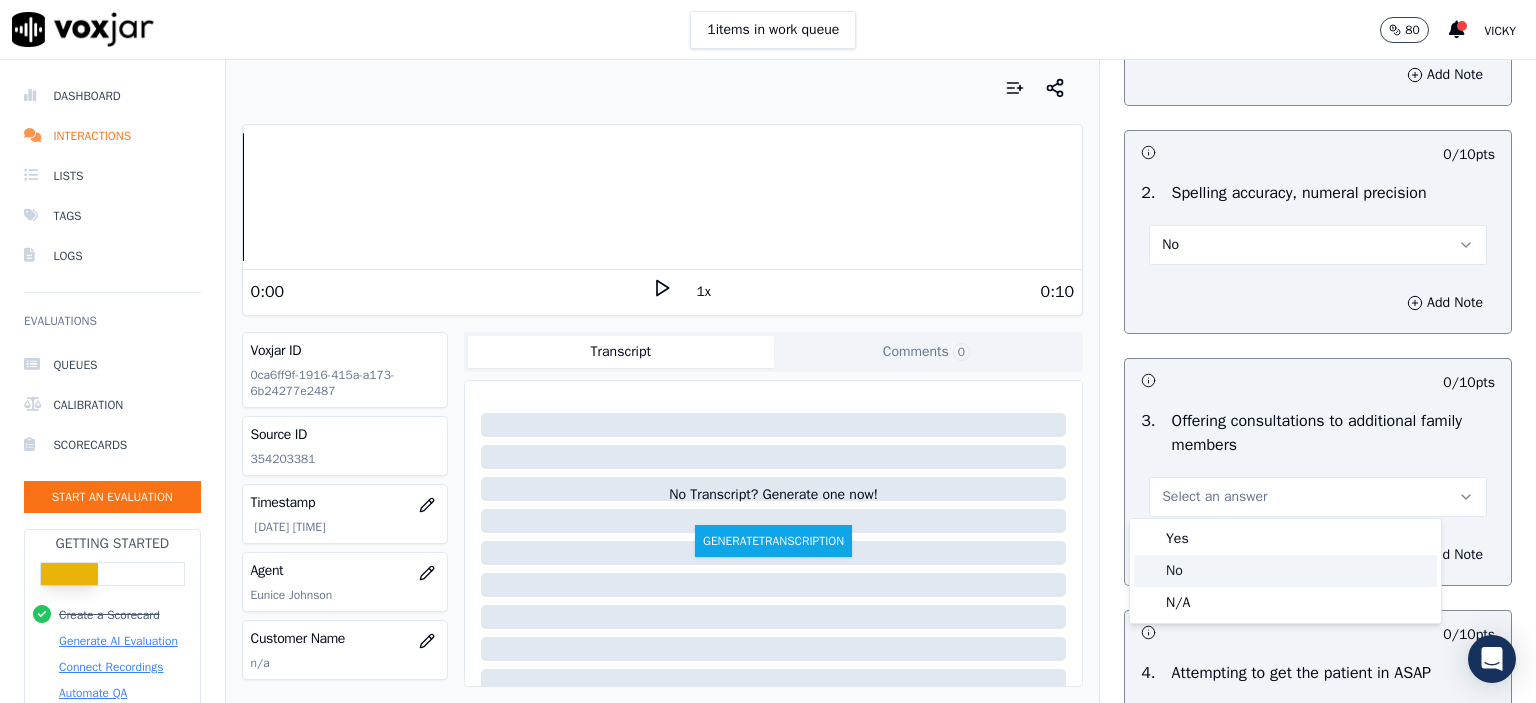 click on "No" 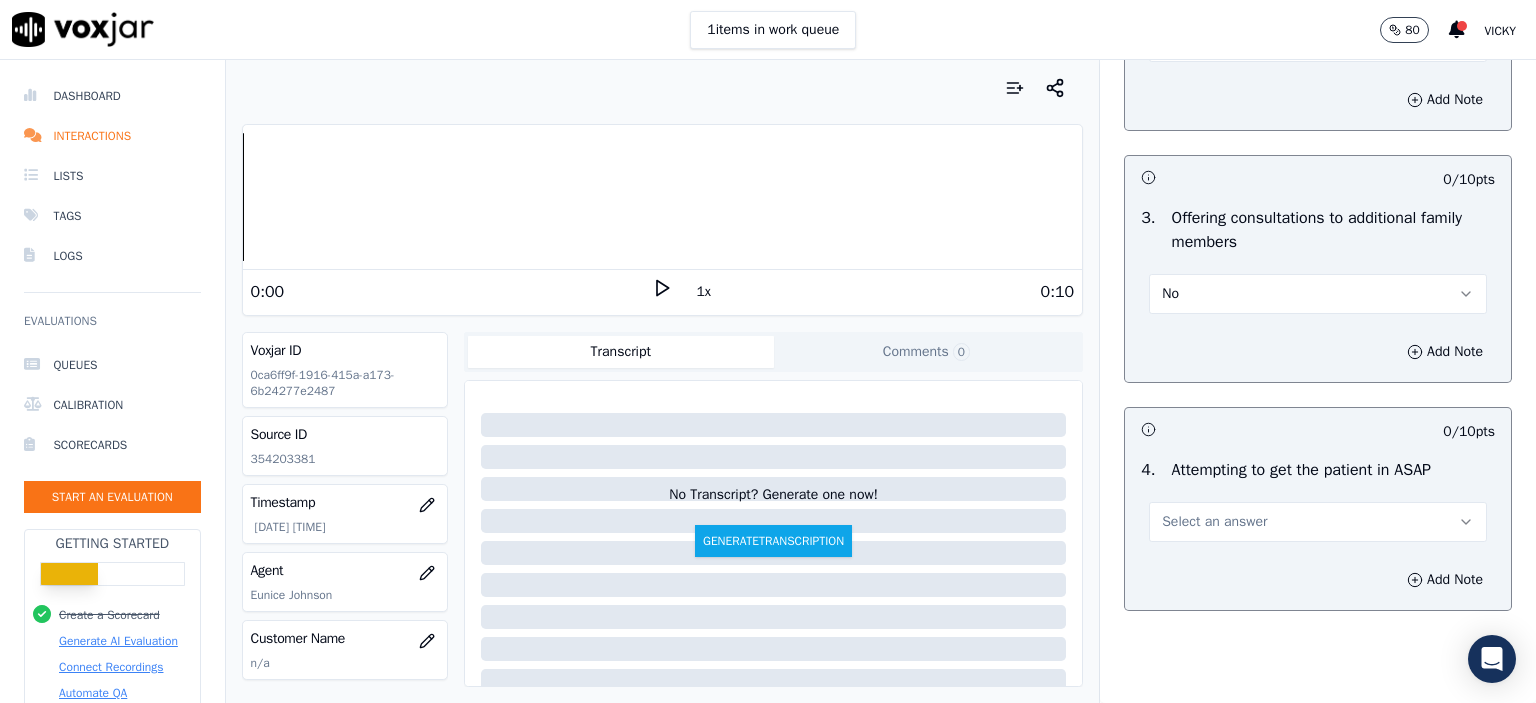 scroll, scrollTop: 1800, scrollLeft: 0, axis: vertical 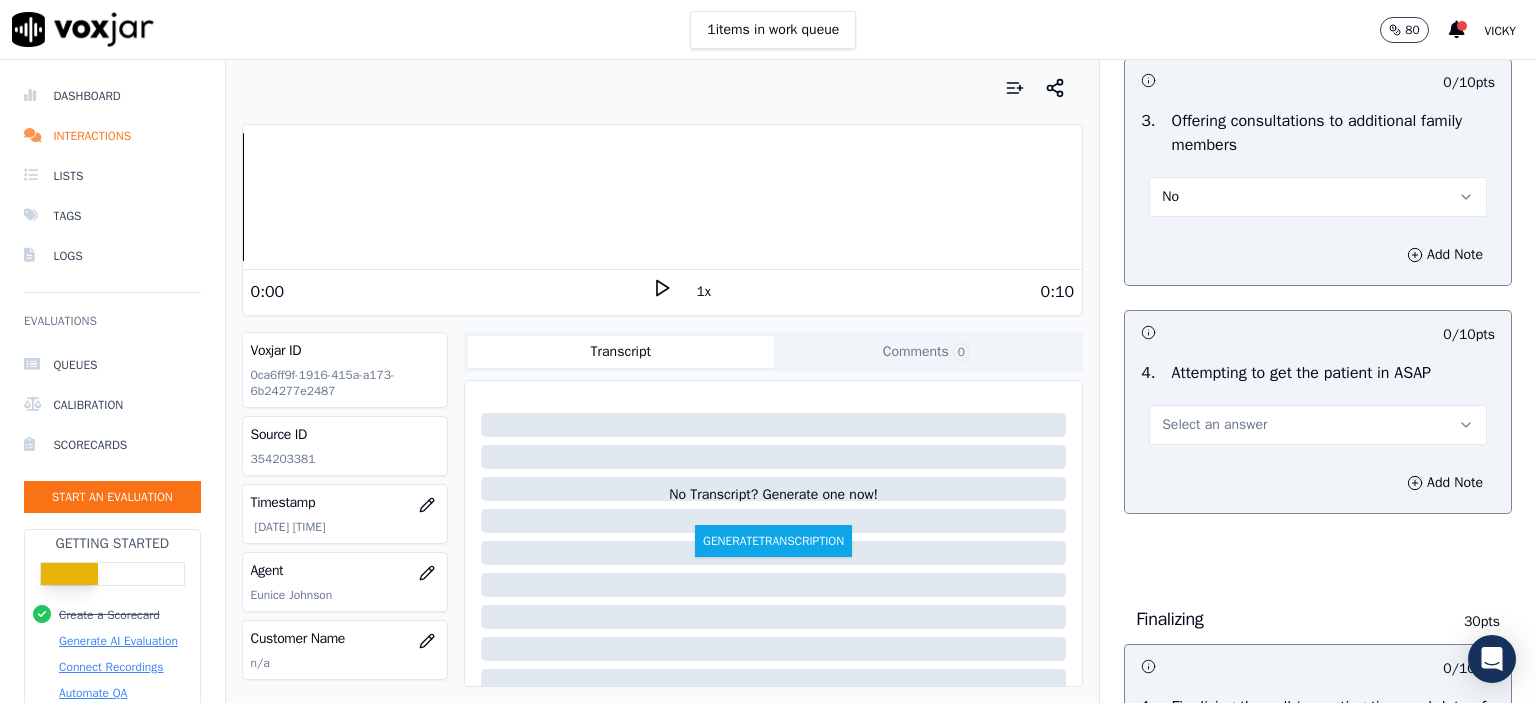 click on "No" at bounding box center (1318, 197) 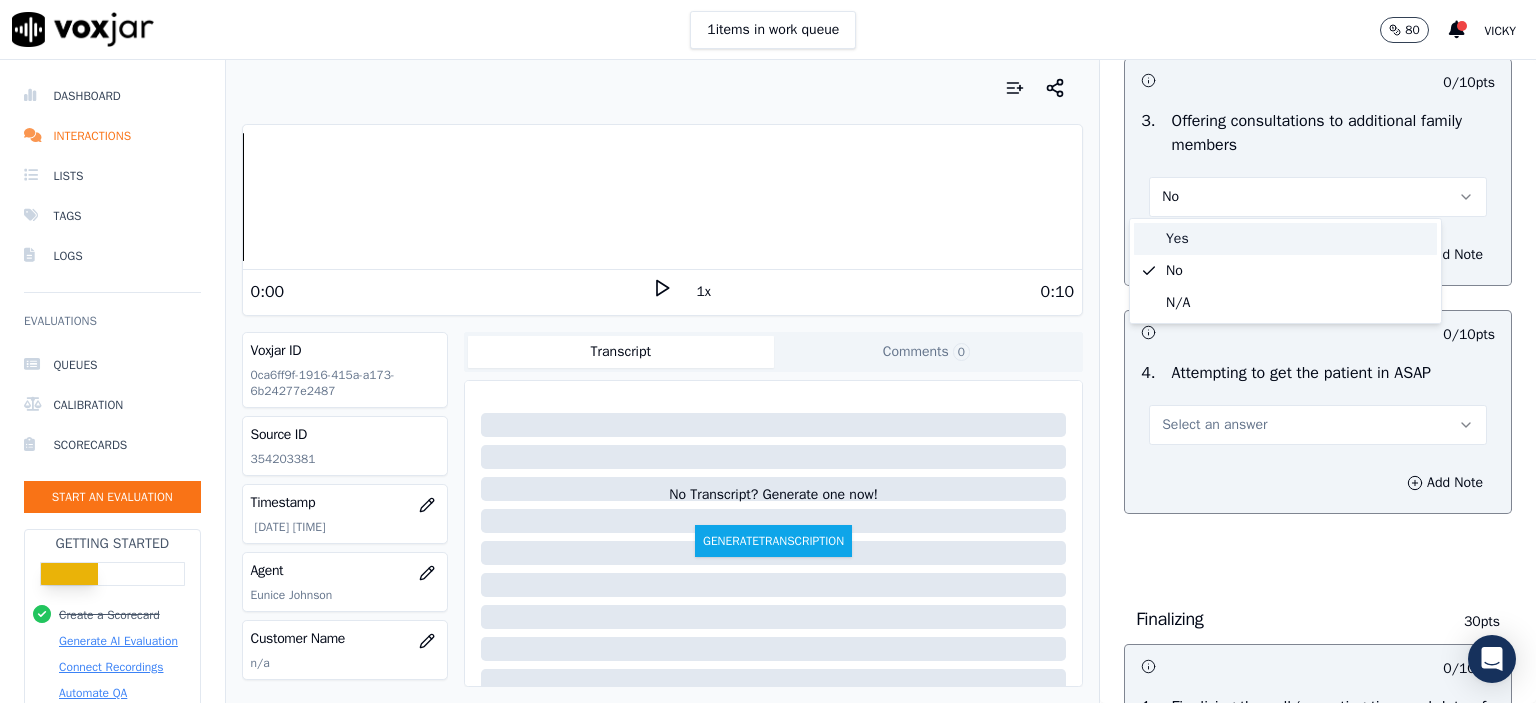 click on "Yes" at bounding box center (1285, 239) 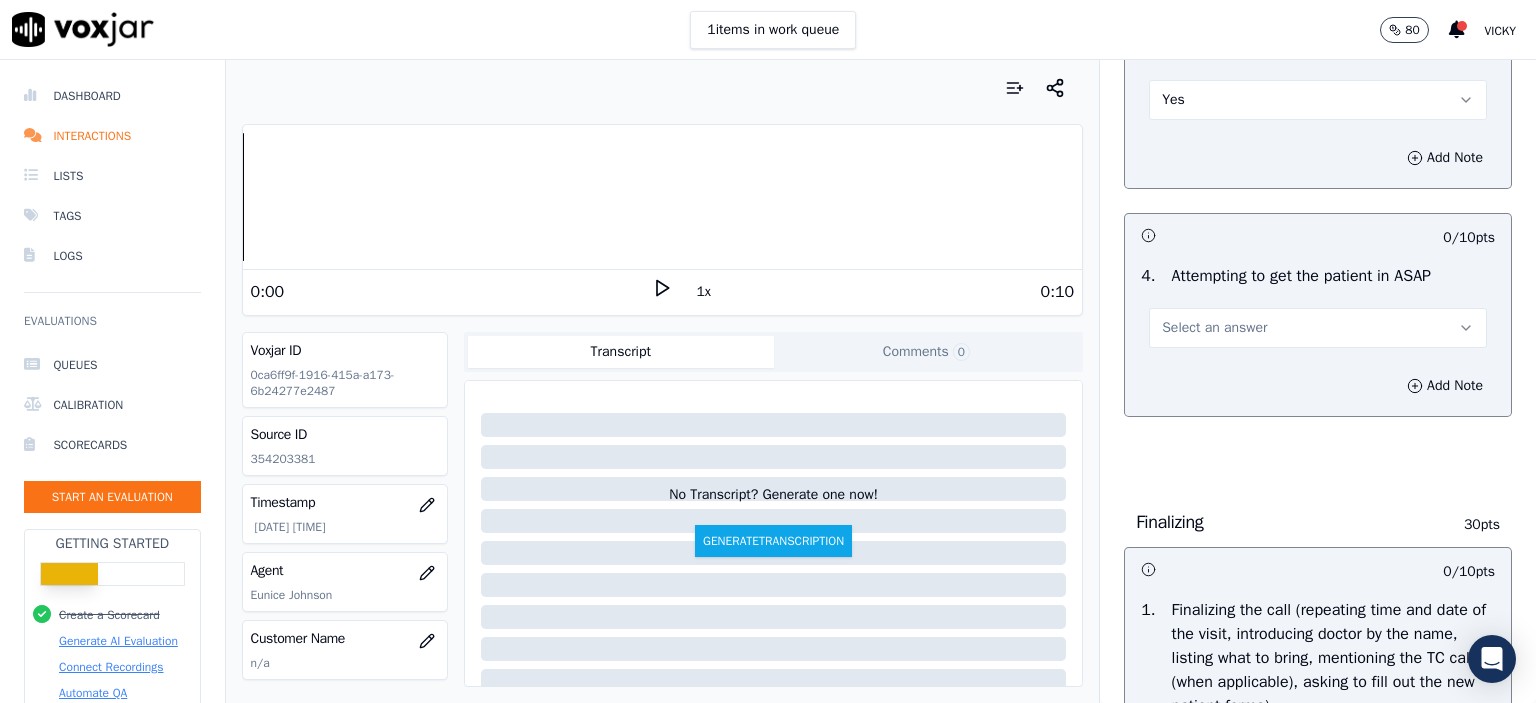scroll, scrollTop: 1900, scrollLeft: 0, axis: vertical 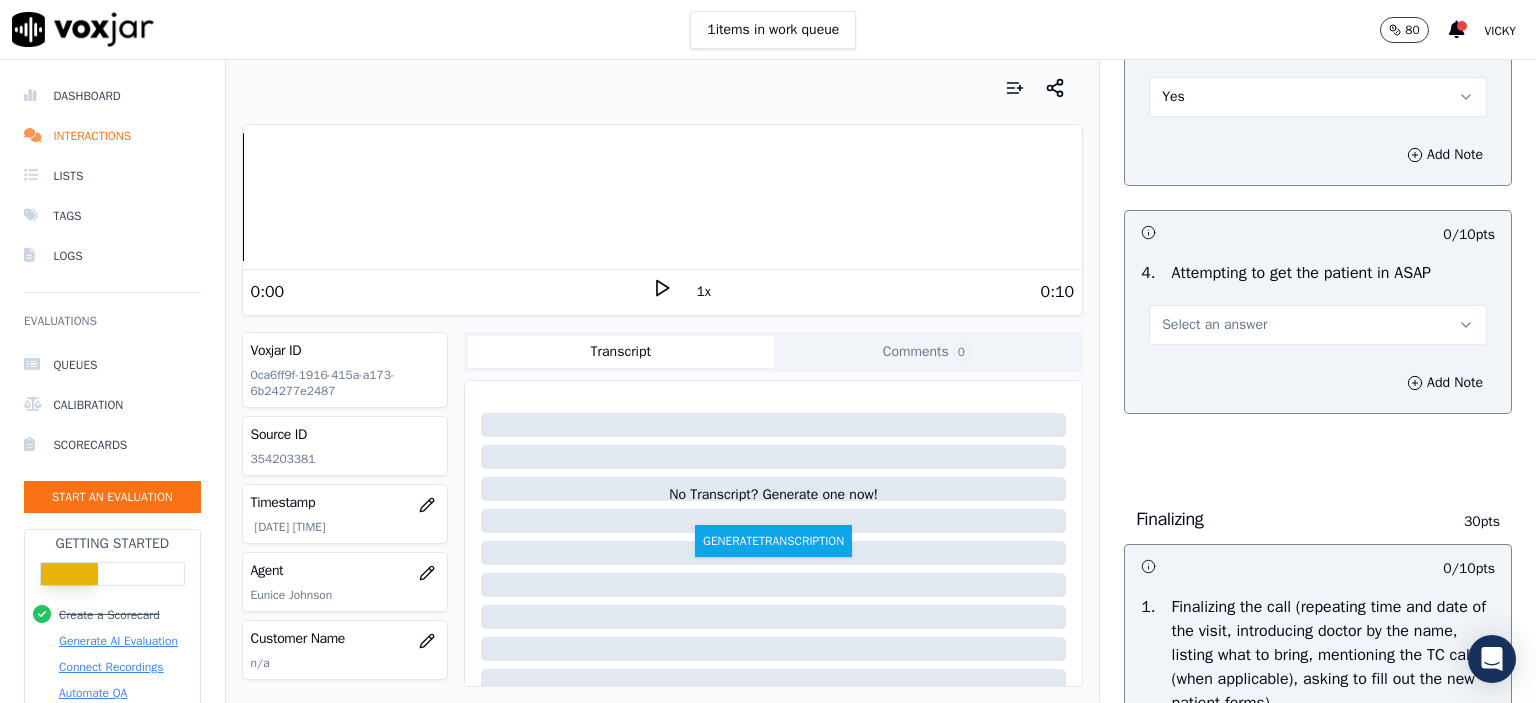 click on "Select an answer" at bounding box center (1318, 325) 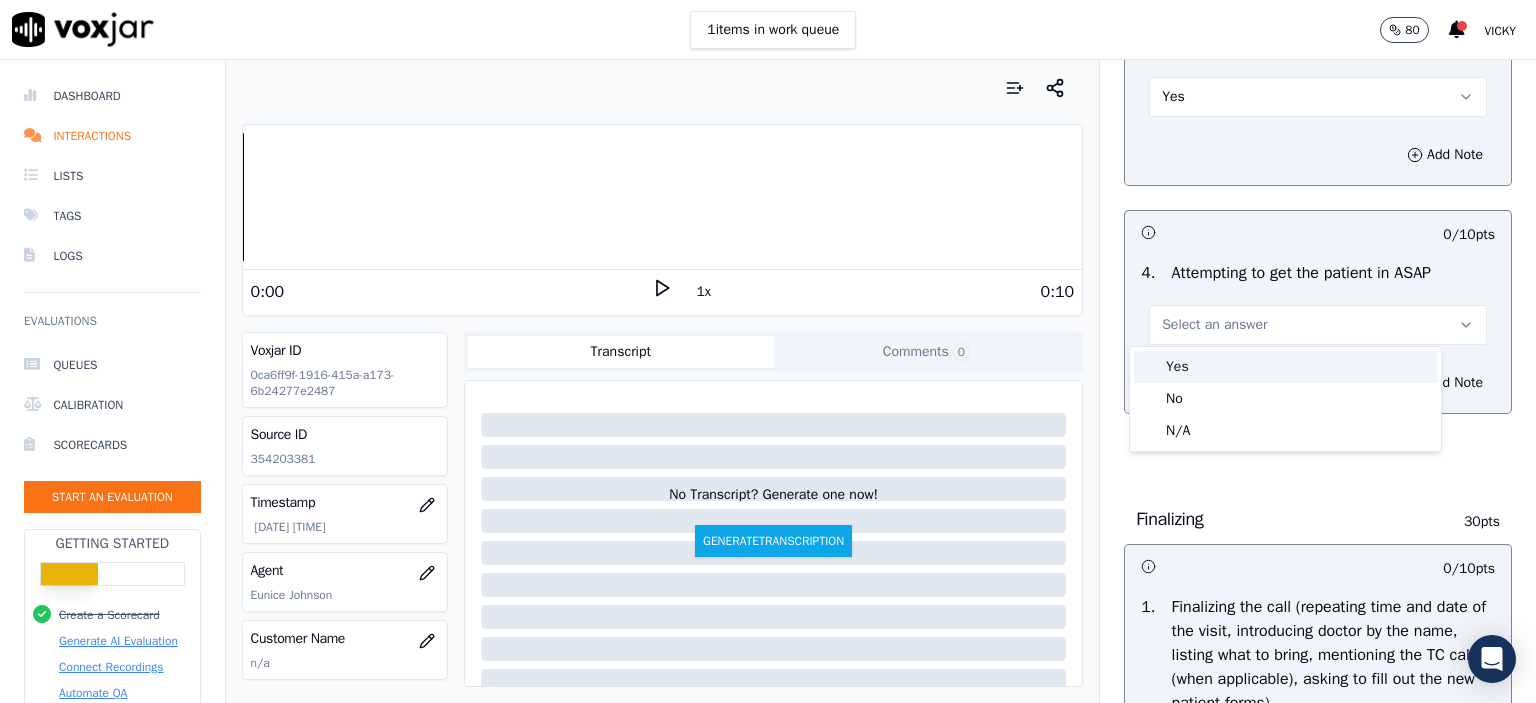 click on "Yes" at bounding box center [1285, 367] 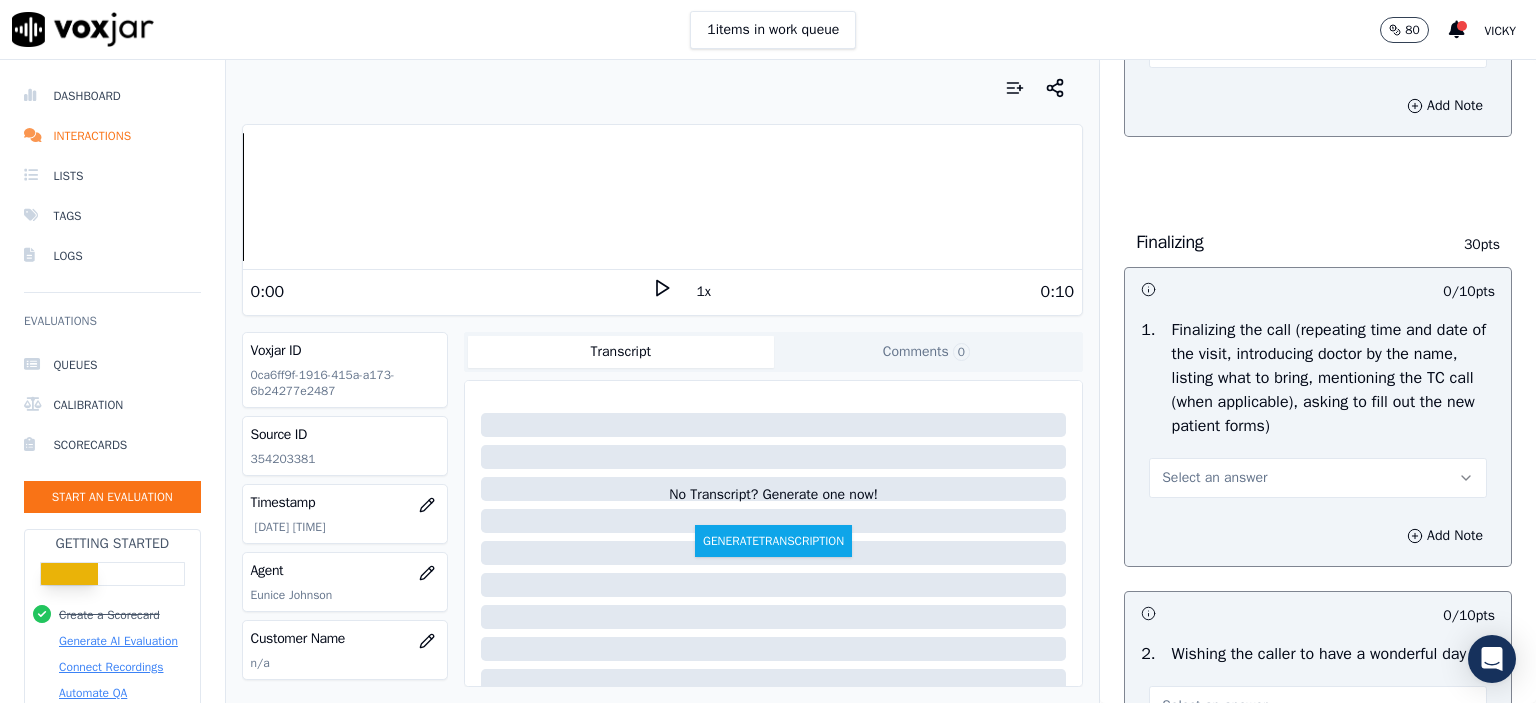 scroll, scrollTop: 2200, scrollLeft: 0, axis: vertical 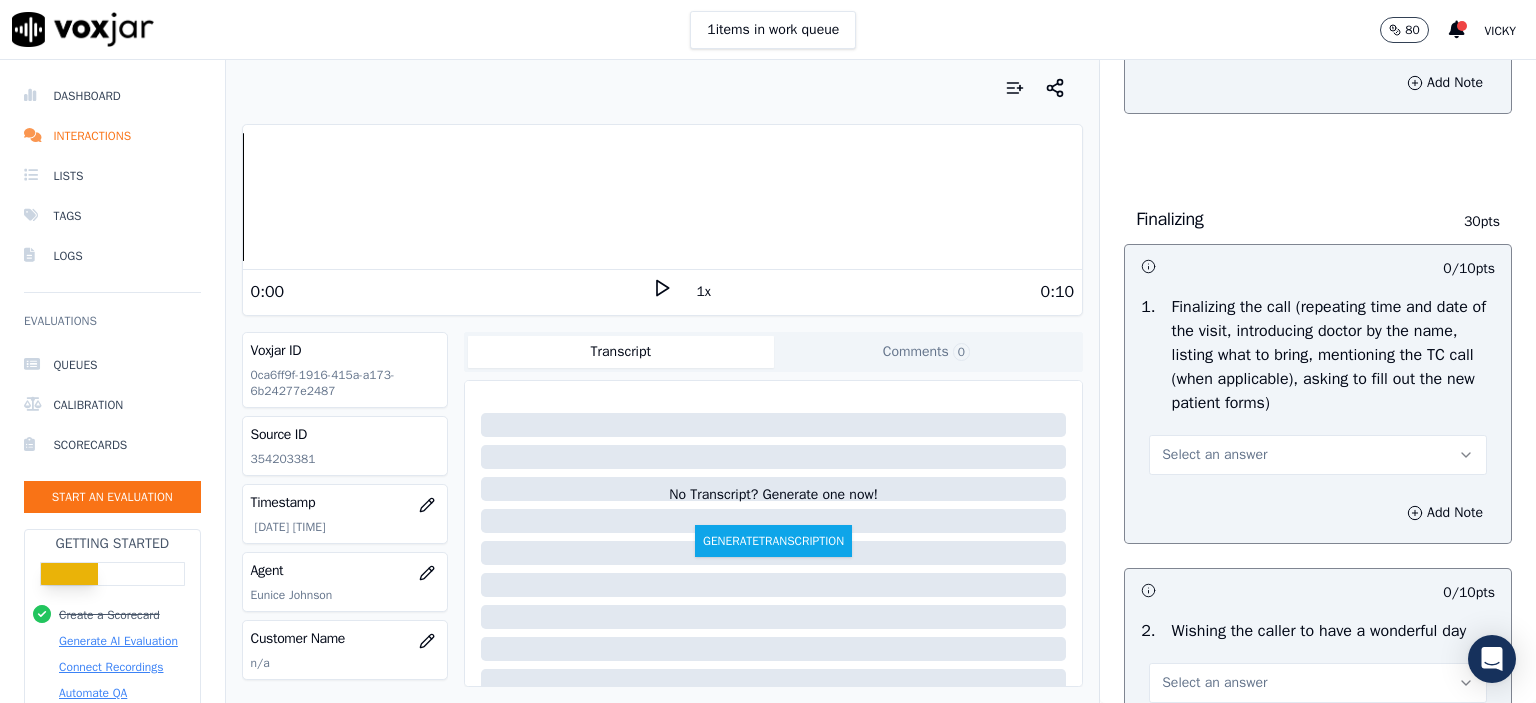click on "Select an answer" at bounding box center (1214, 455) 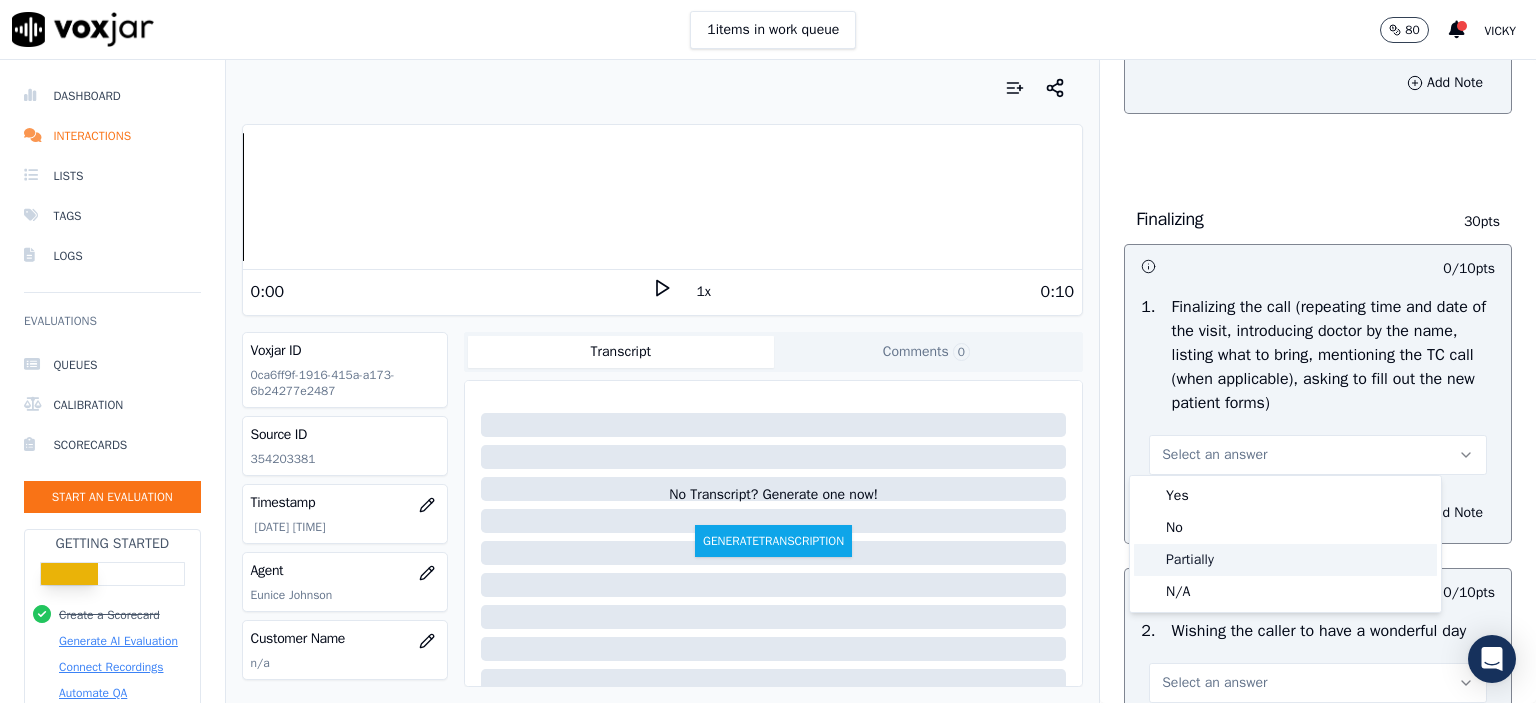 click on "Partially" 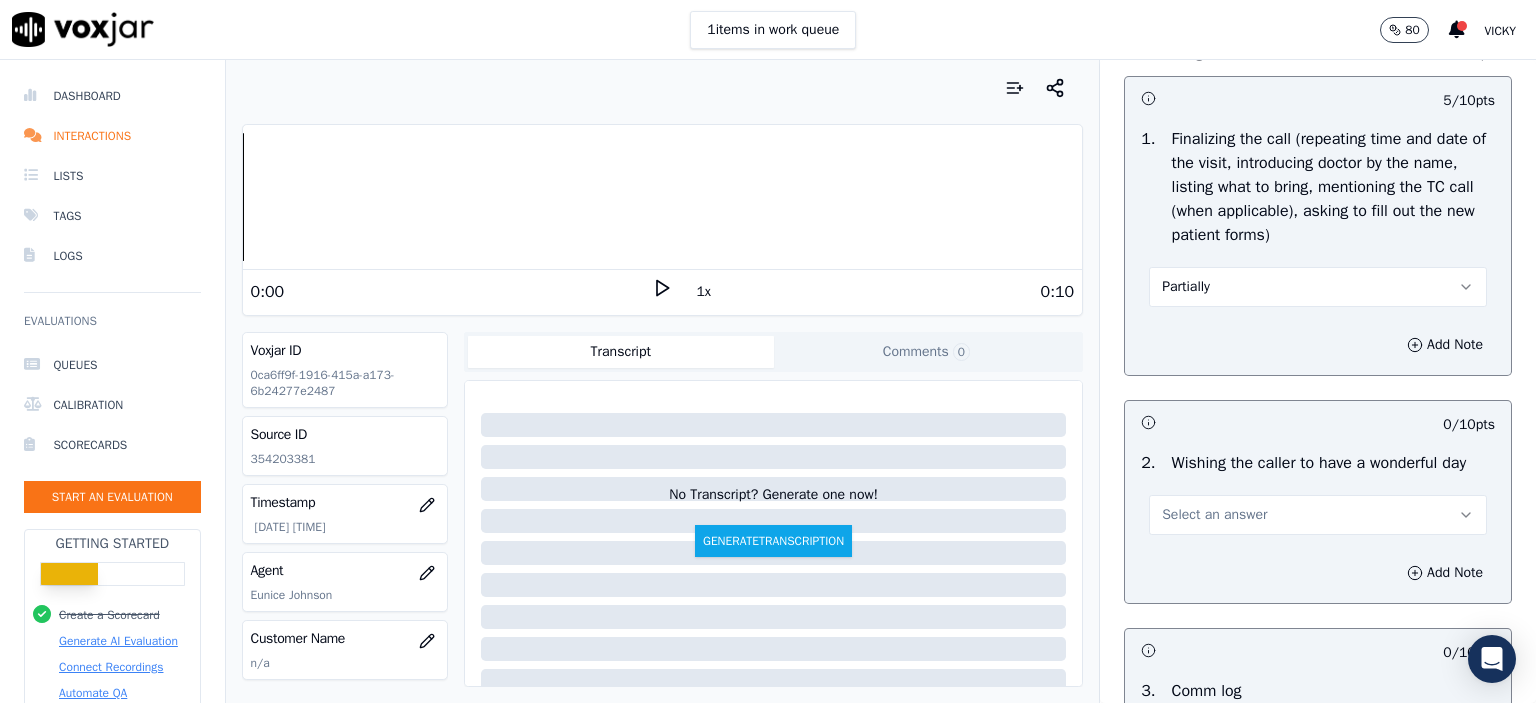 scroll, scrollTop: 2400, scrollLeft: 0, axis: vertical 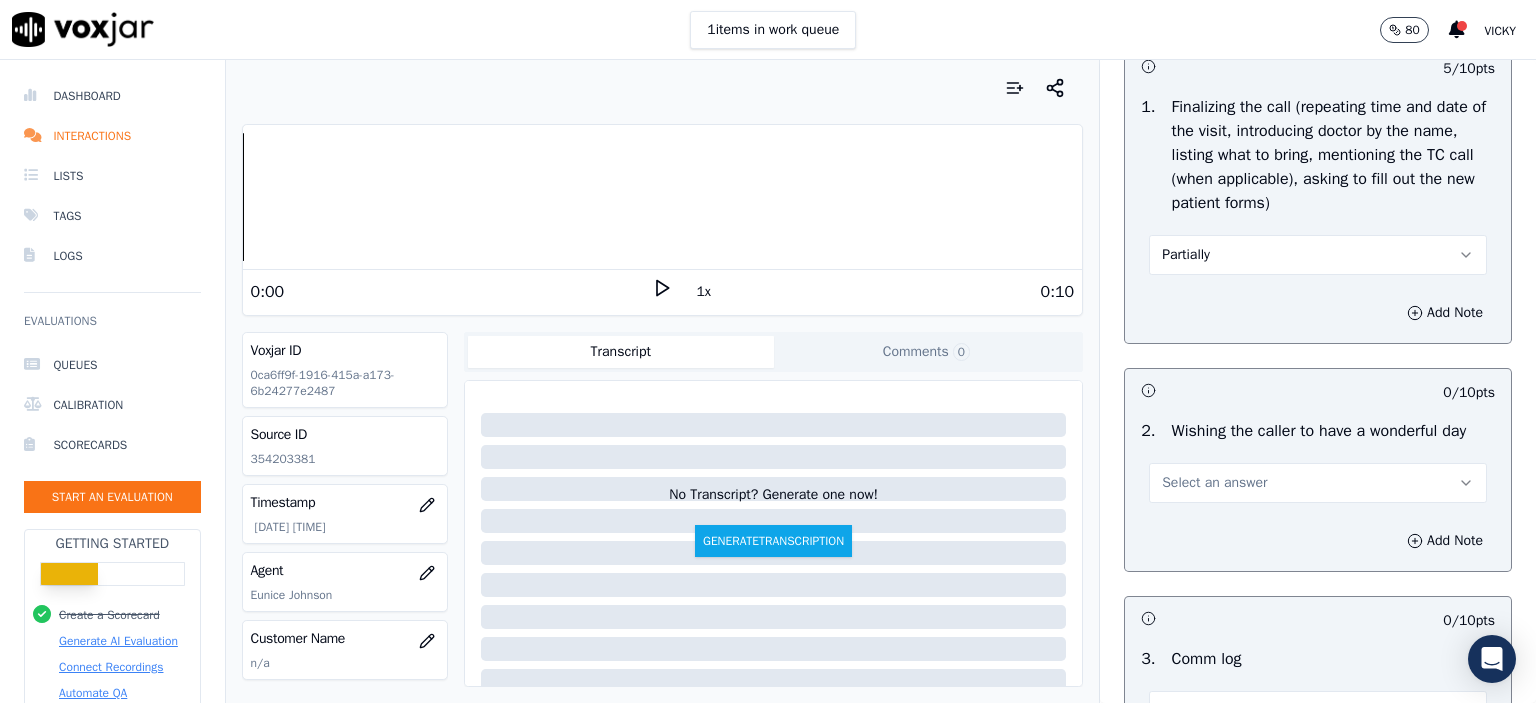 click on "Select an answer" at bounding box center [1318, 483] 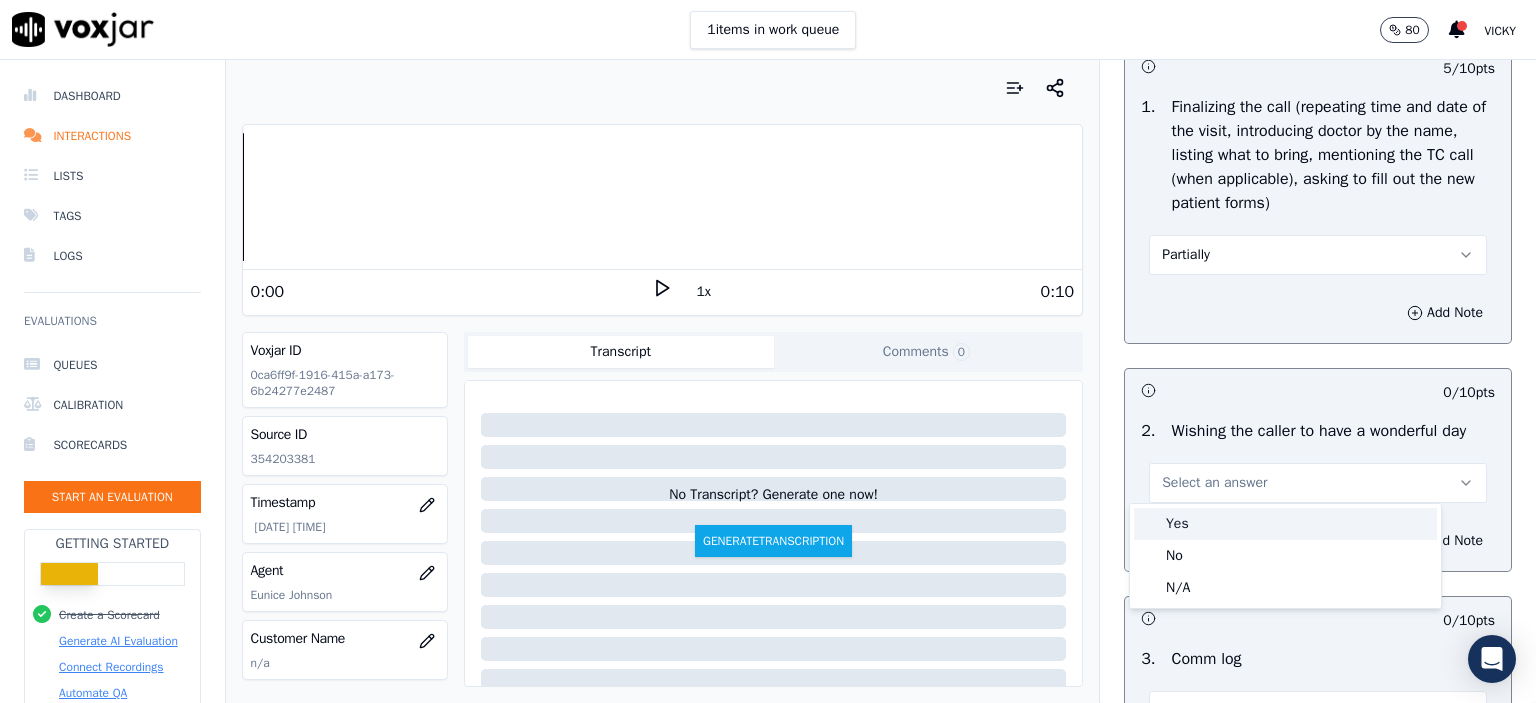 click on "Yes" at bounding box center [1285, 524] 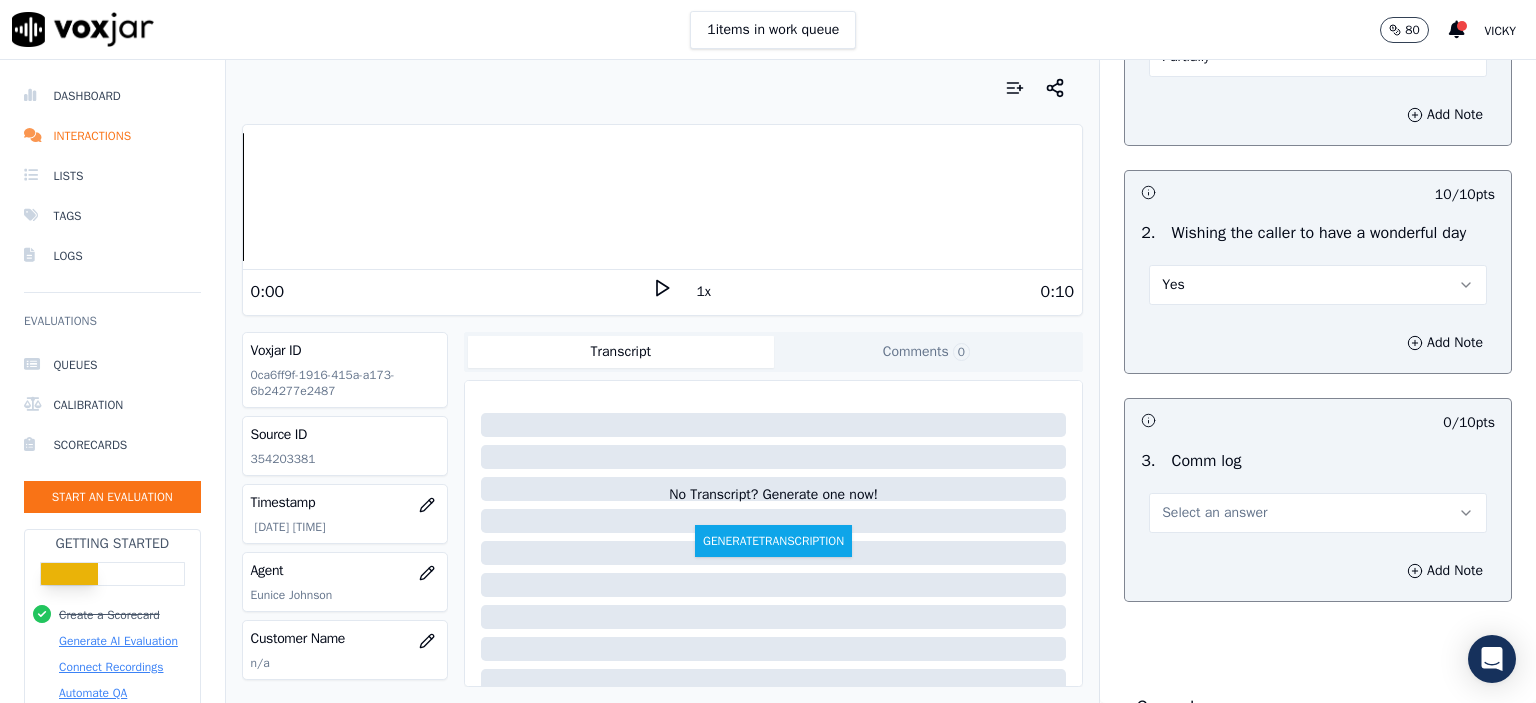 scroll, scrollTop: 2600, scrollLeft: 0, axis: vertical 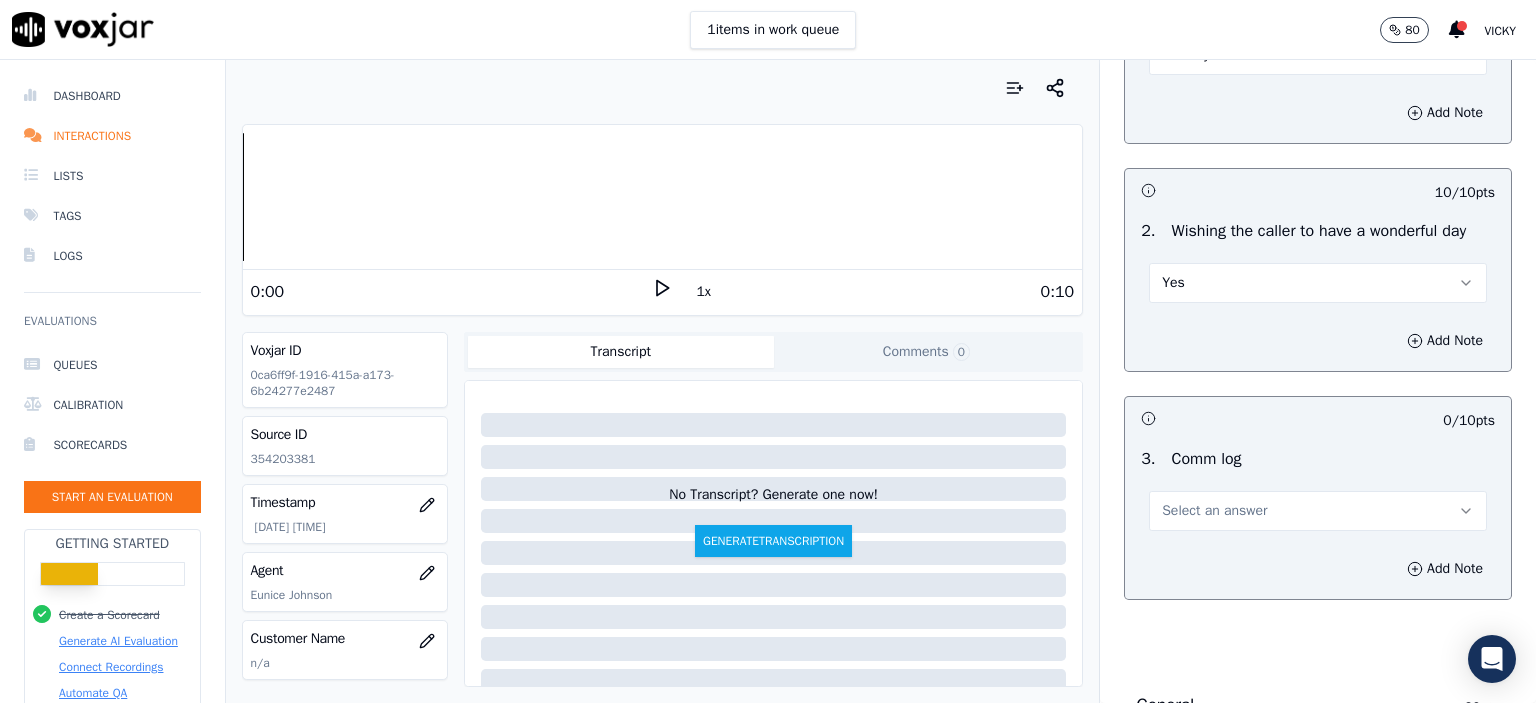 click on "Select an answer" at bounding box center [1318, 511] 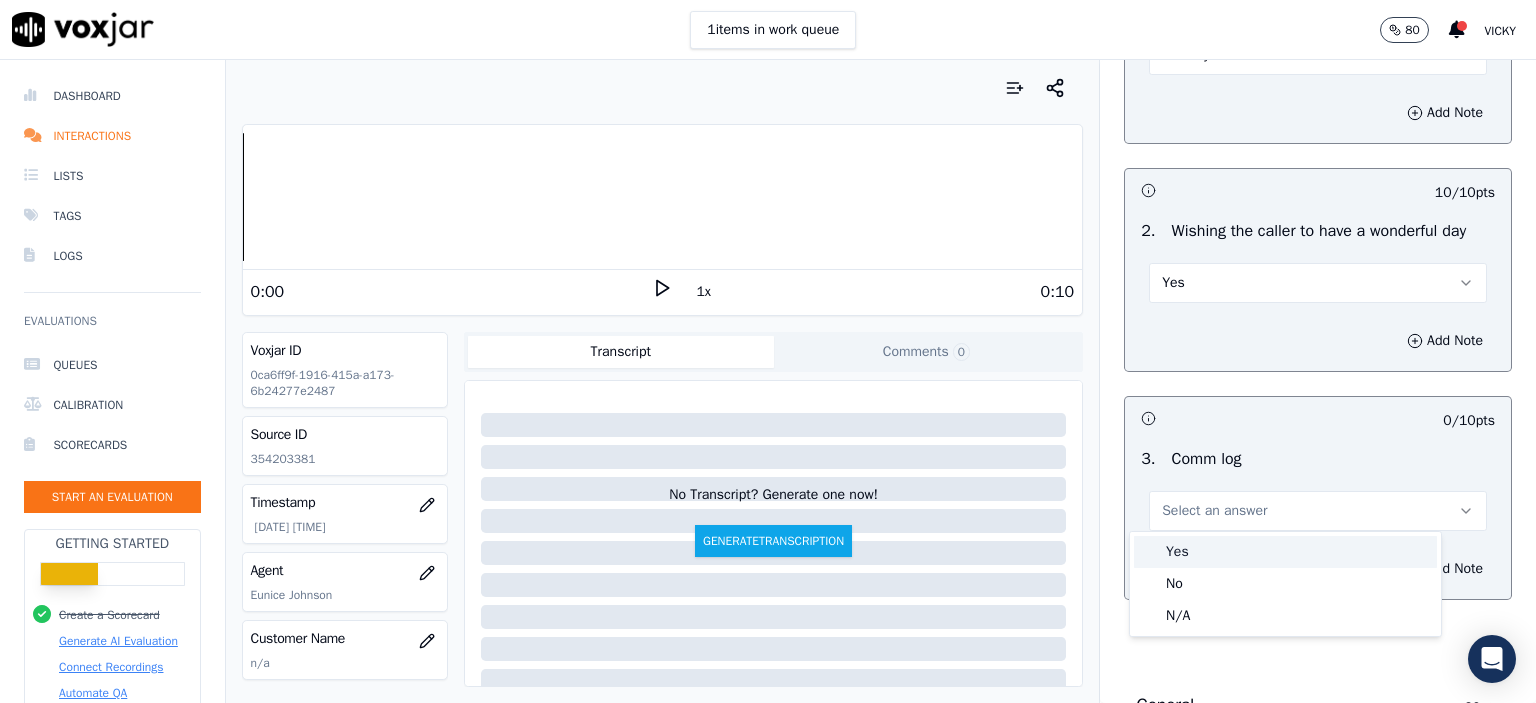 click on "Yes" at bounding box center [1285, 552] 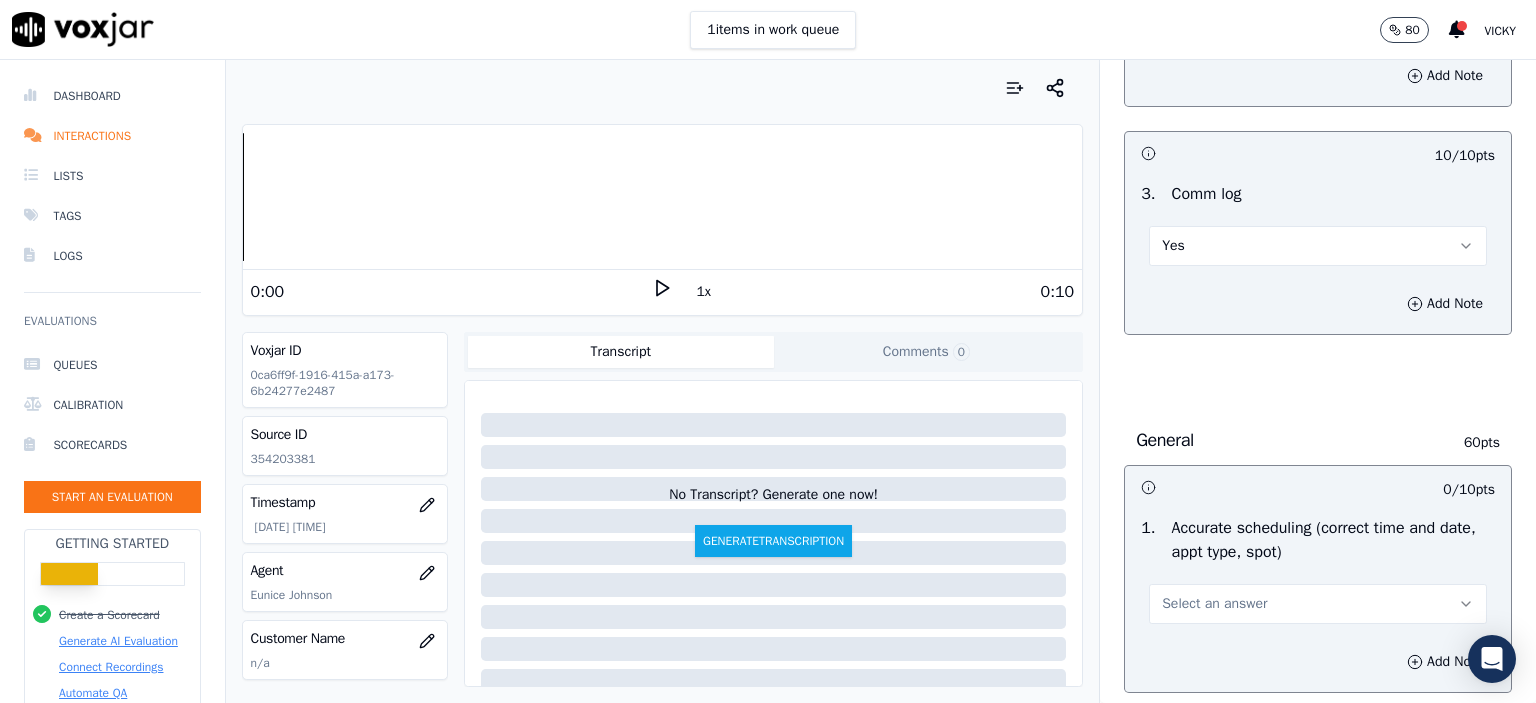 scroll, scrollTop: 2900, scrollLeft: 0, axis: vertical 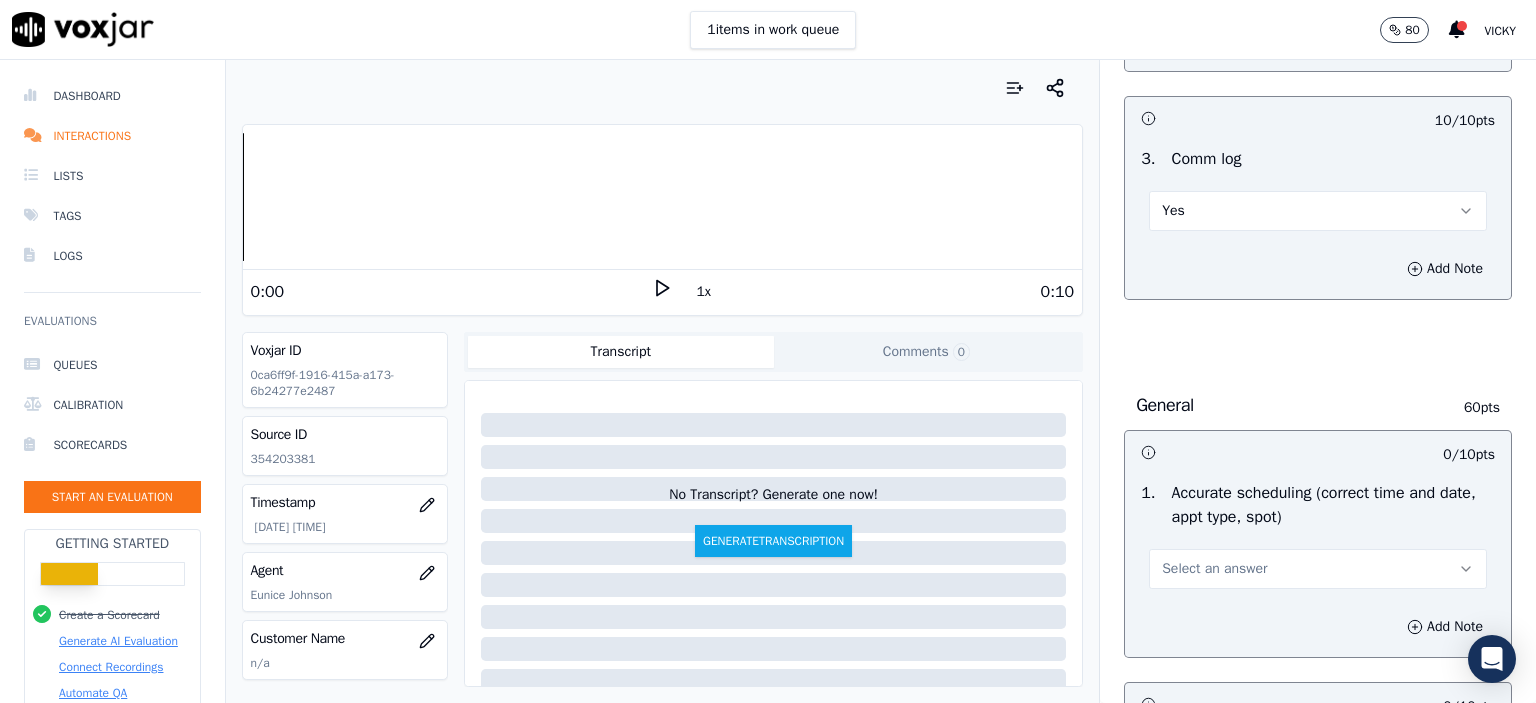 click on "Select an answer" at bounding box center [1318, 569] 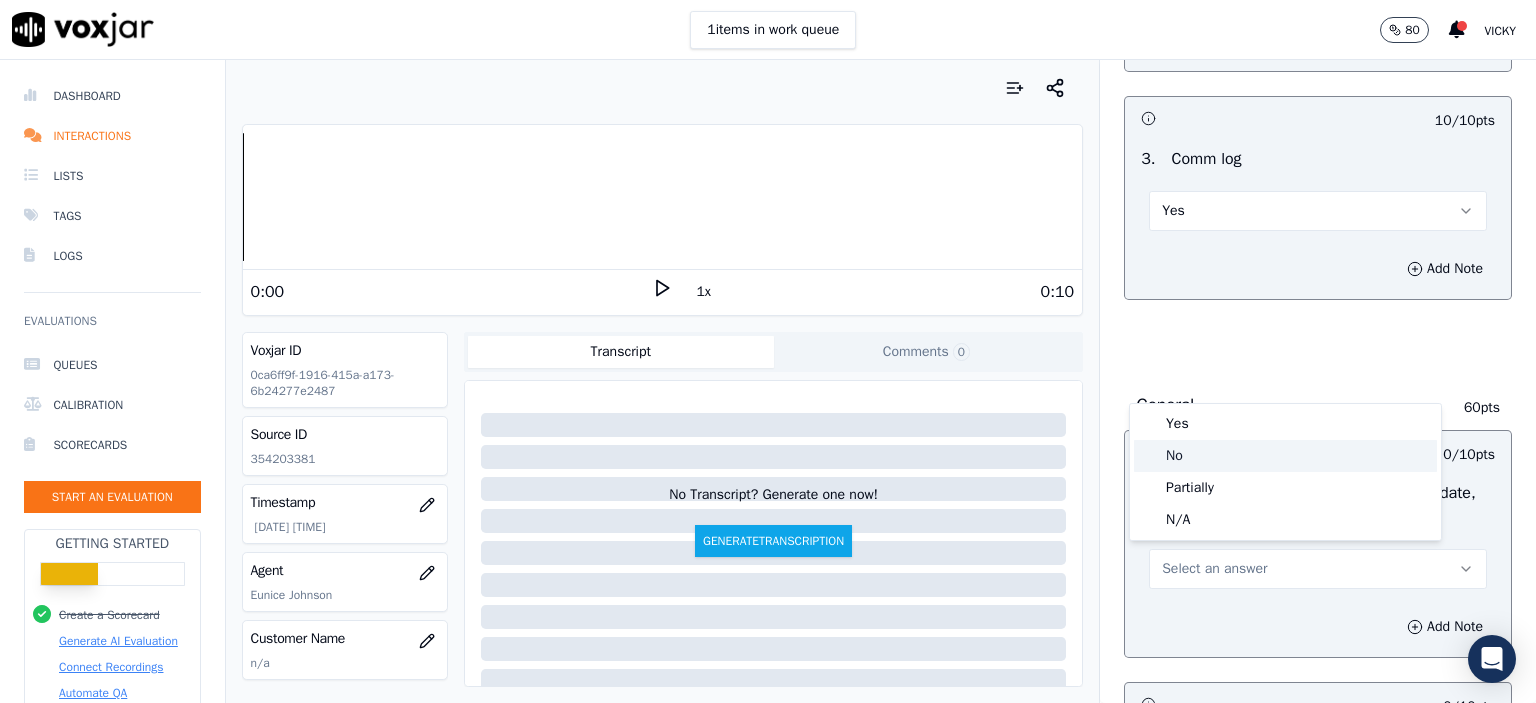 click on "Yes" at bounding box center [1285, 424] 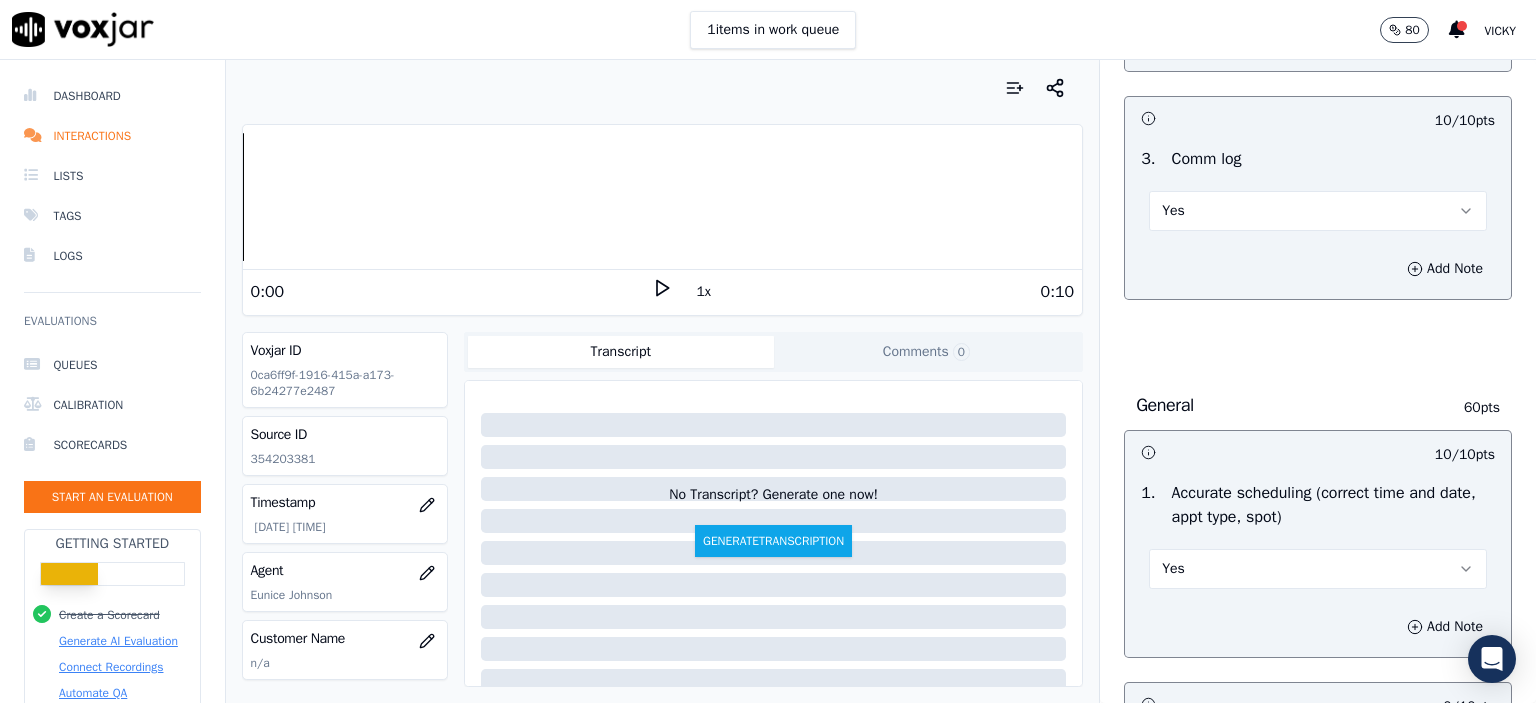 click at bounding box center [1229, 452] 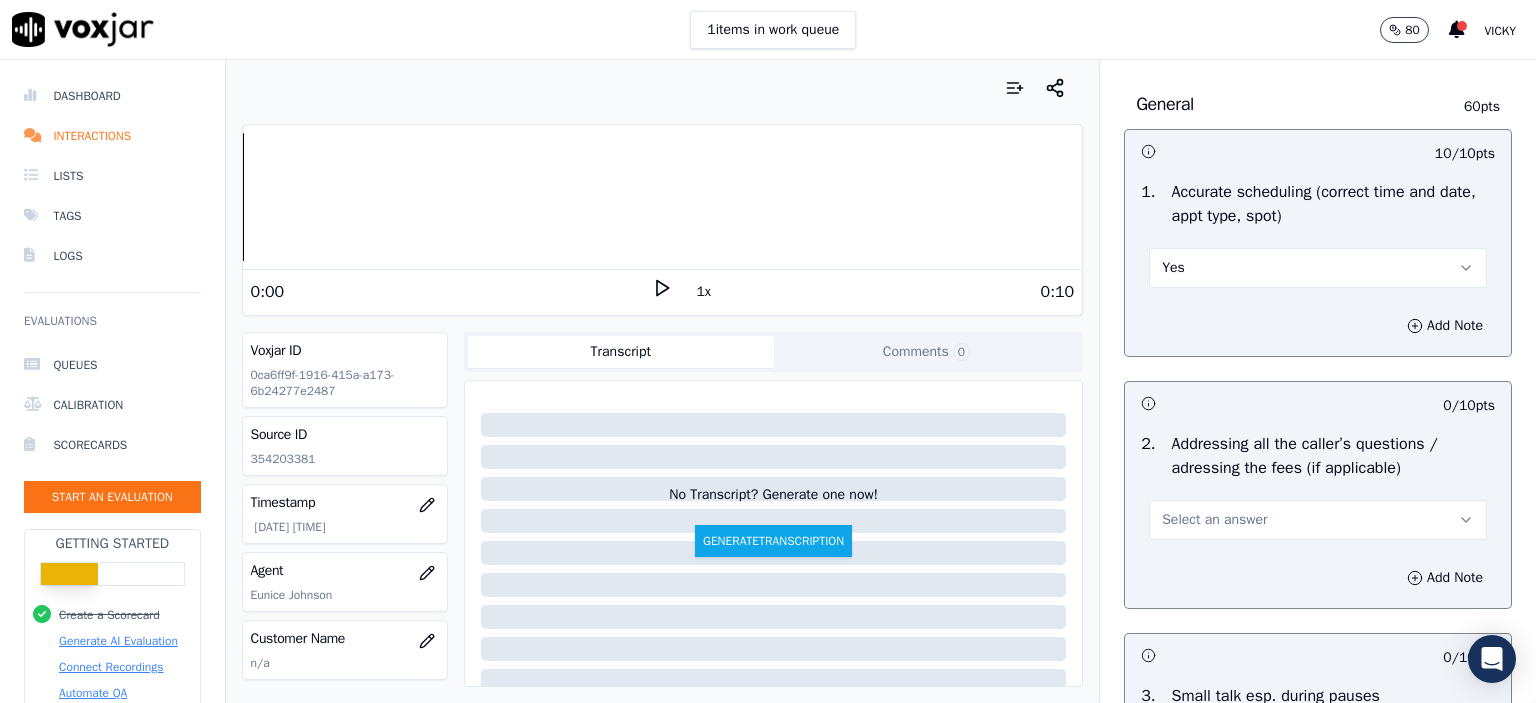 scroll, scrollTop: 3300, scrollLeft: 0, axis: vertical 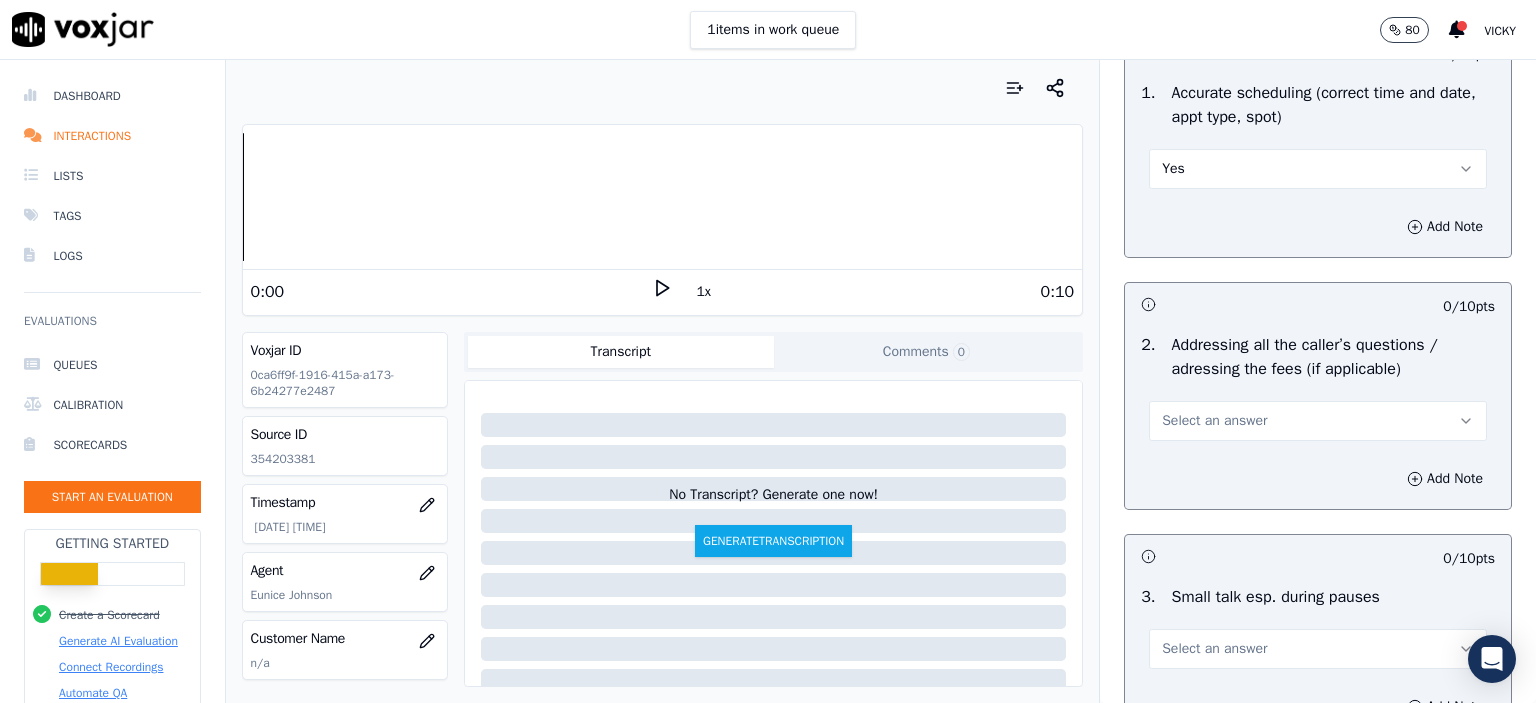click on "Select an answer" at bounding box center [1214, 421] 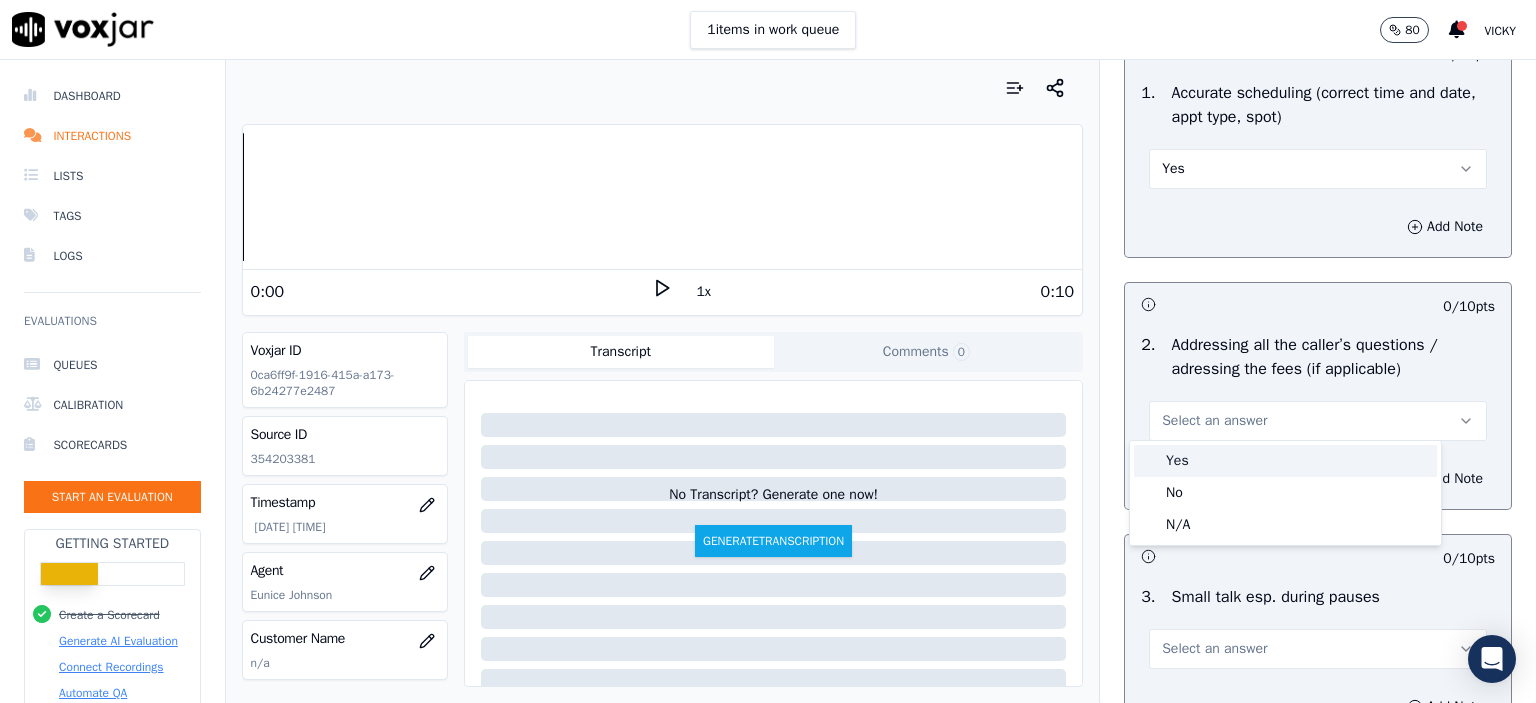 click on "Yes" at bounding box center (1285, 461) 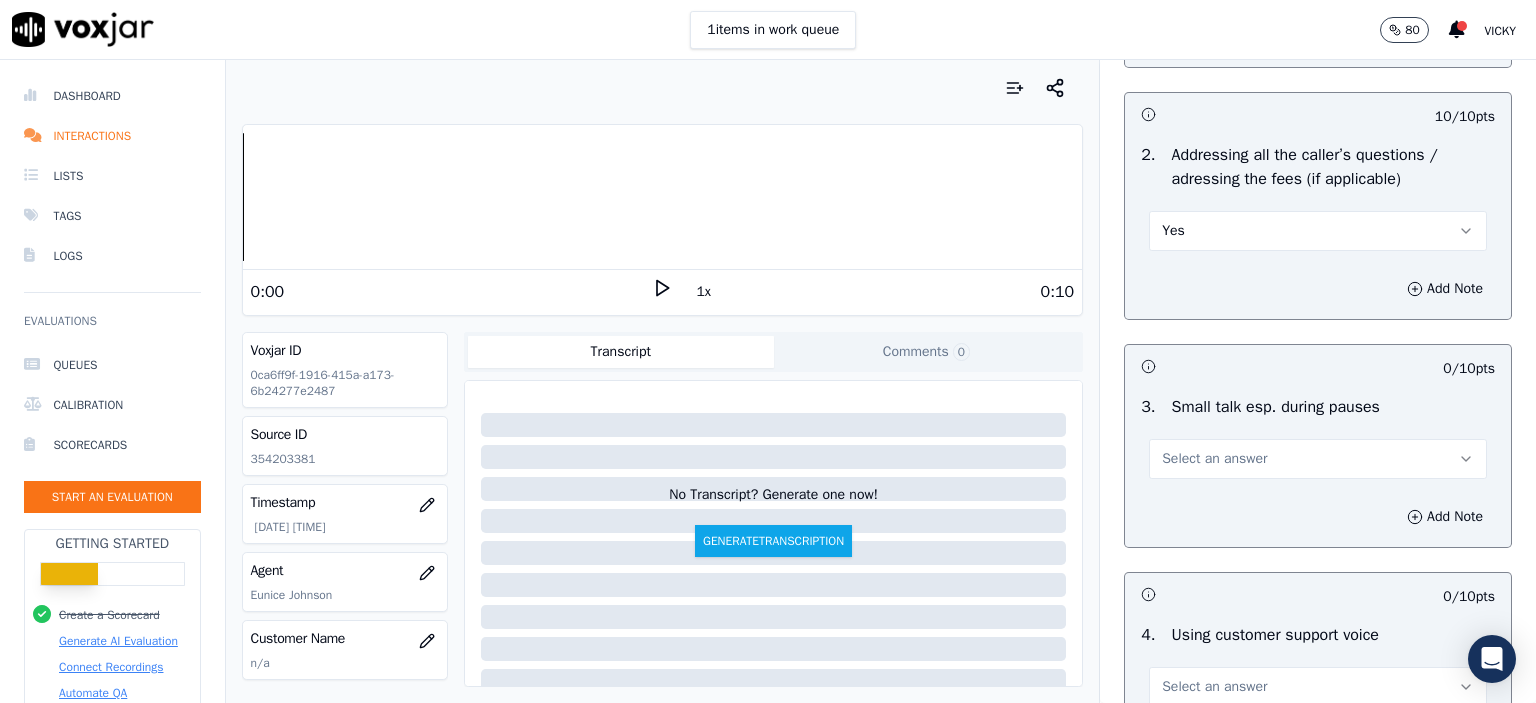 scroll, scrollTop: 3500, scrollLeft: 0, axis: vertical 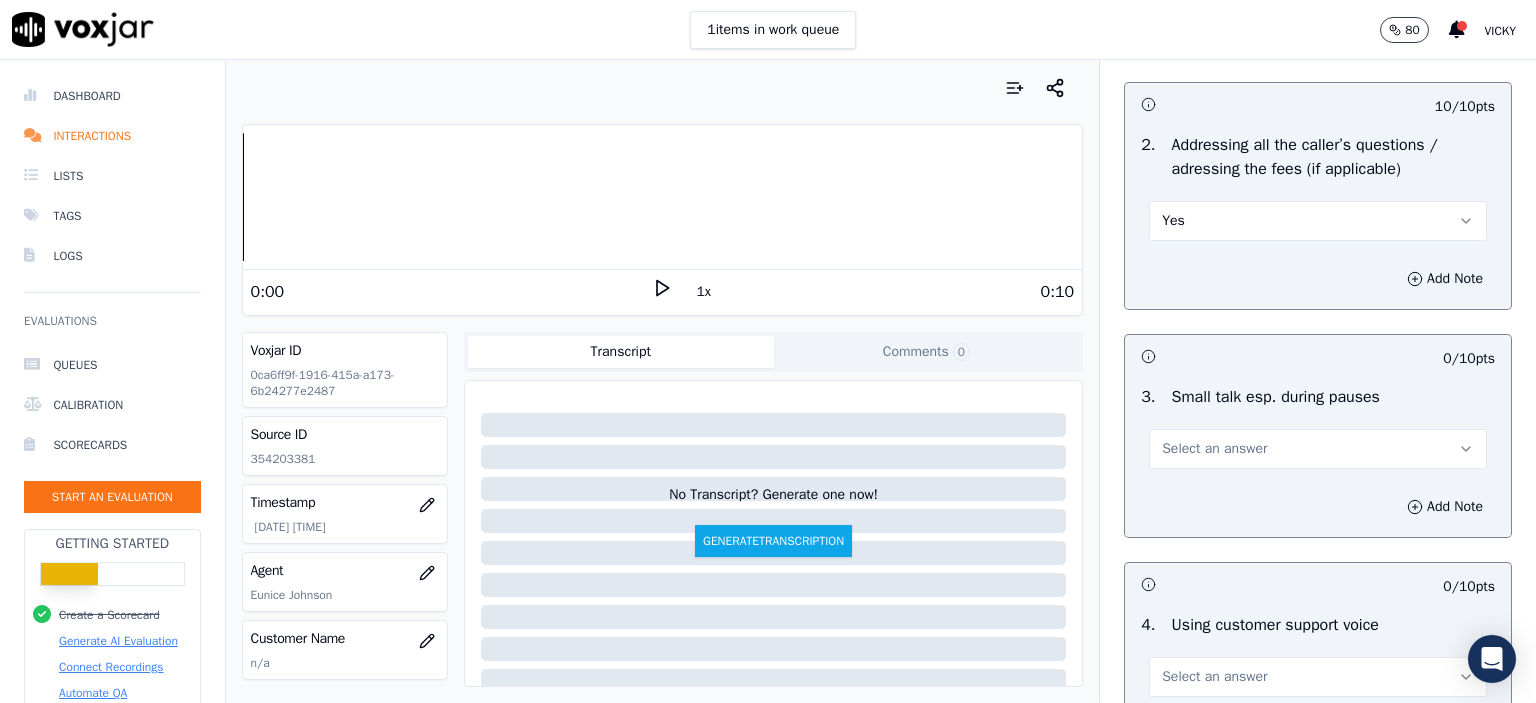 click on "Select an answer" at bounding box center [1214, 449] 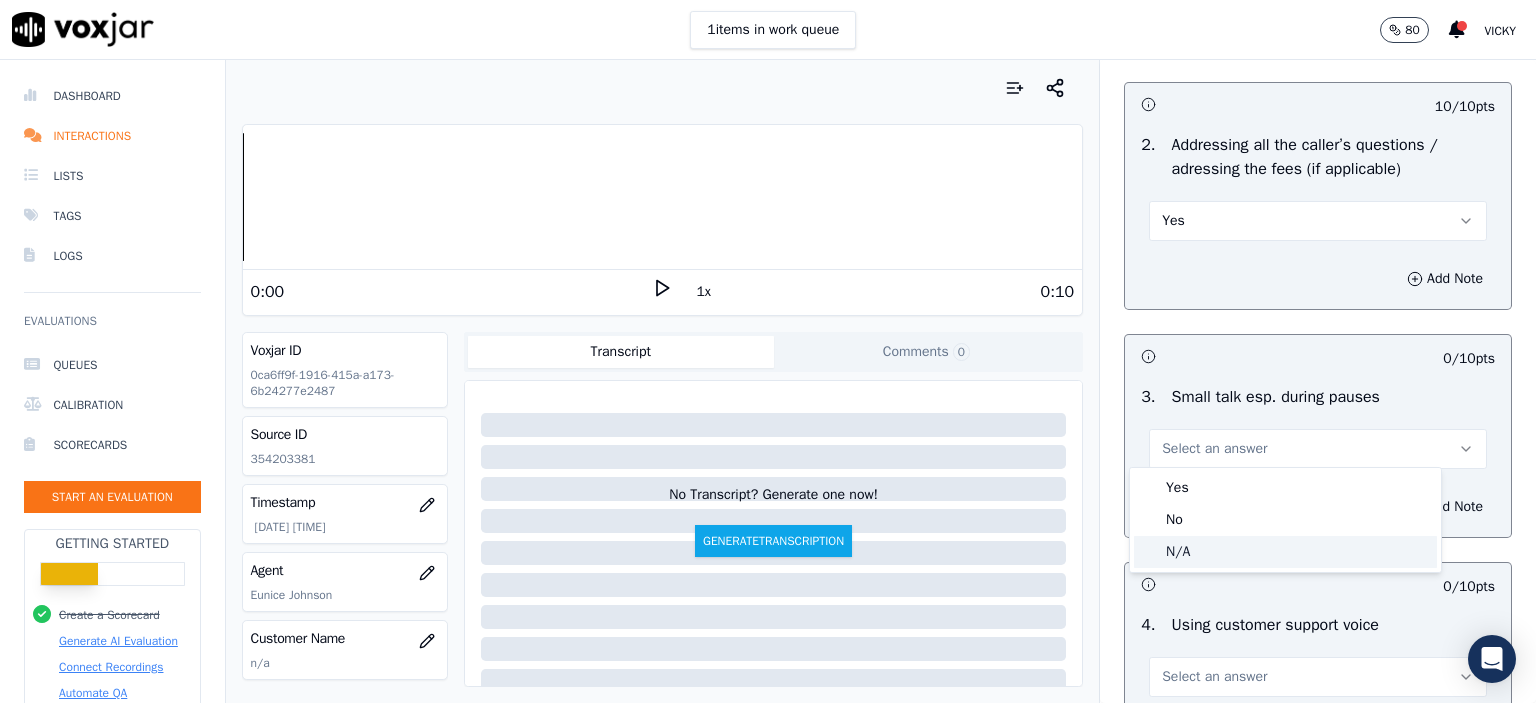 click on "N/A" 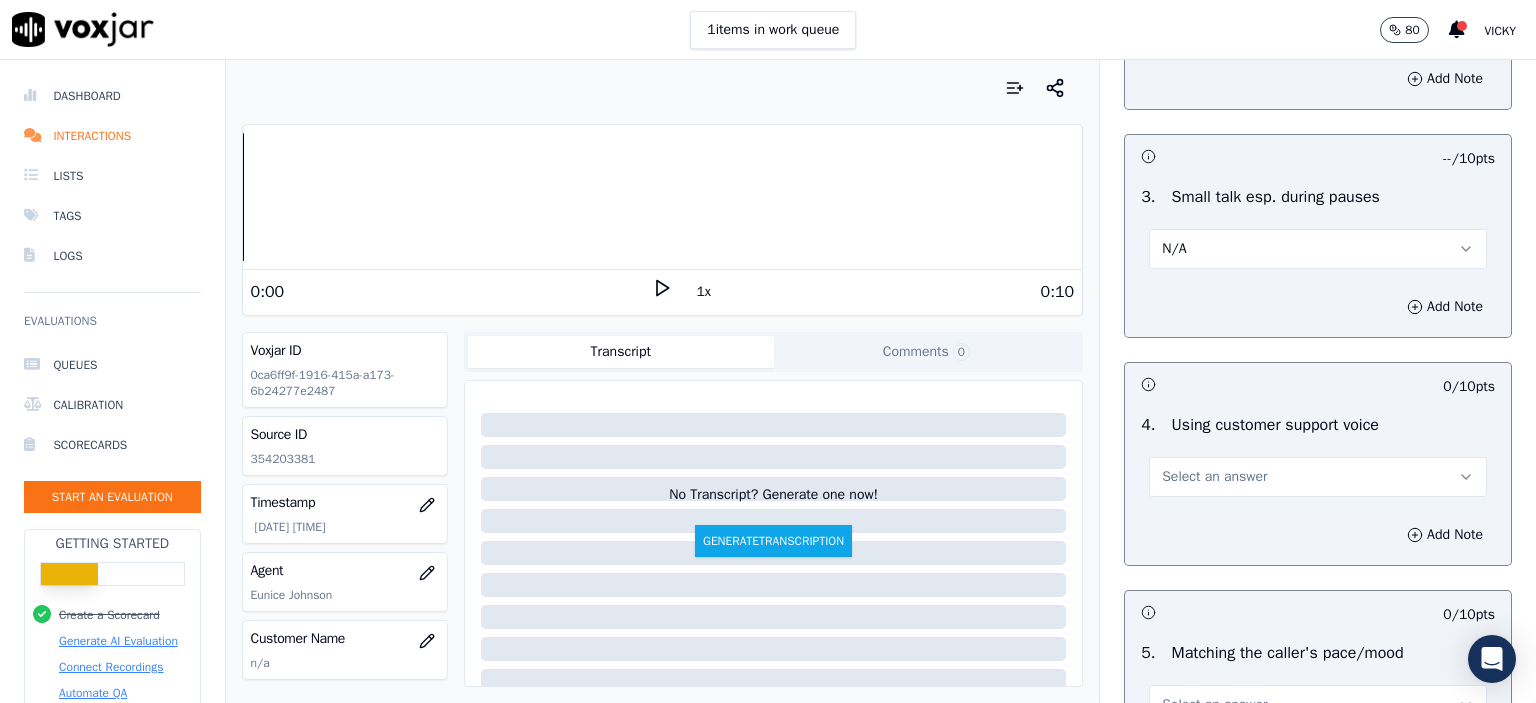 click on "Select an answer" at bounding box center (1214, 477) 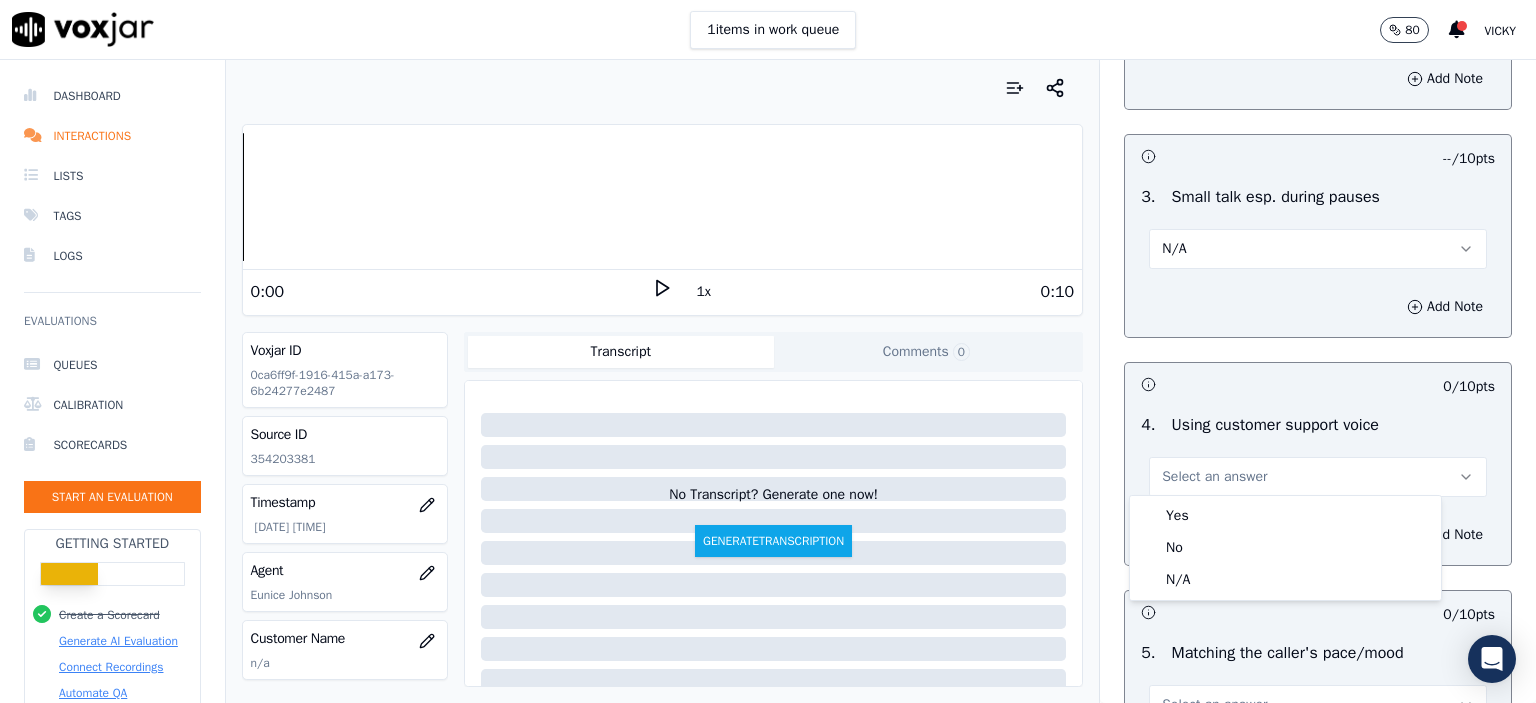 click on "Yes" at bounding box center [1285, 516] 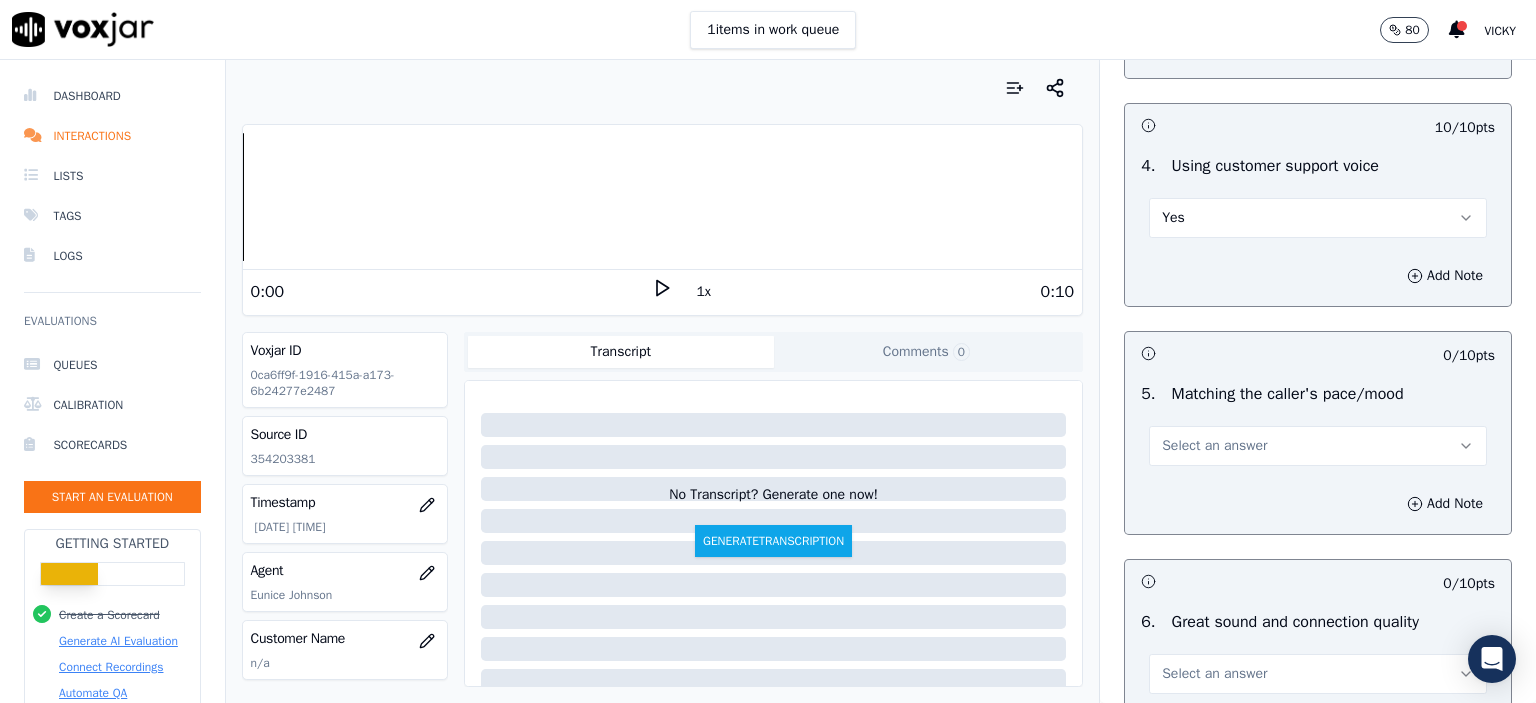 scroll, scrollTop: 4000, scrollLeft: 0, axis: vertical 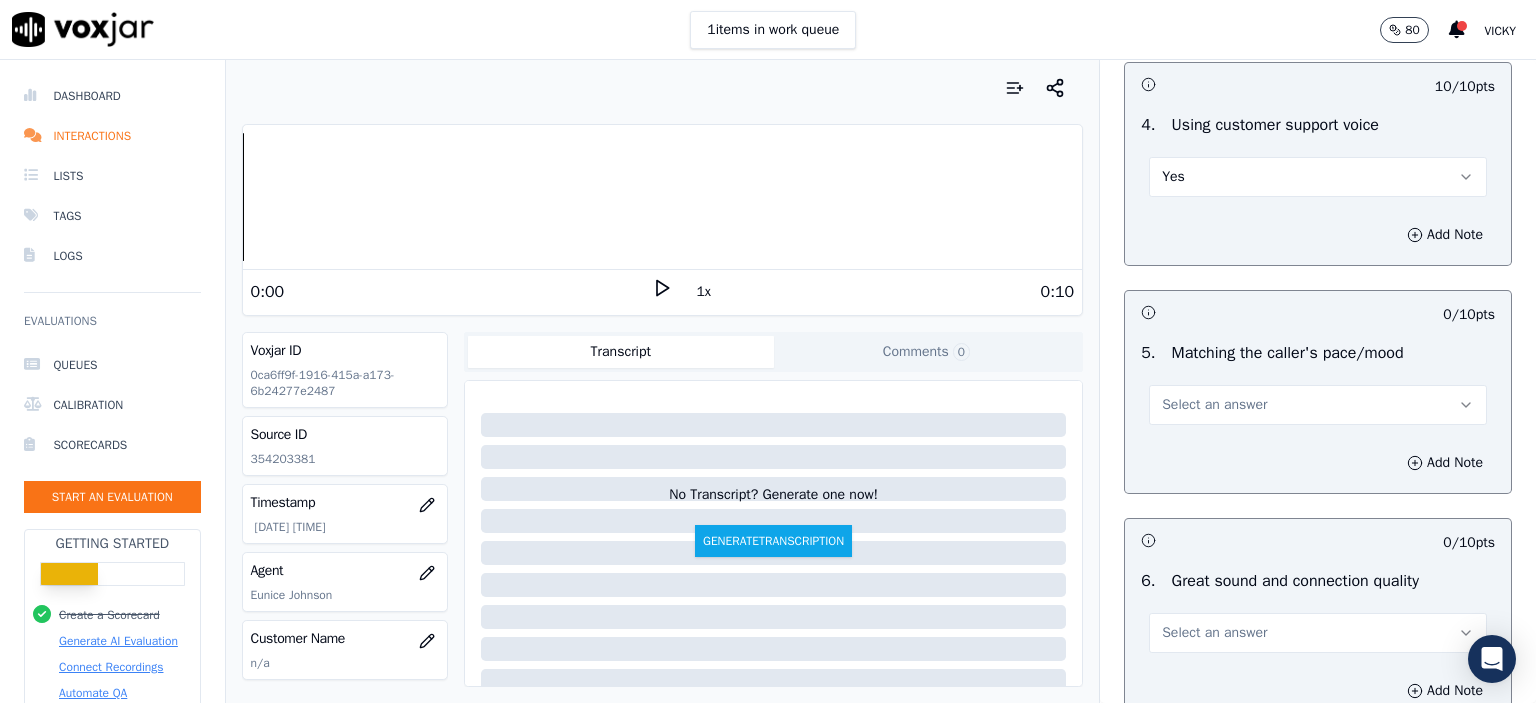 click on "Select an answer" at bounding box center (1318, 405) 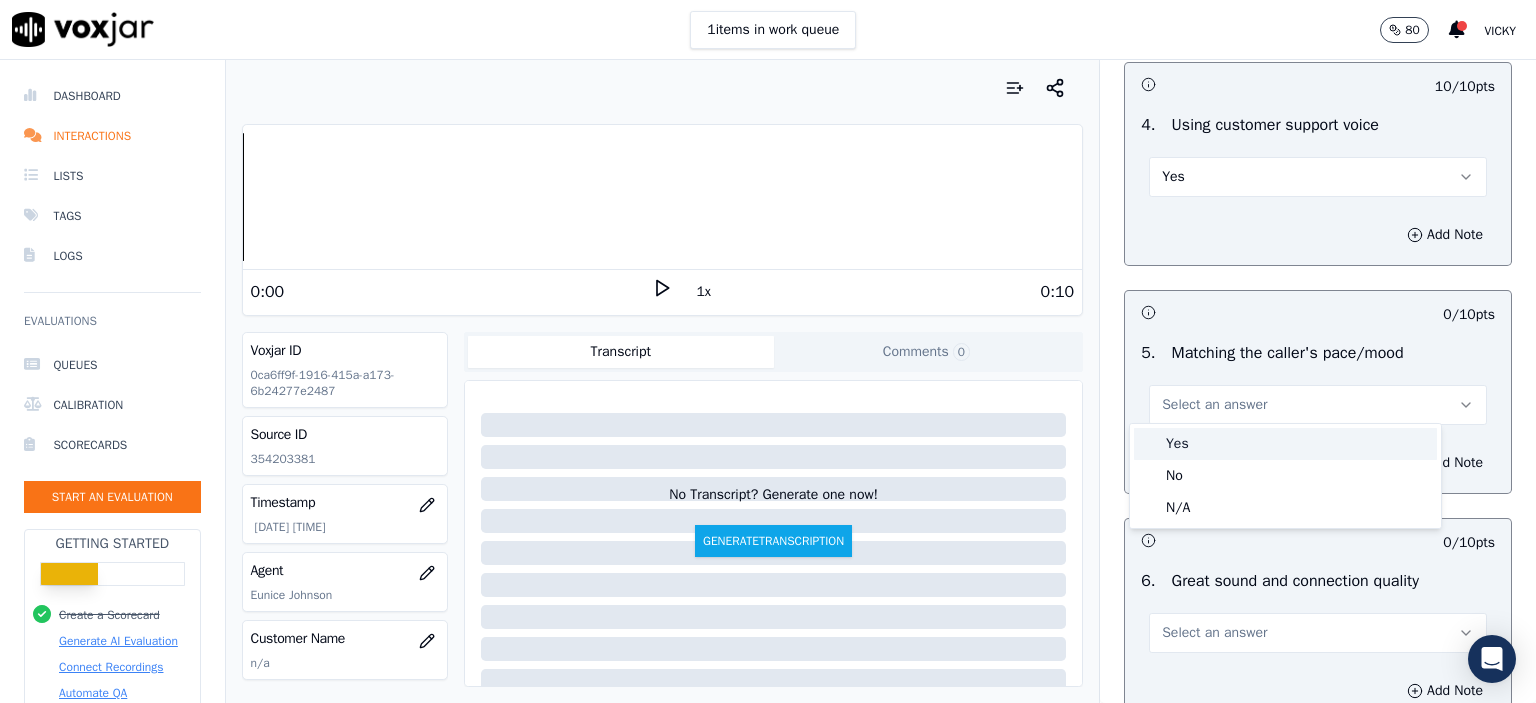 click on "Yes" at bounding box center (1285, 444) 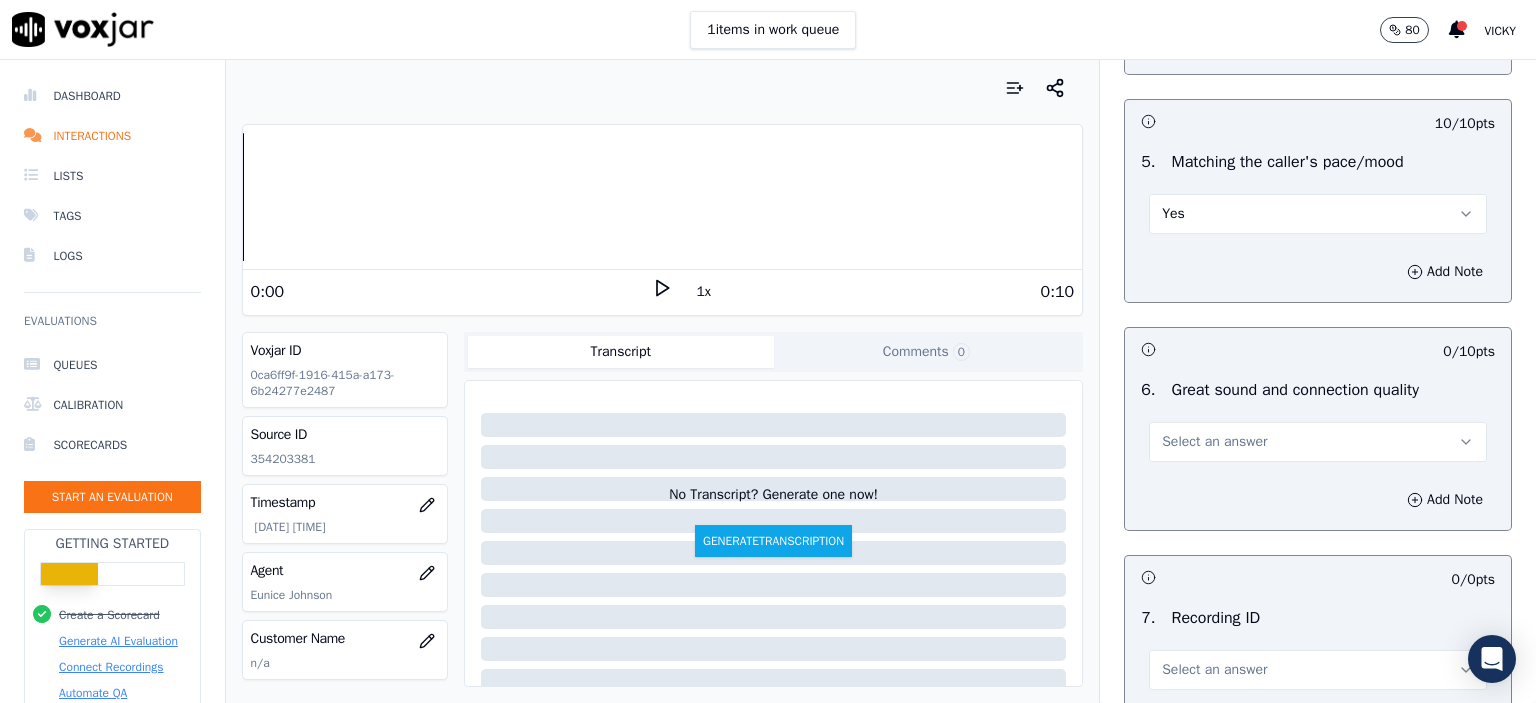 scroll, scrollTop: 4200, scrollLeft: 0, axis: vertical 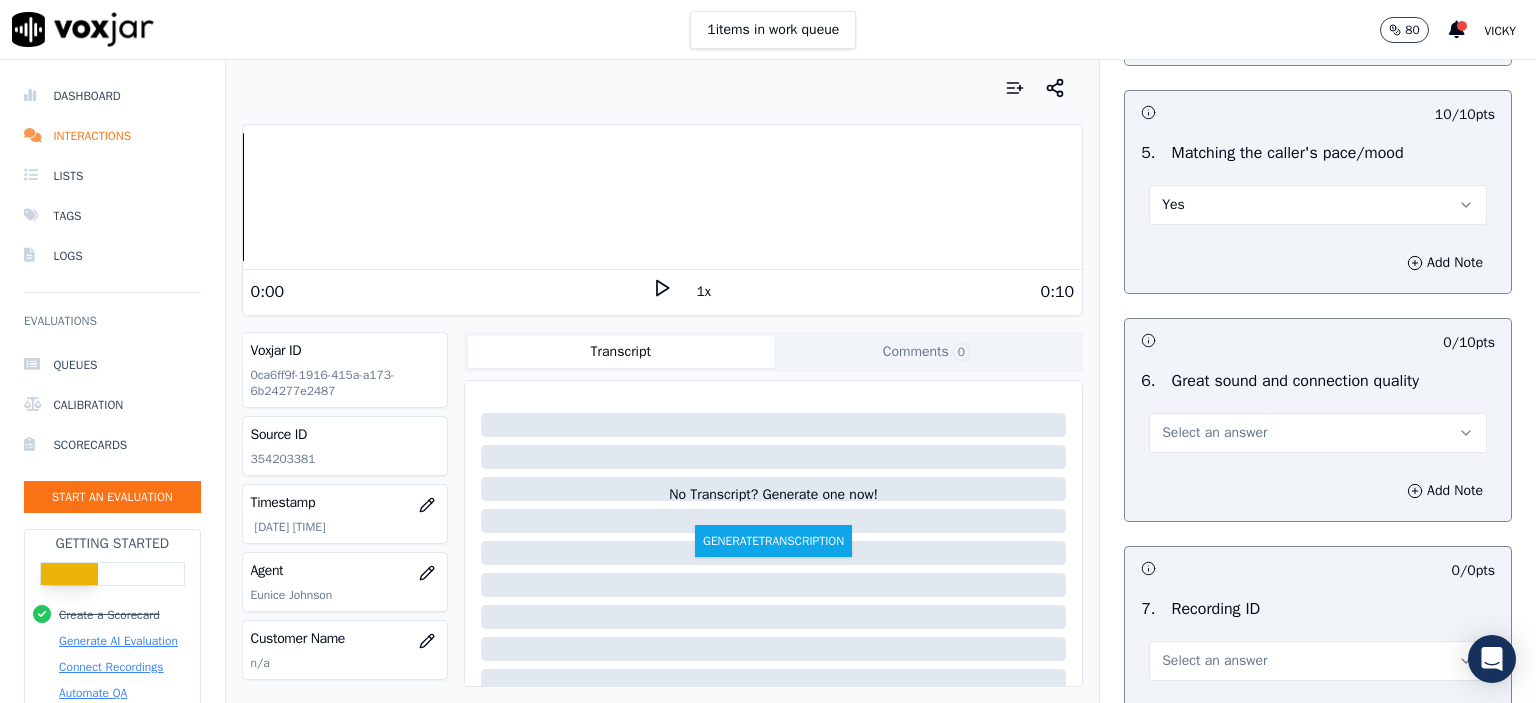 click on "Select an answer" at bounding box center [1214, 433] 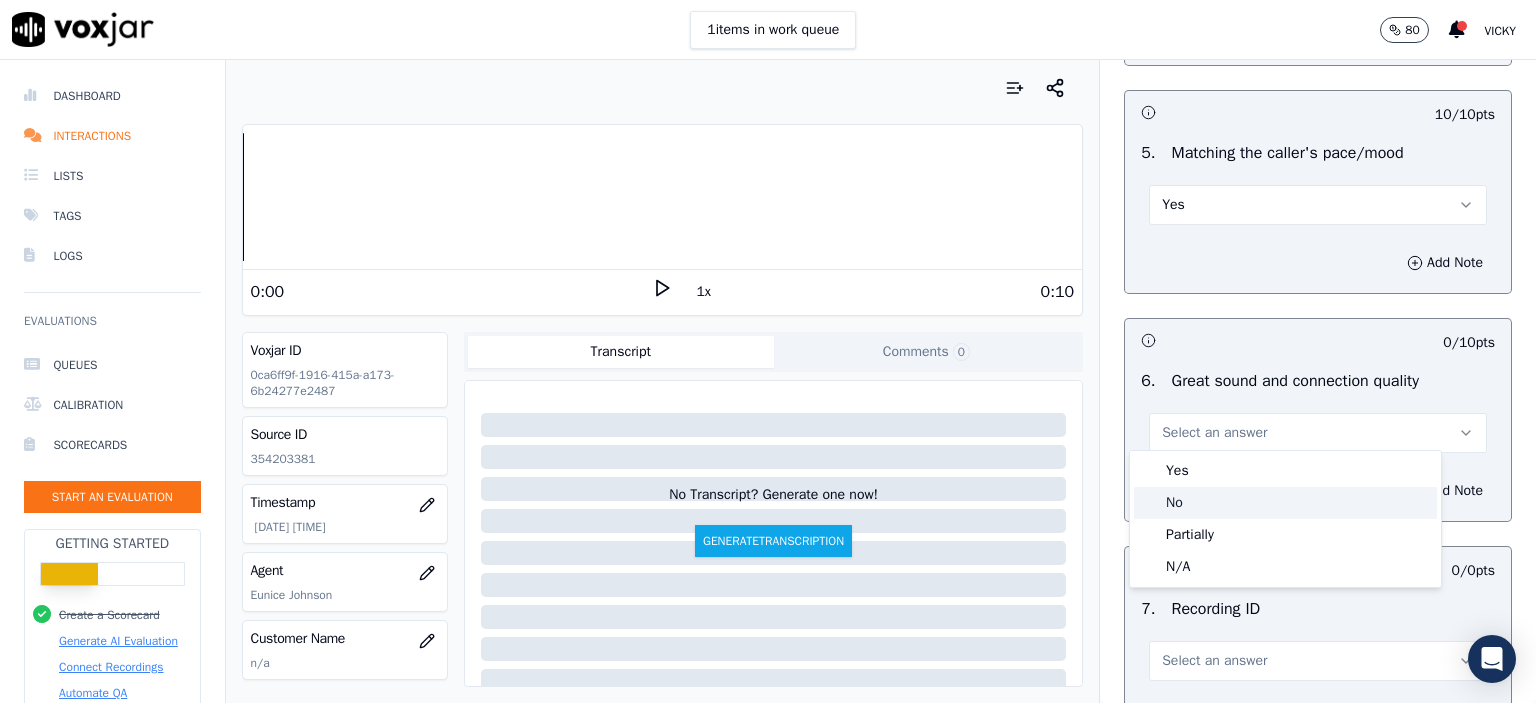 click on "Partially" 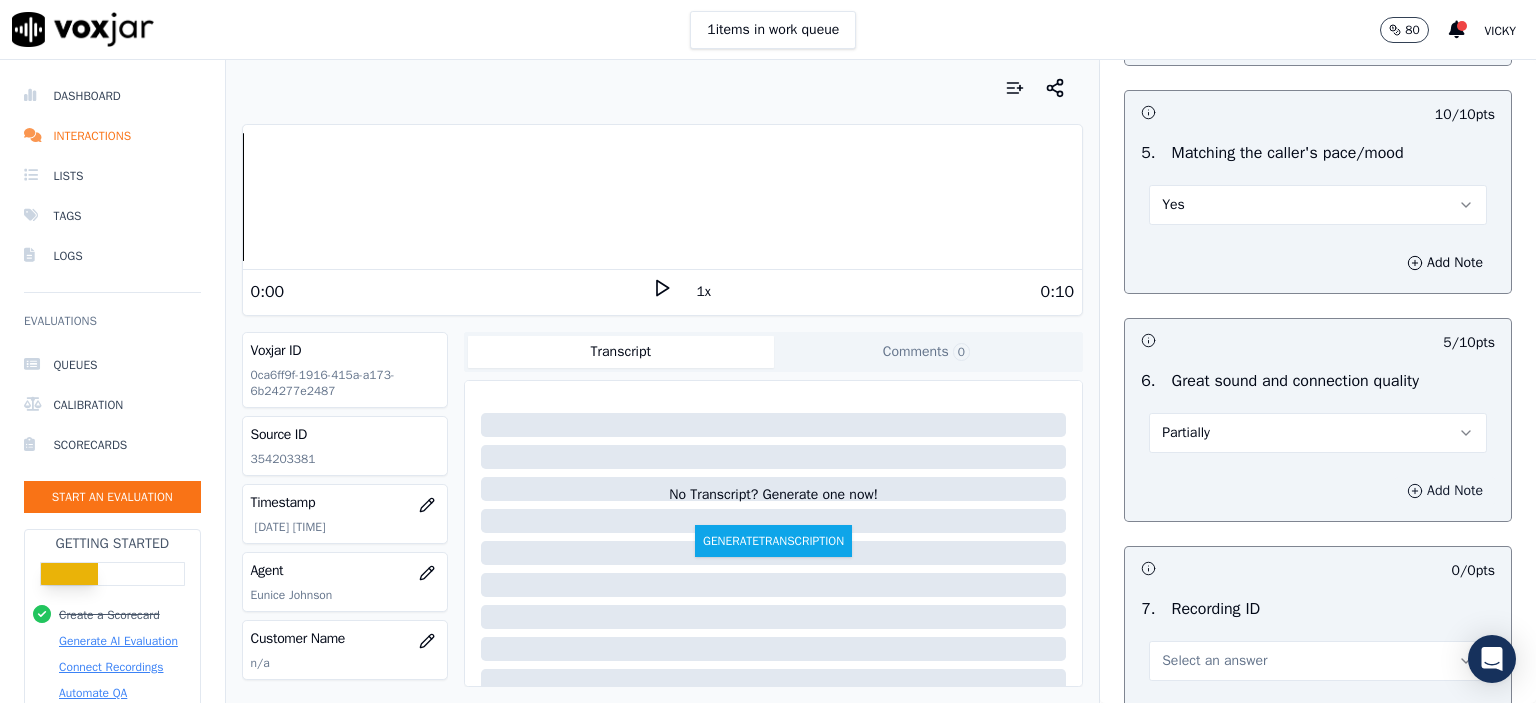 click on "Add Note" at bounding box center [1445, 491] 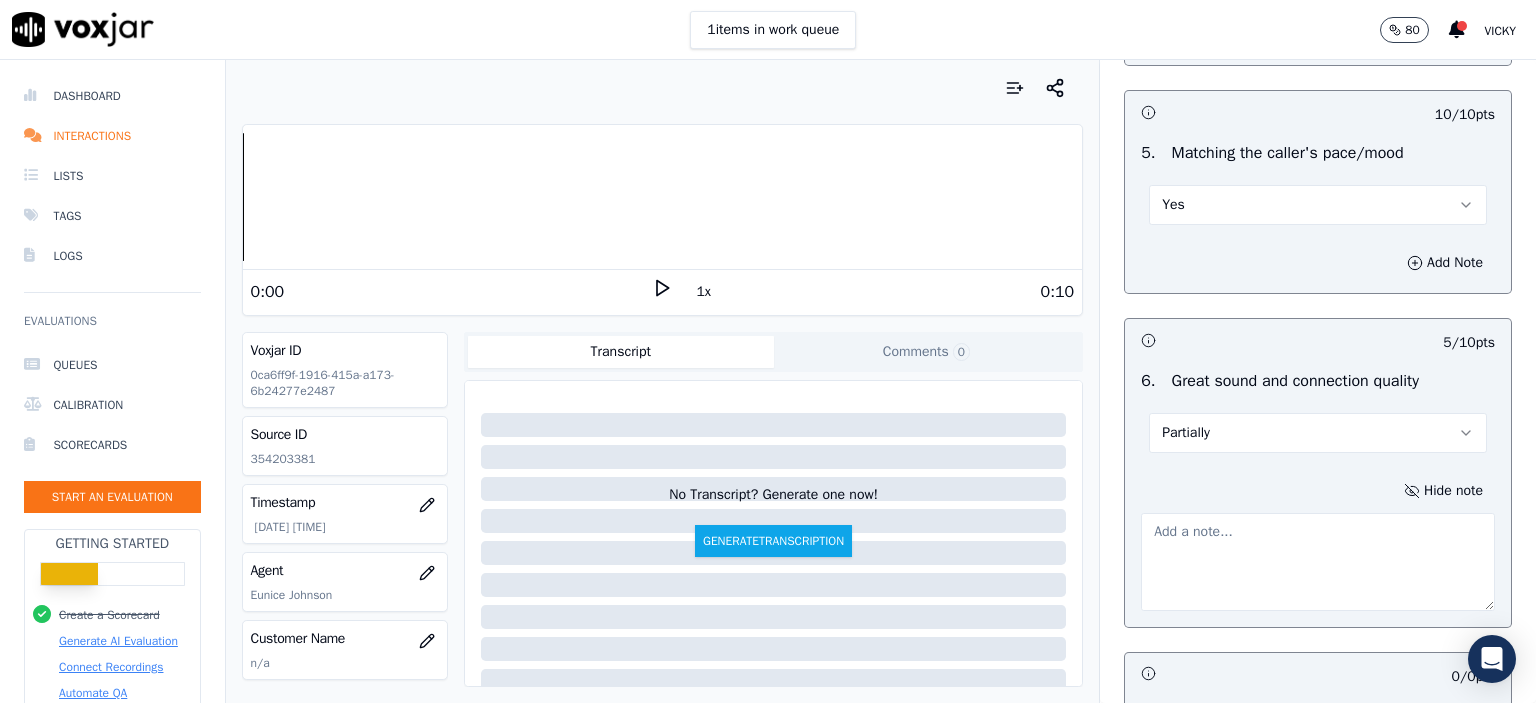 click at bounding box center [1318, 562] 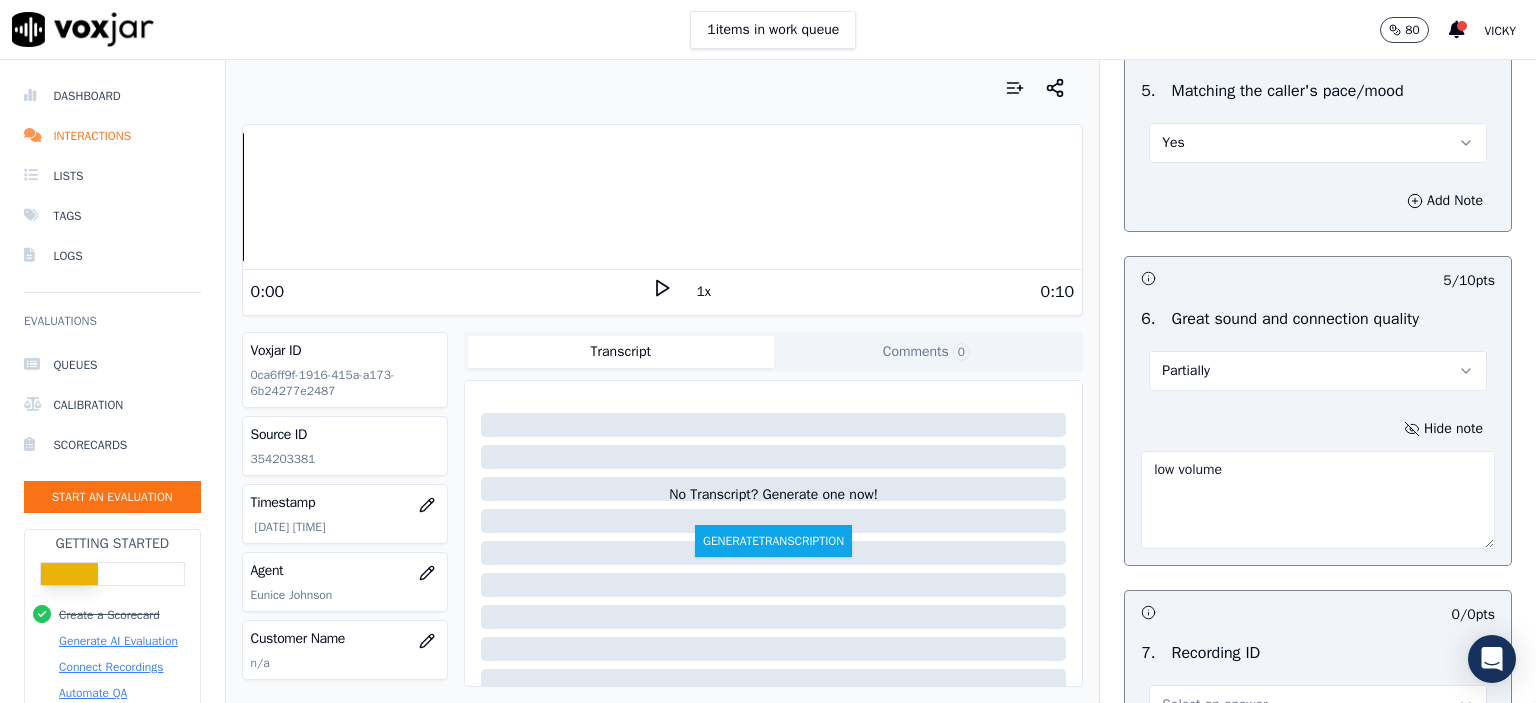 scroll, scrollTop: 4400, scrollLeft: 0, axis: vertical 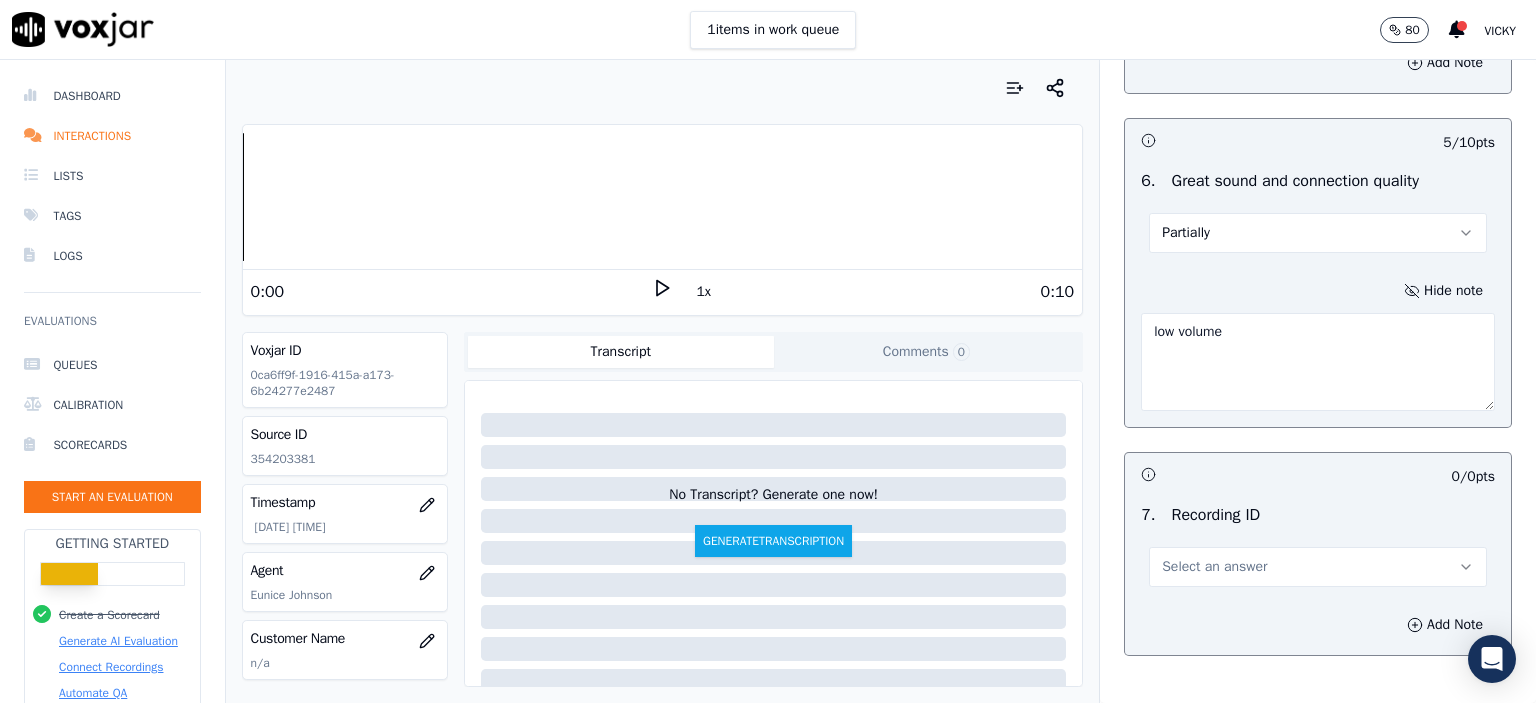 type on "low volume" 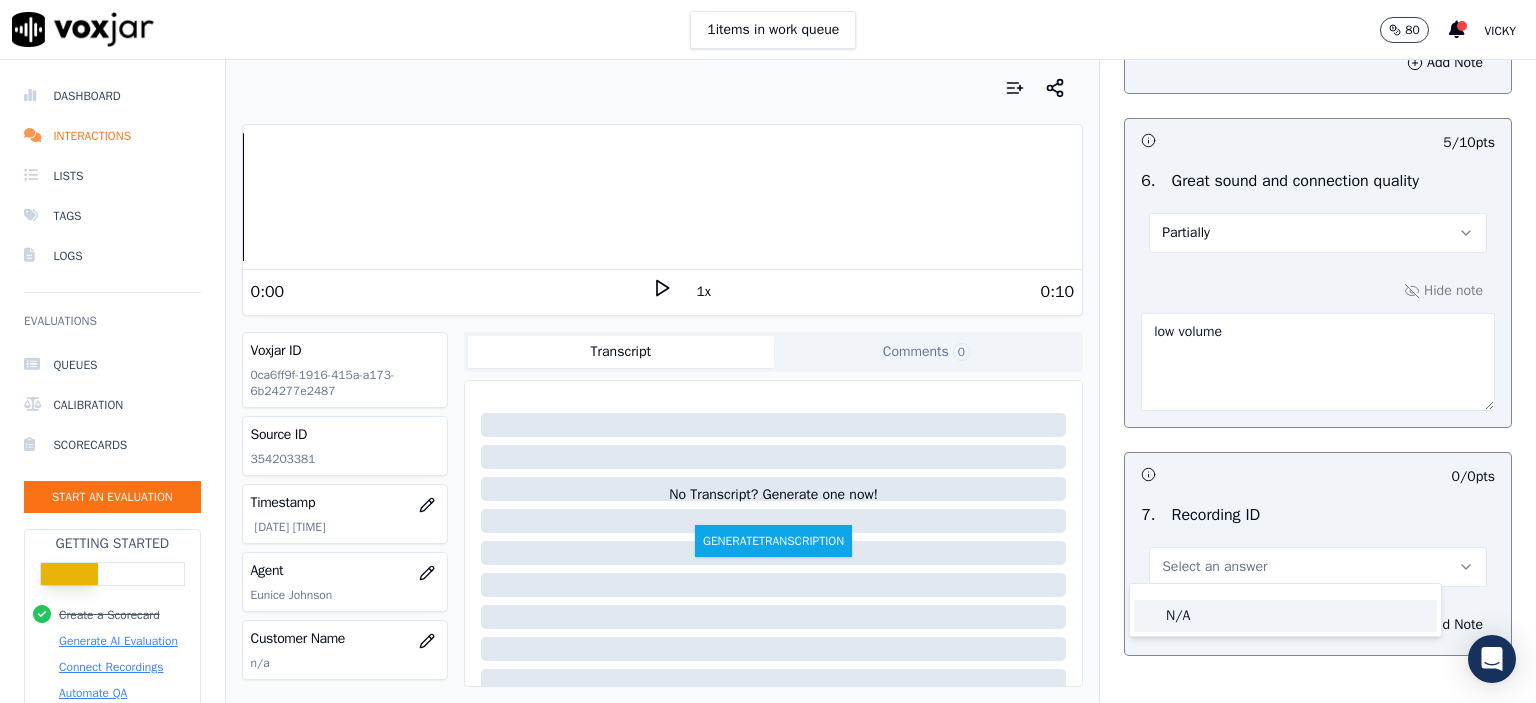 click on "N/A" at bounding box center (1285, 610) 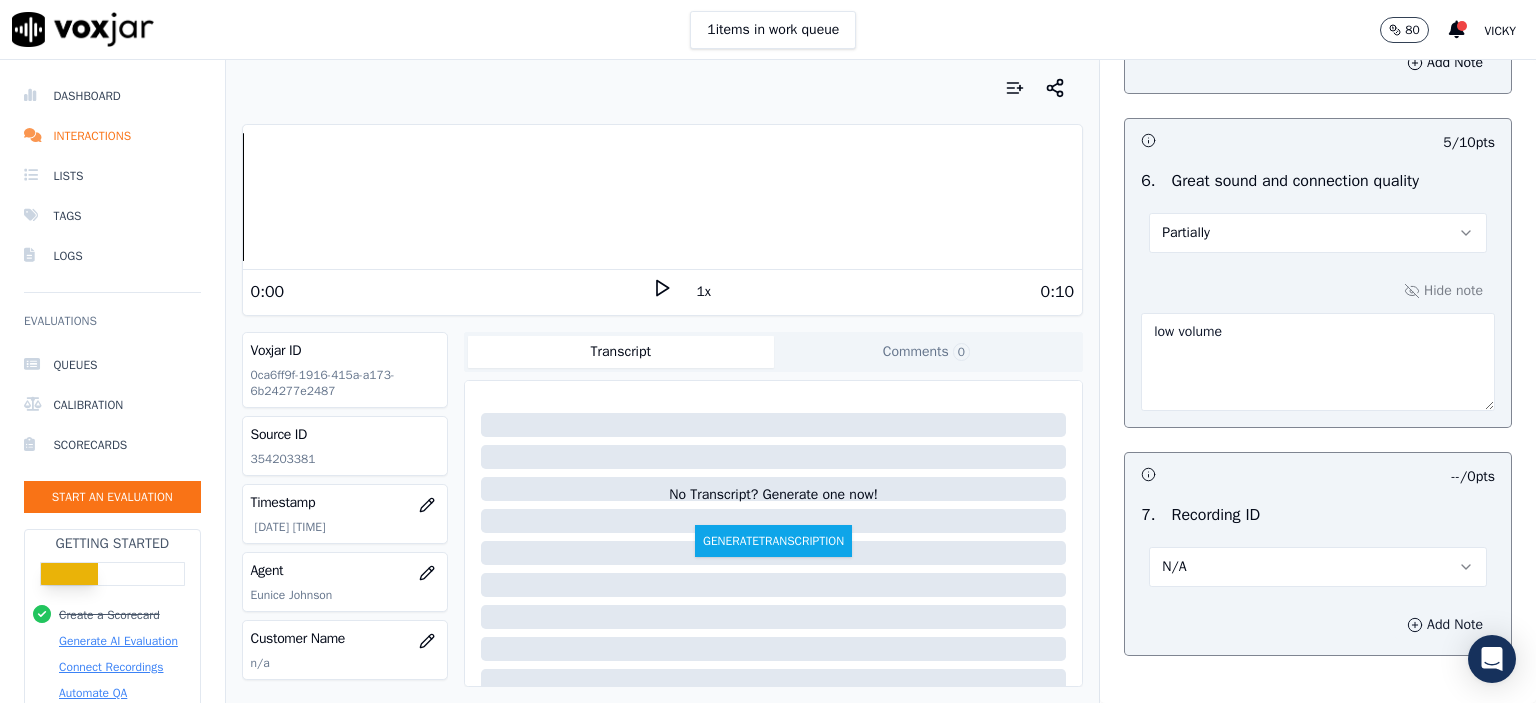 click 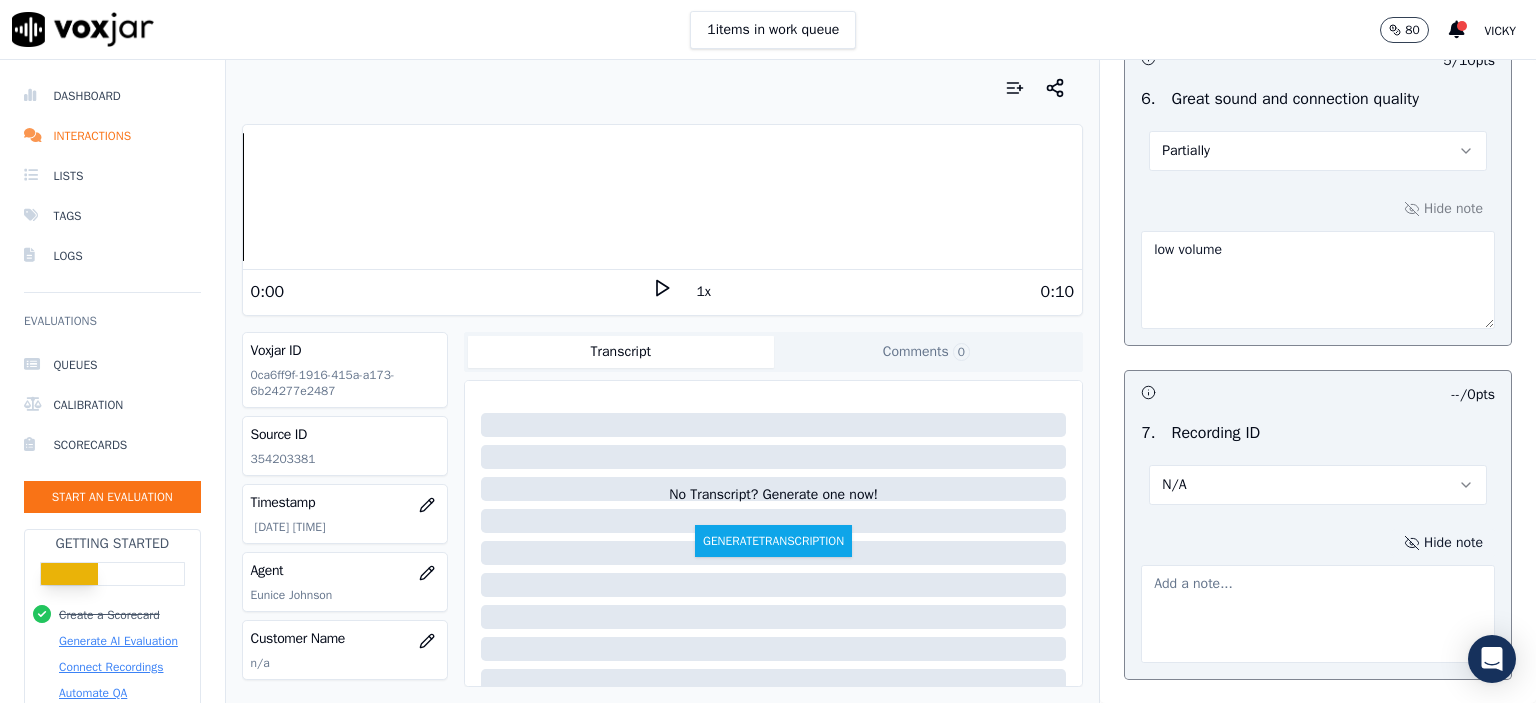 scroll, scrollTop: 4600, scrollLeft: 0, axis: vertical 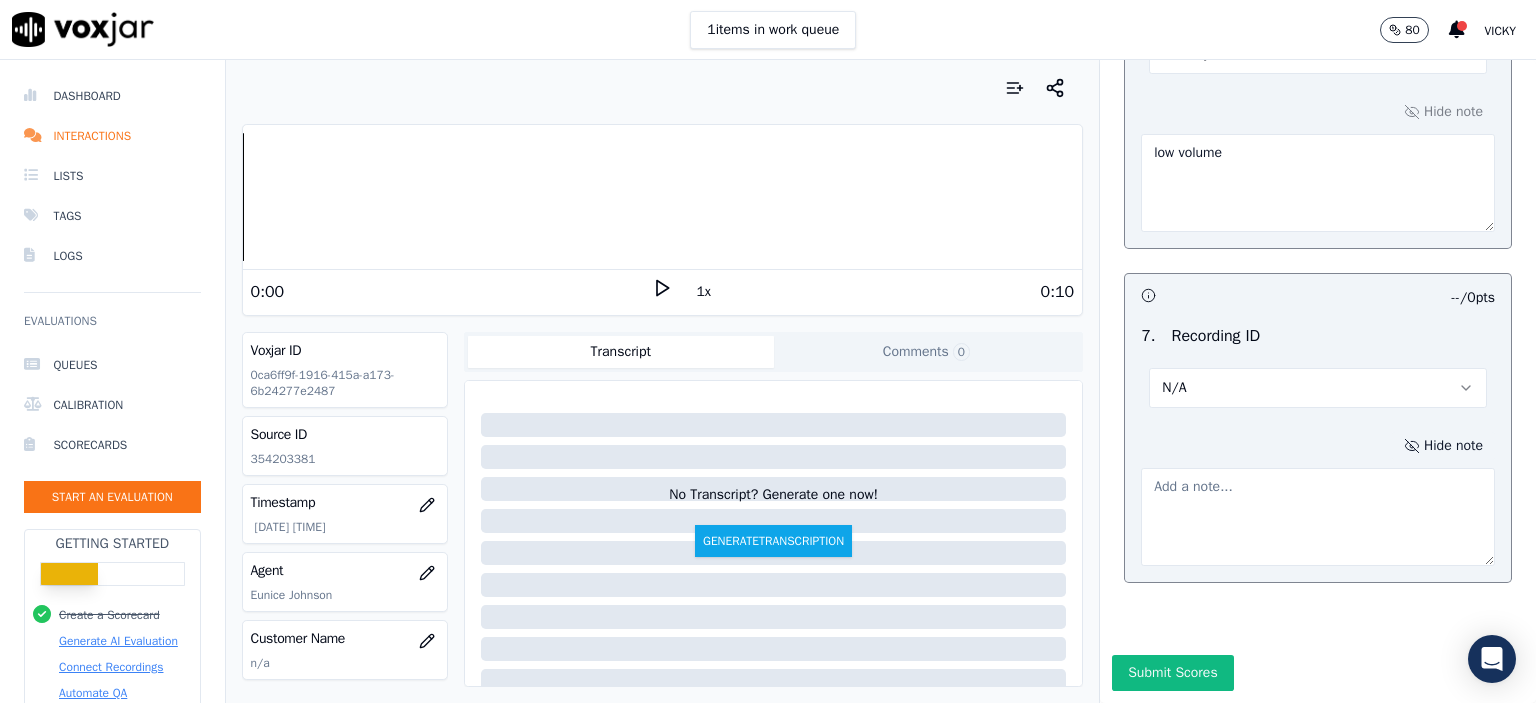 click on "Source ID   354203381" at bounding box center (345, 446) 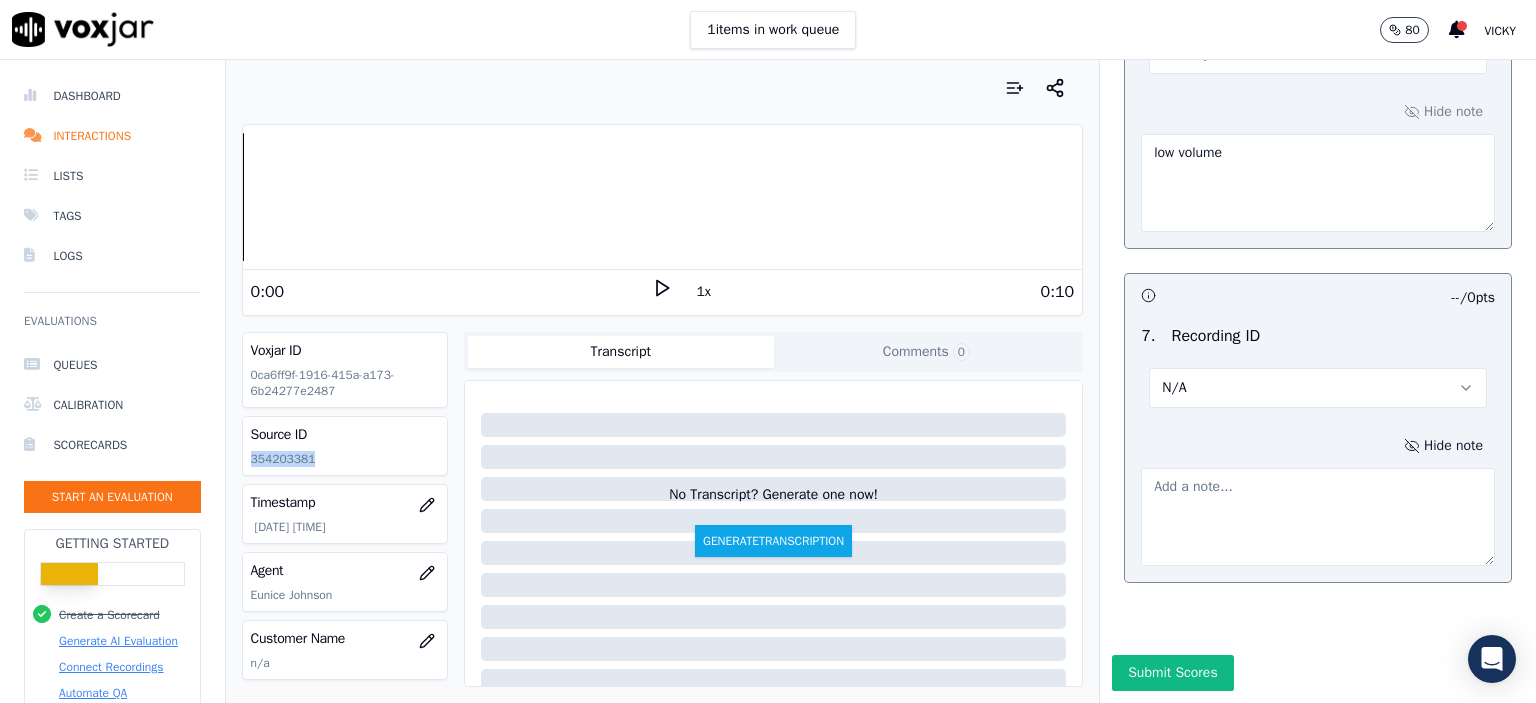 click on "Source ID   354203381" at bounding box center [345, 446] 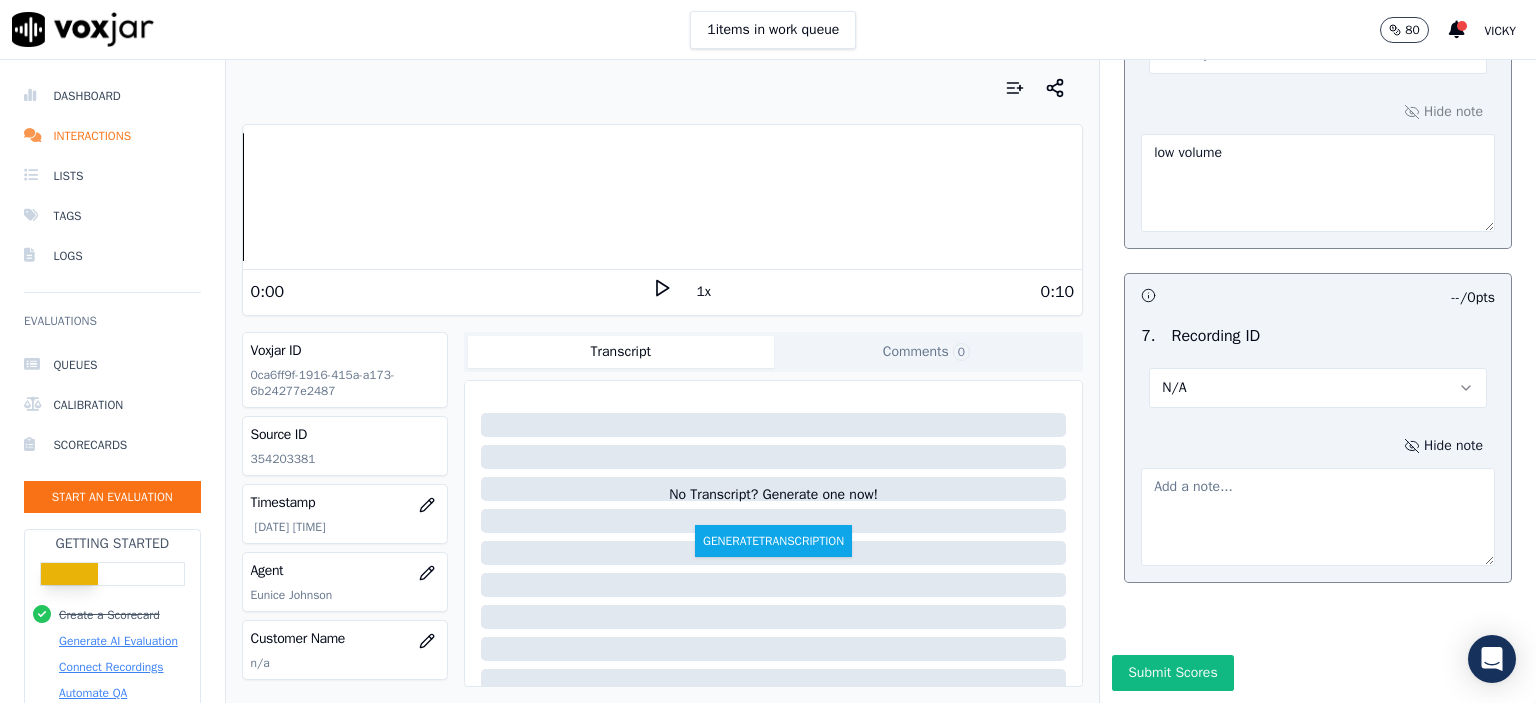 click at bounding box center [1318, 517] 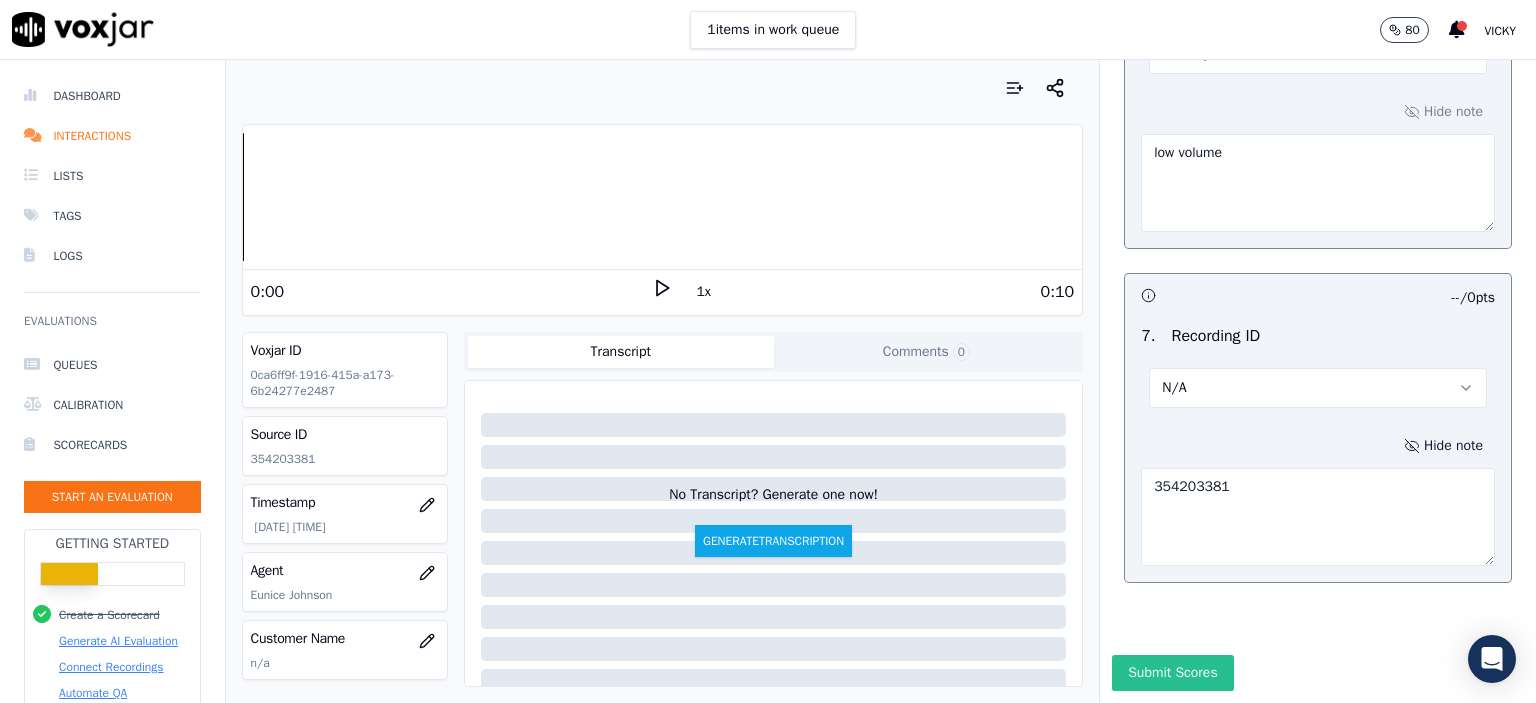 type on "354203381" 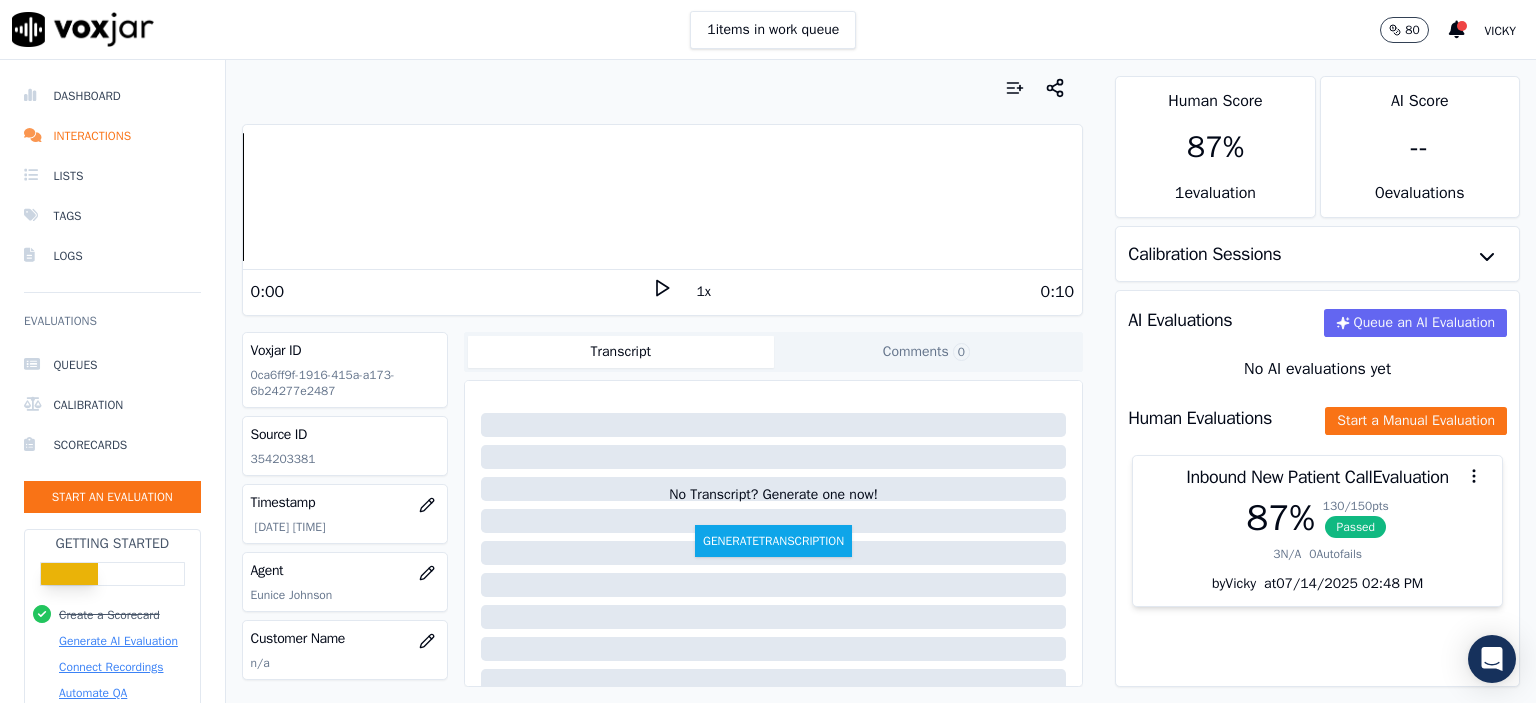 click on "Dashboard   Interactions   Lists   Tags   Logs       Evaluations     Queues   Calibration   Scorecards   Start an Evaluation     Getting Started       Create a Scorecard     Generate AI Evaluation     Connect Recordings     Automate QA     Invite your team
Report a Bug       2025   Voxjar   TOS   Privacy" at bounding box center (112, 452) 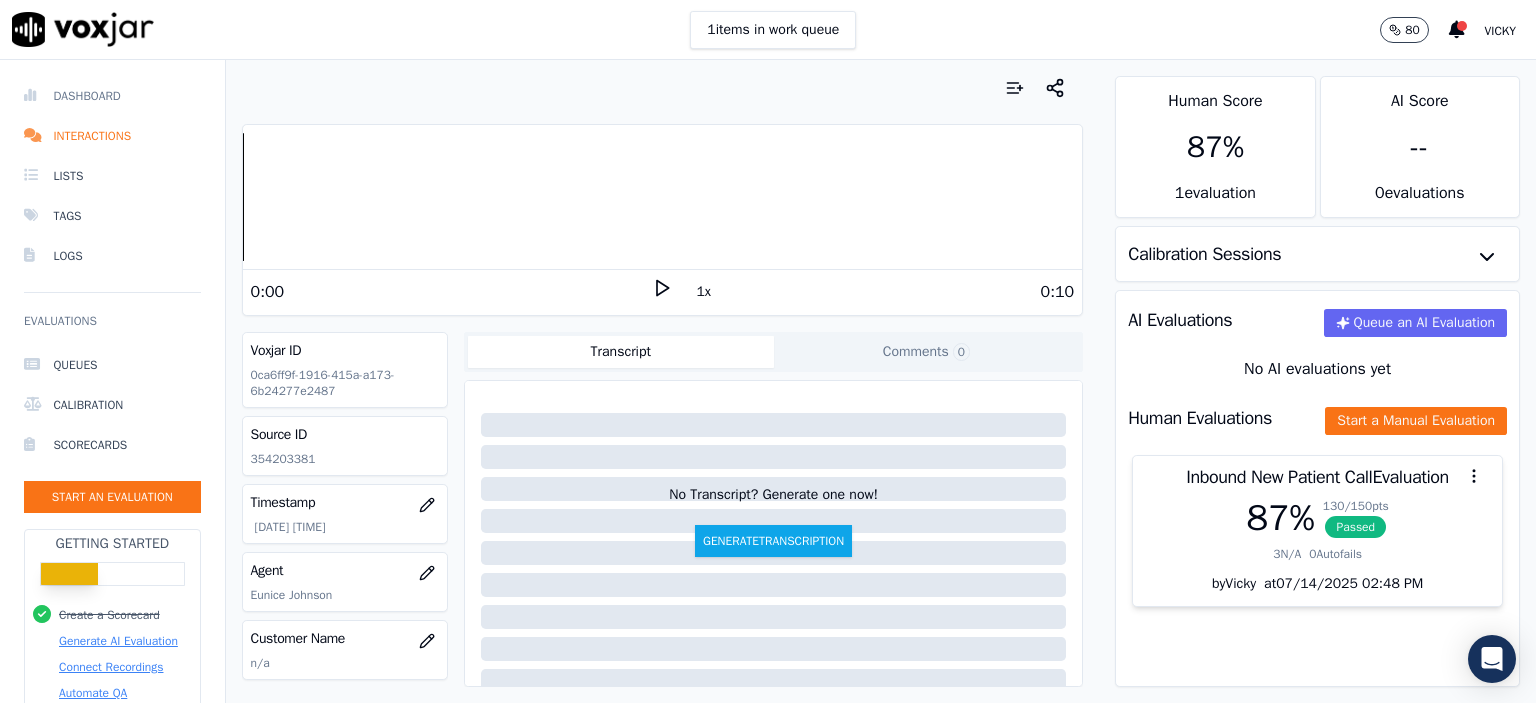 click on "Dashboard" at bounding box center (112, 96) 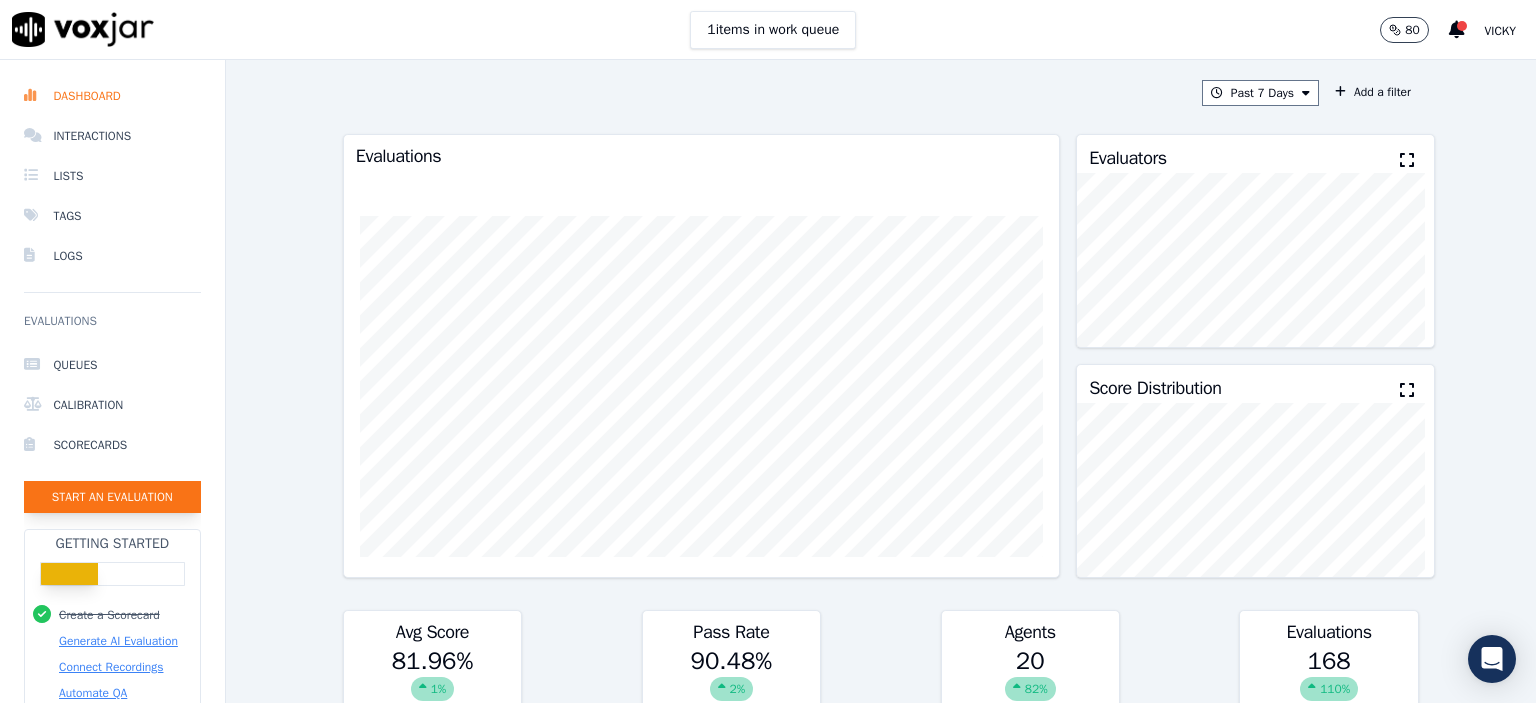 click on "Start an Evaluation" 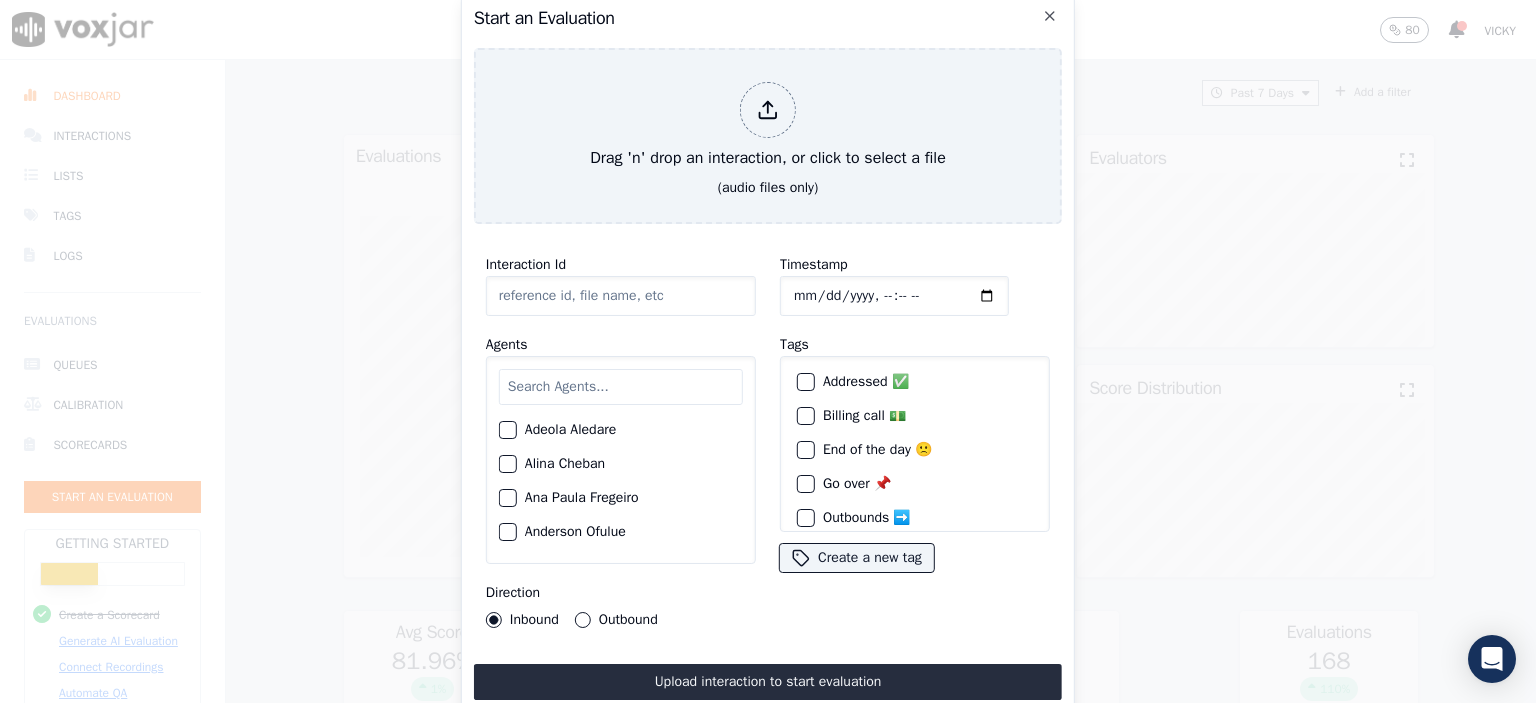 click on "Interaction Id" 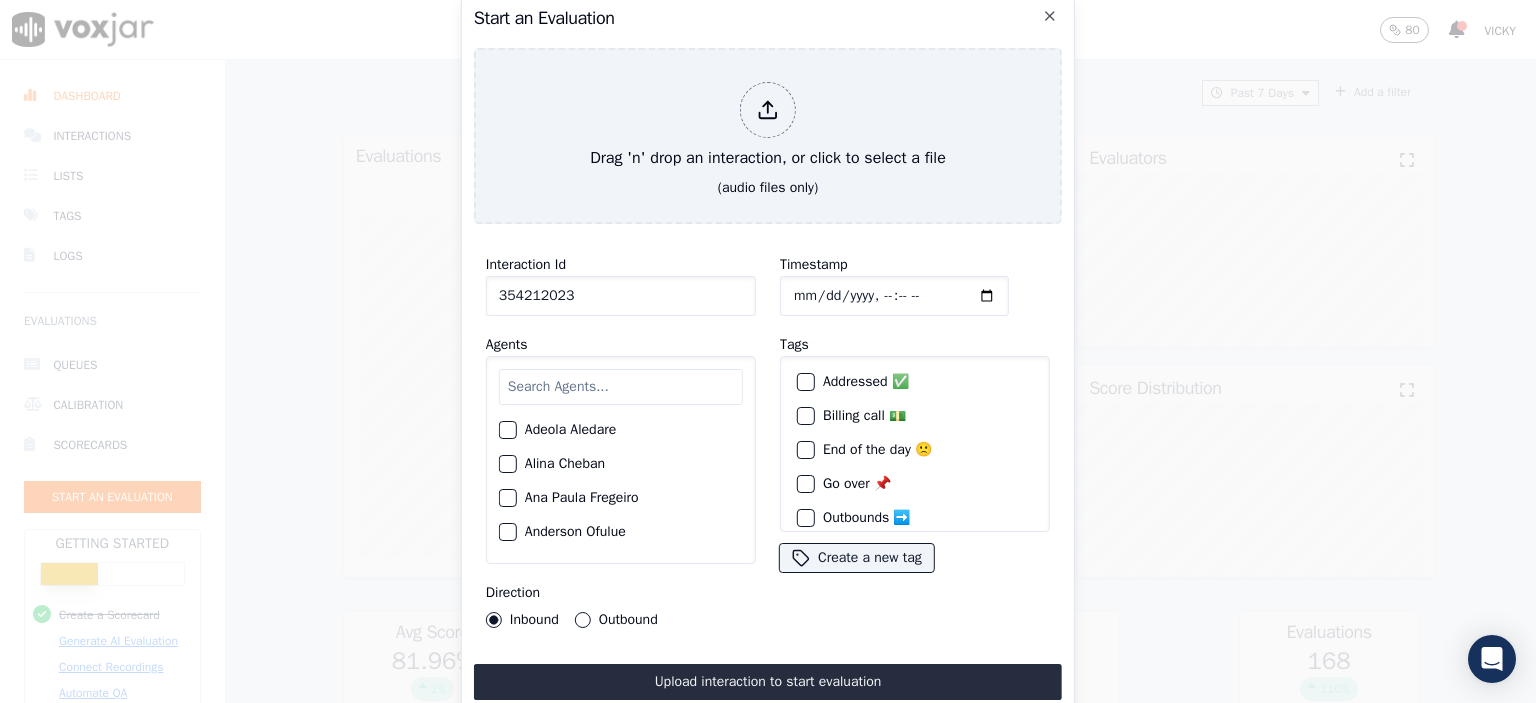 drag, startPoint x: 592, startPoint y: 289, endPoint x: 412, endPoint y: 266, distance: 181.4635 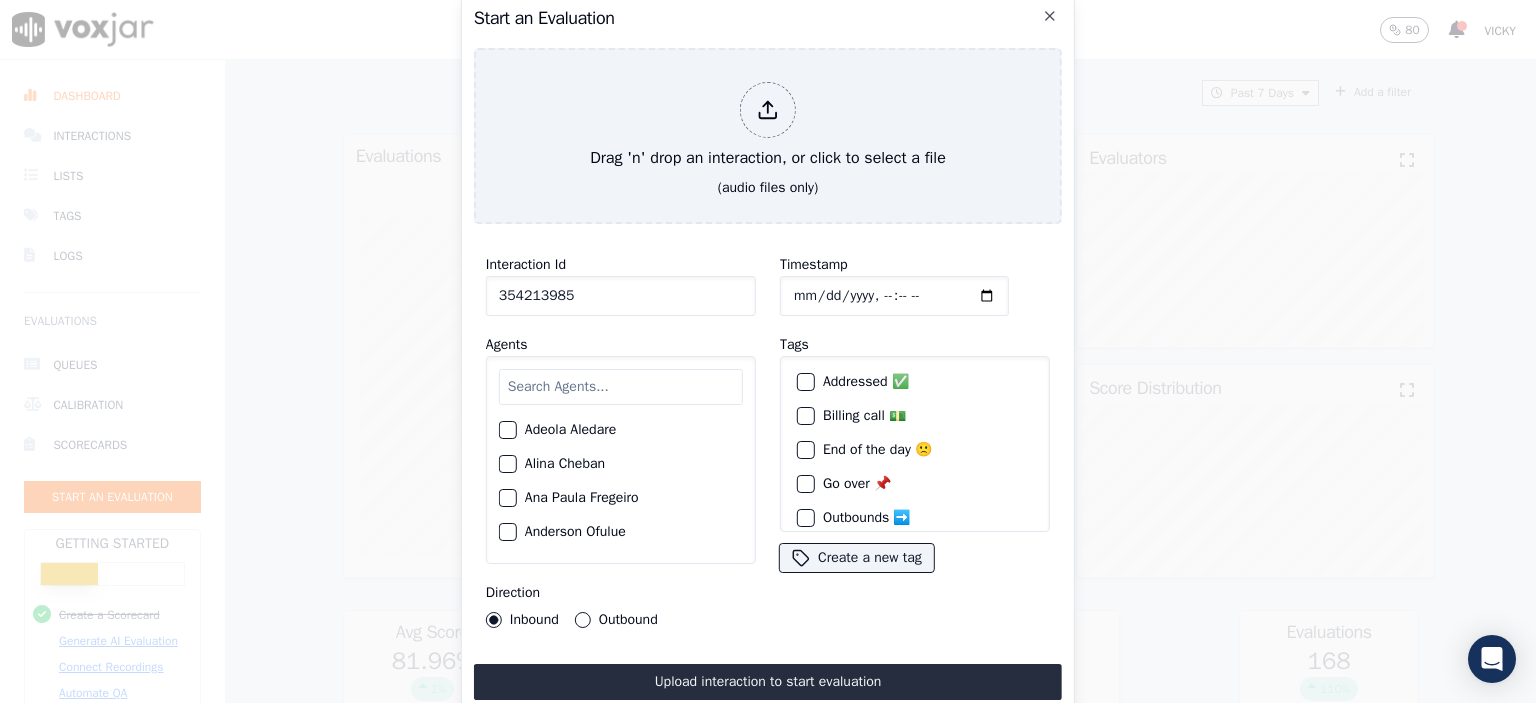 type on "354213985" 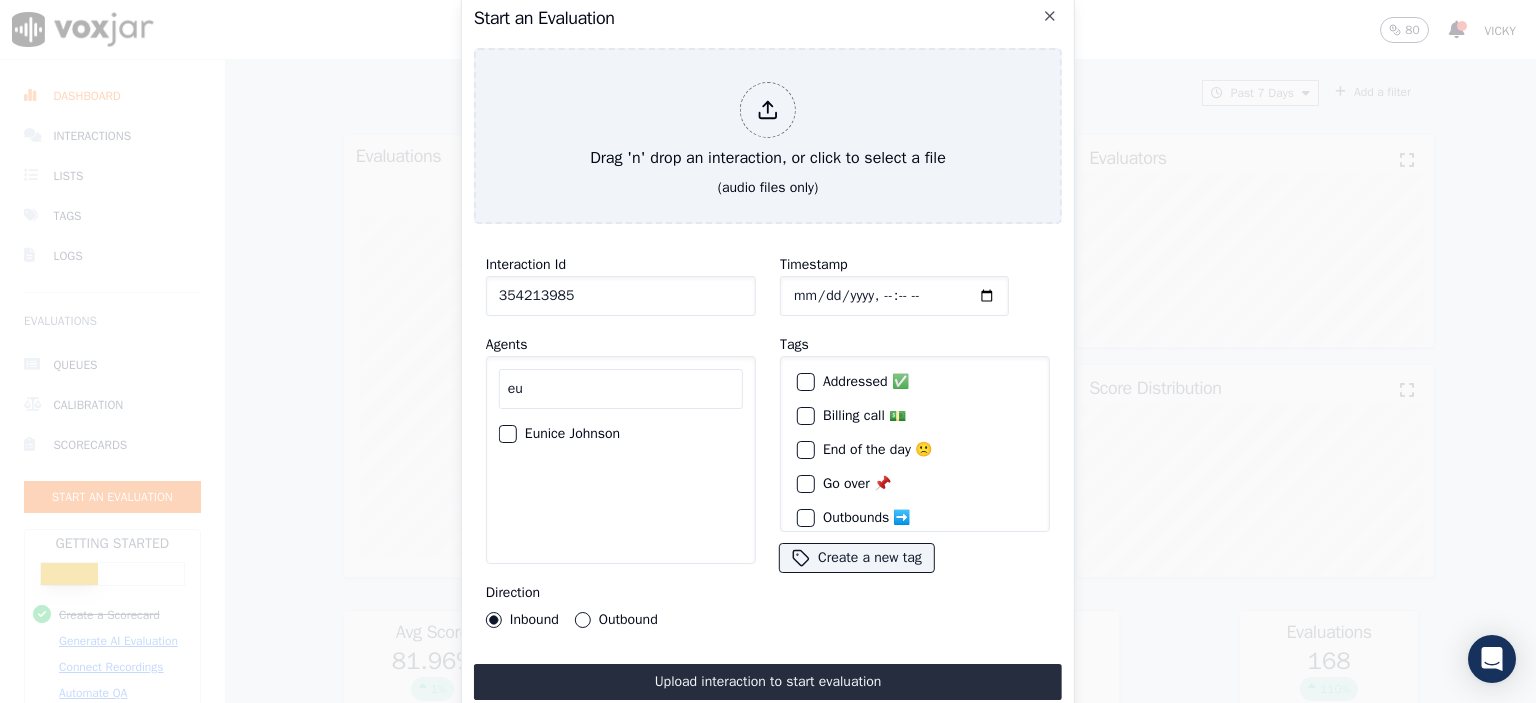 type on "eu" 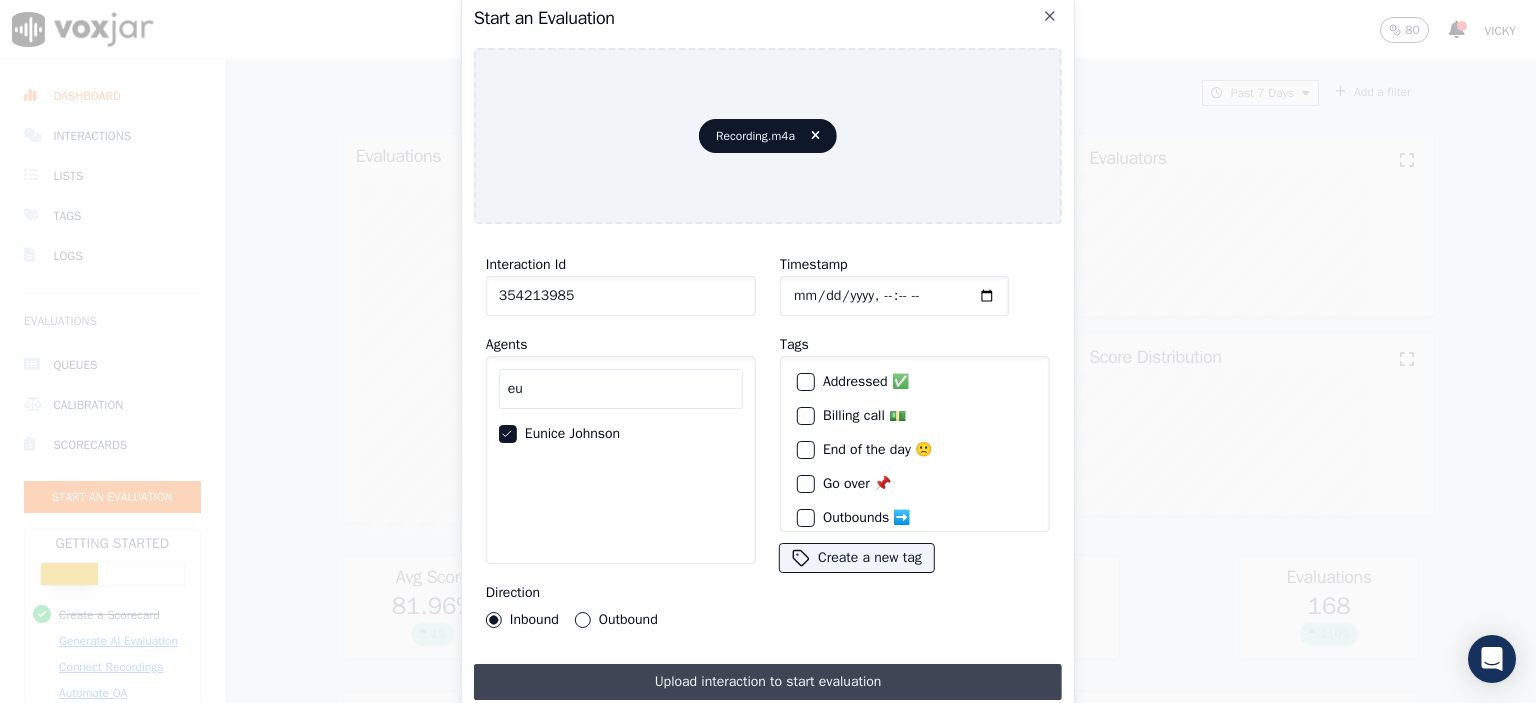 click on "Upload interaction to start evaluation" at bounding box center (768, 682) 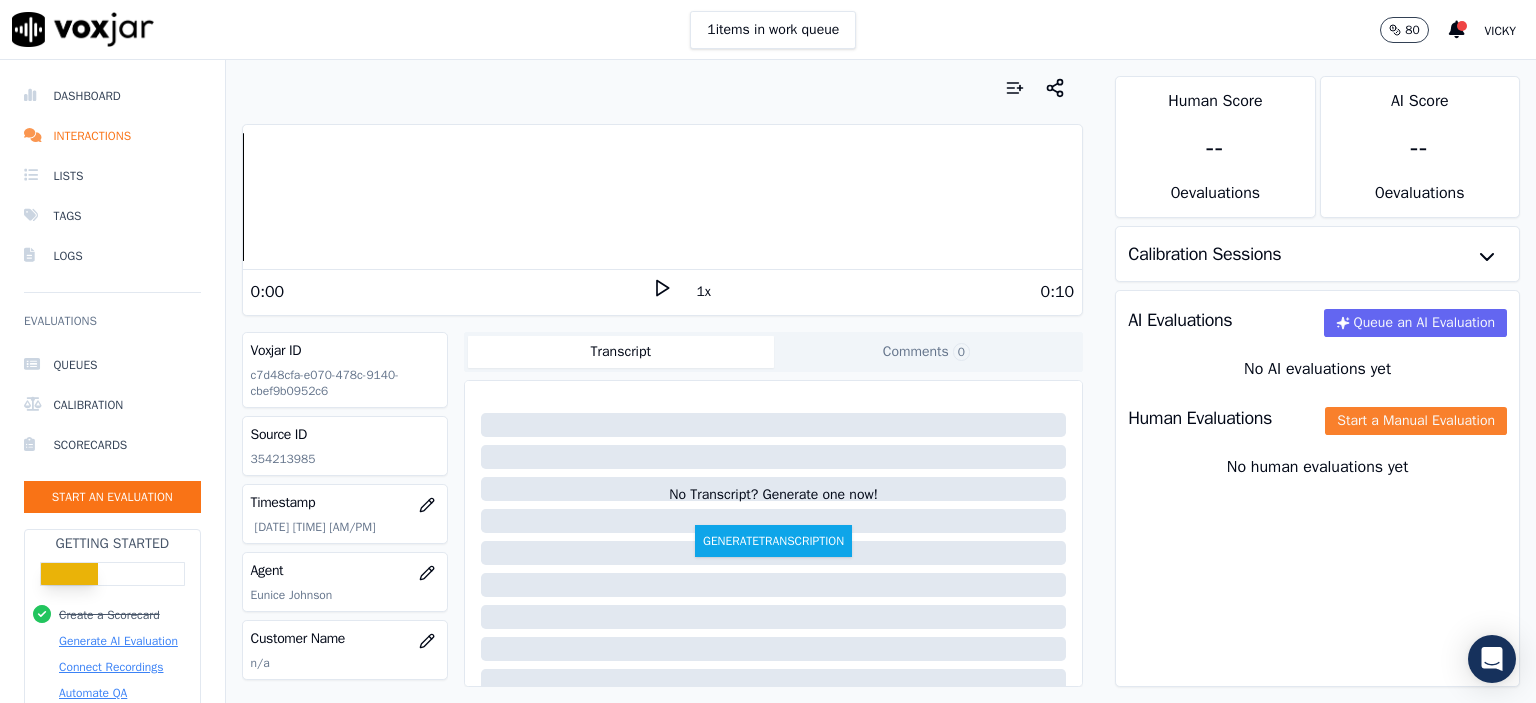 click on "Start a Manual Evaluation" 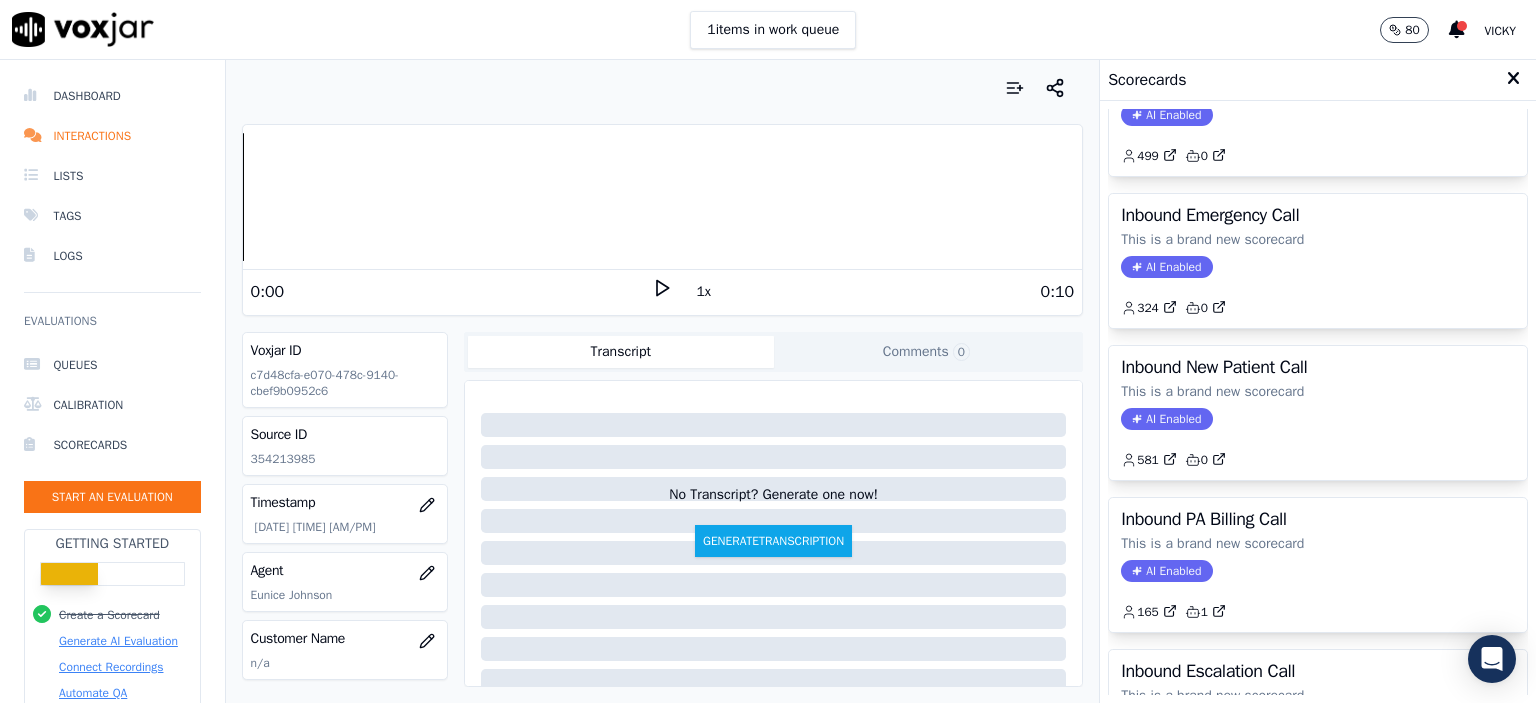 scroll, scrollTop: 400, scrollLeft: 0, axis: vertical 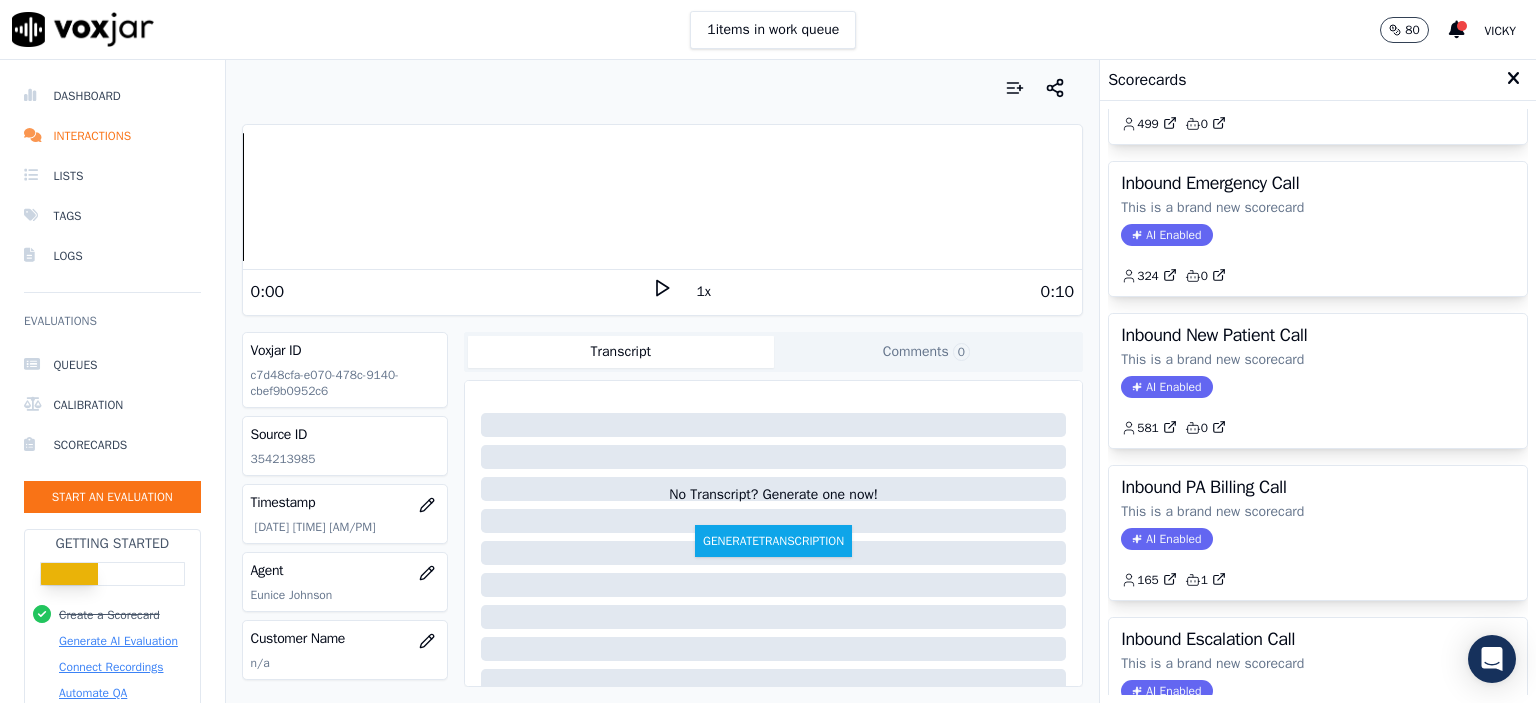 click on "This is a brand new scorecard" 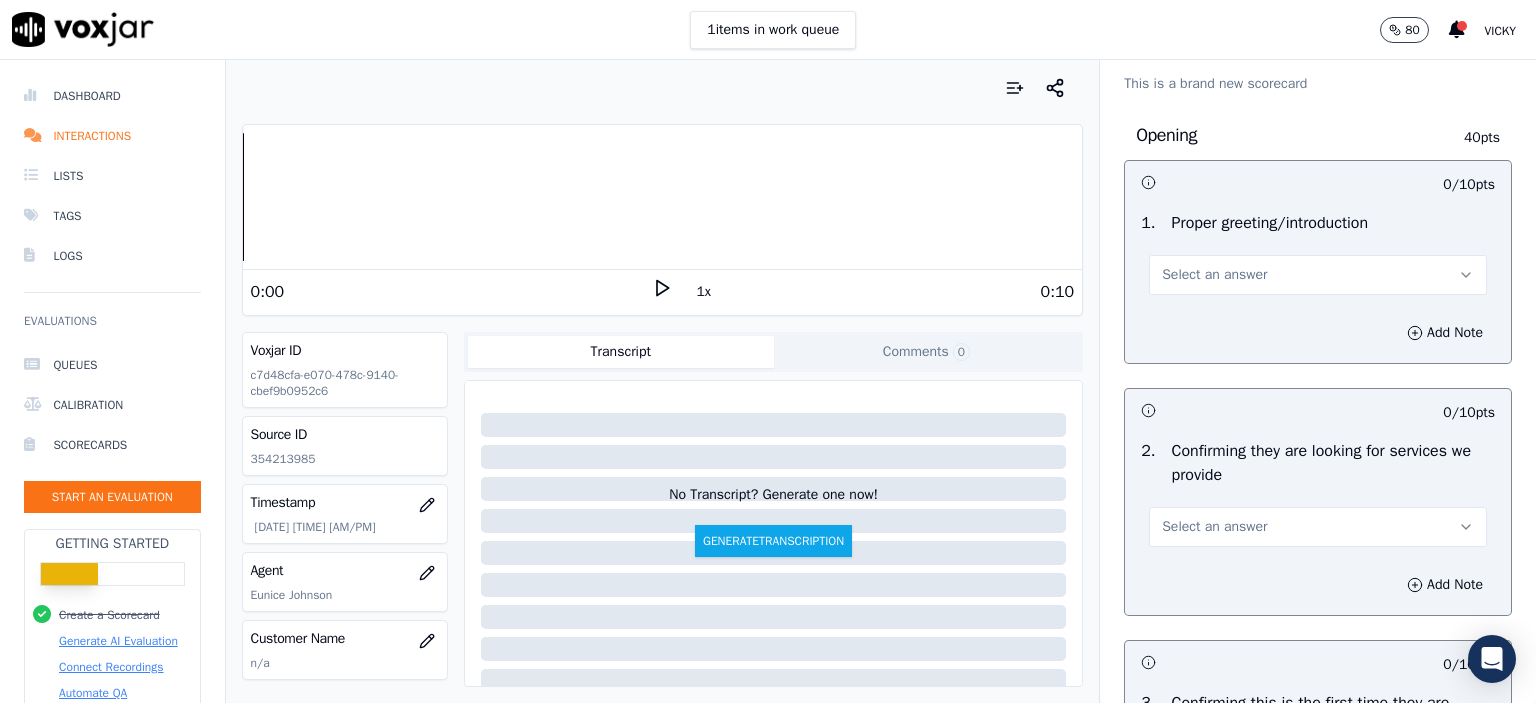 scroll, scrollTop: 0, scrollLeft: 0, axis: both 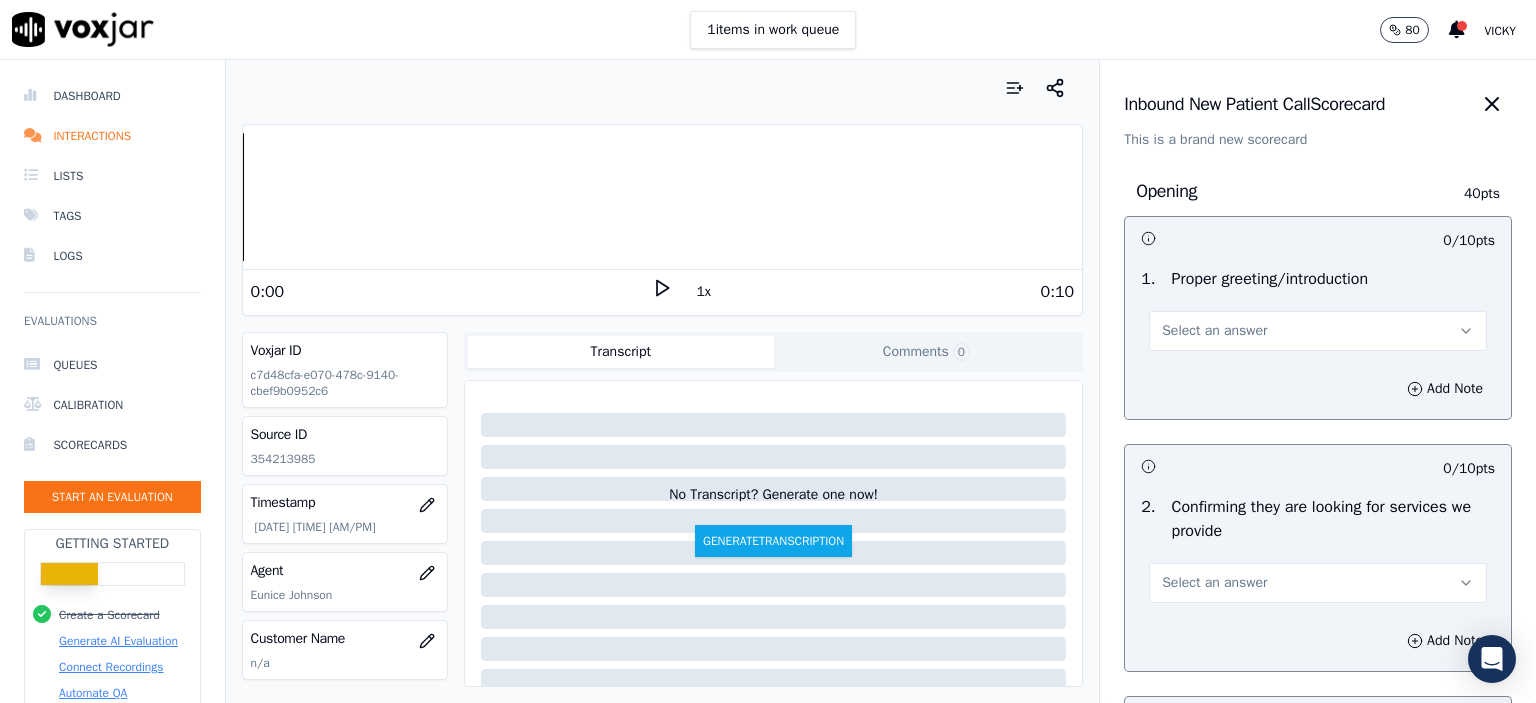 click on "Select an answer" at bounding box center (1318, 331) 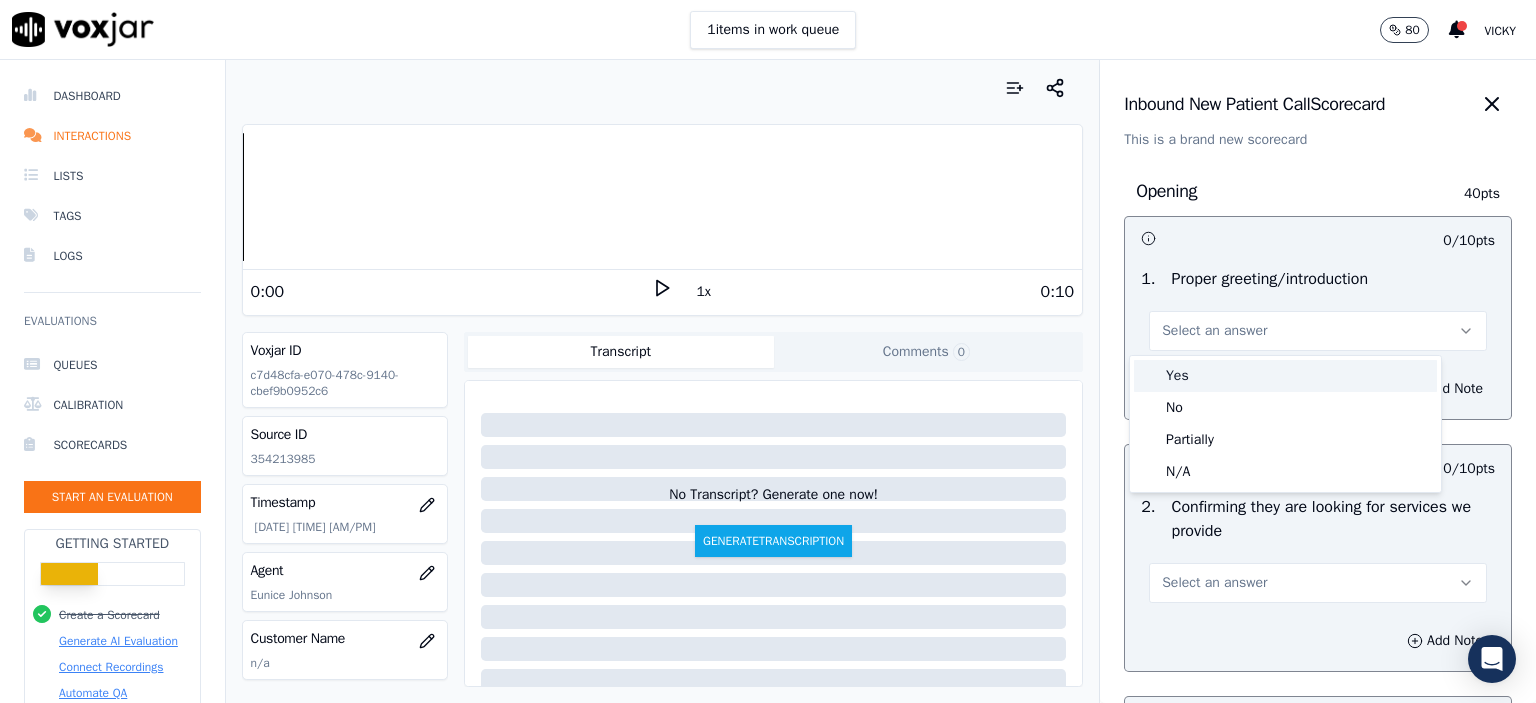 click on "Yes" at bounding box center (1285, 376) 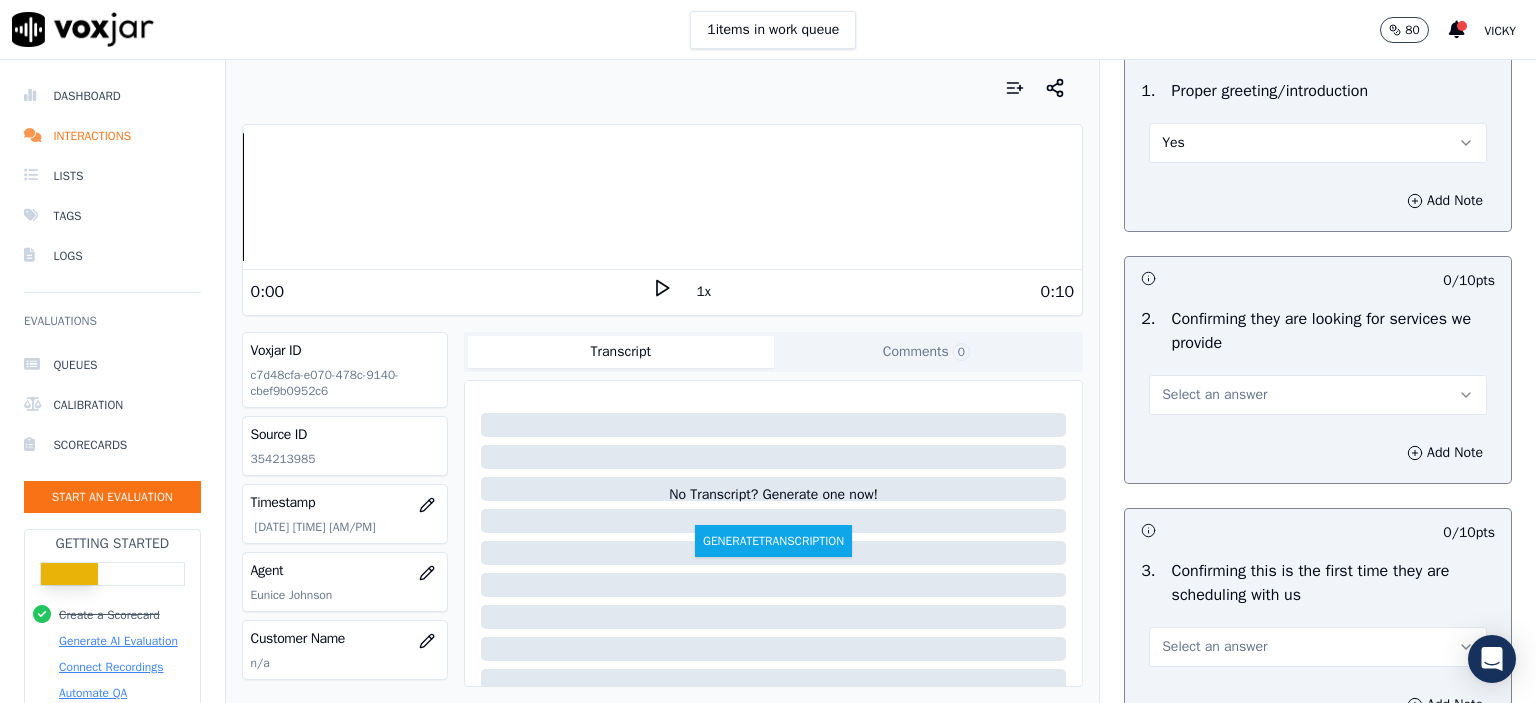 scroll, scrollTop: 200, scrollLeft: 0, axis: vertical 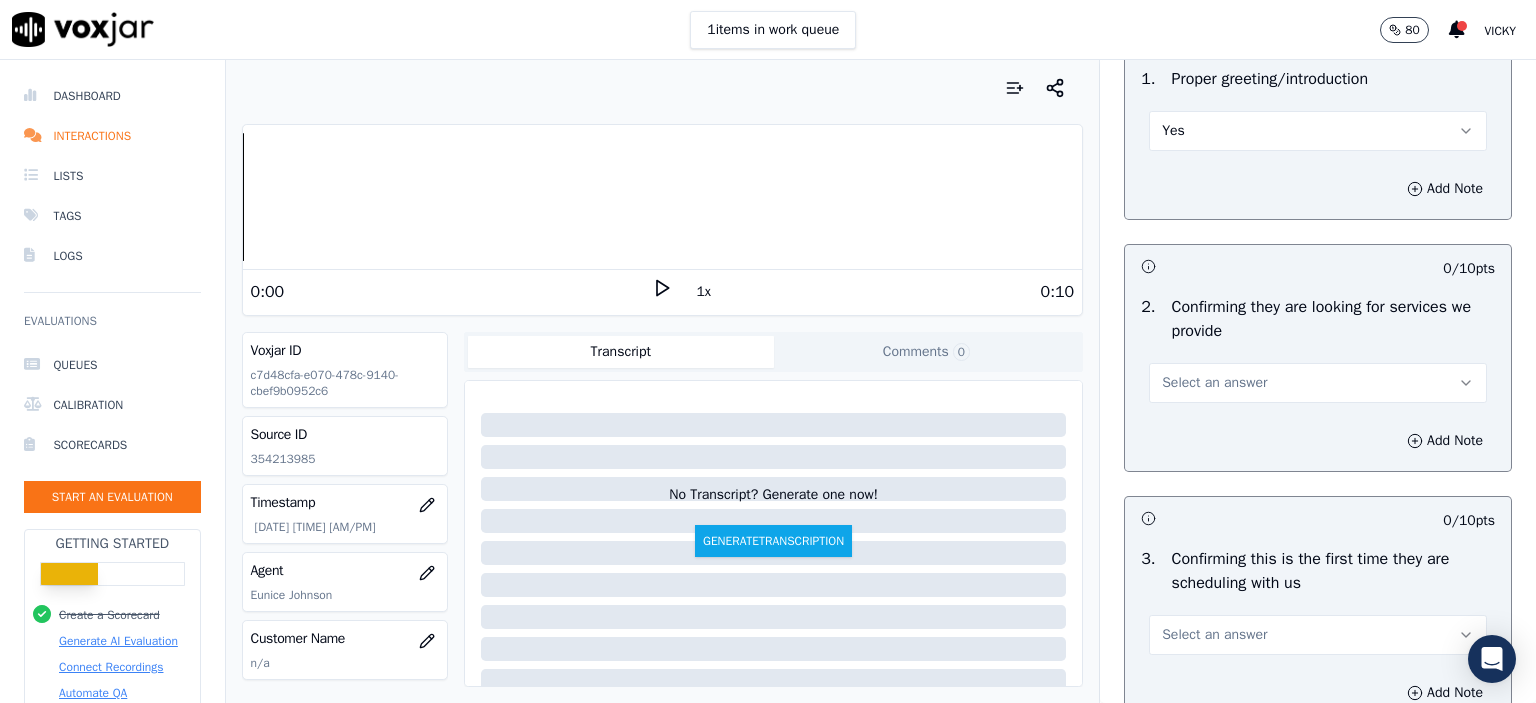 click on "Select an answer" at bounding box center (1214, 383) 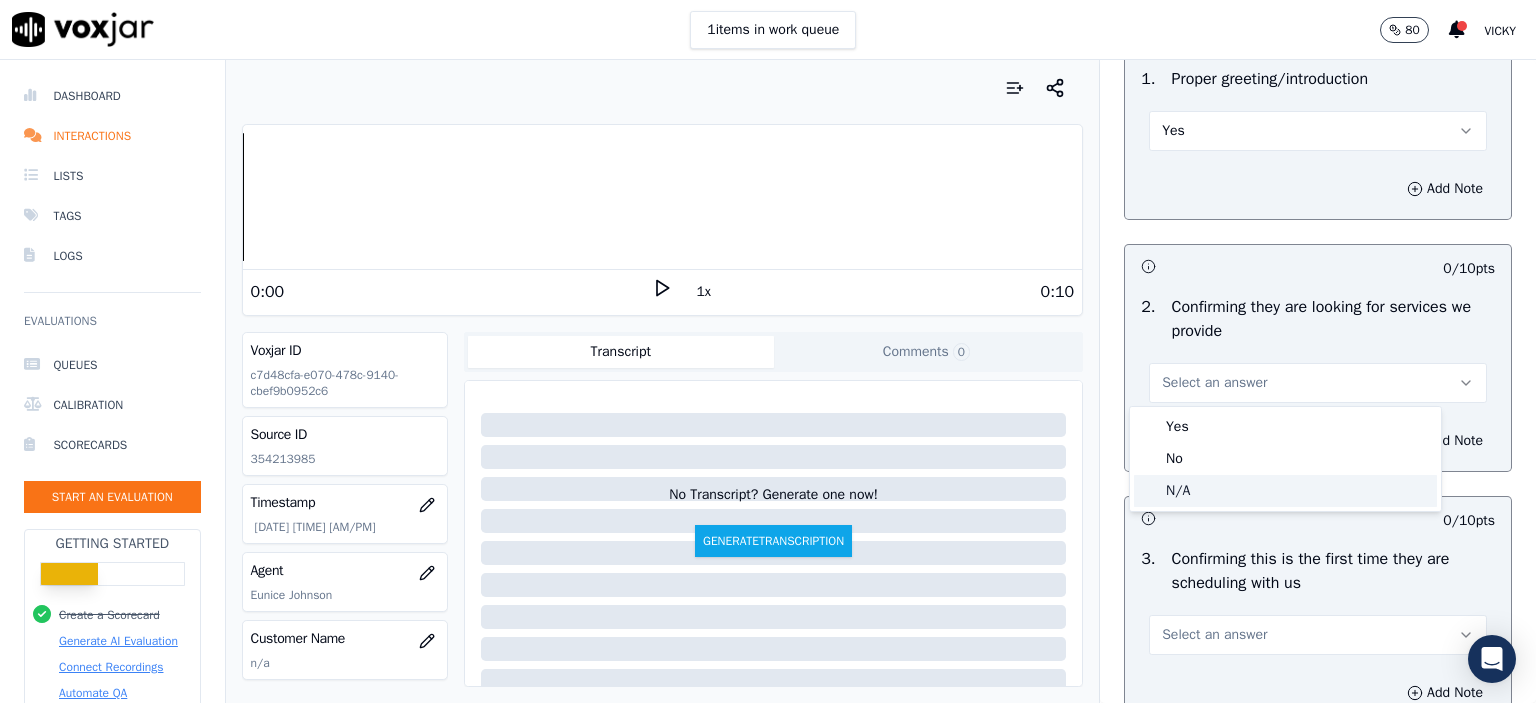 click on "N/A" 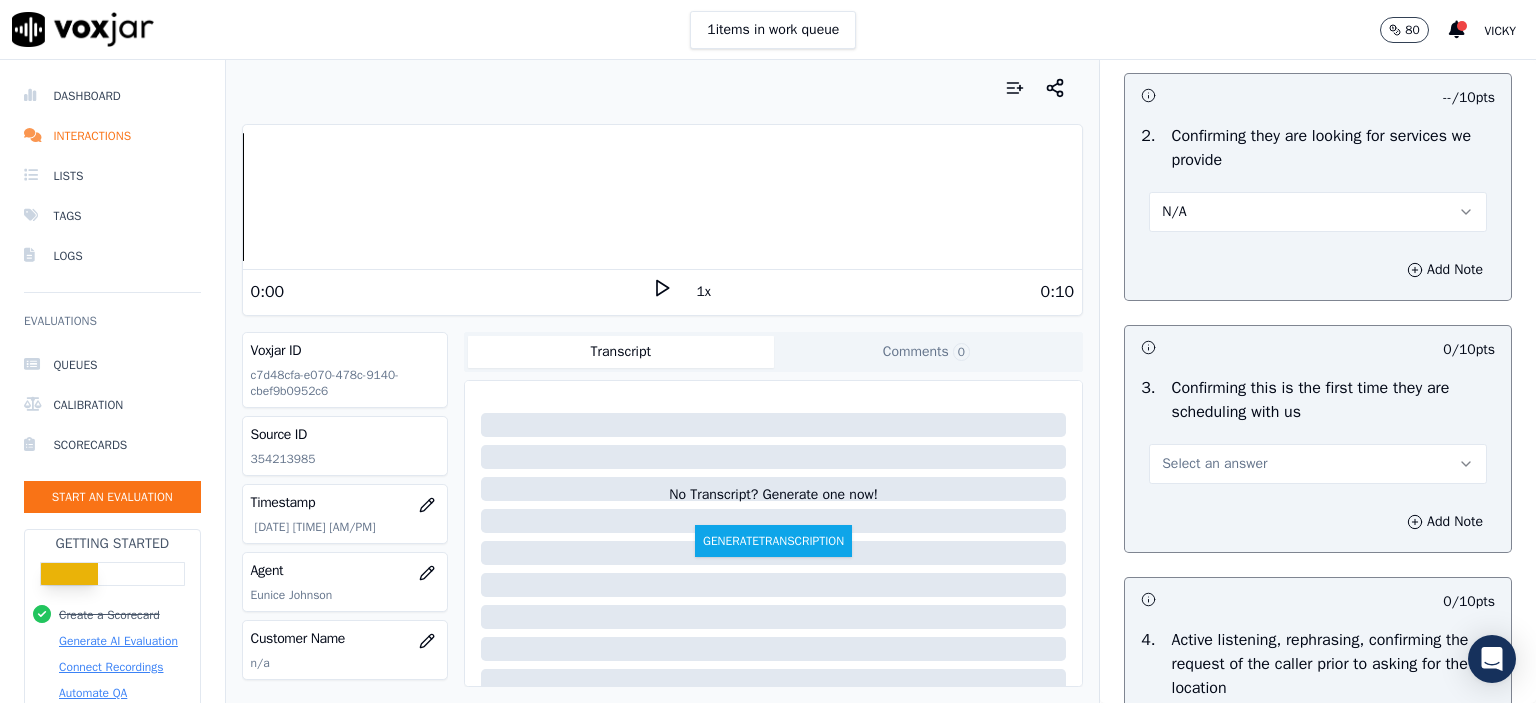 scroll, scrollTop: 400, scrollLeft: 0, axis: vertical 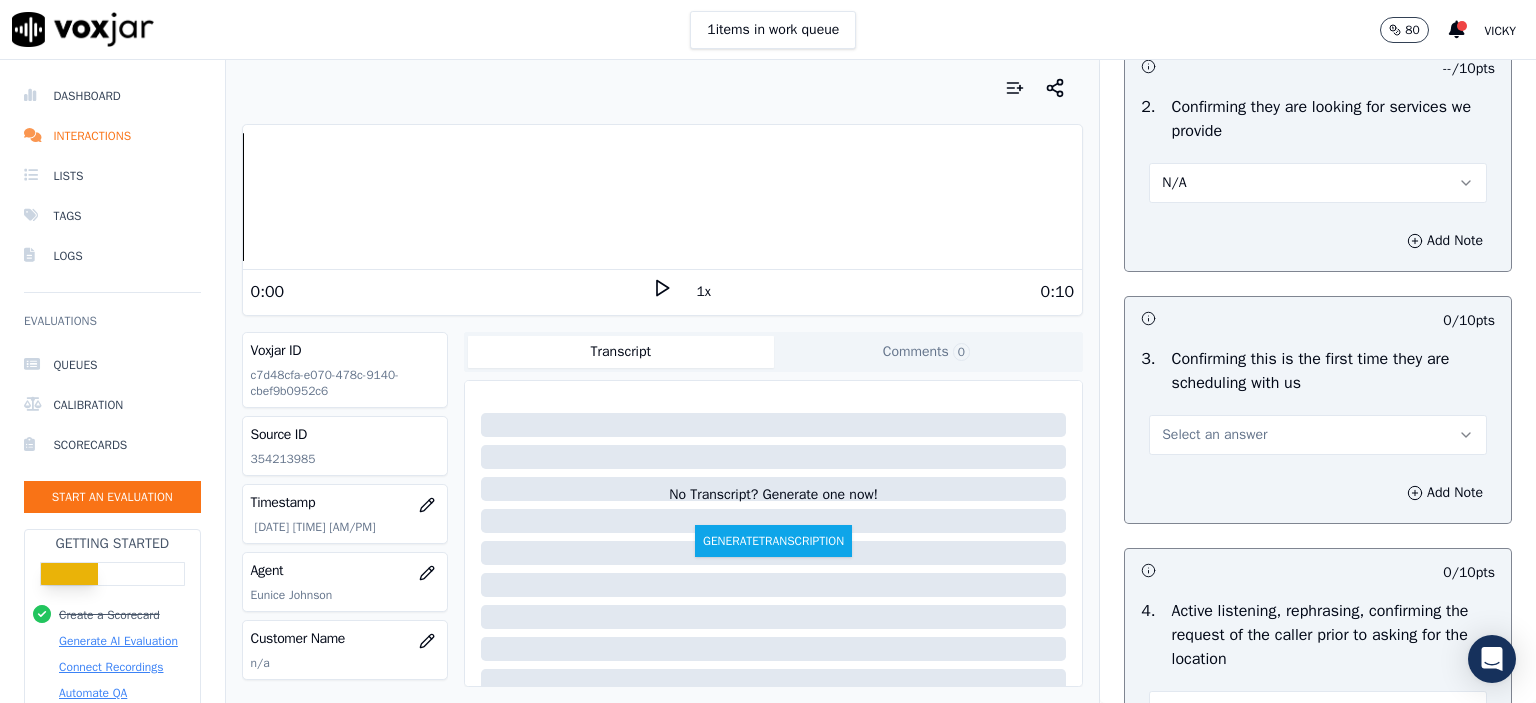 click on "Select an answer" at bounding box center [1214, 435] 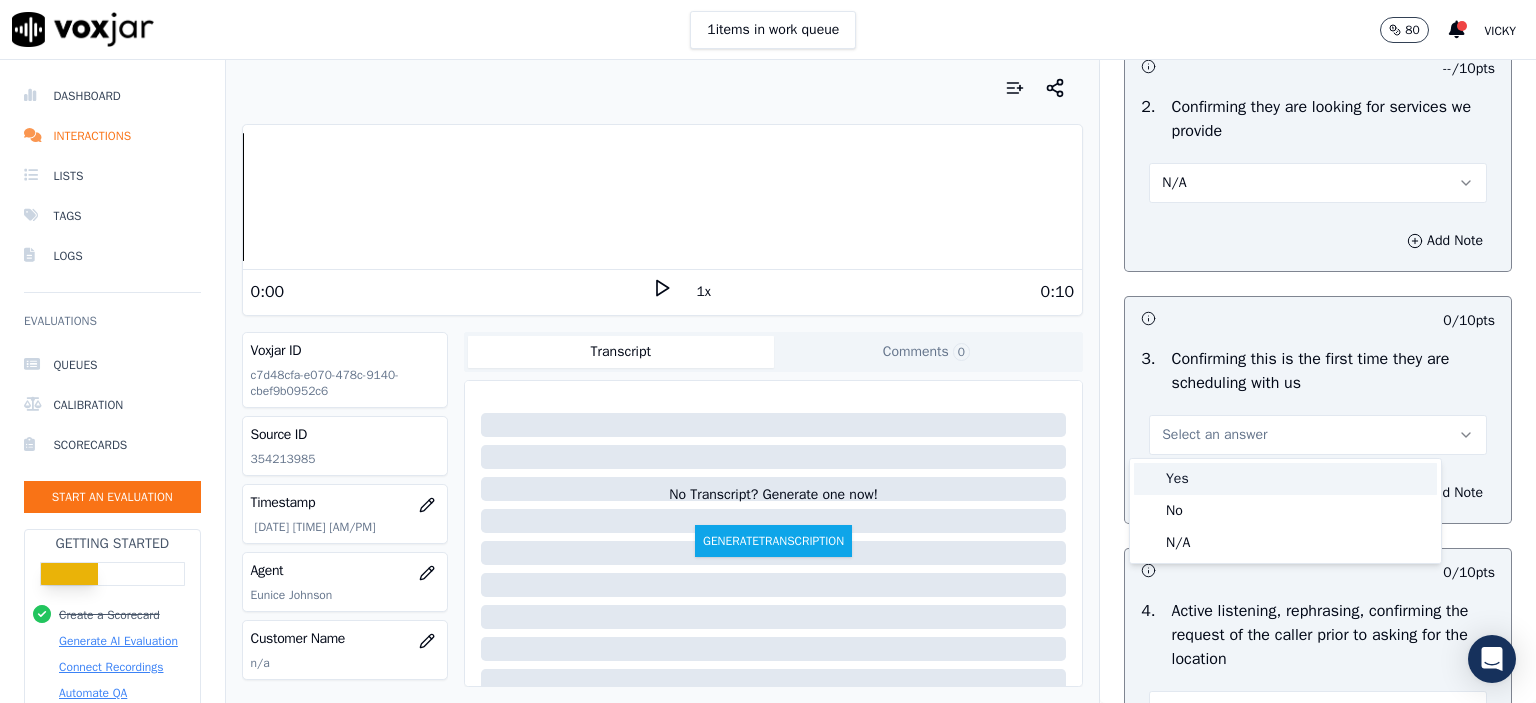 click on "Yes" at bounding box center (1285, 479) 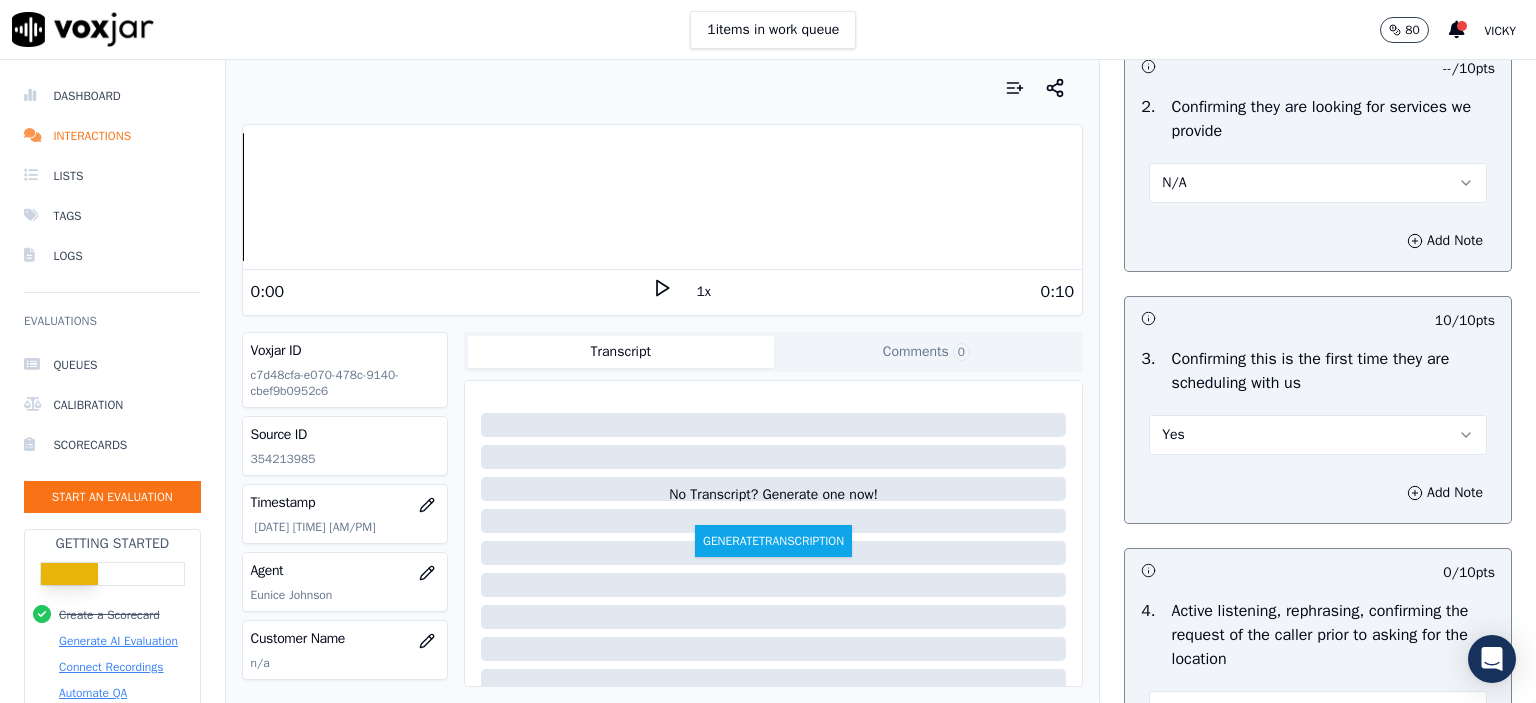 click on "N/A" at bounding box center (1318, 183) 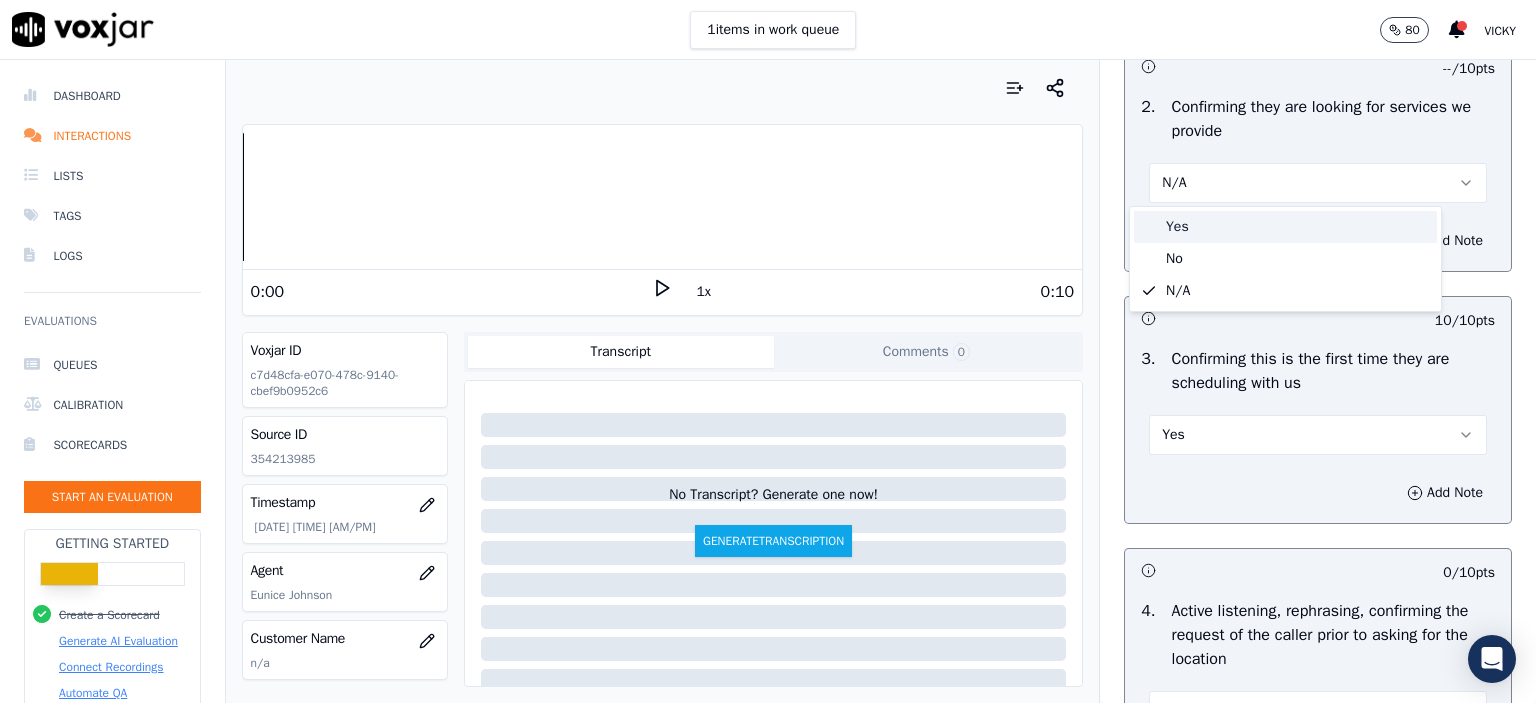 click on "Yes" at bounding box center [1285, 227] 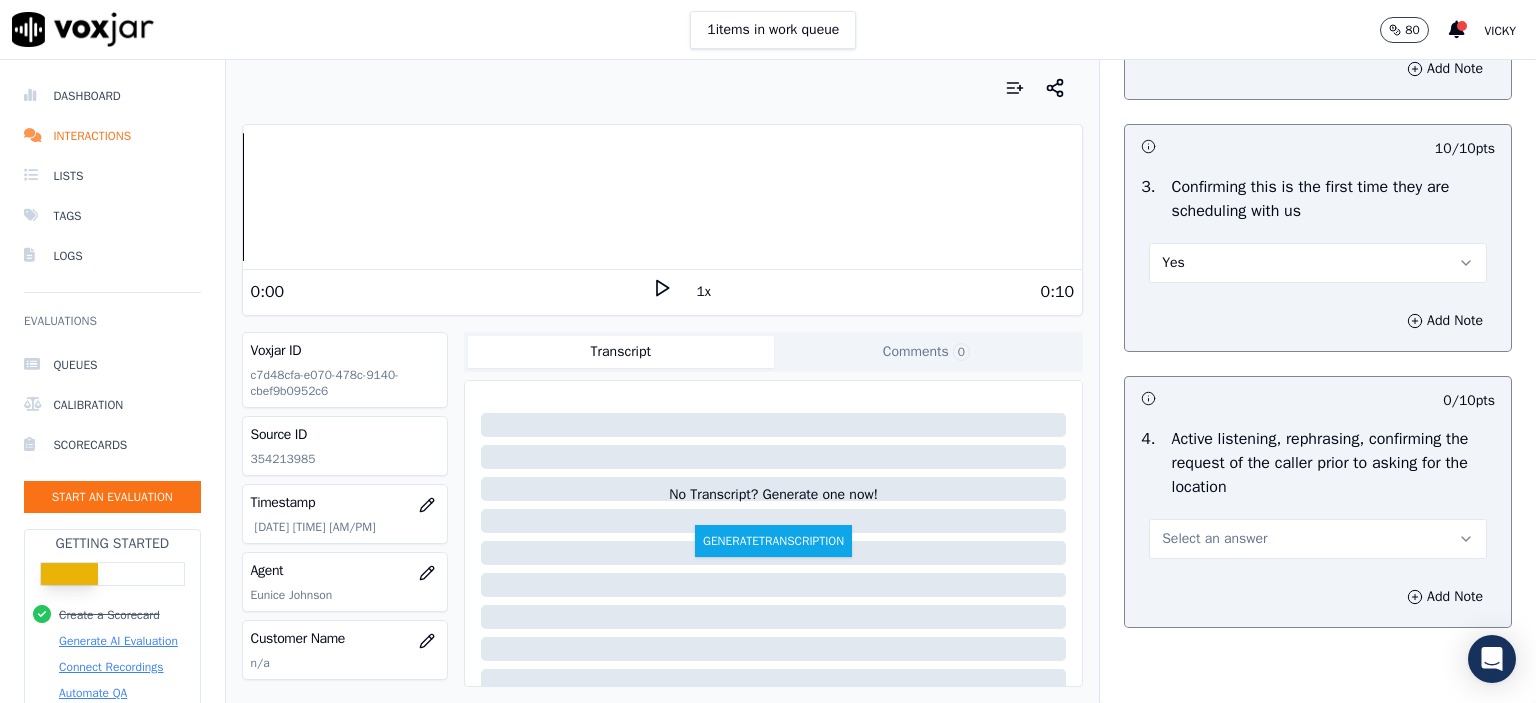 scroll, scrollTop: 600, scrollLeft: 0, axis: vertical 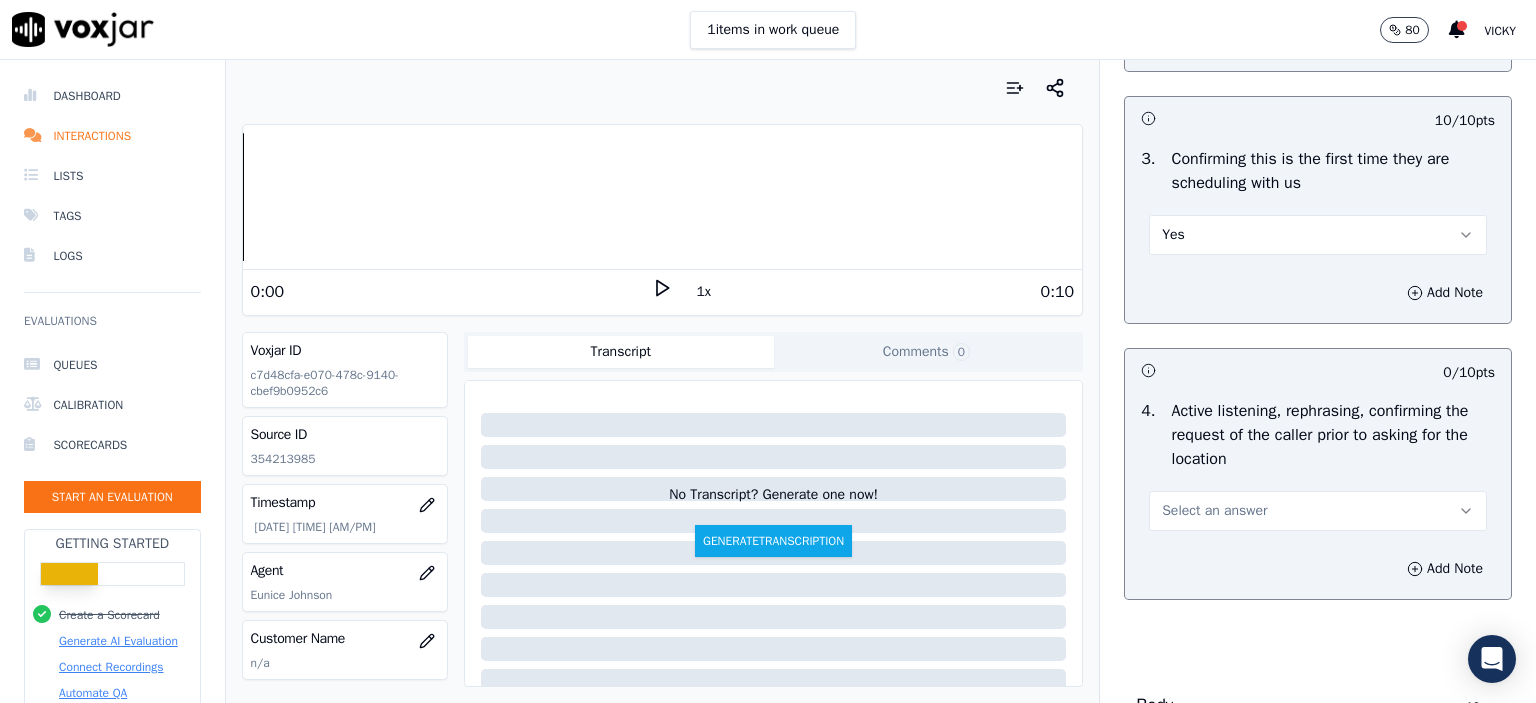click on "Select an answer" at bounding box center [1318, 511] 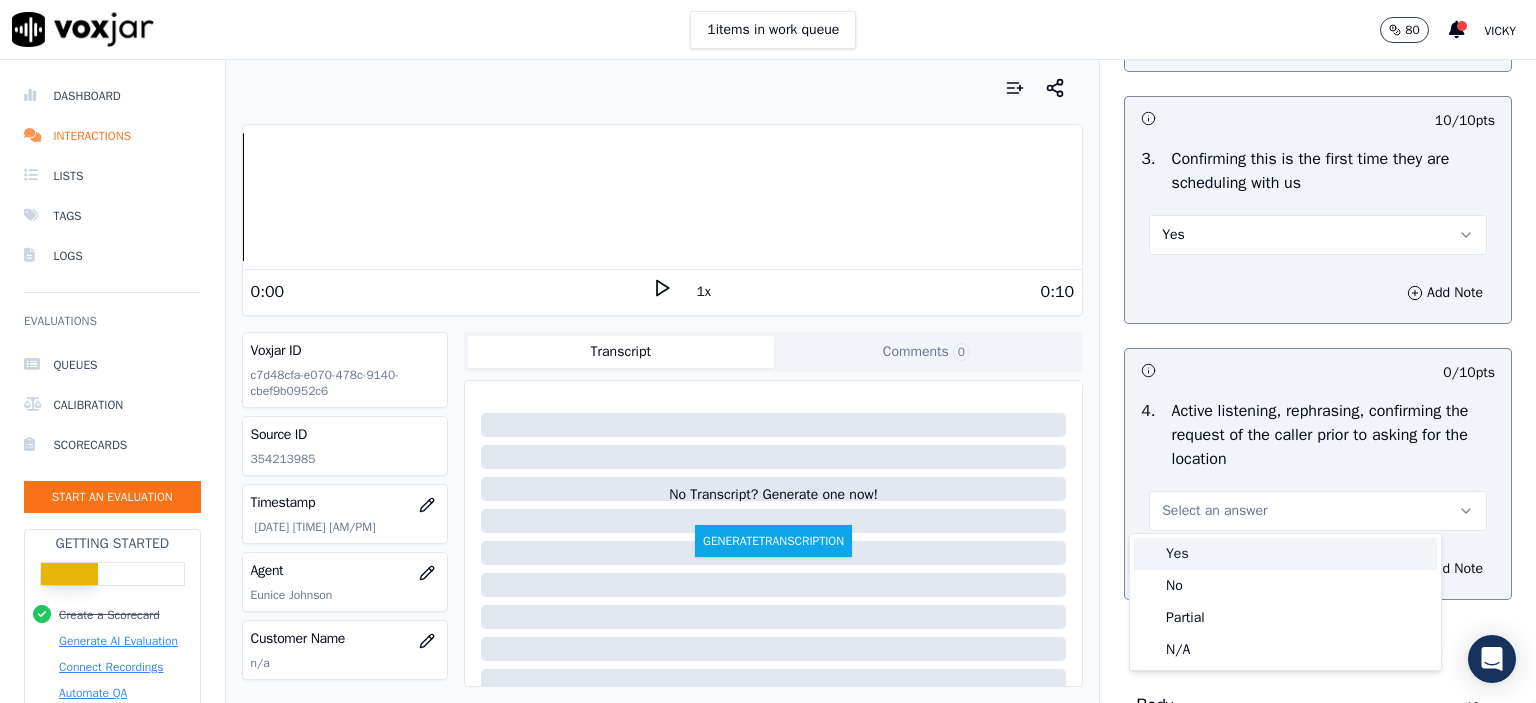 drag, startPoint x: 1231, startPoint y: 552, endPoint x: 1216, endPoint y: 438, distance: 114.982605 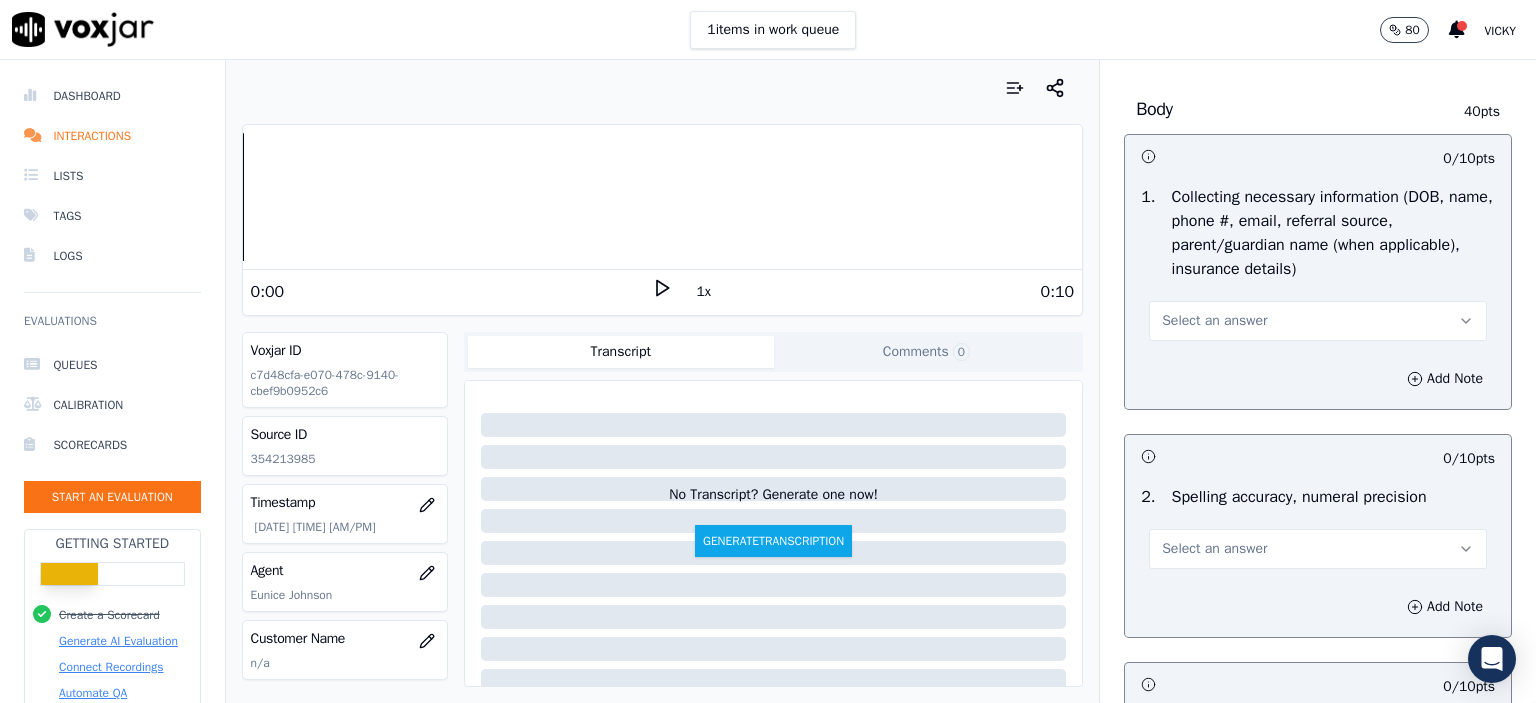 scroll, scrollTop: 1200, scrollLeft: 0, axis: vertical 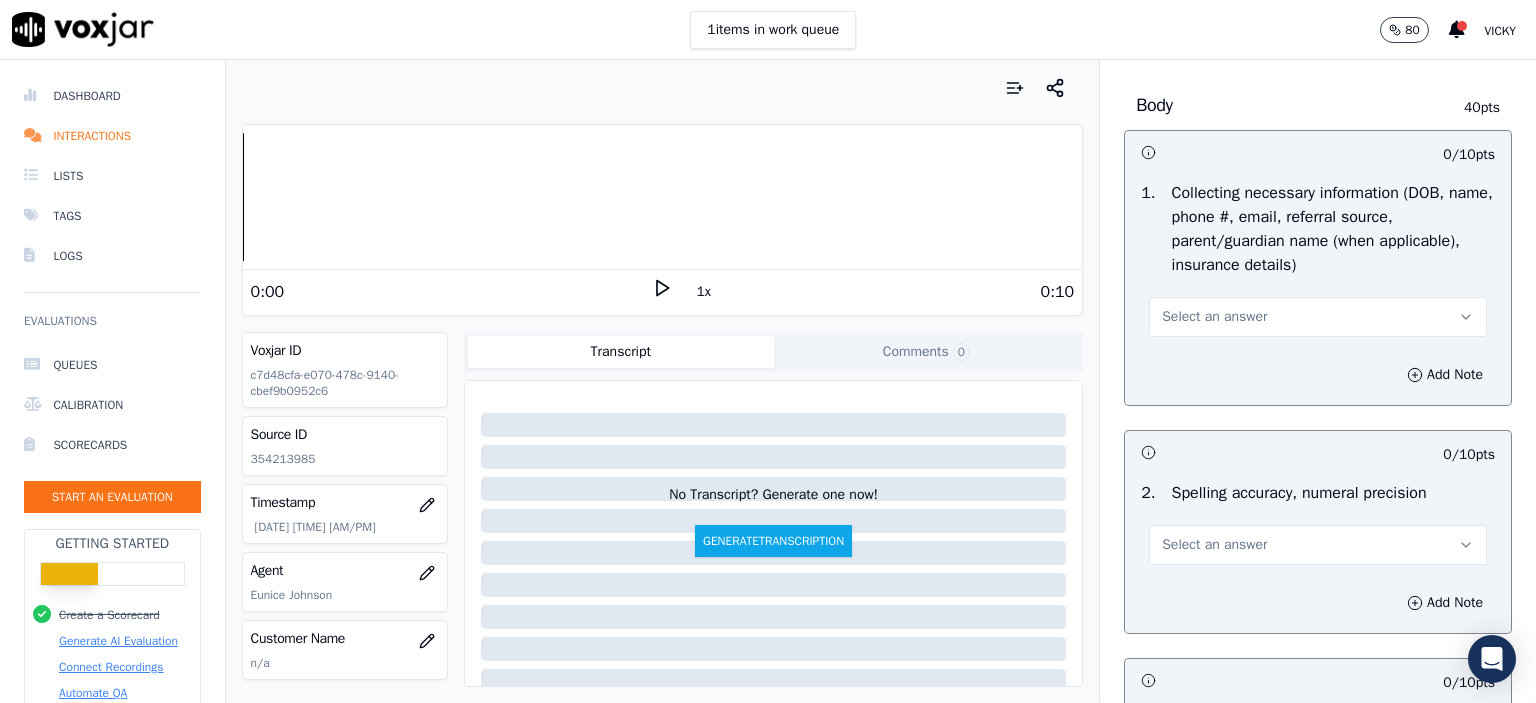 click on "Select an answer" at bounding box center [1318, 545] 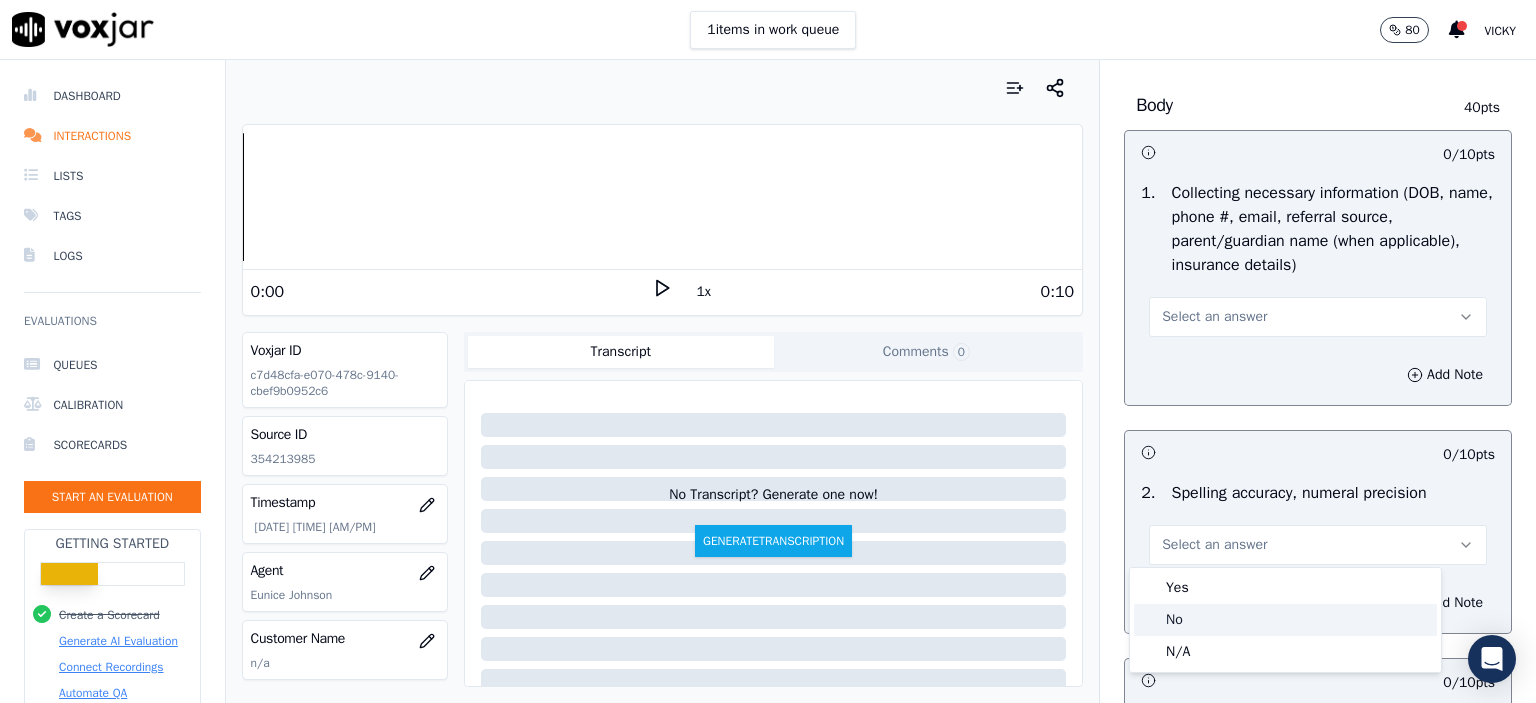 click on "No" 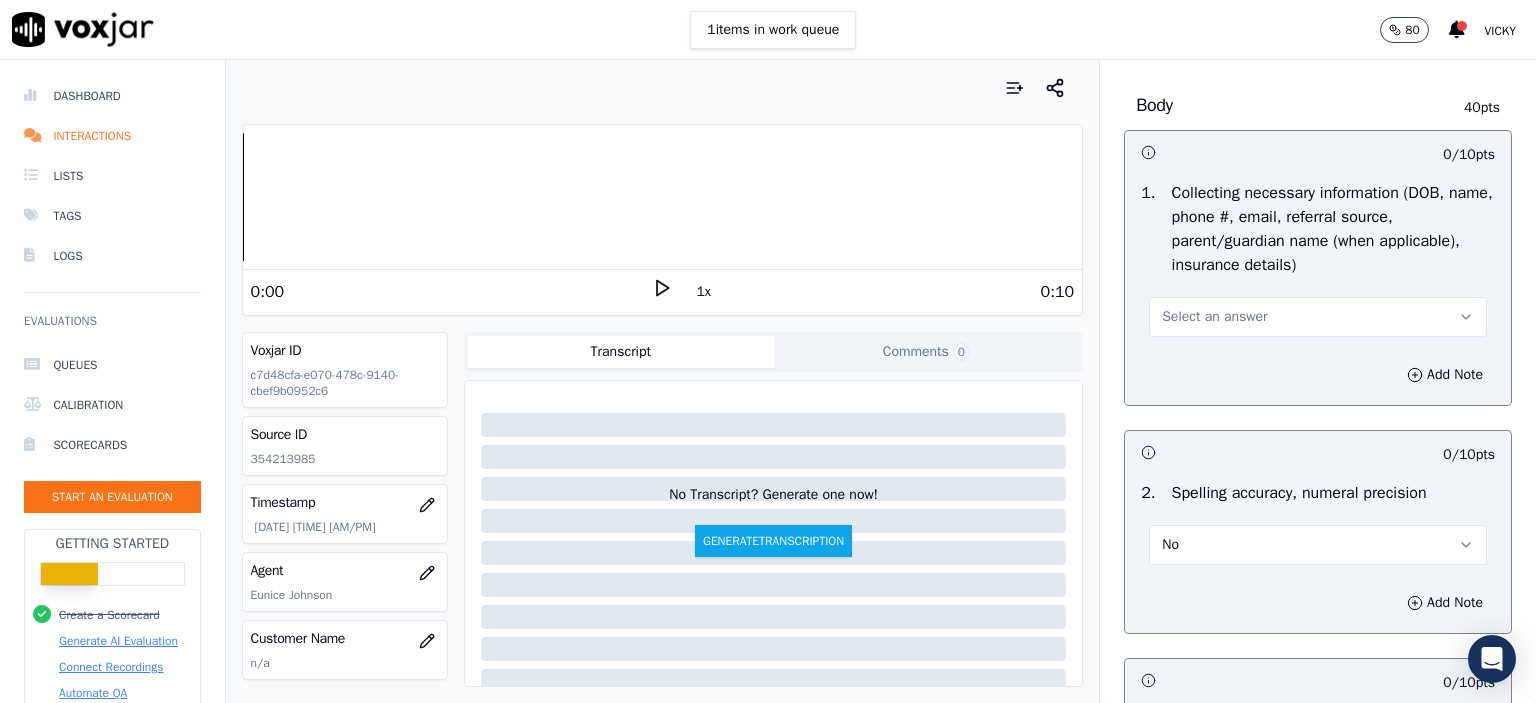 click on "Select an answer" at bounding box center (1214, 317) 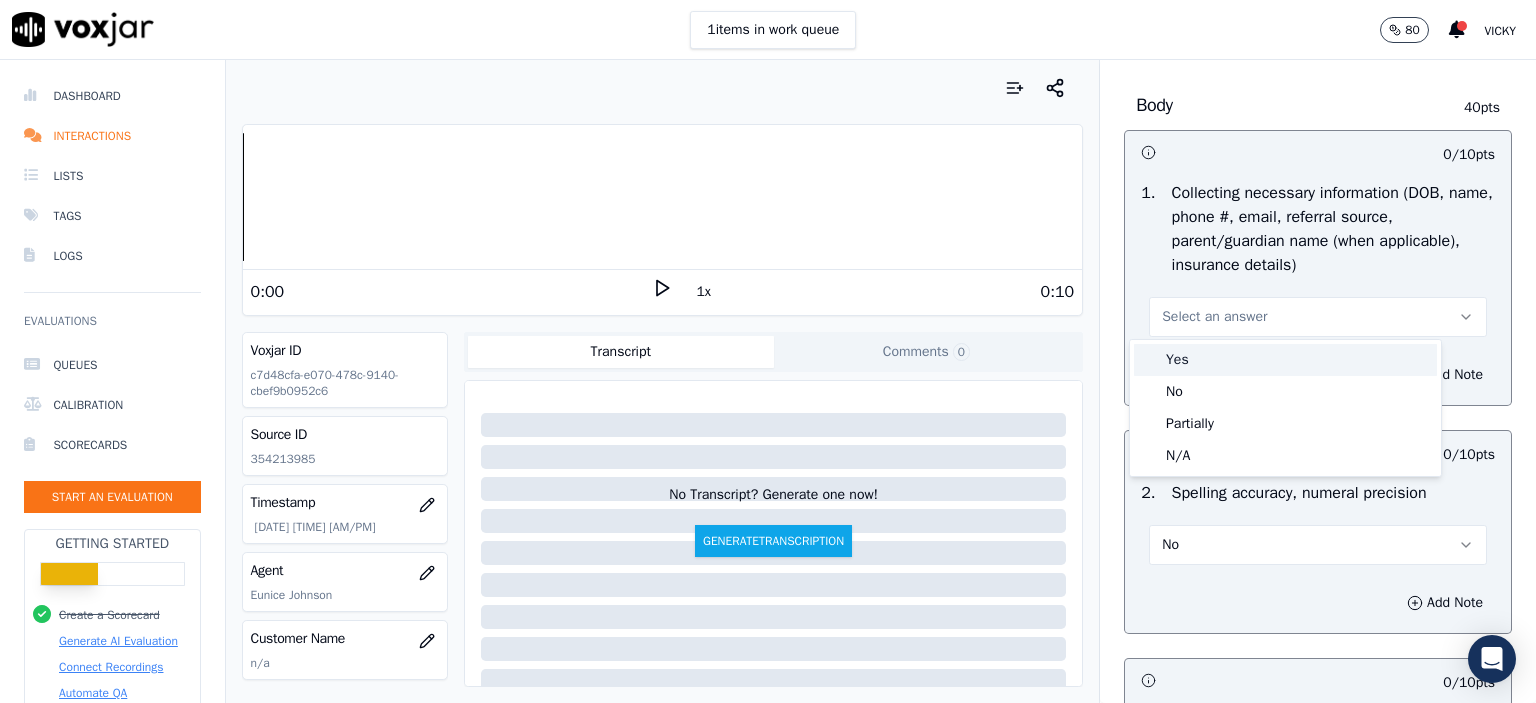 click on "Yes" at bounding box center (1285, 360) 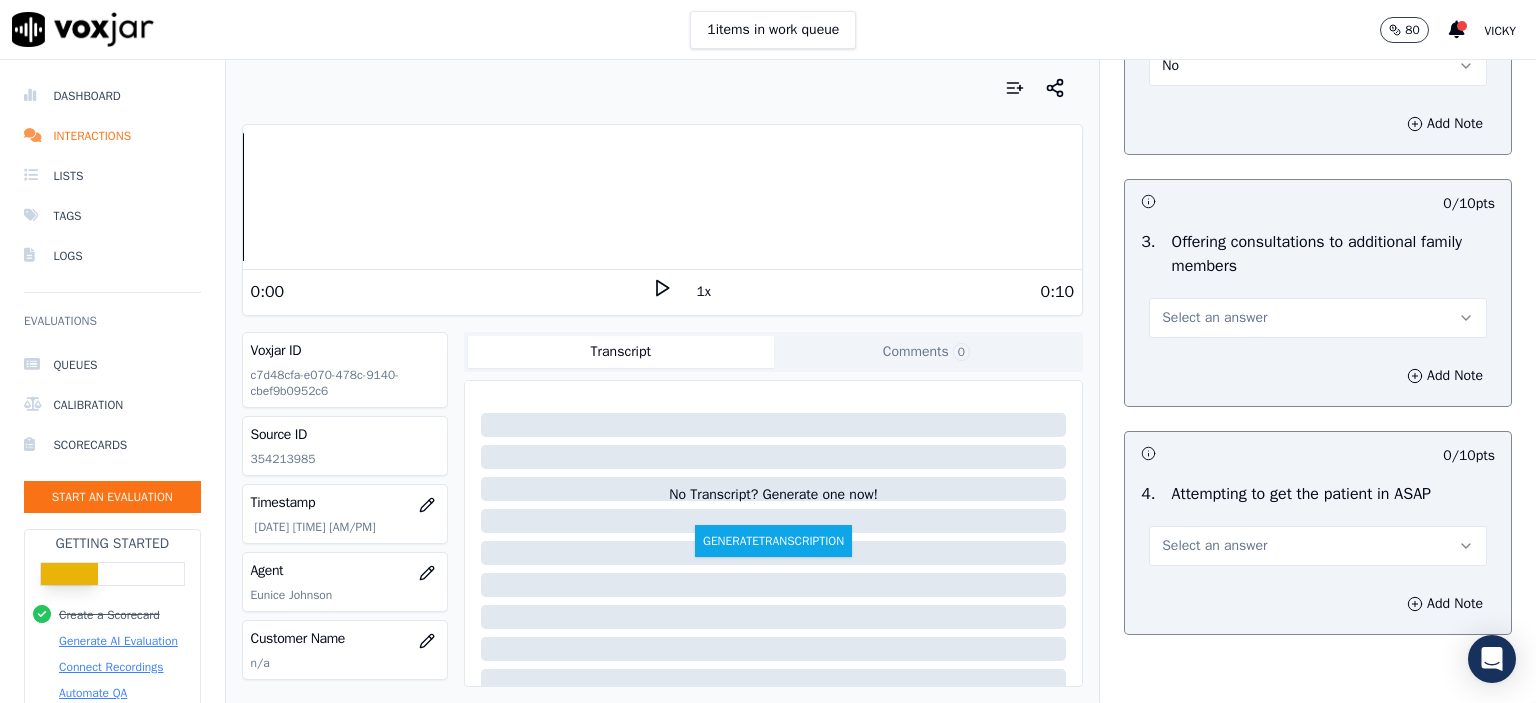 scroll, scrollTop: 1700, scrollLeft: 0, axis: vertical 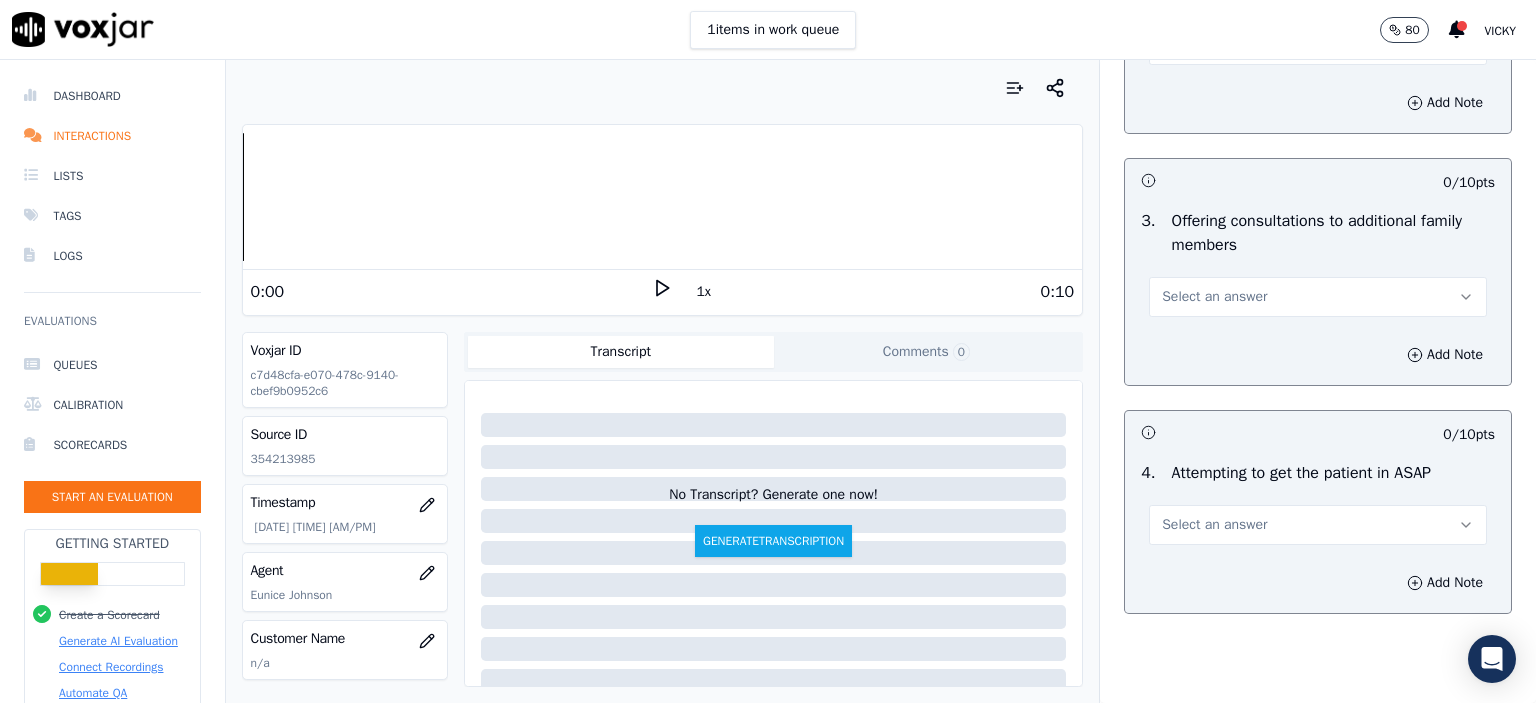 click on "Select an answer" at bounding box center [1214, 297] 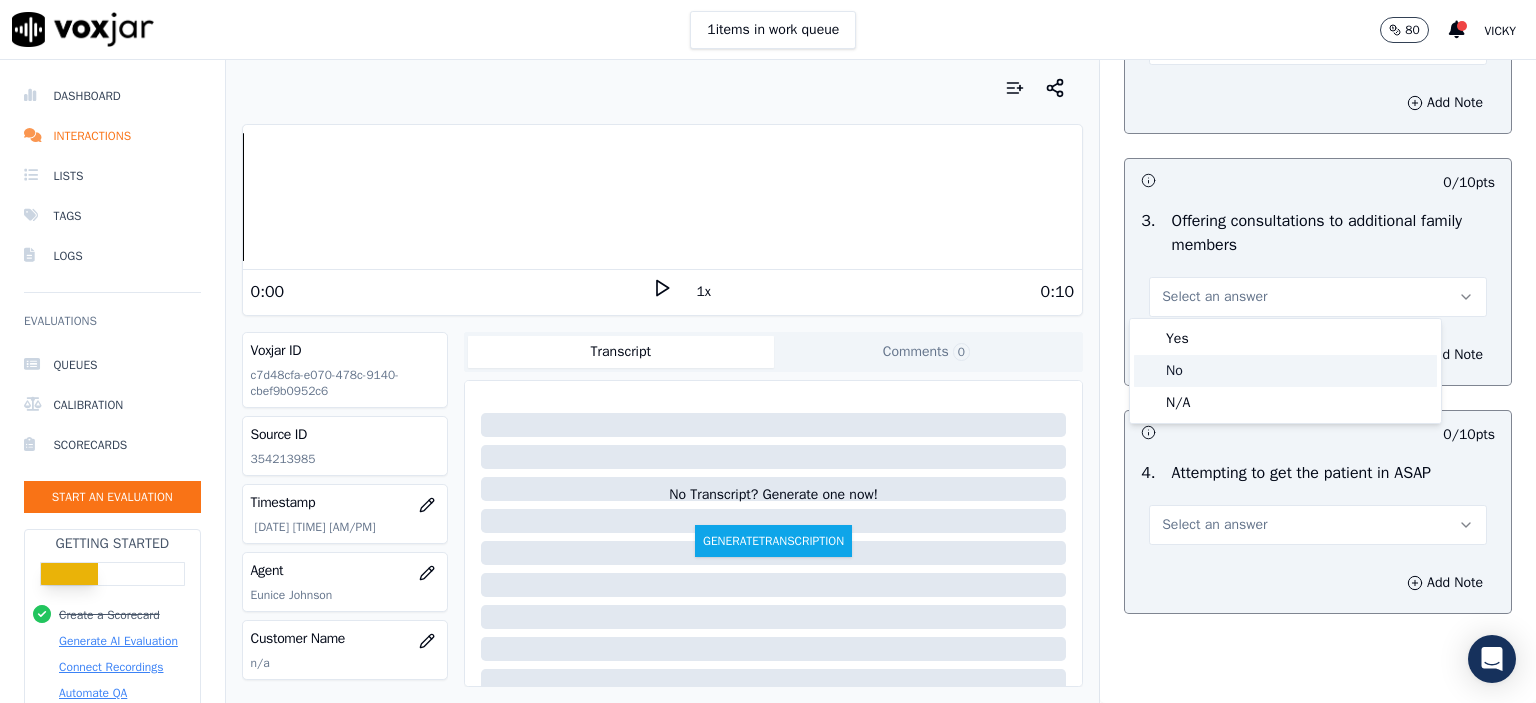click on "No" 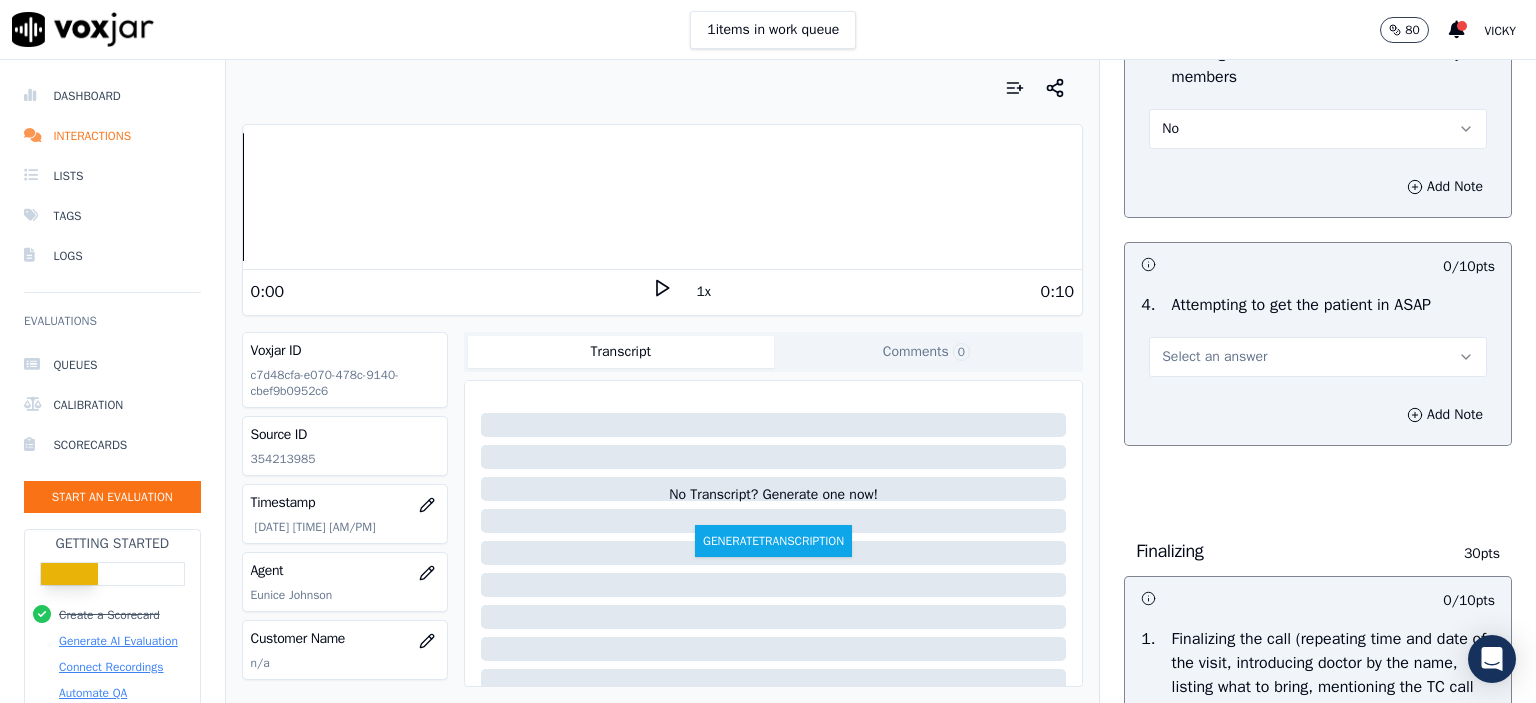 scroll, scrollTop: 1900, scrollLeft: 0, axis: vertical 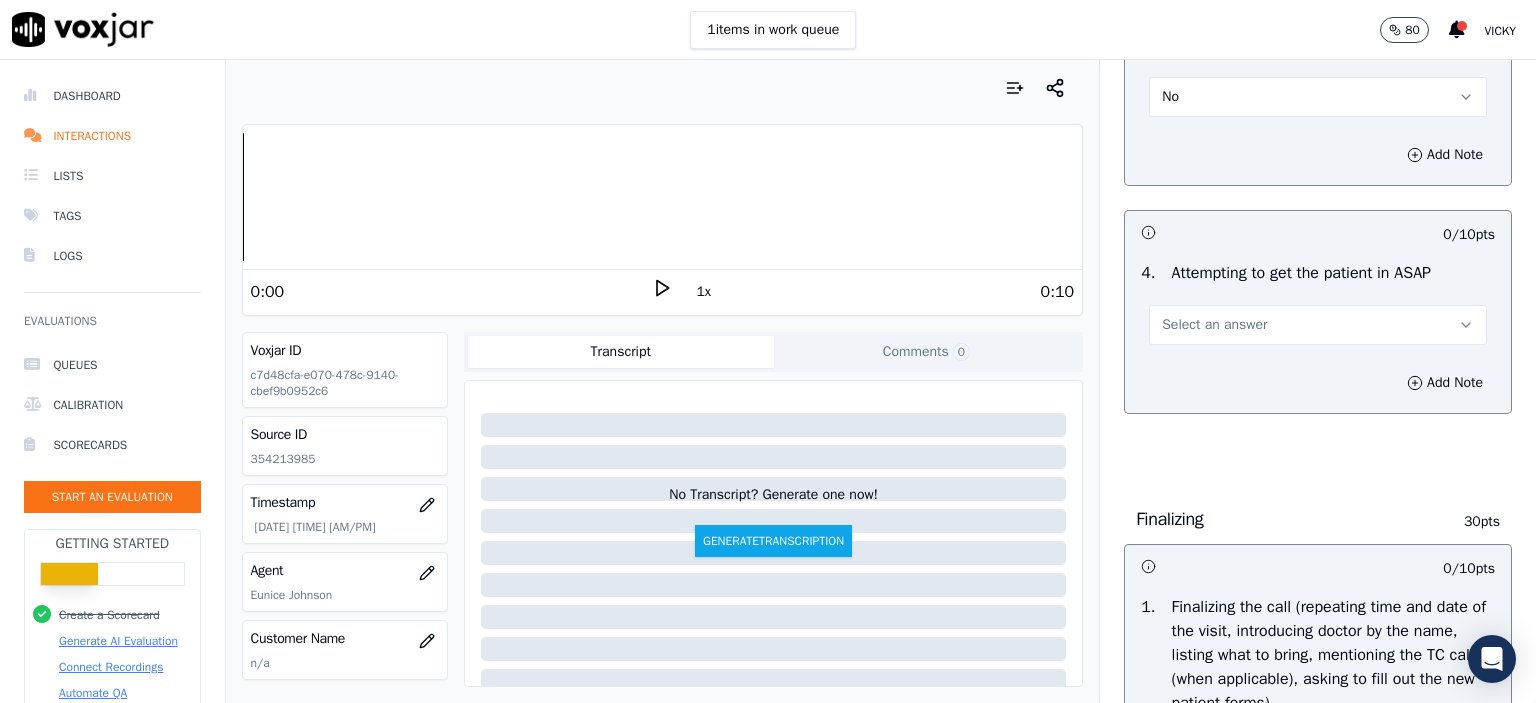 click on "Select an answer" at bounding box center (1214, 325) 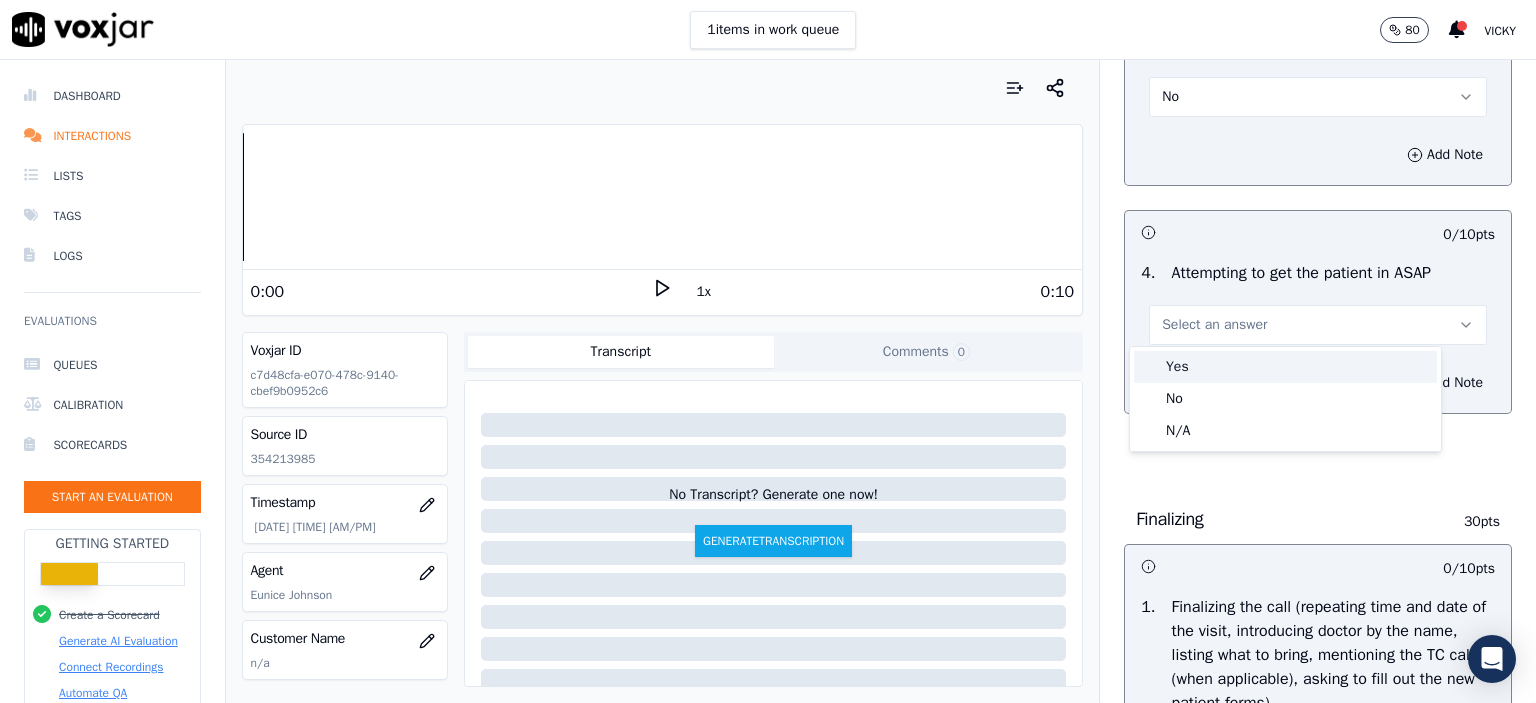 click on "Yes" at bounding box center [1285, 367] 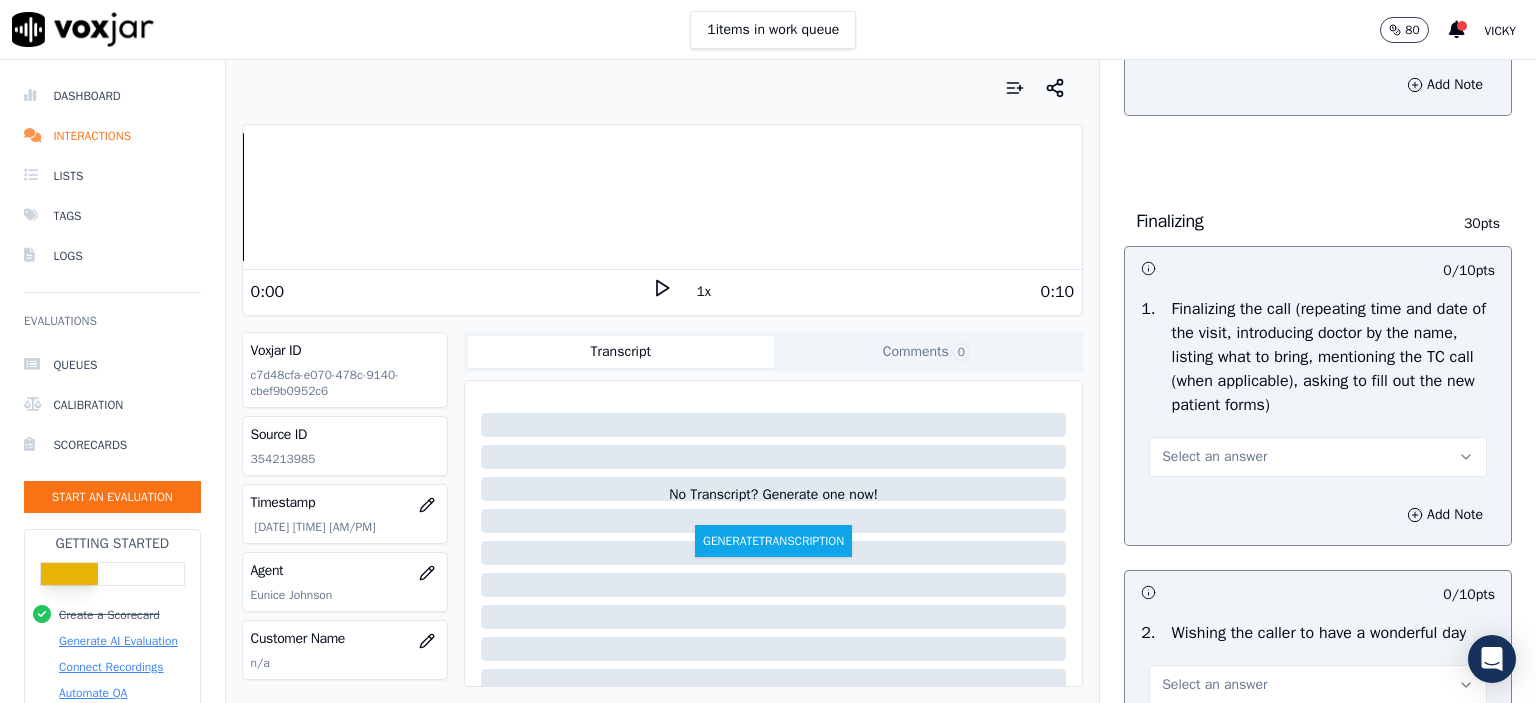 scroll, scrollTop: 2200, scrollLeft: 0, axis: vertical 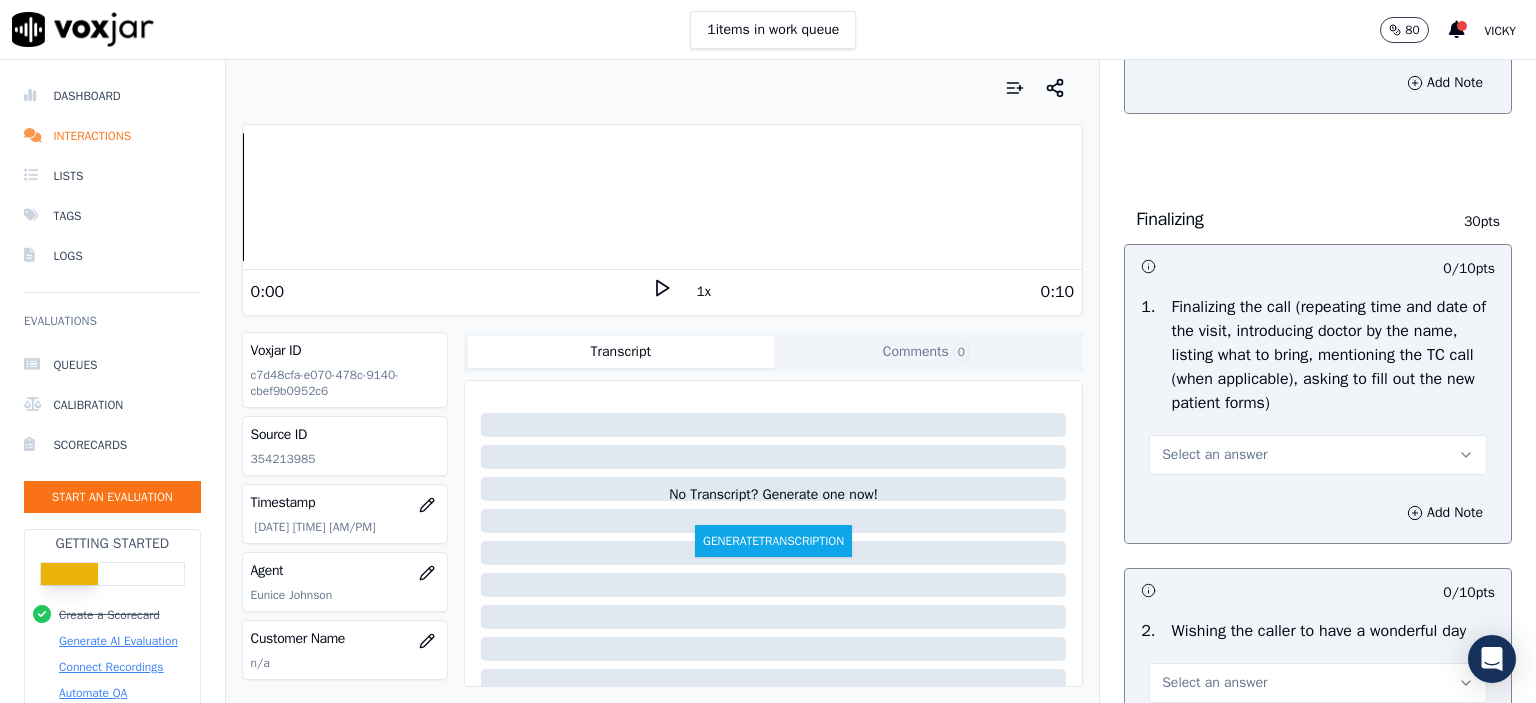 click on "Select an answer" at bounding box center (1214, 455) 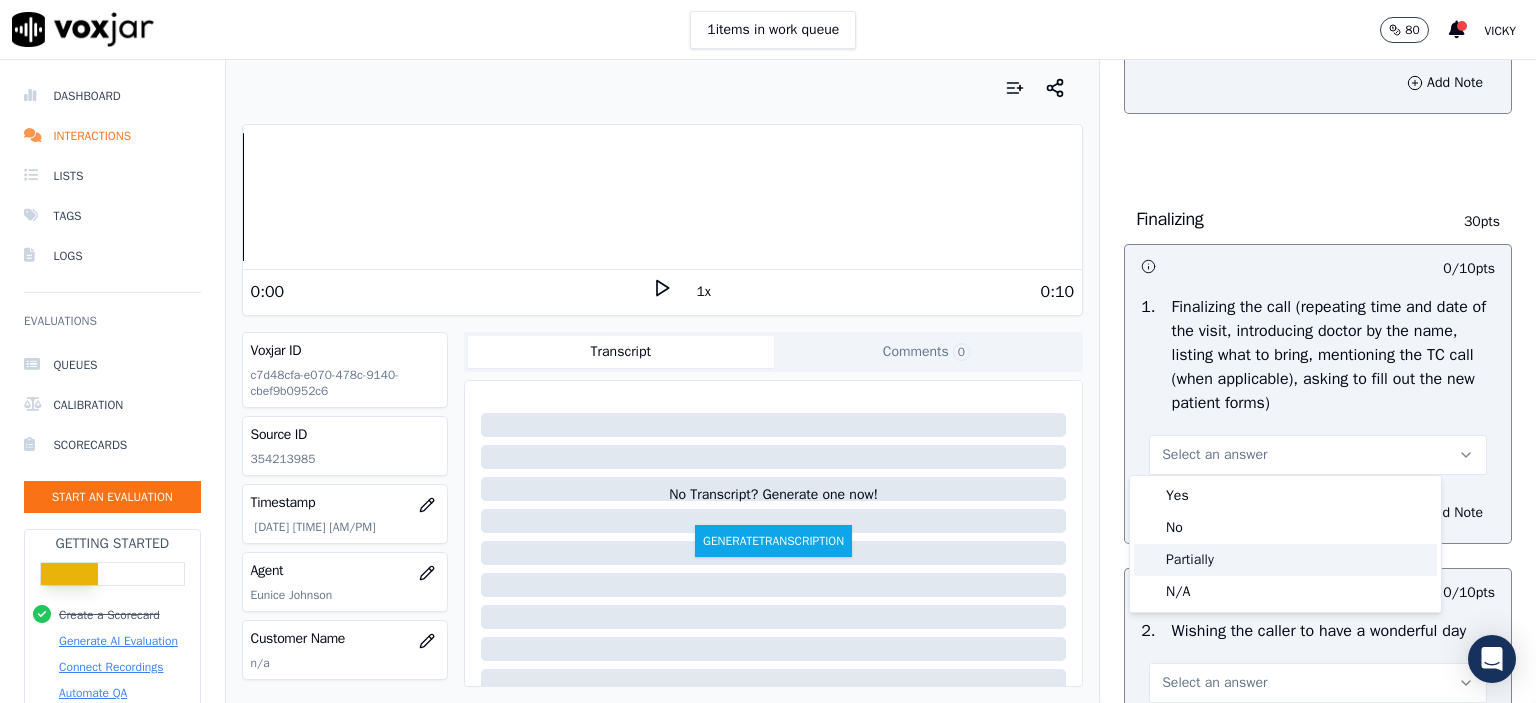 click on "Partially" 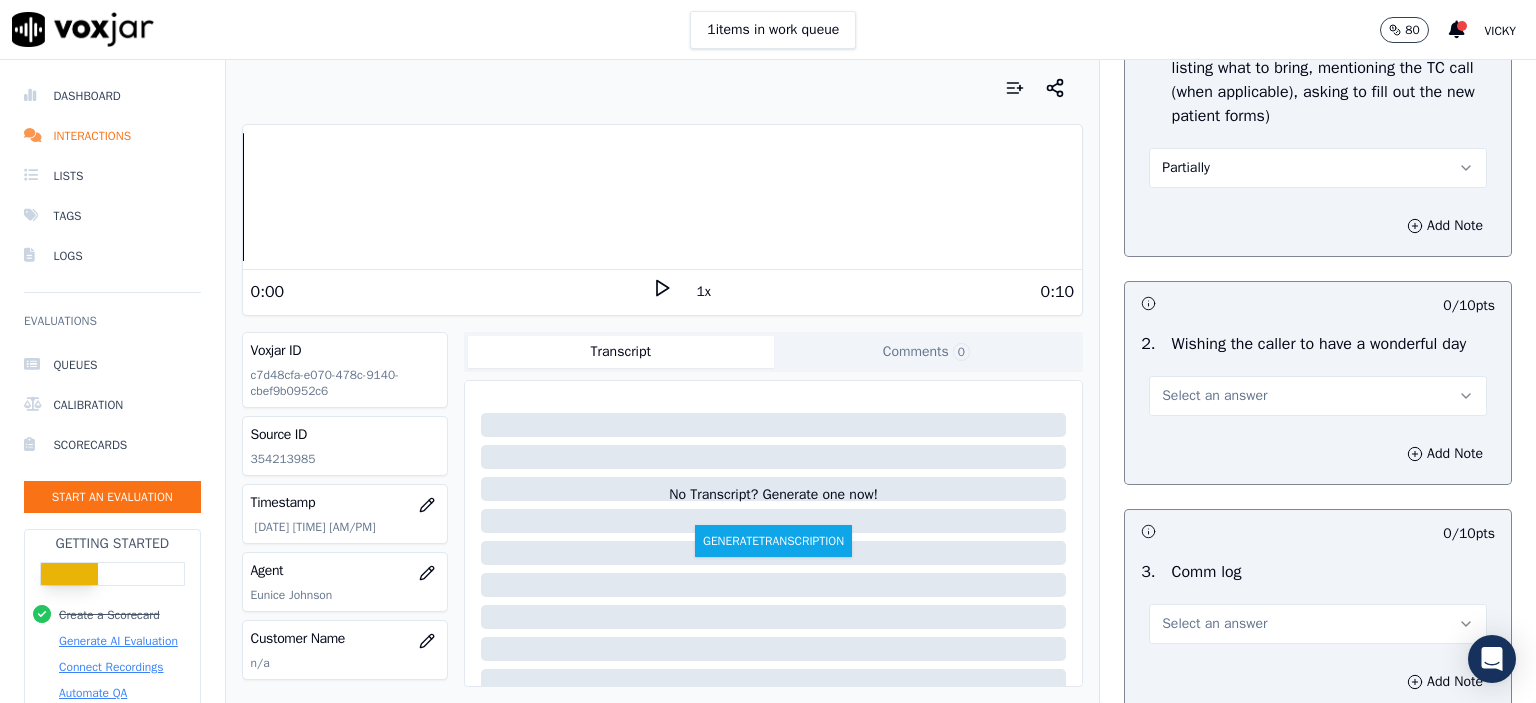 scroll, scrollTop: 2500, scrollLeft: 0, axis: vertical 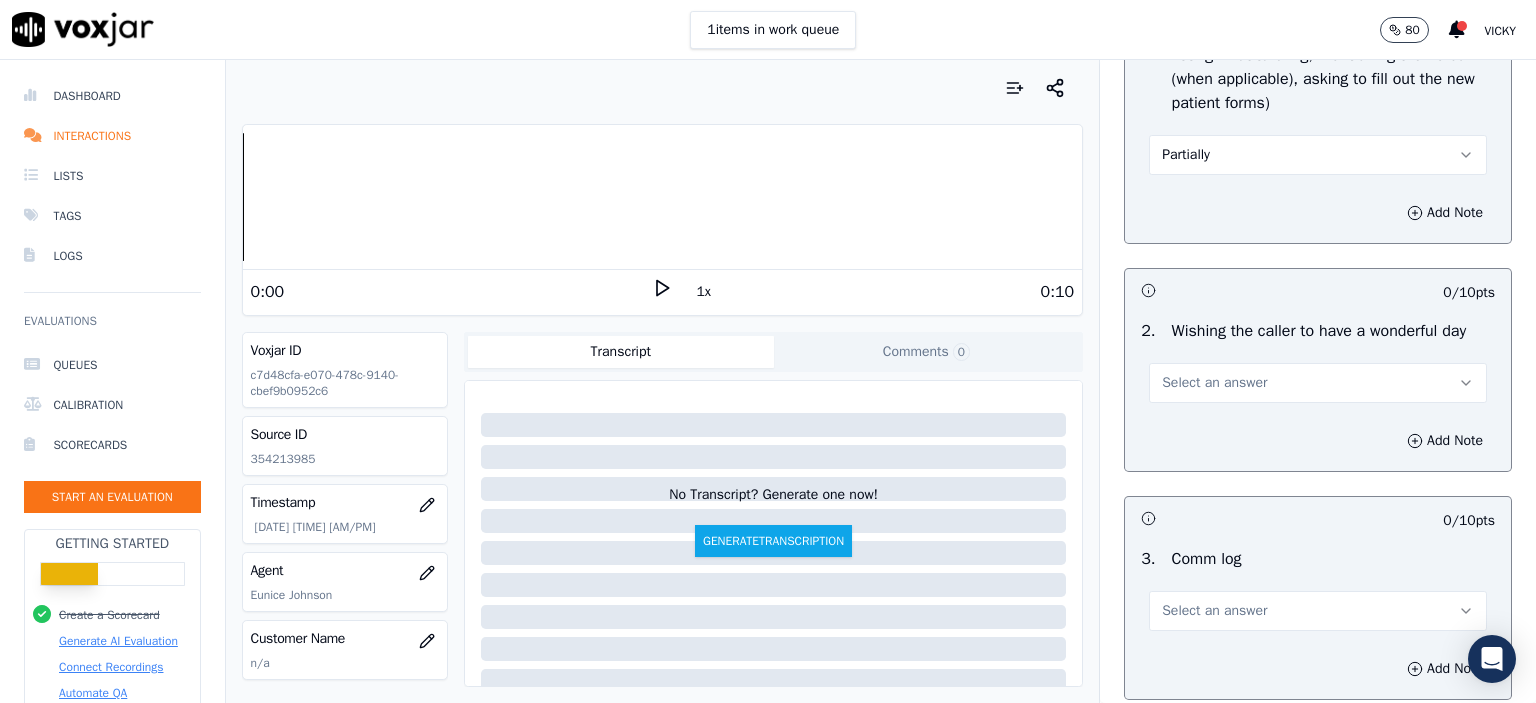 click on "Select an answer" at bounding box center [1318, 383] 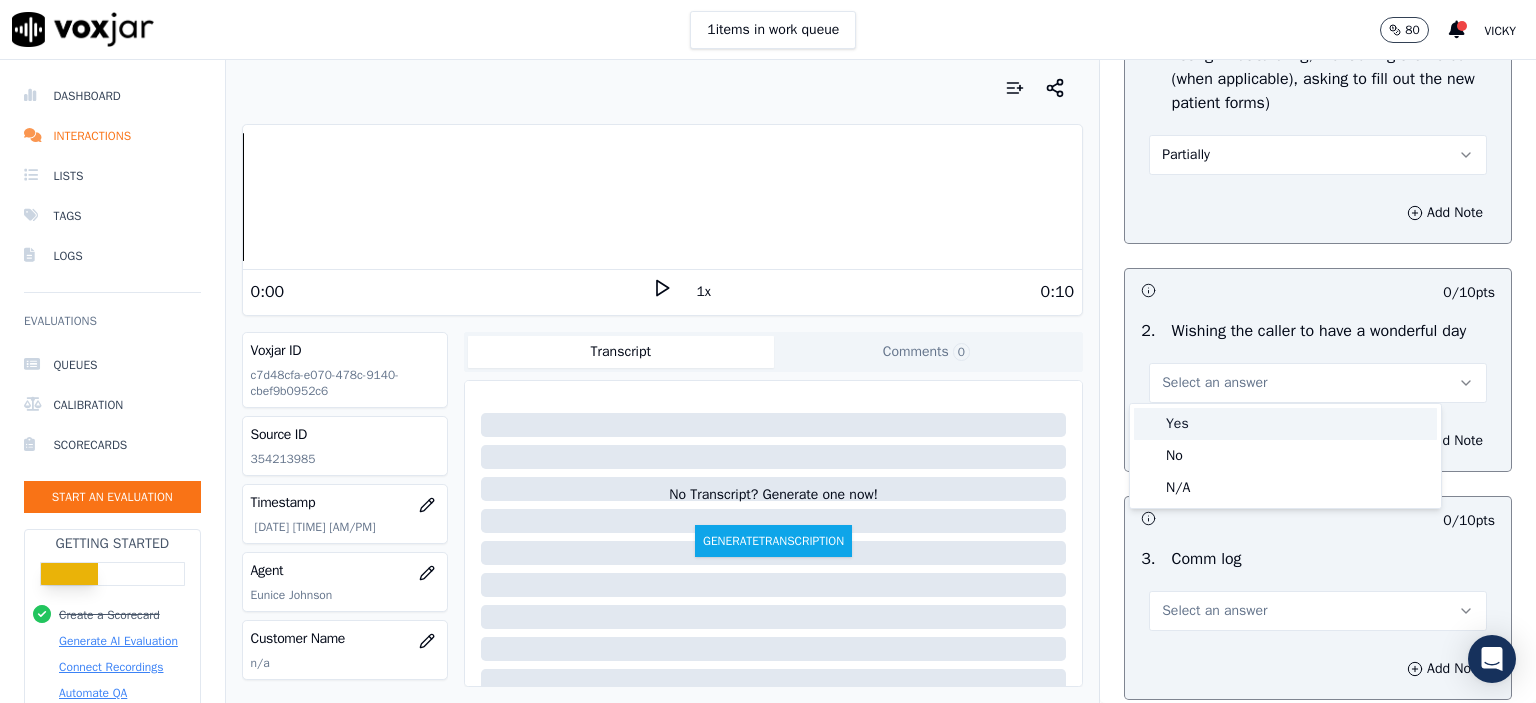 click on "Yes" at bounding box center (1285, 424) 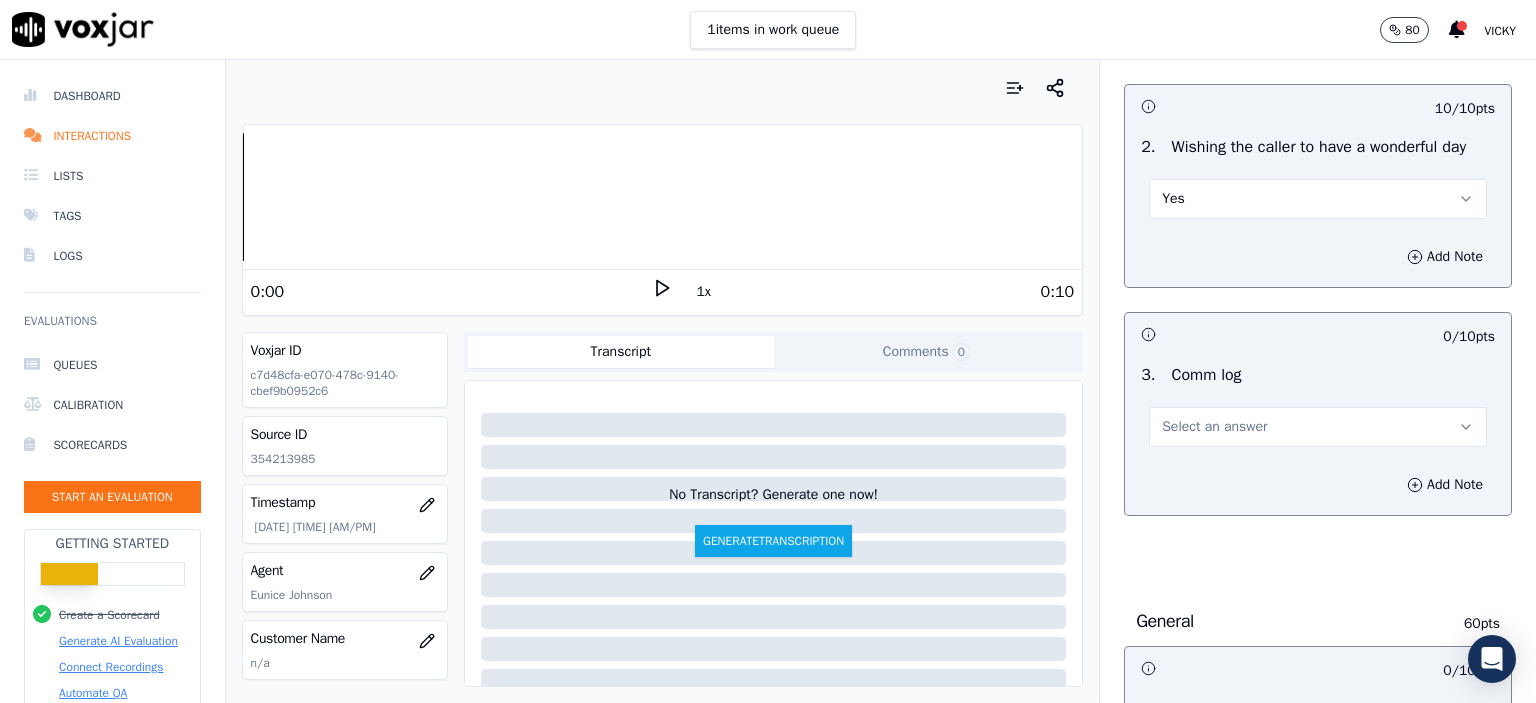 scroll, scrollTop: 2700, scrollLeft: 0, axis: vertical 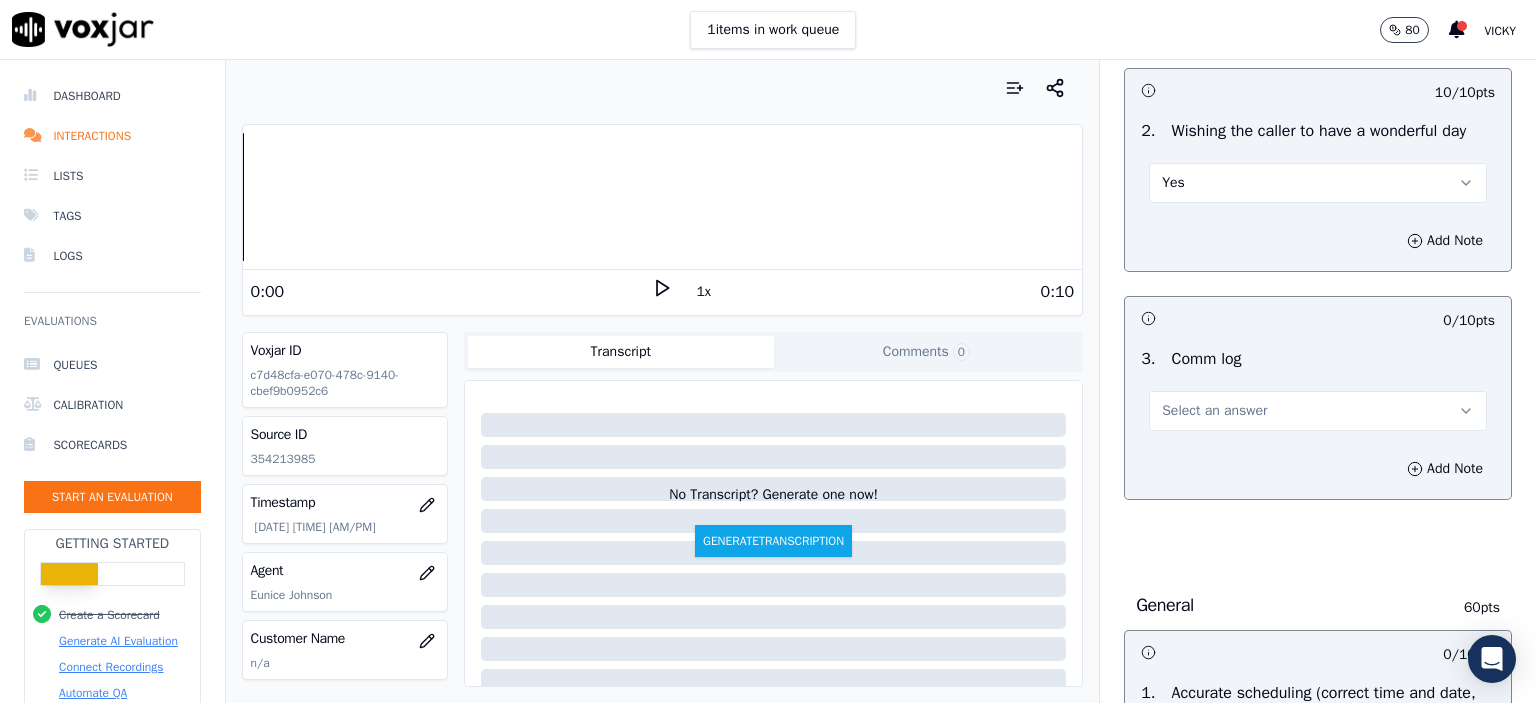 click on "Select an answer" at bounding box center (1318, 411) 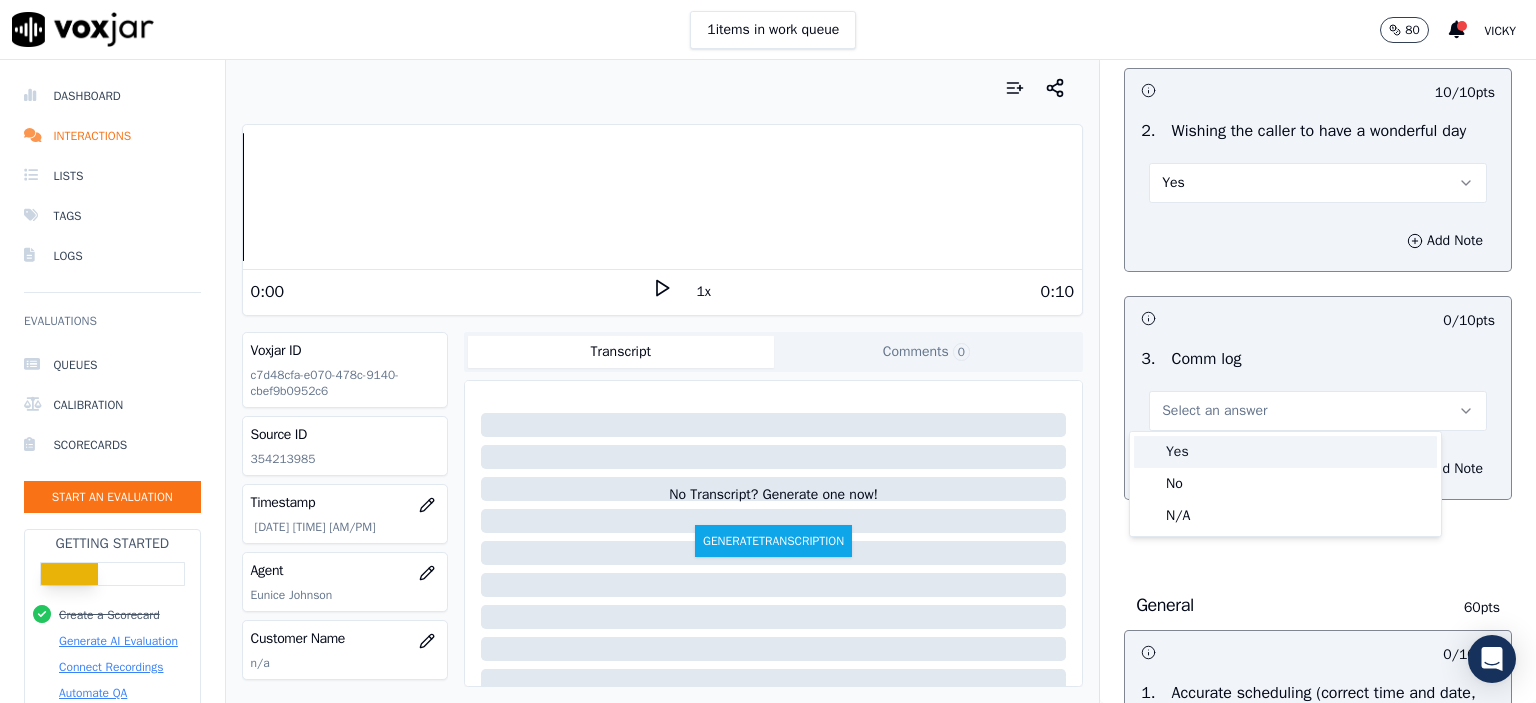 click on "Yes" at bounding box center (1285, 452) 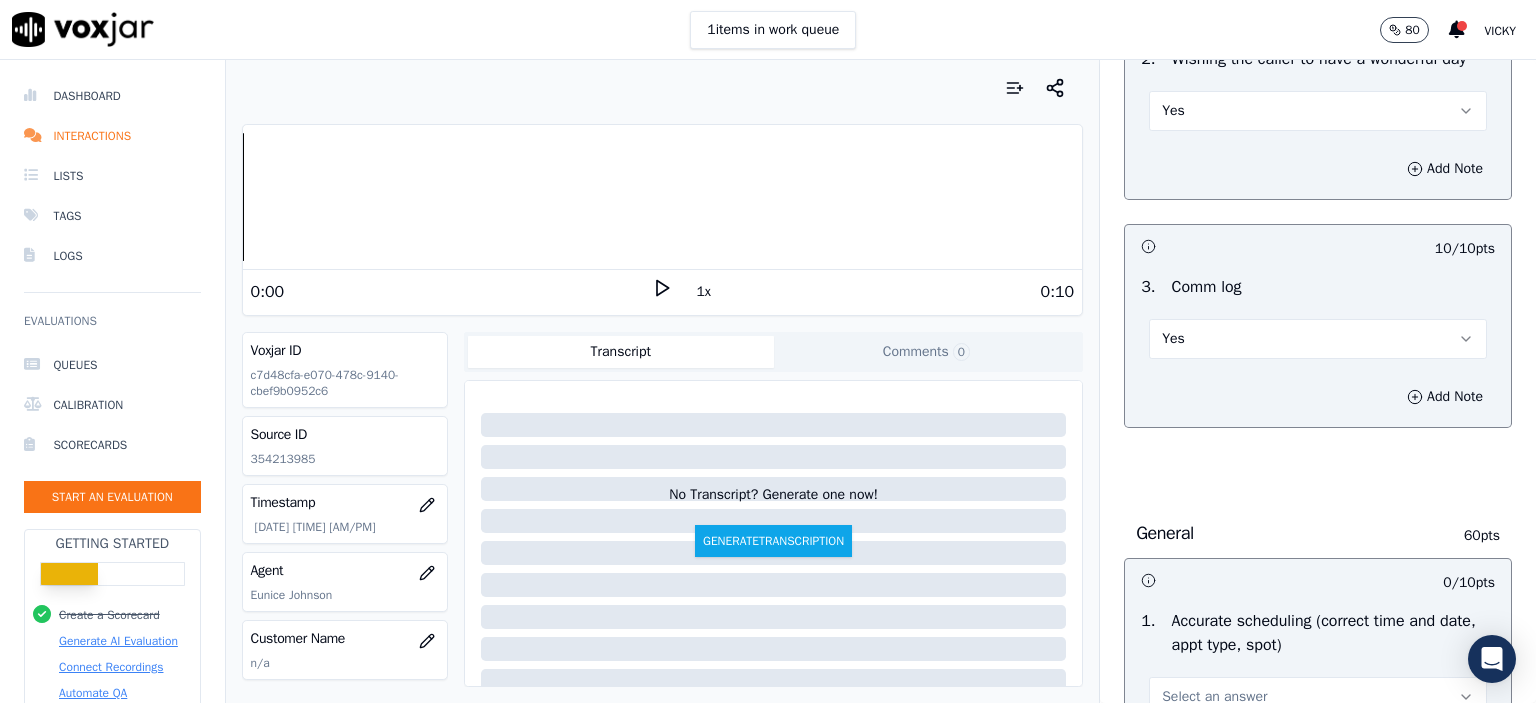 scroll, scrollTop: 3100, scrollLeft: 0, axis: vertical 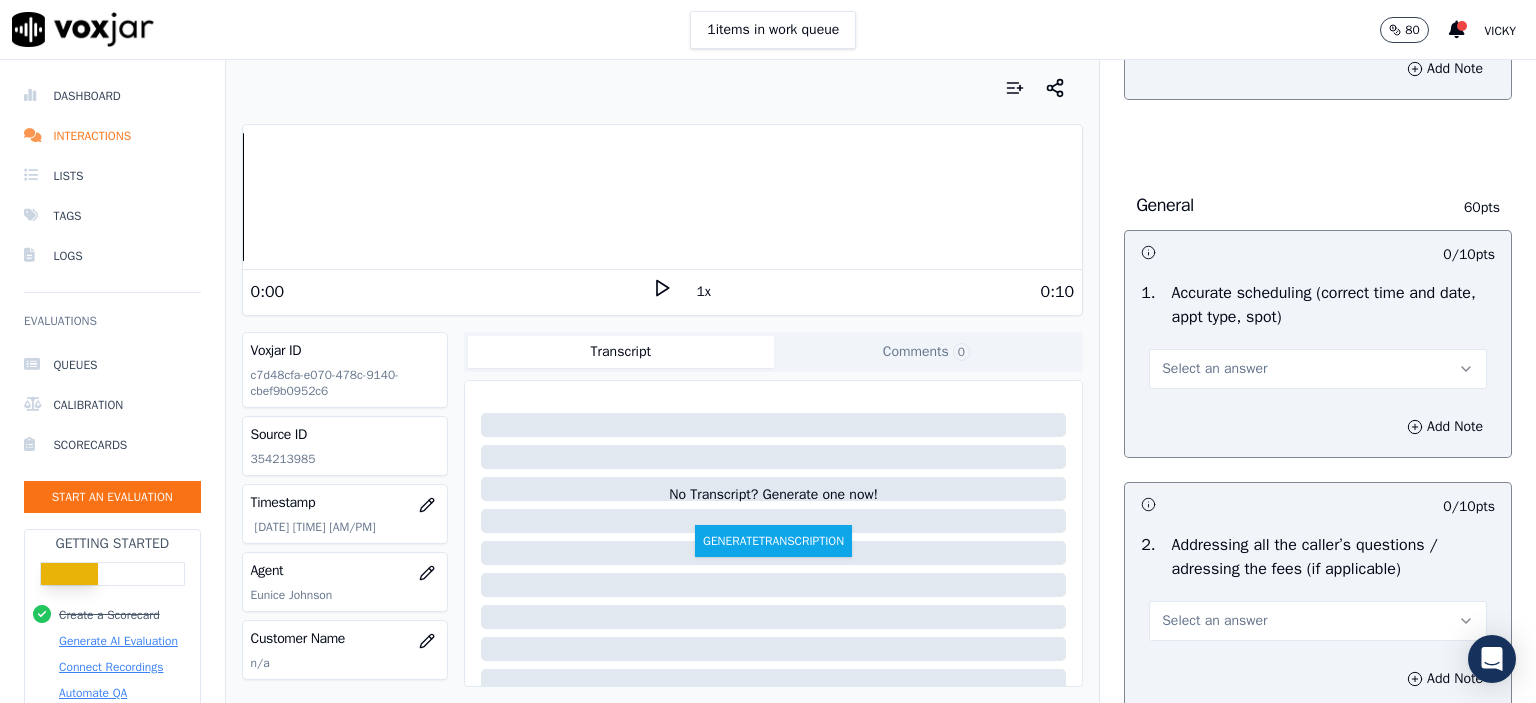 click on "Select an answer" at bounding box center (1318, 369) 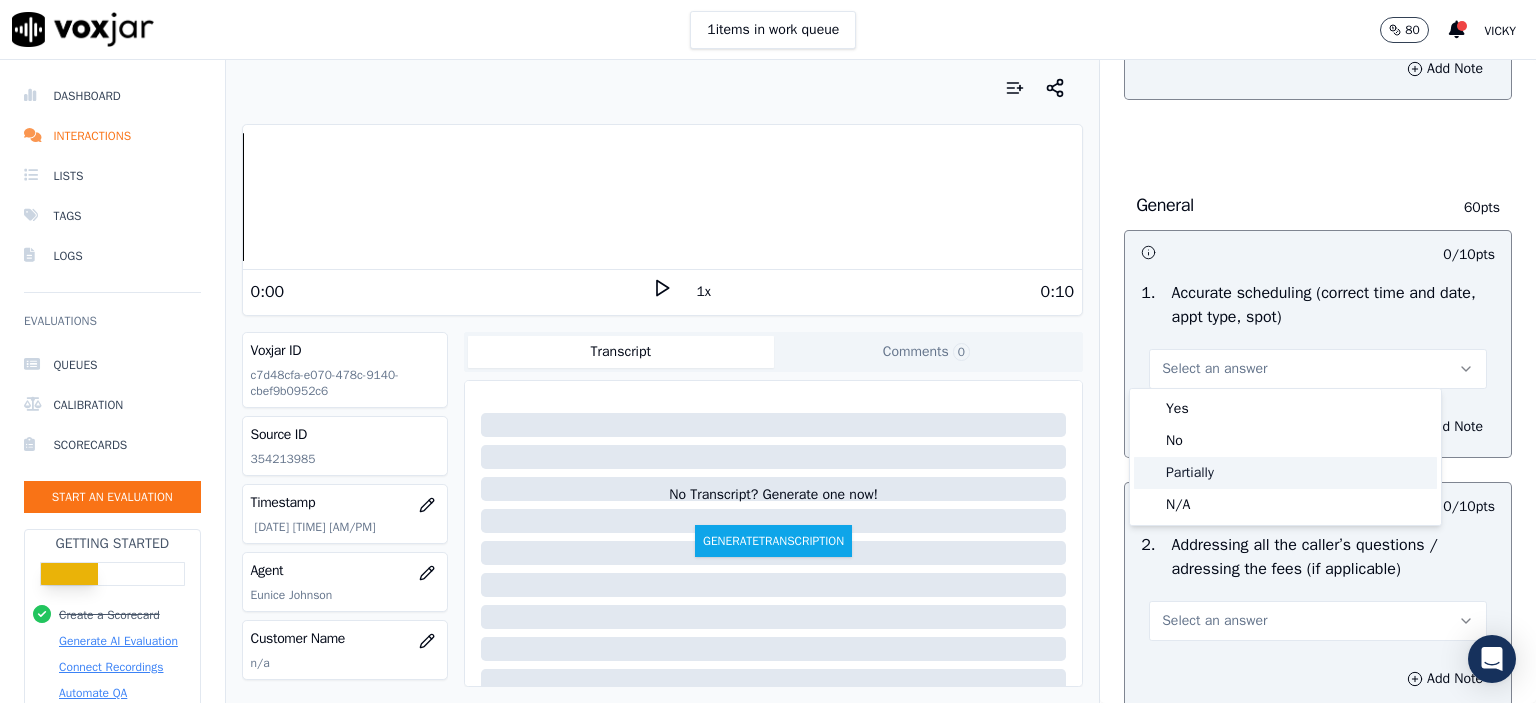 click on "Partially" 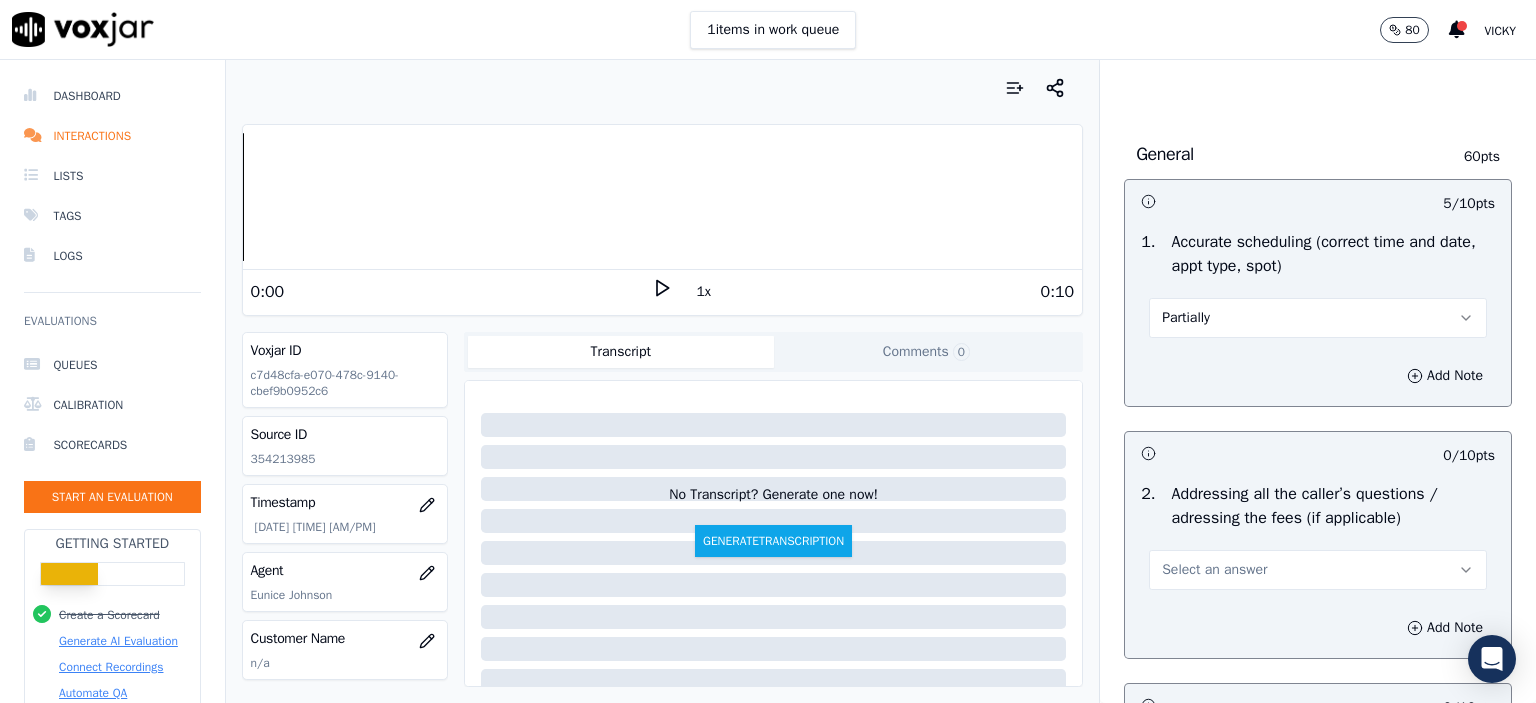 scroll, scrollTop: 3300, scrollLeft: 0, axis: vertical 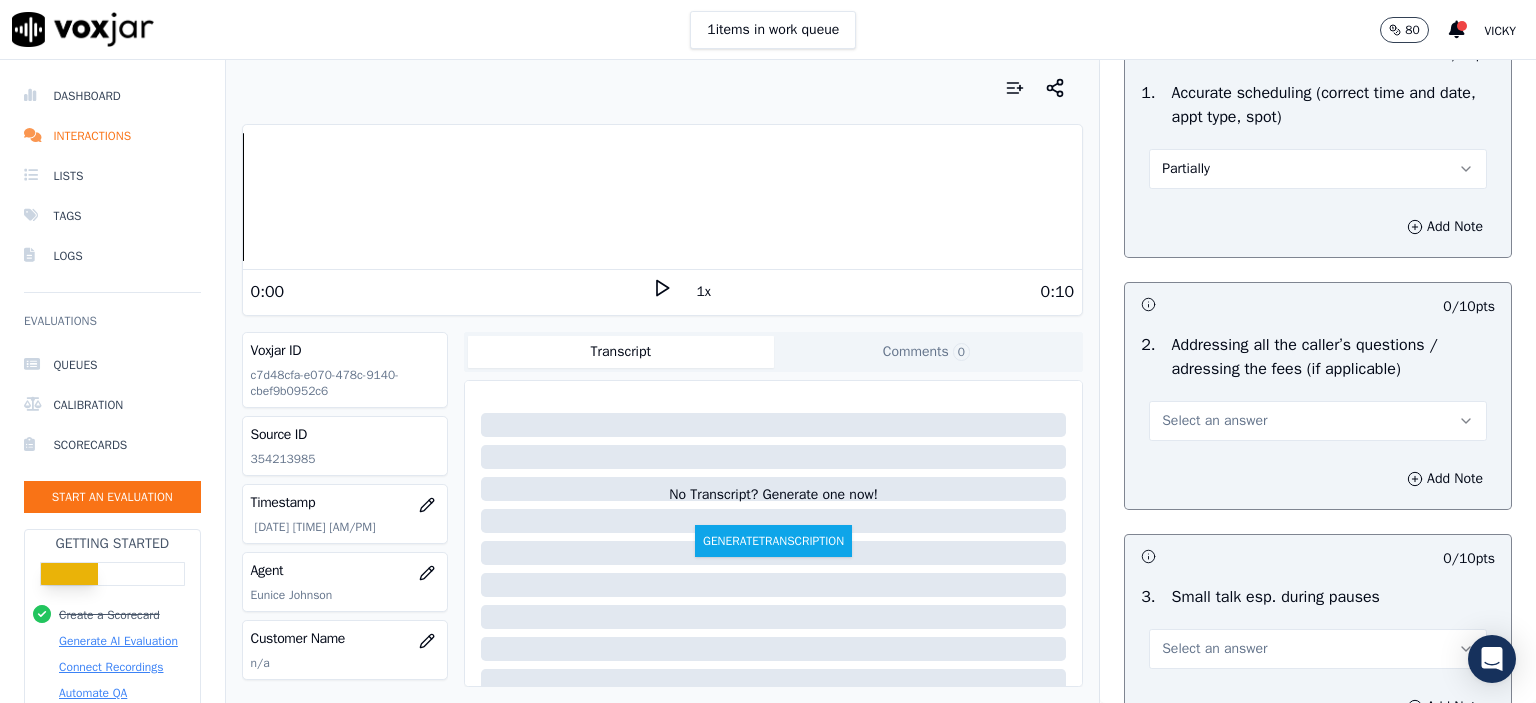 click on "Select an answer" at bounding box center (1318, 421) 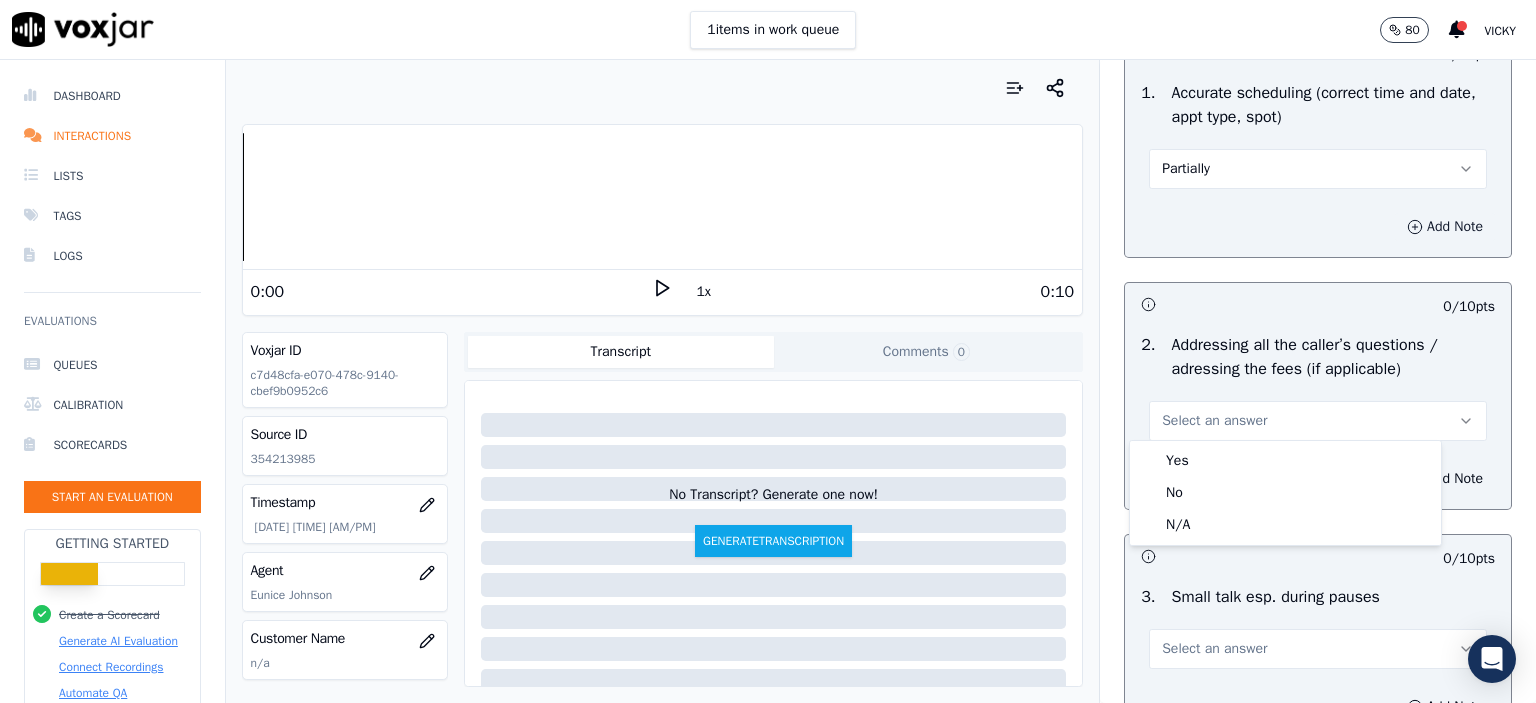 click on "Add Note" at bounding box center (1445, 227) 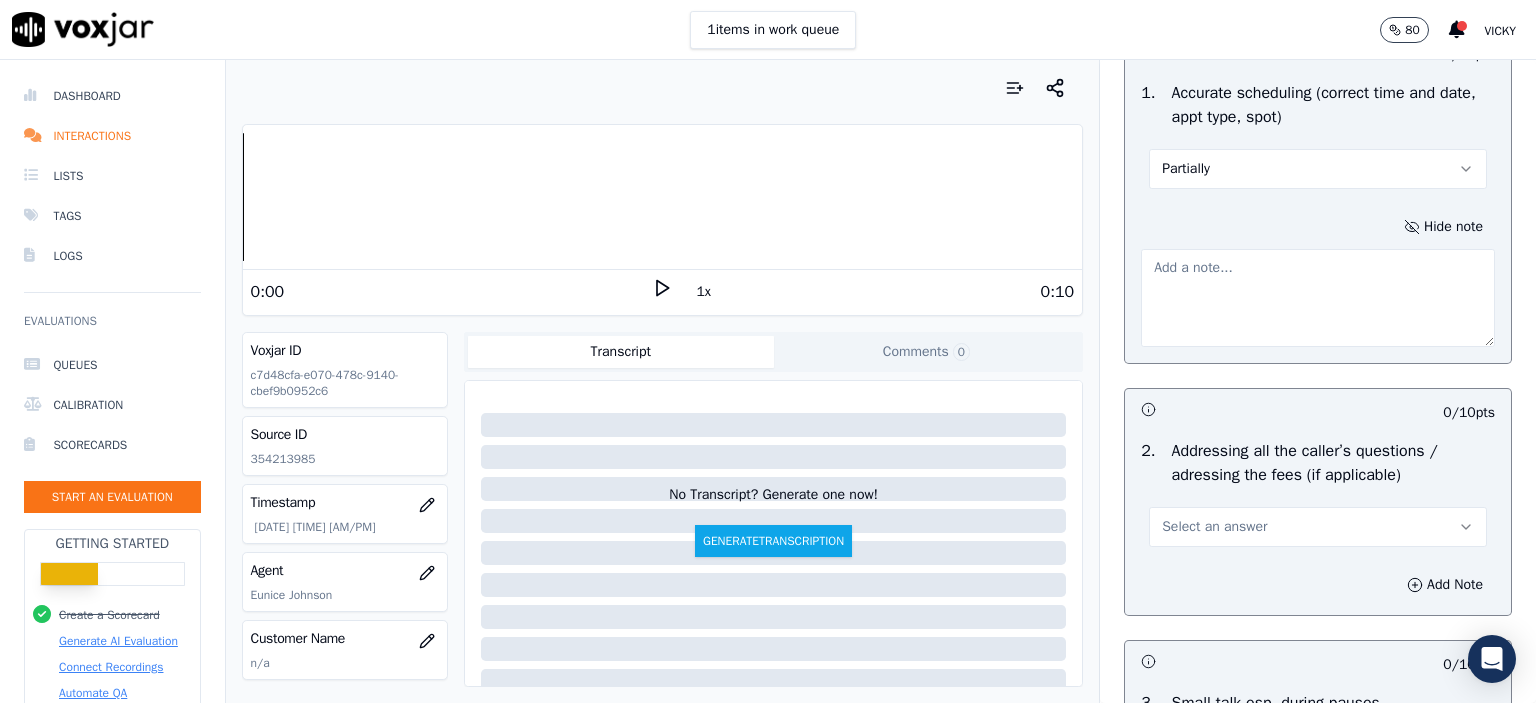 click at bounding box center [1318, 298] 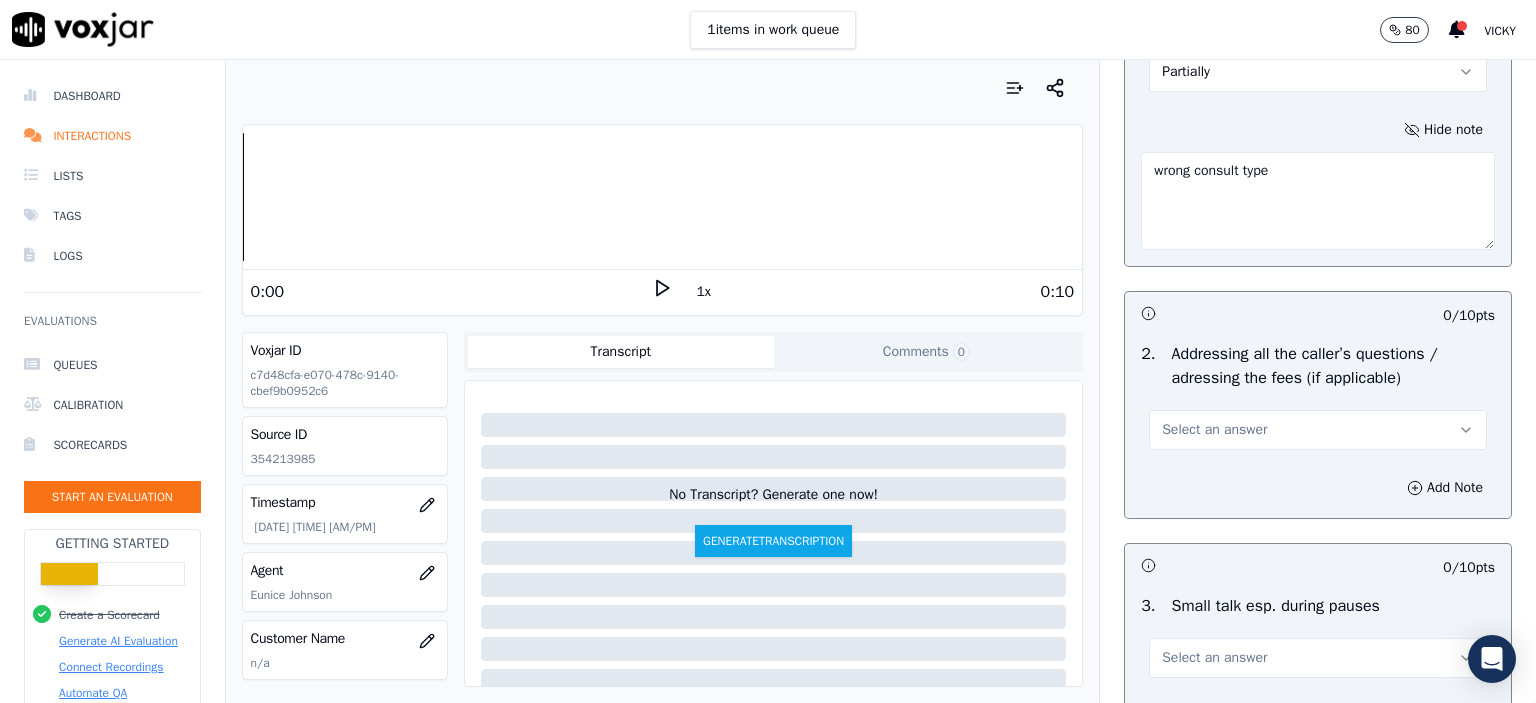 scroll, scrollTop: 3400, scrollLeft: 0, axis: vertical 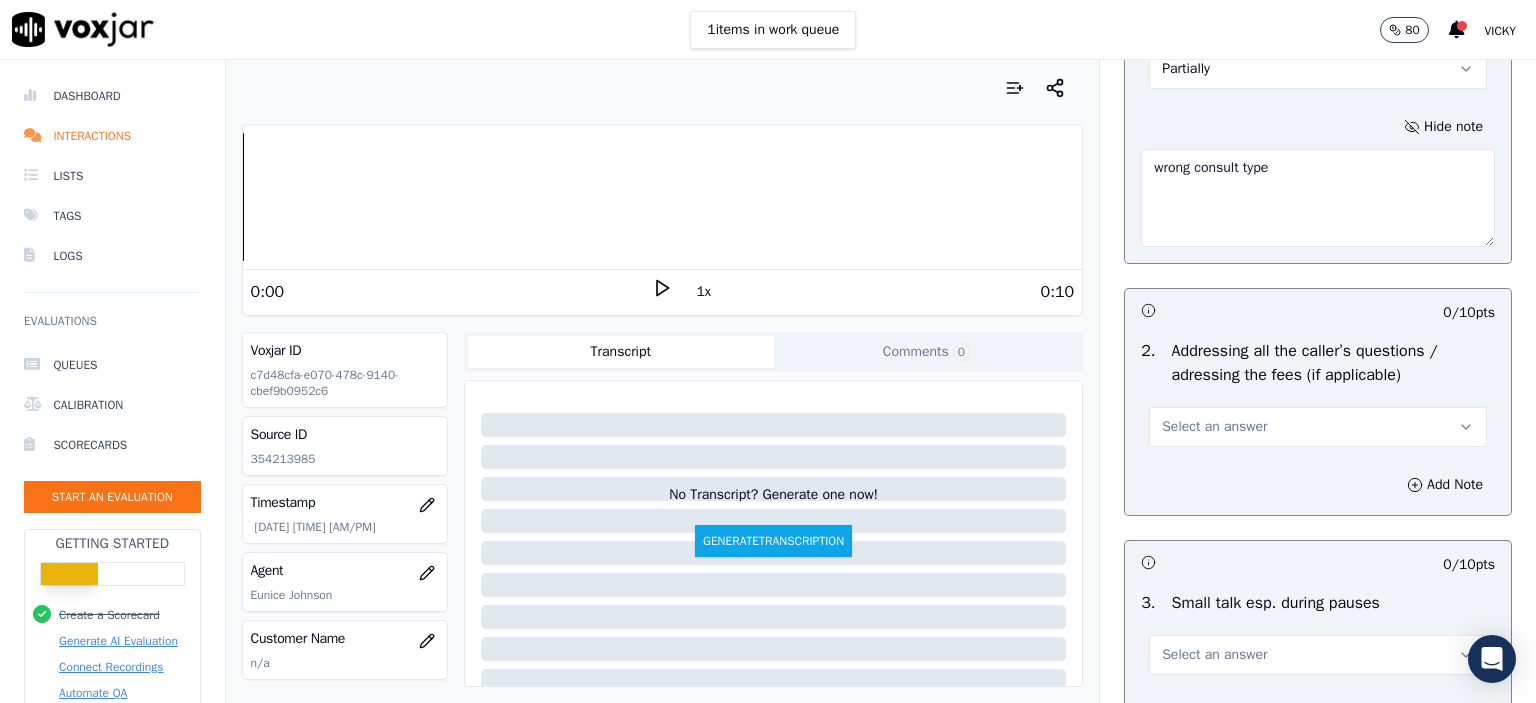 type on "wrong consult type" 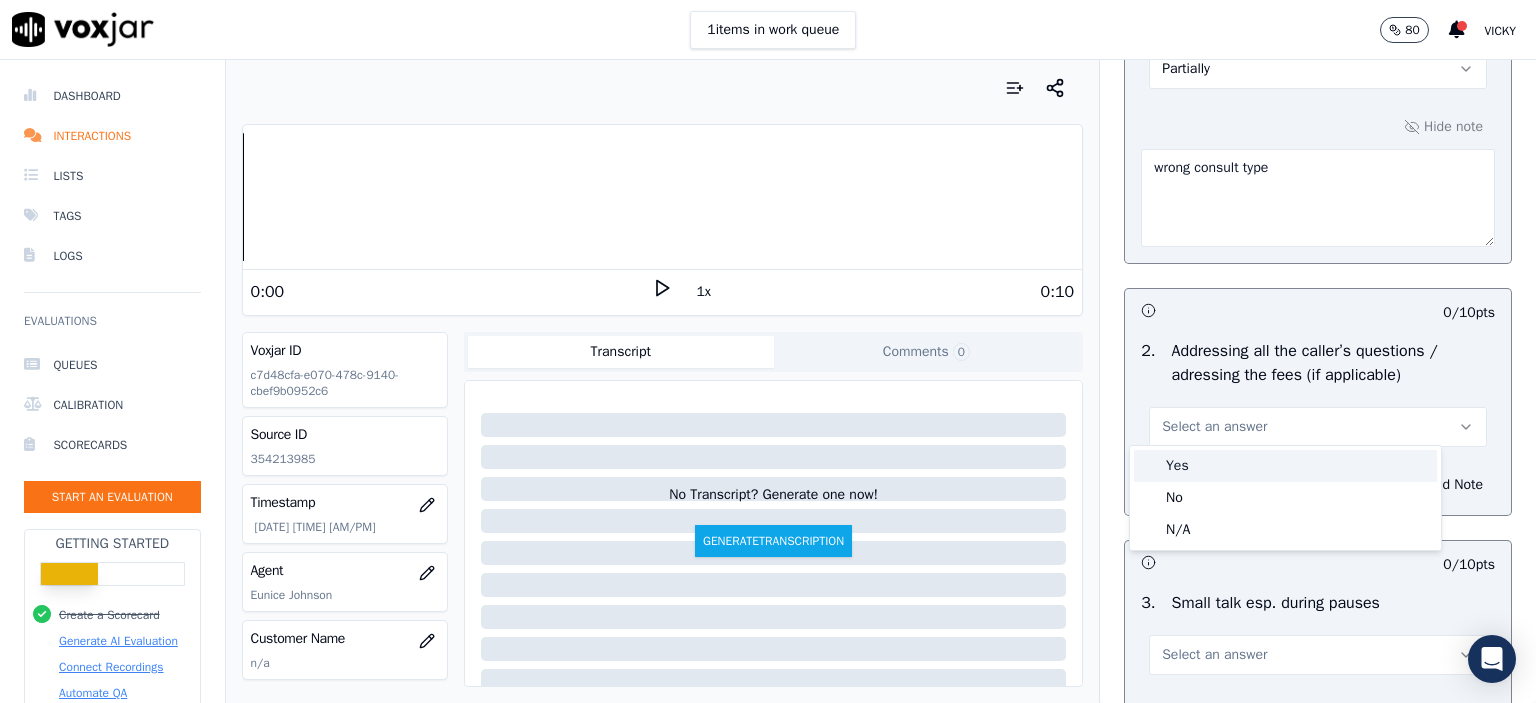 click on "Yes" at bounding box center (1285, 466) 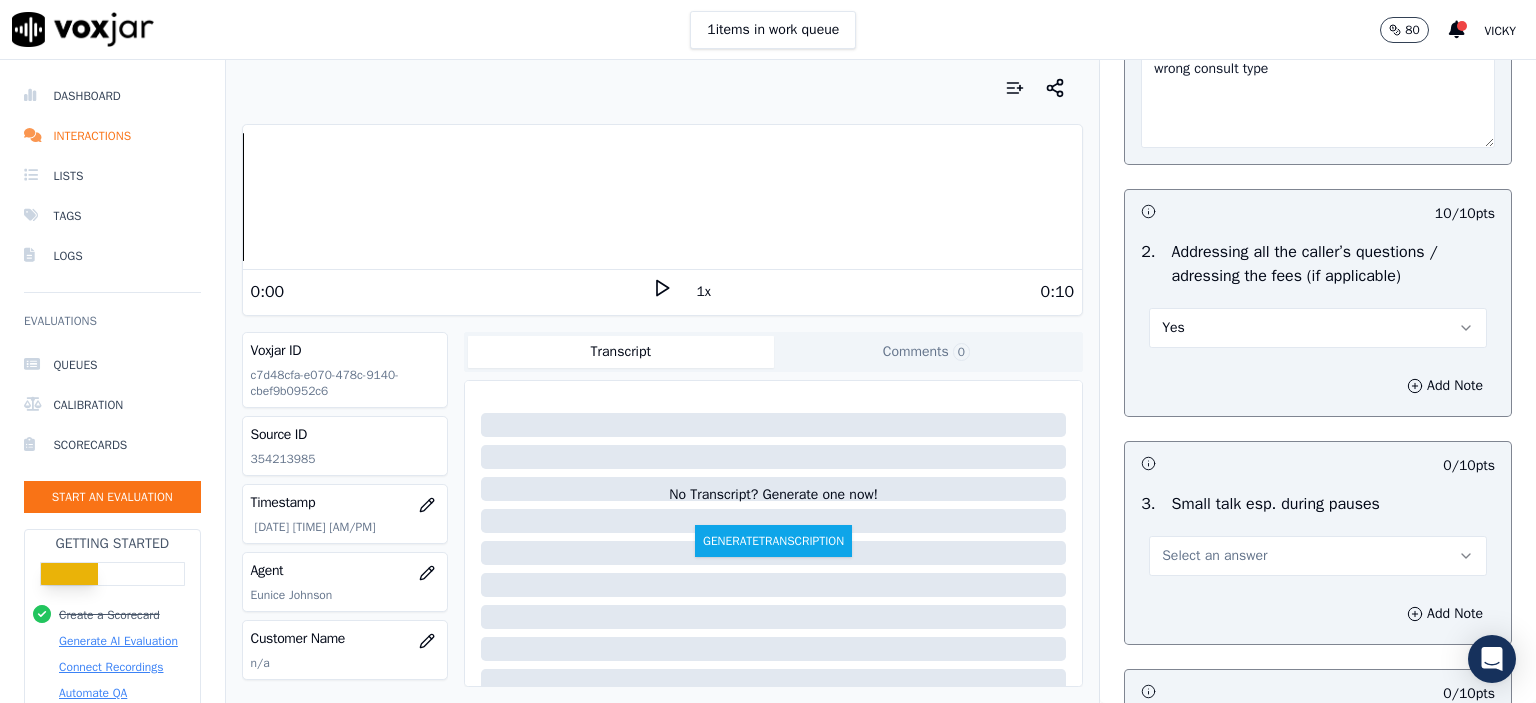 scroll, scrollTop: 3500, scrollLeft: 0, axis: vertical 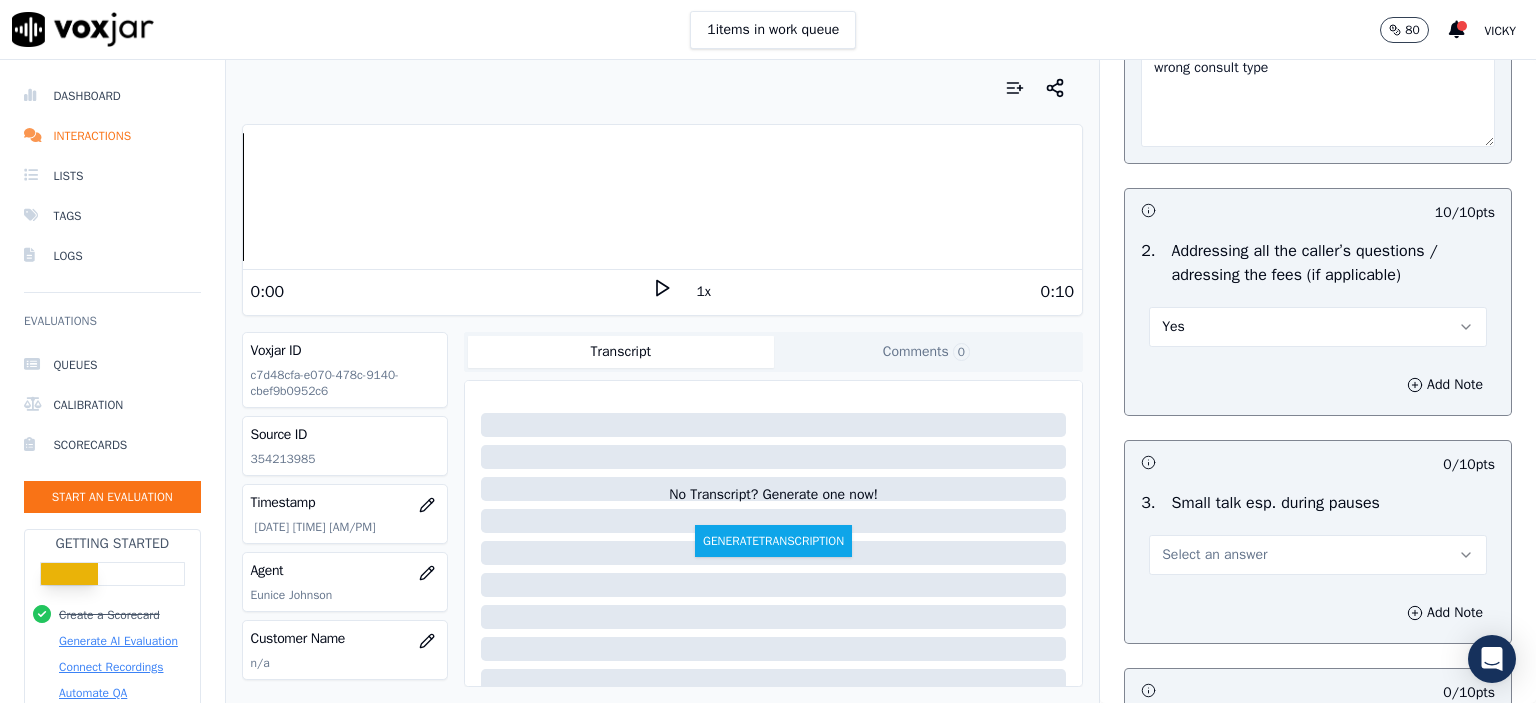 click on "Select an answer" at bounding box center (1214, 555) 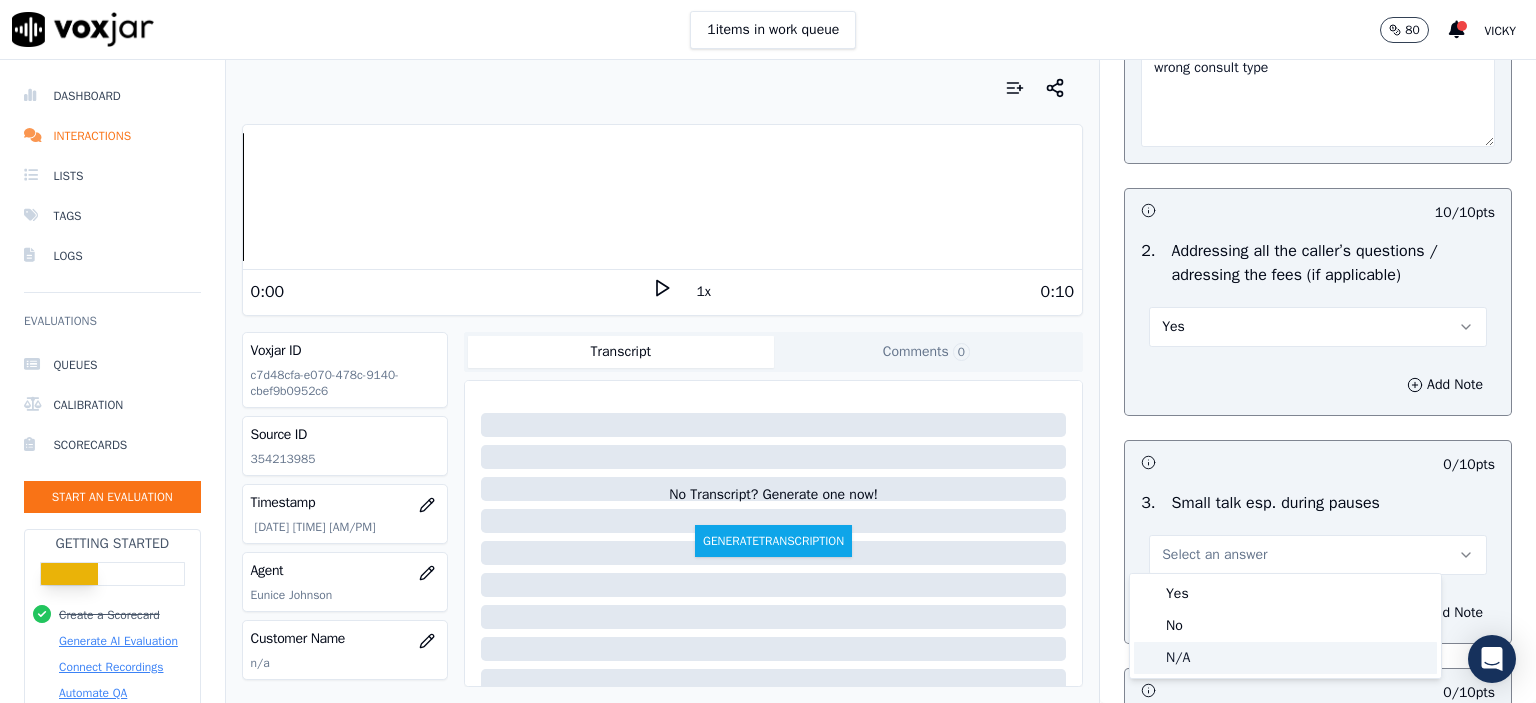 drag, startPoint x: 1175, startPoint y: 646, endPoint x: 1152, endPoint y: 288, distance: 358.73807 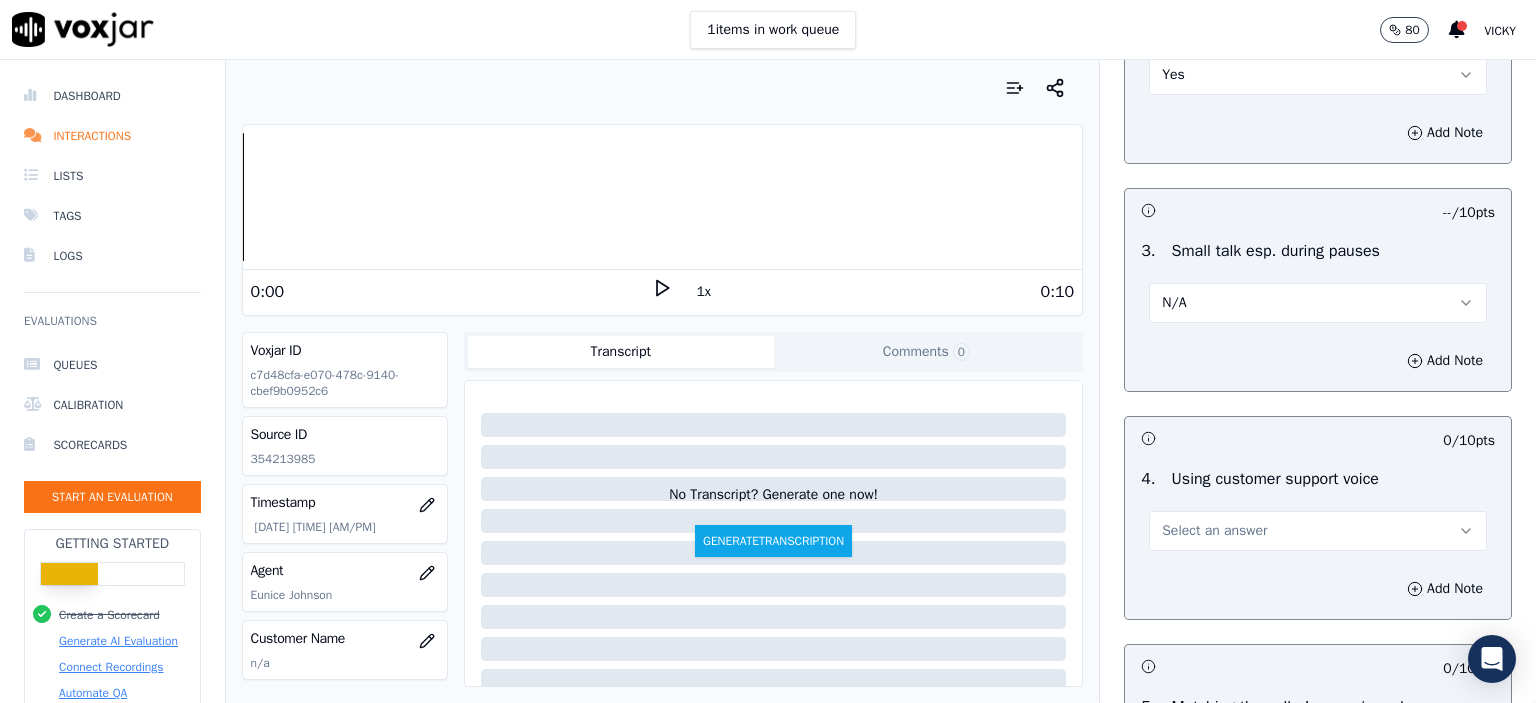 scroll, scrollTop: 3800, scrollLeft: 0, axis: vertical 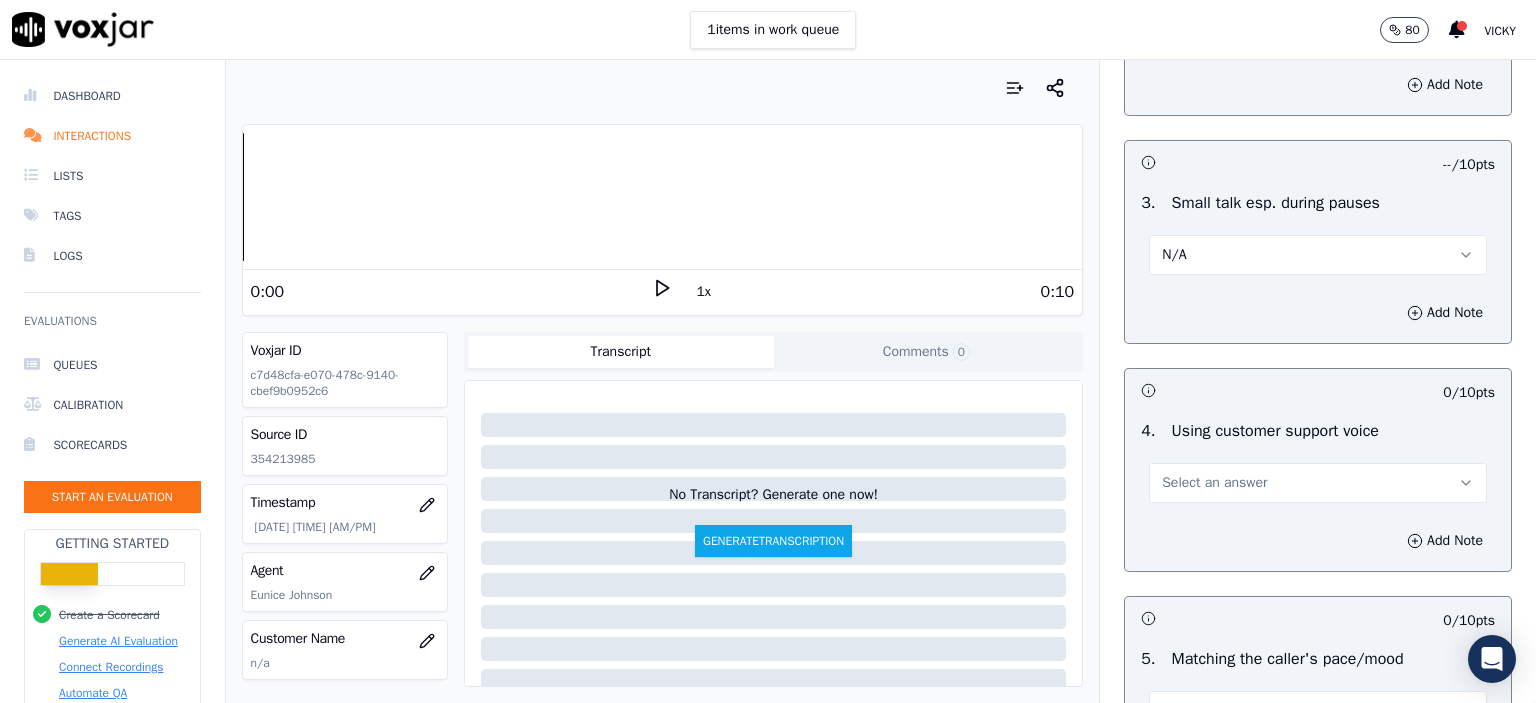 click on "Select an answer" at bounding box center [1214, 483] 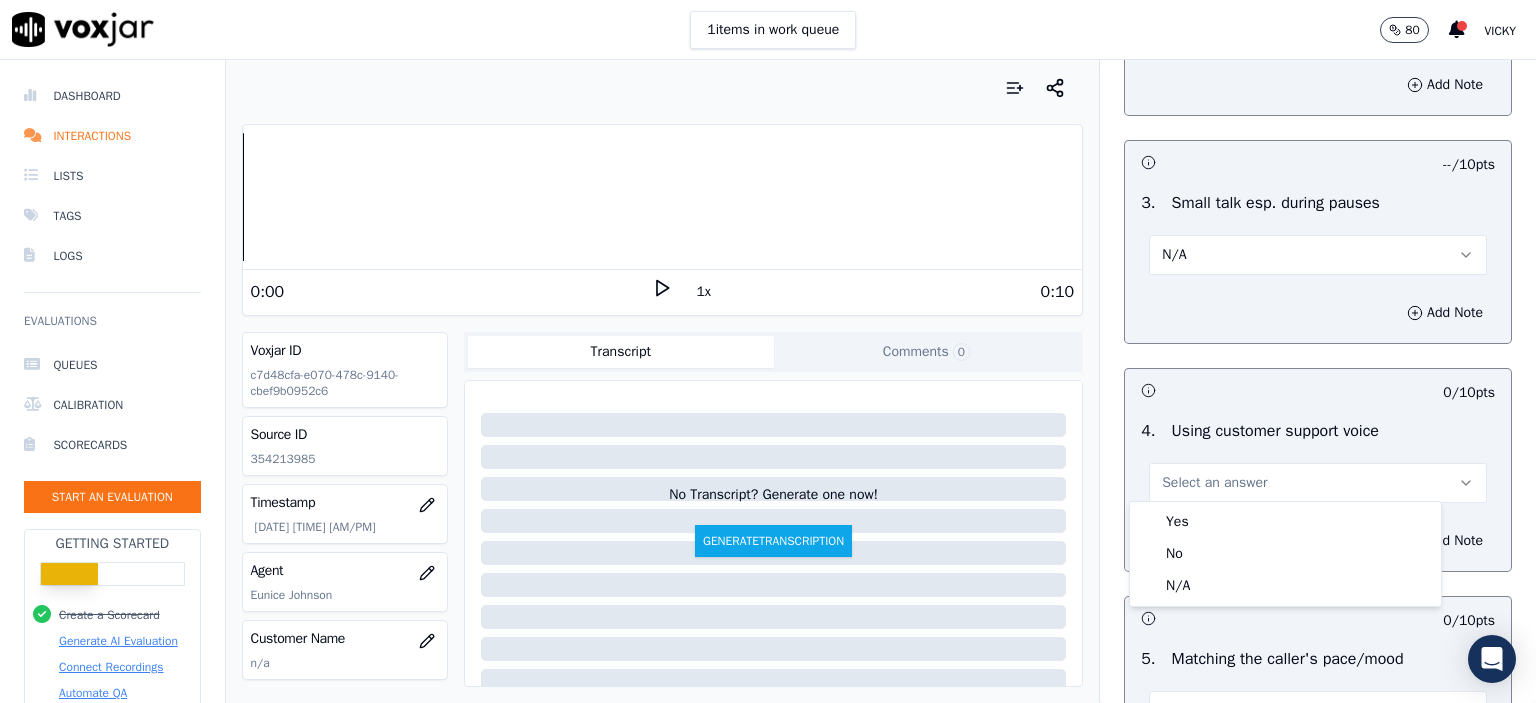 click on "Select an answer" at bounding box center (1318, 483) 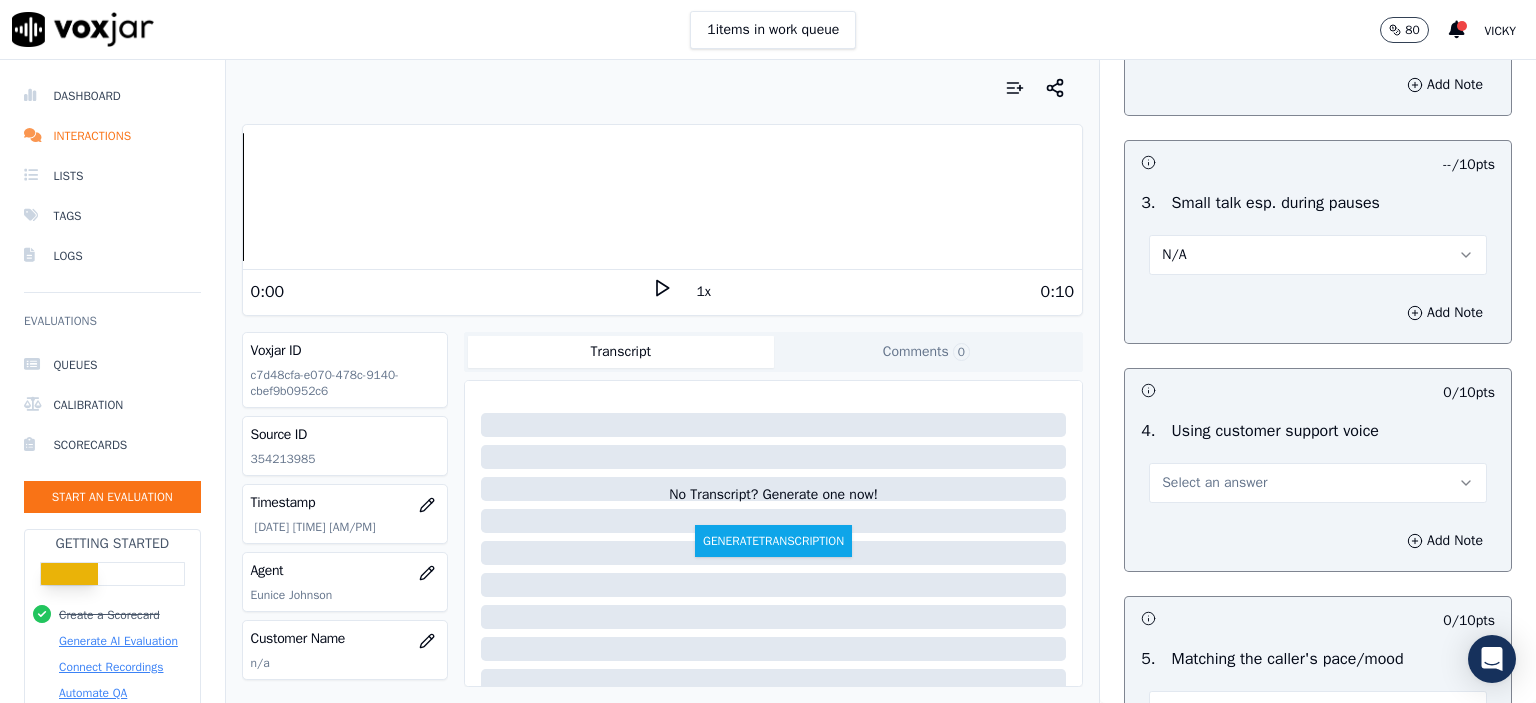 click on "Add Note" at bounding box center (1318, 541) 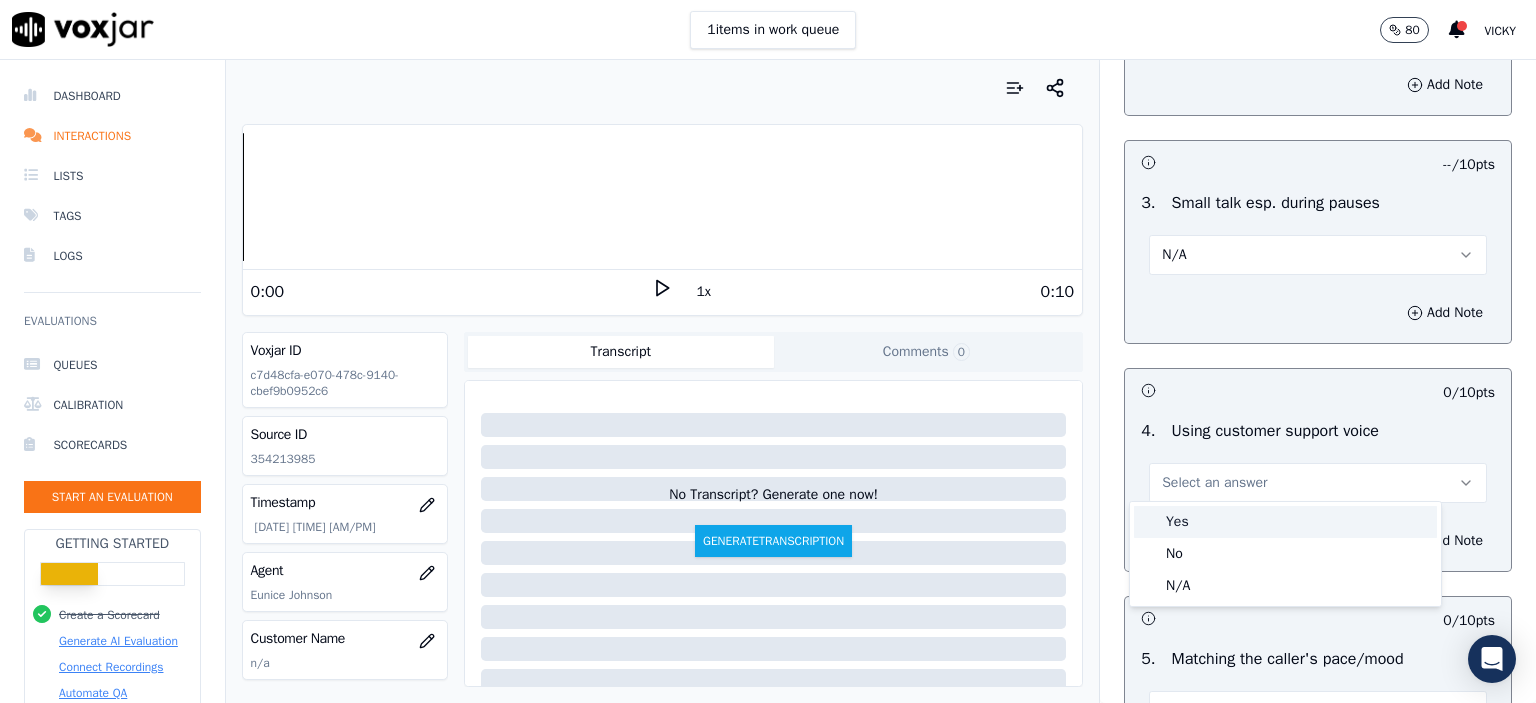 click on "Yes" at bounding box center (1285, 522) 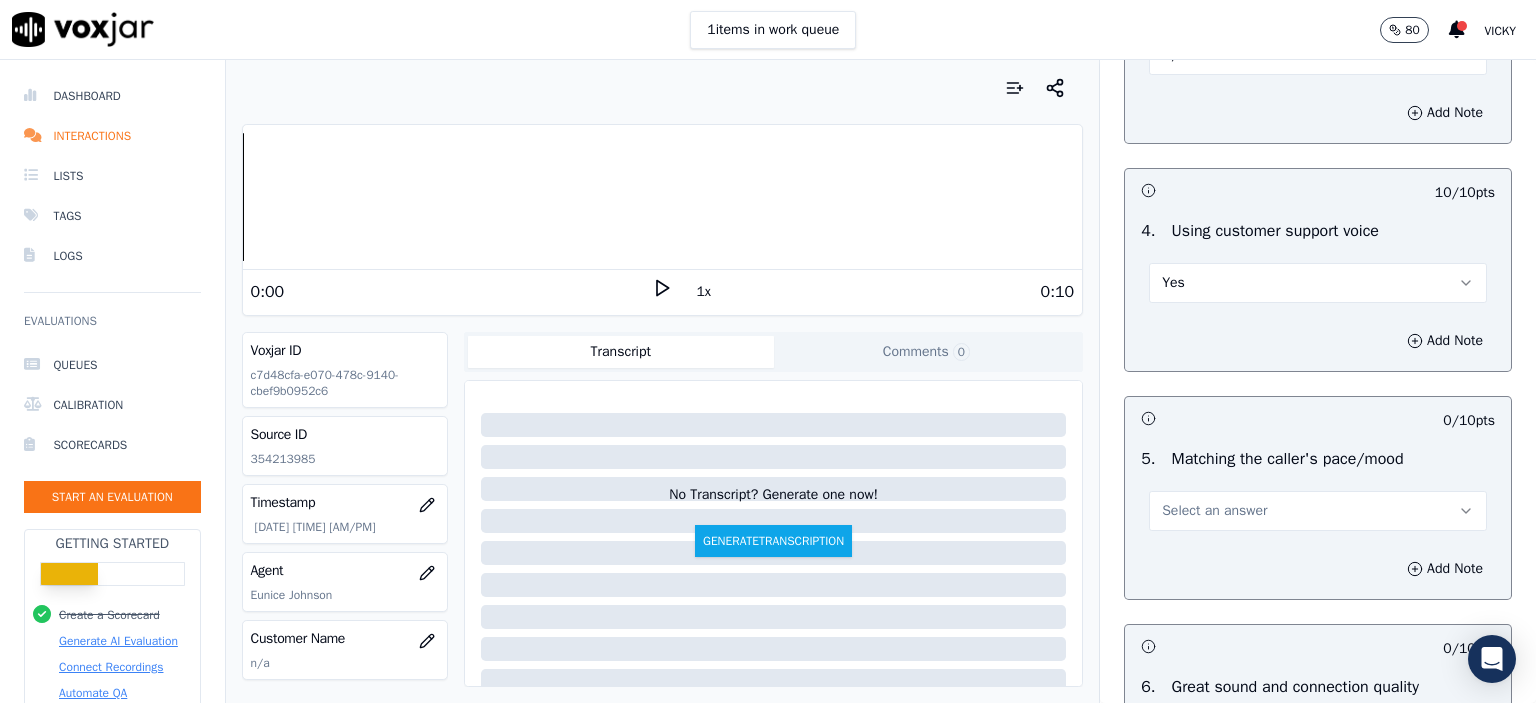 click on "Select an answer" at bounding box center (1214, 511) 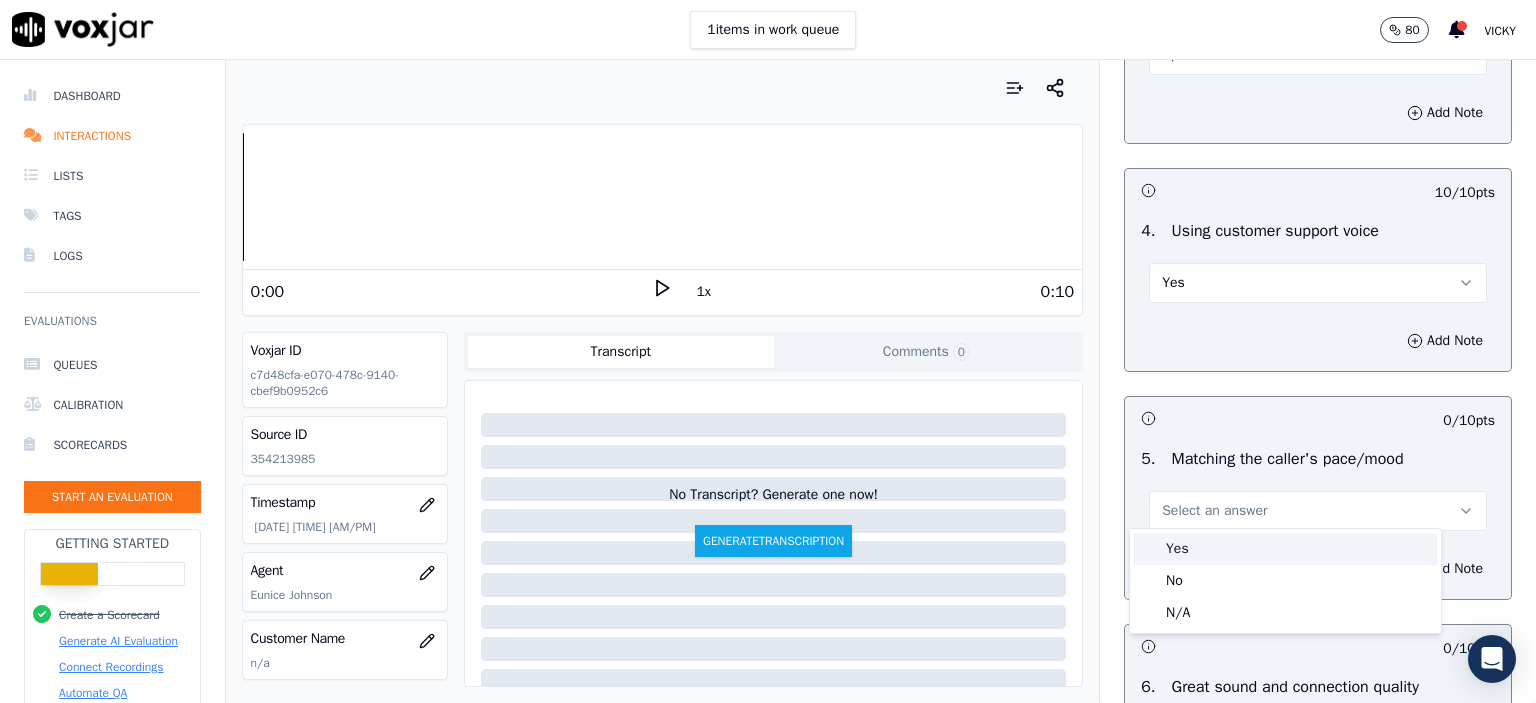 click on "Yes" at bounding box center (1285, 549) 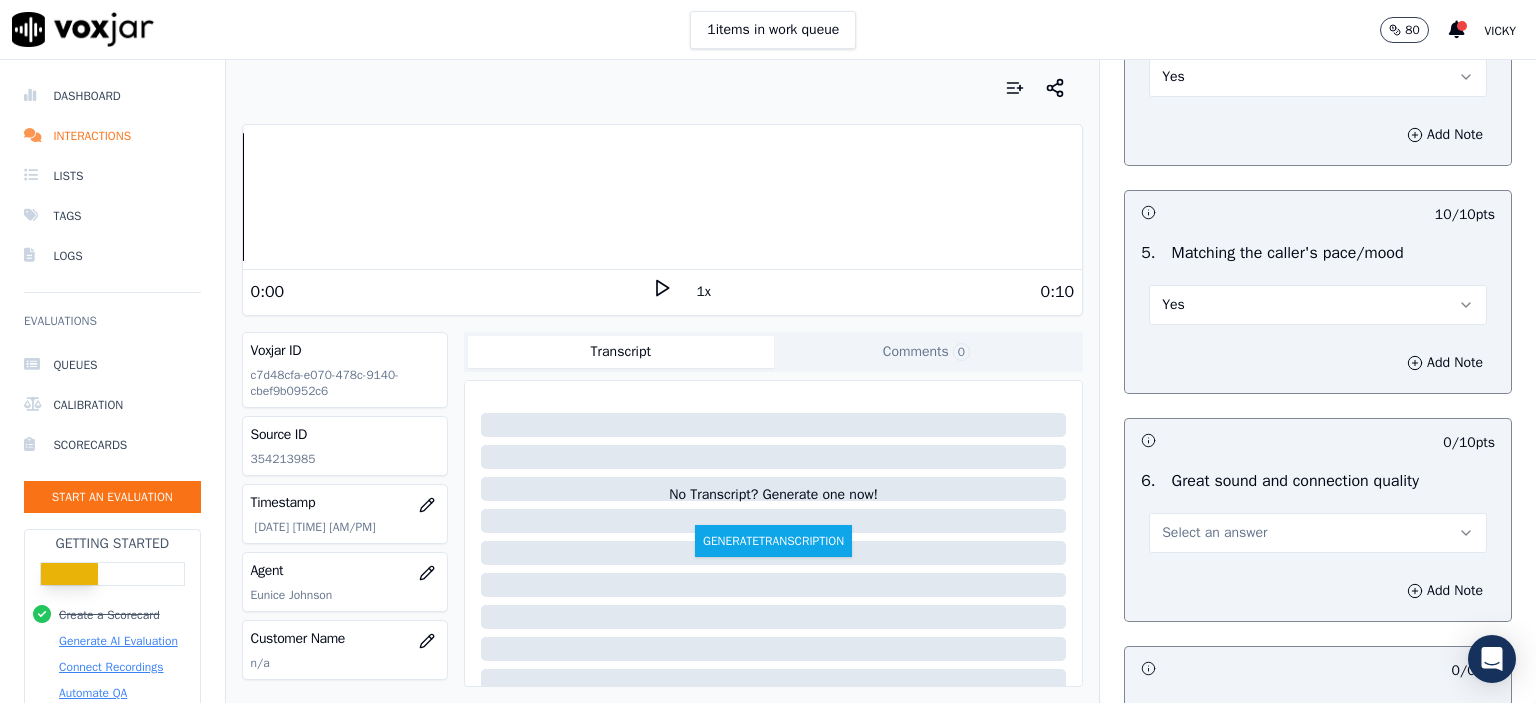 scroll, scrollTop: 4300, scrollLeft: 0, axis: vertical 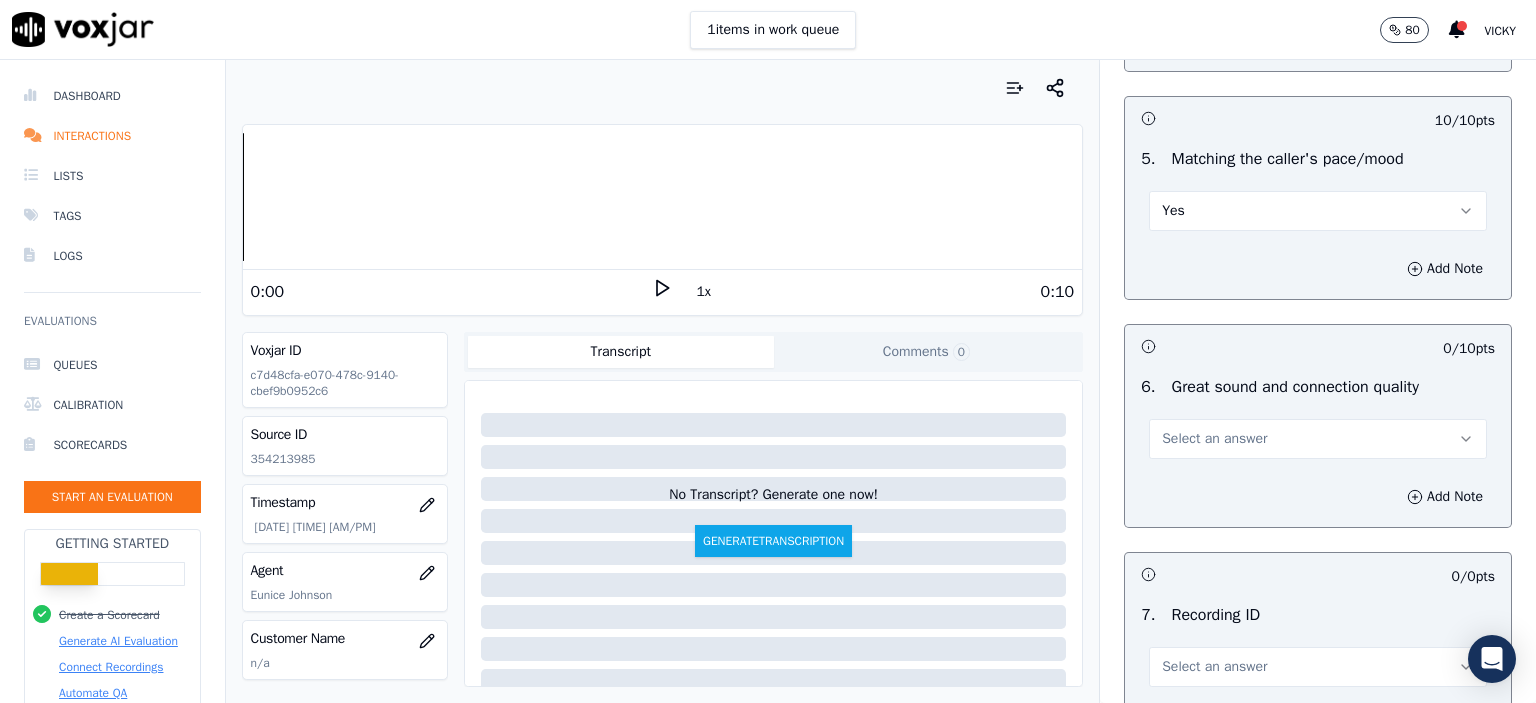 click on "Select an answer" at bounding box center [1214, 439] 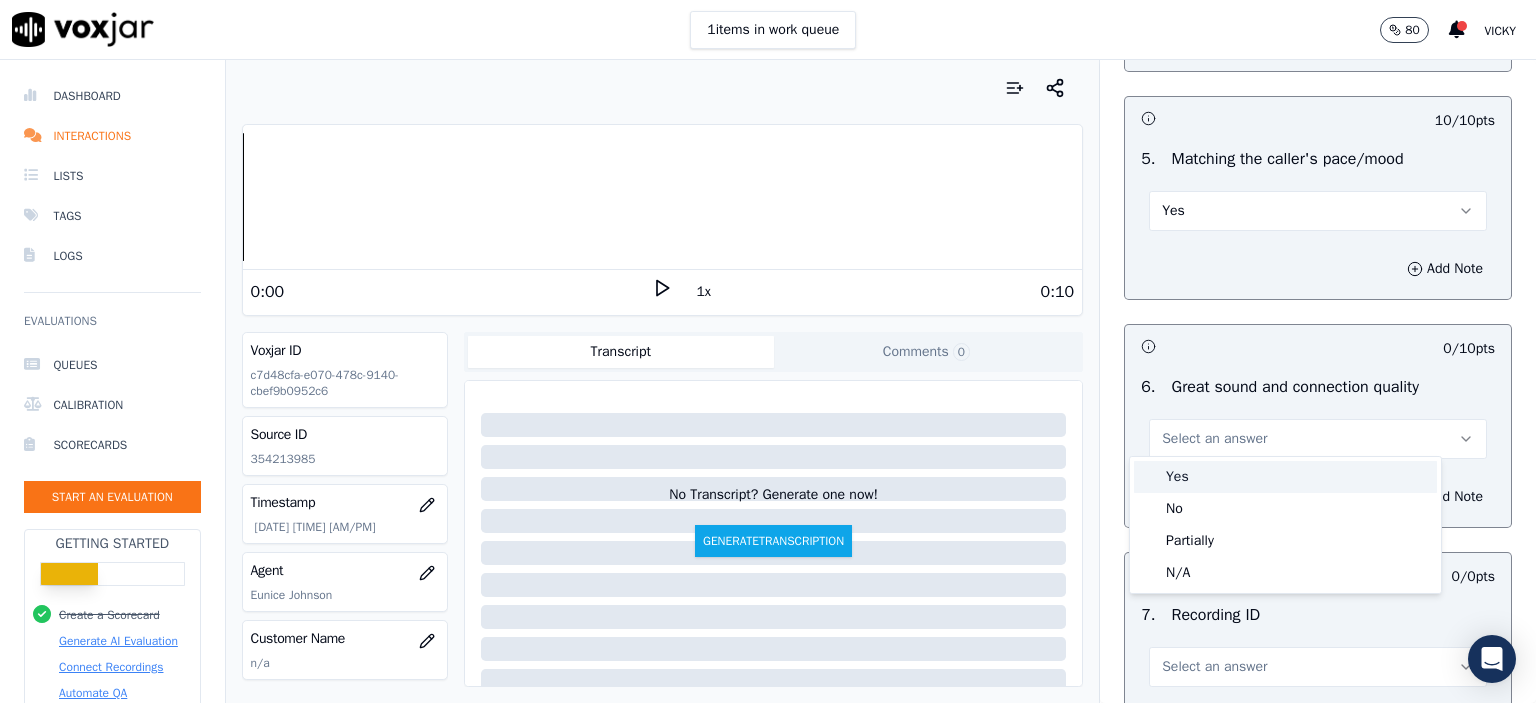 click on "Yes" at bounding box center [1285, 477] 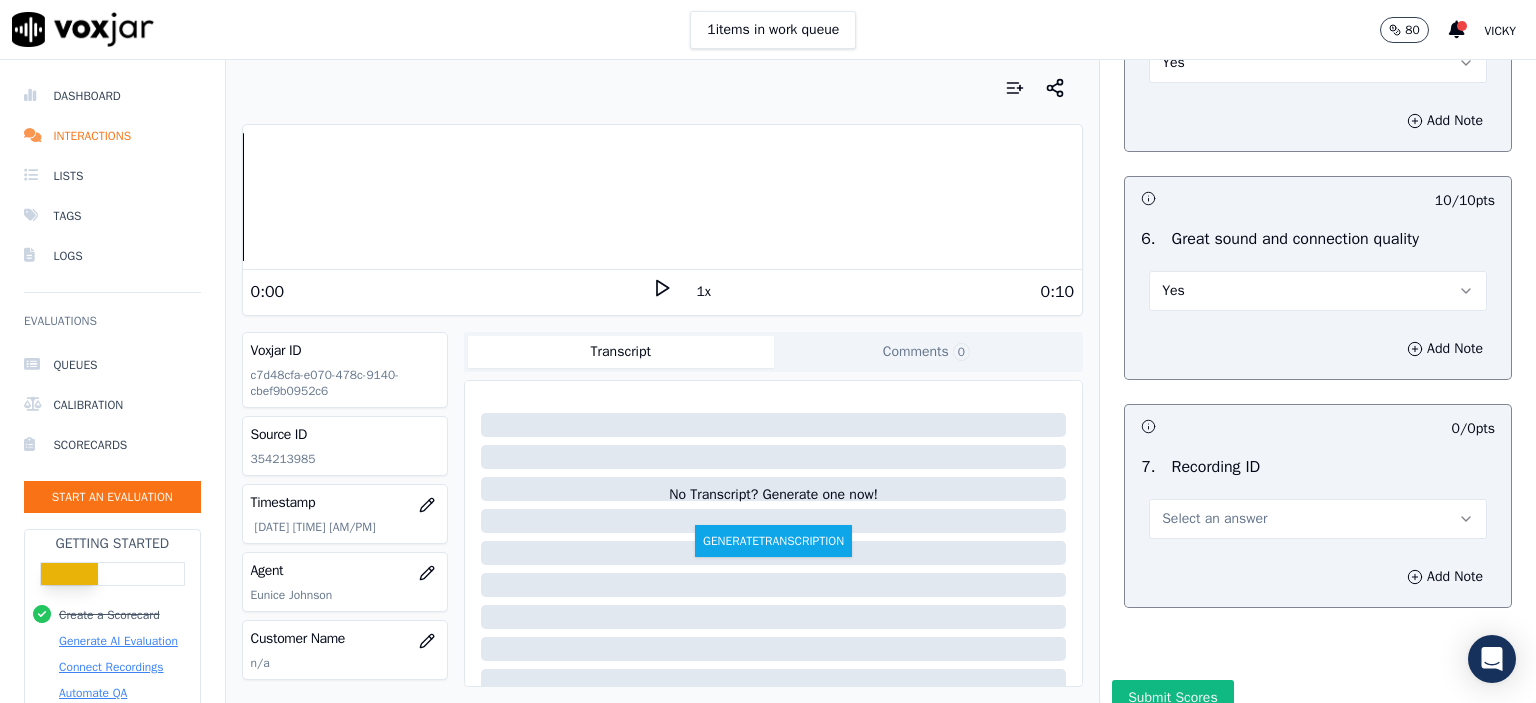 scroll, scrollTop: 4510, scrollLeft: 0, axis: vertical 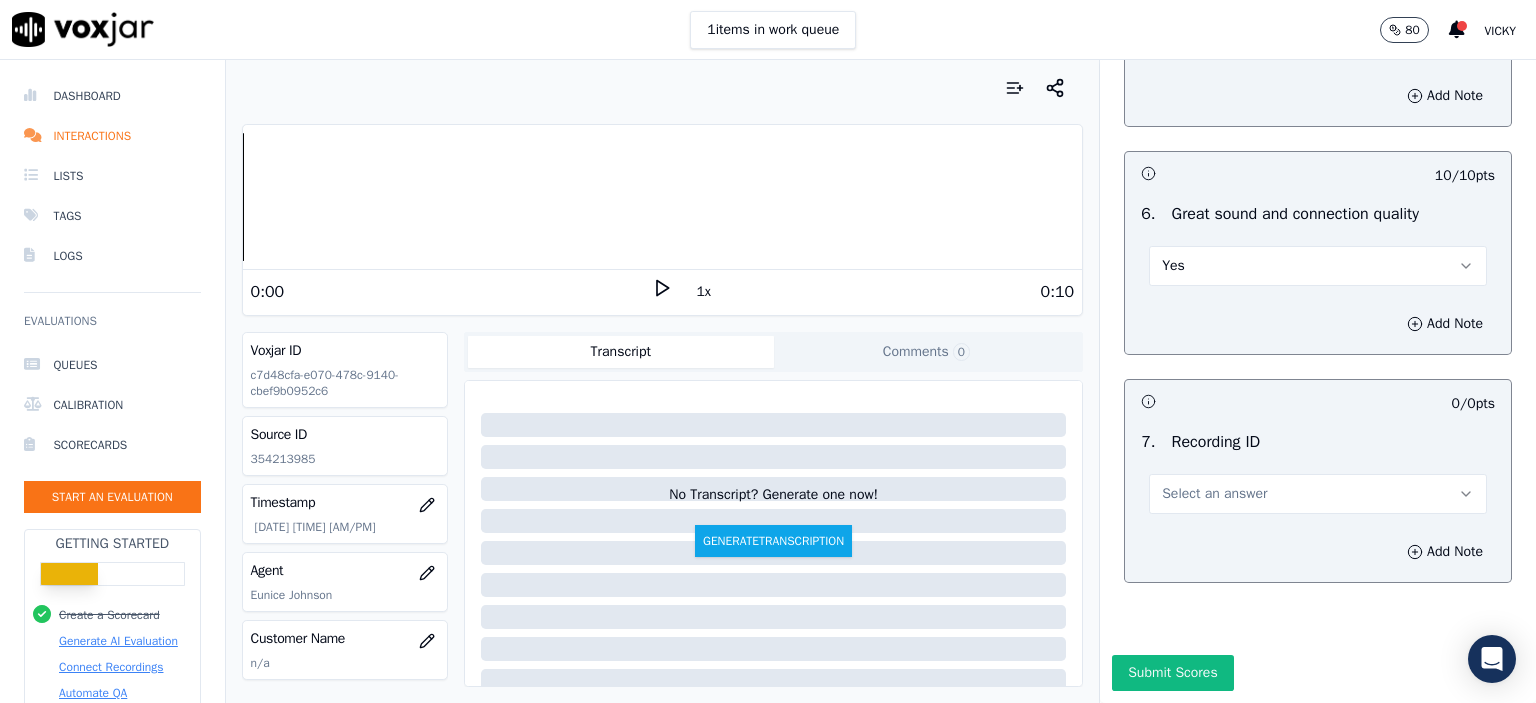click on "Select an answer" at bounding box center [1214, 494] 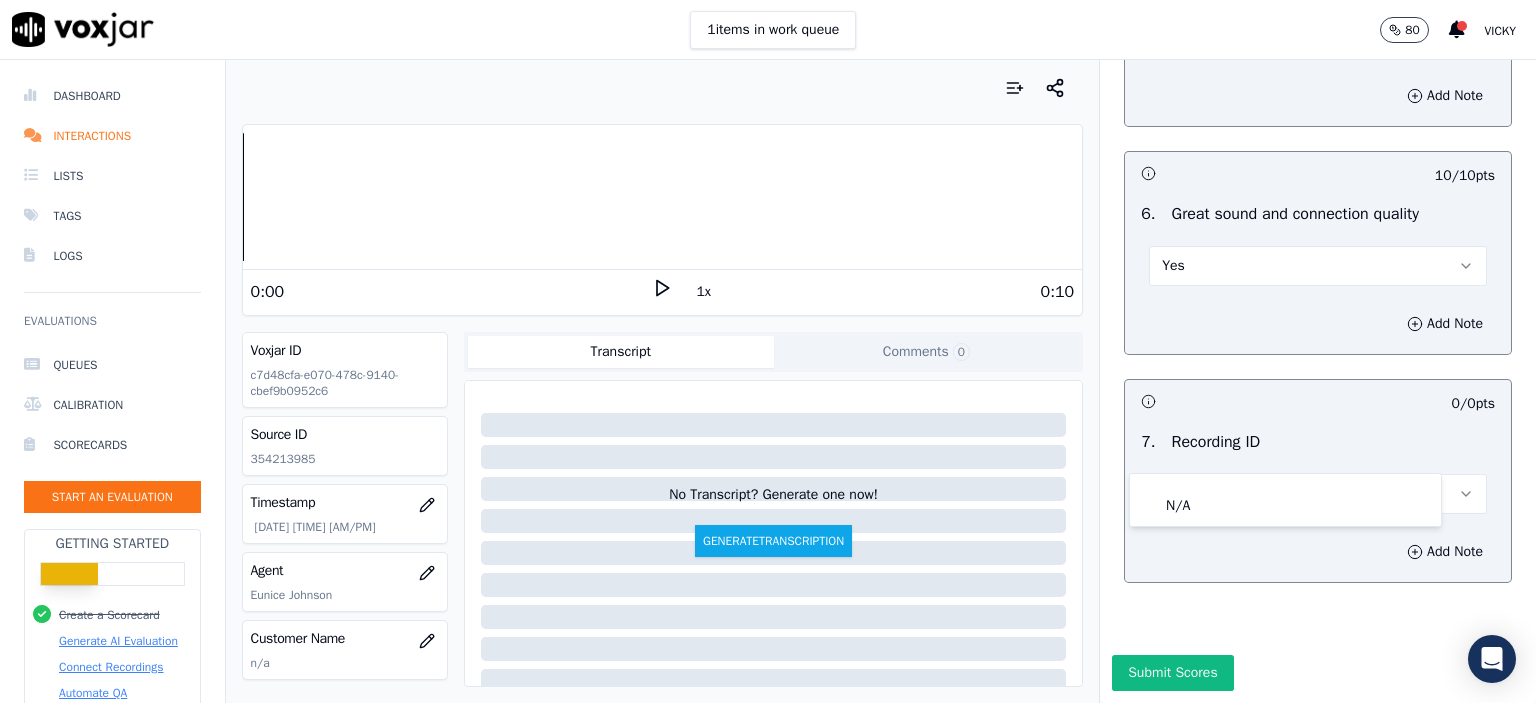click on "N/A" at bounding box center [1285, 500] 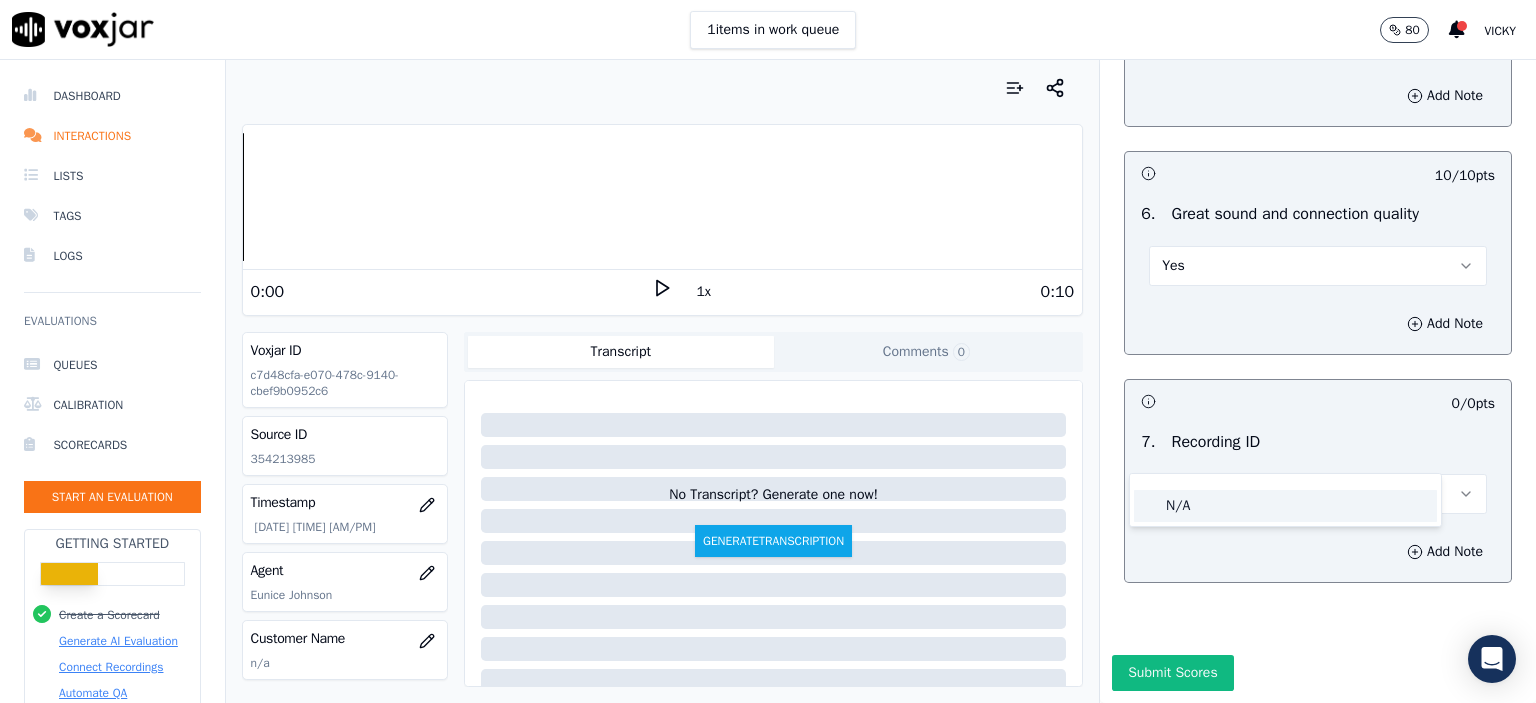 click on "N/A" 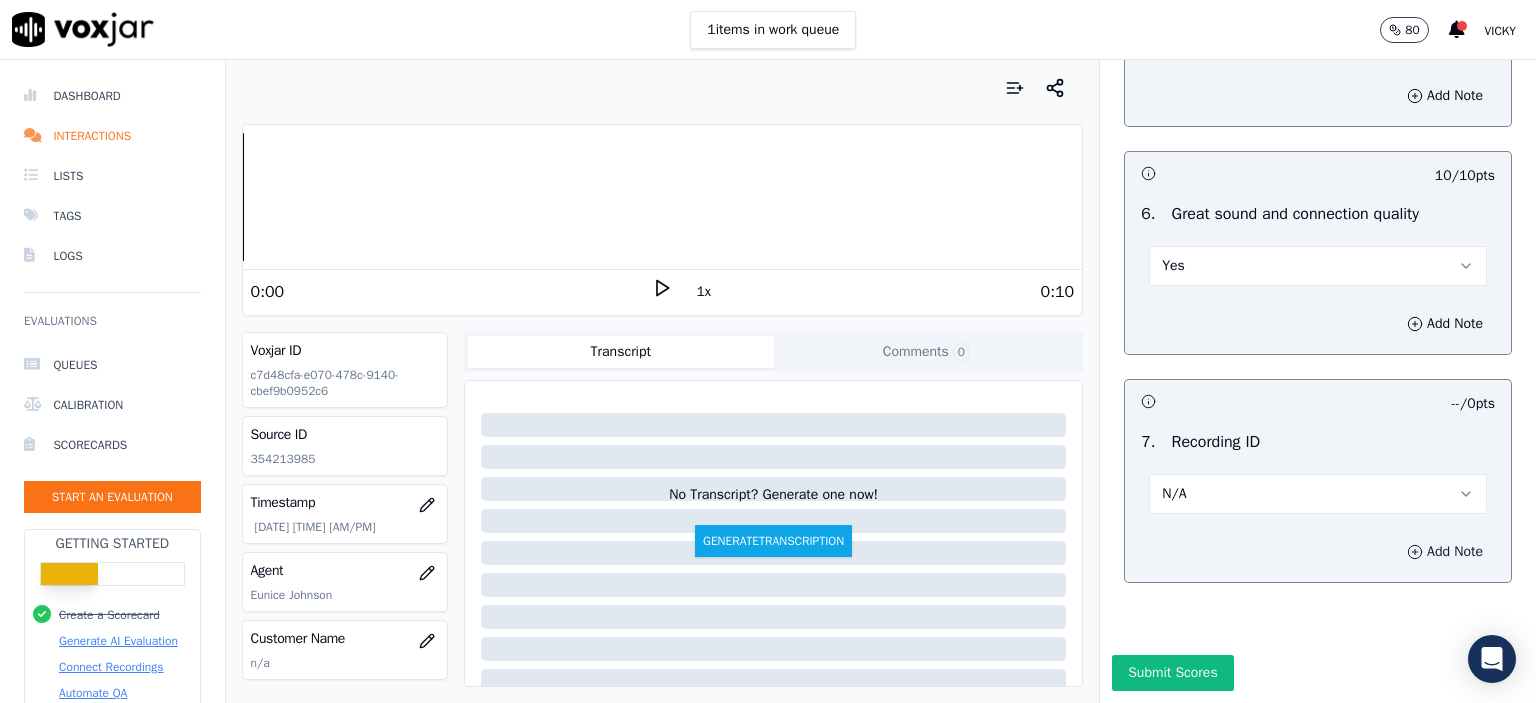 drag, startPoint x: 1388, startPoint y: 515, endPoint x: 1362, endPoint y: 516, distance: 26.019224 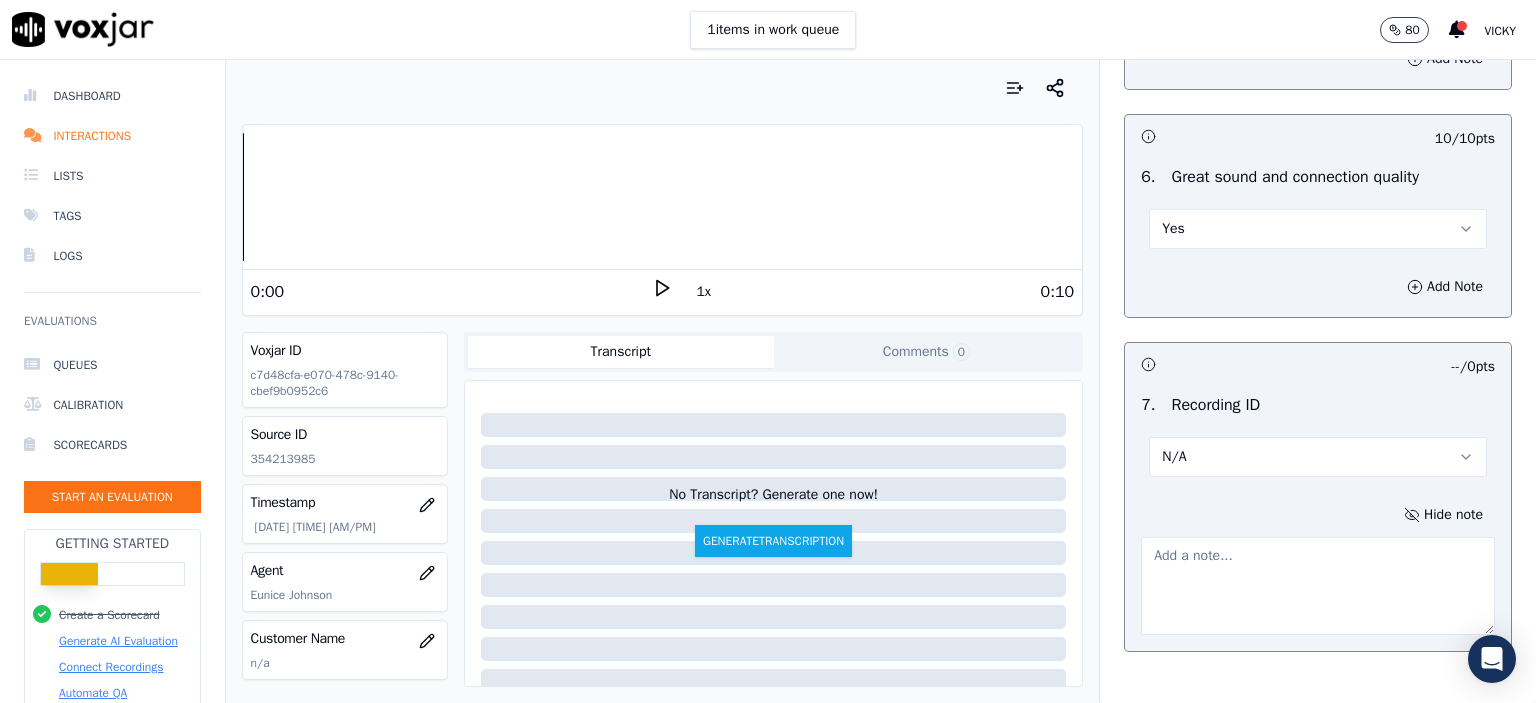 click on "354213985" 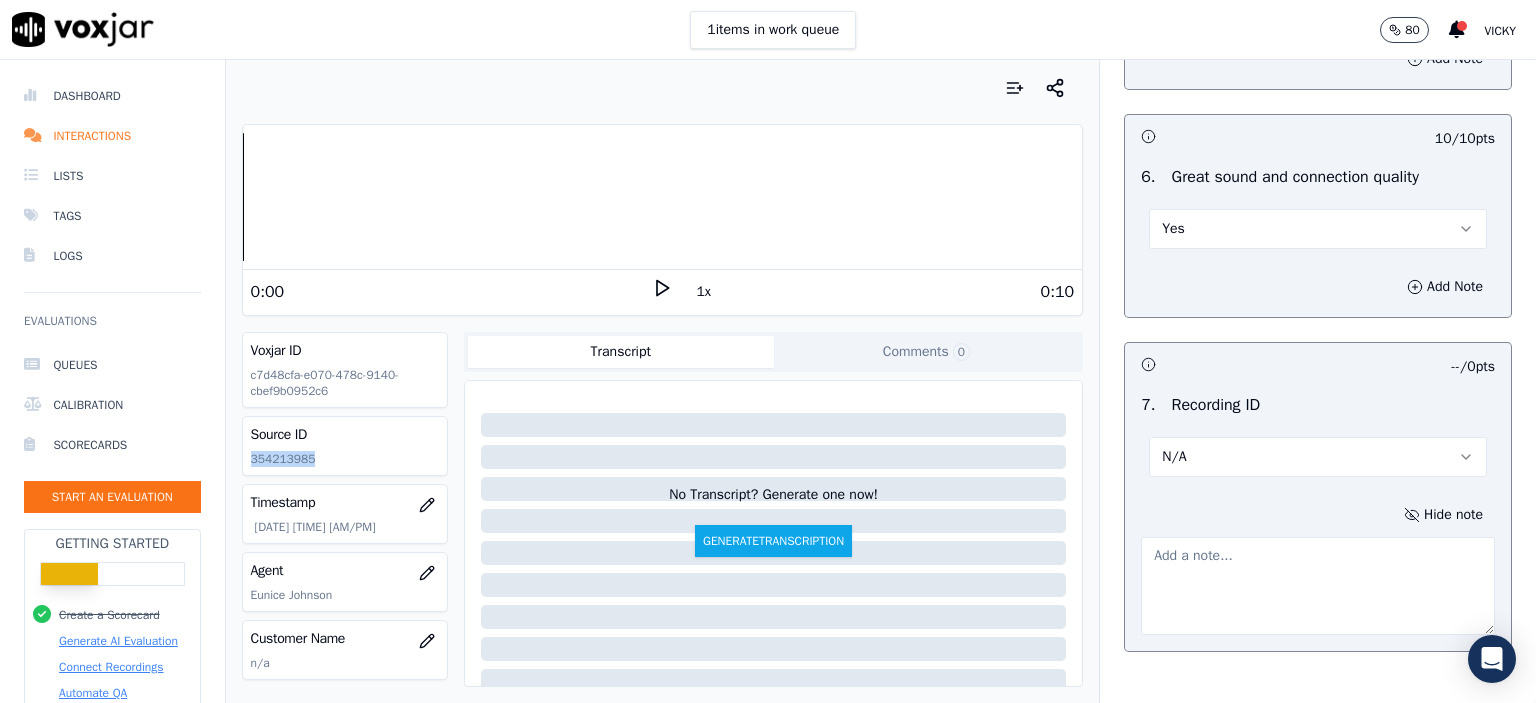 click on "354213985" 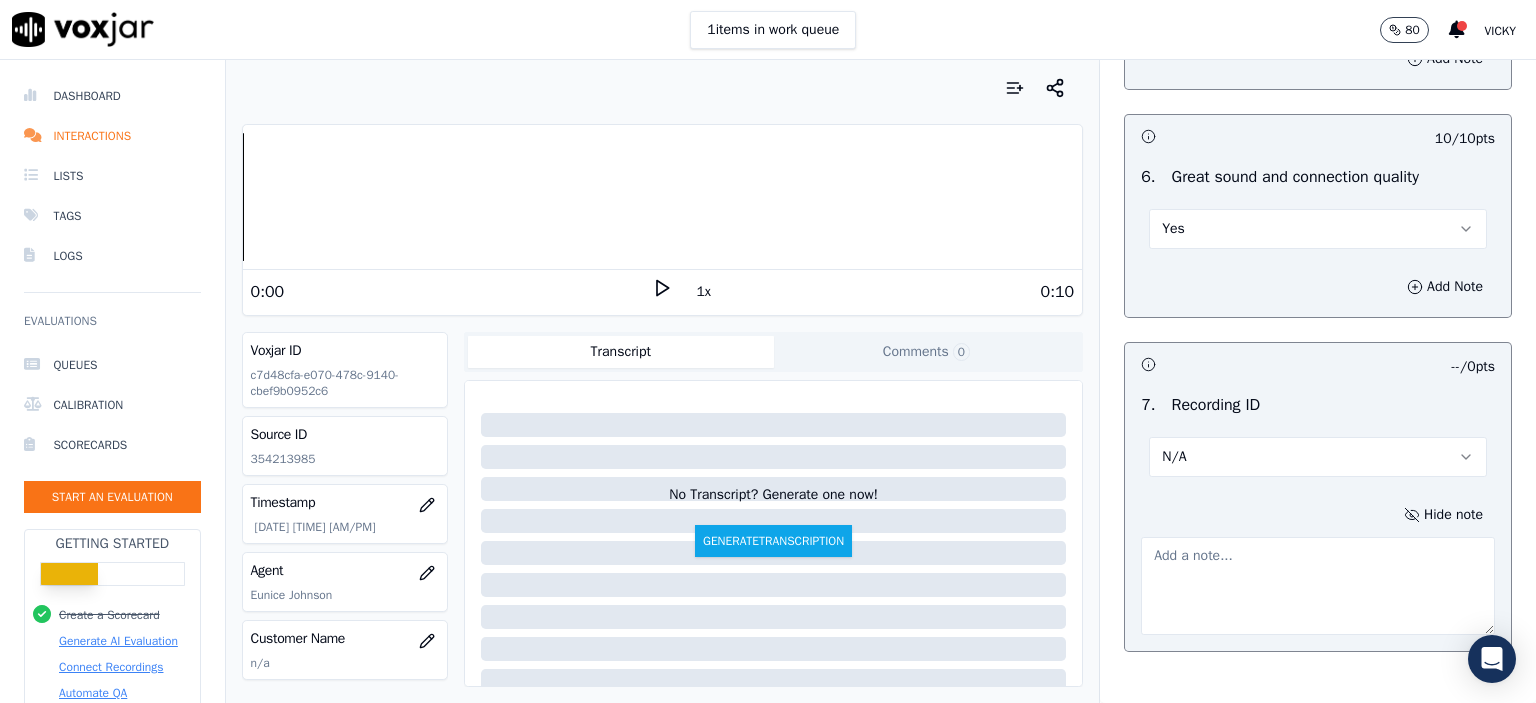 click at bounding box center (1318, 586) 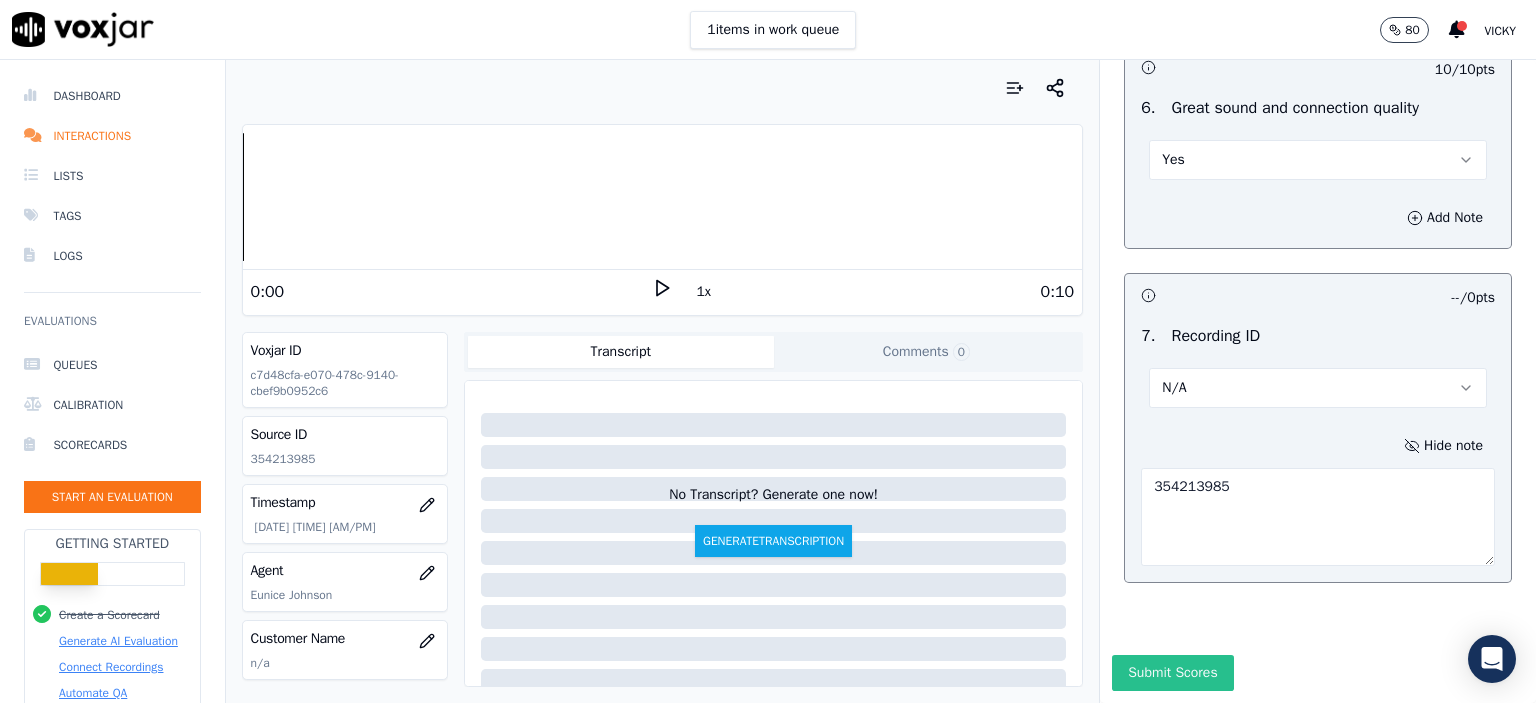 scroll, scrollTop: 4616, scrollLeft: 0, axis: vertical 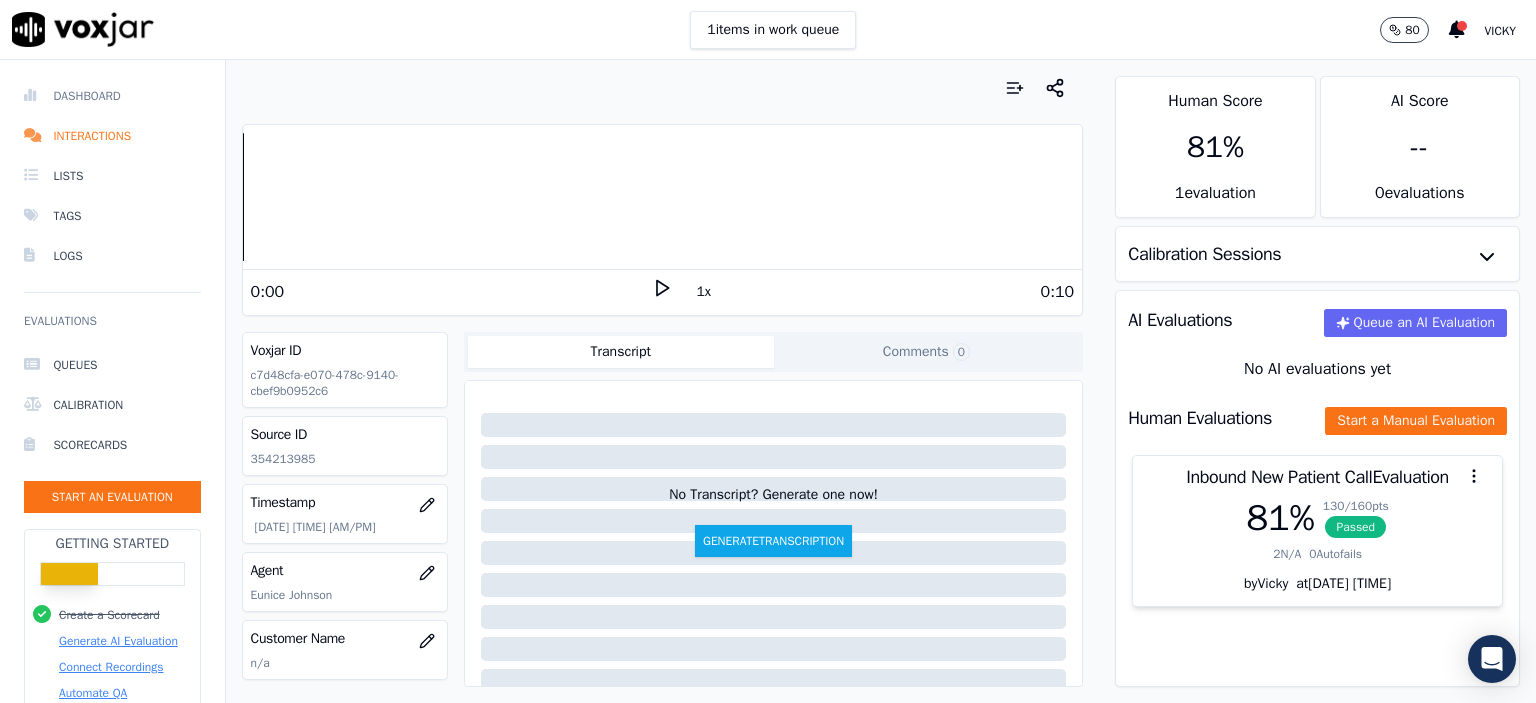 click on "Dashboard" at bounding box center [112, 96] 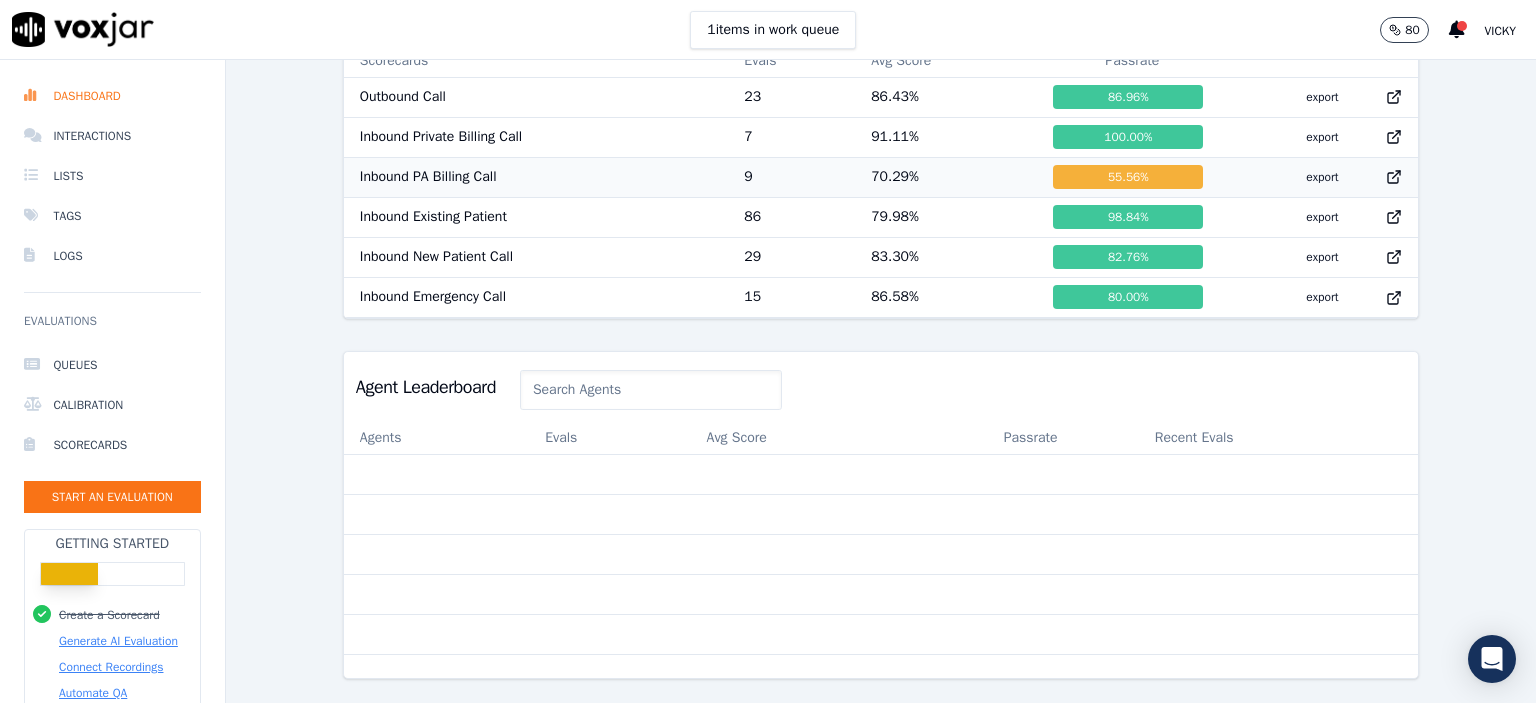scroll, scrollTop: 1178, scrollLeft: 0, axis: vertical 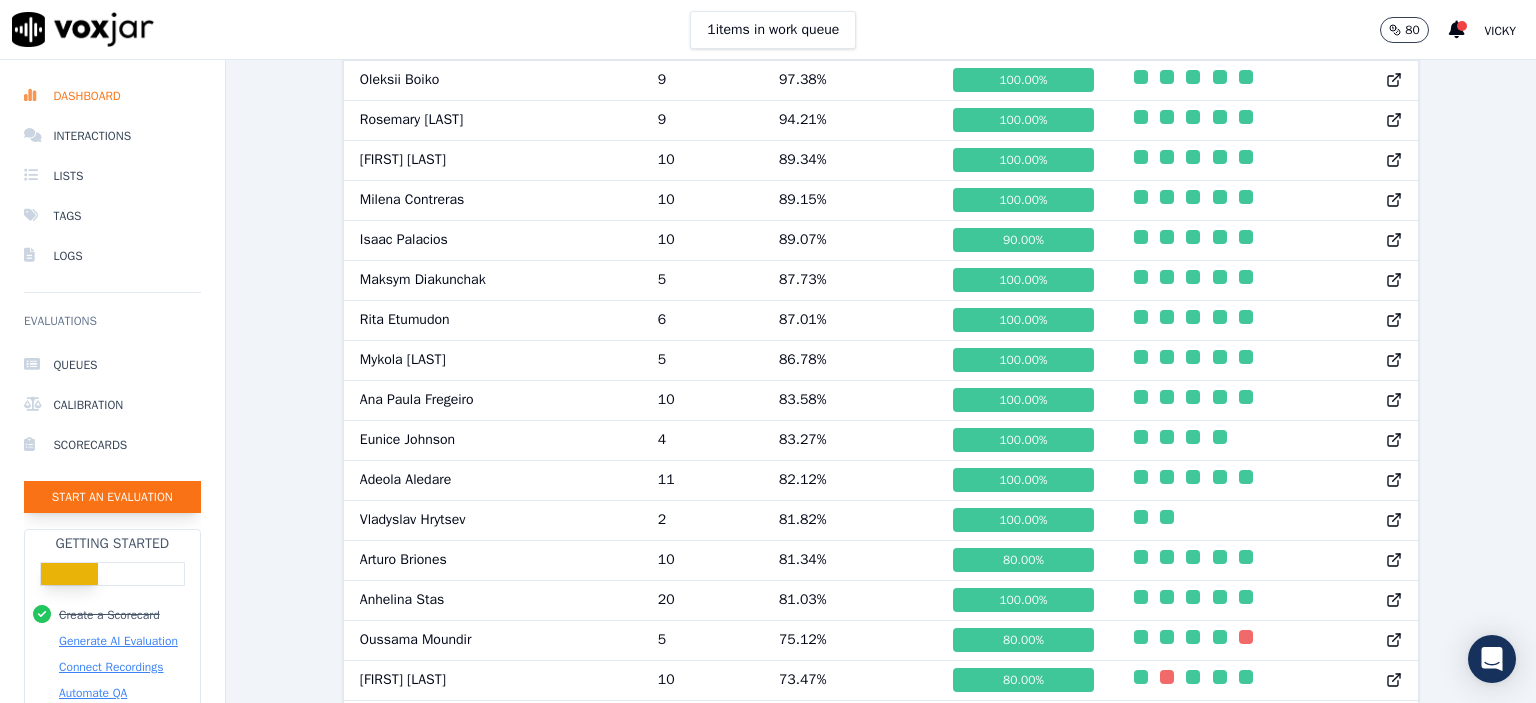 click on "Start an Evaluation" 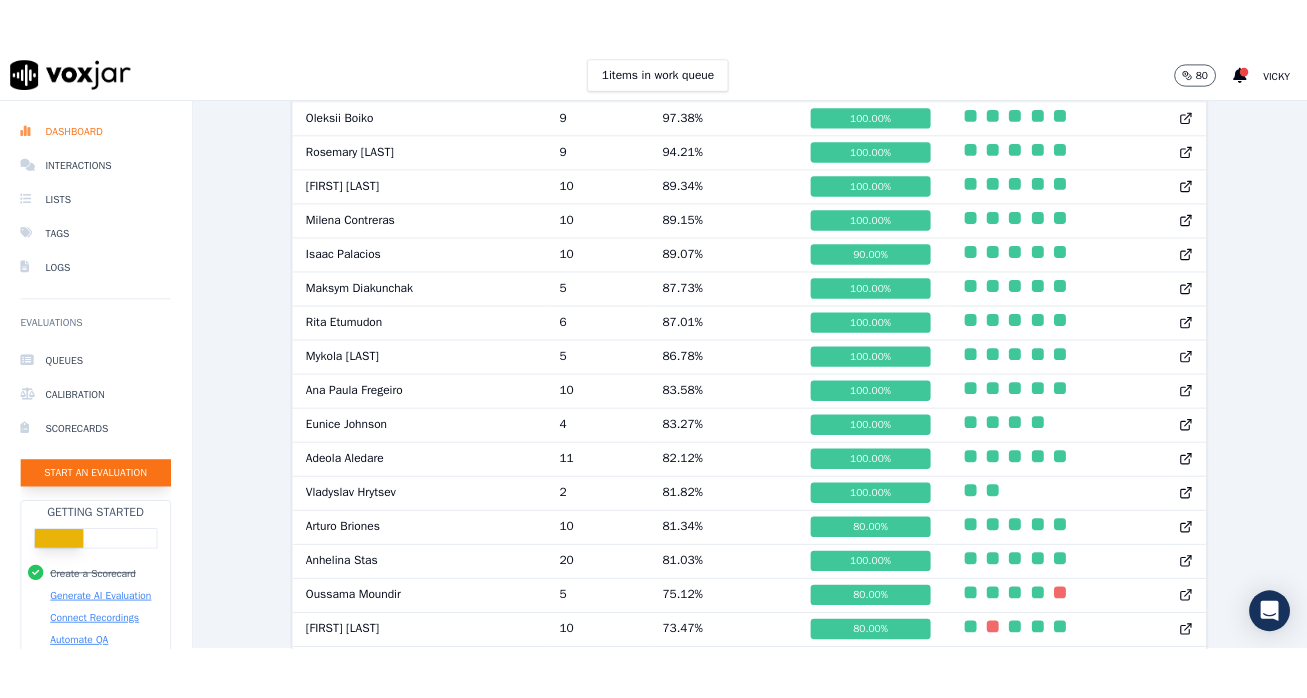scroll, scrollTop: 122, scrollLeft: 0, axis: vertical 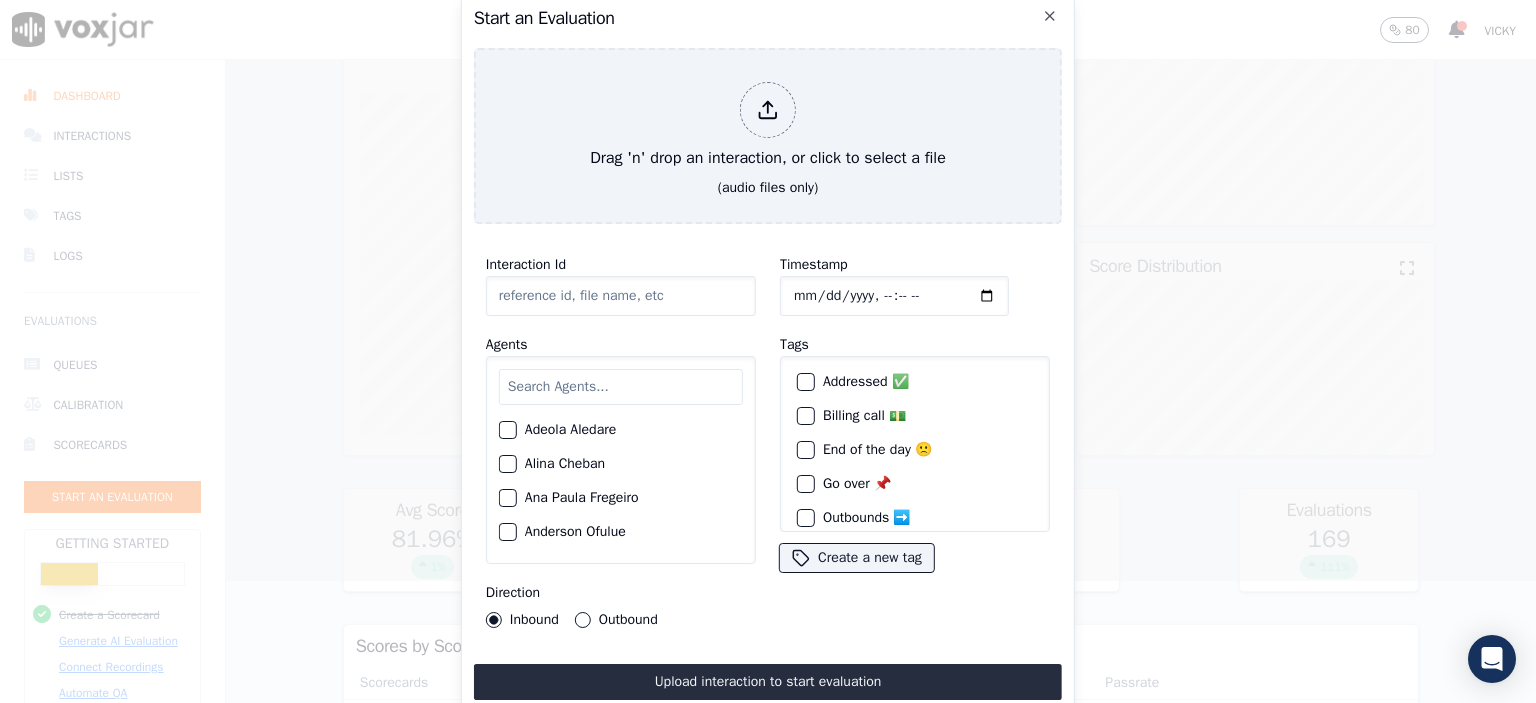 click on "Interaction Id" 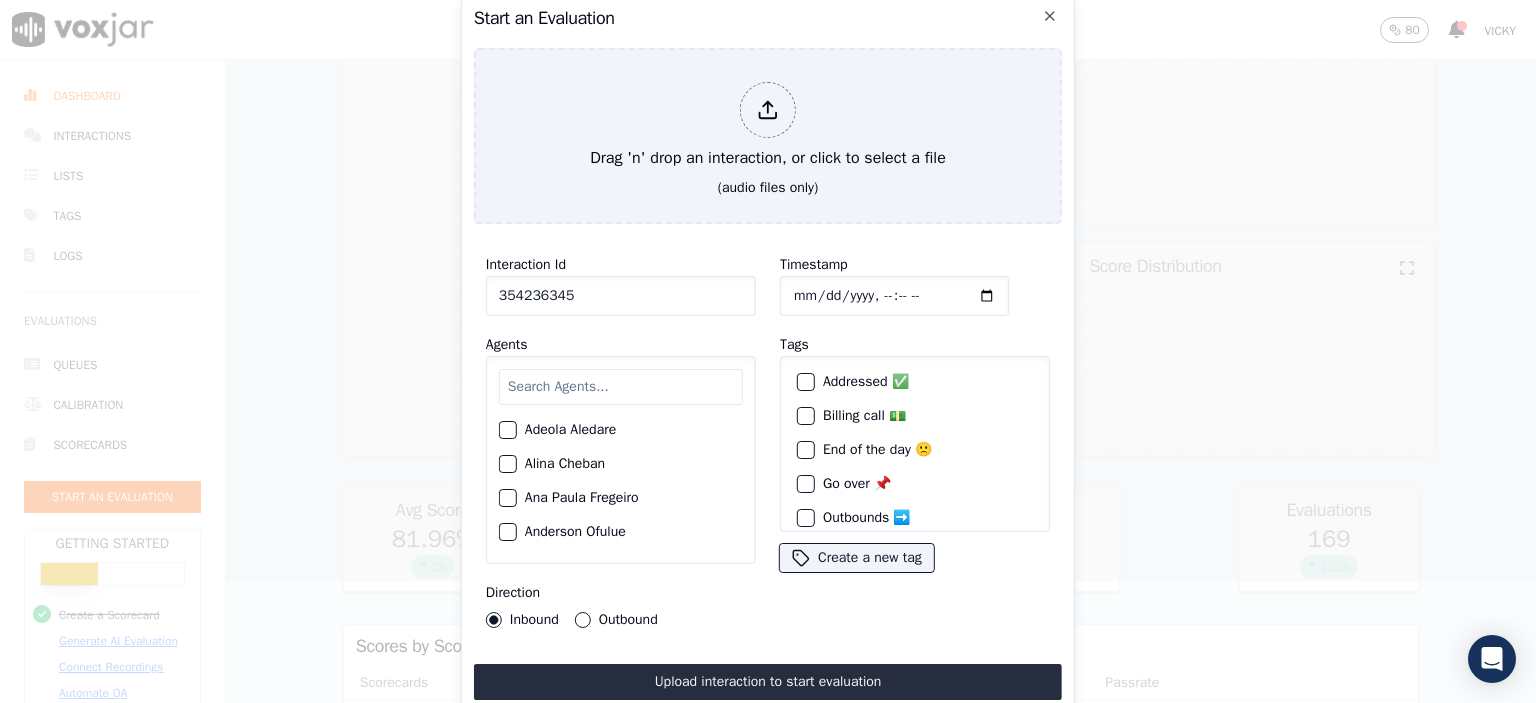 type on "354236345" 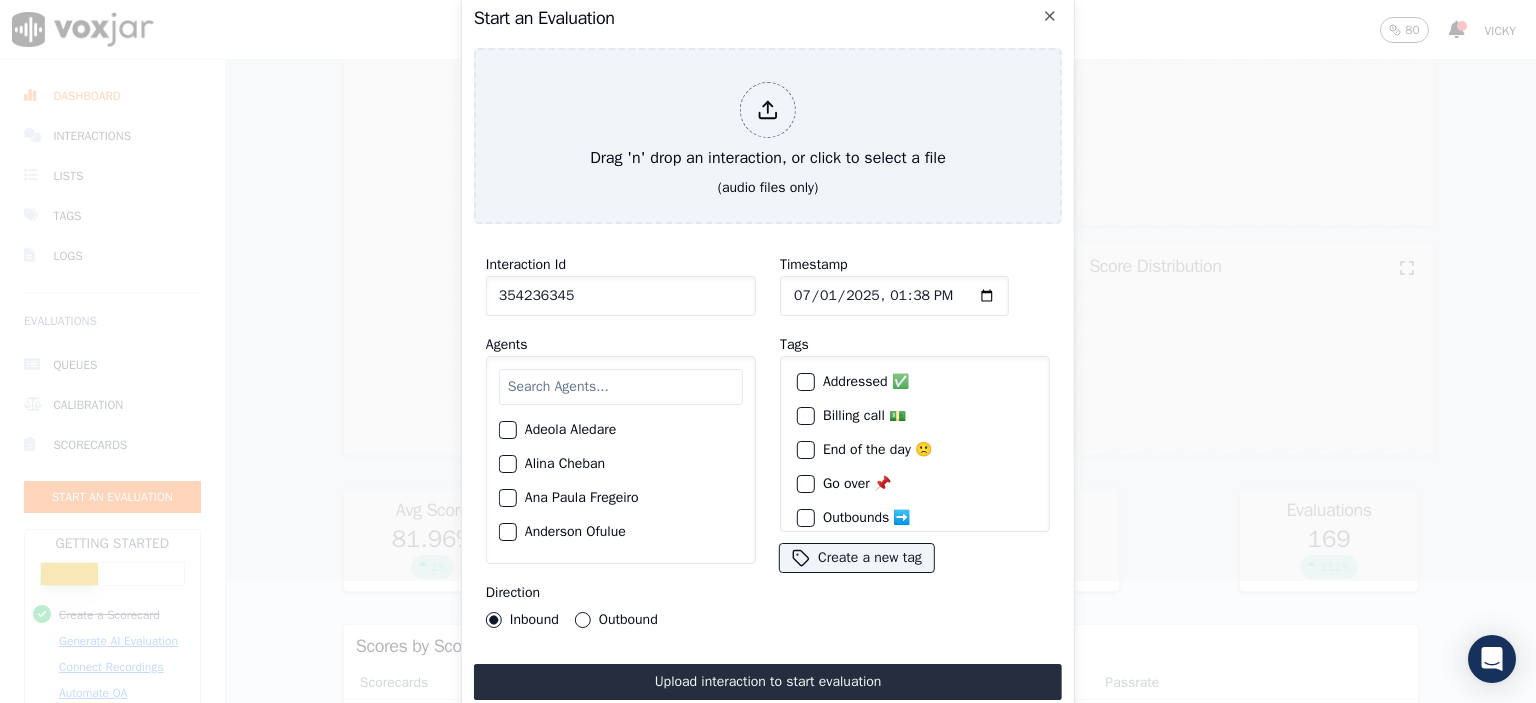 type on "[DATE]" 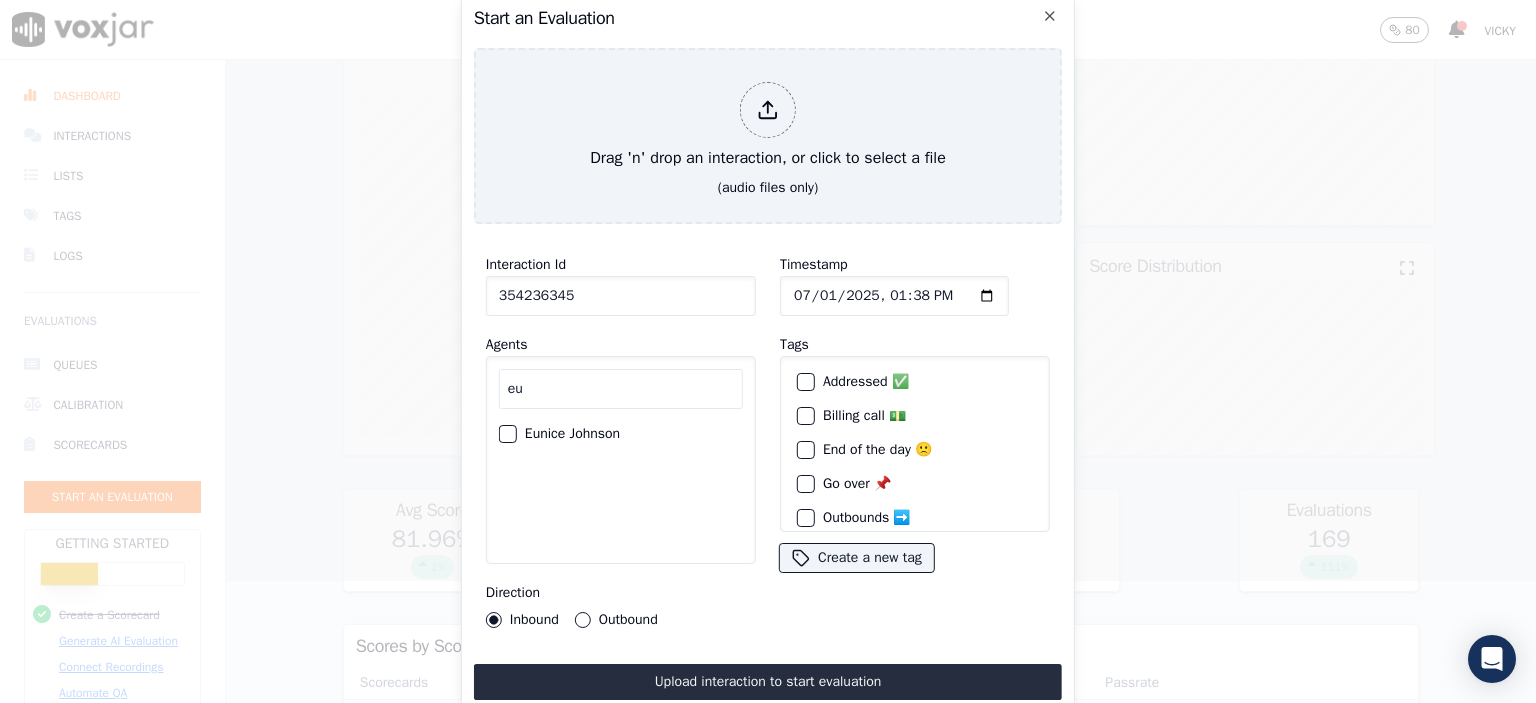 type on "eu" 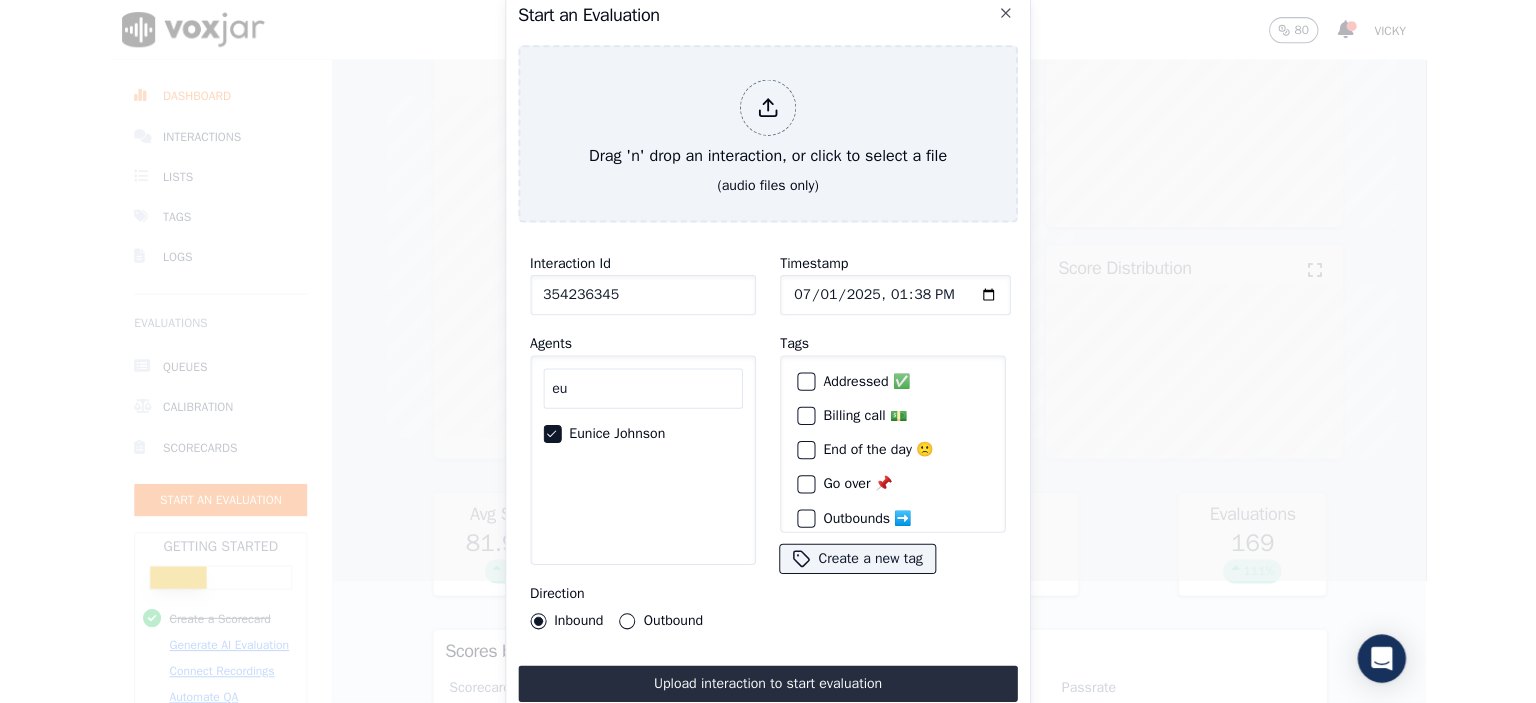 scroll, scrollTop: 91, scrollLeft: 0, axis: vertical 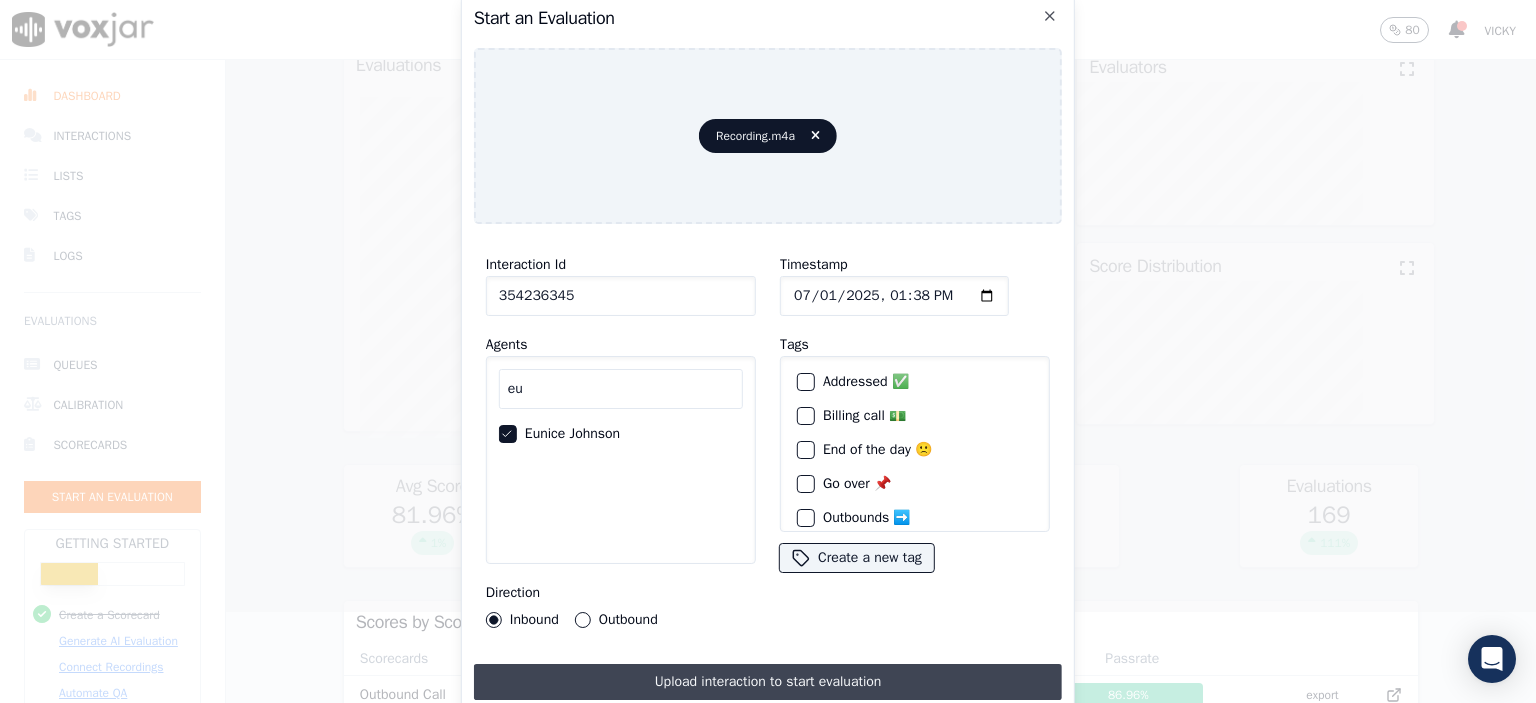 click on "Upload interaction to start evaluation" at bounding box center [768, 682] 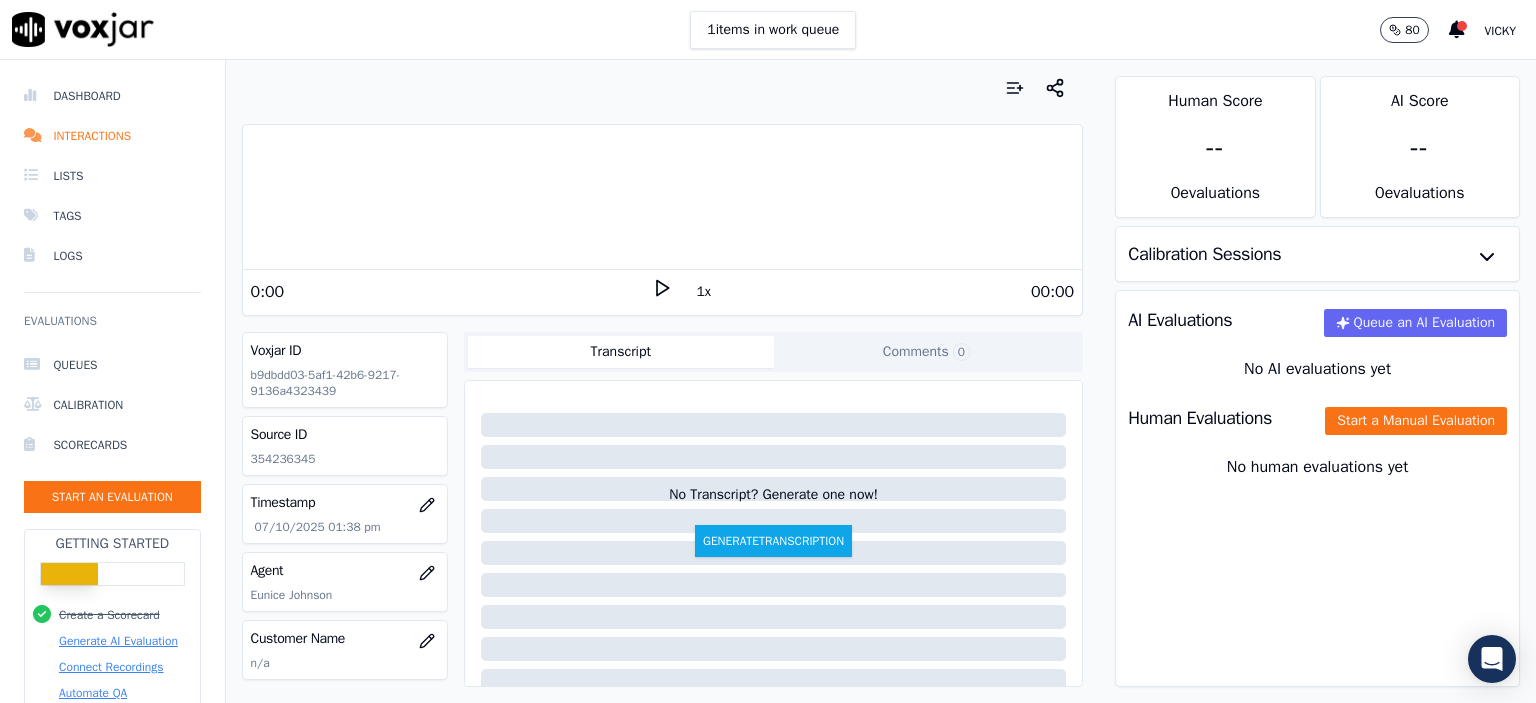 scroll, scrollTop: 0, scrollLeft: 0, axis: both 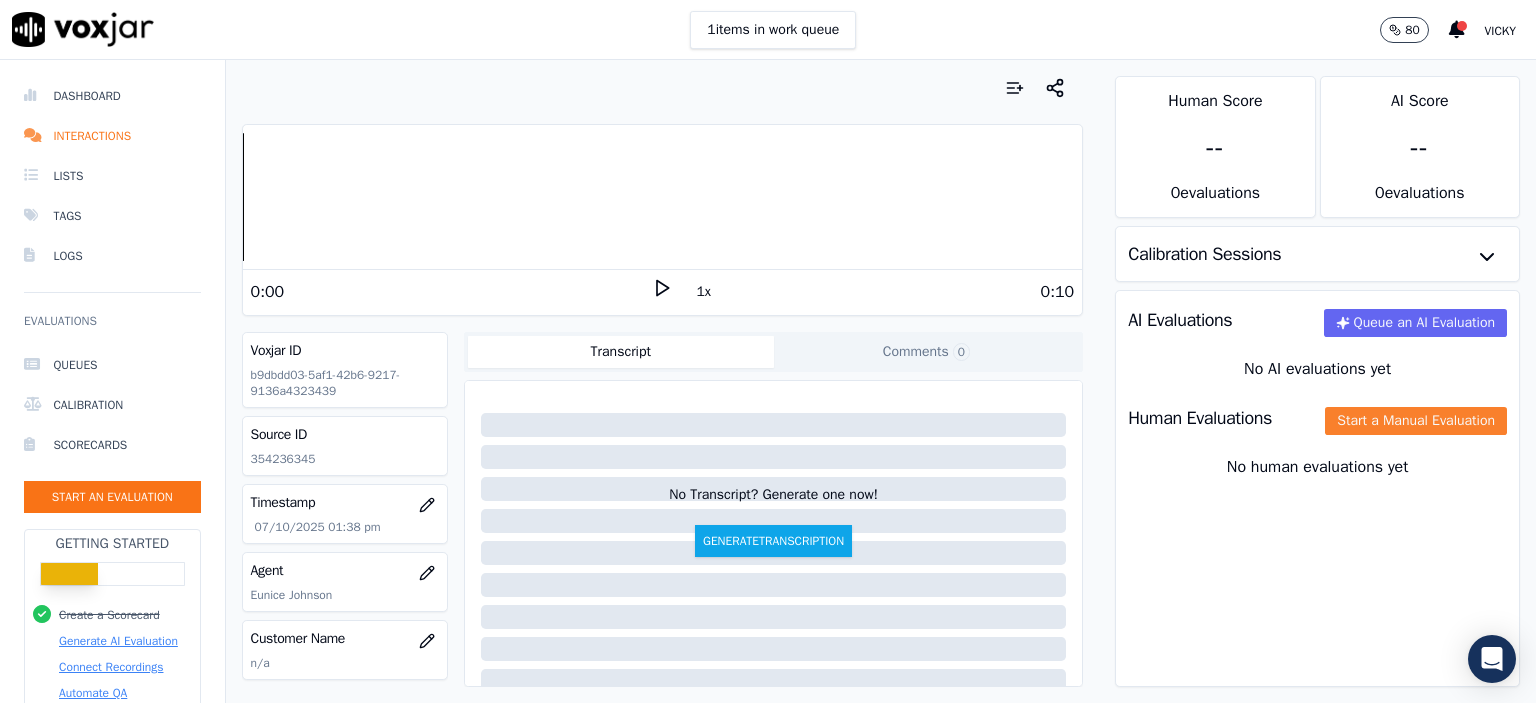 click on "Start a Manual Evaluation" 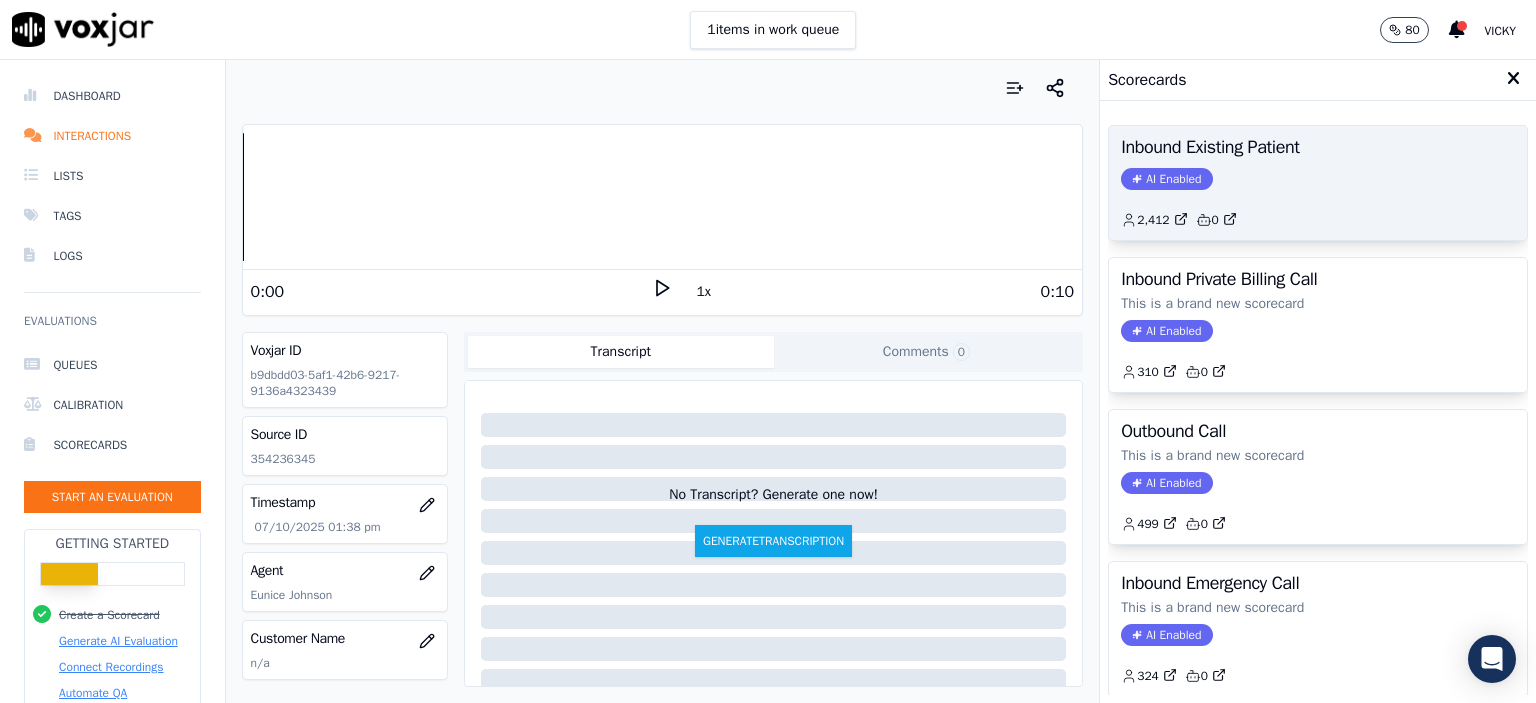 click on "AI Enabled" 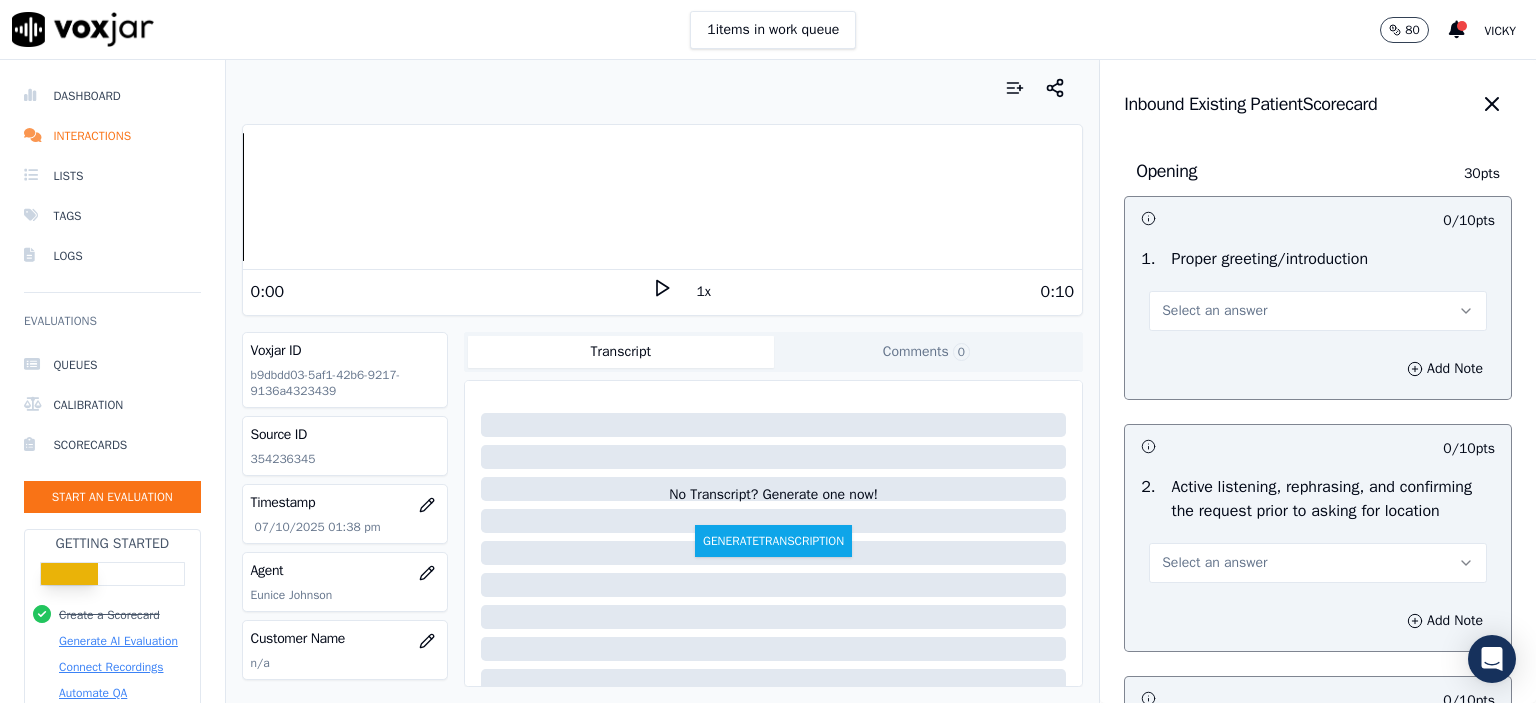 click on "Select an answer" at bounding box center (1214, 311) 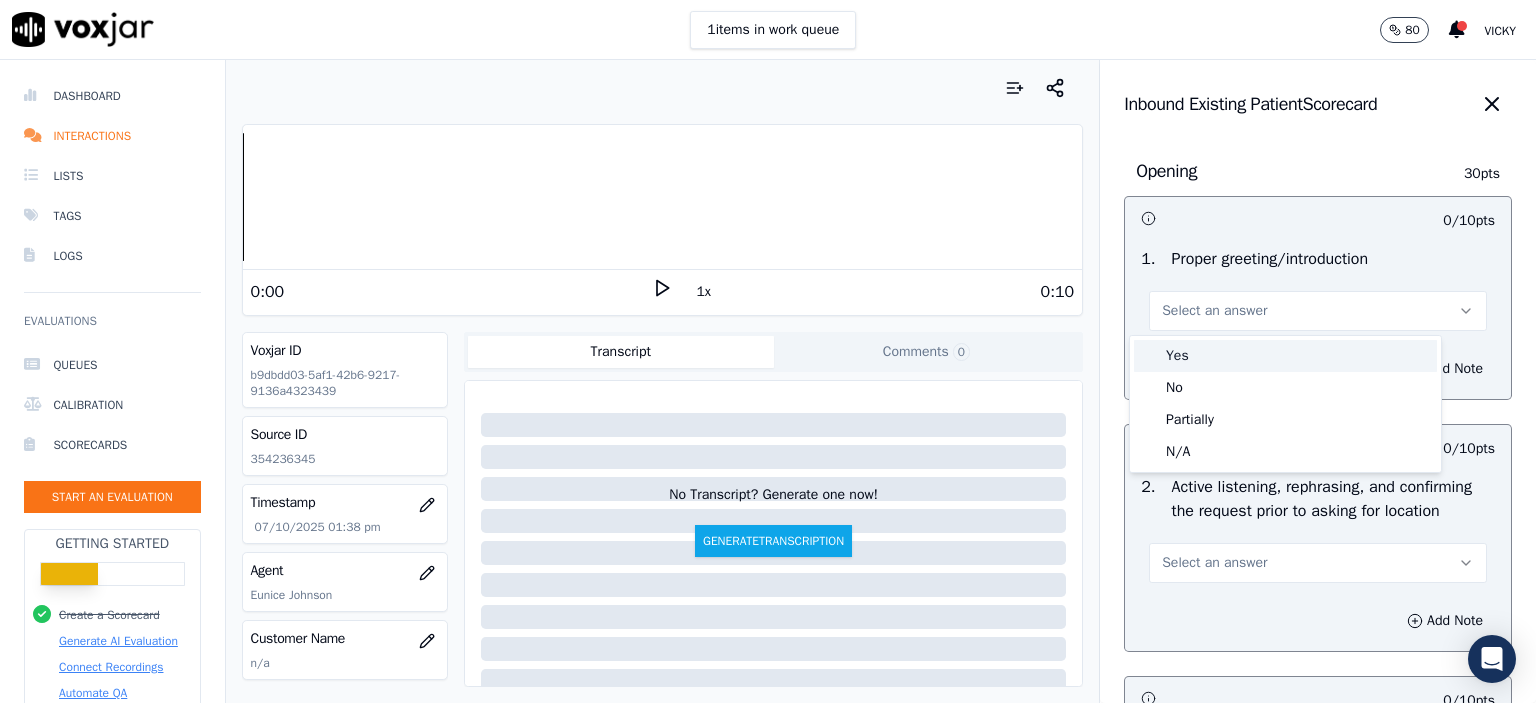 click on "Yes" at bounding box center [1285, 356] 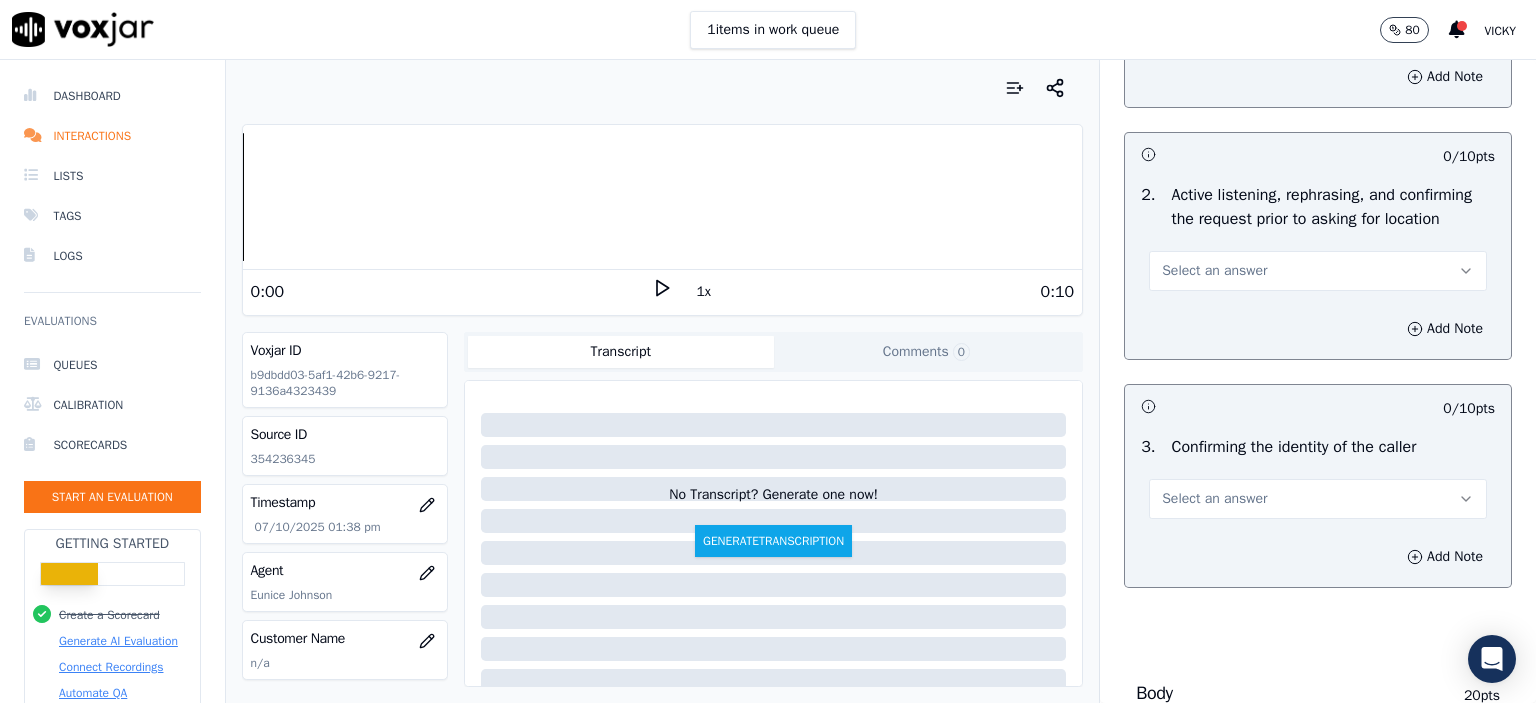 scroll, scrollTop: 300, scrollLeft: 0, axis: vertical 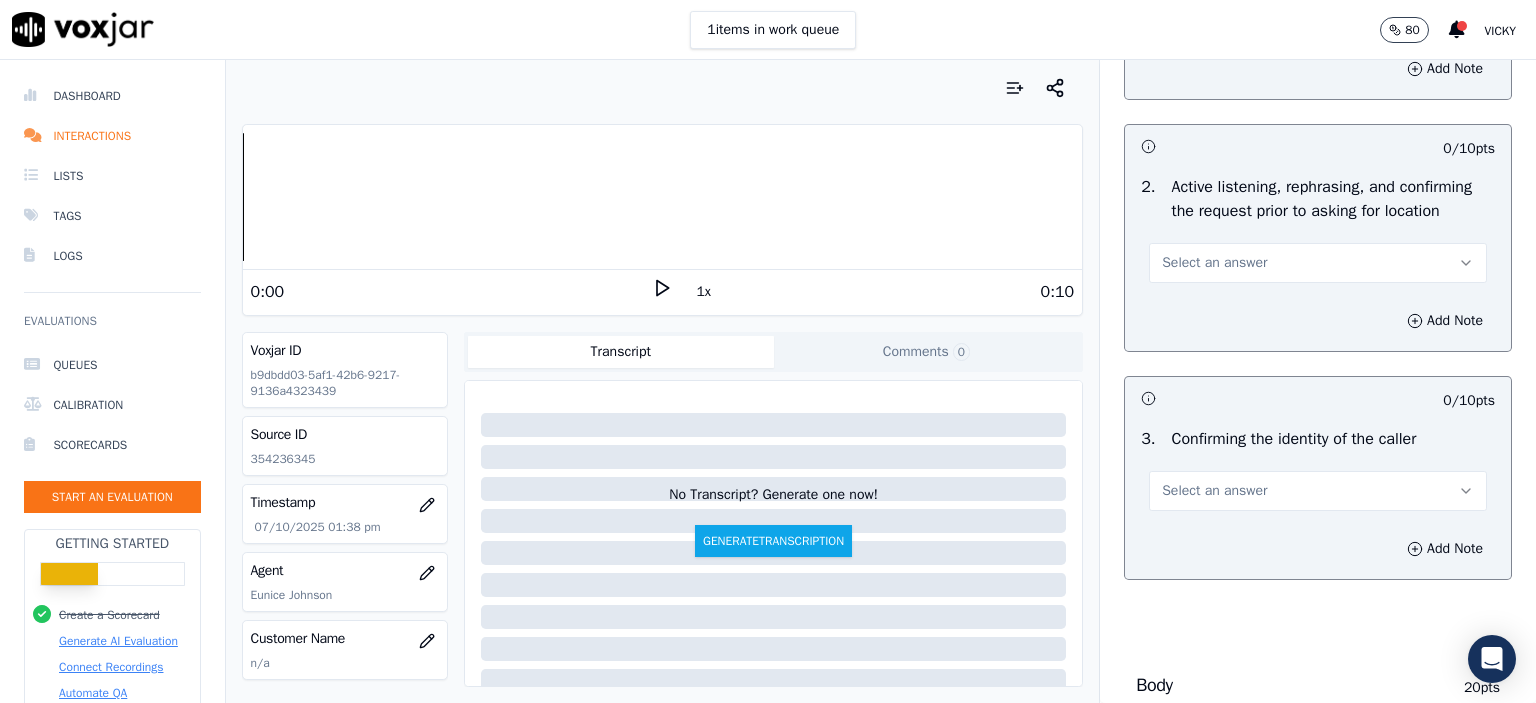 click on "Select an answer" at bounding box center [1318, 263] 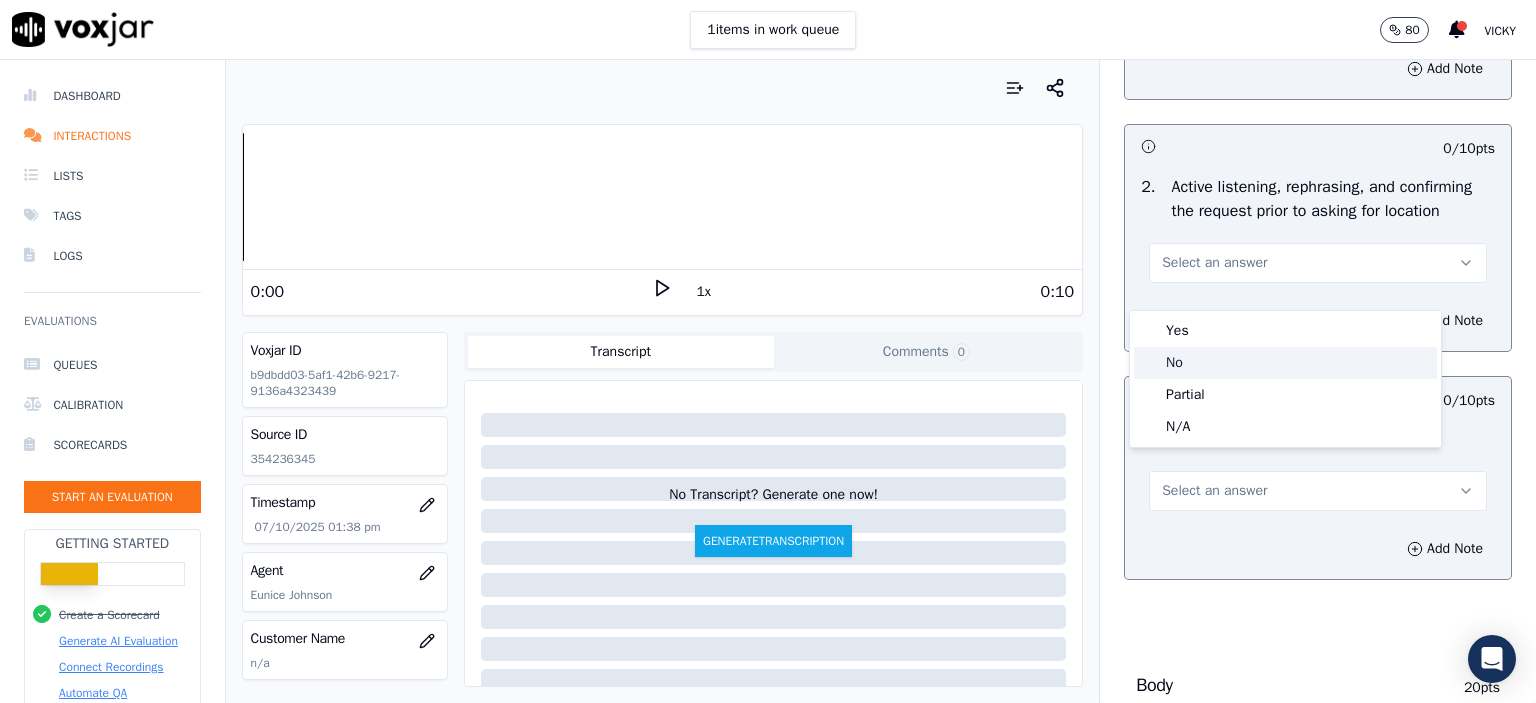 click on "No" 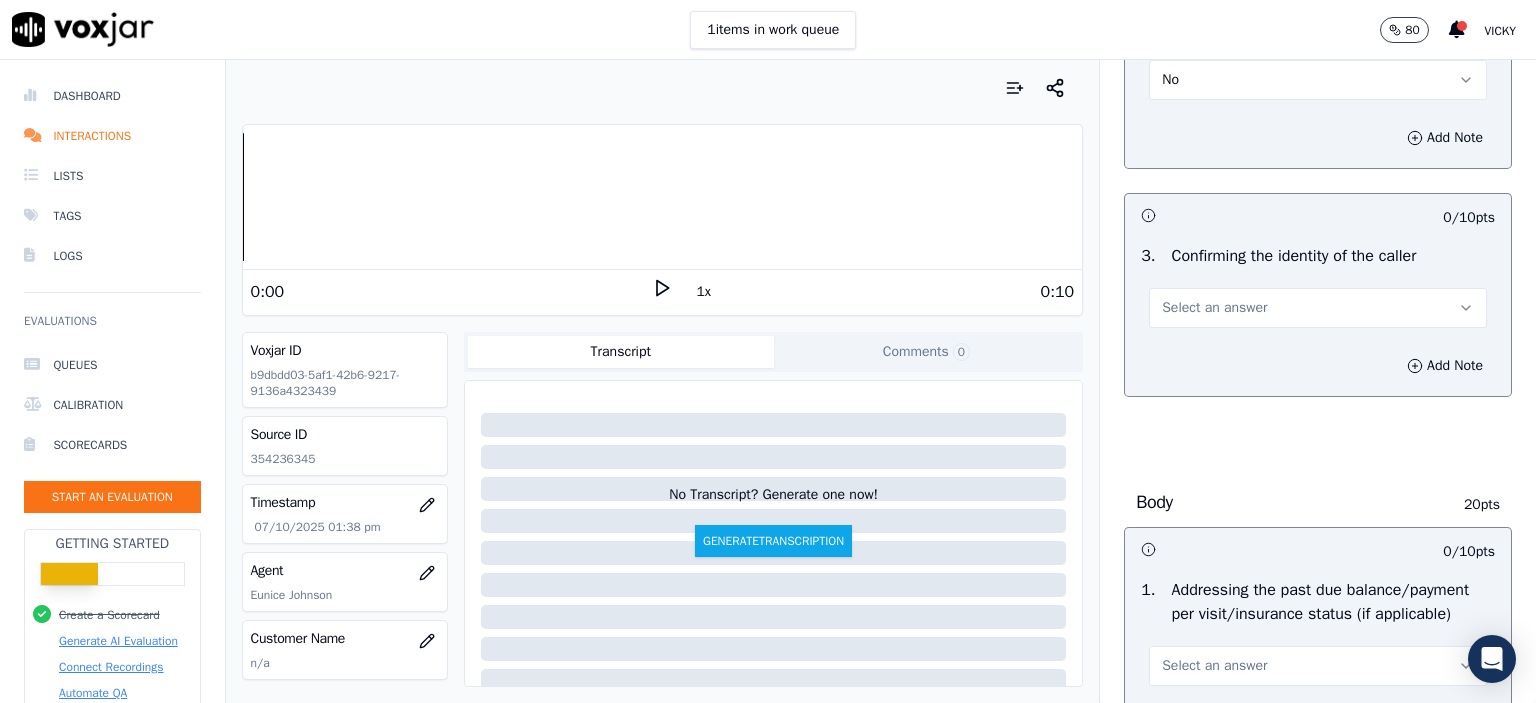 scroll, scrollTop: 500, scrollLeft: 0, axis: vertical 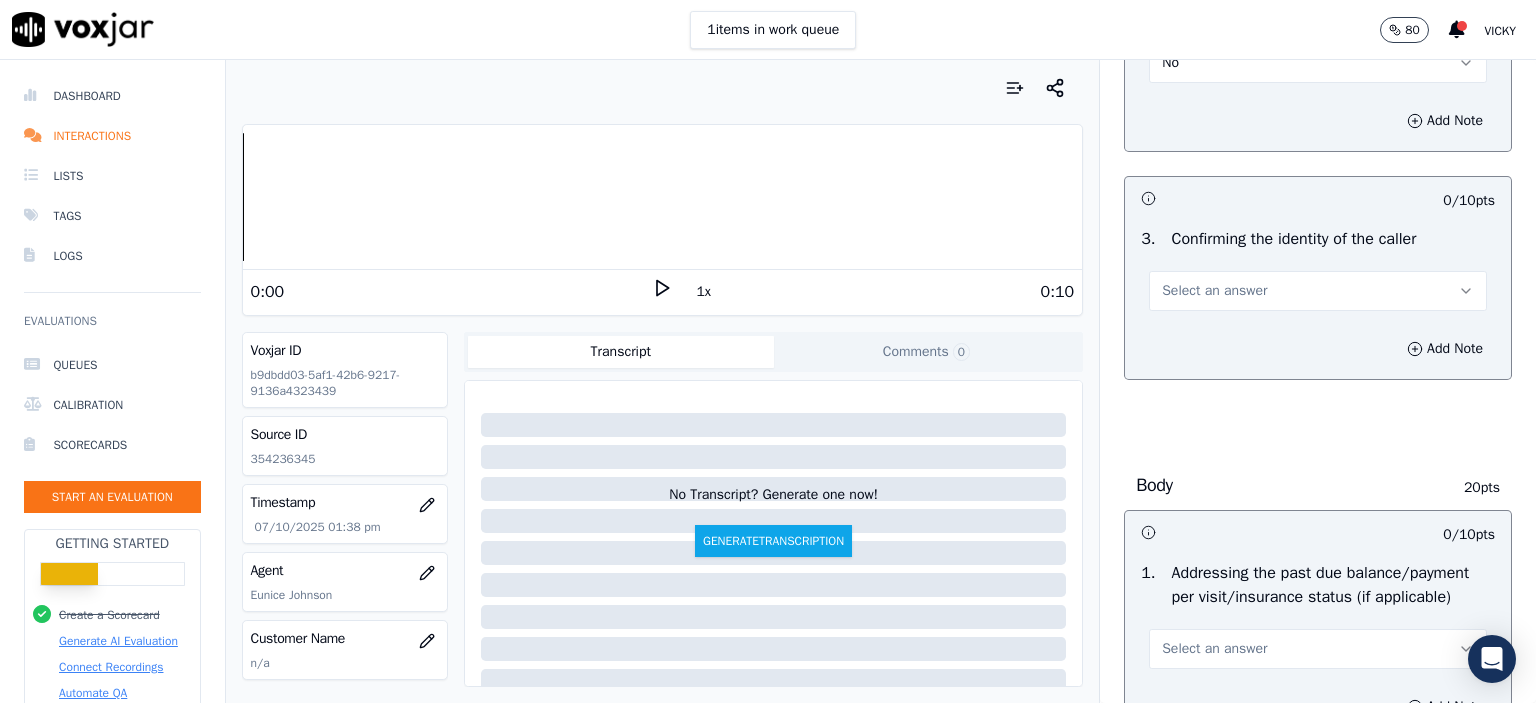 click on "Select an answer" at bounding box center (1214, 291) 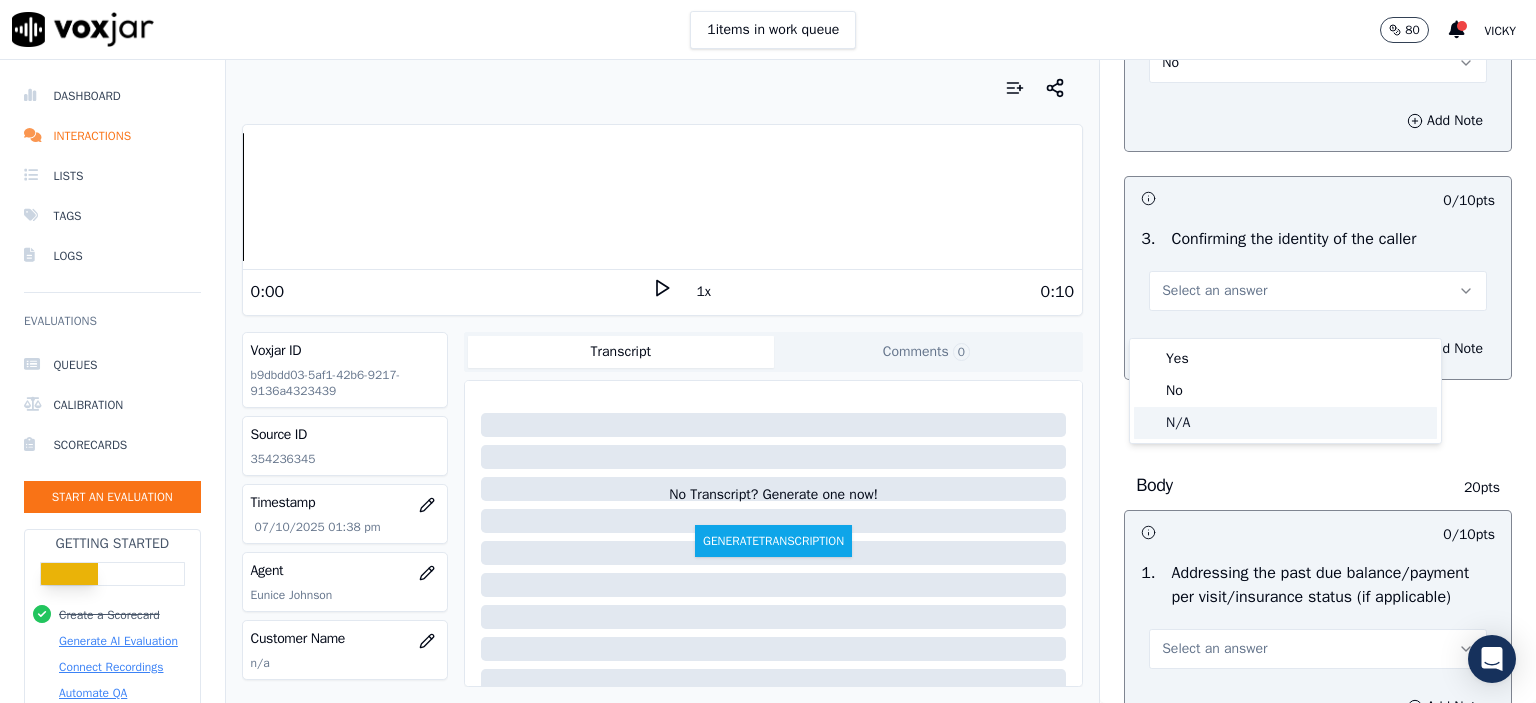 click on "N/A" 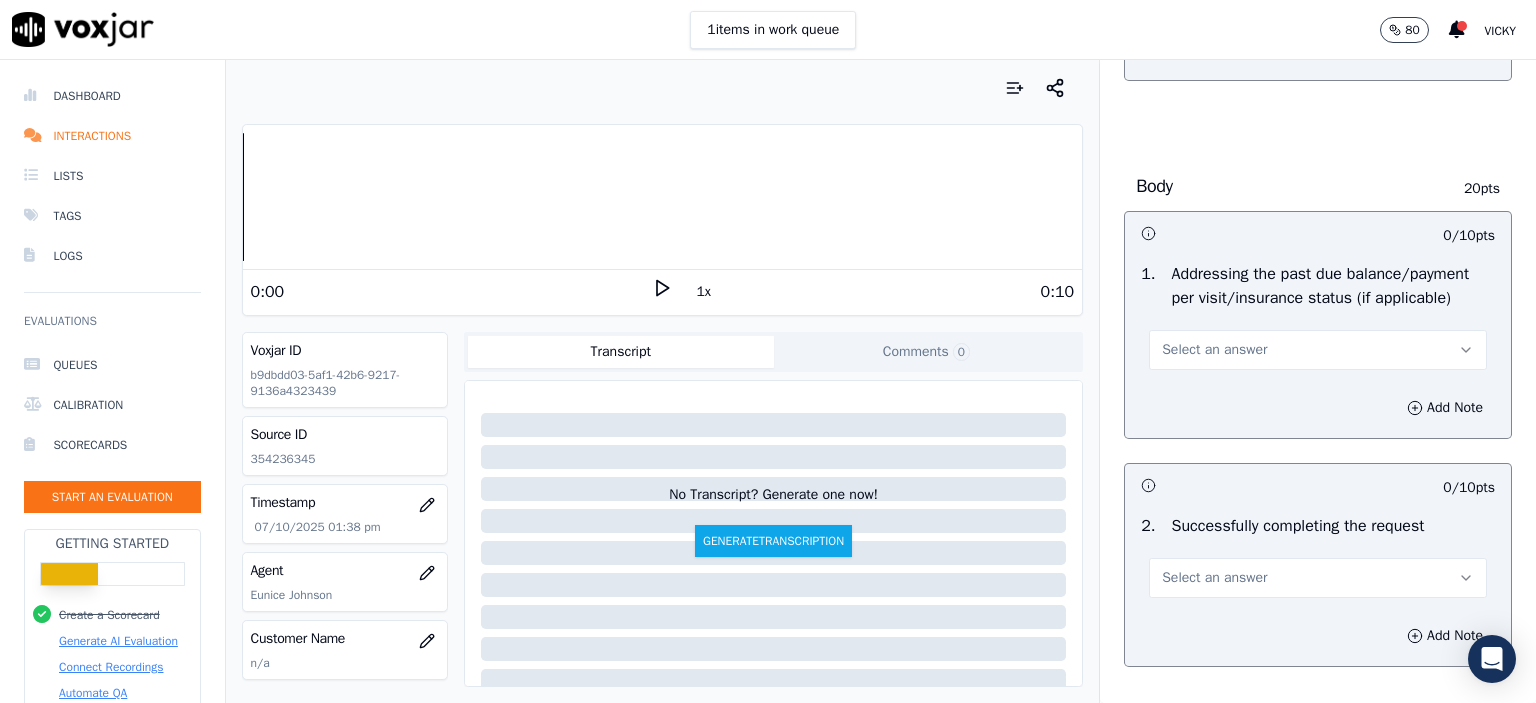scroll, scrollTop: 800, scrollLeft: 0, axis: vertical 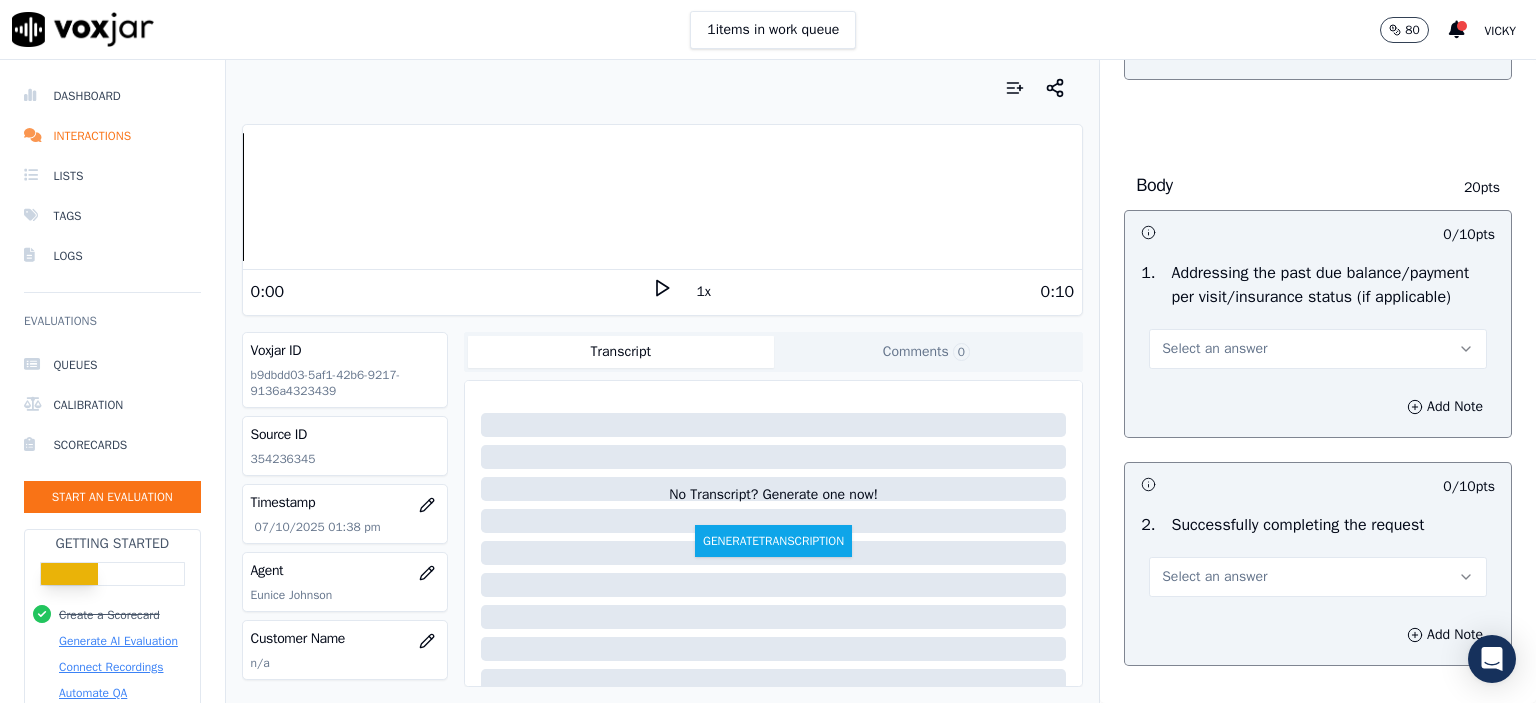 click on "Select an answer" at bounding box center [1214, 349] 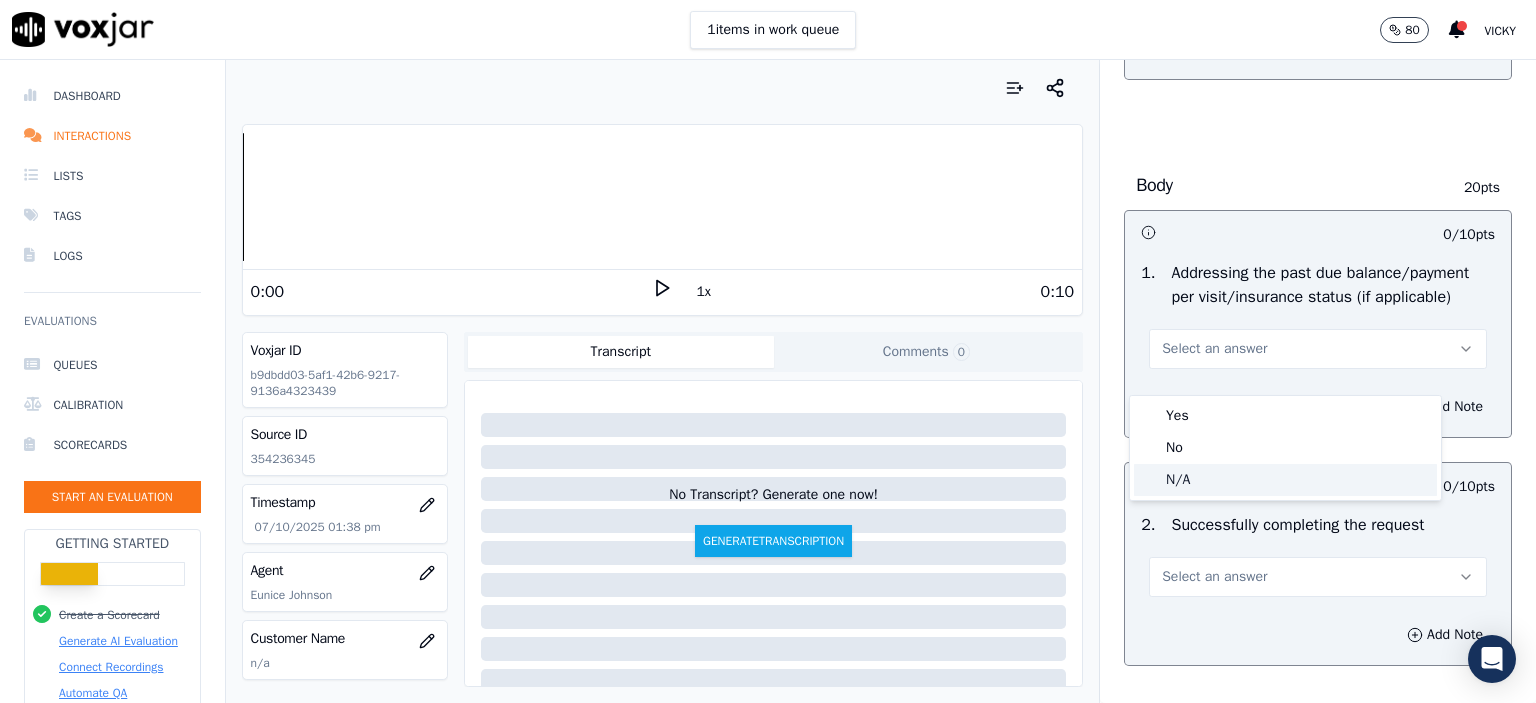 click on "N/A" 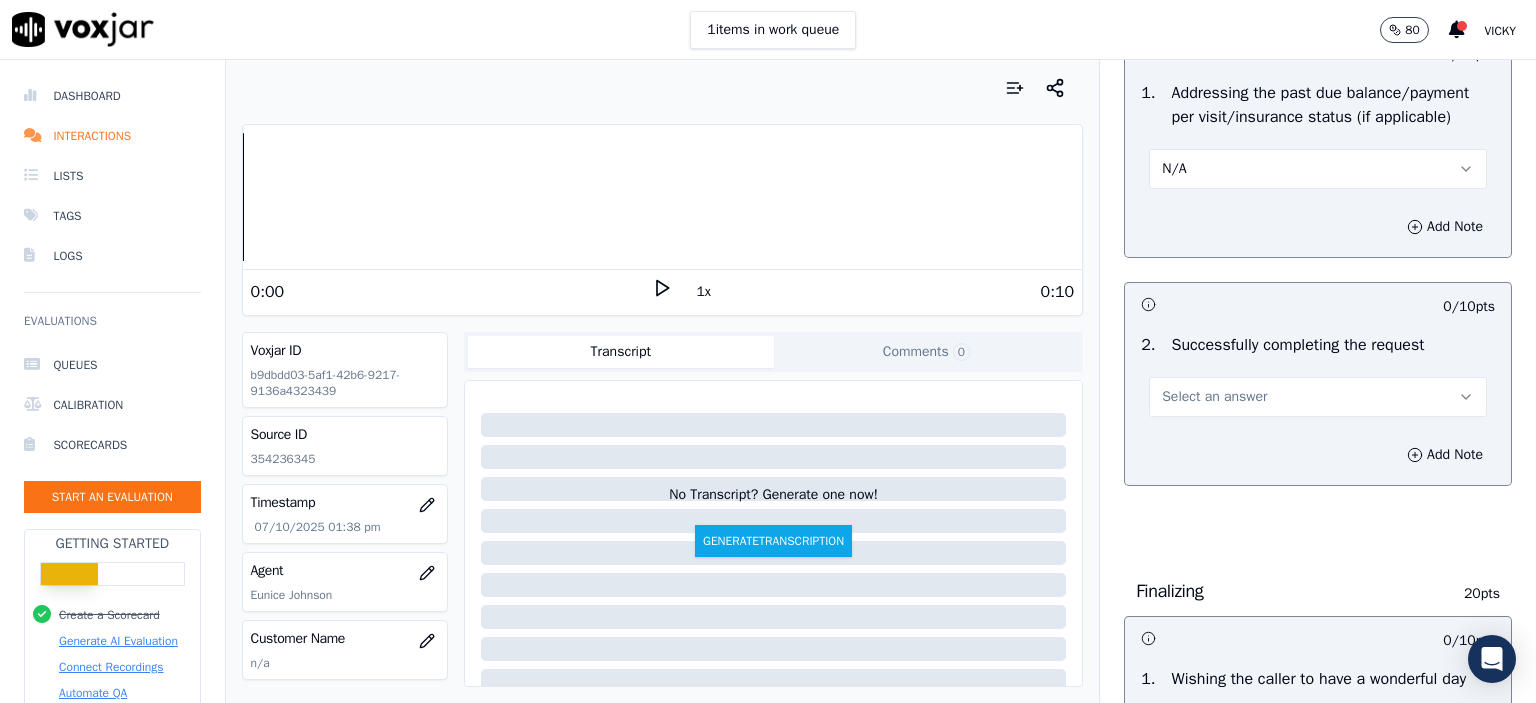 scroll, scrollTop: 1000, scrollLeft: 0, axis: vertical 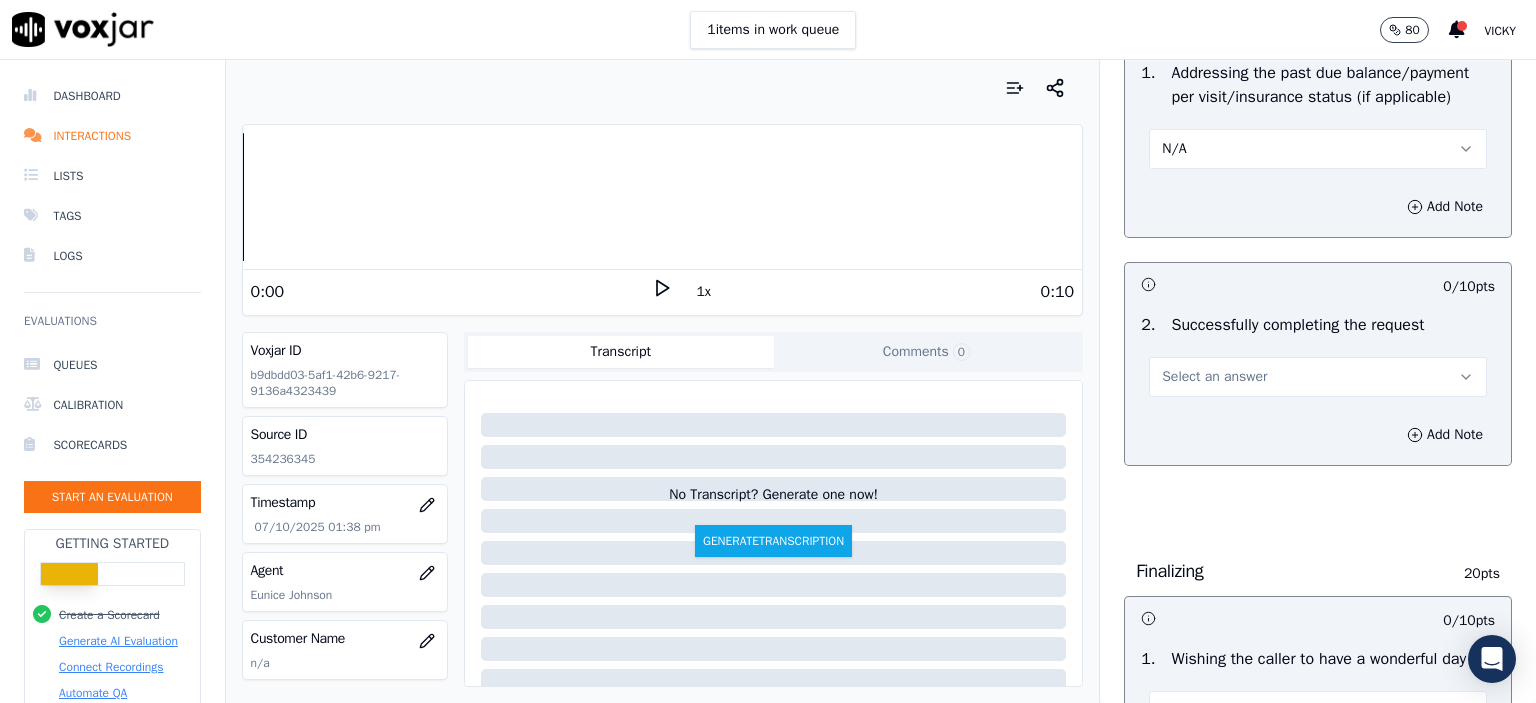 click on "Select an answer" at bounding box center [1318, 367] 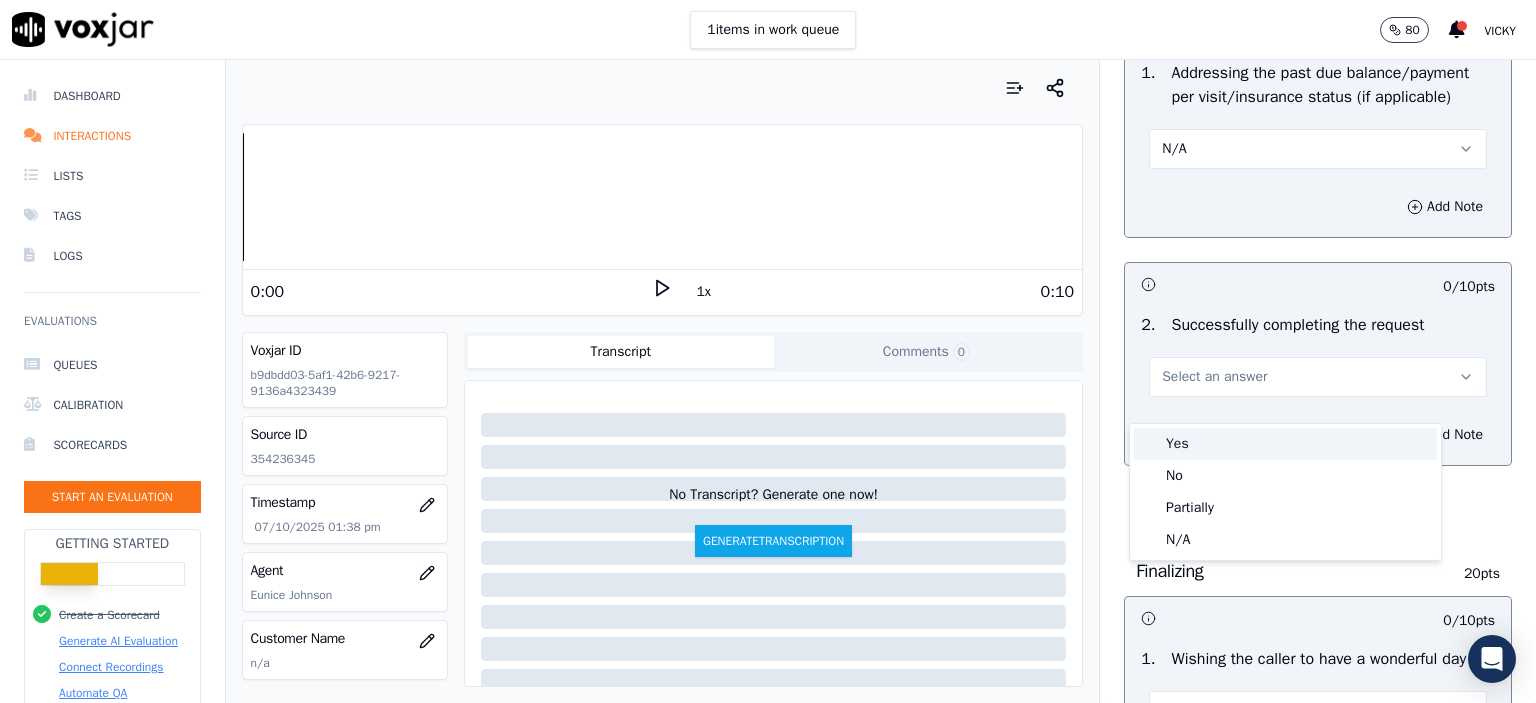 click on "Yes" at bounding box center [1285, 444] 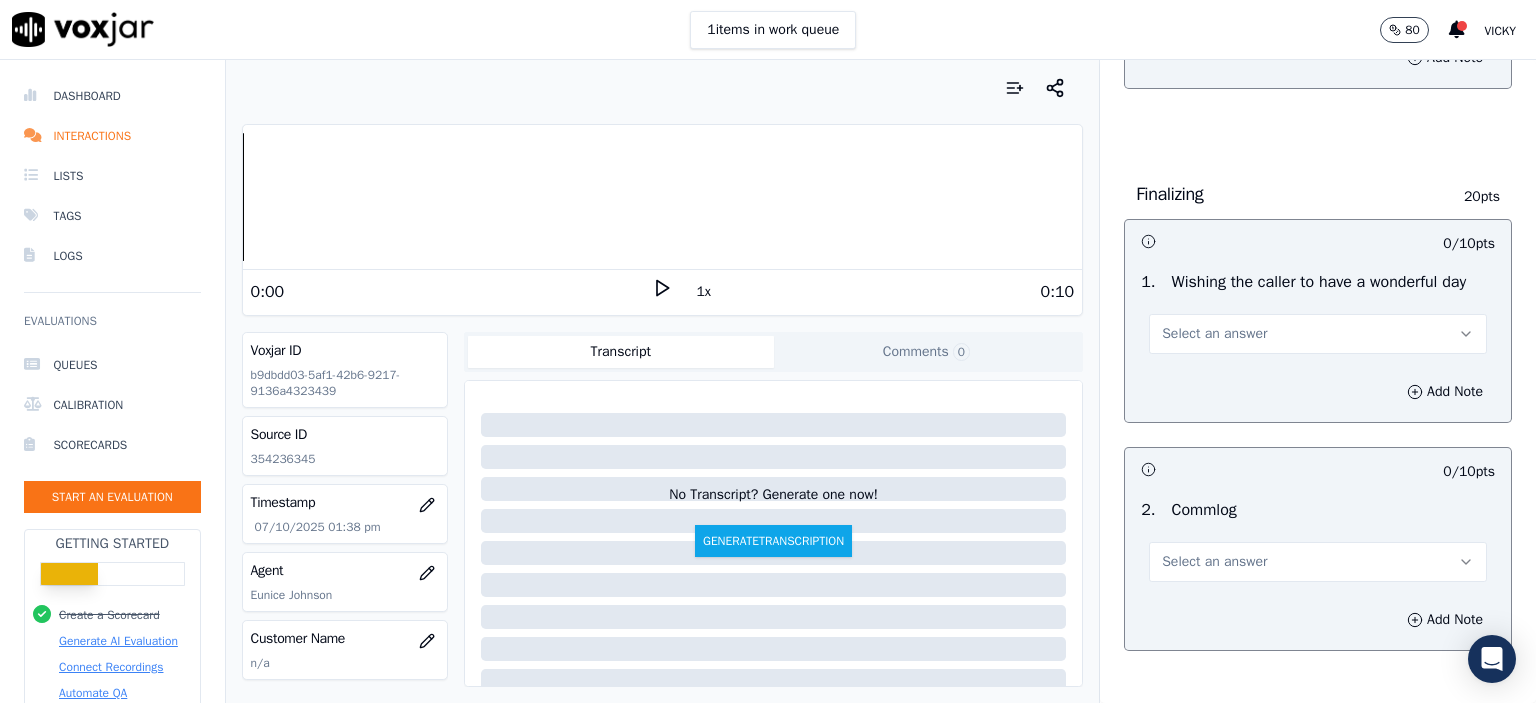 scroll, scrollTop: 1400, scrollLeft: 0, axis: vertical 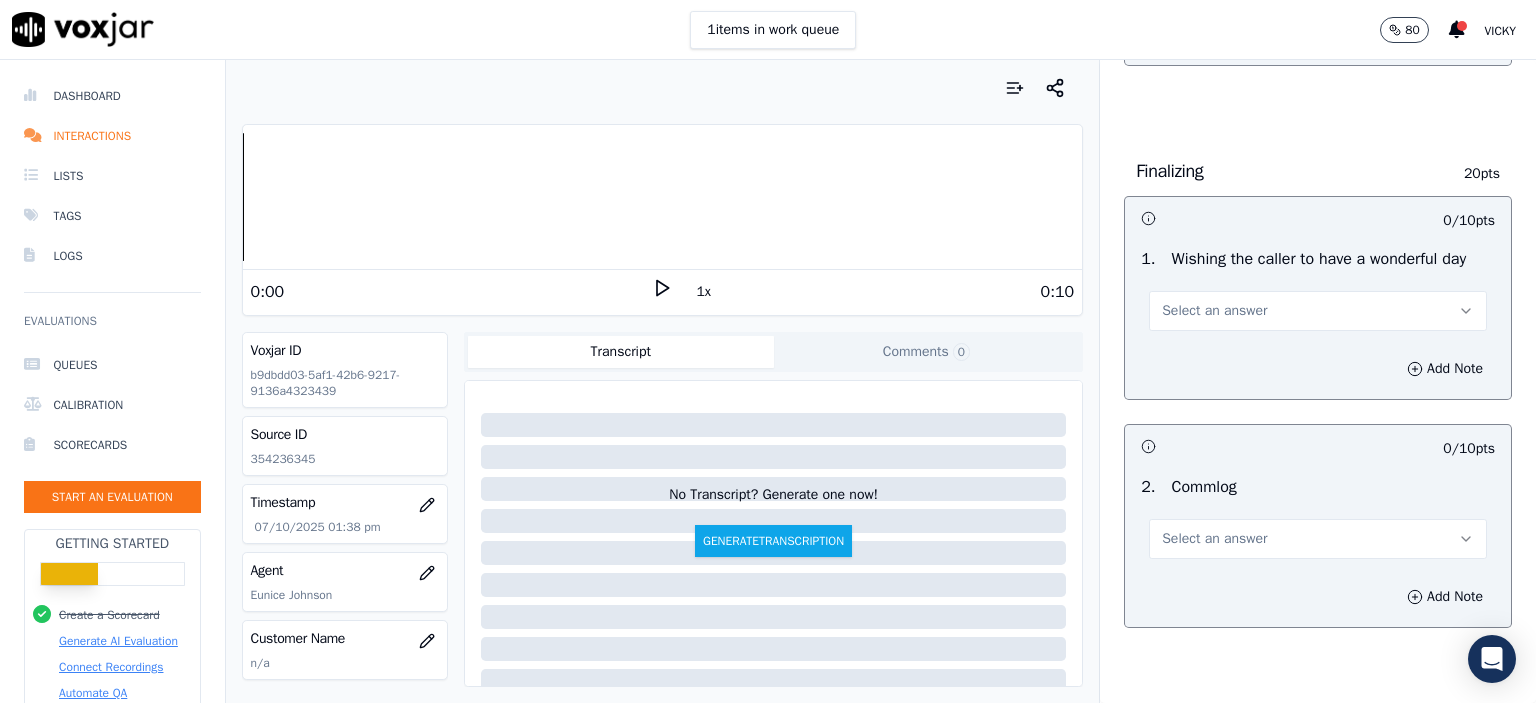 click on "Select an answer" at bounding box center (1318, 311) 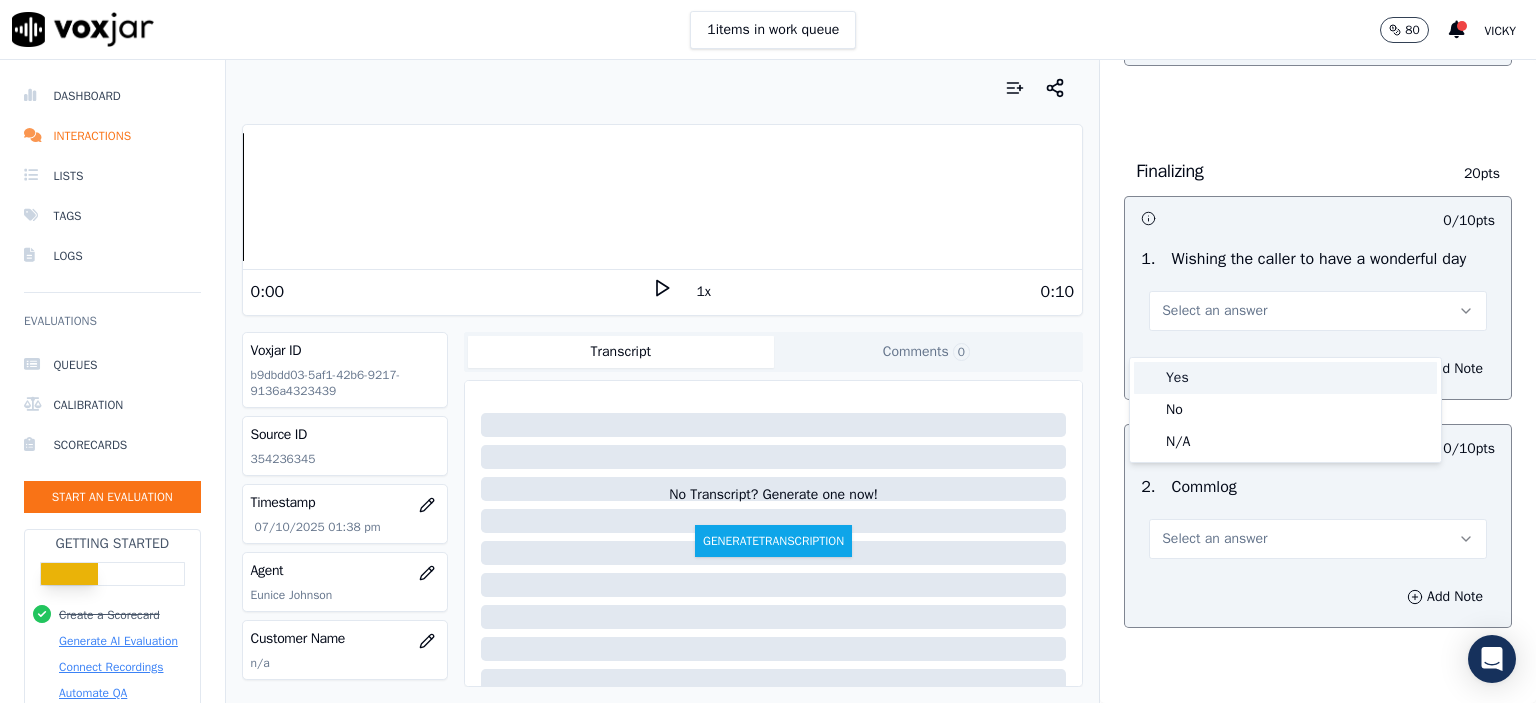 click on "Yes" at bounding box center (1285, 378) 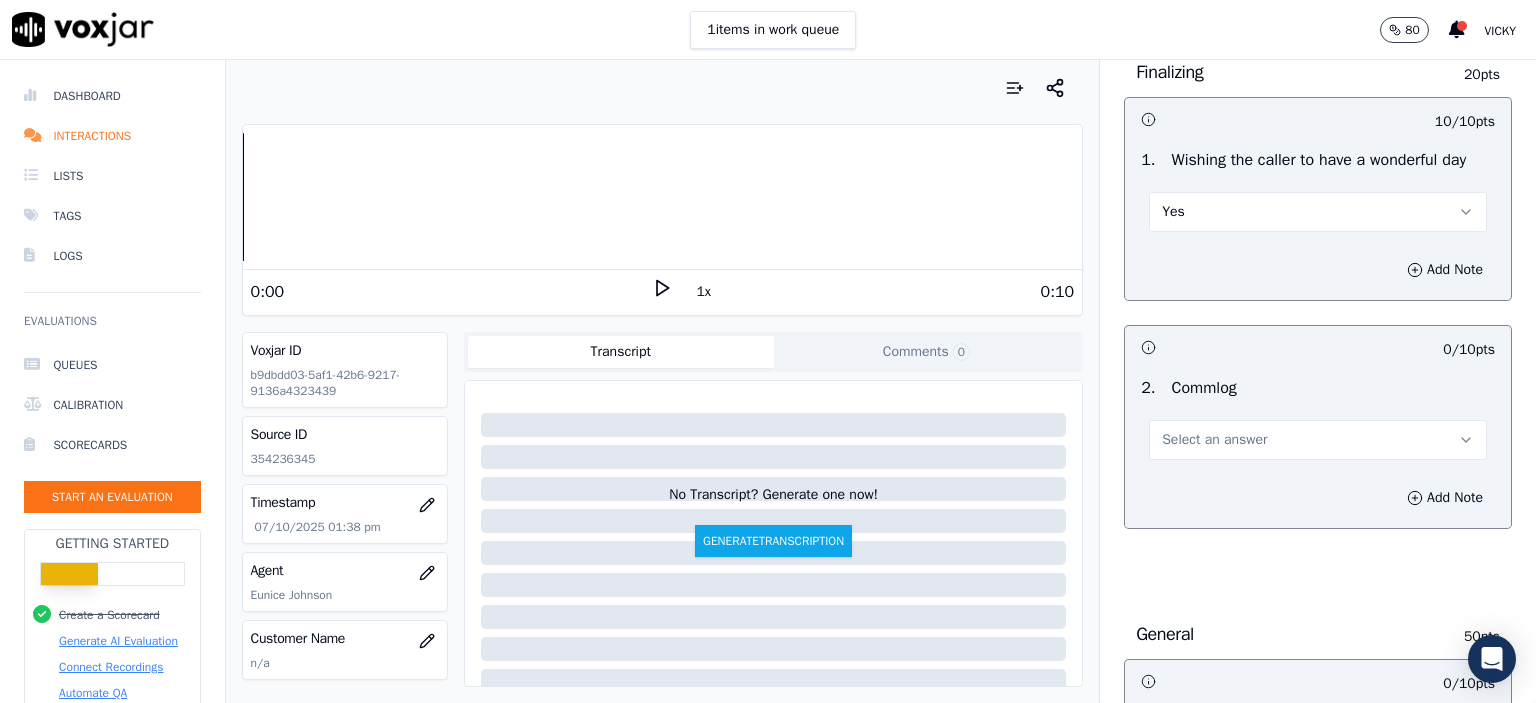 scroll, scrollTop: 1500, scrollLeft: 0, axis: vertical 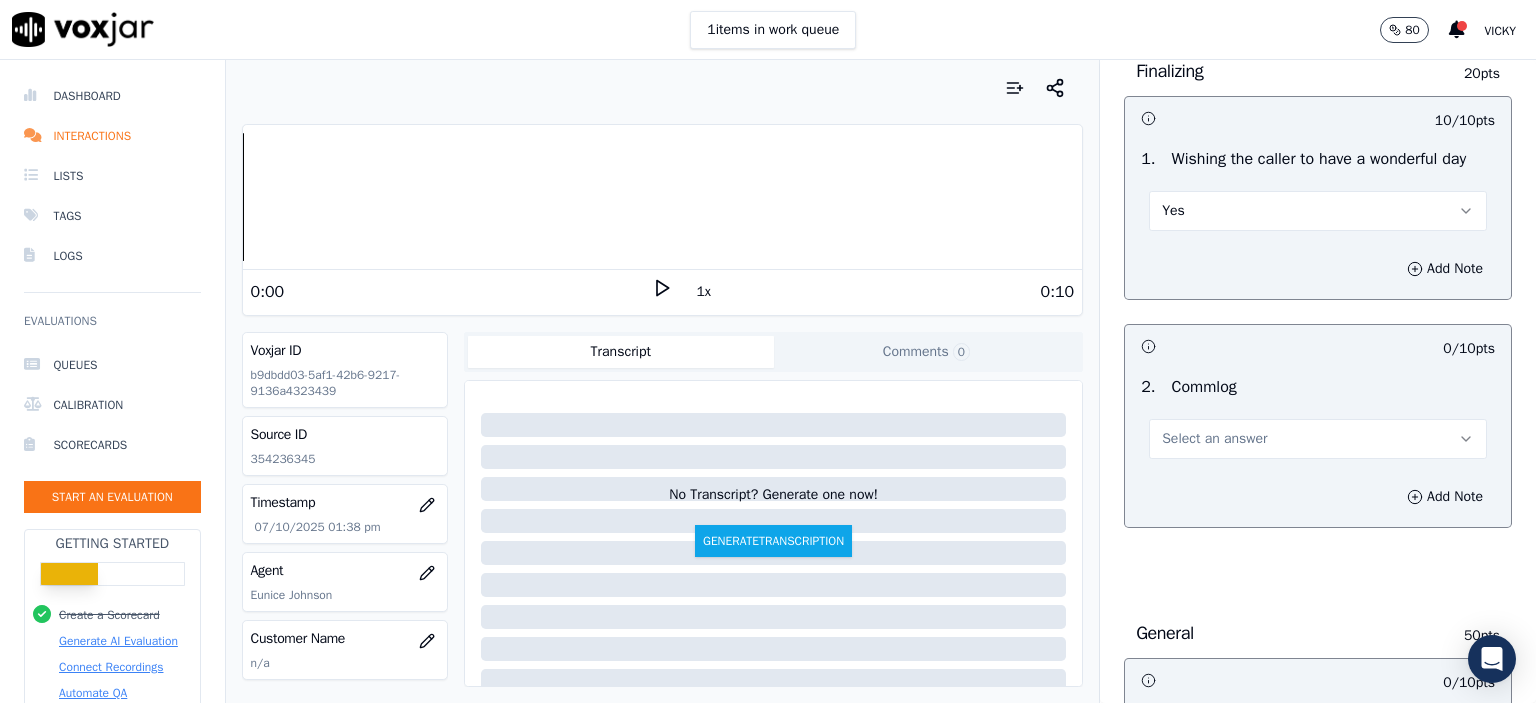 click on "Select an answer" at bounding box center (1214, 439) 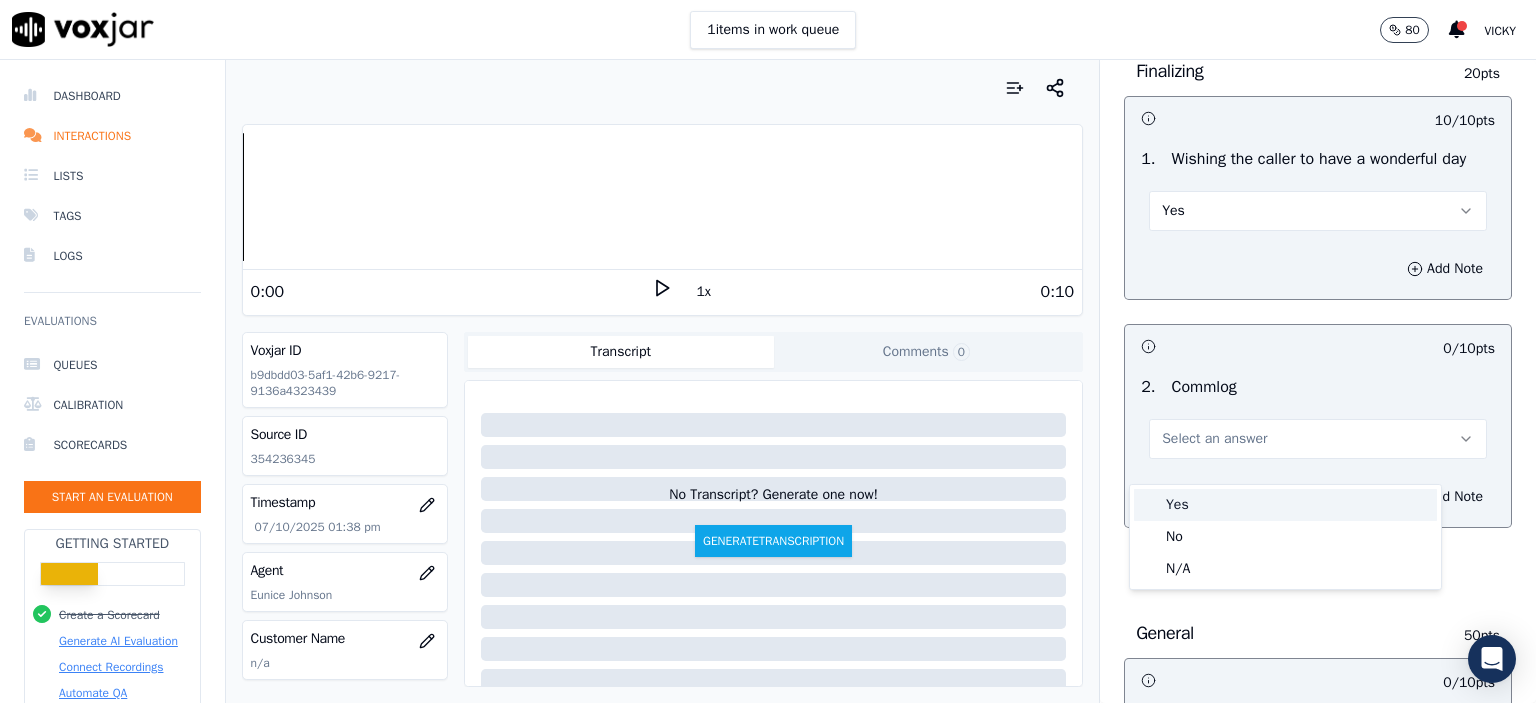 click on "Yes" at bounding box center [1285, 505] 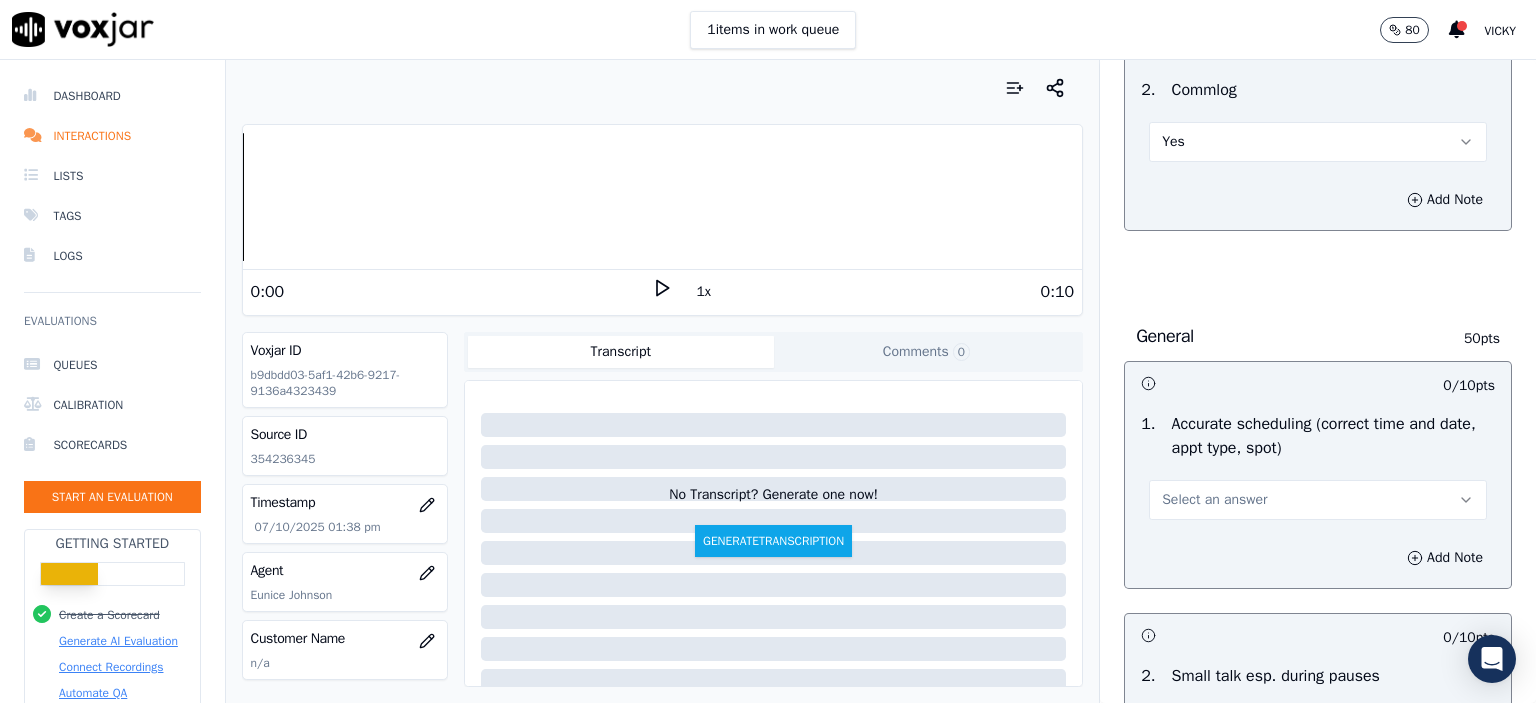 scroll, scrollTop: 1800, scrollLeft: 0, axis: vertical 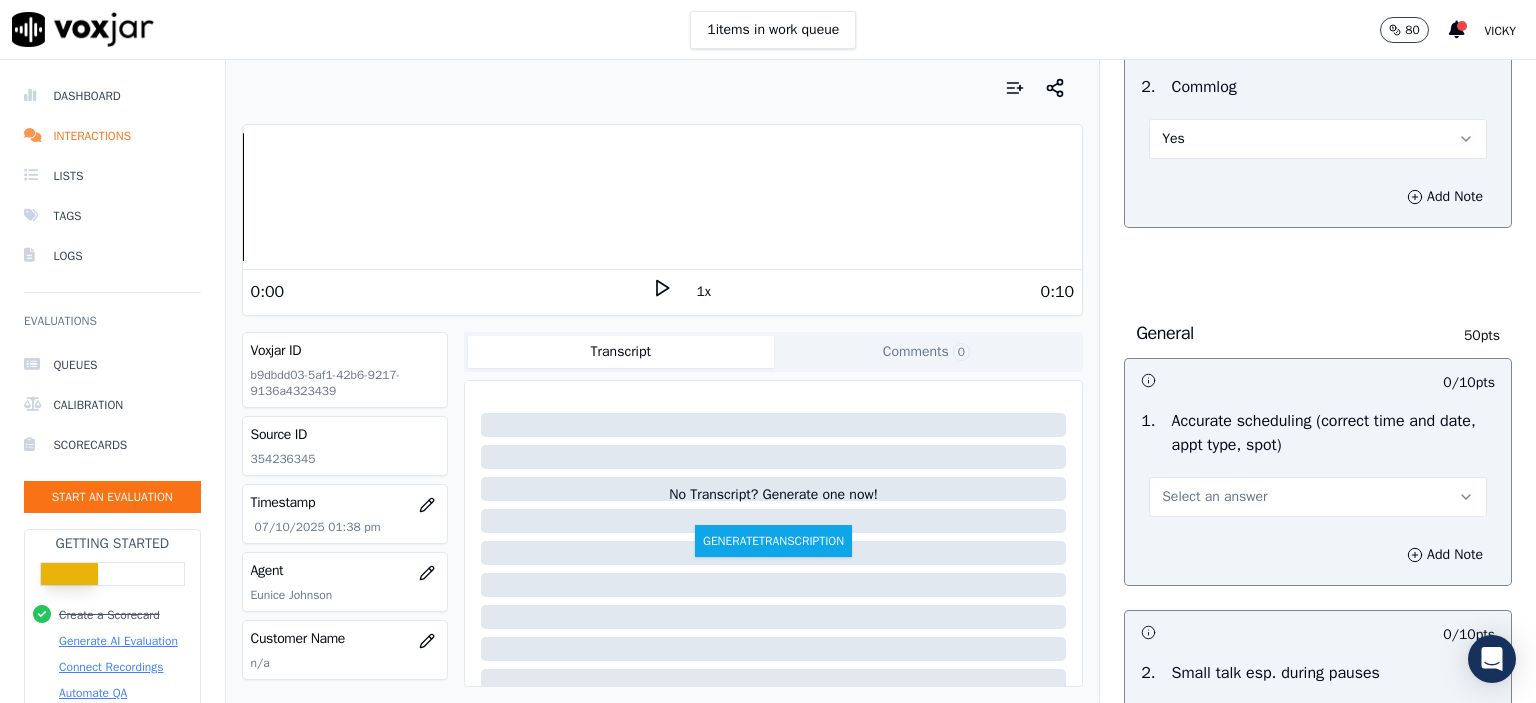 click on "Select an answer" at bounding box center [1318, 497] 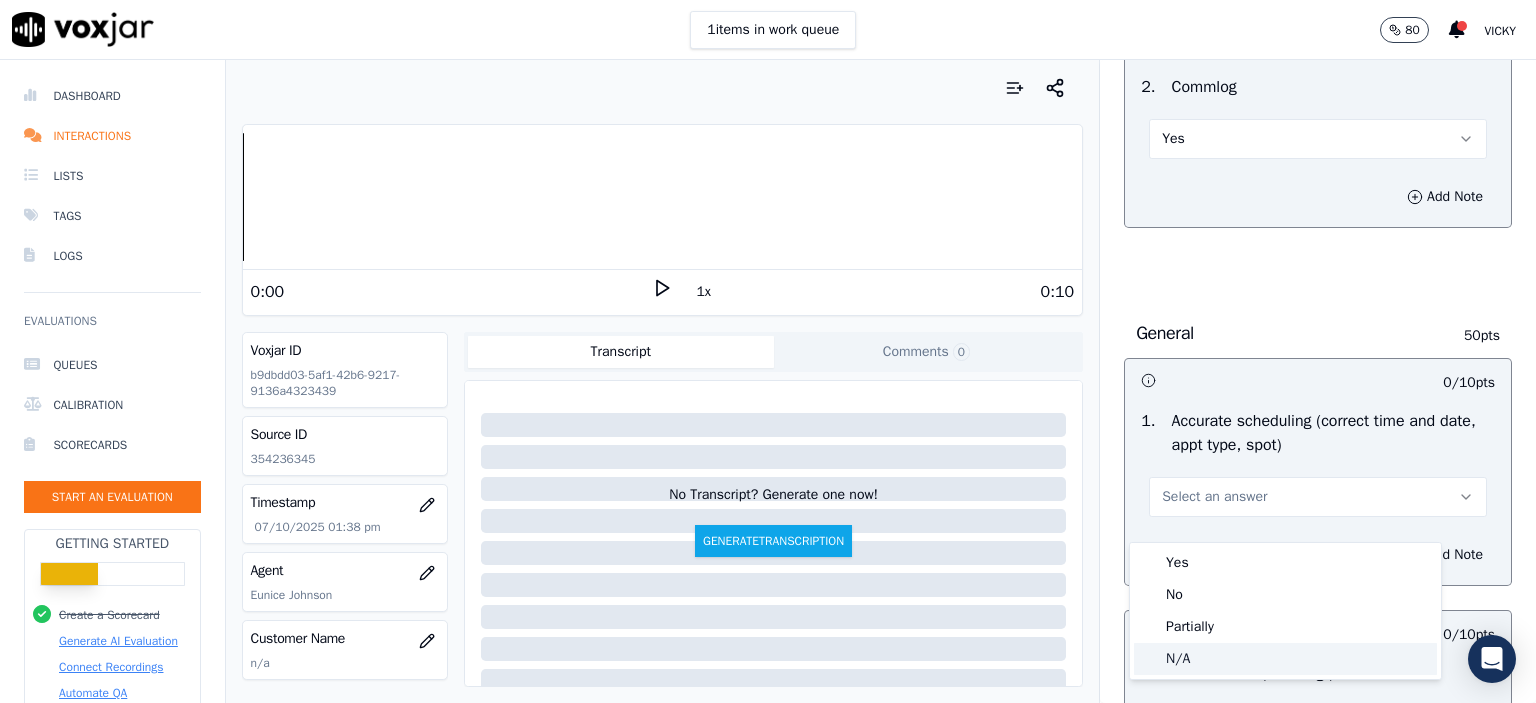 click on "N/A" 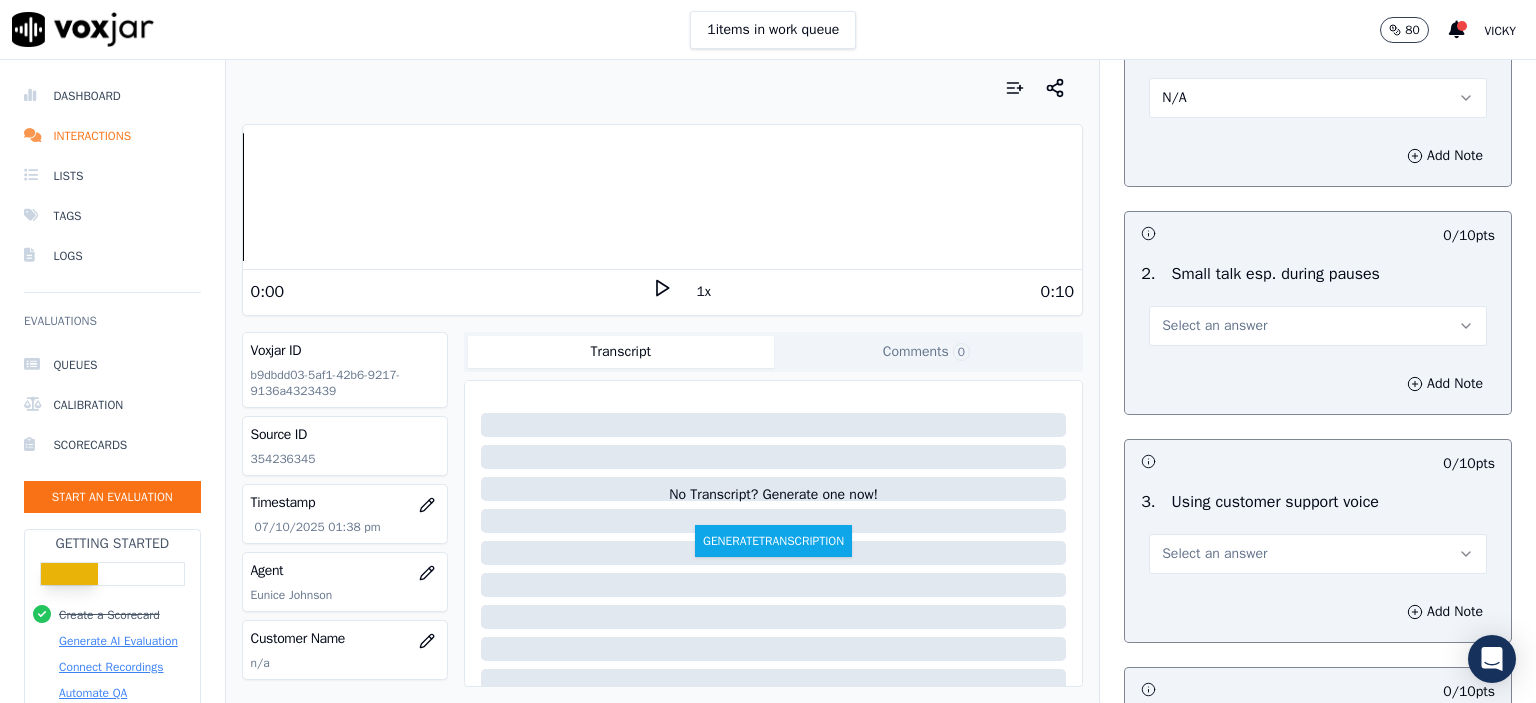 scroll, scrollTop: 2200, scrollLeft: 0, axis: vertical 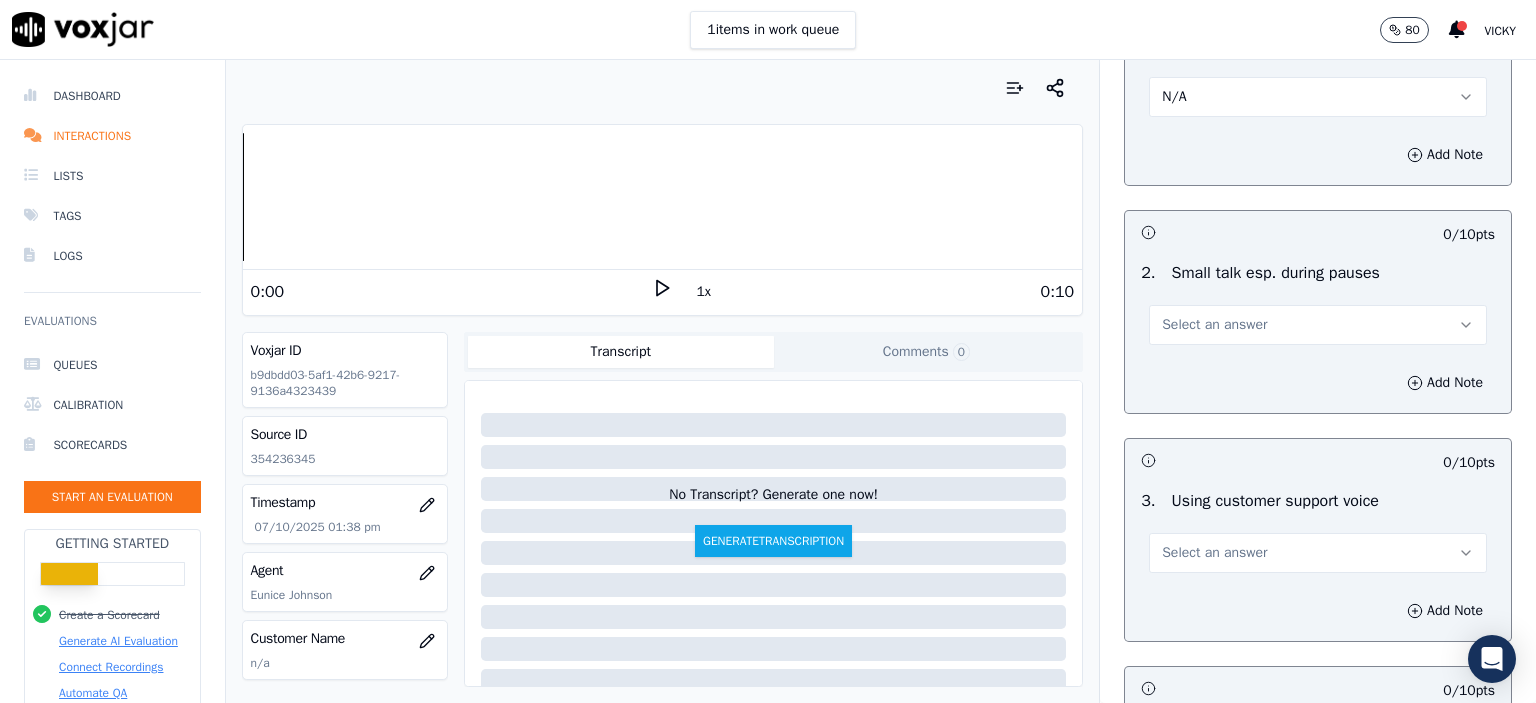 click on "Select an answer" at bounding box center [1214, 325] 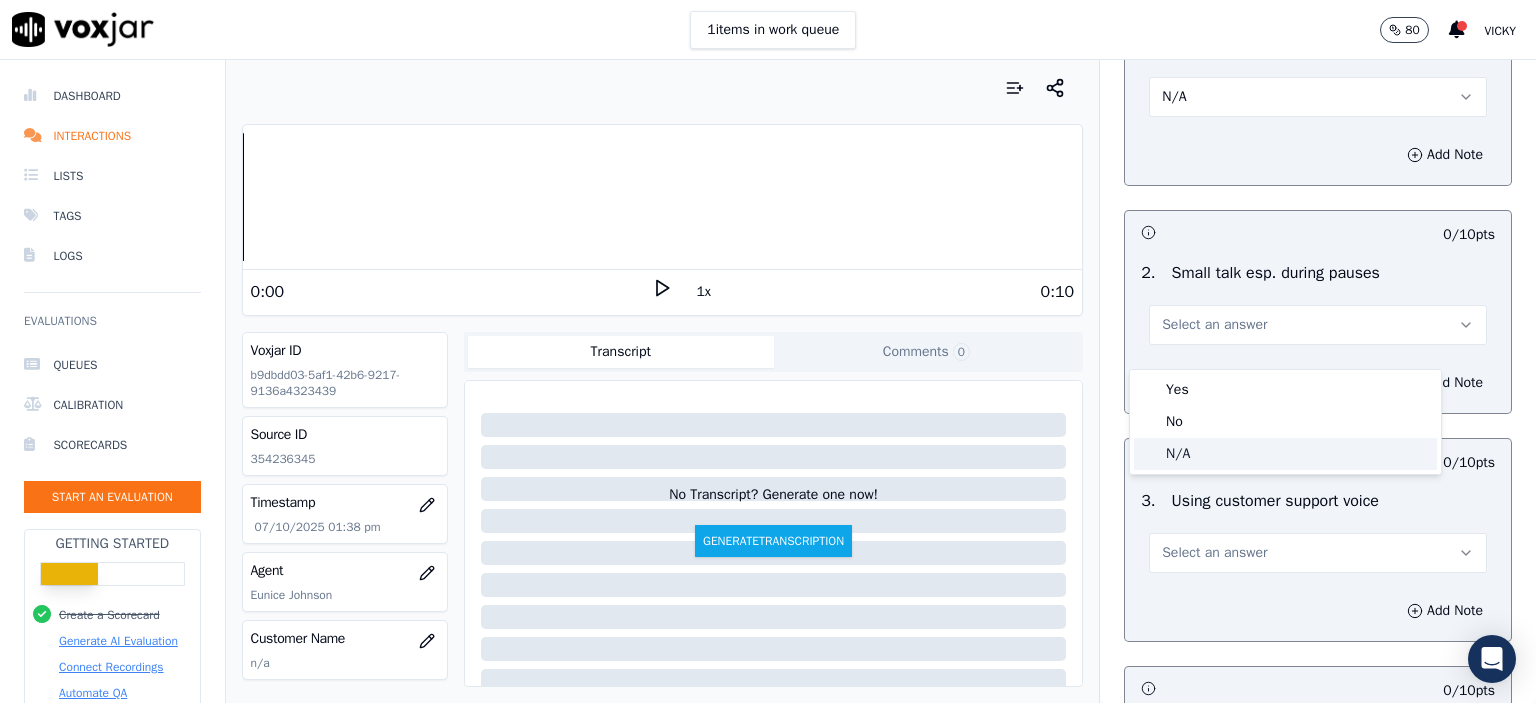 click on "N/A" 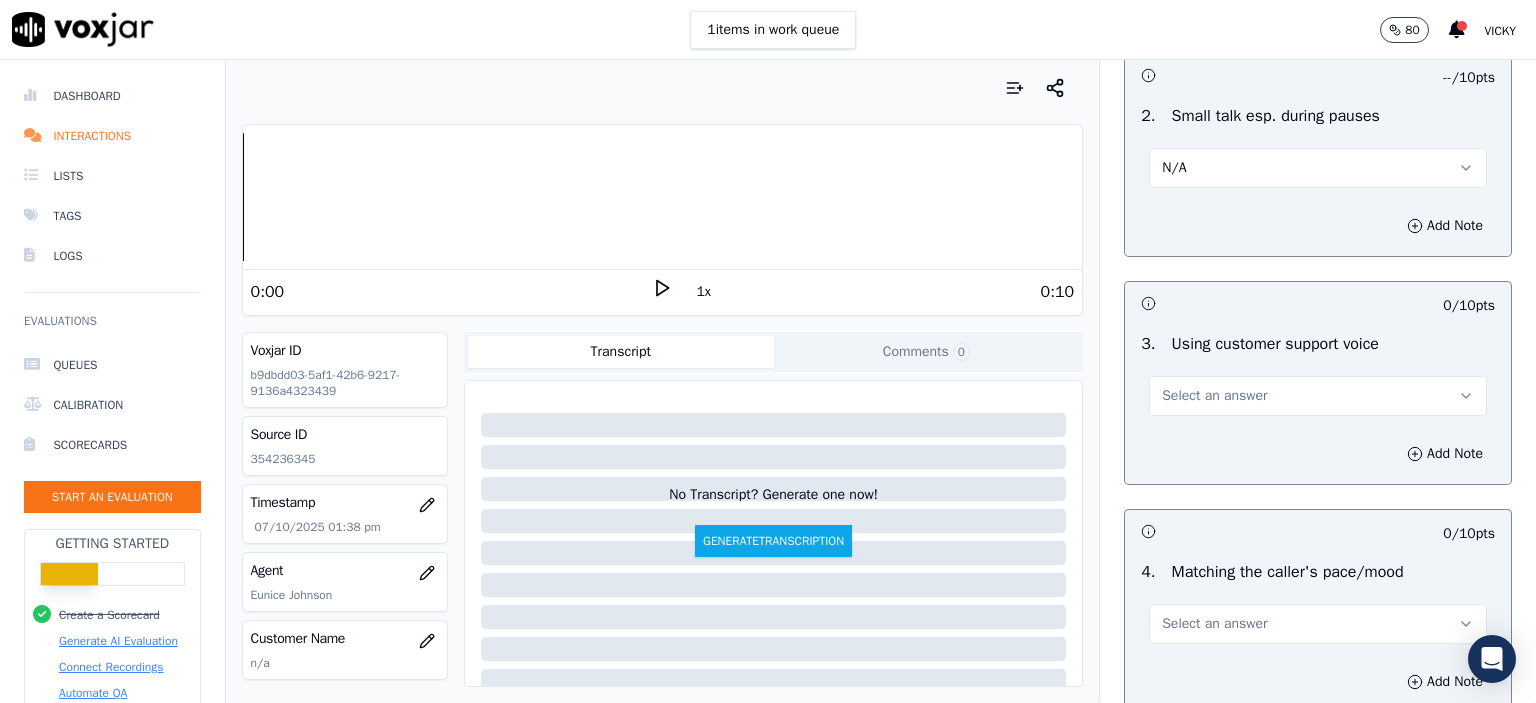 scroll, scrollTop: 2400, scrollLeft: 0, axis: vertical 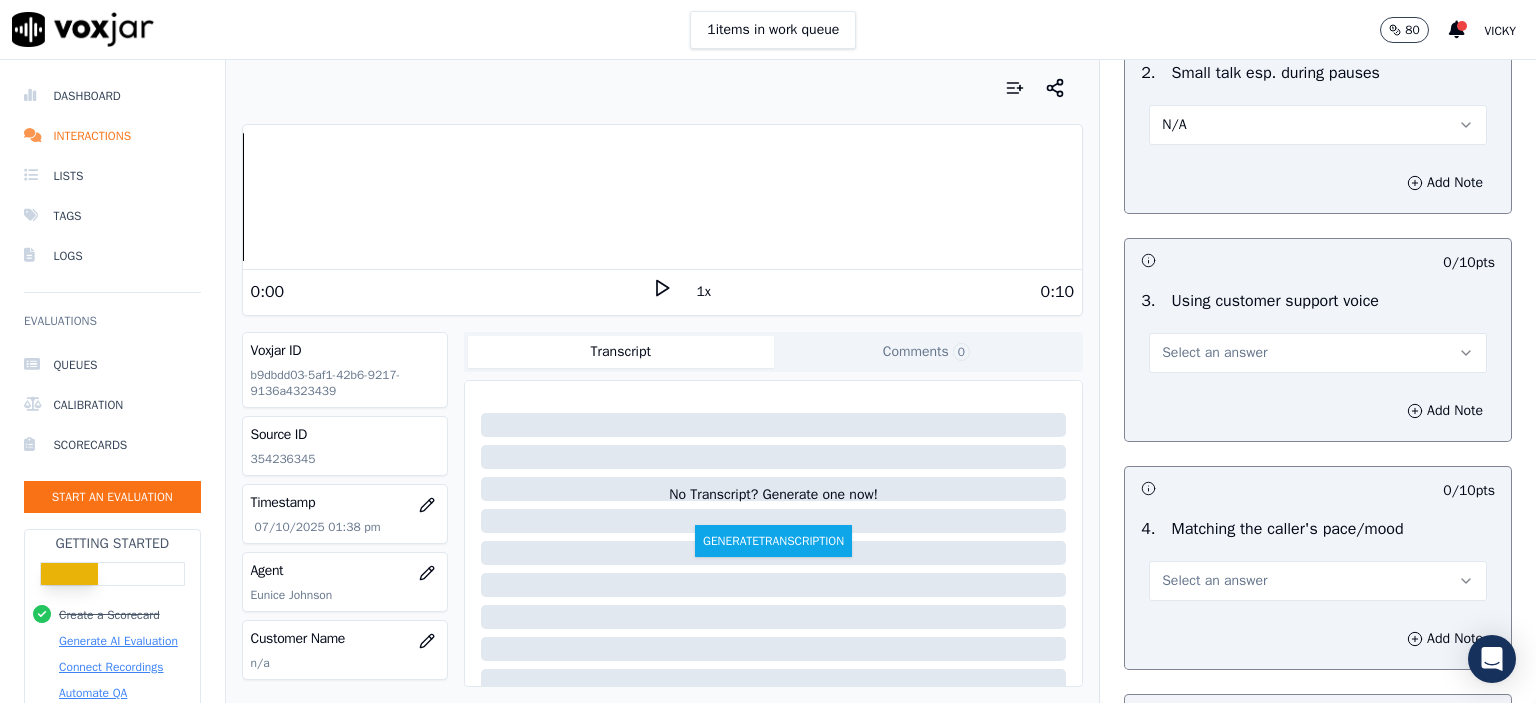 click on "Select an answer" at bounding box center (1318, 353) 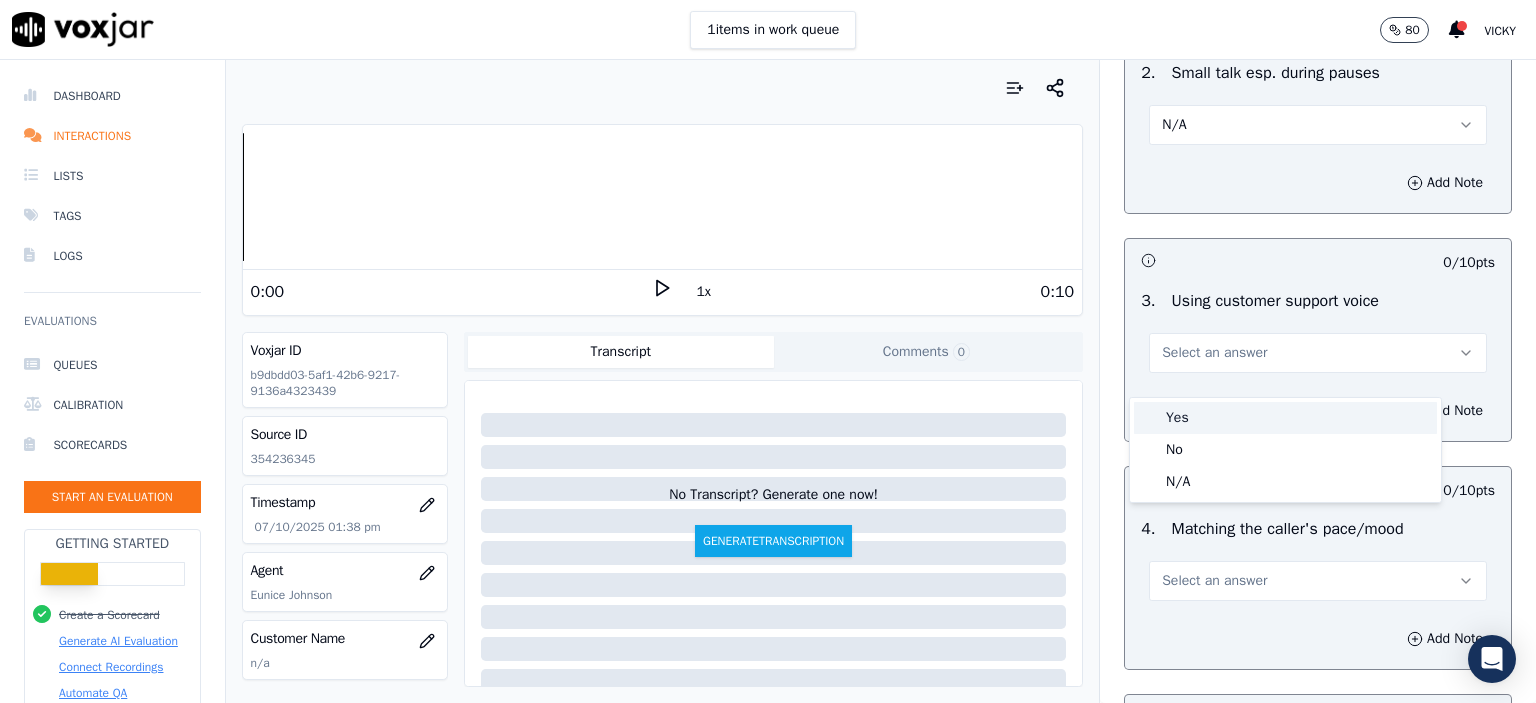 click on "Yes" at bounding box center (1285, 418) 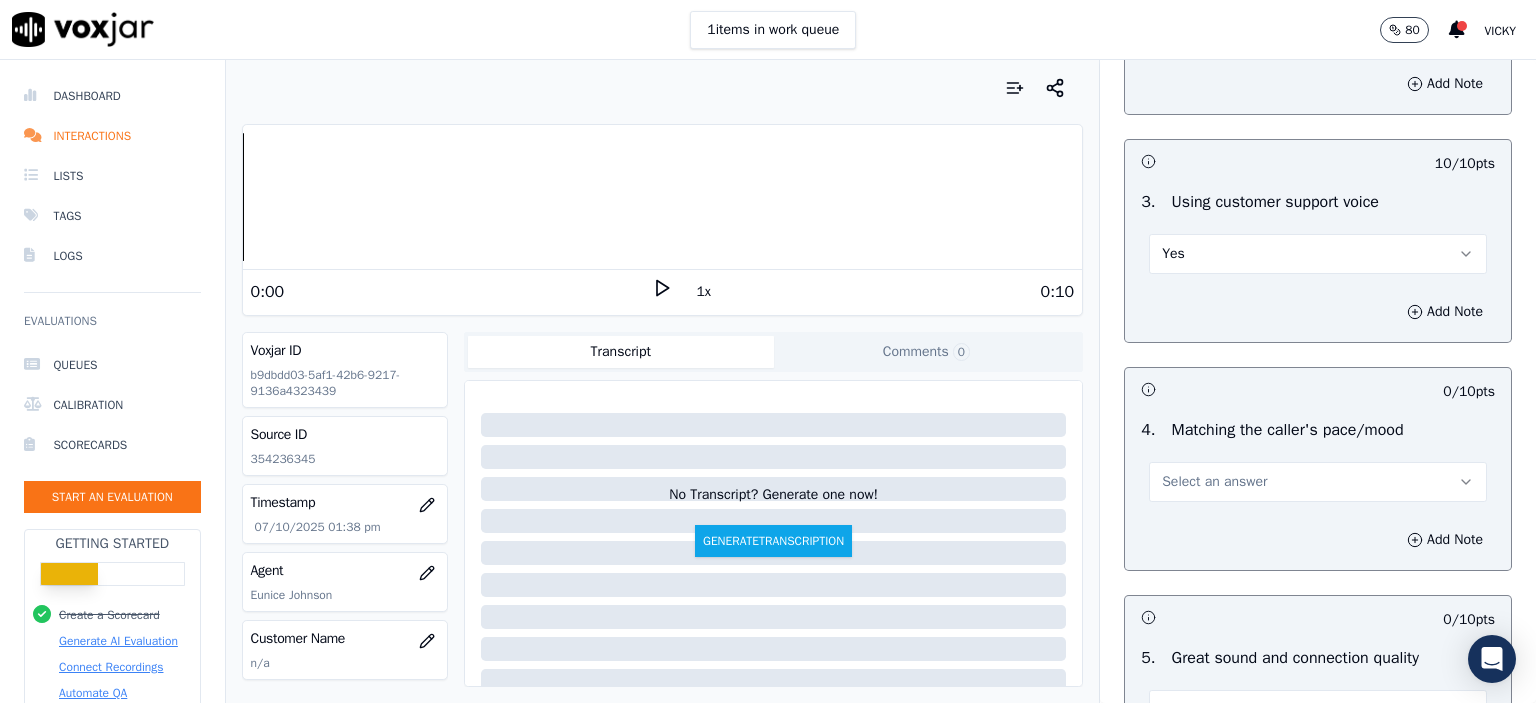 scroll, scrollTop: 2500, scrollLeft: 0, axis: vertical 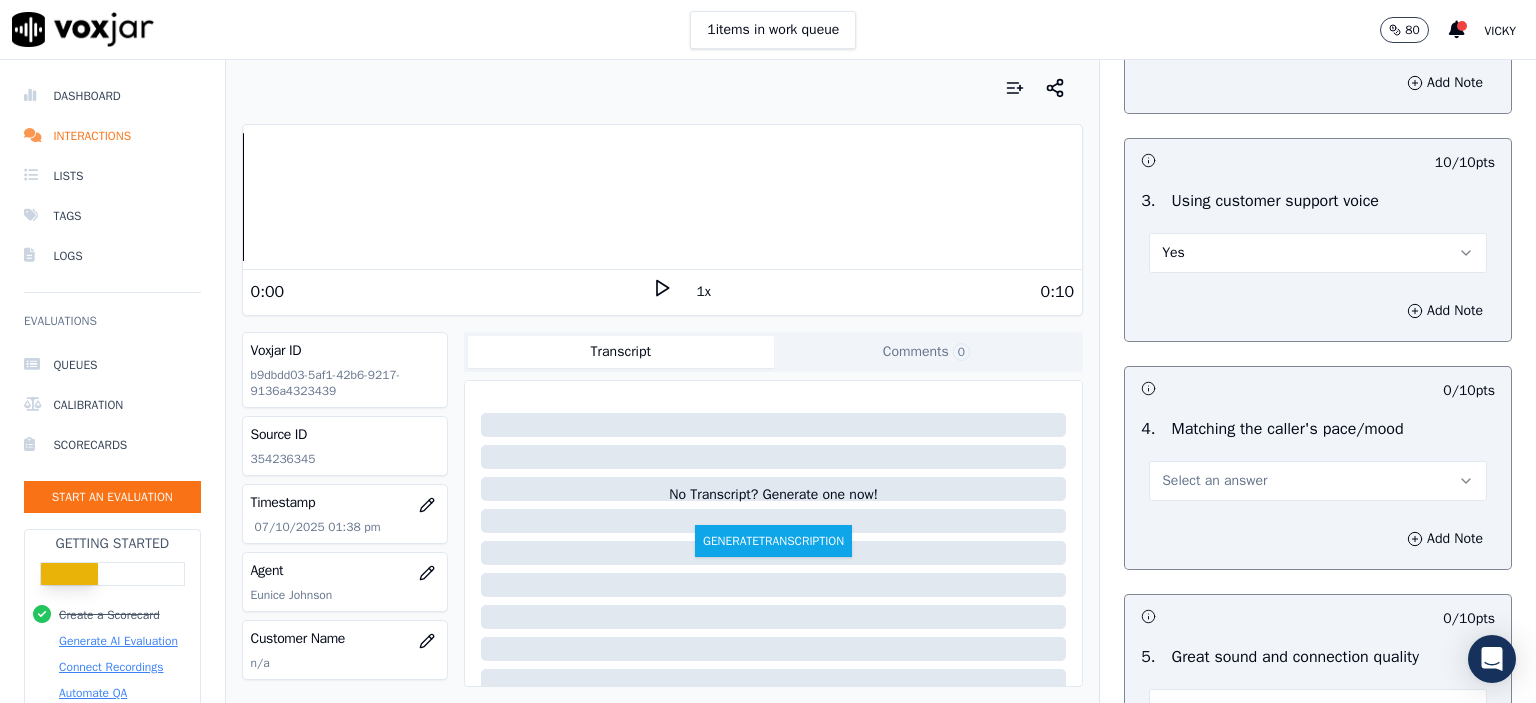 click on "Select an answer" at bounding box center (1318, 481) 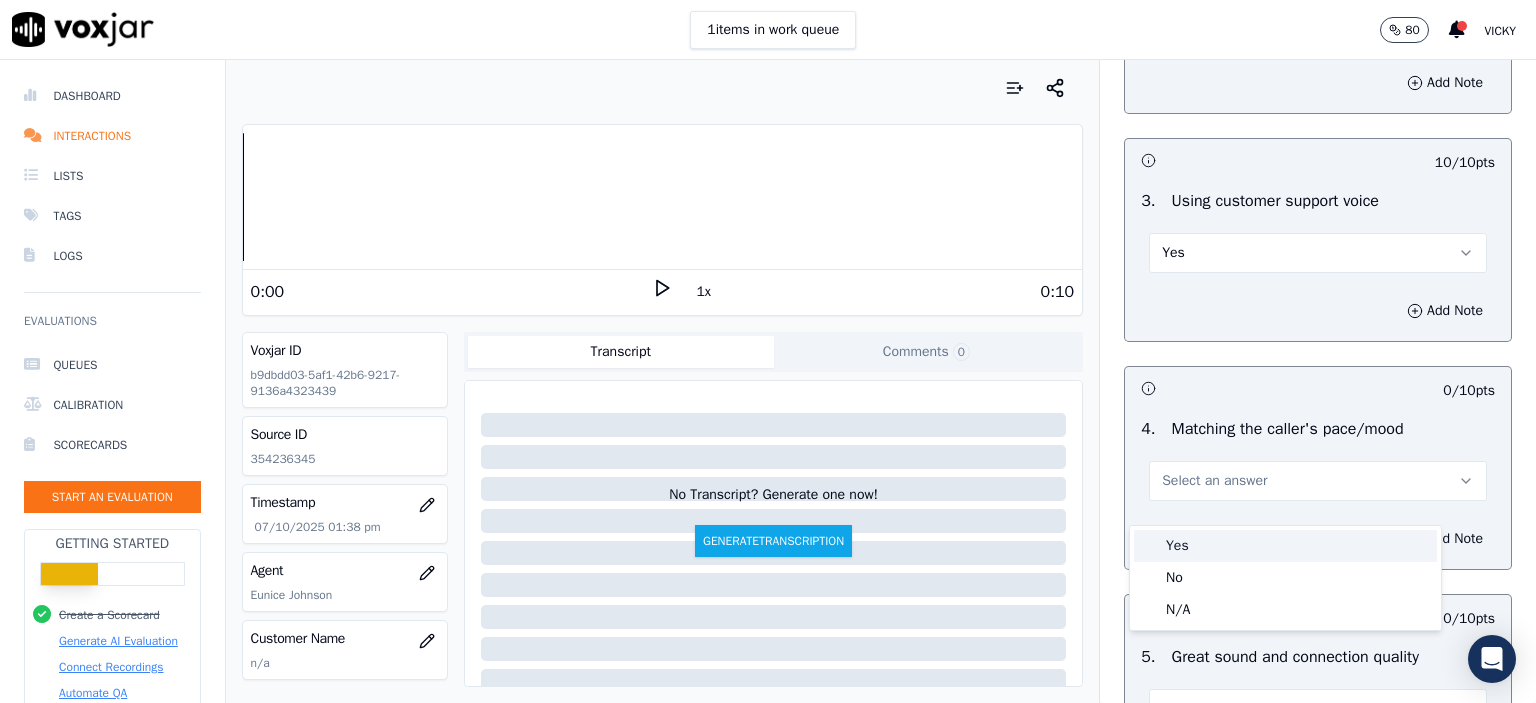 click on "Yes" at bounding box center [1285, 546] 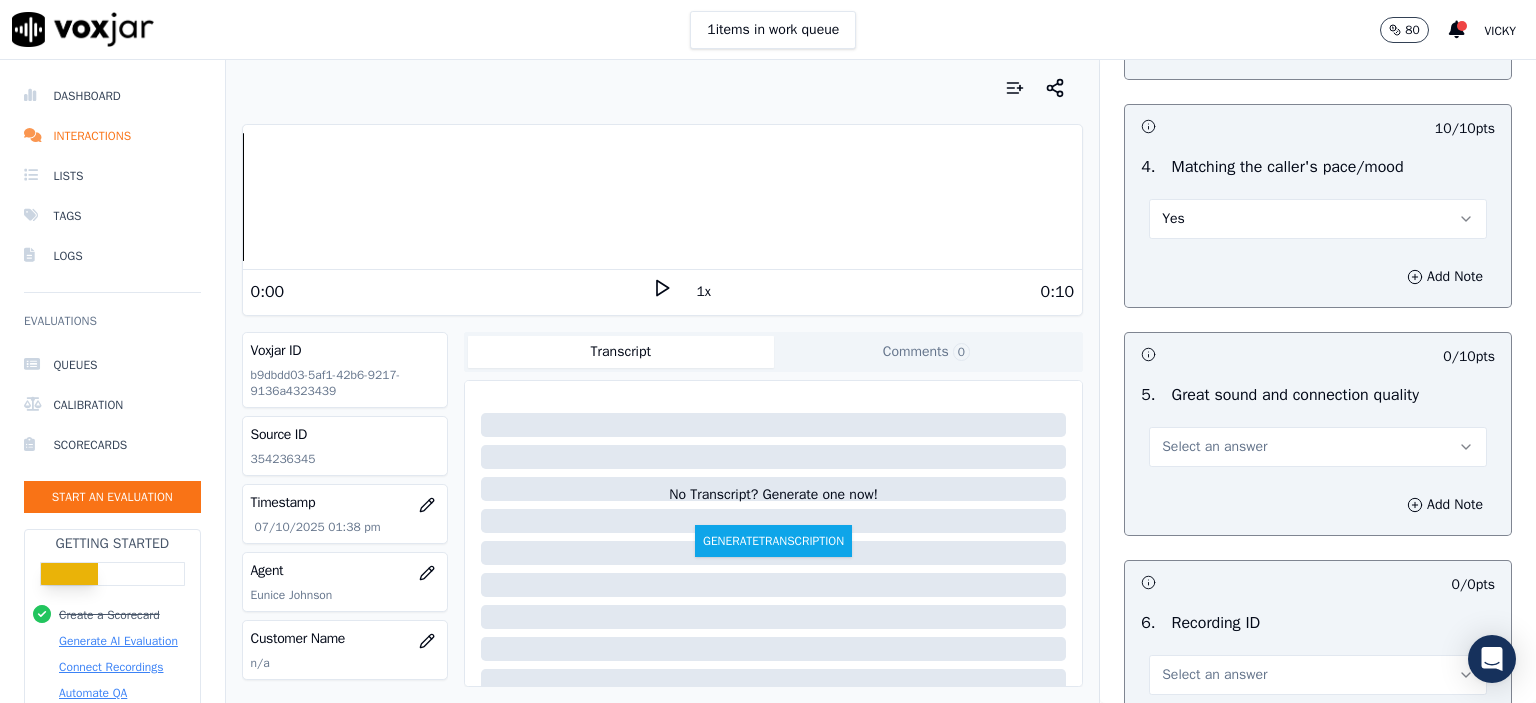 scroll, scrollTop: 2800, scrollLeft: 0, axis: vertical 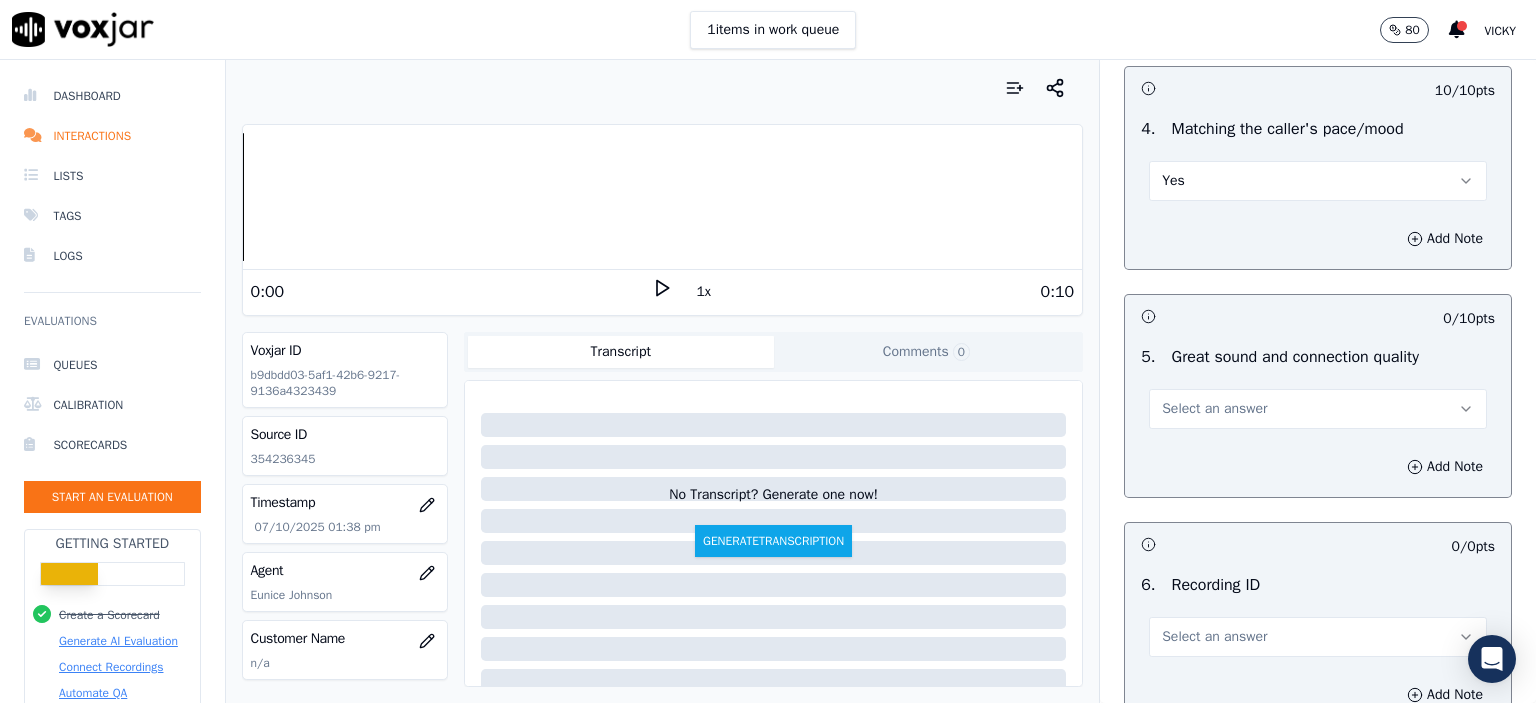 click on "Select an answer" at bounding box center [1214, 409] 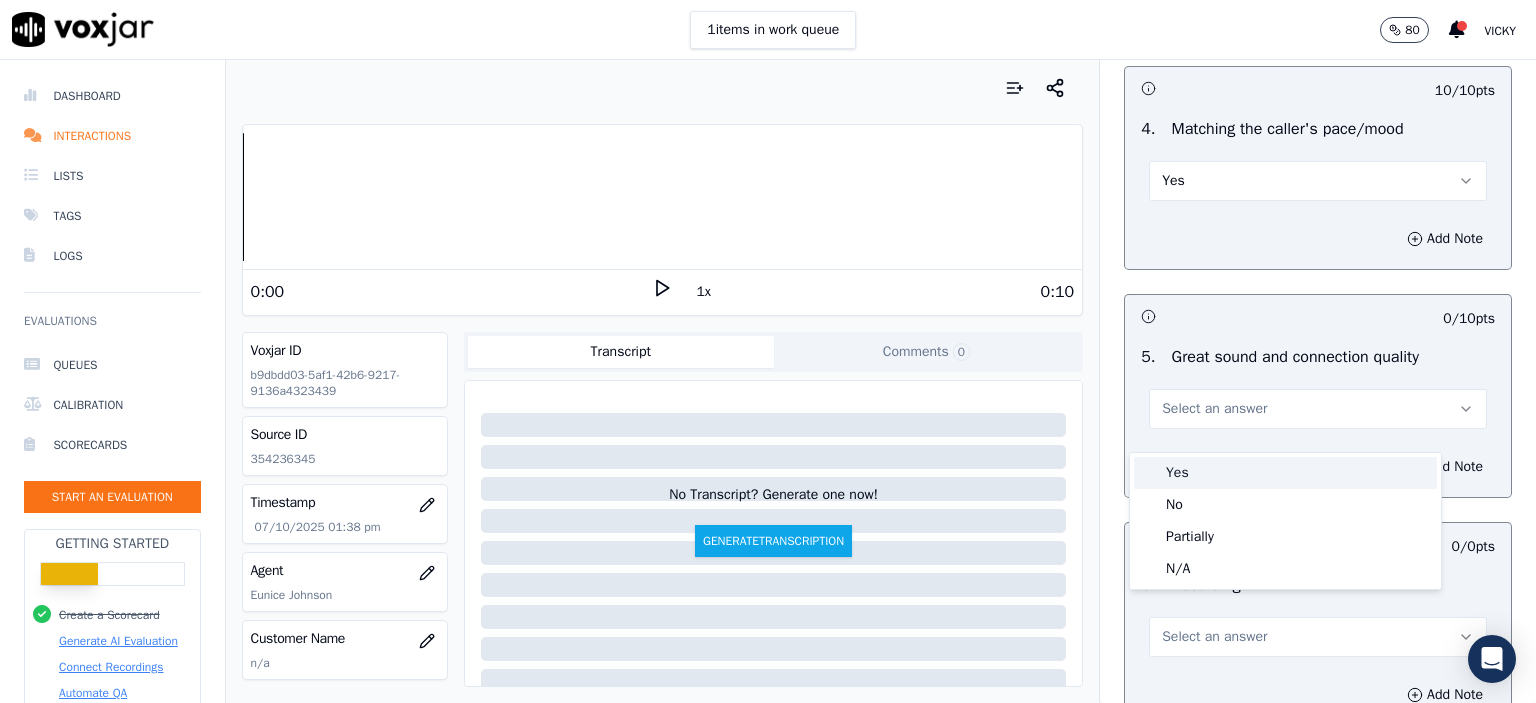 click on "Yes" at bounding box center (1285, 473) 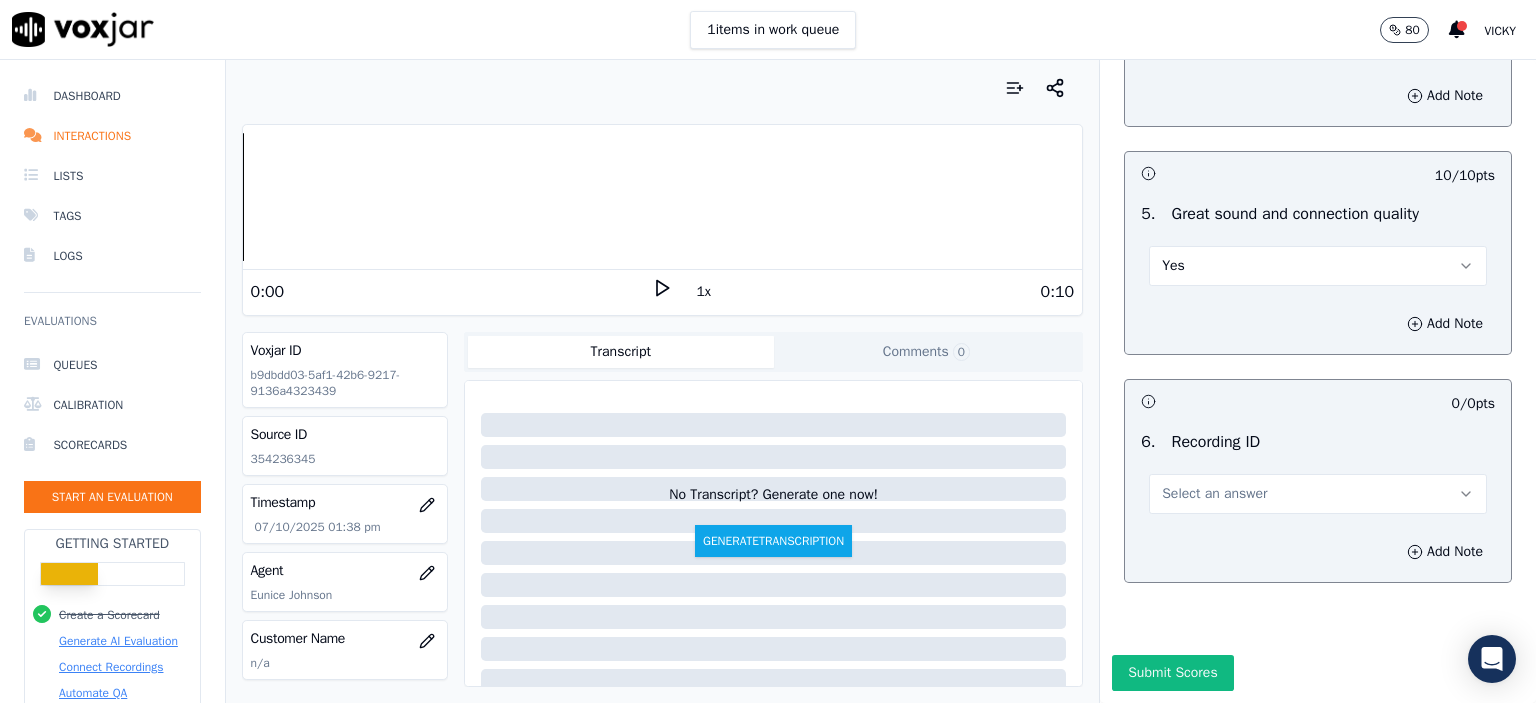 scroll, scrollTop: 3000, scrollLeft: 0, axis: vertical 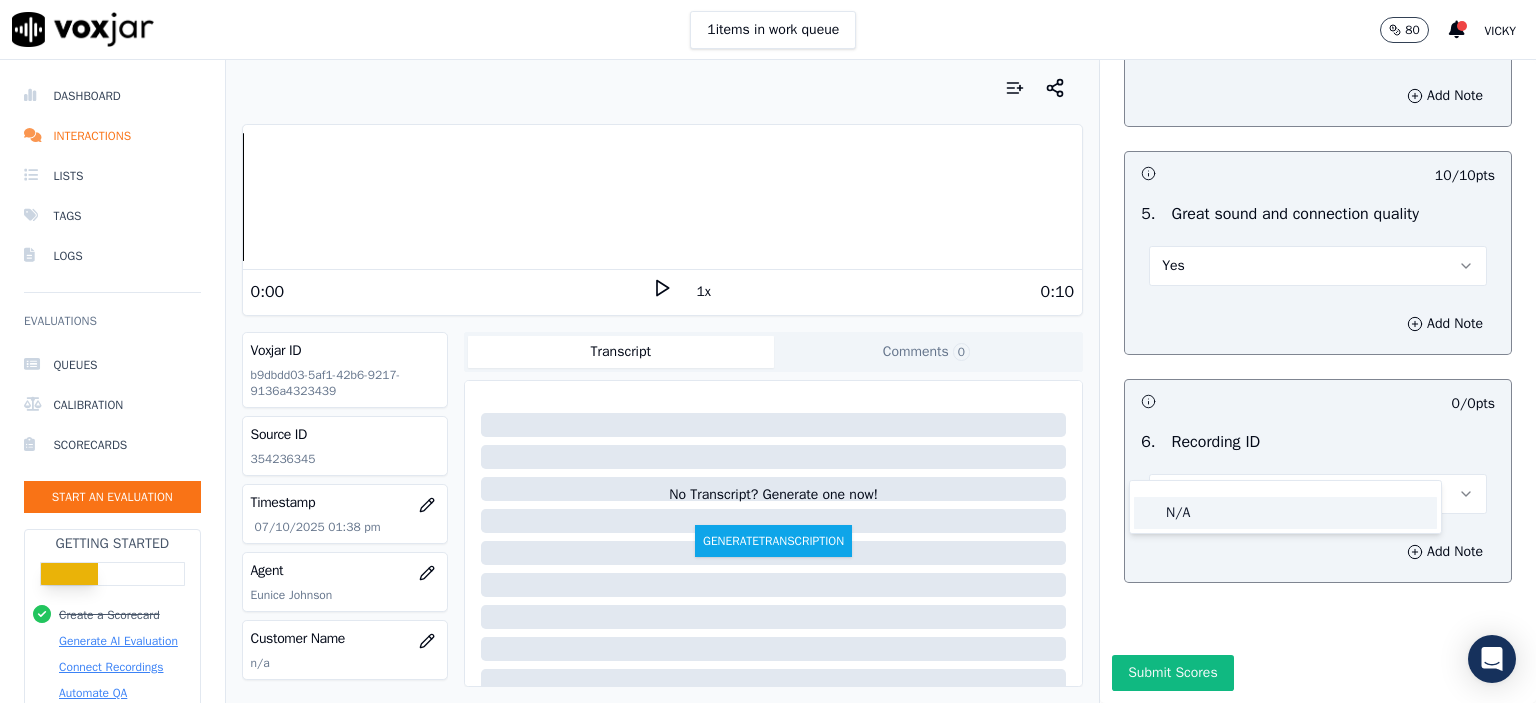 click on "N/A" 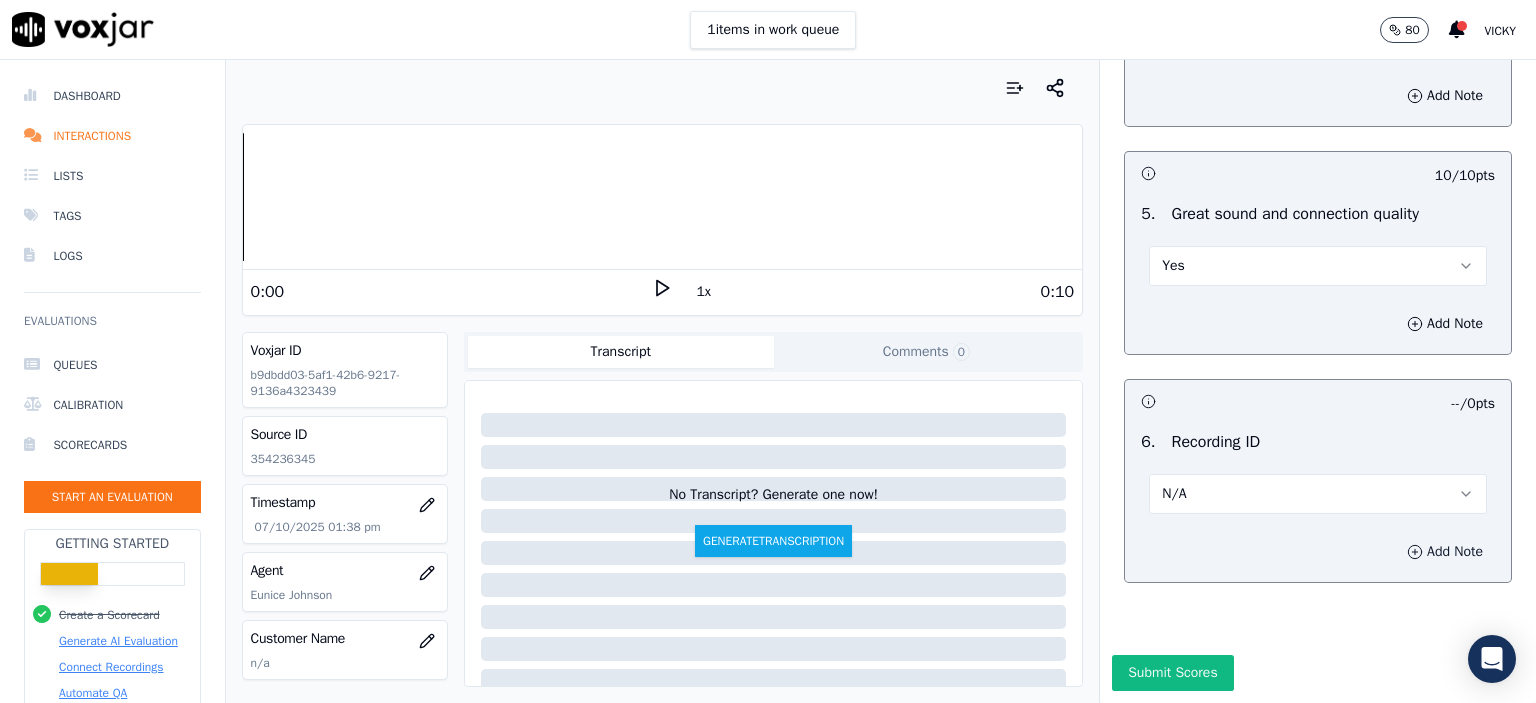 click 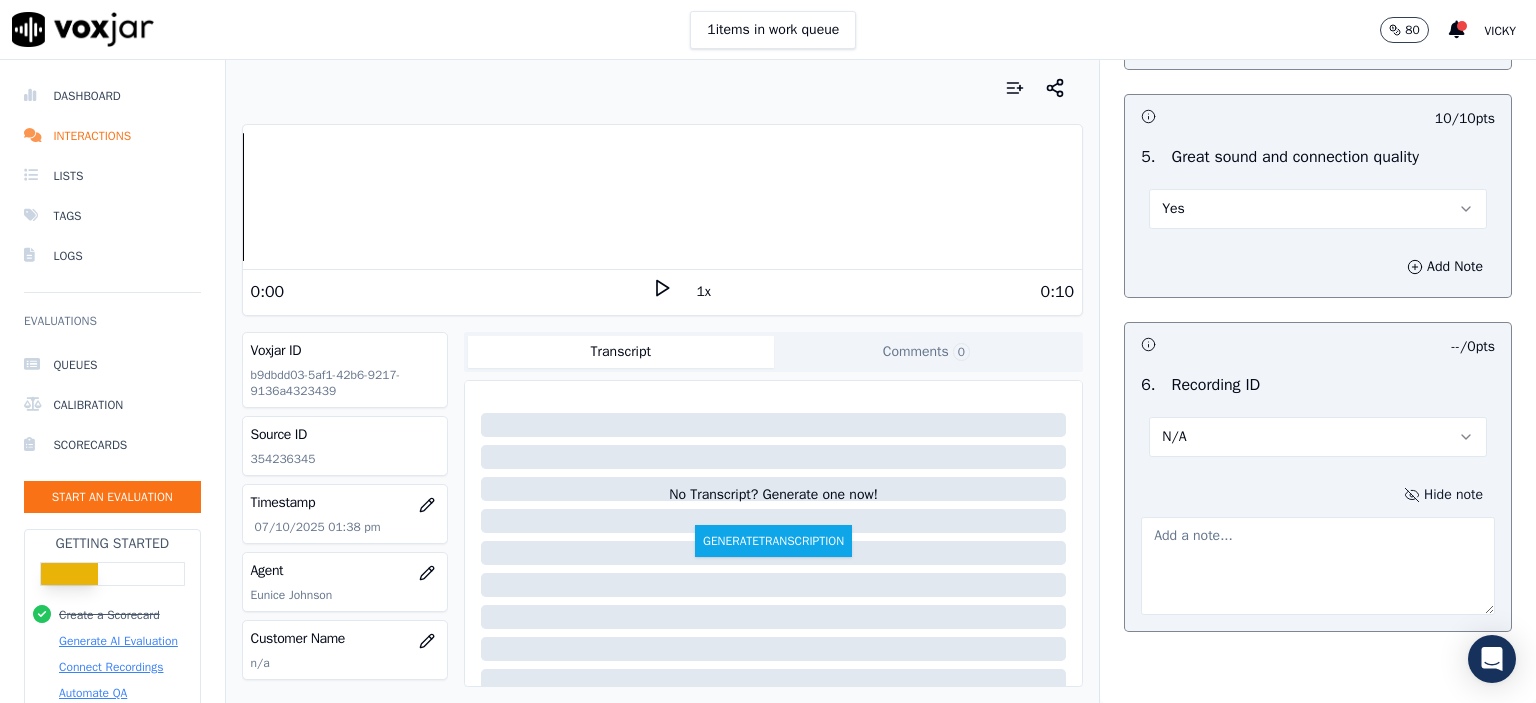 click on "354236345" 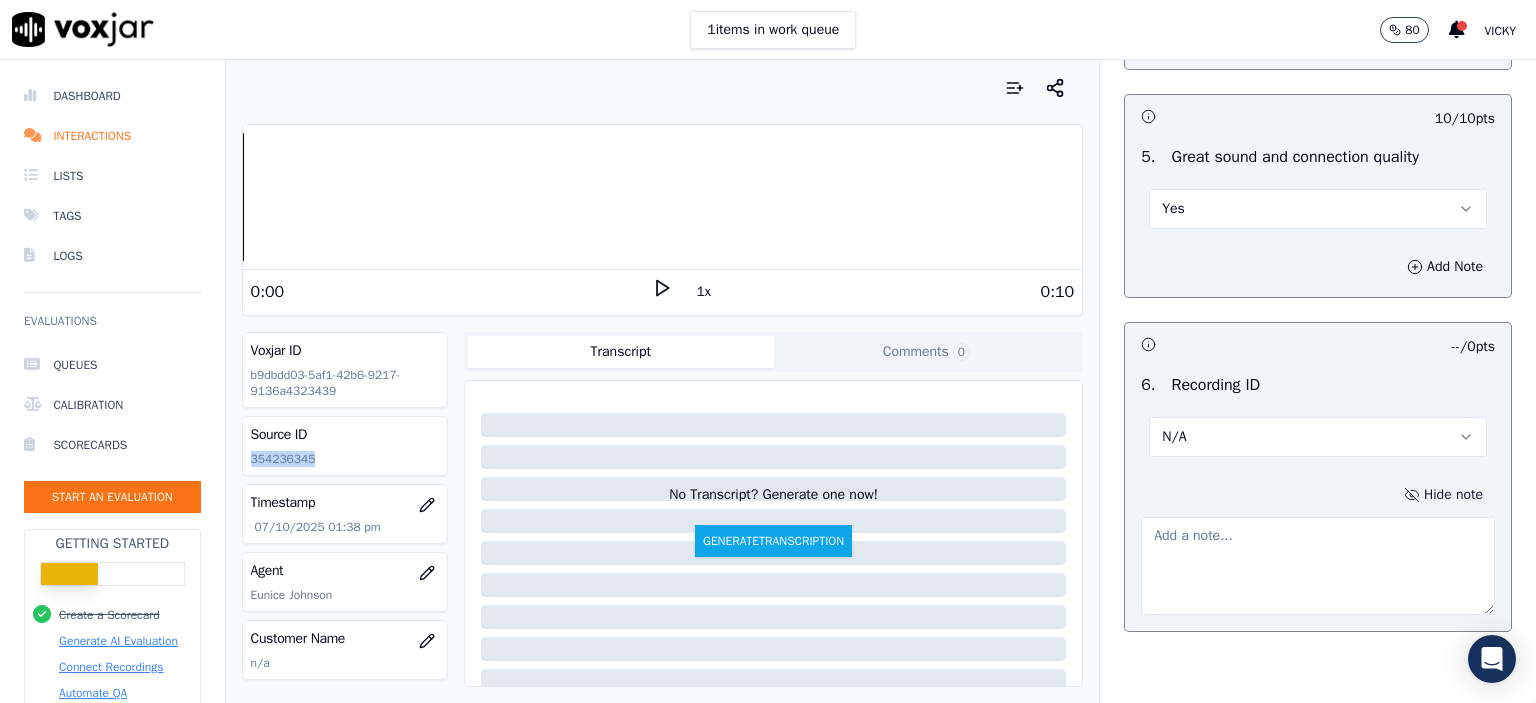 click on "354236345" 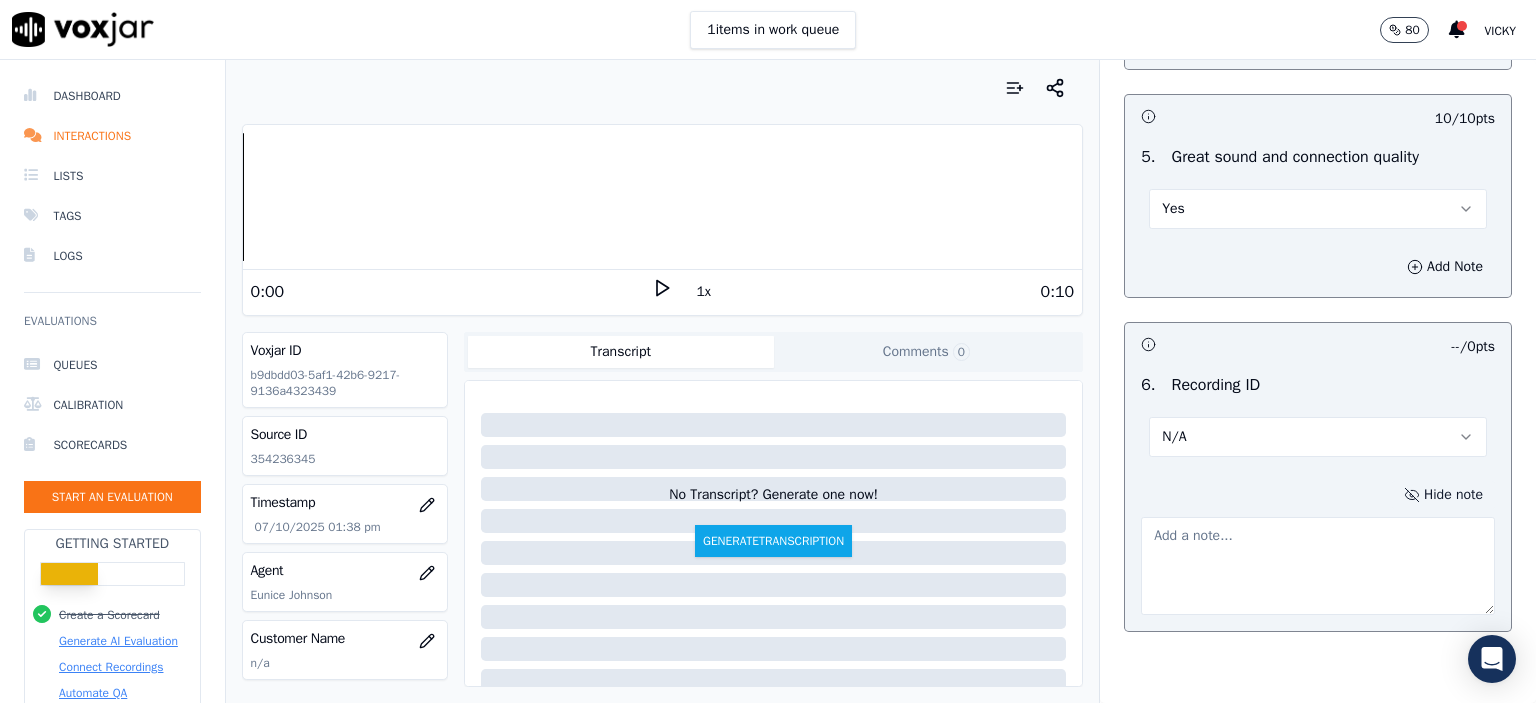click 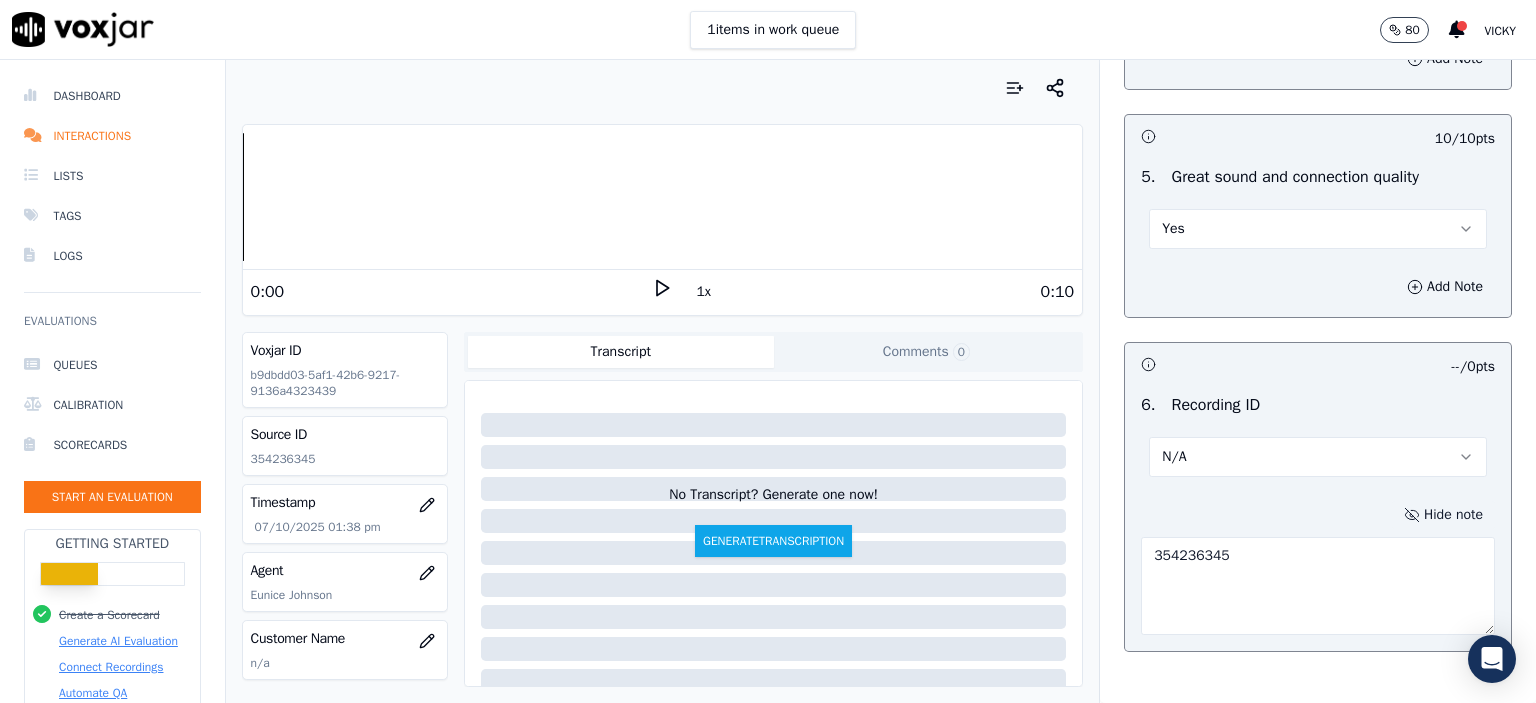scroll, scrollTop: 3000, scrollLeft: 0, axis: vertical 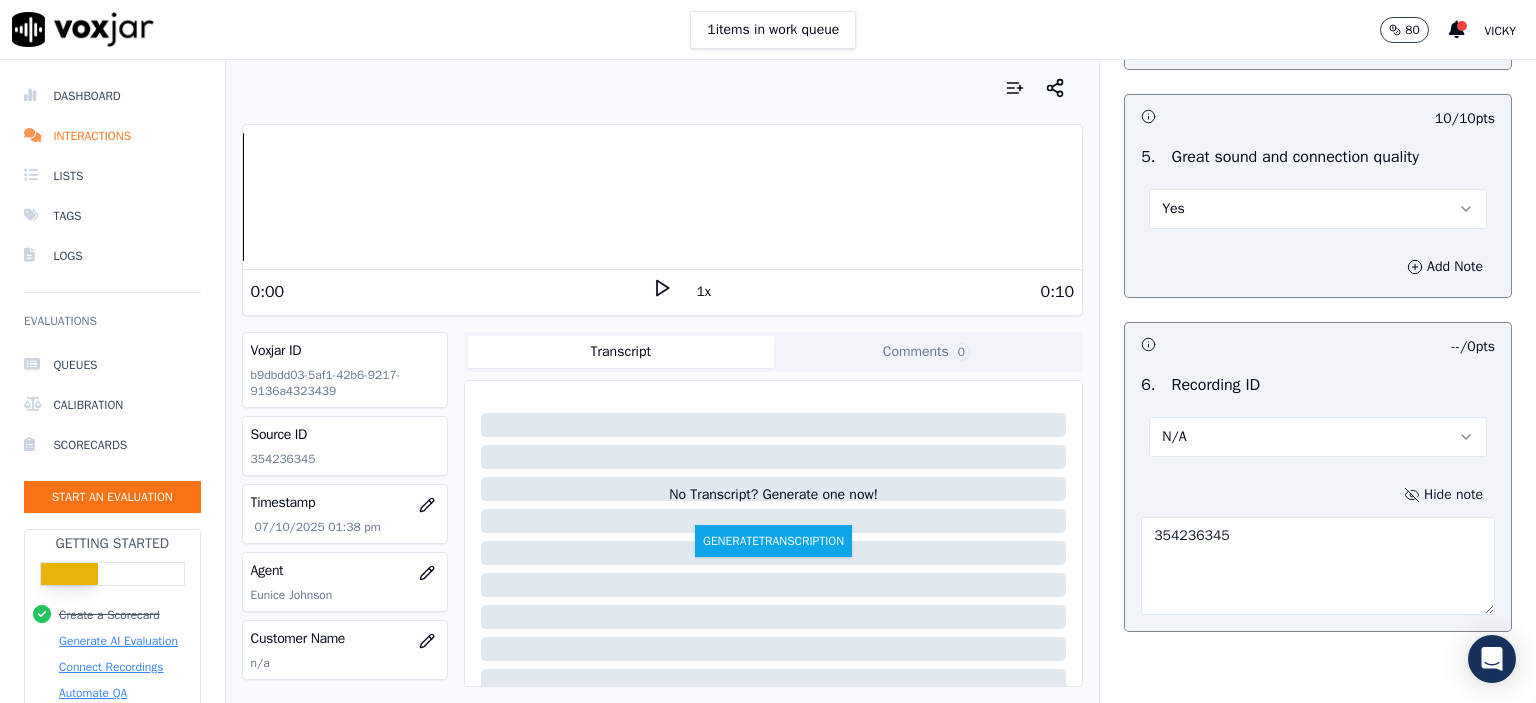 type on "354236345" 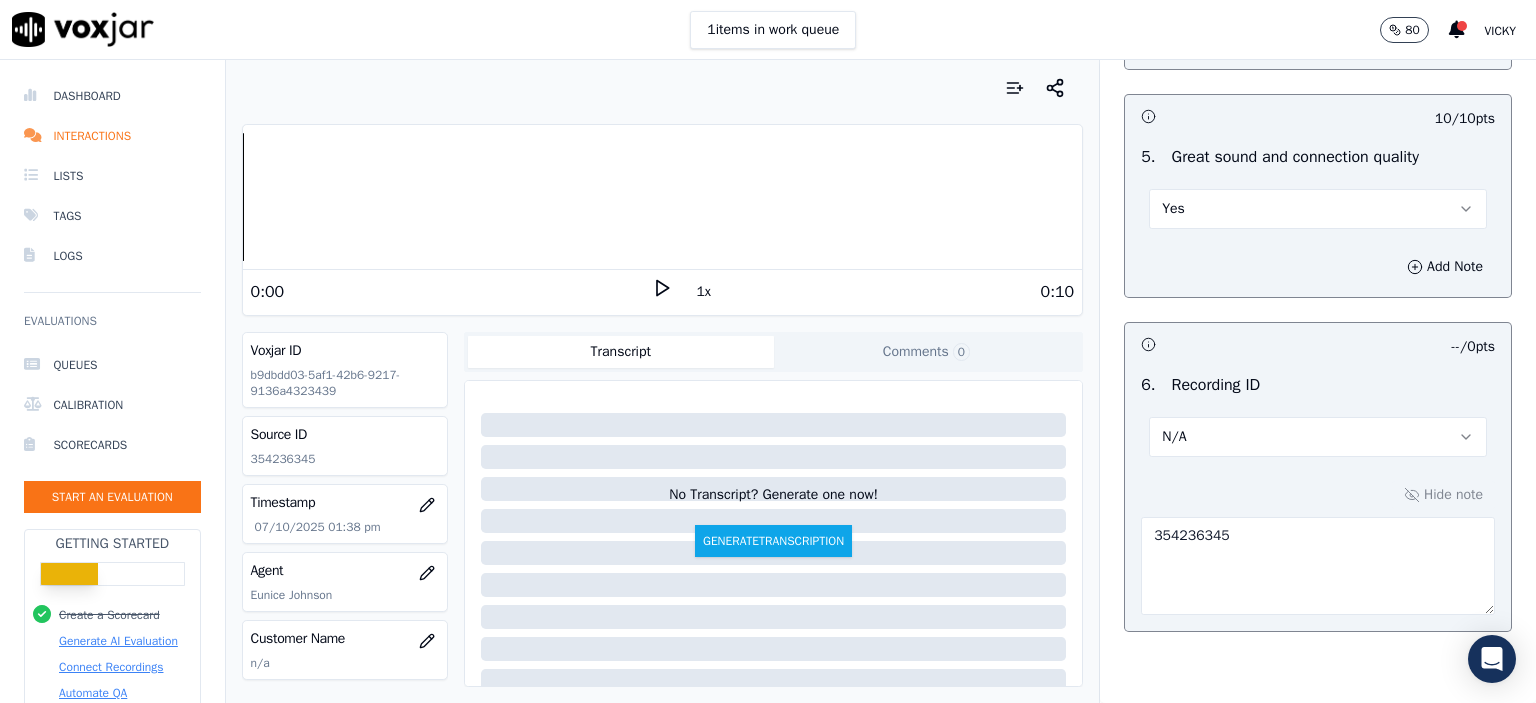 click on "Yes" at bounding box center [1318, 209] 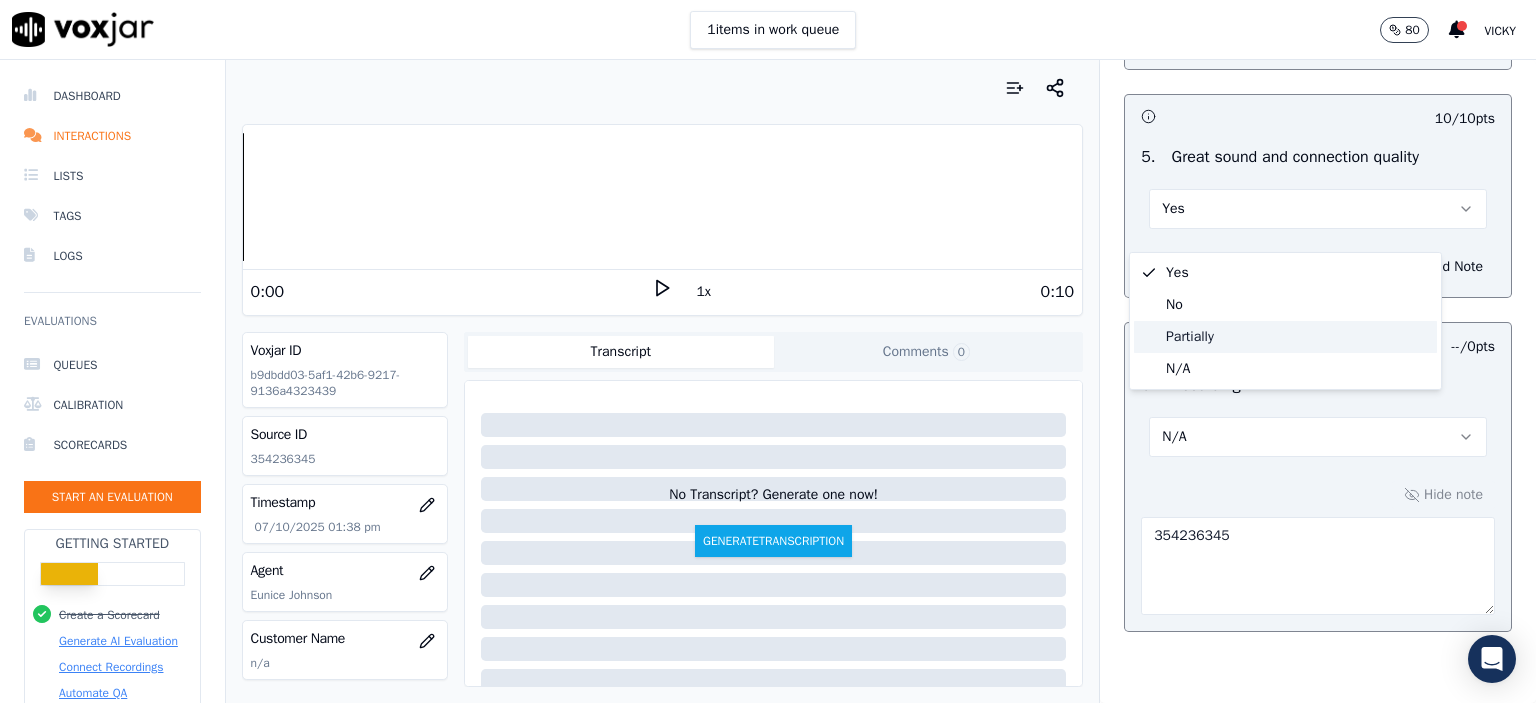 click on "Partially" 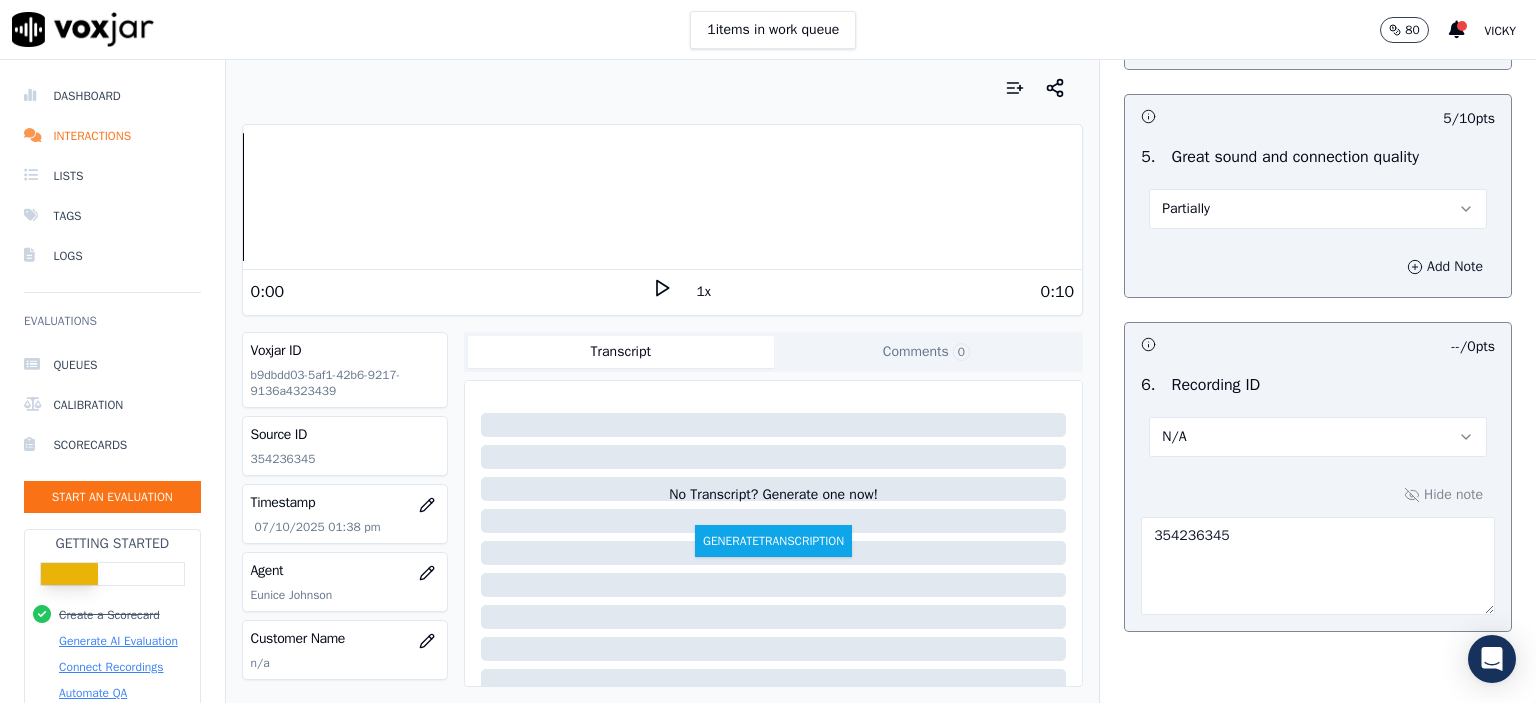click on "Add Note" at bounding box center [1445, 267] 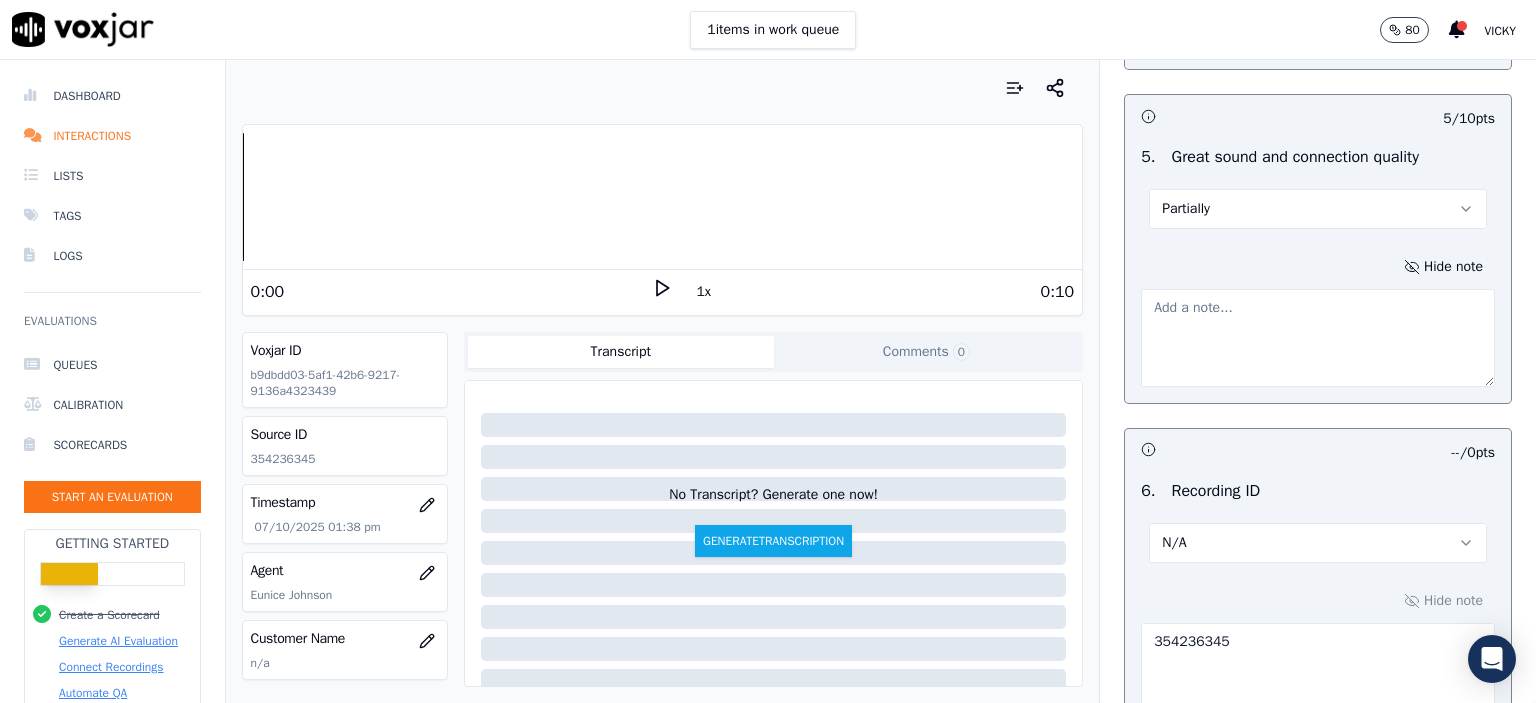 click at bounding box center (1318, 338) 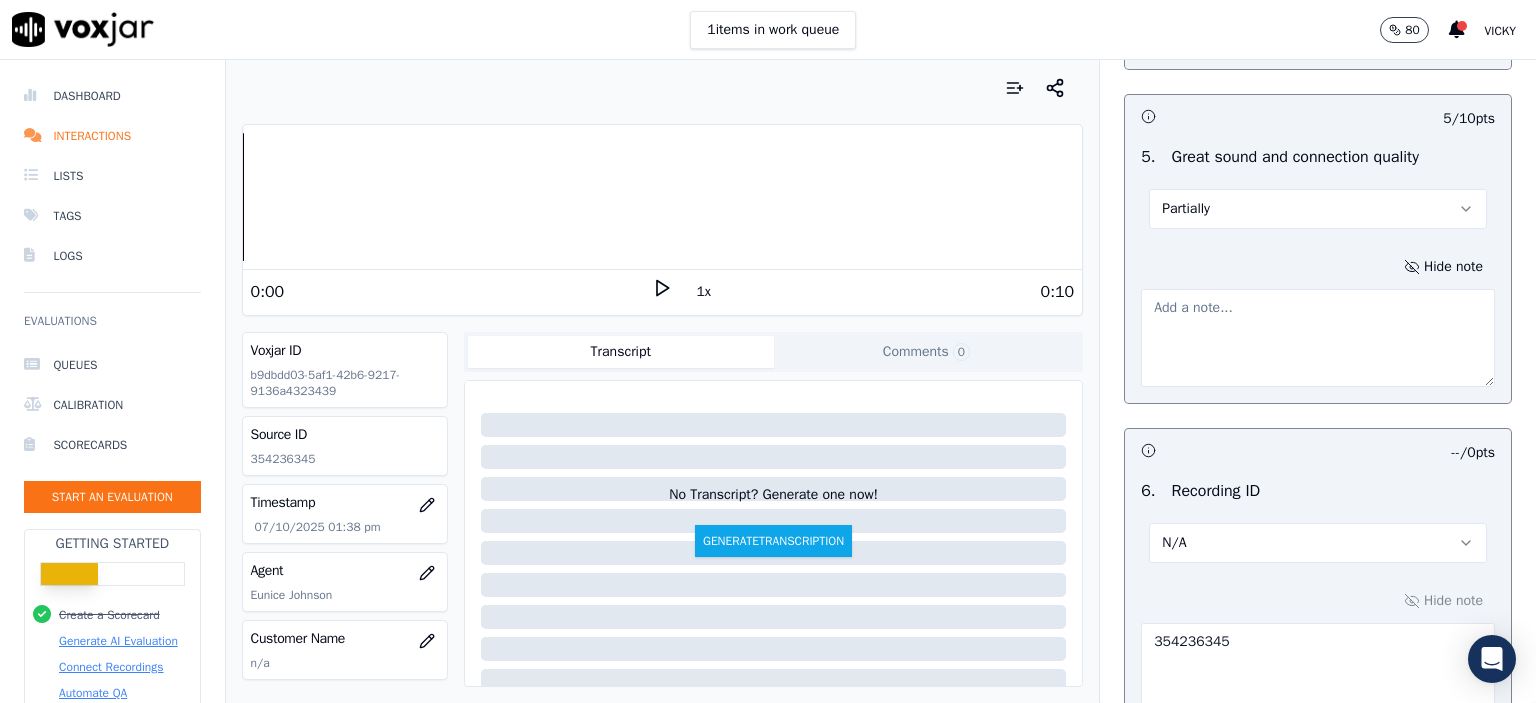 type on ";" 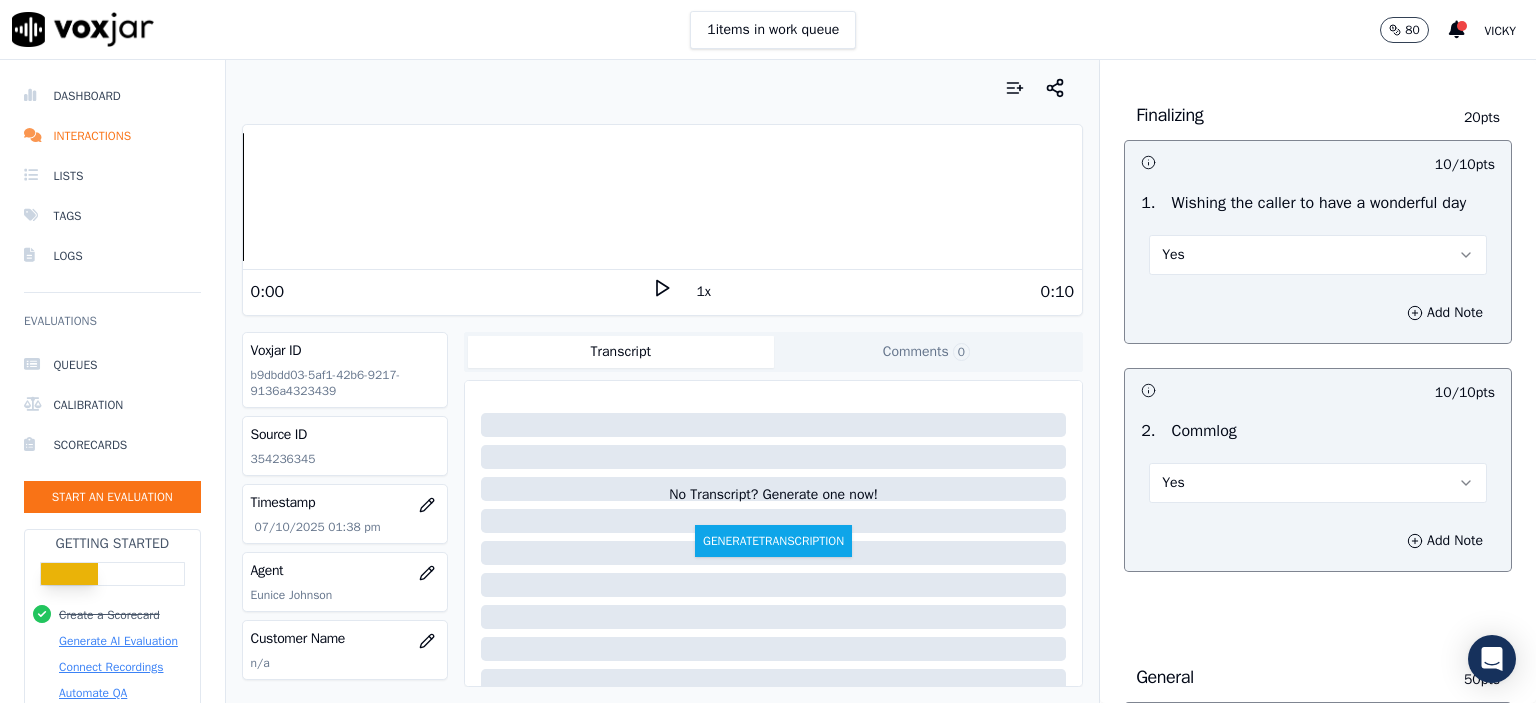 scroll, scrollTop: 1400, scrollLeft: 0, axis: vertical 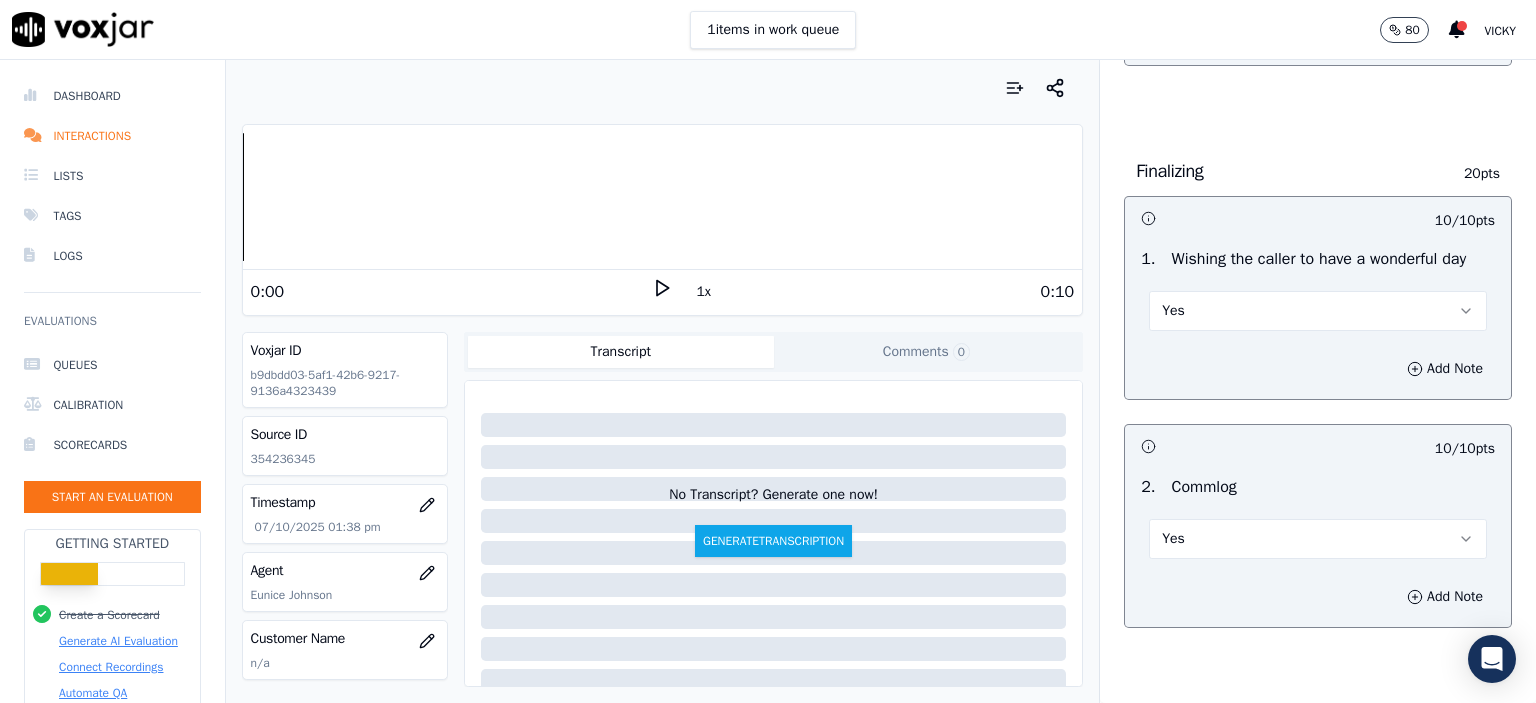 type on "low volume" 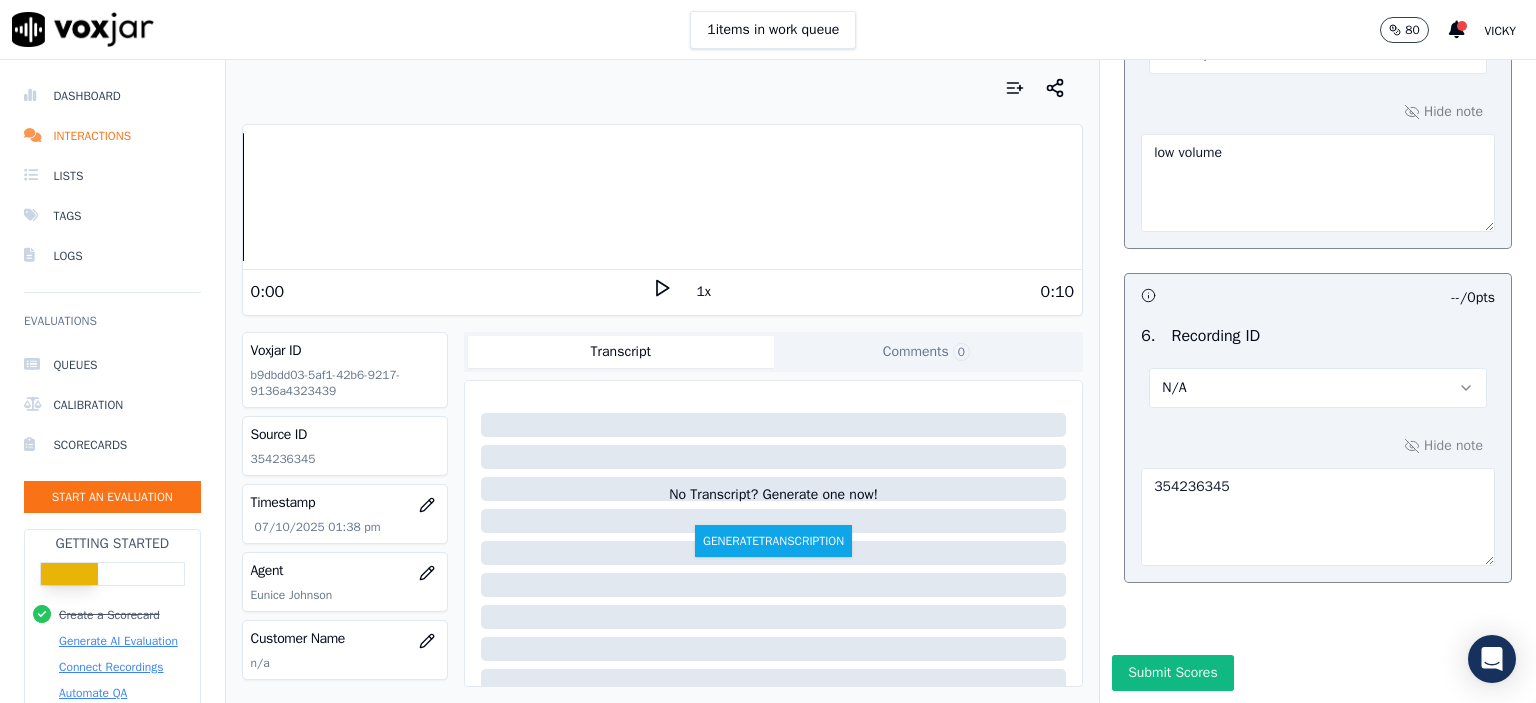 scroll, scrollTop: 3218, scrollLeft: 0, axis: vertical 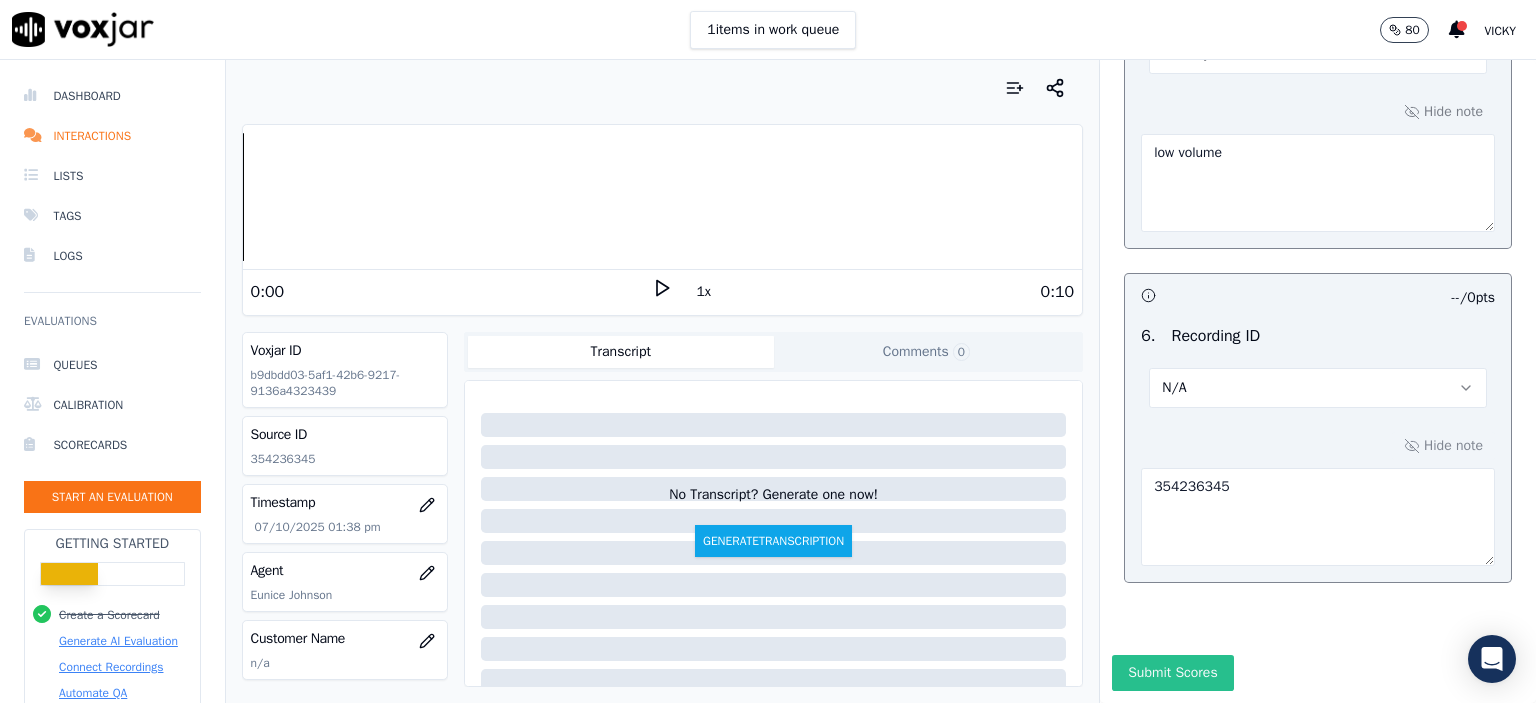 click on "Submit Scores" at bounding box center (1172, 673) 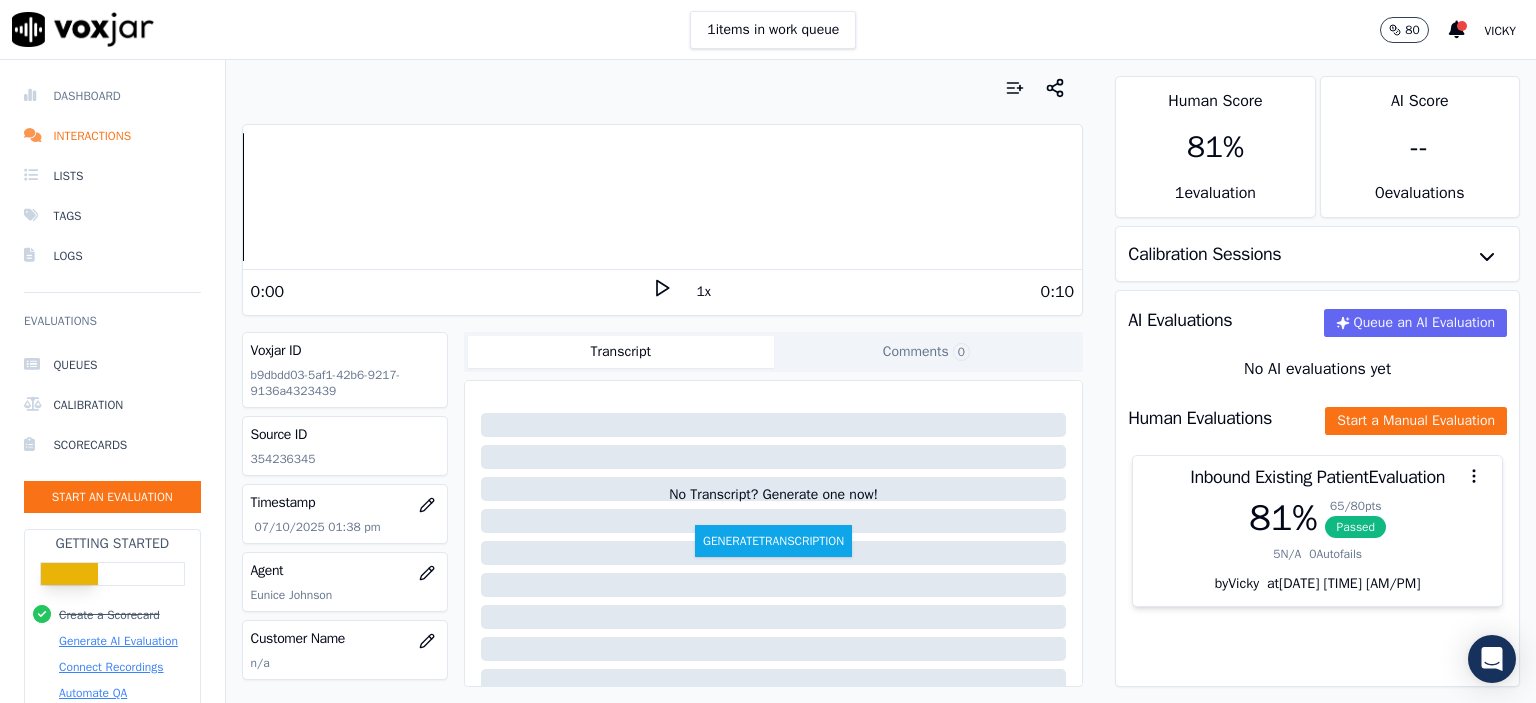 click on "Dashboard" at bounding box center [112, 96] 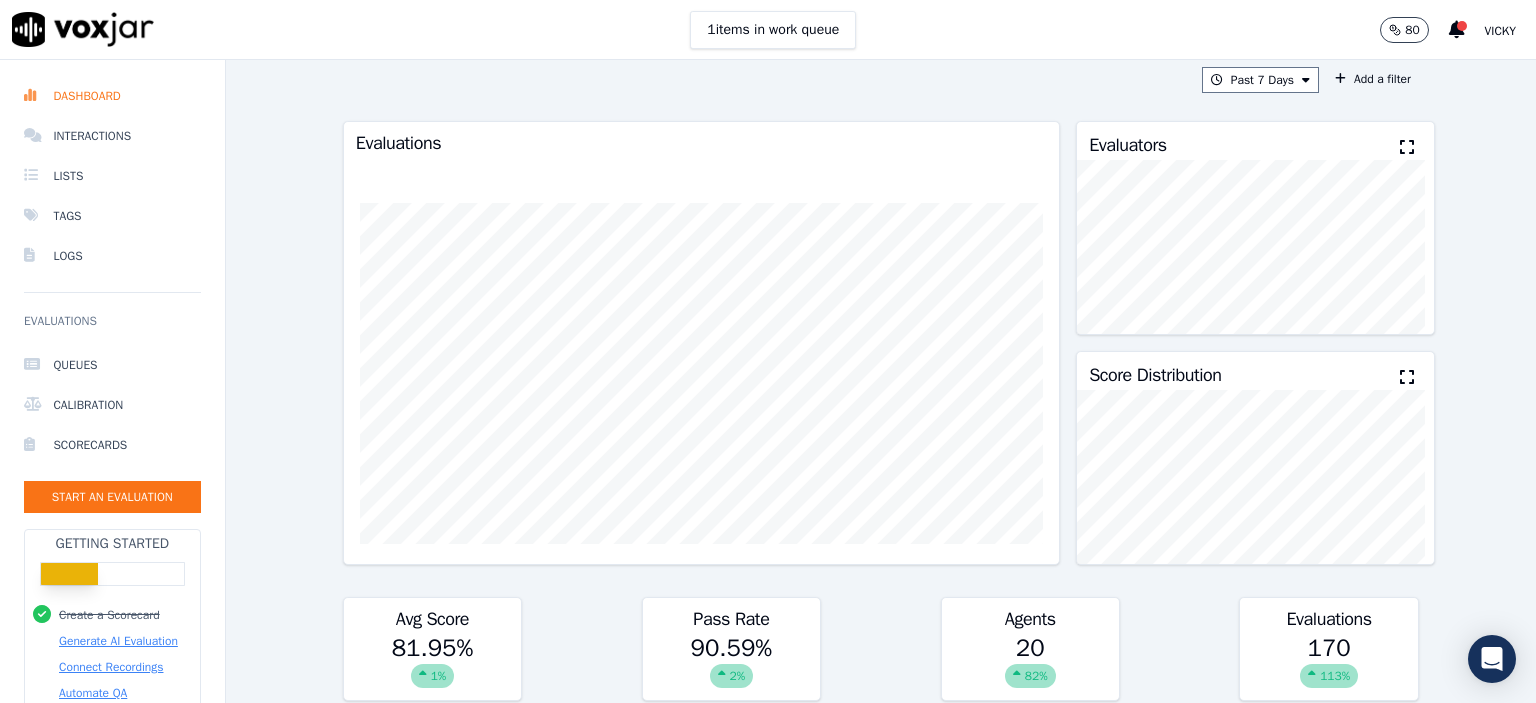 scroll, scrollTop: 0, scrollLeft: 0, axis: both 